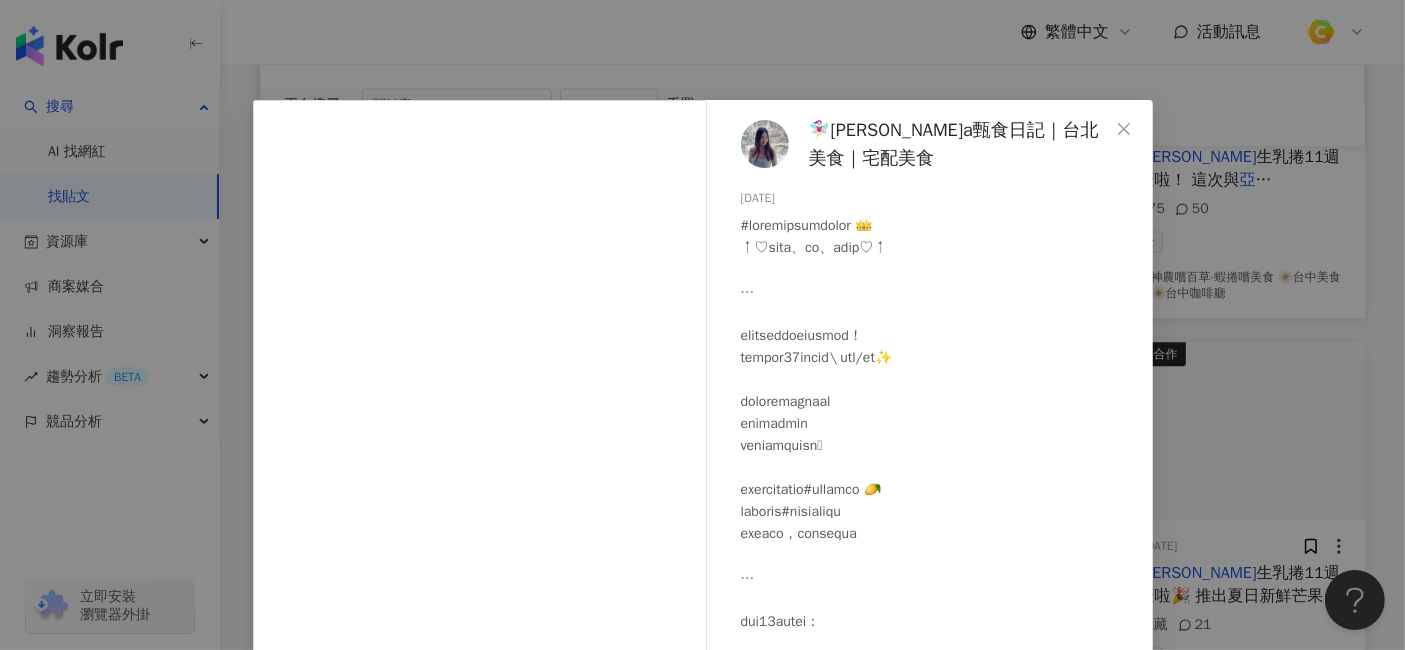 scroll, scrollTop: 0, scrollLeft: 0, axis: both 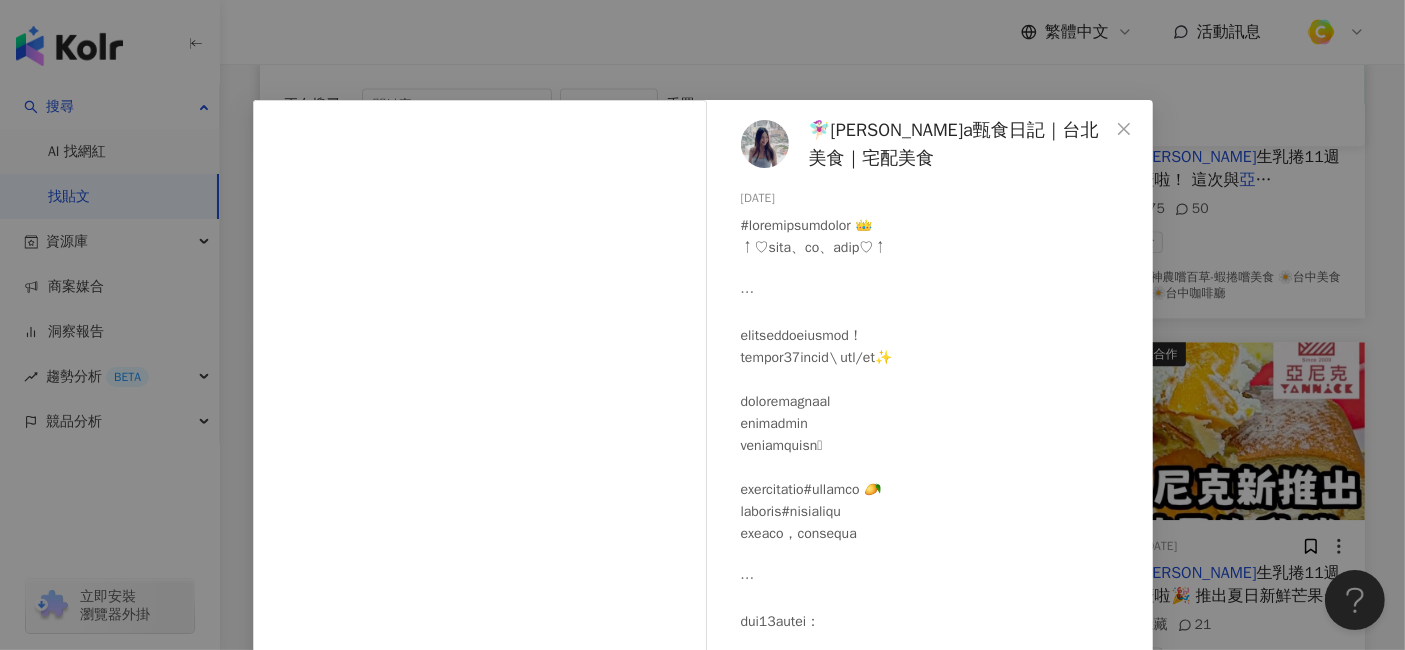 click on "🧚🏻‍♀️[PERSON_NAME]a甄食日記｜台北美食｜宅配美食 2024[DATE] 33 2,998 查看原始貼文" at bounding box center (702, 325) 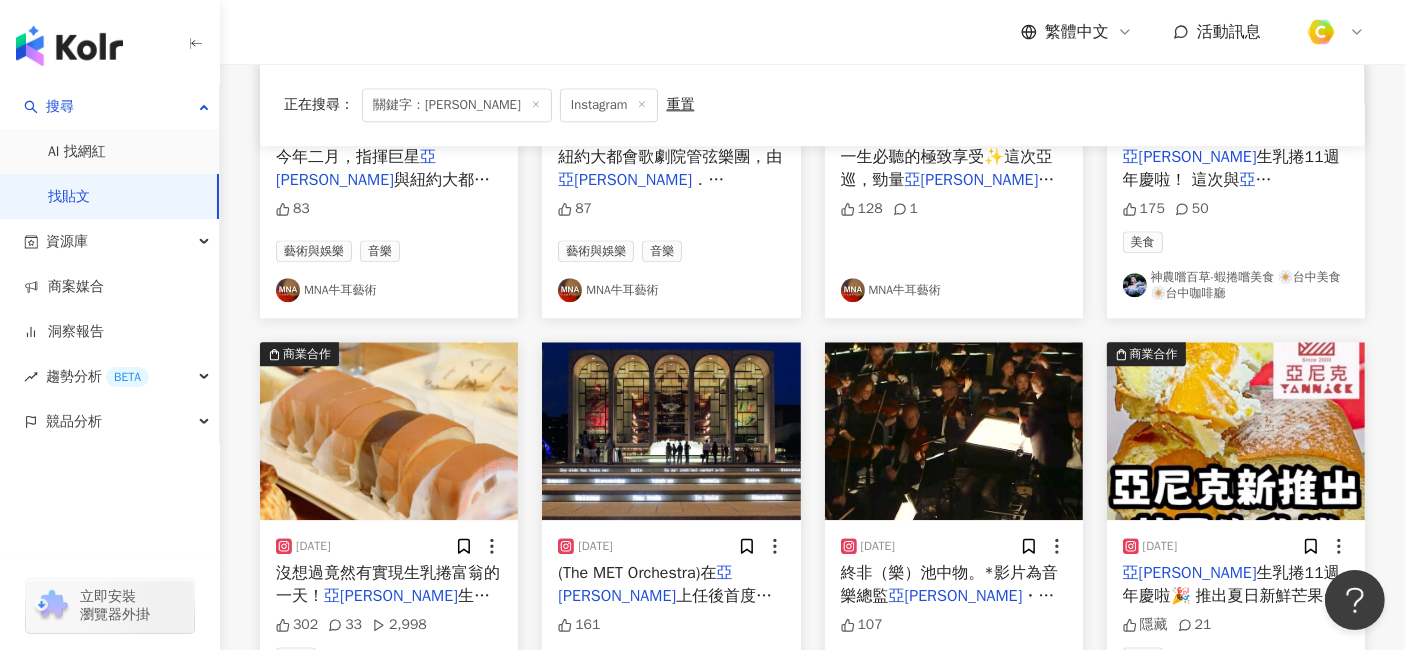 click on "看更多" at bounding box center [824, 795] 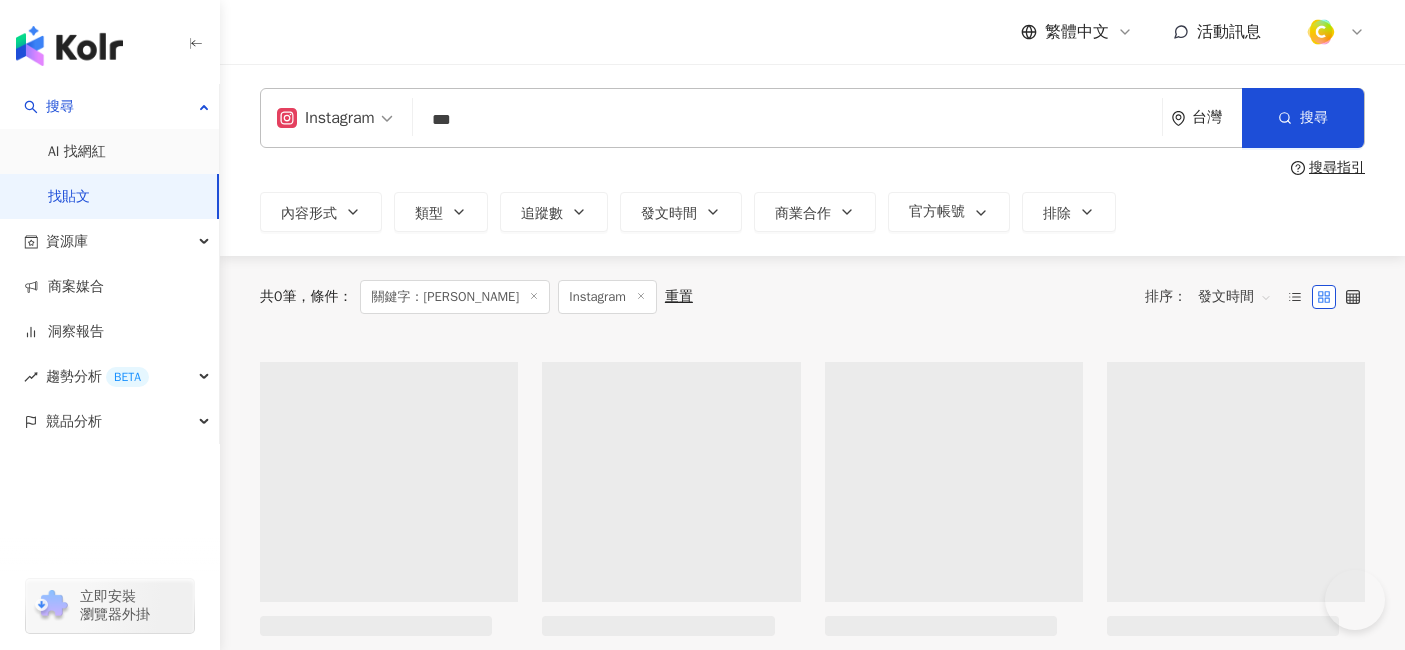 scroll, scrollTop: 0, scrollLeft: 0, axis: both 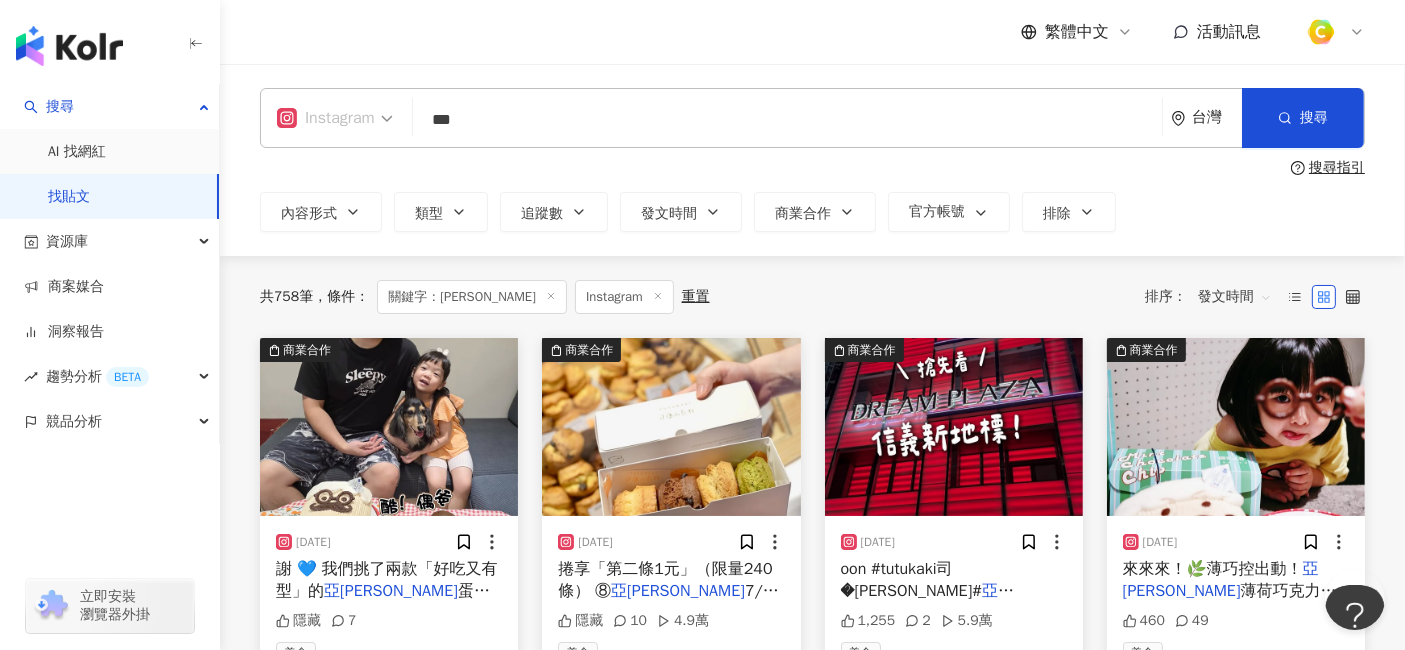 click on "Instagram" at bounding box center [326, 118] 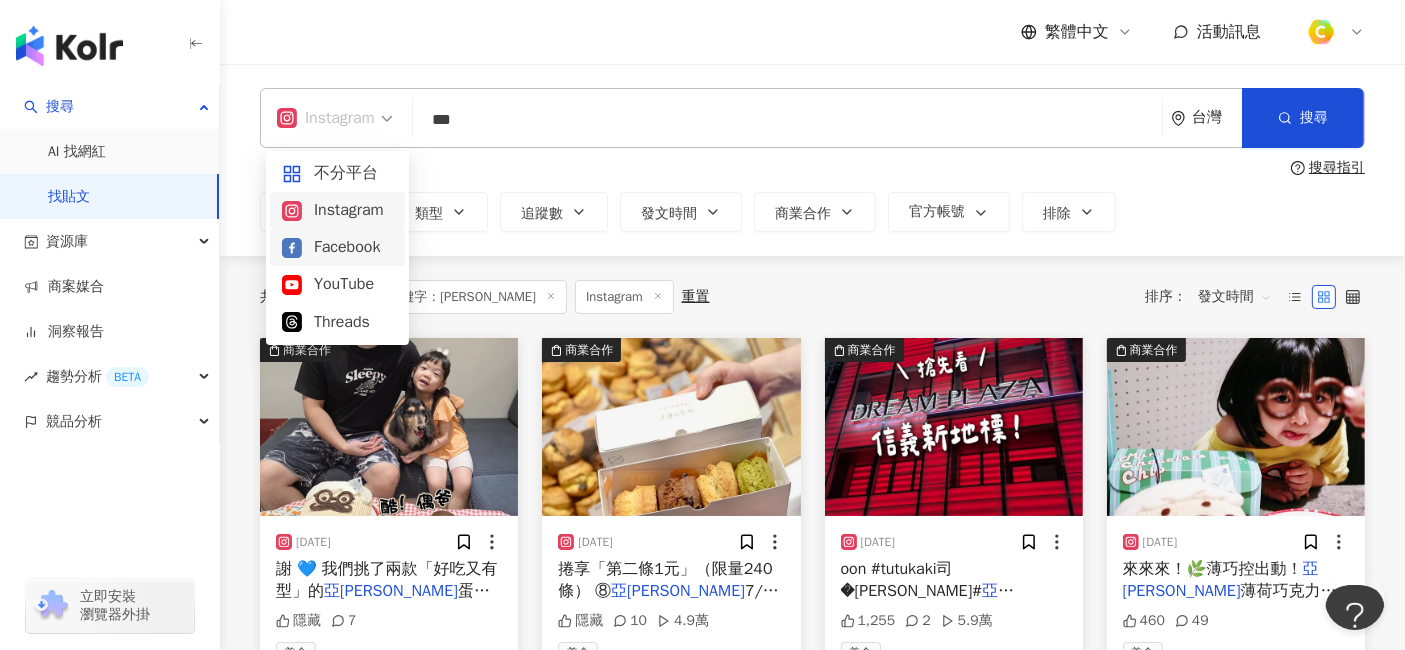 click on "Facebook" at bounding box center (337, 247) 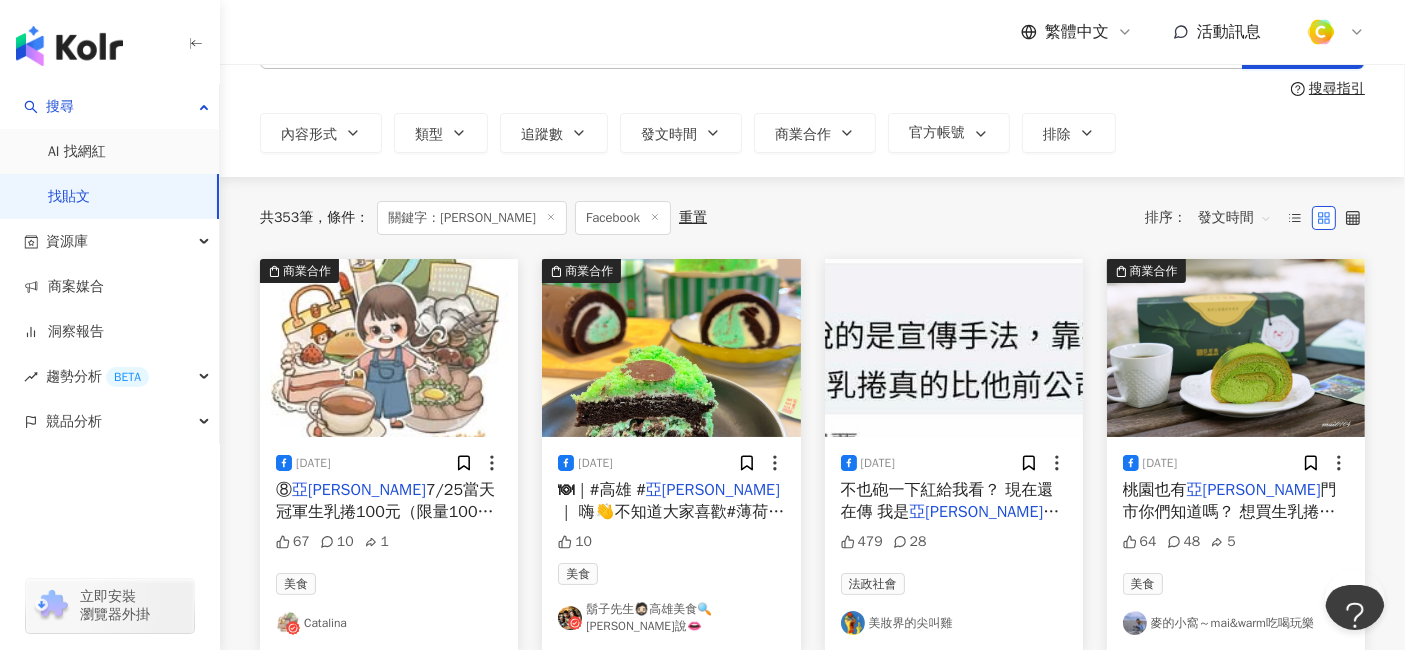 scroll, scrollTop: 111, scrollLeft: 0, axis: vertical 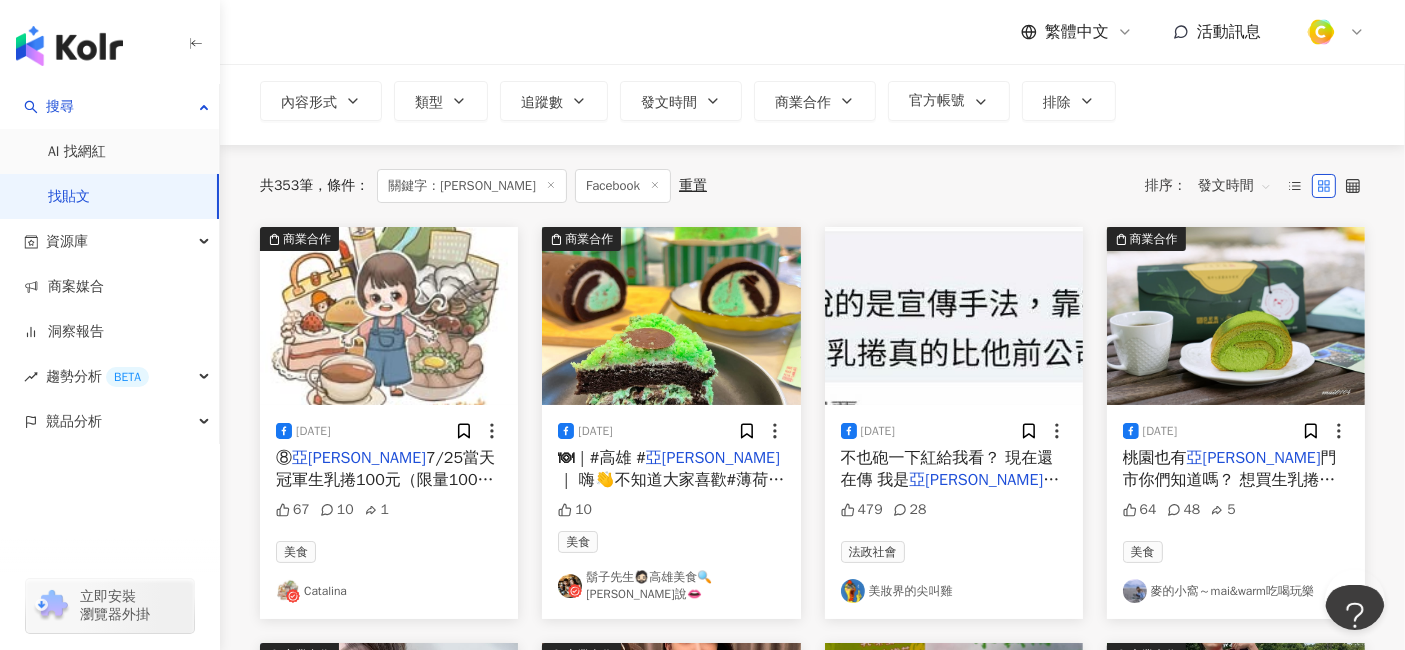 click on "亞[PERSON_NAME]" at bounding box center (984, 480) 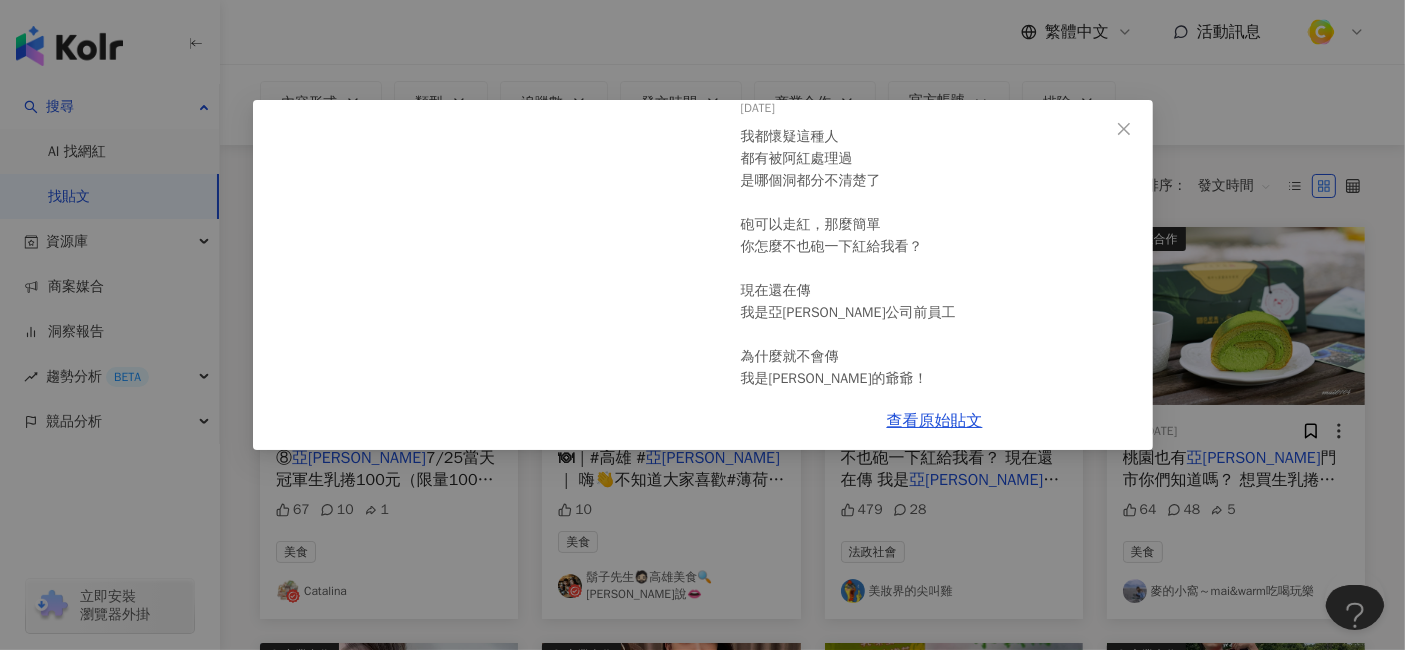 scroll, scrollTop: 152, scrollLeft: 0, axis: vertical 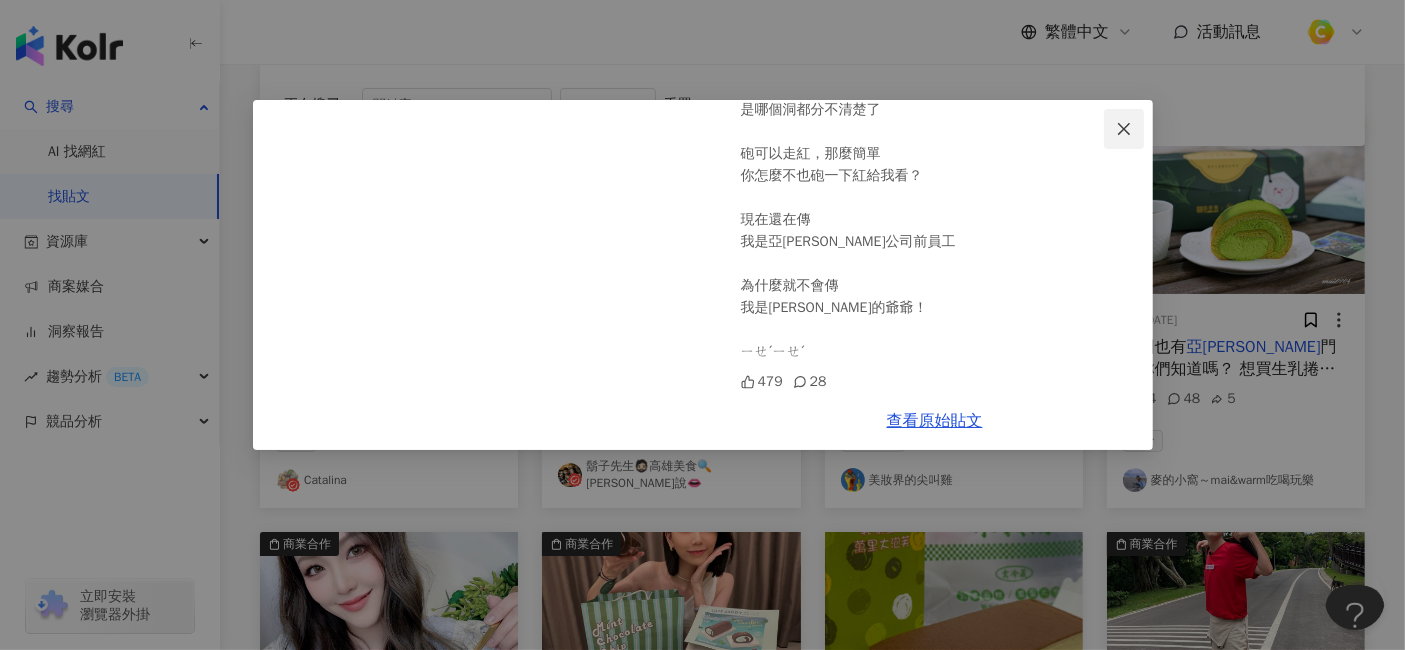 click 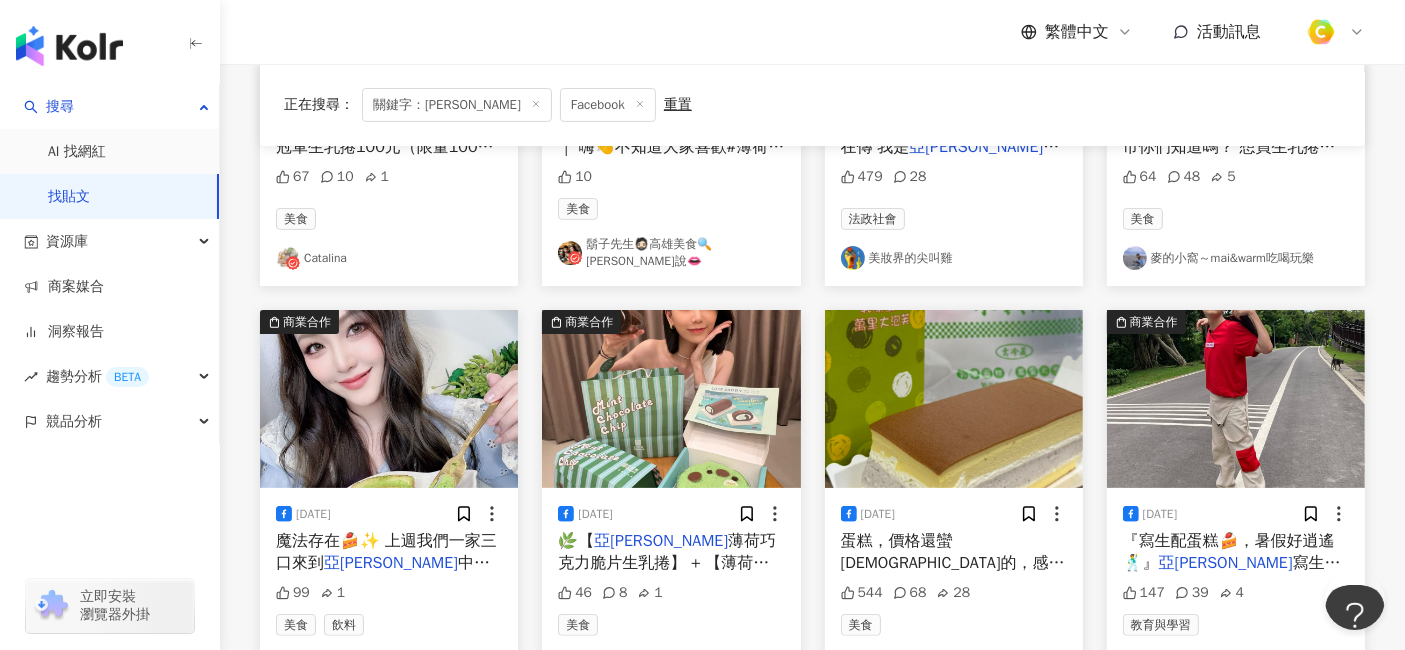 scroll, scrollTop: 555, scrollLeft: 0, axis: vertical 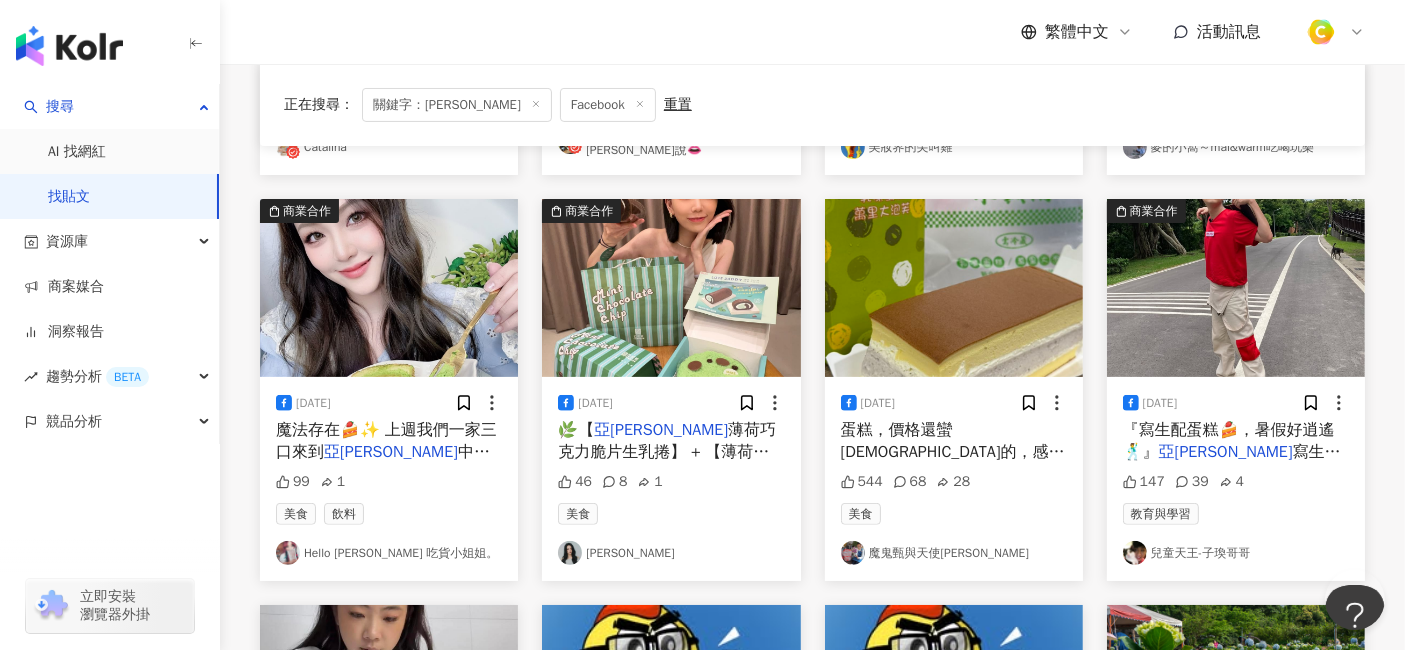click on "魔法存在🍰✨
上週我們一家三口來到" at bounding box center [386, 441] 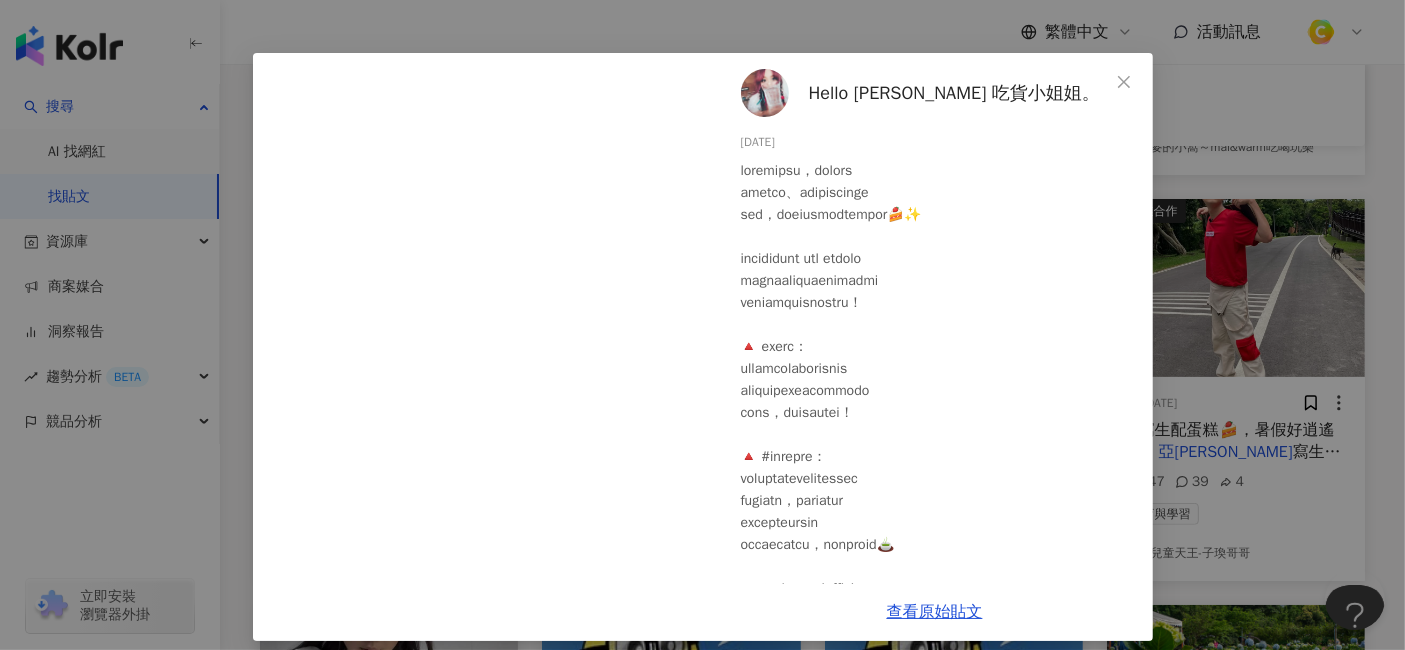 scroll, scrollTop: 61, scrollLeft: 0, axis: vertical 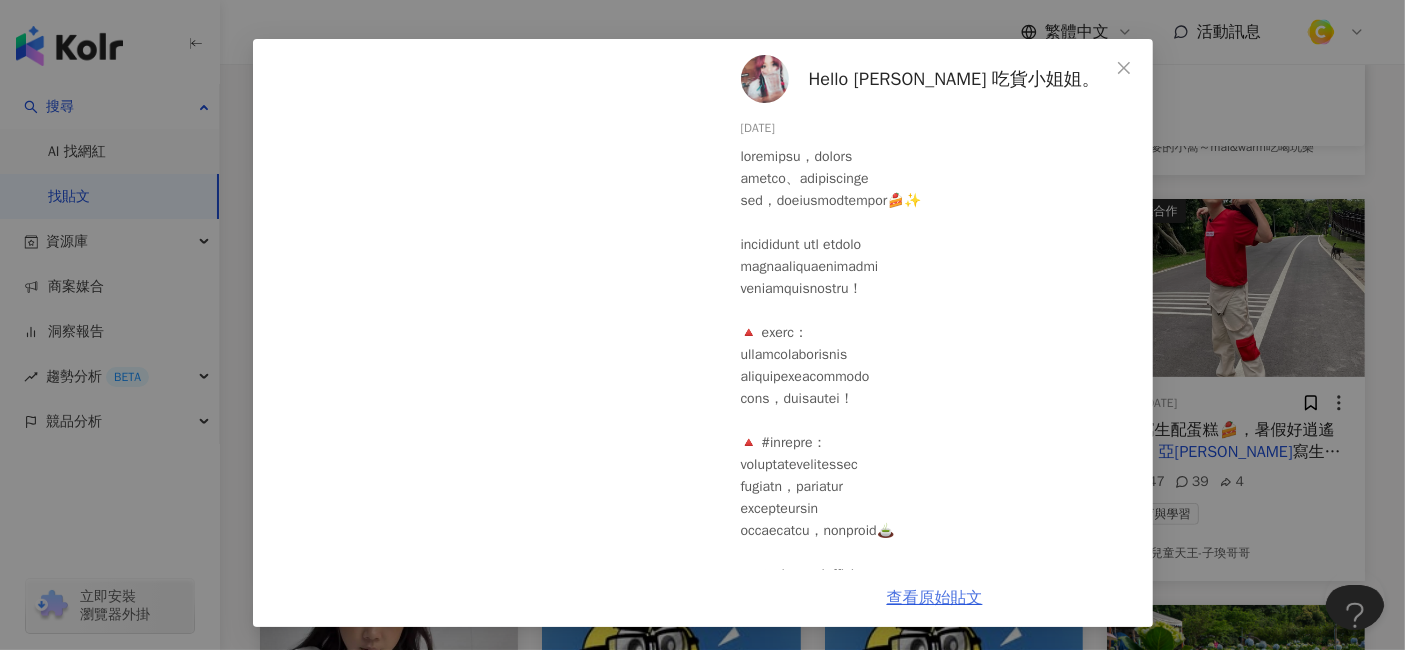 click on "查看原始貼文" at bounding box center (935, 598) 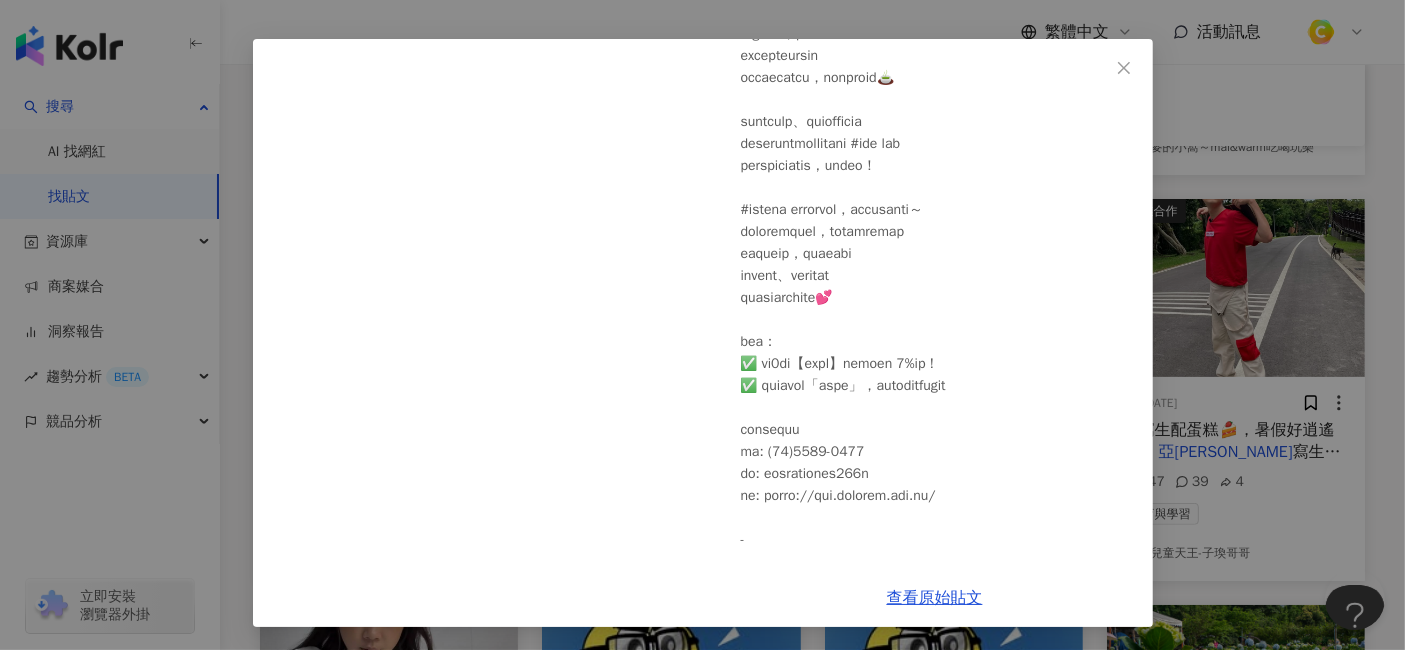 scroll, scrollTop: 551, scrollLeft: 0, axis: vertical 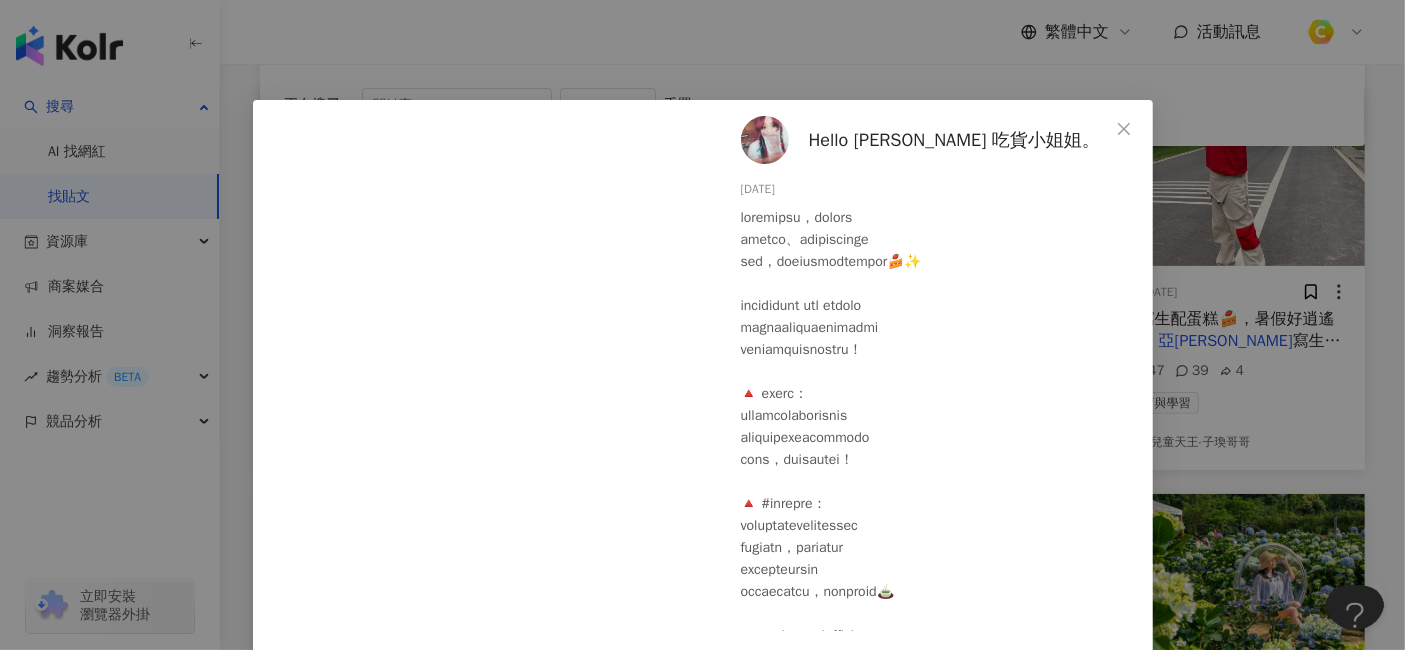 click on "Hello Cutie 吃貨小姐姐。 2025/7/8 99 1 查看原始貼文" at bounding box center [702, 325] 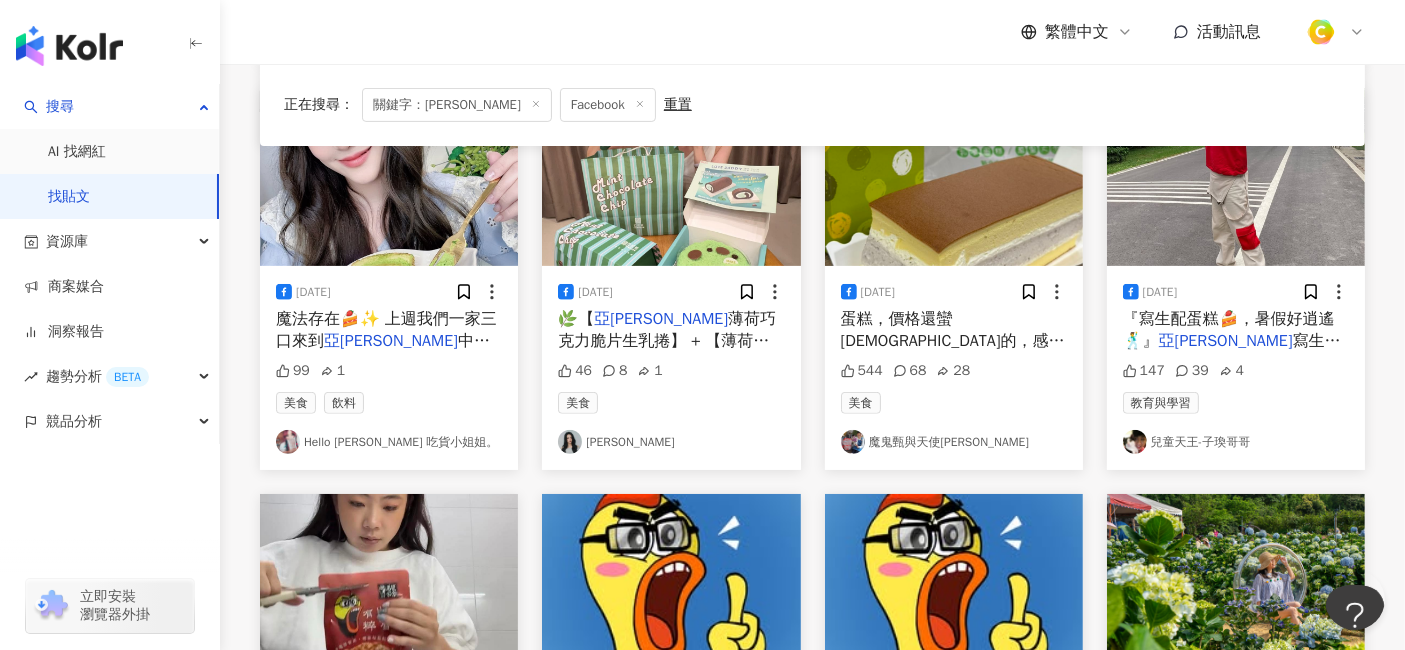 click on "總店生乳捲。
這次來住陽明天山籟" at bounding box center [948, 408] 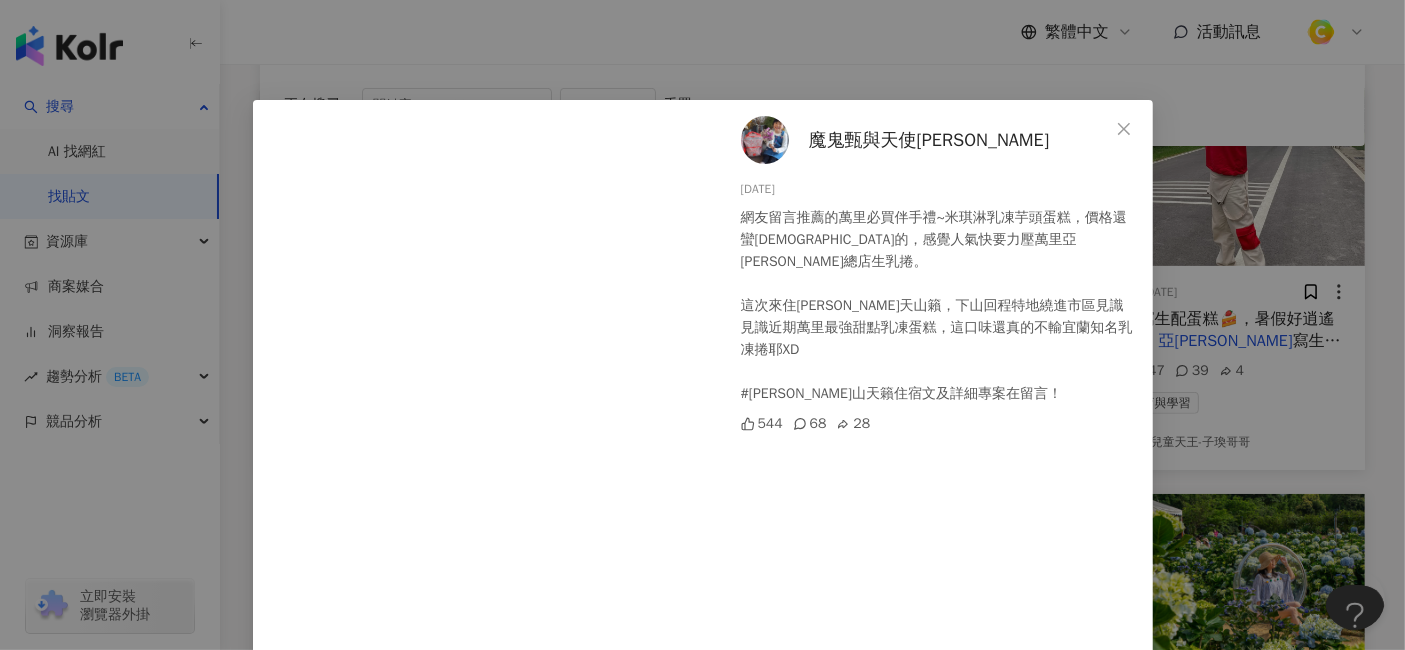 click on "魔鬼甄與天使嘉 2025/6/27  網友留言推薦的萬里必買伴手禮~米琪淋乳凍芋頭蛋糕，價格還蠻佛的，感覺人氣快要力壓萬里亞尼克總店生乳捲。
這次來住陽明天山籟，下山回程特地繞進市區見識見識近期萬里最強甜點乳凍蛋糕，這口味還真的不輸宜蘭知名乳凍捲耶XD
#陽明山天籟住宿文及詳細專案在留言！ 544 68 28 查看原始貼文" at bounding box center (702, 325) 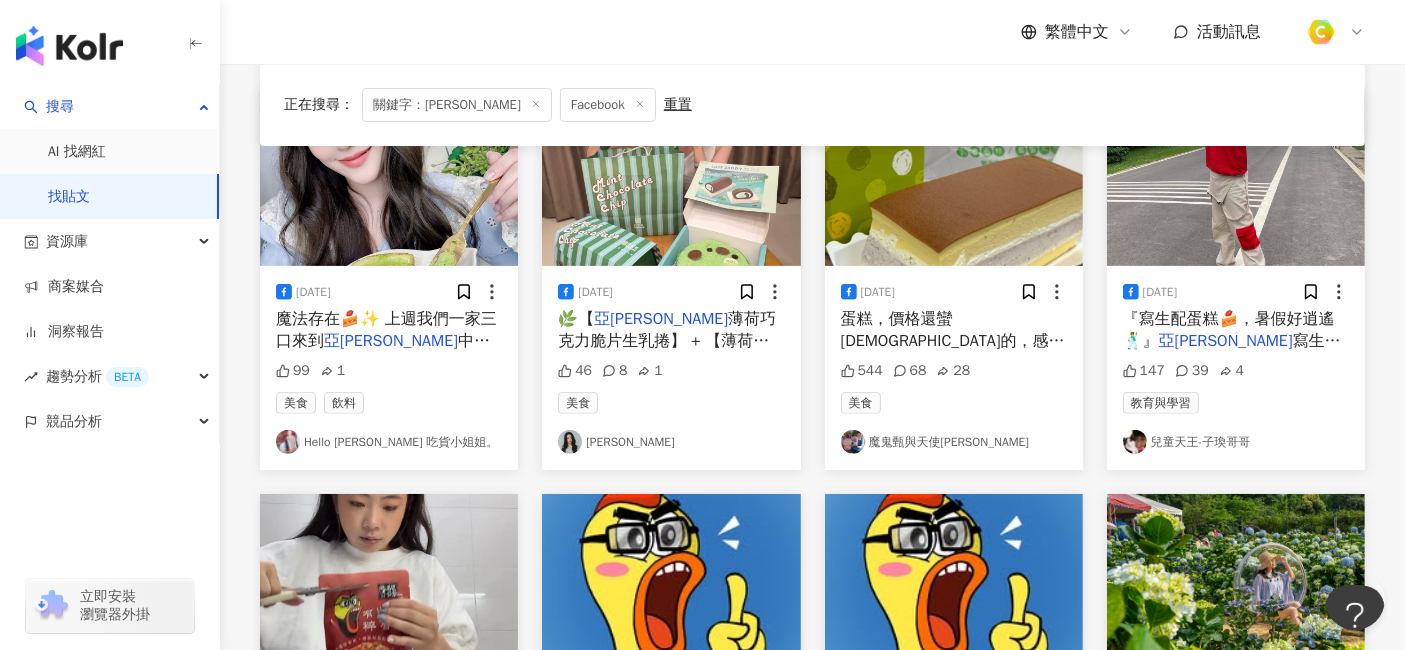 click on "寫生比賽來啦~! 快點報名來找檸檬哥哥還有momo玩！！😁
除了報名免費之外，還可以吃到好吃的戚風蛋糕呀！🤩🤩🤩
【活動詳情】：[URL][DOMAIN_NAME]
【報名網址】：[URL][DOMAIN_NAME]
打勾勾 7/26 (六) 我們在[GEOGRAPHIC_DATA]不散喔🤙🤙🤙
#" at bounding box center [1235, 442] 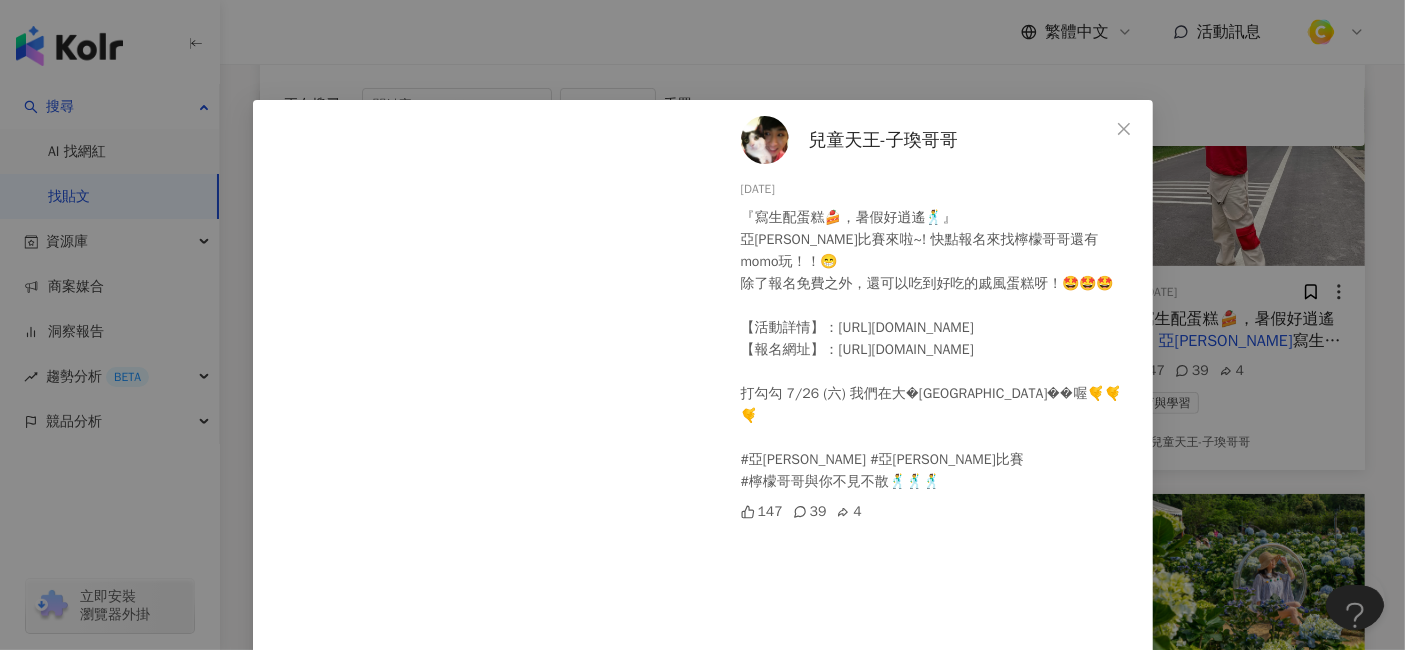 click on "兒童天王-子瑍哥哥 2025/6/23  『寫生配蛋糕🍰，暑假好逍遙🕺』
亞尼克寫生比賽來啦~! 快點報名來找檸檬哥哥還有momo玩！！😁
除了報名免費之外，還可以吃到好吃的戚風蛋糕呀！🤩🤩🤩
【活動詳情】：https://reurl.cc/XAdn7R
【報名網址】：https://reurl.cc/XA1GRa
打勾勾 7/26 (六) 我們在大安森林公園不見不散喔🤙🤙🤙
#亞尼克 #亞尼克寫生比賽
#檸檬哥哥與你不見不散🕺🕺🕺 147 39 4 查看原始貼文" at bounding box center [702, 325] 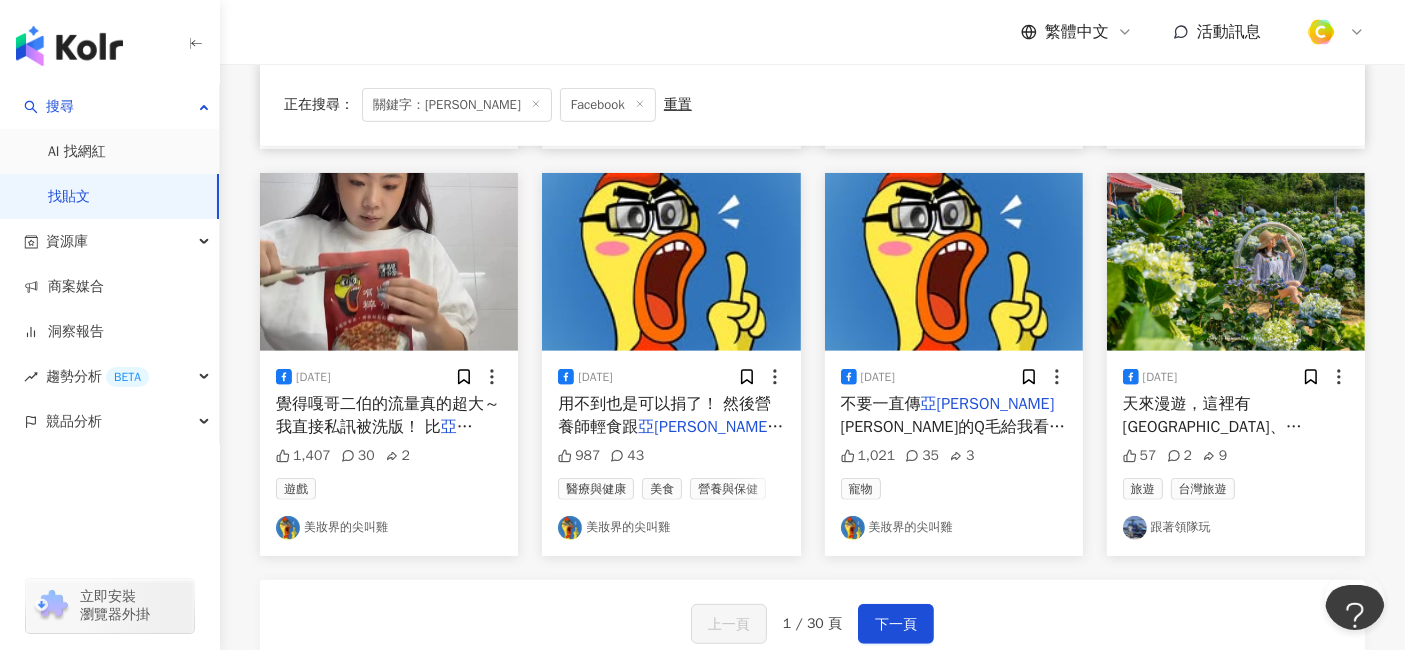 scroll, scrollTop: 1111, scrollLeft: 0, axis: vertical 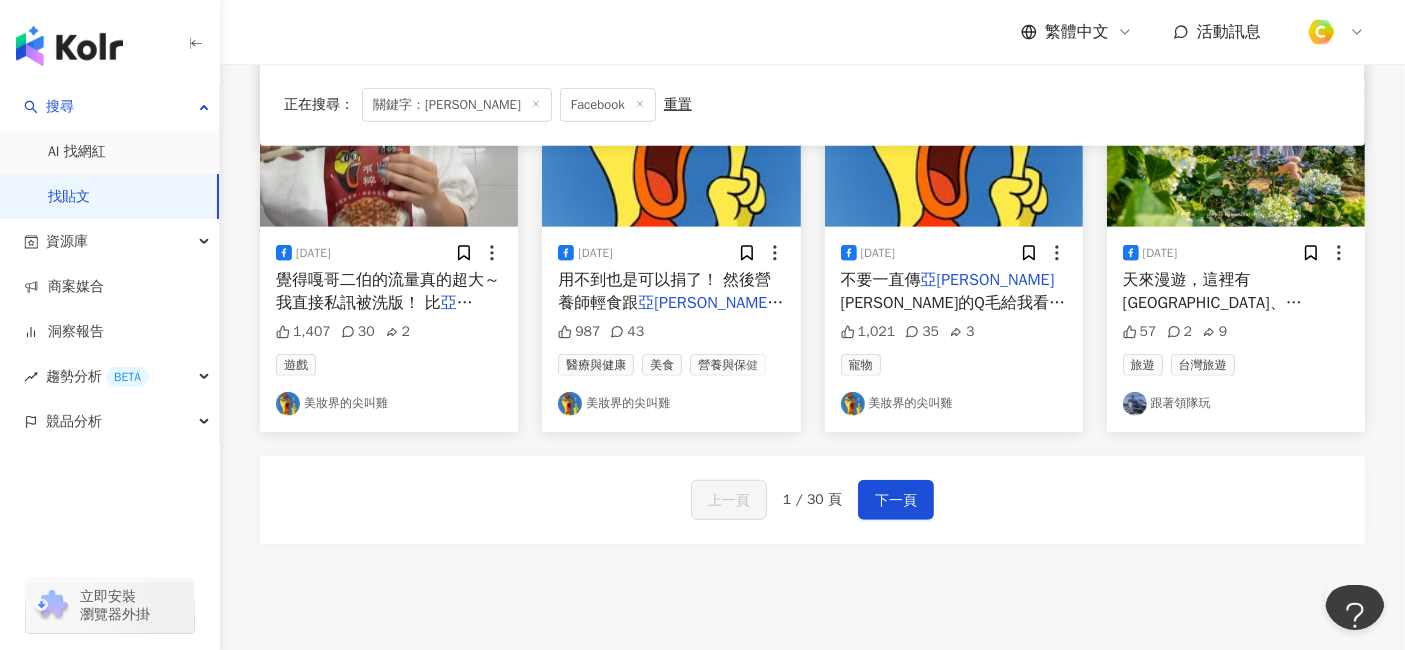 click on "覺得嘎哥二伯的流量真的超大～
我直接私訊被洗版！
比" at bounding box center (388, 291) 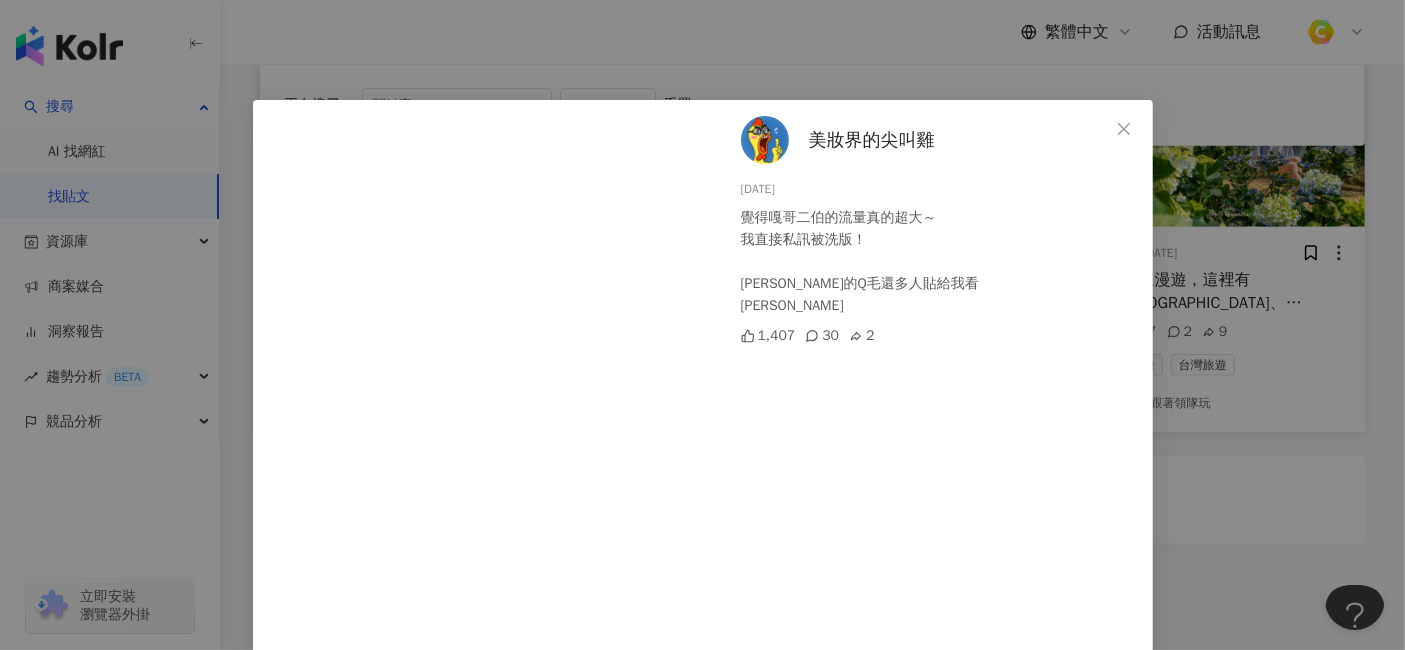 click on "美妝界的尖叫雞 2025/6/17  覺得嘎哥二伯的流量真的超大～
我直接私訊被洗版！
比亞尼克的Q毛還多人貼給我看
哈哈😂 1,407 30 2 查看原始貼文" at bounding box center (702, 325) 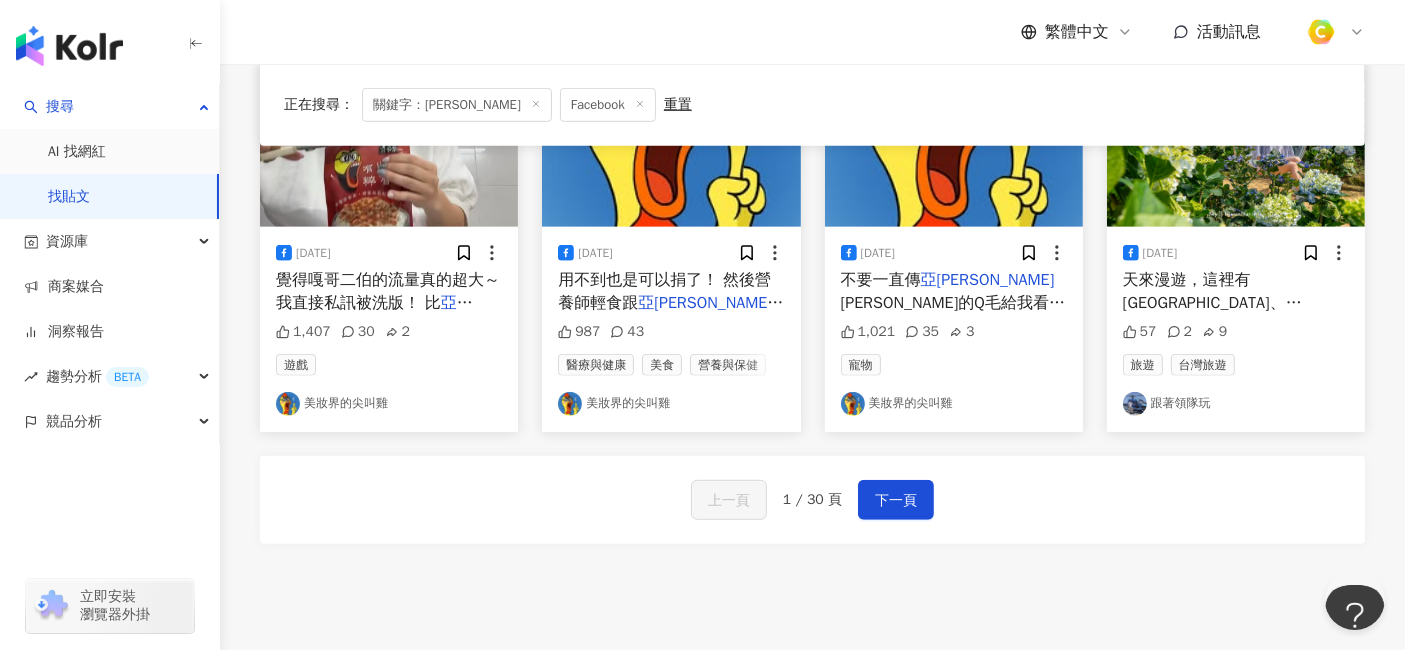 click on "官網個資都外洩幾次了
他們大公司" at bounding box center [664, 336] 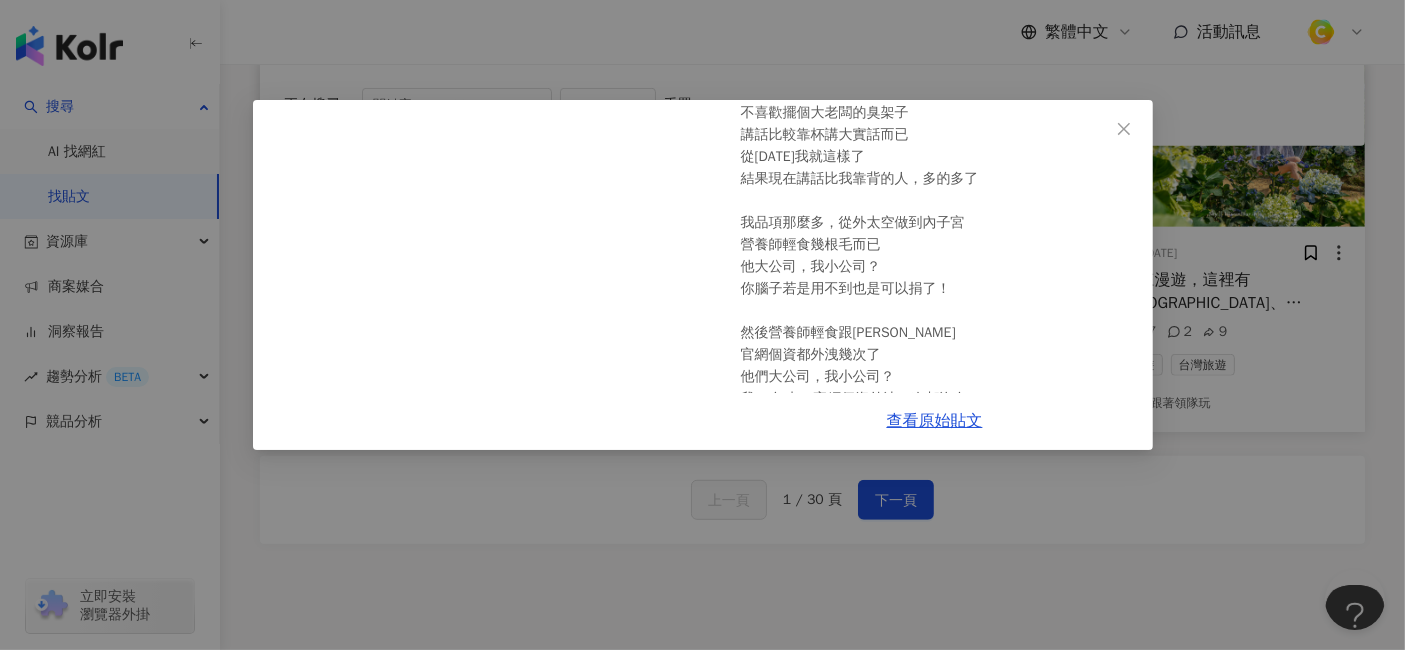 scroll, scrollTop: 0, scrollLeft: 0, axis: both 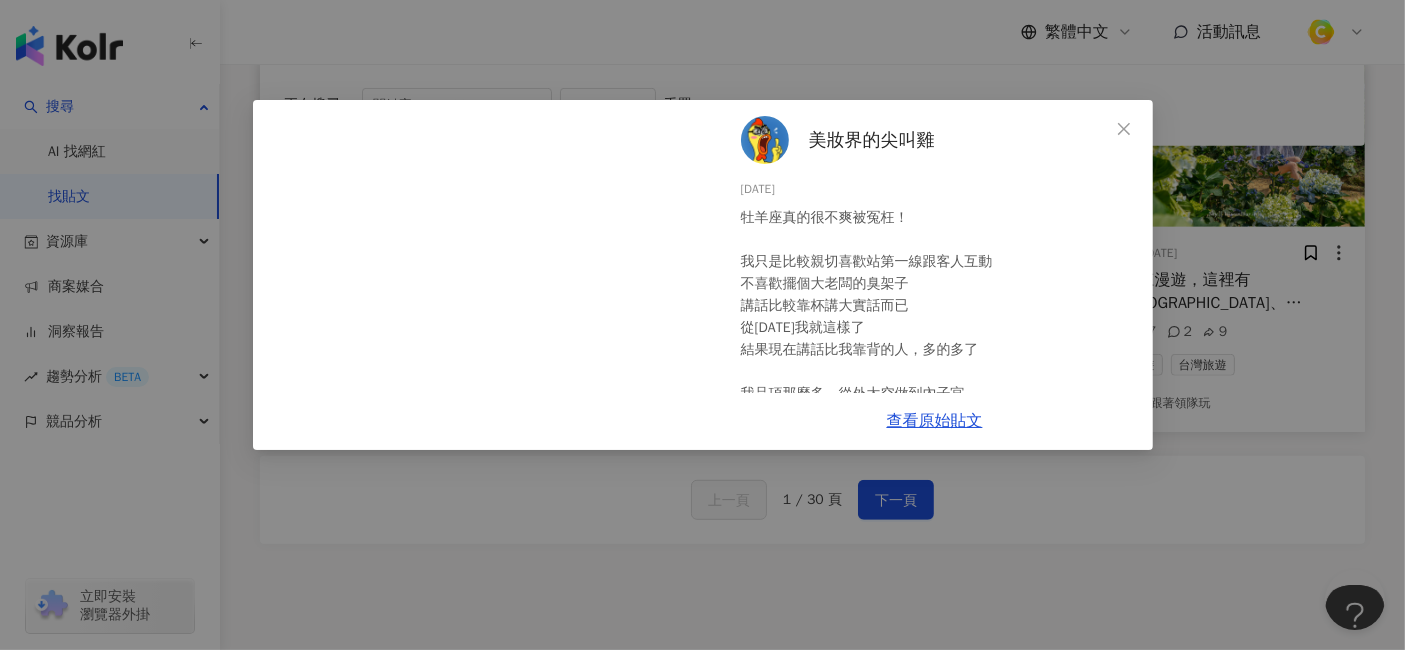 click on "美妝界的尖叫雞 2025/6/15  牡羊座真的很不爽被冤枉！
我只是比較親切喜歡站第一線跟客人互動
不喜歡擺個大老闆的臭架子
講話比較靠杯講大實話而已
從2015年我就這樣了
結果現在講話比我靠背的人，多的多了
我品項那麼多，從外太空做到內子宮
營養師輕食幾根毛而已
他大公司，我小公司？
你腦子若是用不到也是可以捐了！
然後營養師輕食跟亞尼克
官網個資都外洩幾次了
他們大公司，我小公司？
我10年來，官網個資外洩一次都沒有！
亞尼克跟我一交手，一年倒了10間店ㄟ
我只是之前
比較少花錢找代言人打廣告齁！
所以有些民眾只看一些表面的東西
真的也是蠻盲目的～氣氣氣氣氣氣氣氣 987 43 查看原始貼文" at bounding box center [702, 325] 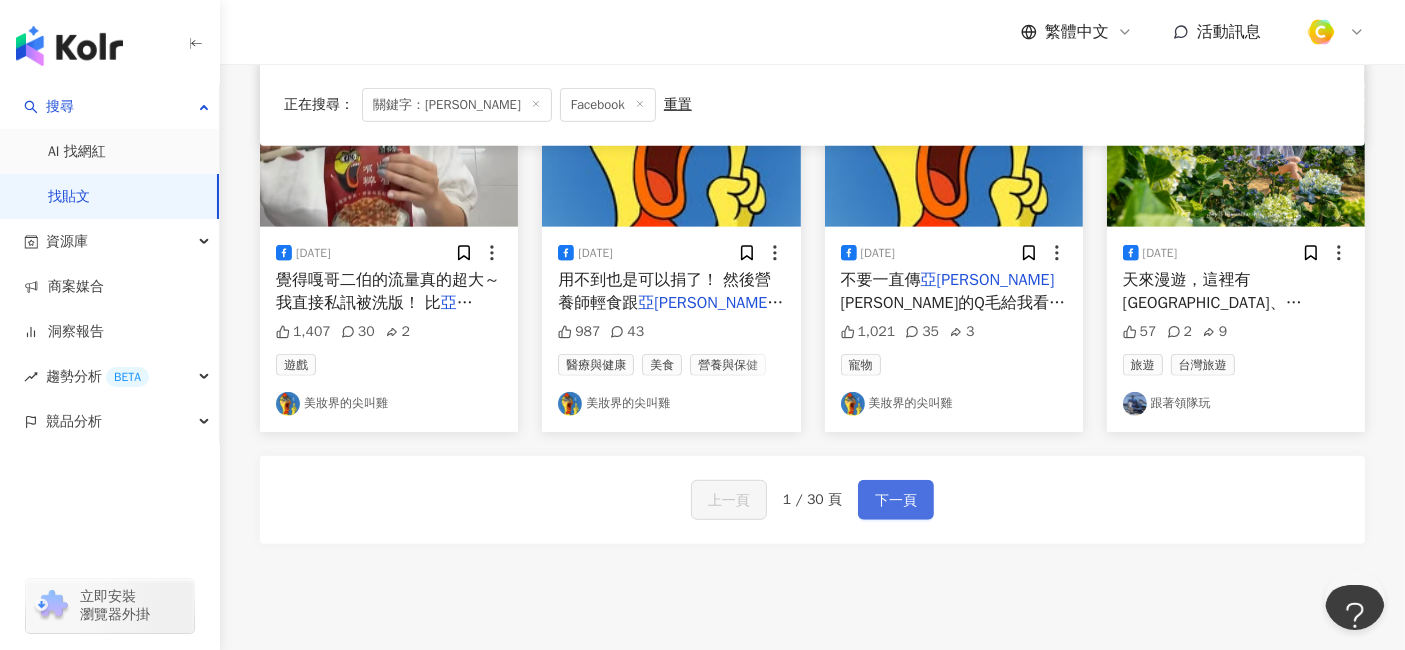 click on "下一頁" at bounding box center [896, 501] 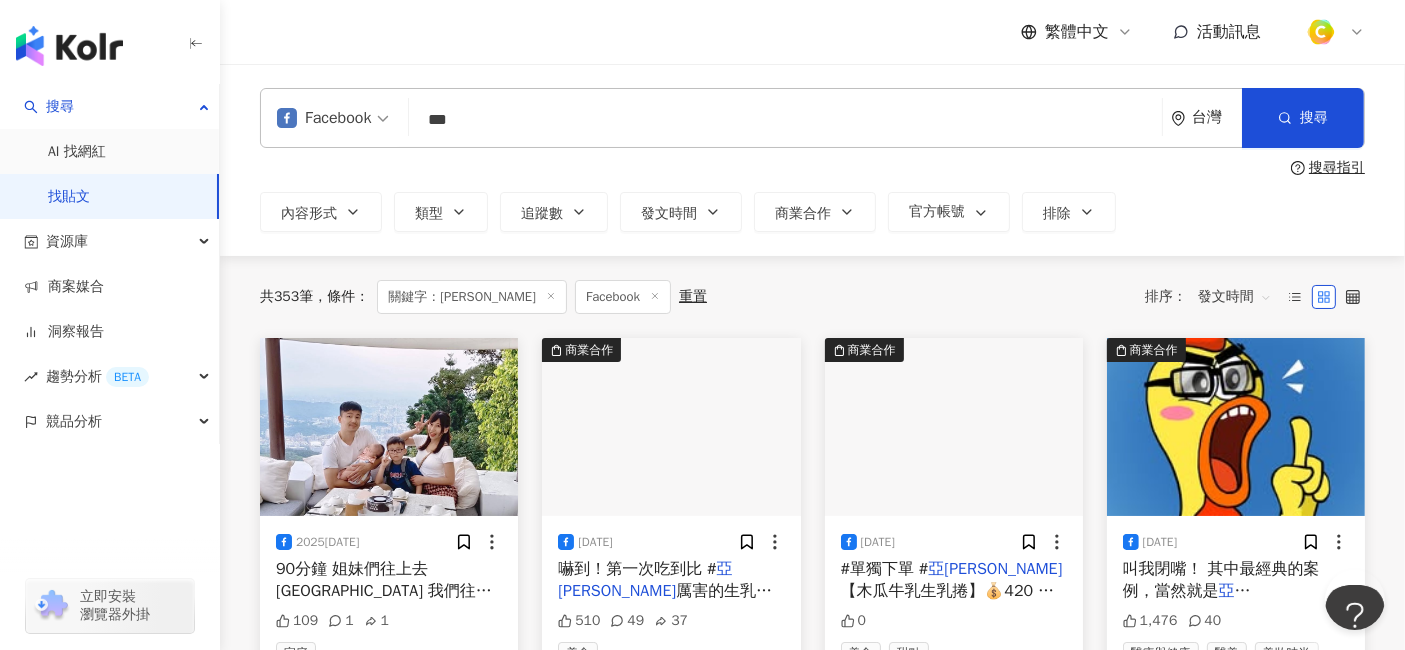 scroll, scrollTop: 222, scrollLeft: 0, axis: vertical 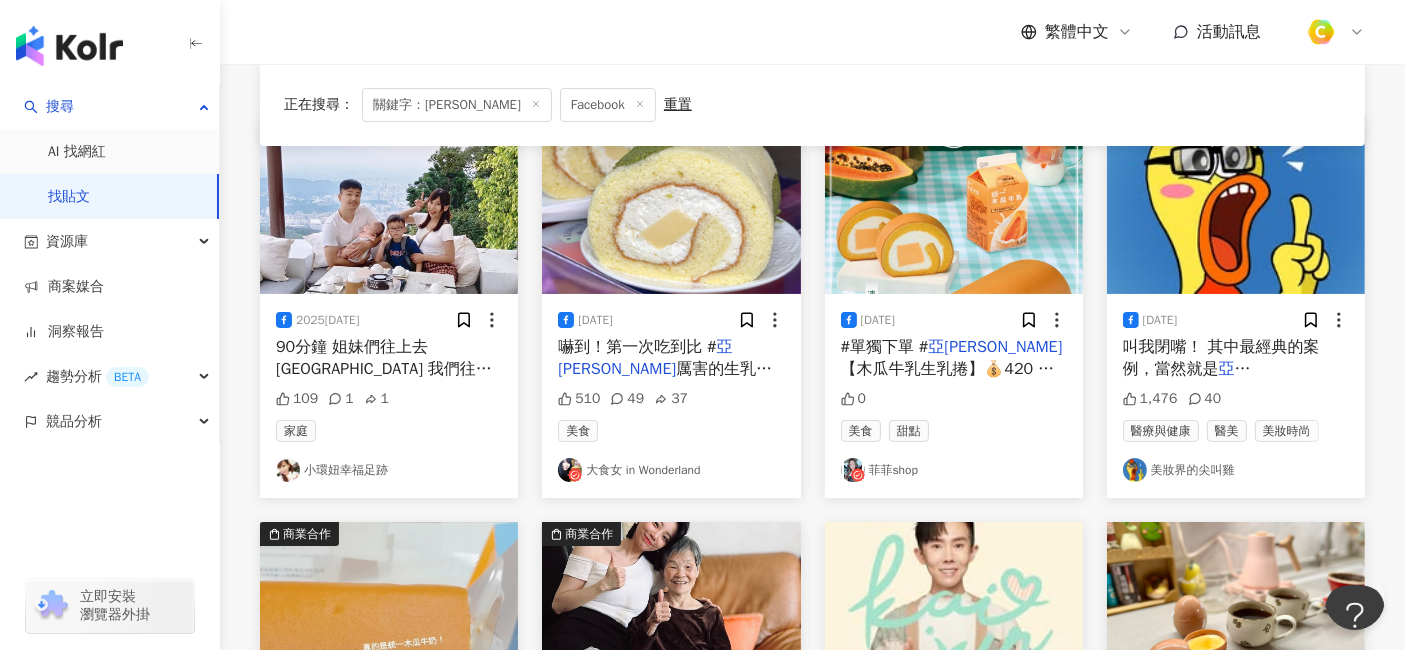 click on "亞[PERSON_NAME]" at bounding box center (1187, 380) 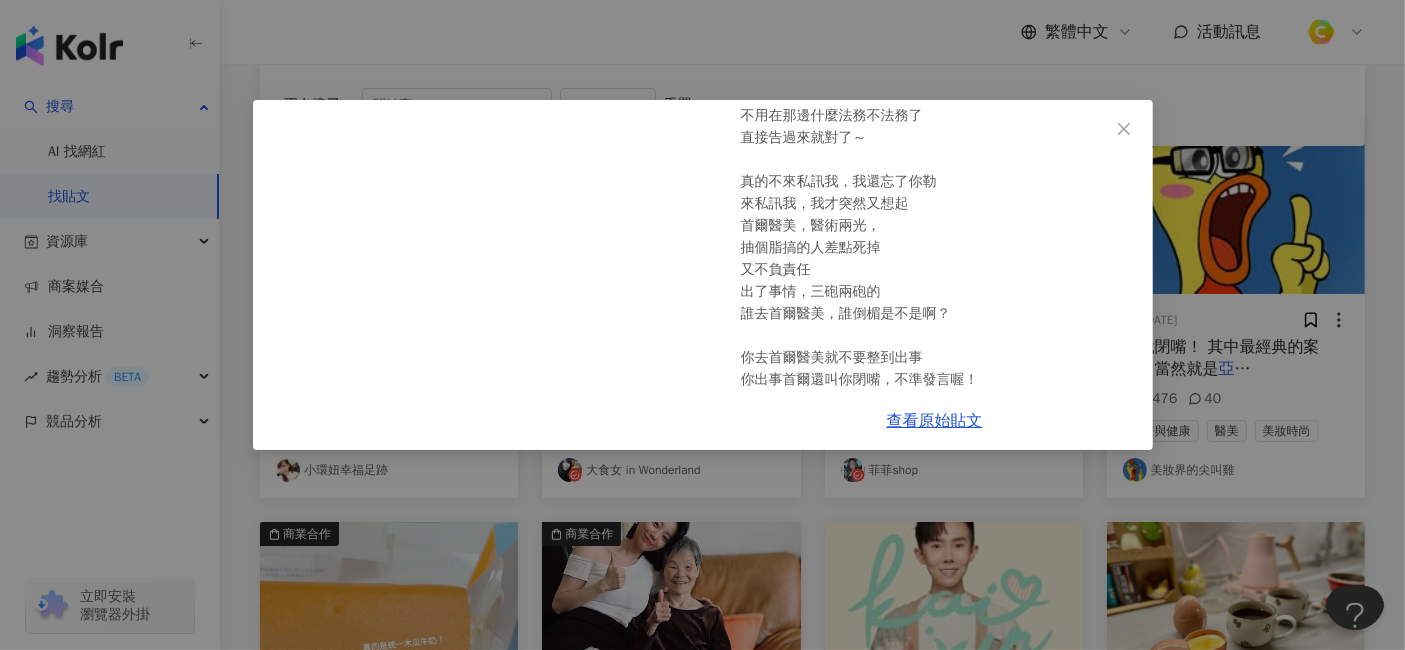 scroll, scrollTop: 416, scrollLeft: 0, axis: vertical 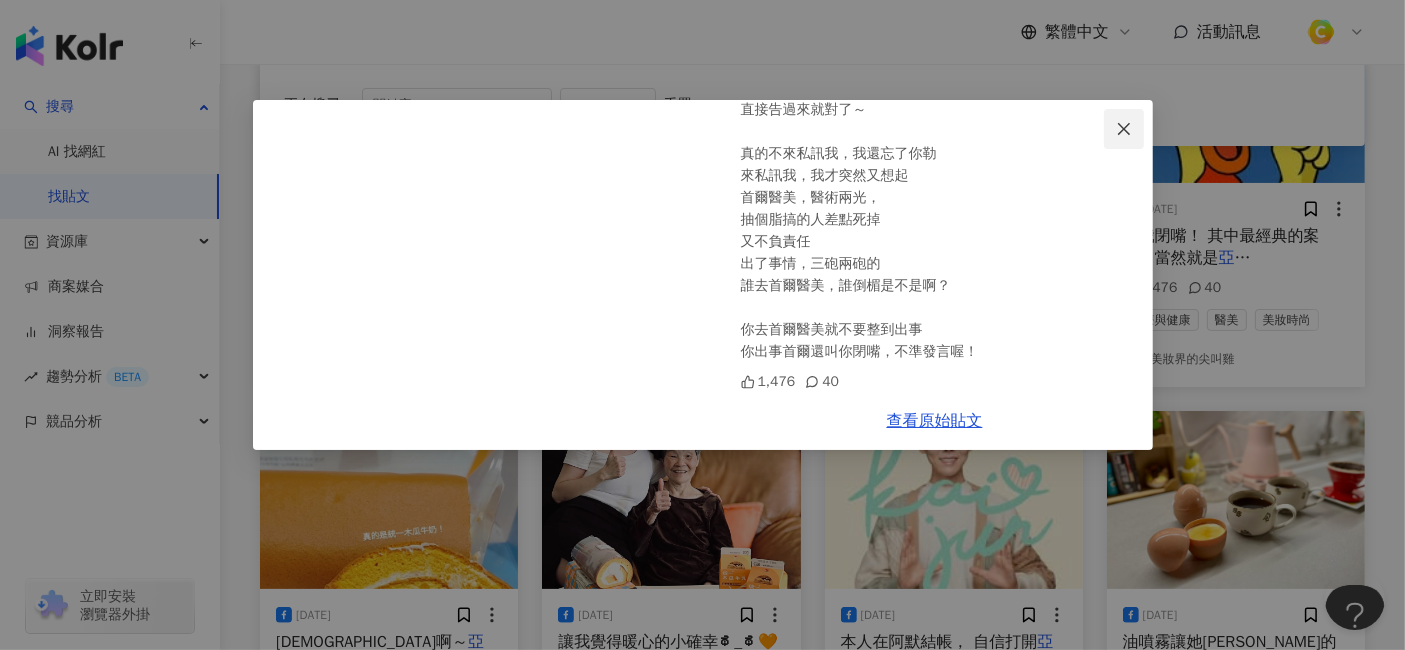 click at bounding box center (1124, 129) 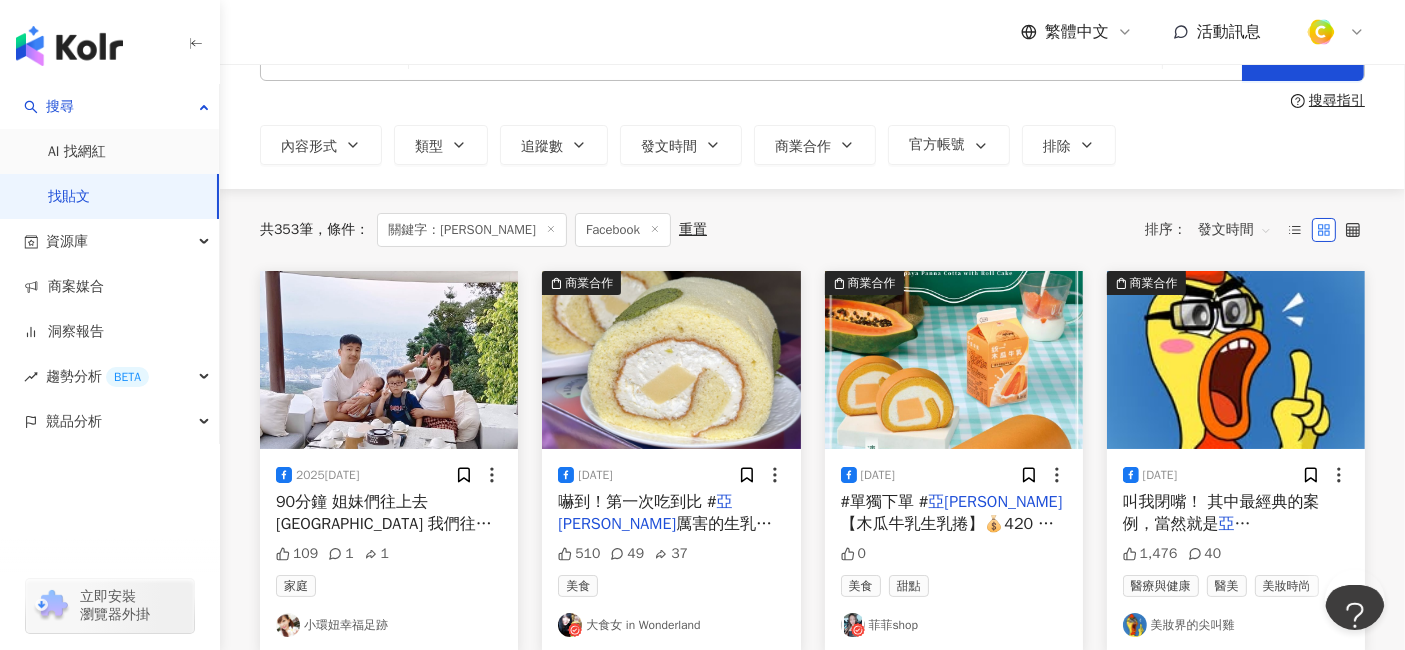 scroll, scrollTop: 0, scrollLeft: 0, axis: both 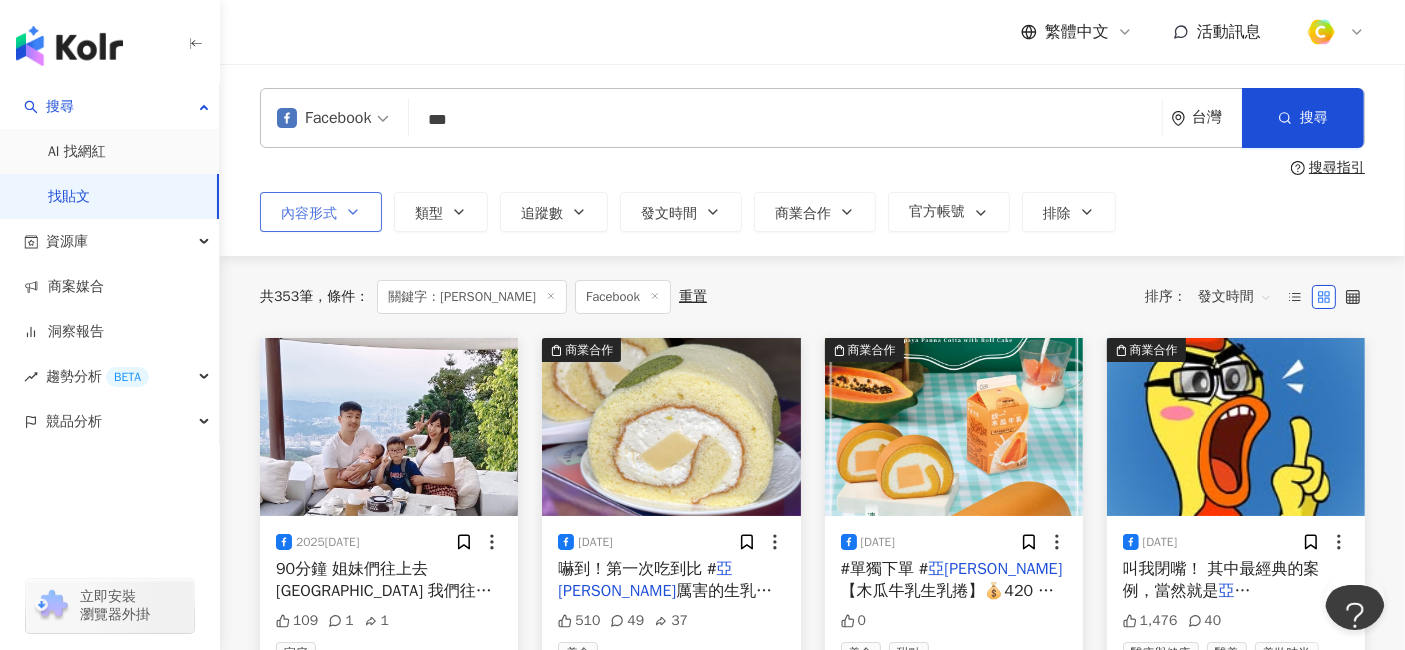 click on "內容形式" at bounding box center (309, 214) 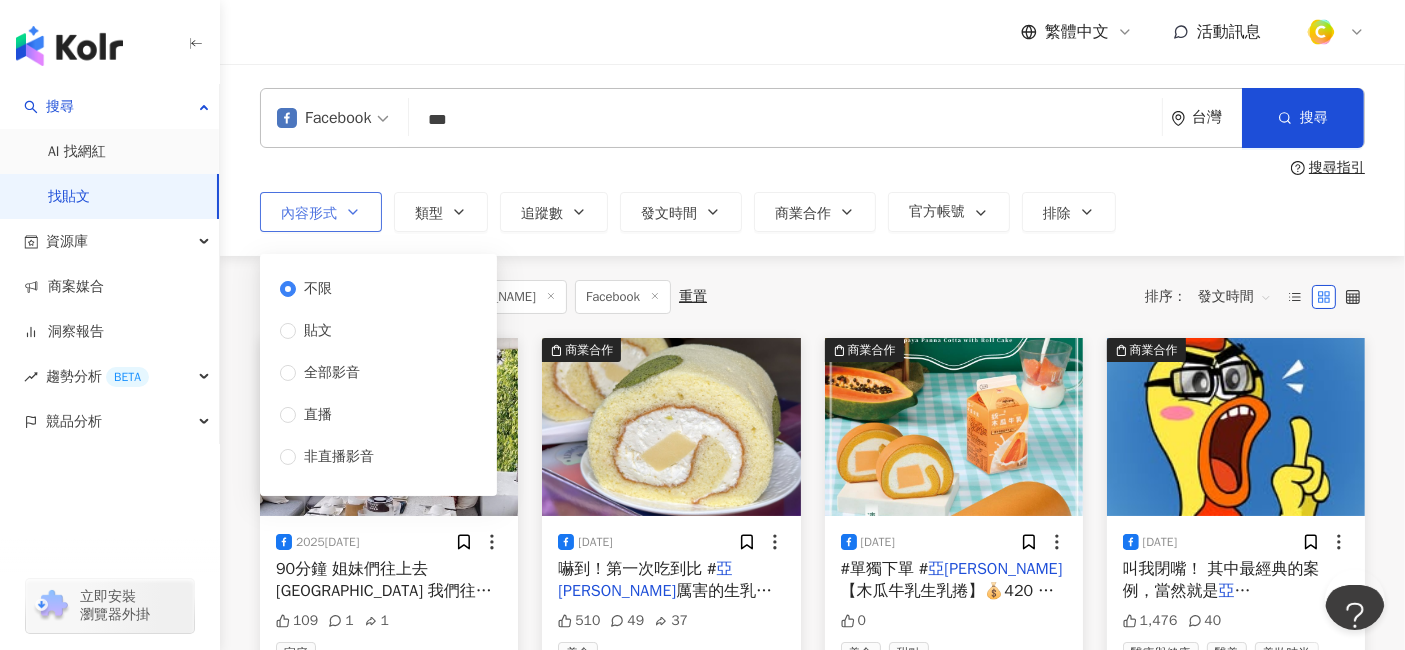click on "內容形式" at bounding box center (309, 214) 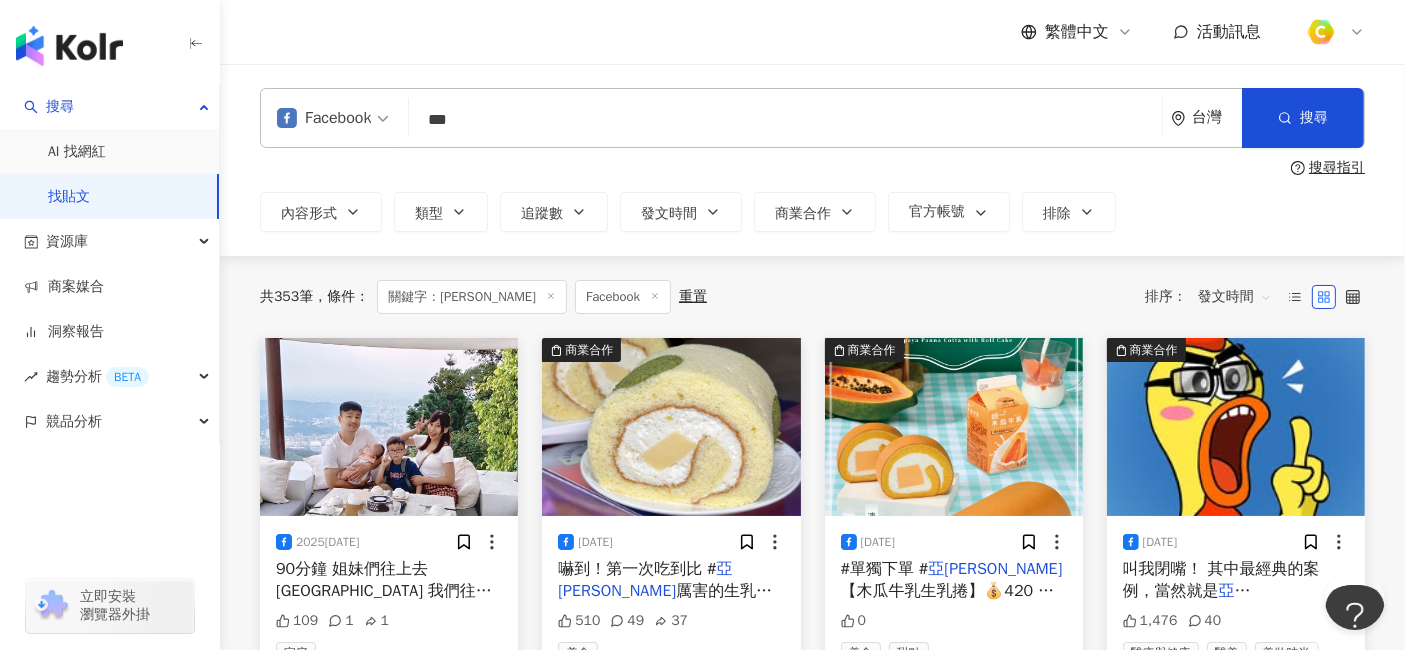 click on "共  353  筆 條件 ： 關鍵字：亞尼克 Facebook 重置 排序： 發文時間" at bounding box center [812, 297] 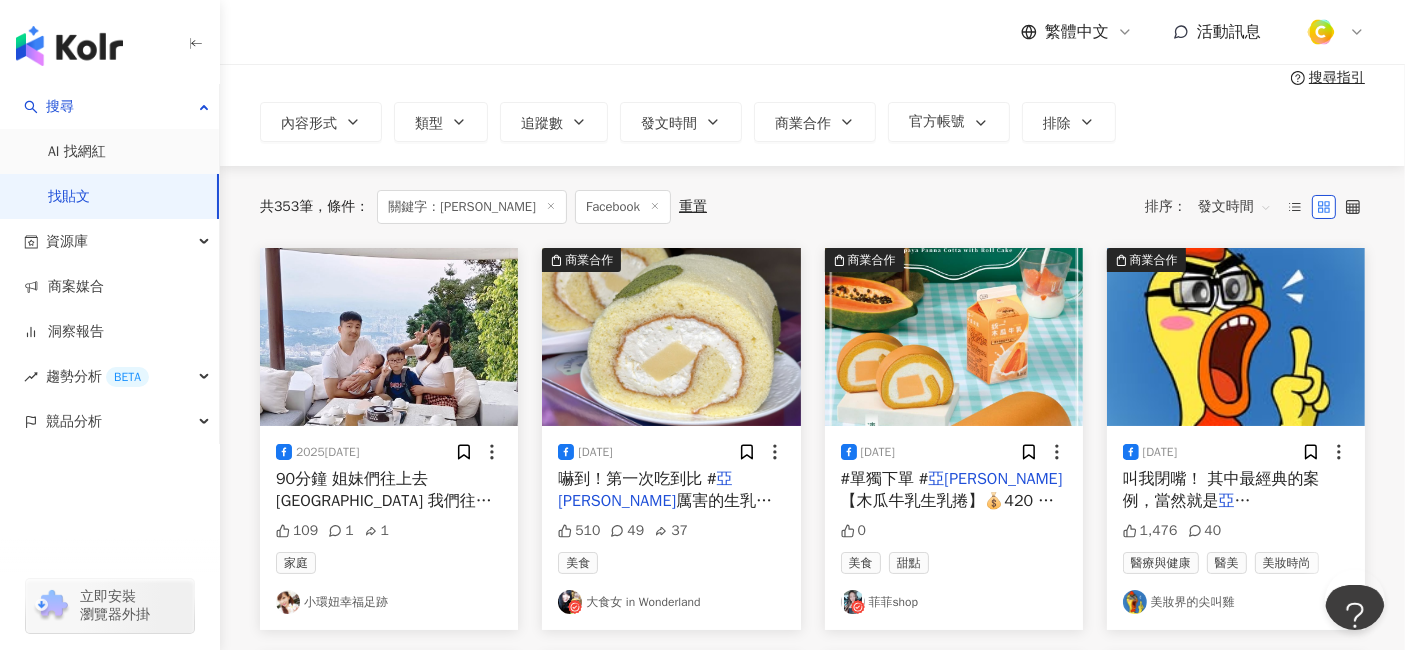 scroll, scrollTop: 111, scrollLeft: 0, axis: vertical 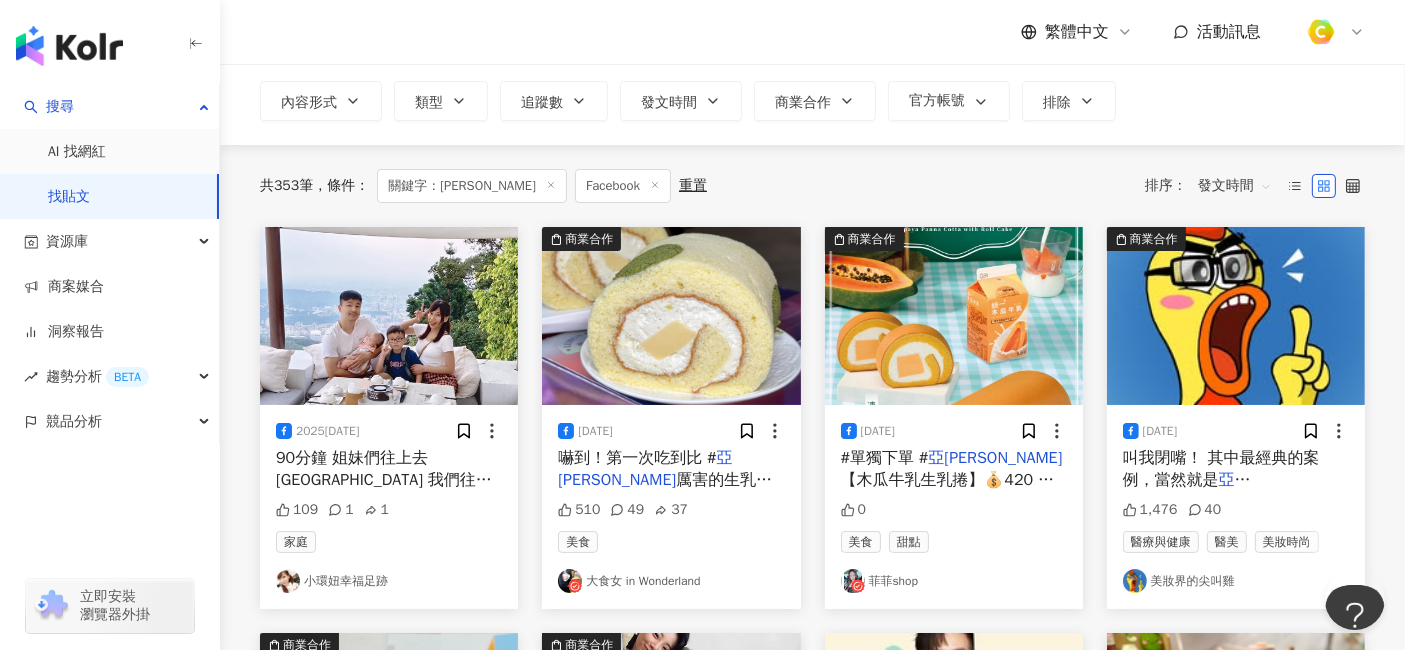 click on "厲害的生乳捲…😱
不愧是知名甜點店新品牌！🤫 鮮奶油不只有香草籽、還有檸檬清香，整個清爽到一個不行！完全不膩！😍😍😍
連我爸媽平常不太吃甜的，都搶著吃誒！！！" at bounding box center [670, 547] 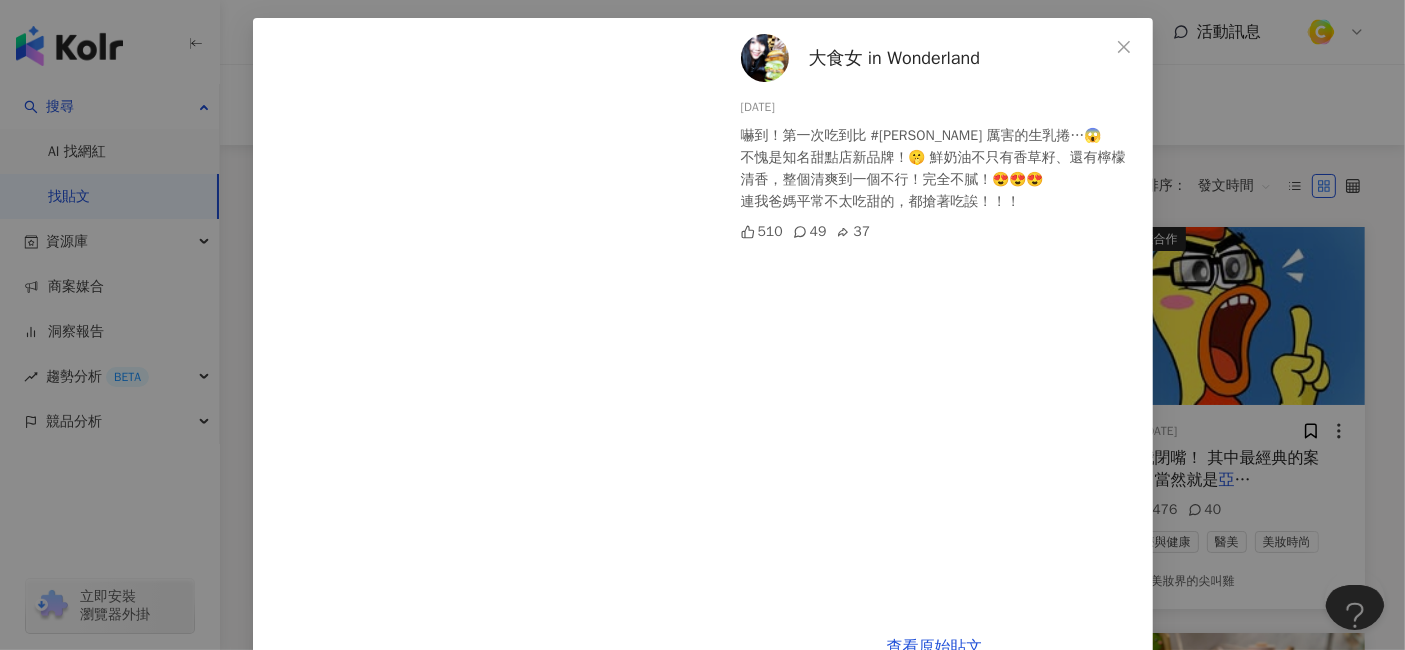 scroll, scrollTop: 131, scrollLeft: 0, axis: vertical 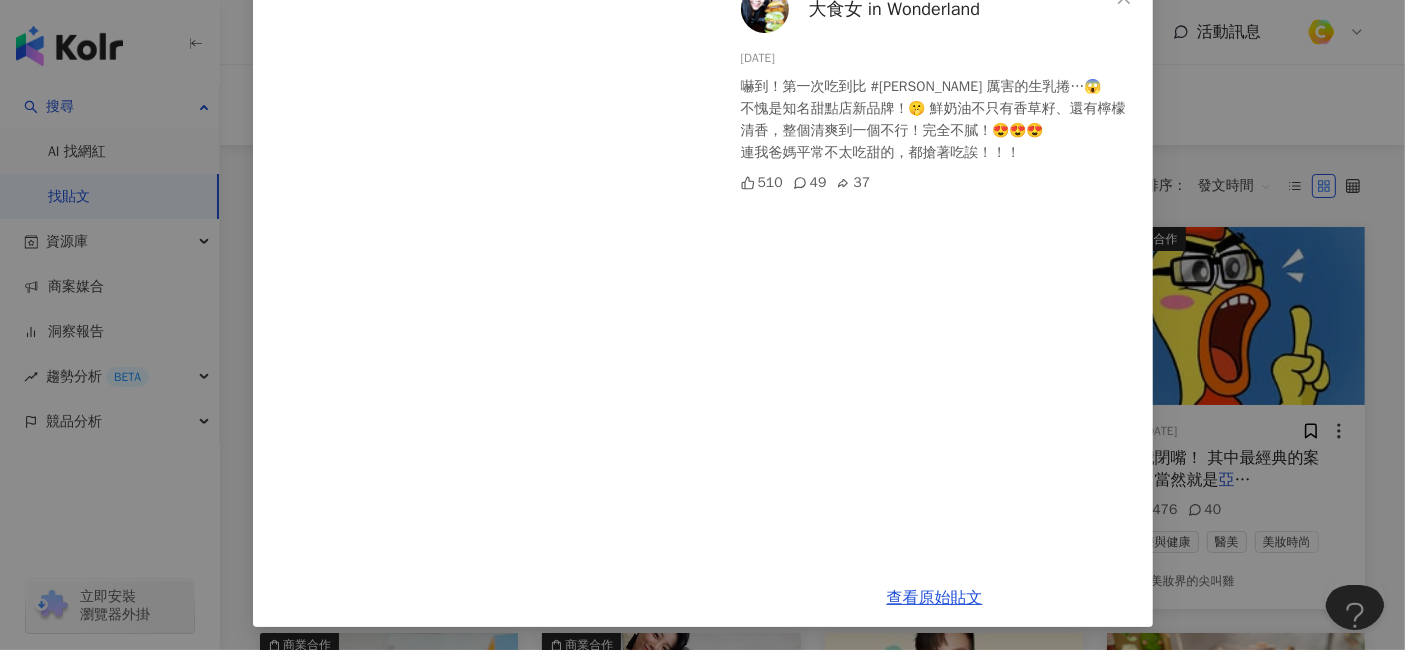 click on "大食女 in Wonderland 2025/5/29  嚇到！第一次吃到比 #亞尼克 厲害的生乳捲…😱
不愧是知名甜點店新品牌！🤫 鮮奶油不只有香草籽、還有檸檬清香，整個清爽到一個不行！完全不膩！😍😍😍
連我爸媽平常不太吃甜的，都搶著吃誒！！！ 510 49 37 查看原始貼文" at bounding box center [702, 325] 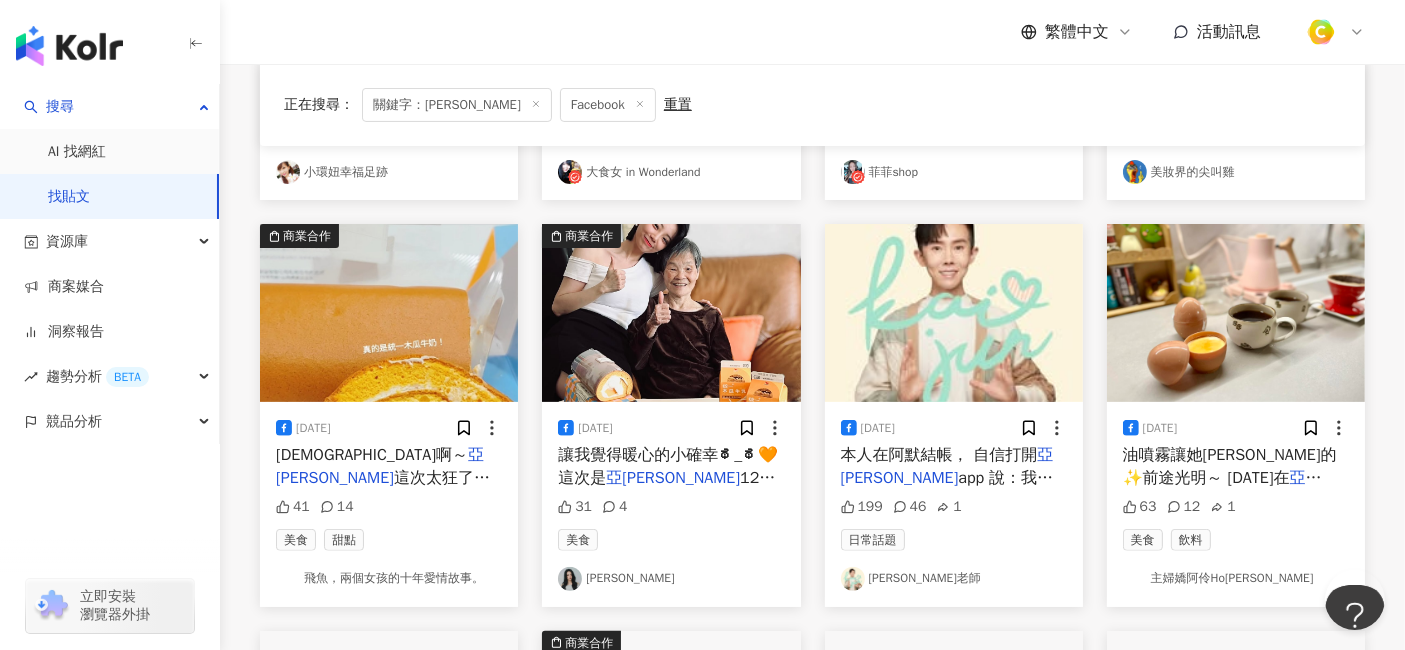 scroll, scrollTop: 555, scrollLeft: 0, axis: vertical 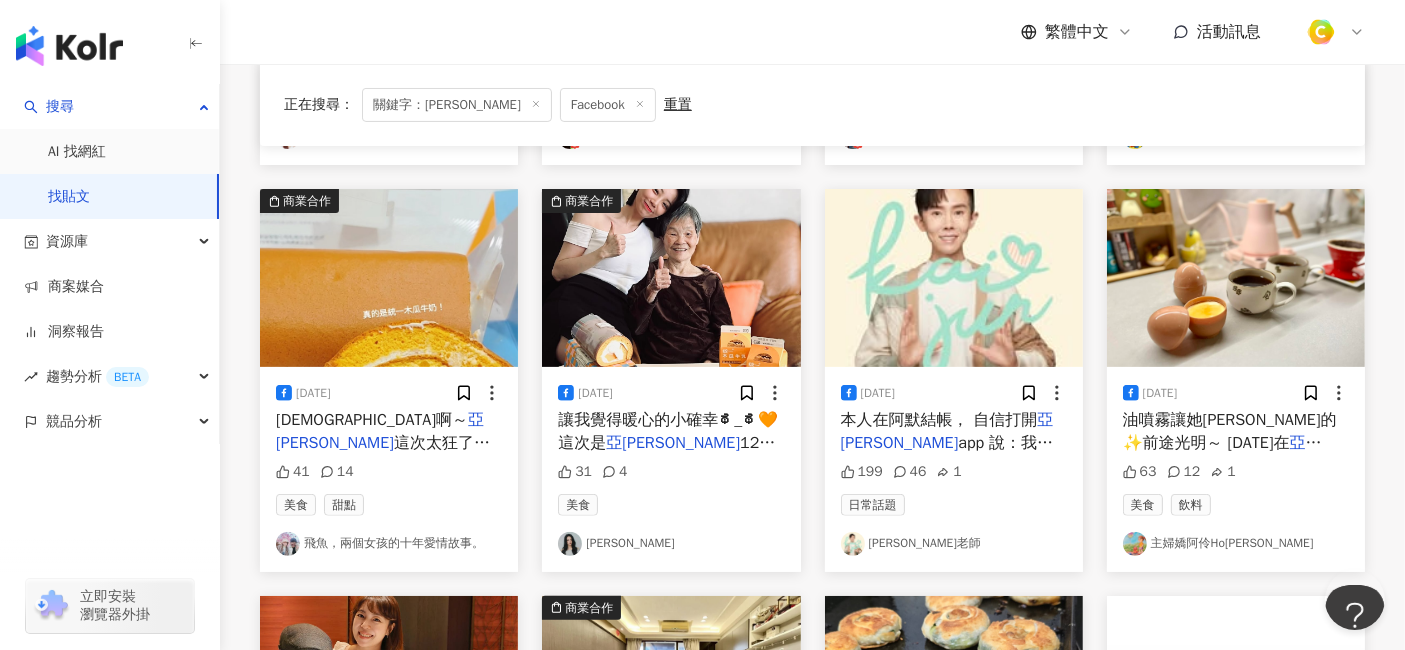 click on "app
說：我有會員……" at bounding box center [947, 454] 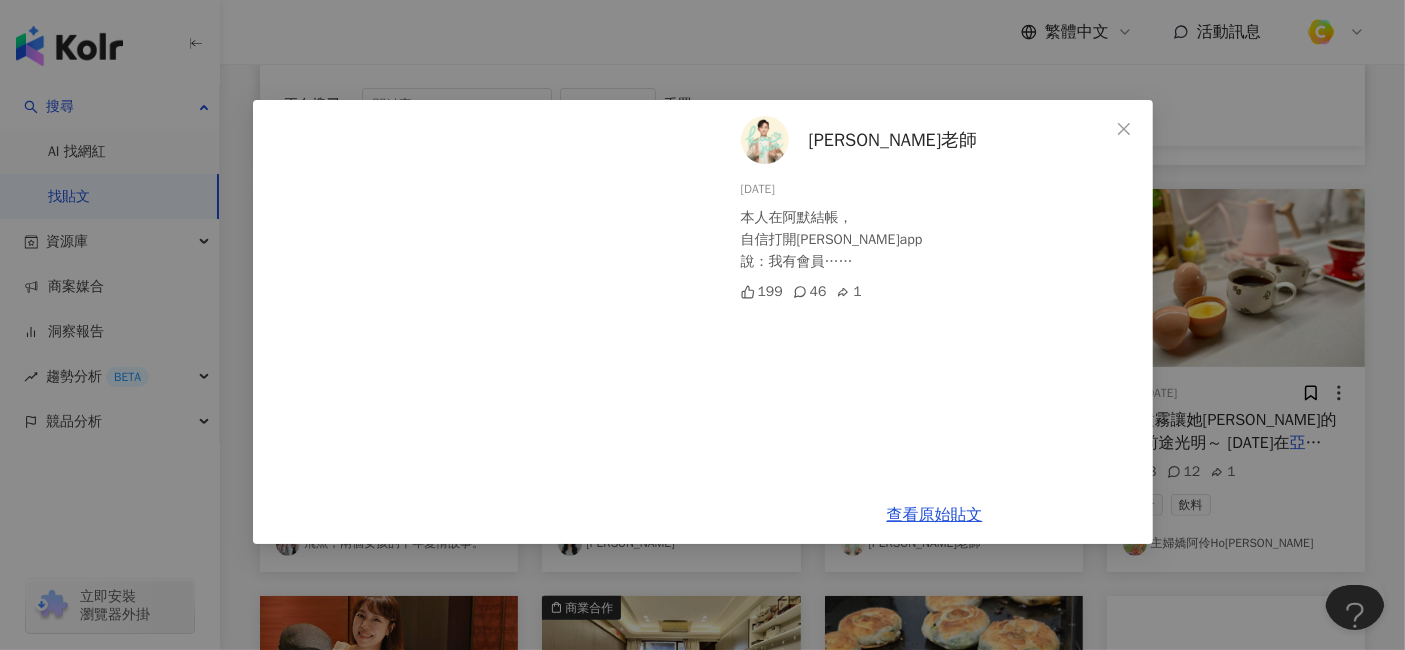 click on "凱鈞老師 2025/5/12 本人在阿默結帳，
自信打開亞尼克app
說：我有會員…… 199 46 1 查看原始貼文" at bounding box center [702, 325] 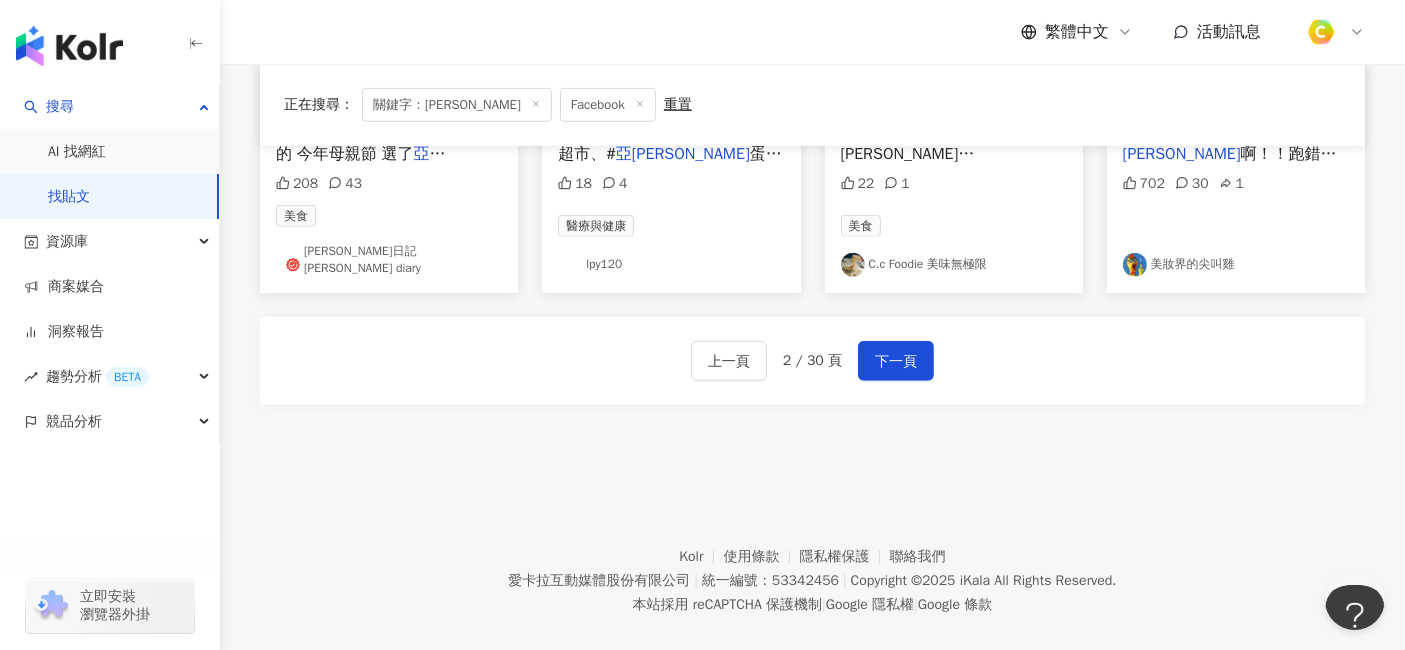 scroll, scrollTop: 1264, scrollLeft: 0, axis: vertical 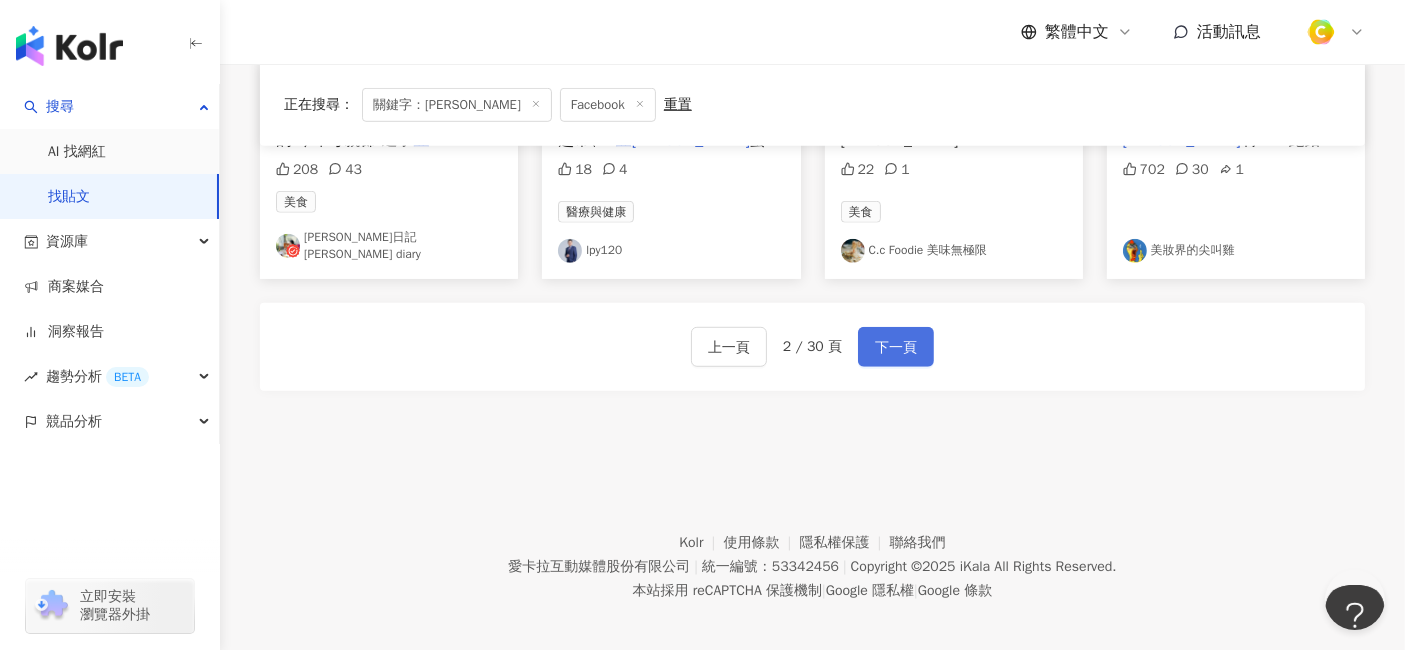 click on "下一頁" at bounding box center [896, 348] 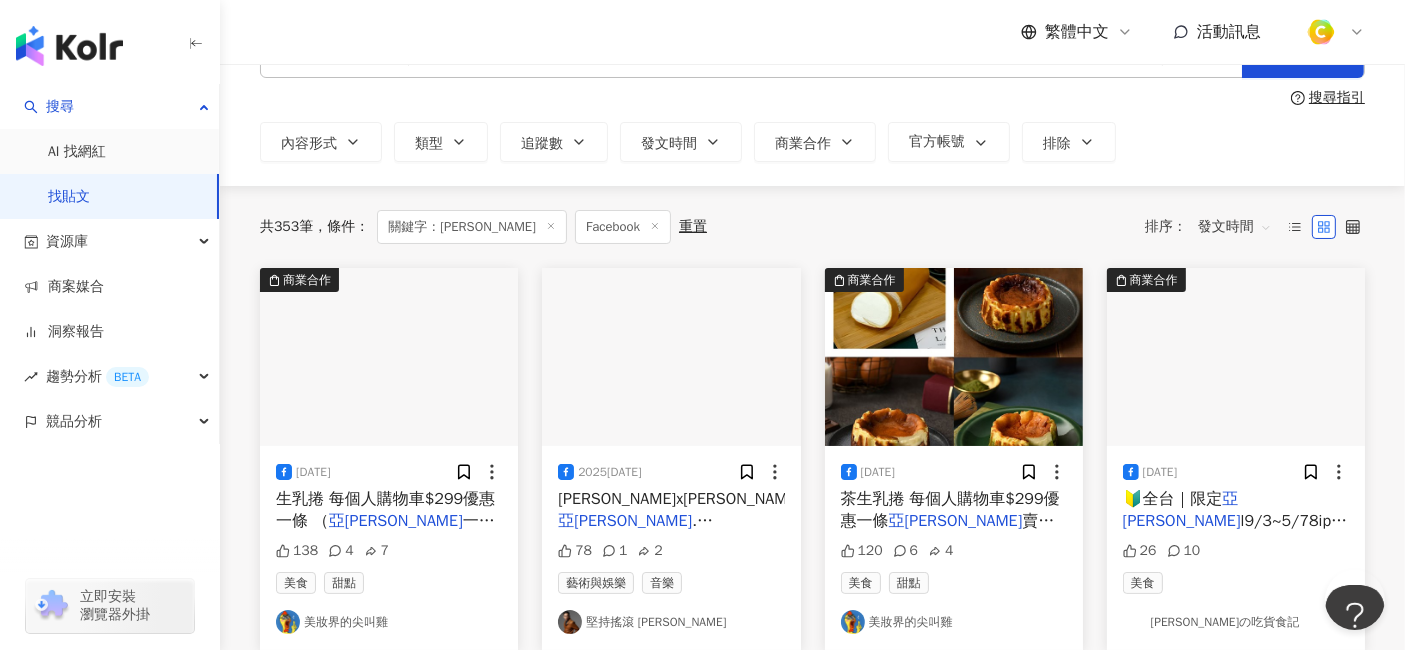 scroll, scrollTop: 222, scrollLeft: 0, axis: vertical 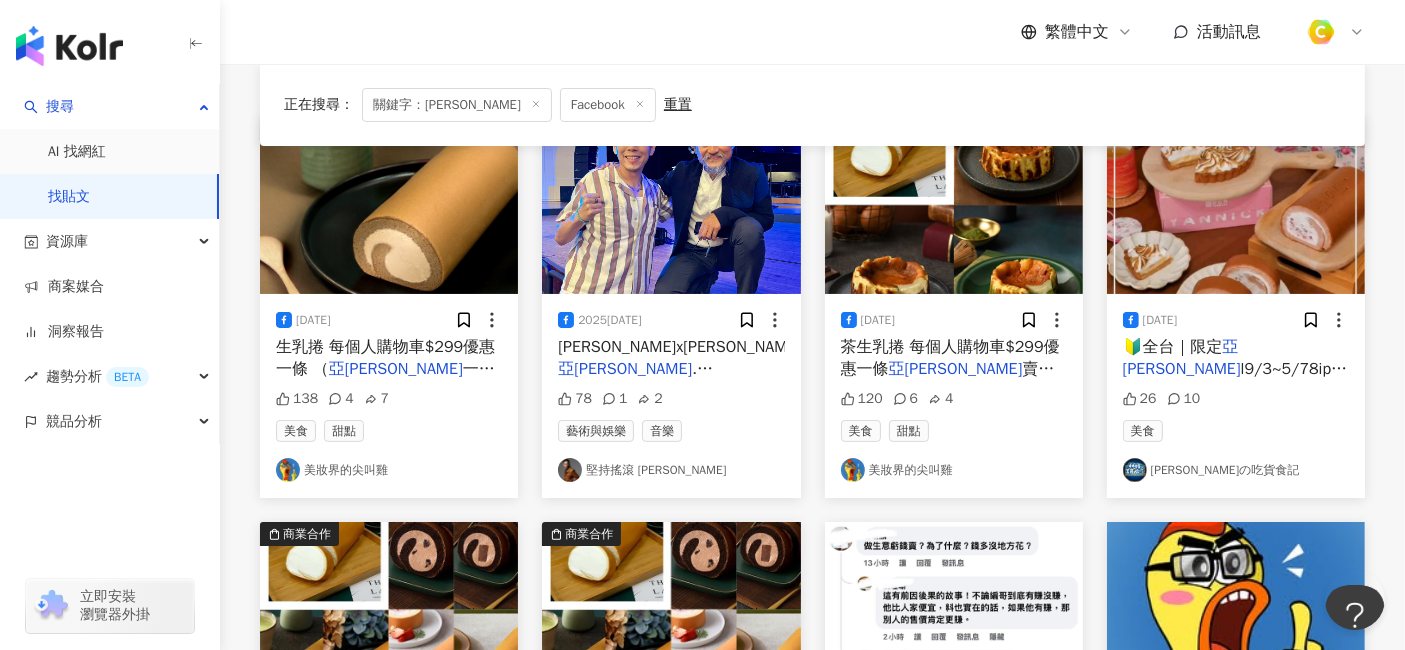 click on "一條$630）
全會員NG生乳捲" at bounding box center [385, 380] 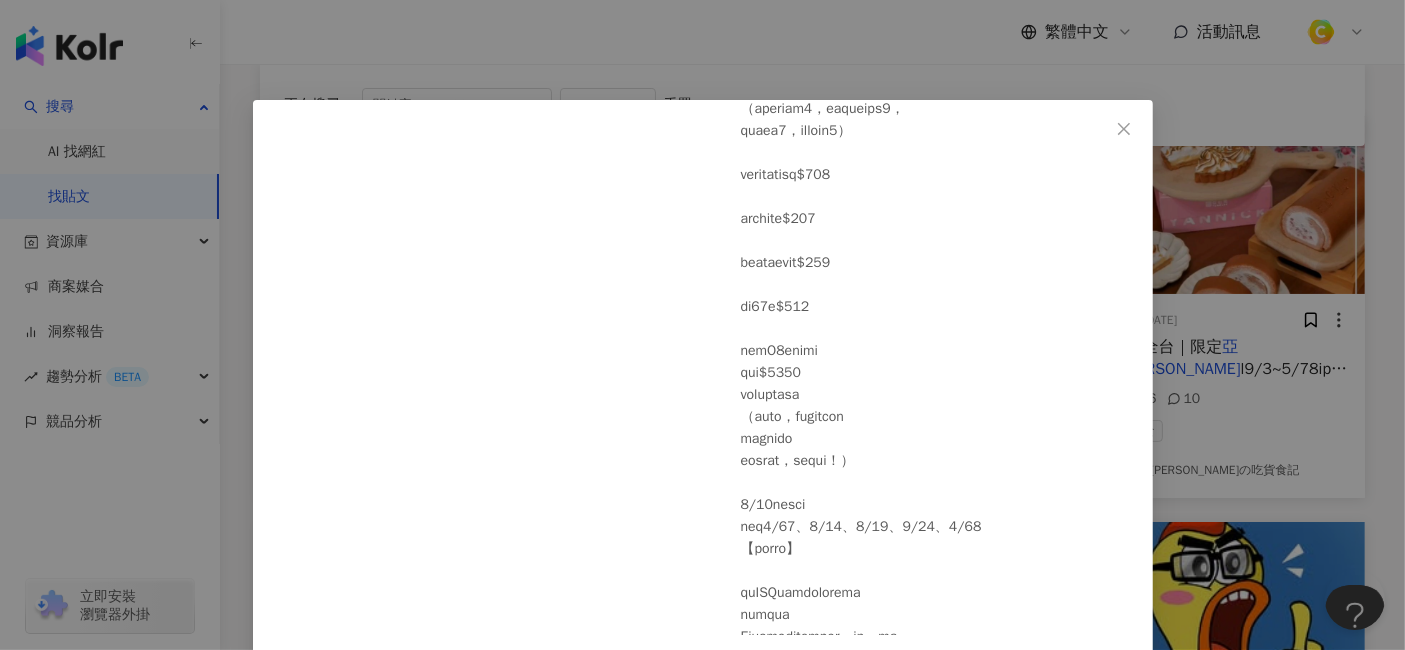 scroll, scrollTop: 988, scrollLeft: 0, axis: vertical 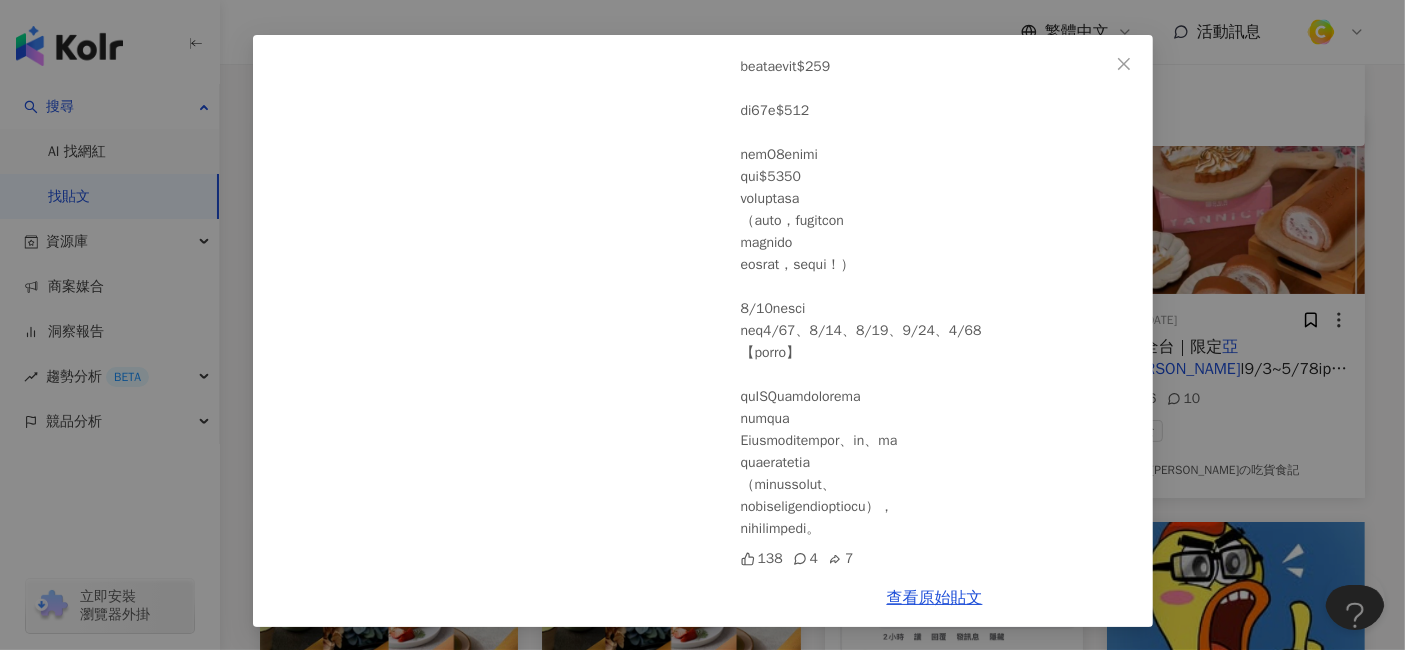click on "美妝界的尖叫雞 2025/4/21 138 4 7 查看原始貼文" at bounding box center (702, 325) 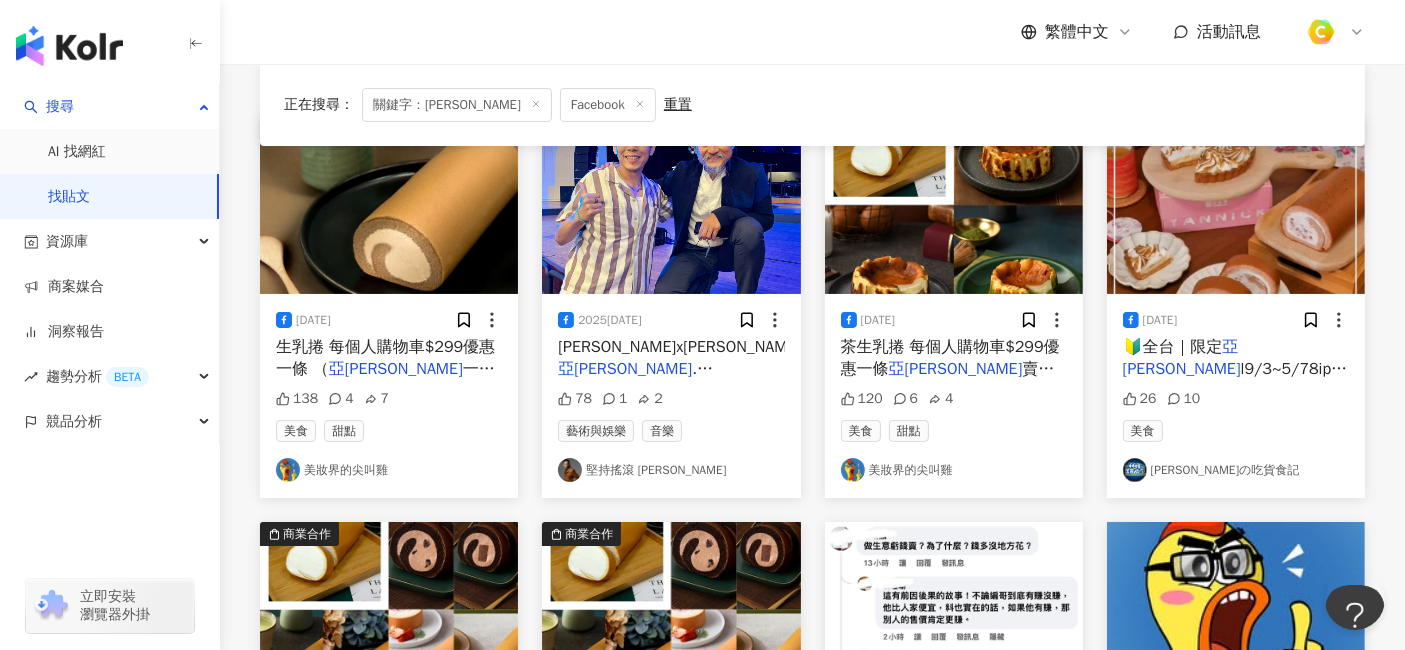 click on "賣$660
黑金抹茶生乳捲三條$" at bounding box center (948, 380) 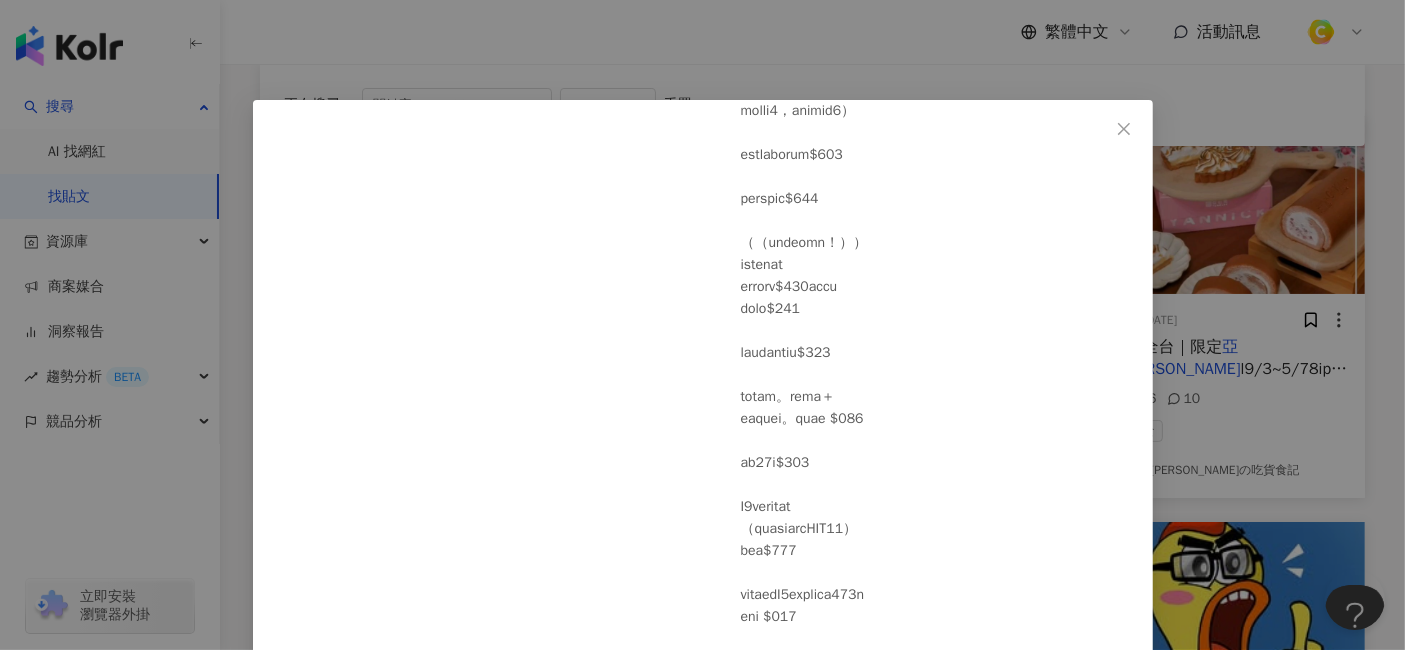 scroll, scrollTop: 777, scrollLeft: 0, axis: vertical 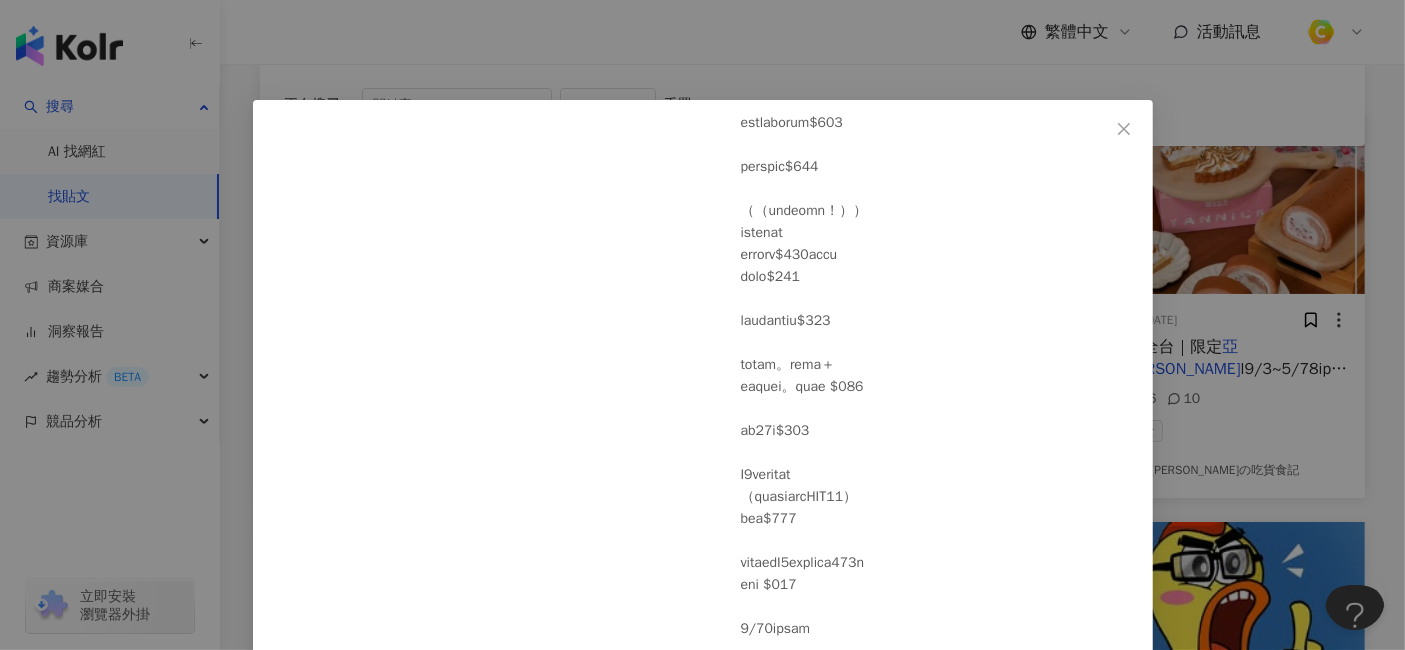 click on "美妝界的尖叫雞 2025/4/15 120 6 4 查看原始貼文" at bounding box center [702, 325] 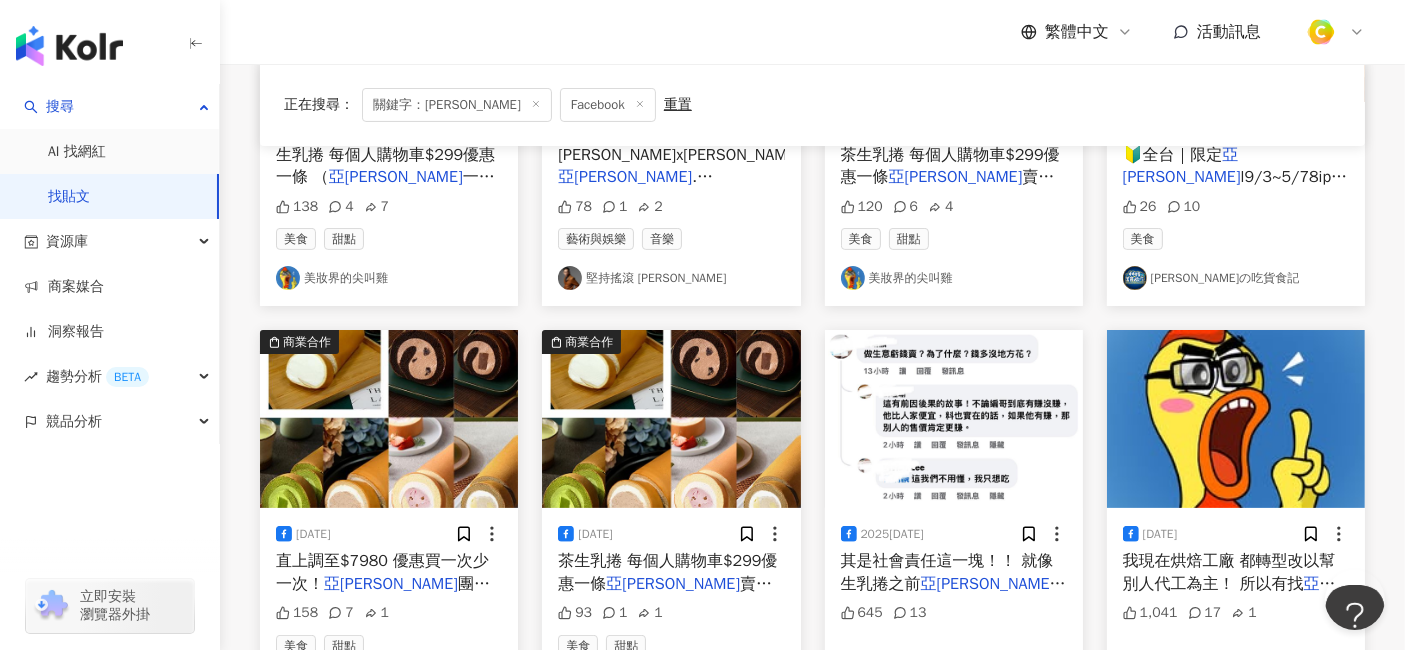 scroll, scrollTop: 555, scrollLeft: 0, axis: vertical 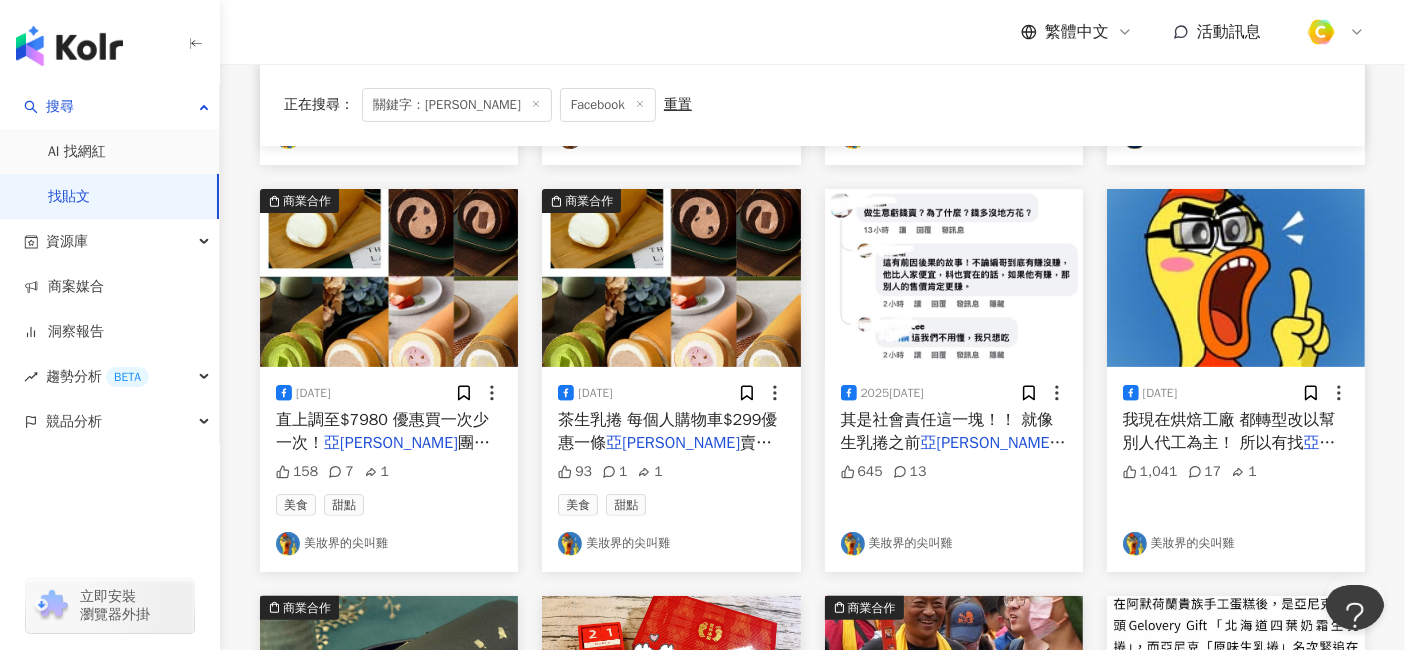 click on "我現在烘焙工廠
都轉型改以幫別人代工為主！
所以有找" at bounding box center [1229, 431] 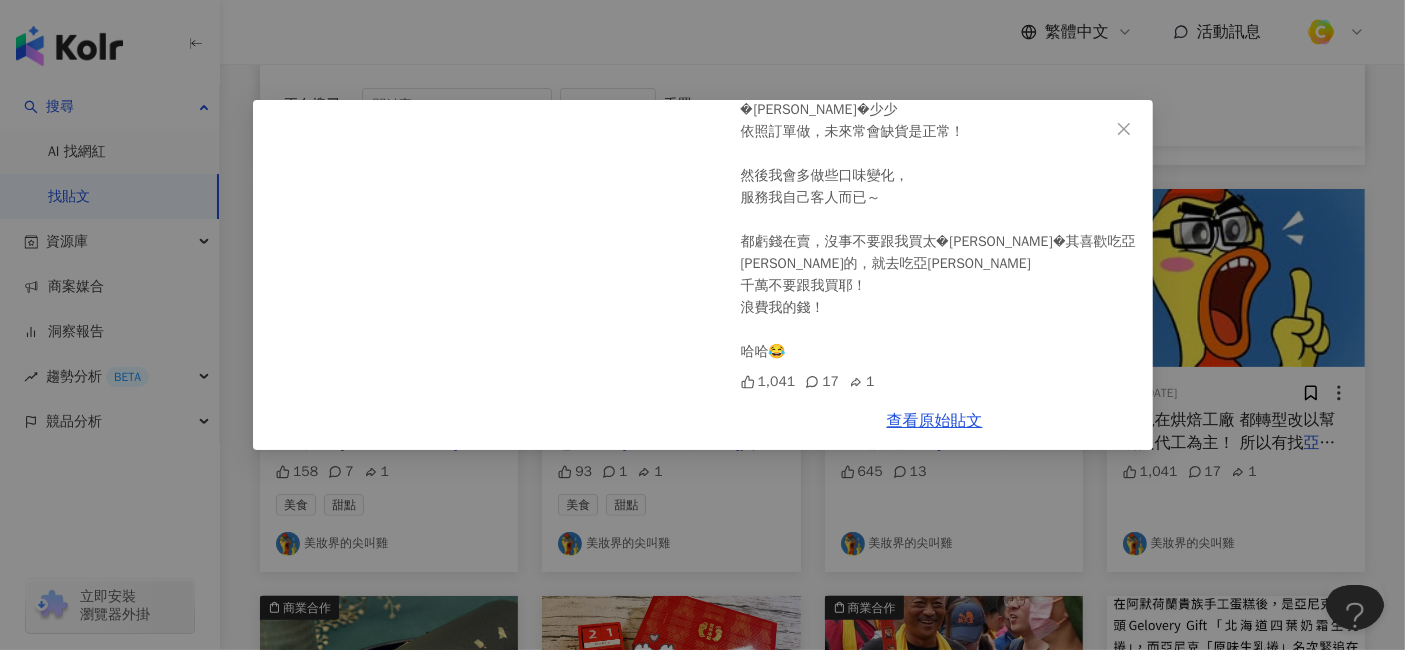 scroll, scrollTop: 262, scrollLeft: 0, axis: vertical 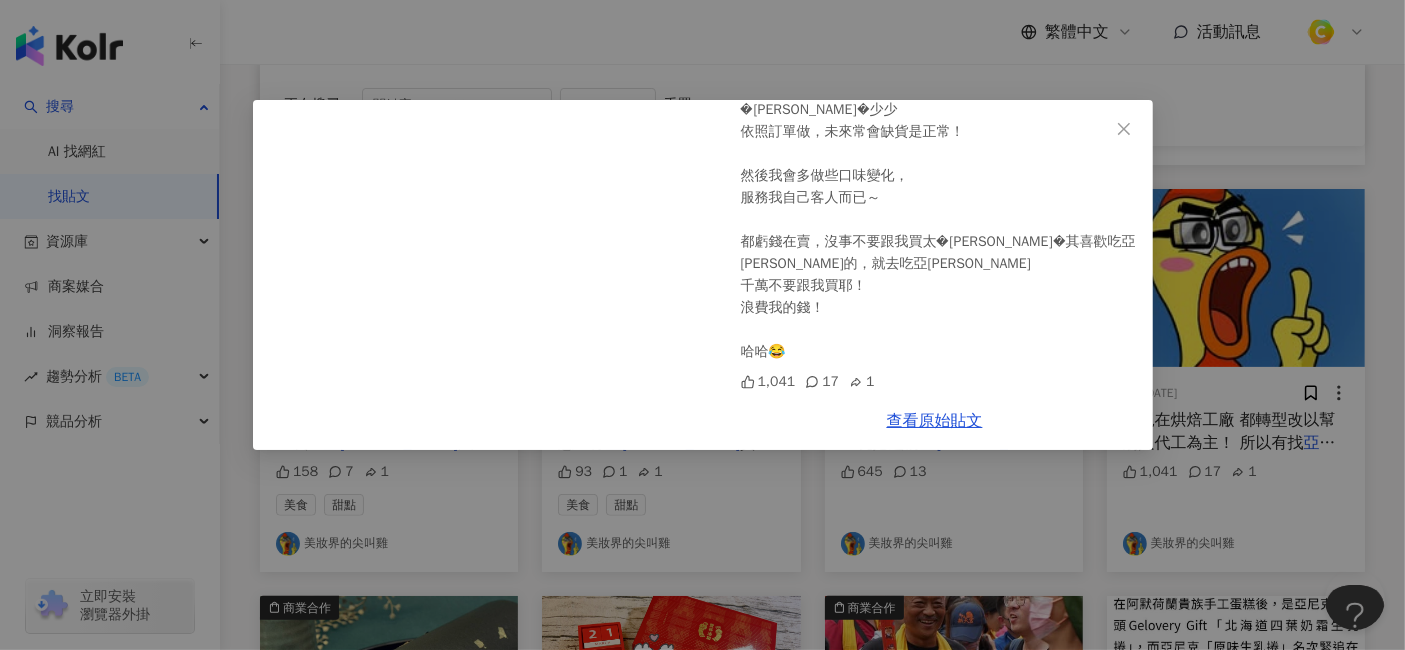 click on "美妝界的尖叫雞 2025/3/26  我現在烘焙工廠
都轉型改以幫別人代工為主！
所以有找亞尼克代工的
找我我給你更便宜 哈哈
然後我自己生乳捲，巴斯克就做少少
依照訂單做，未來常會缺貨是正常！
然後我會多做些口味變化，
服務我自己客人而已～
都虧錢在賣，沒事不要跟我買太多
謝謝🙏
尤其喜歡吃亞尼克的，就去吃亞尼克
千萬不要跟我買耶！
浪費我的錢！
哈哈😂 1,041 17 1 查看原始貼文" at bounding box center [702, 325] 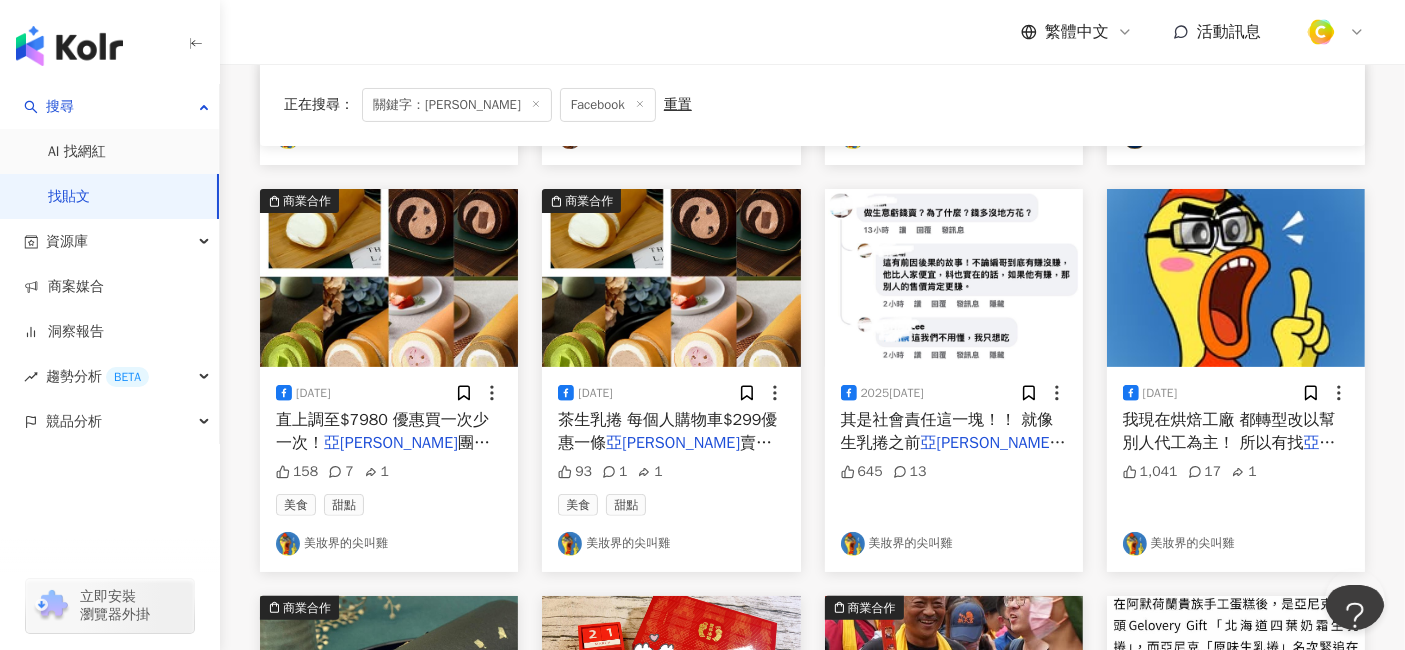 click at bounding box center [954, 278] 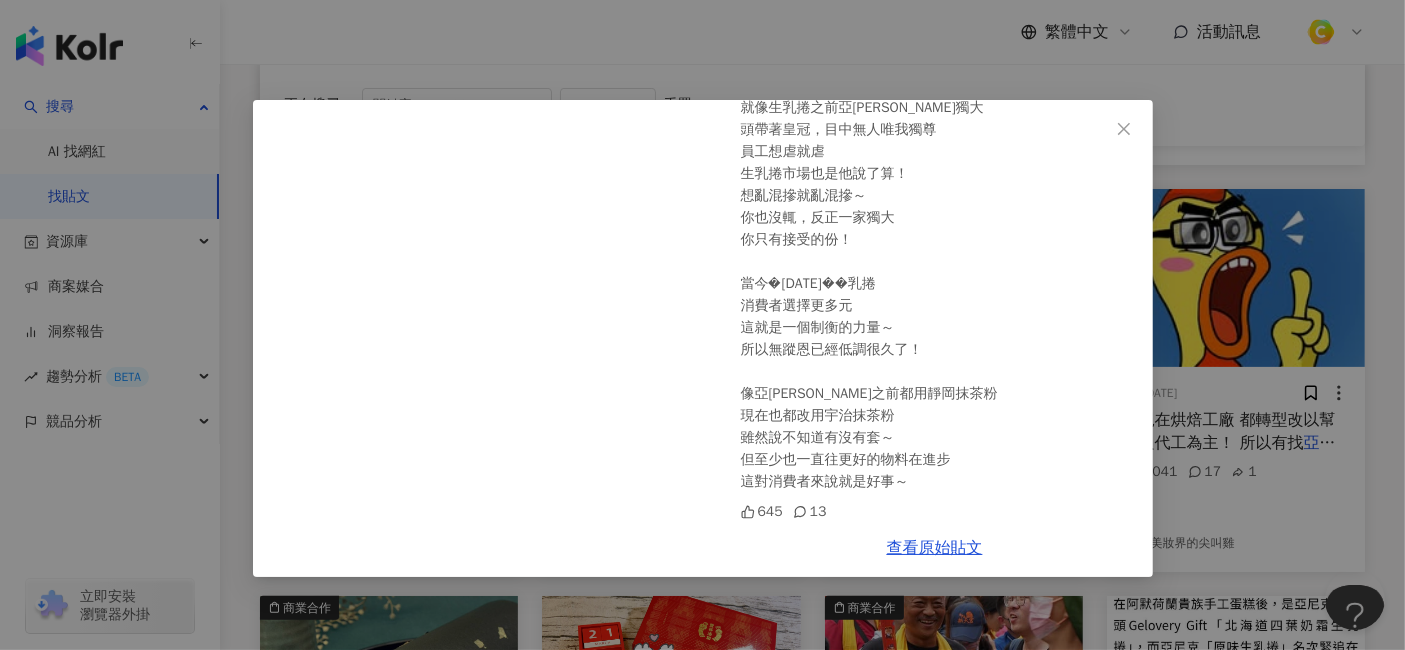 scroll, scrollTop: 245, scrollLeft: 0, axis: vertical 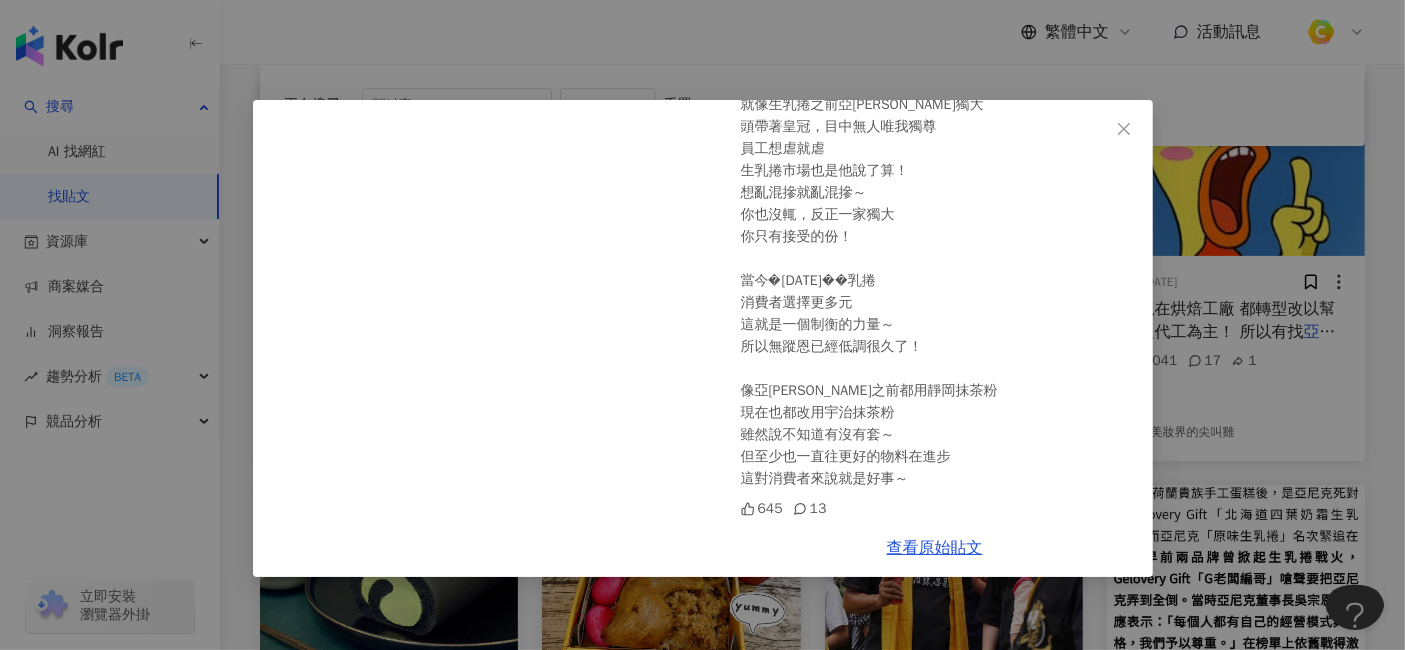 click on "美妝界的尖叫雞 2025/3/27  身為一個企業主
做生意除了追求賺錢跟獲利以外
應該還有其他更多更重要的事
我們要去追求跟守護～
尤其是社會責任這一塊！！
就像生乳捲之前亞尼克獨大
頭帶著皇冠，目中無人唯我獨尊
員工想虐就虐
生乳捲市場也是他說了算！
想亂混摻就亂混摻～
你也沒輒，反正一家獨大
你只有接受的份！
當今天我也做生乳捲
消費者選擇更多元
這就是一個制衡的力量～
所以無蹤恩已經低調很久了！
像亞尼克之前都用靜岡抹茶粉
現在也都改用宇治抹茶粉
雖然說不知道有沒有套～
但至少也一直往更好的物料在進步
這對消費者來說就是好事～ 645 13 查看原始貼文" at bounding box center [702, 325] 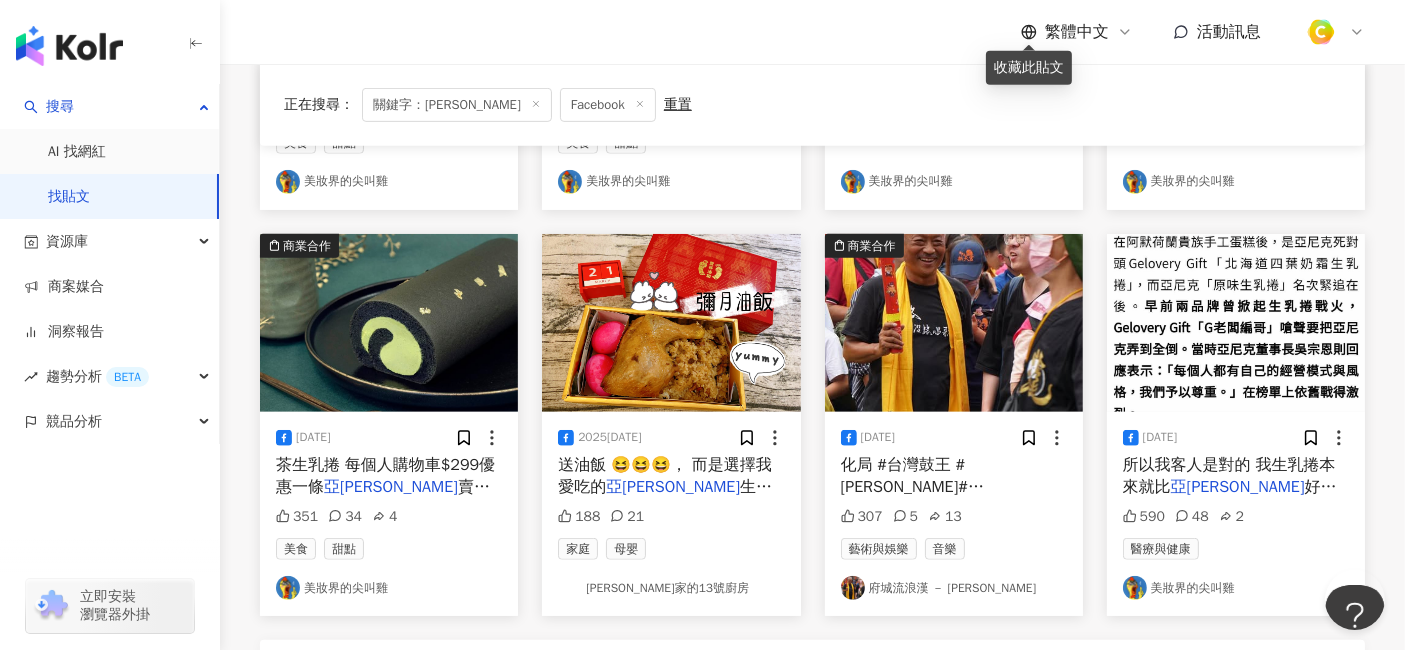 scroll, scrollTop: 1000, scrollLeft: 0, axis: vertical 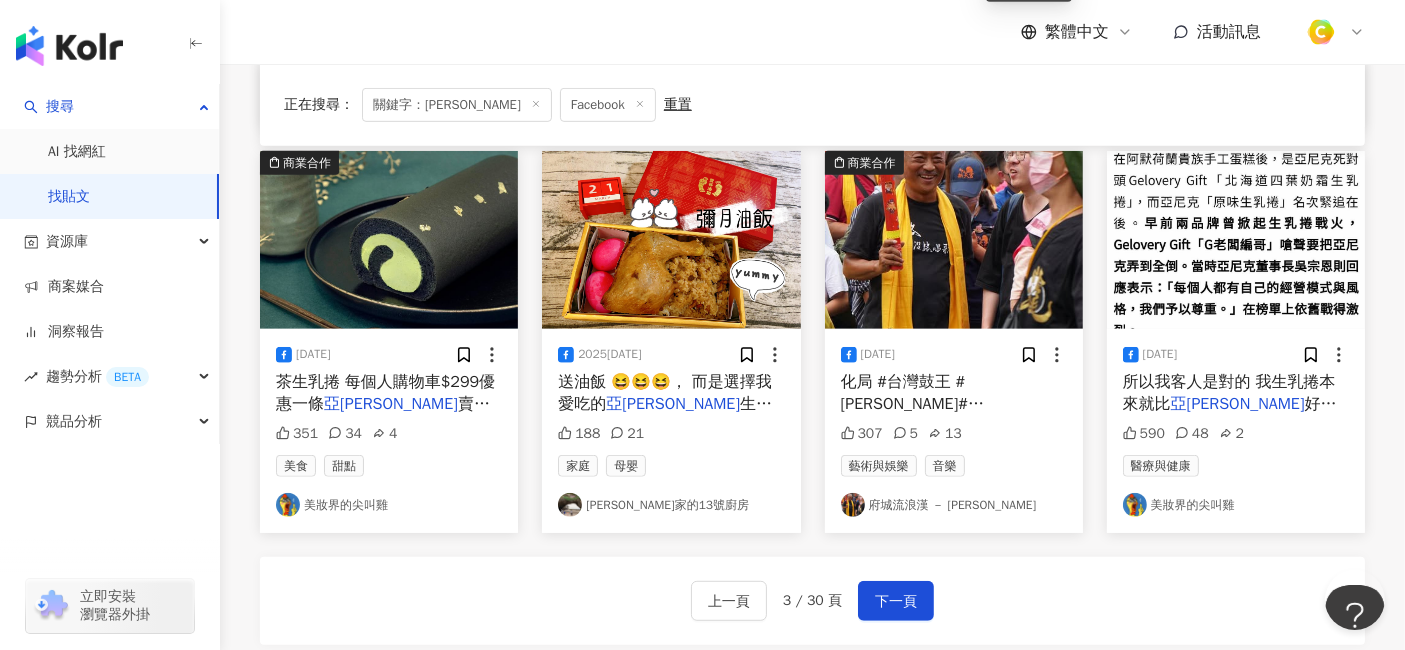 click on "生乳捲。
（欸，不對，回想起來…." at bounding box center [667, 415] 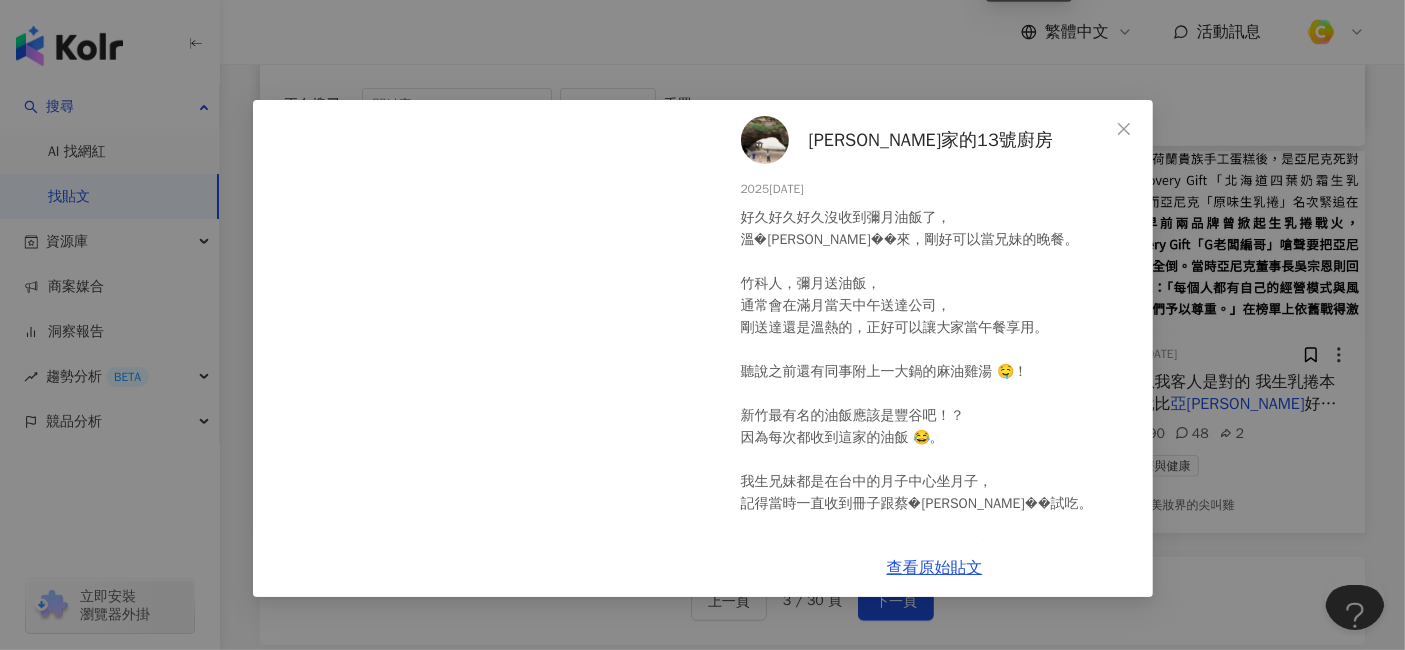 click on "吳迪家的13號廚房 2025/3/21  好久好久好久沒收到彌月油飯了，
溫骯帶這盒回來，剛好可以當兄妹的晚餐。
竹科人，彌月送油飯，
通常會在滿月當天中午送達公司，
剛送達還是溫熱的，正好可以讓大家當午餐享用。
聽說之前還有同事附上一大鍋的麻油雞湯 🤤！
新竹最有名的油飯應該是豐谷吧！？
因為每次都收到這家的油飯 😂。
我生兄妹都是在台中的月子中心坐月子，
記得當時一直收到冊子跟蔡記油飯的試吃。
但吳迪哥滿月，我們也沒送油飯 😆😆😆，
而是選擇我愛吃的亞尼克生乳捲。
（欸，不對，回想起來….又好像有部份送油飯欸 😅）
又不一定生男生就要送油飯，
也不一定生女生不能送油飯，
媽媽開心，大家開心，送什麼都可以的。 188 21 查看原始貼文" at bounding box center [702, 325] 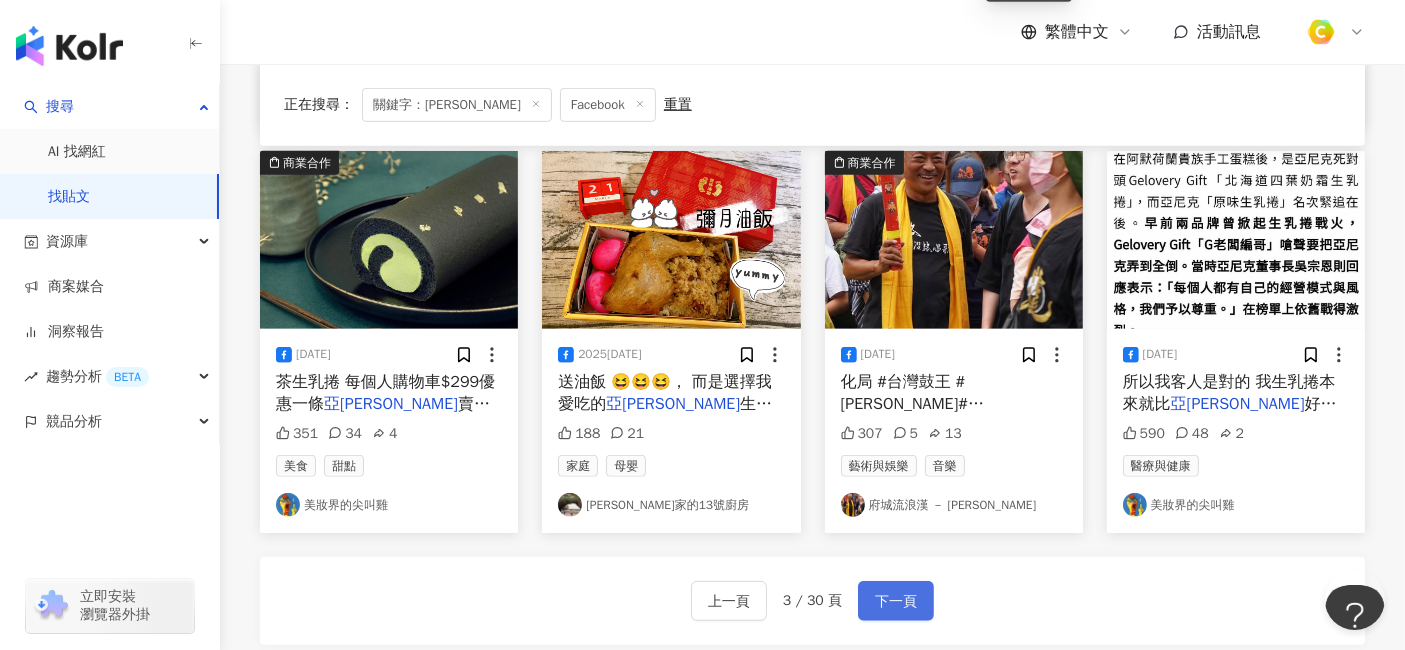 click on "下一頁" at bounding box center [896, 602] 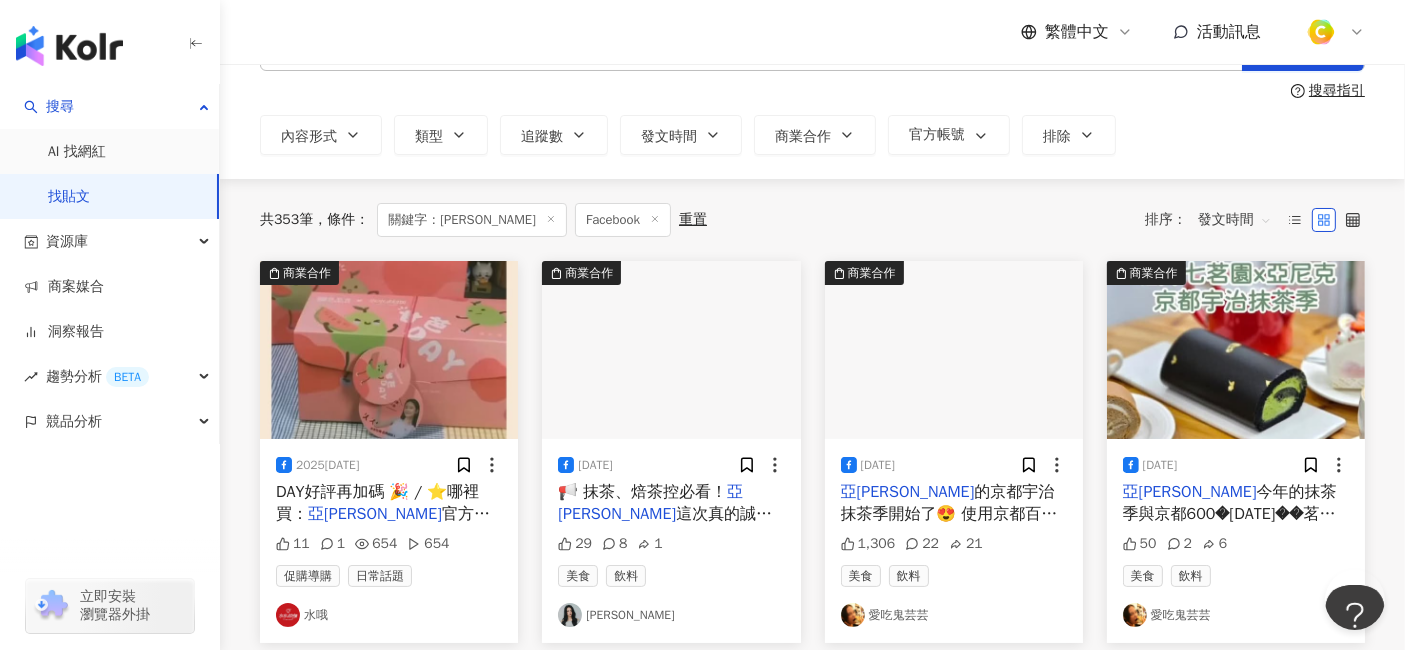 scroll, scrollTop: 111, scrollLeft: 0, axis: vertical 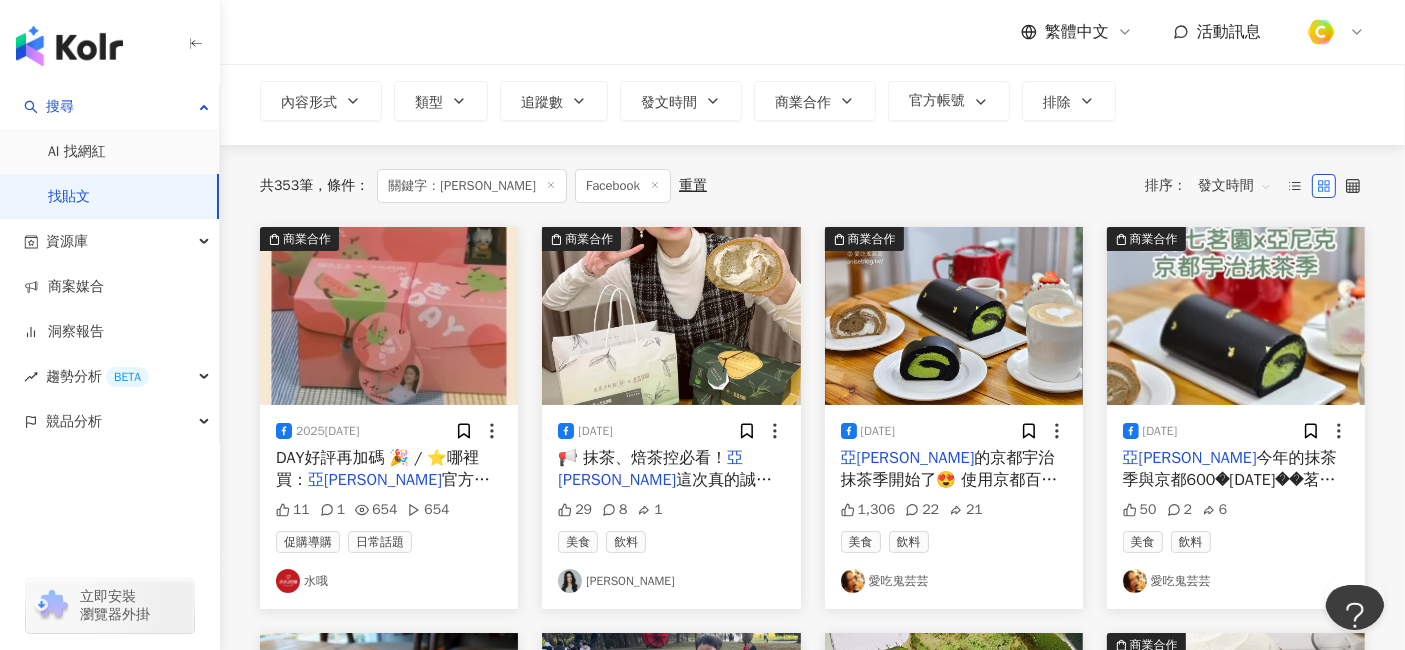 click on "的京都宇治抹茶季開始了😍 使用京都百年抹茶老店的茶道等級抹茶，醇香可口，還有焙茶口味哦！喜愛抹茶、焙茶的朋友們，可別錯過啦😍
詳全文：👉 https://anise.tw/274277" at bounding box center [953, 525] 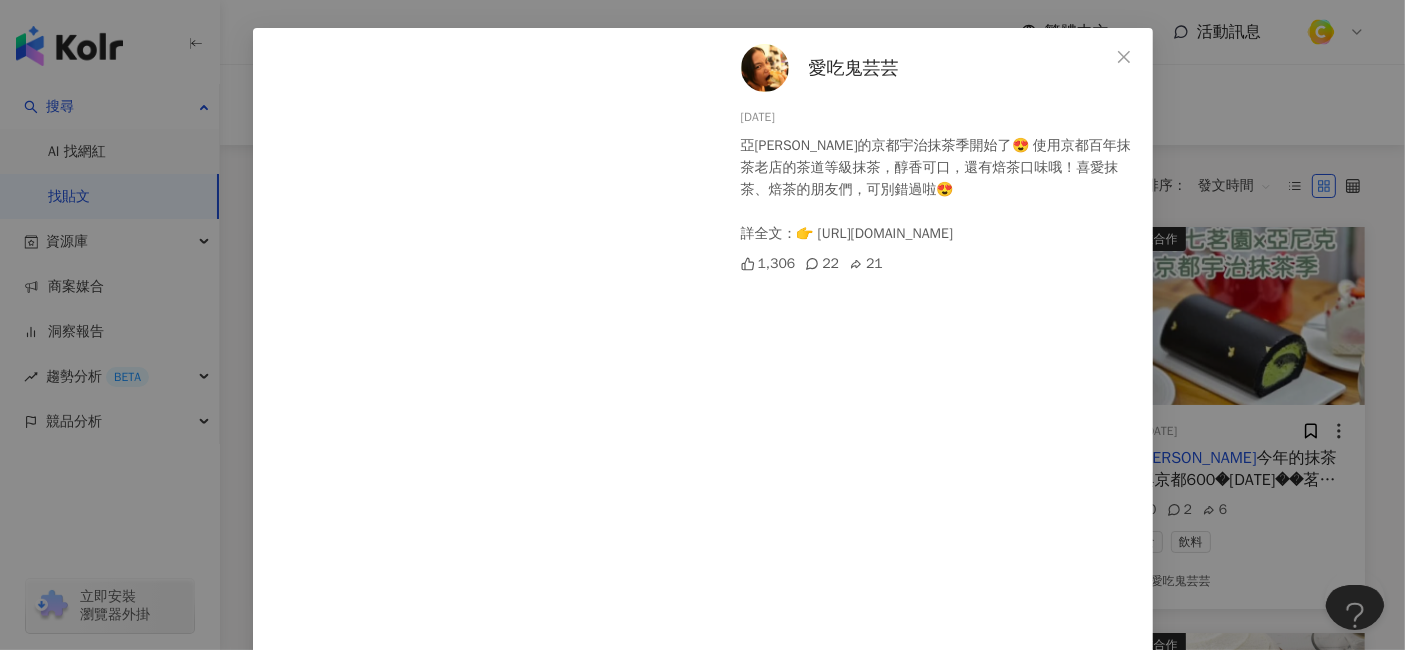 scroll, scrollTop: 137, scrollLeft: 0, axis: vertical 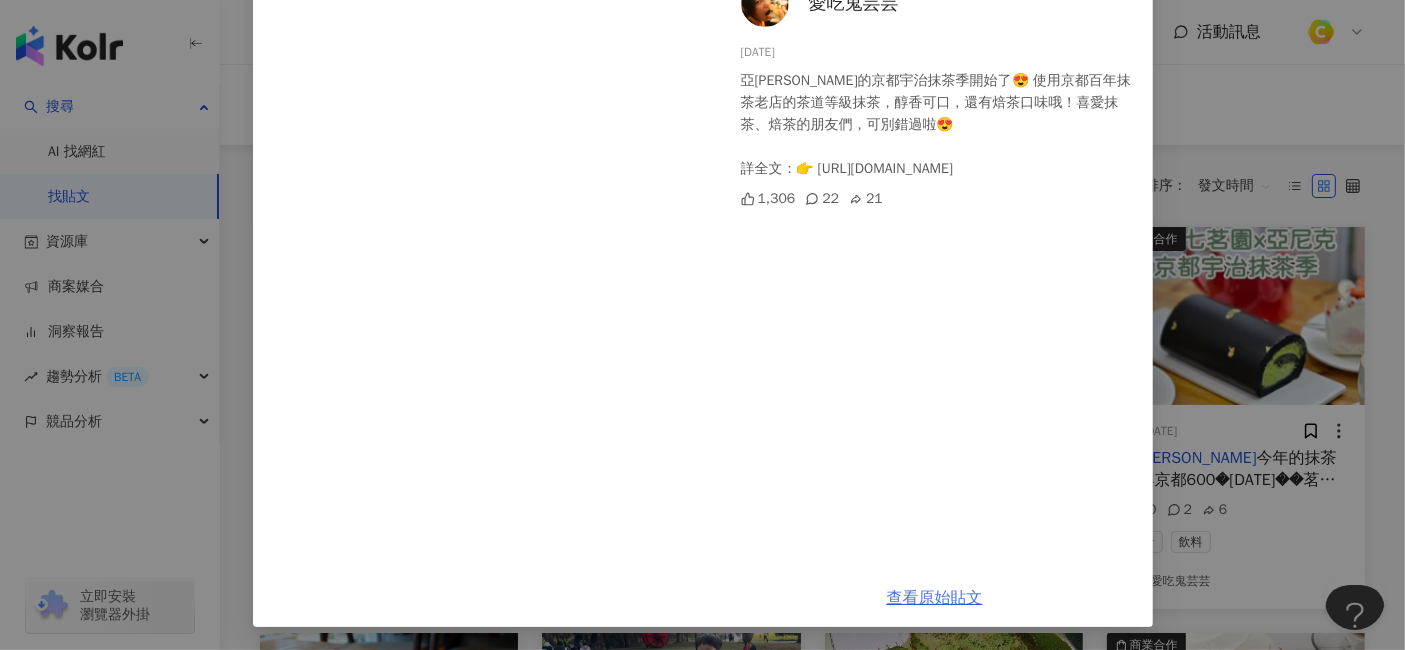 click on "查看原始貼文" at bounding box center (935, 598) 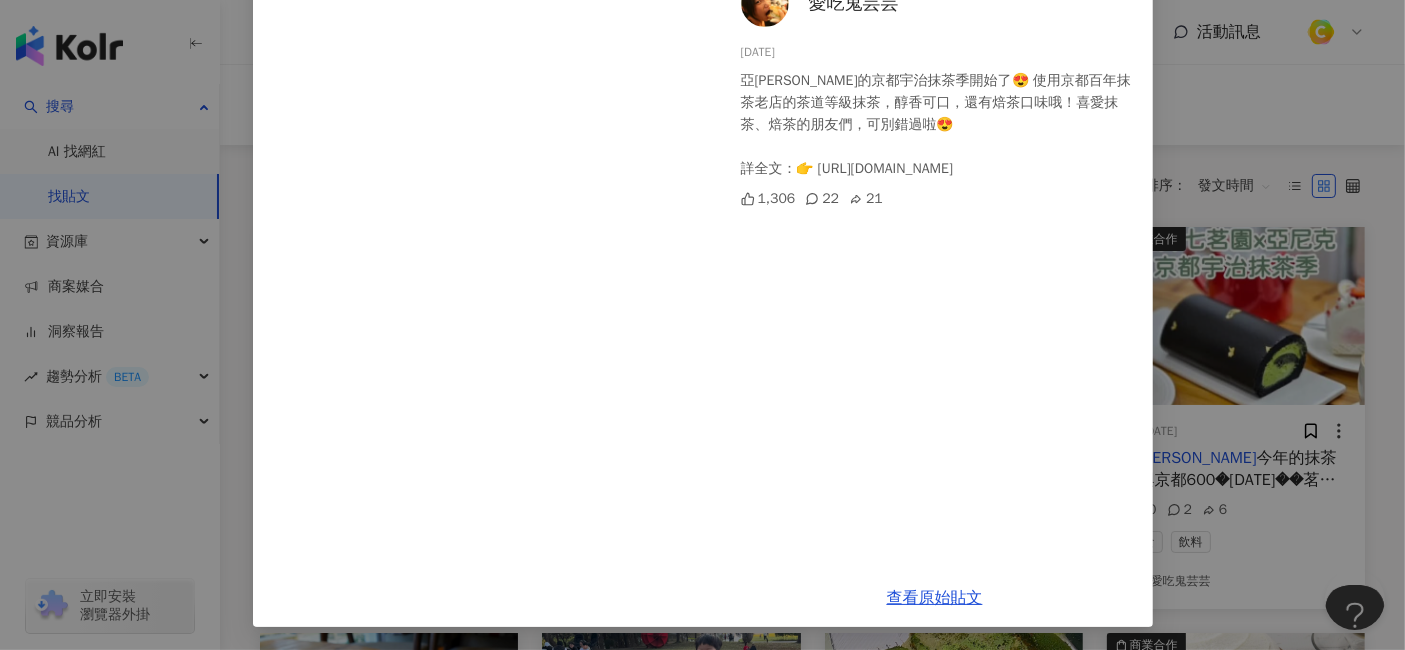 drag, startPoint x: 733, startPoint y: 50, endPoint x: 797, endPoint y: 54, distance: 64.12488 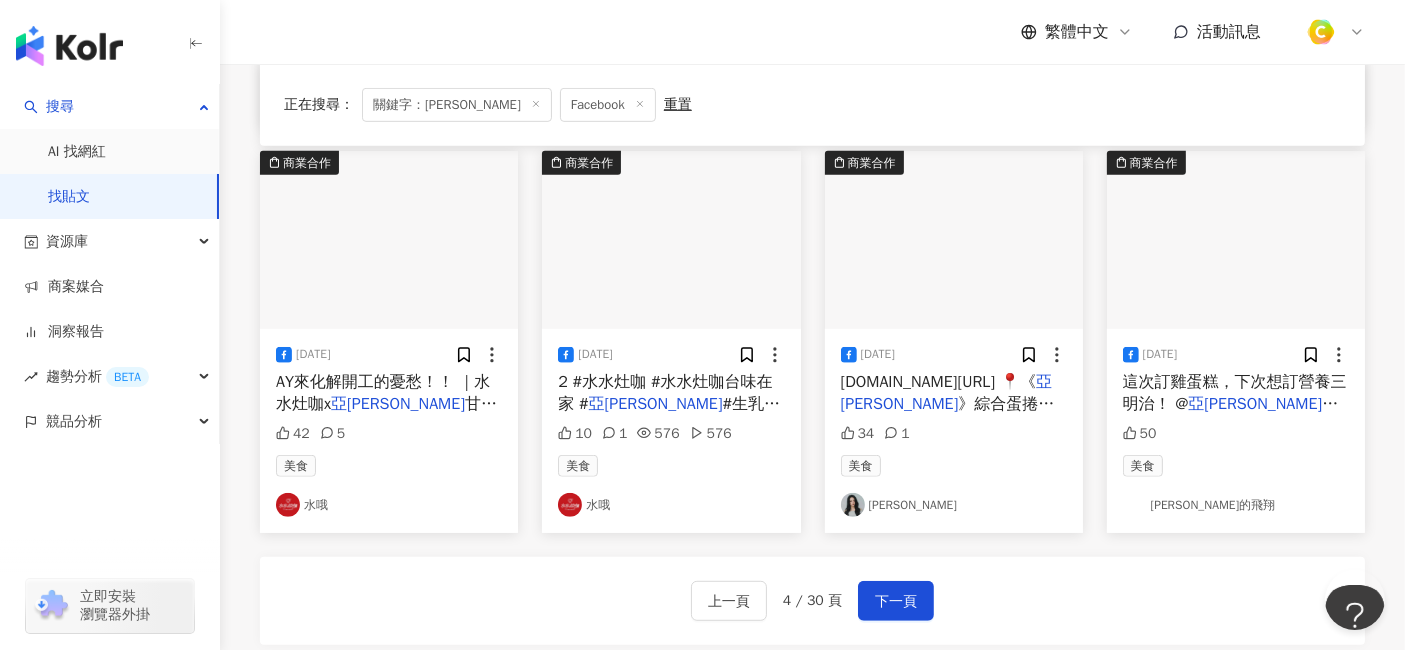 scroll, scrollTop: 1222, scrollLeft: 0, axis: vertical 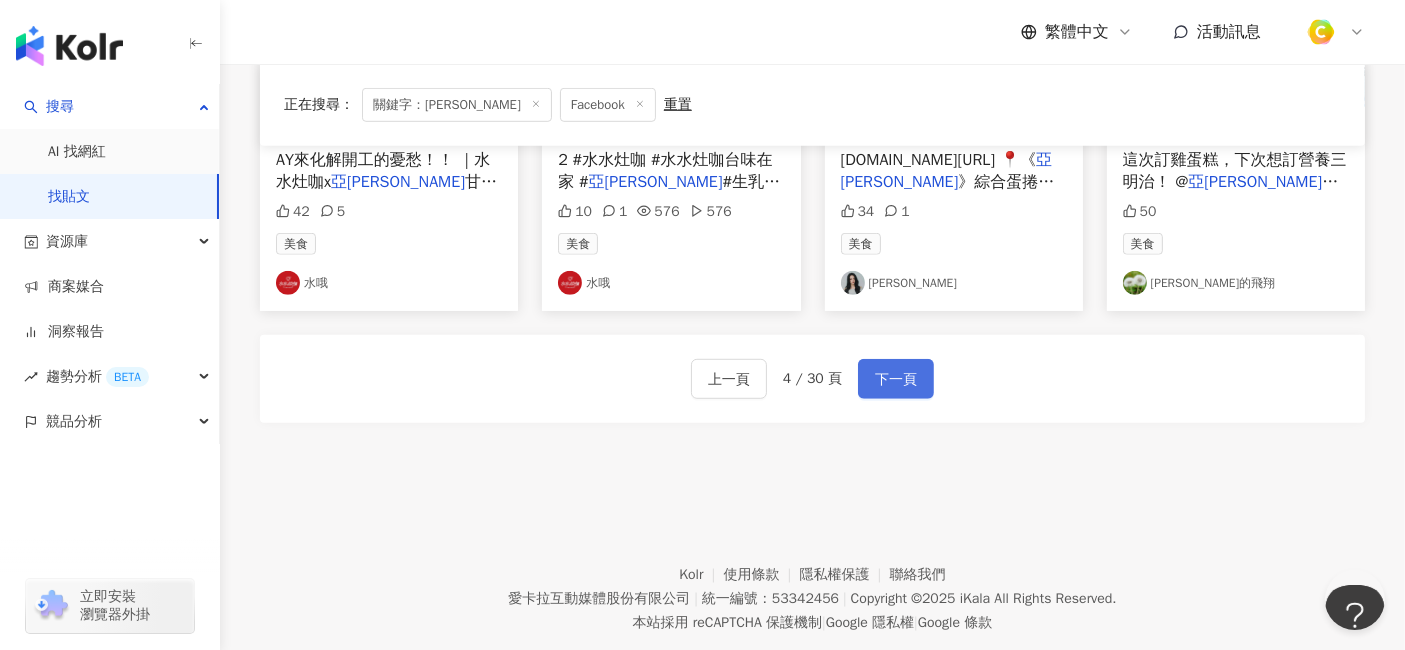 click on "下一頁" at bounding box center (896, 380) 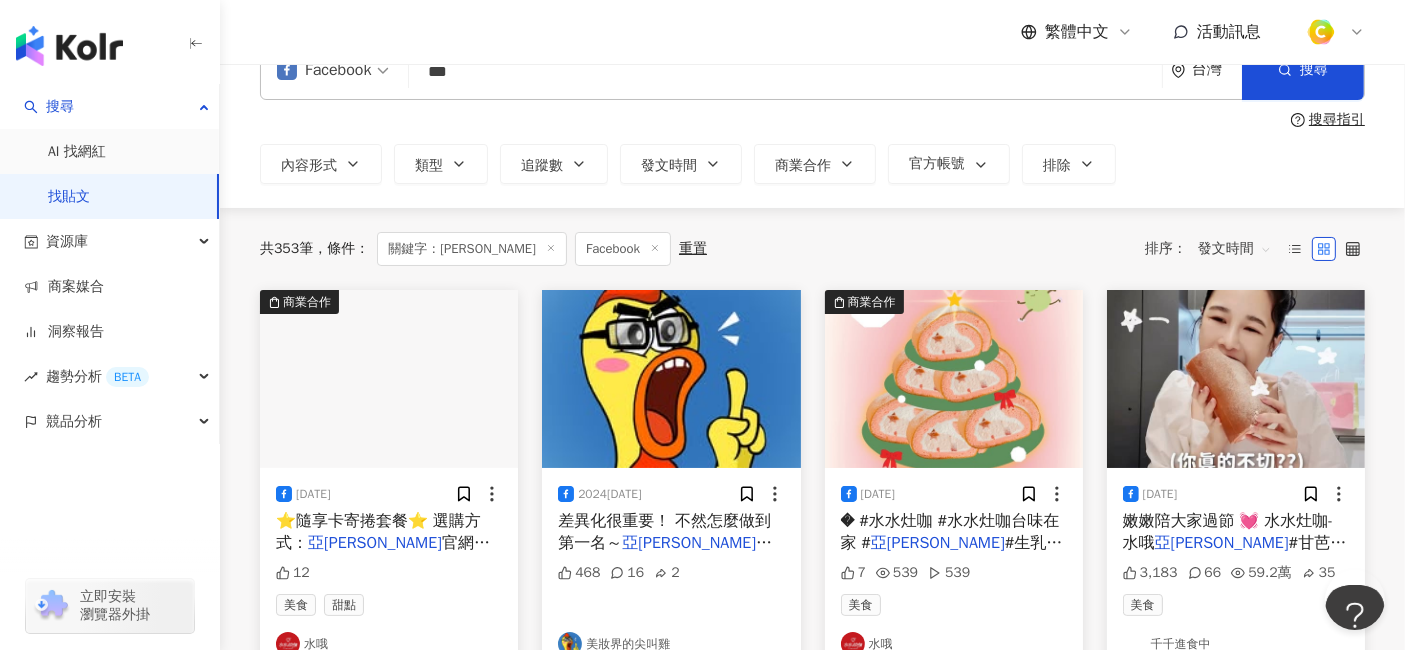 scroll, scrollTop: 111, scrollLeft: 0, axis: vertical 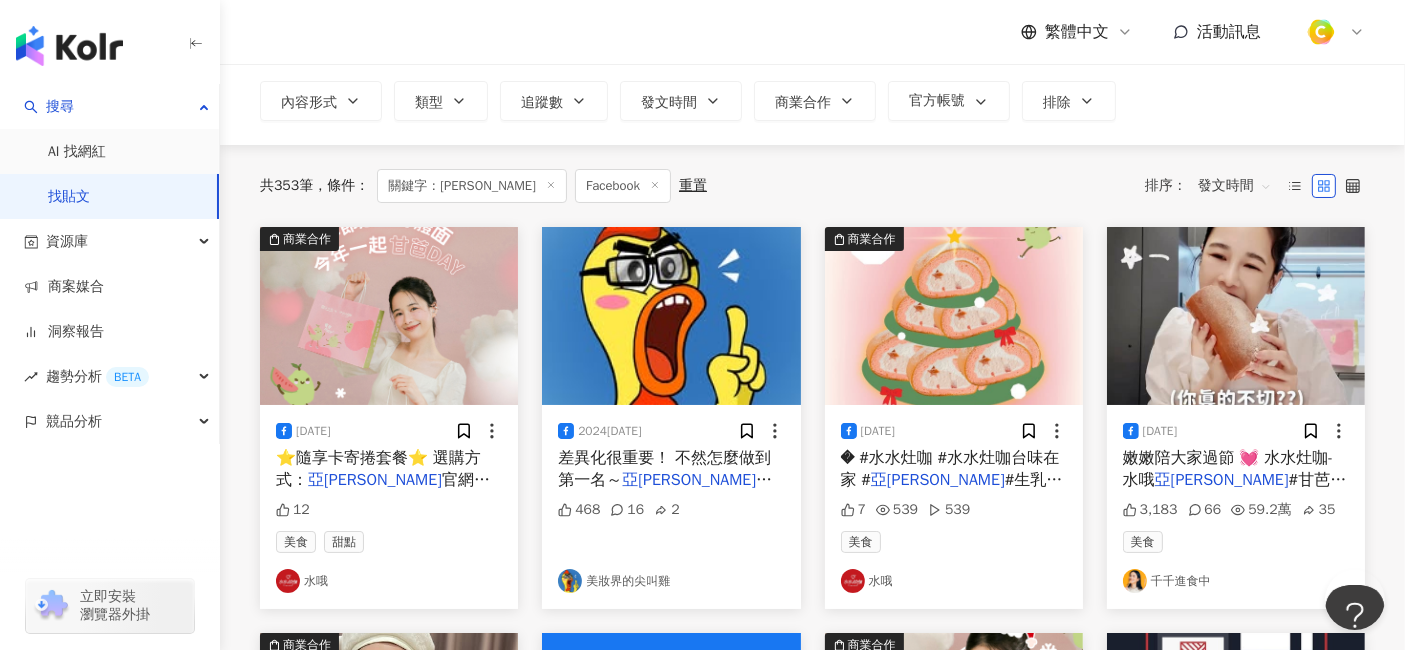 click on "差異化很重要！
不然怎麼做到第一名～" at bounding box center [664, 469] 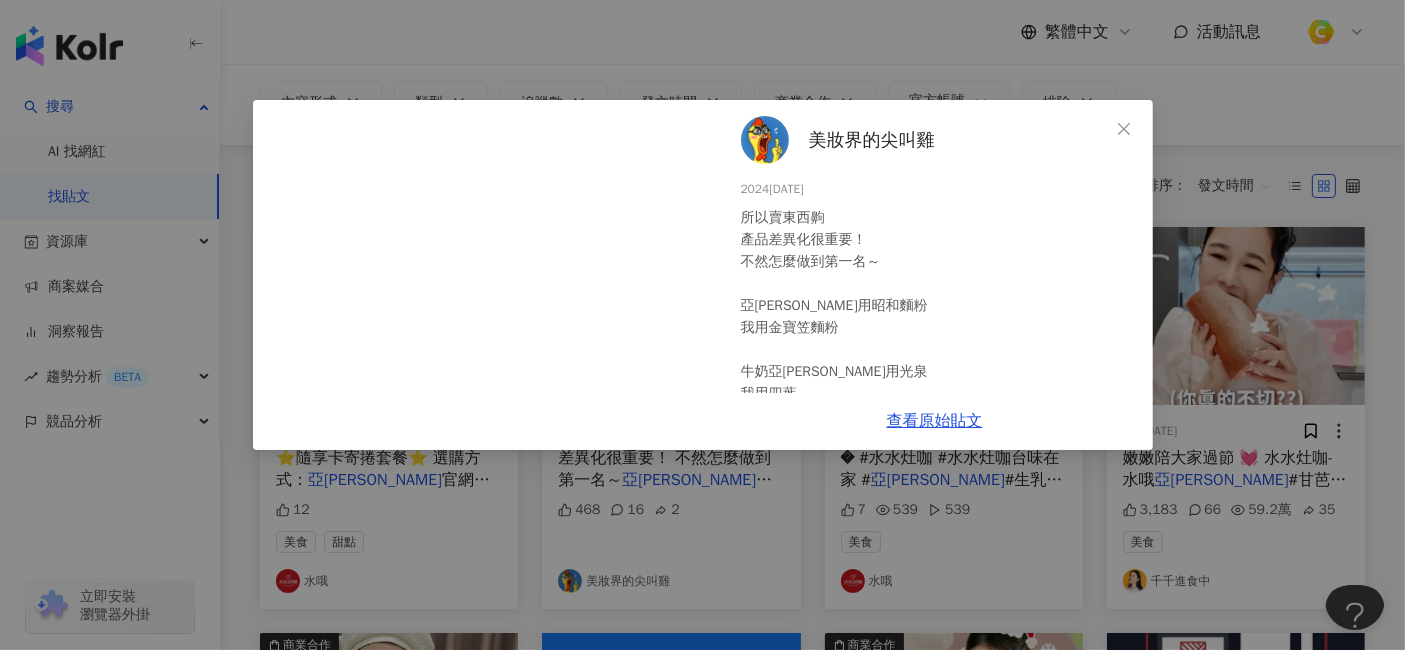 scroll, scrollTop: 130, scrollLeft: 0, axis: vertical 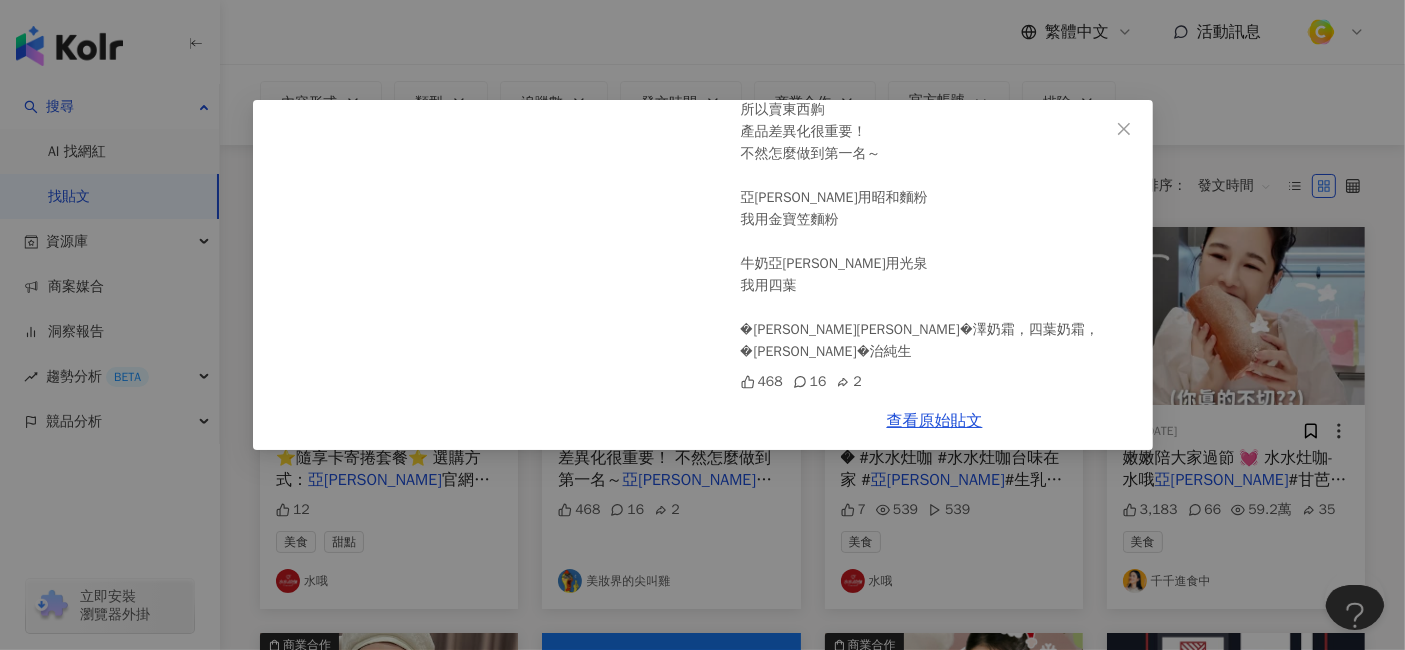 click on "美妝界的尖叫雞 2024/12/27  所以賣東西齁
產品差異化很重要！
不然怎麼做到第一名～
亞尼克用昭和麵粉
我用金寶笠麵粉
牛奶亞尼克用光泉
我用四葉
亞尼克用中澤
我有中澤奶霜，四葉奶霜，
高梨純生，明治純生 468 16 2 查看原始貼文" at bounding box center (702, 325) 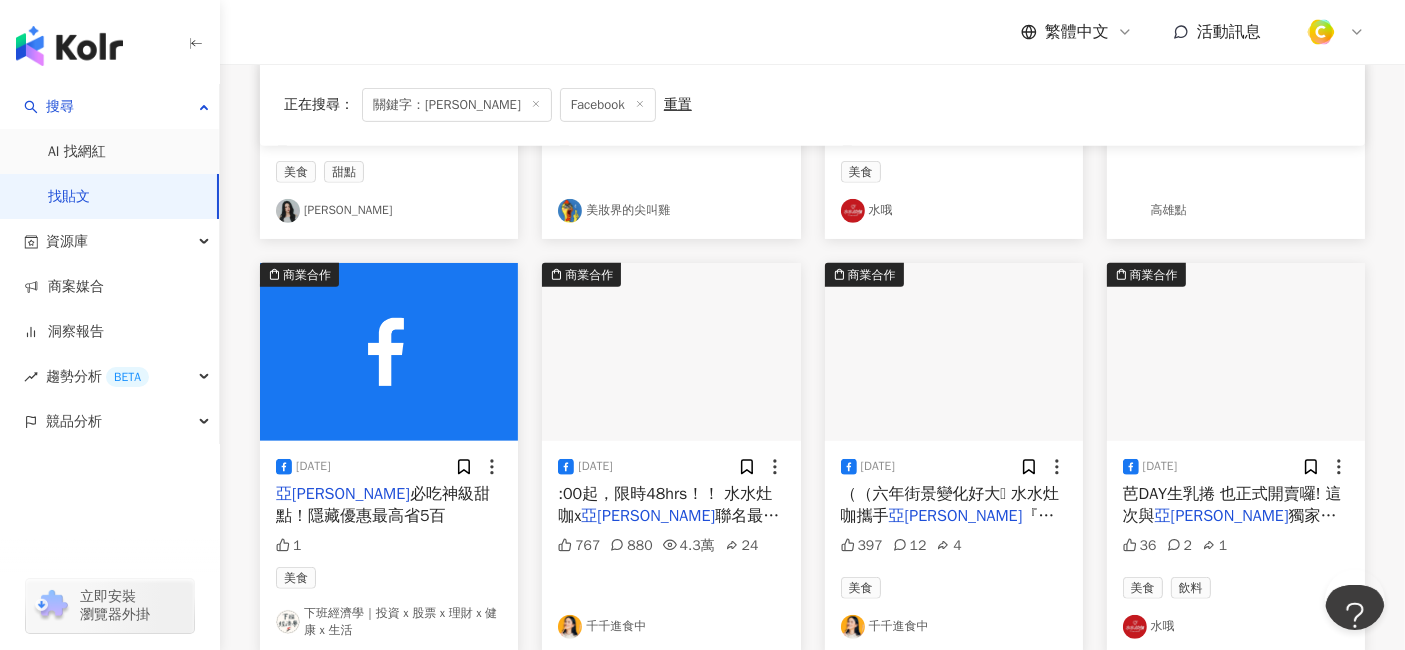 scroll, scrollTop: 1111, scrollLeft: 0, axis: vertical 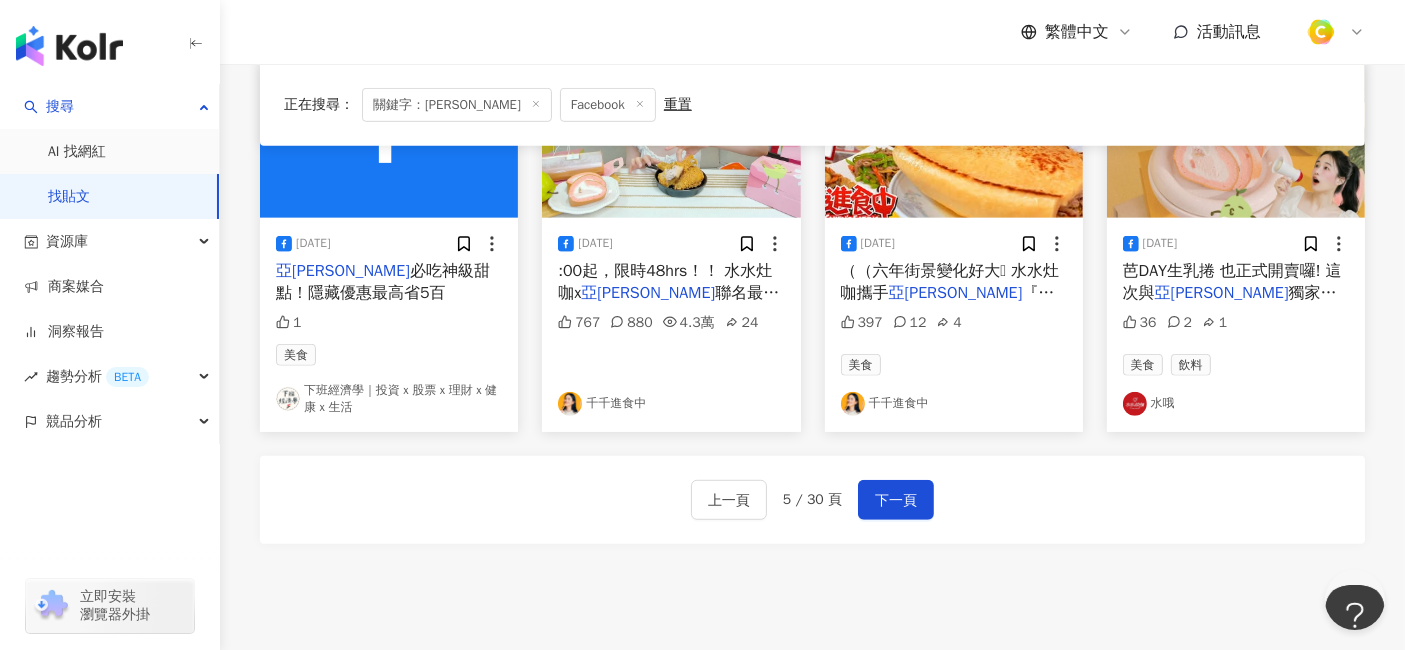 click on "上一頁 5 / 30 頁 下一頁" at bounding box center (812, 500) 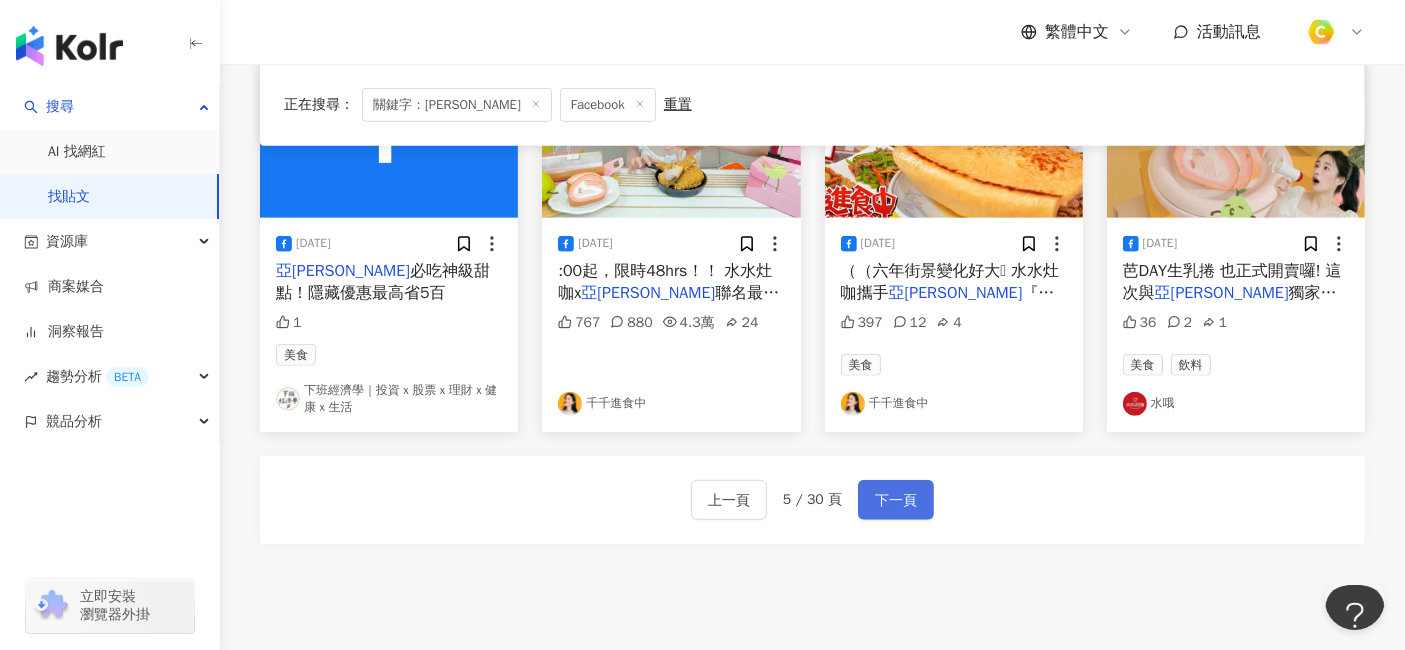 click on "下一頁" at bounding box center (896, 501) 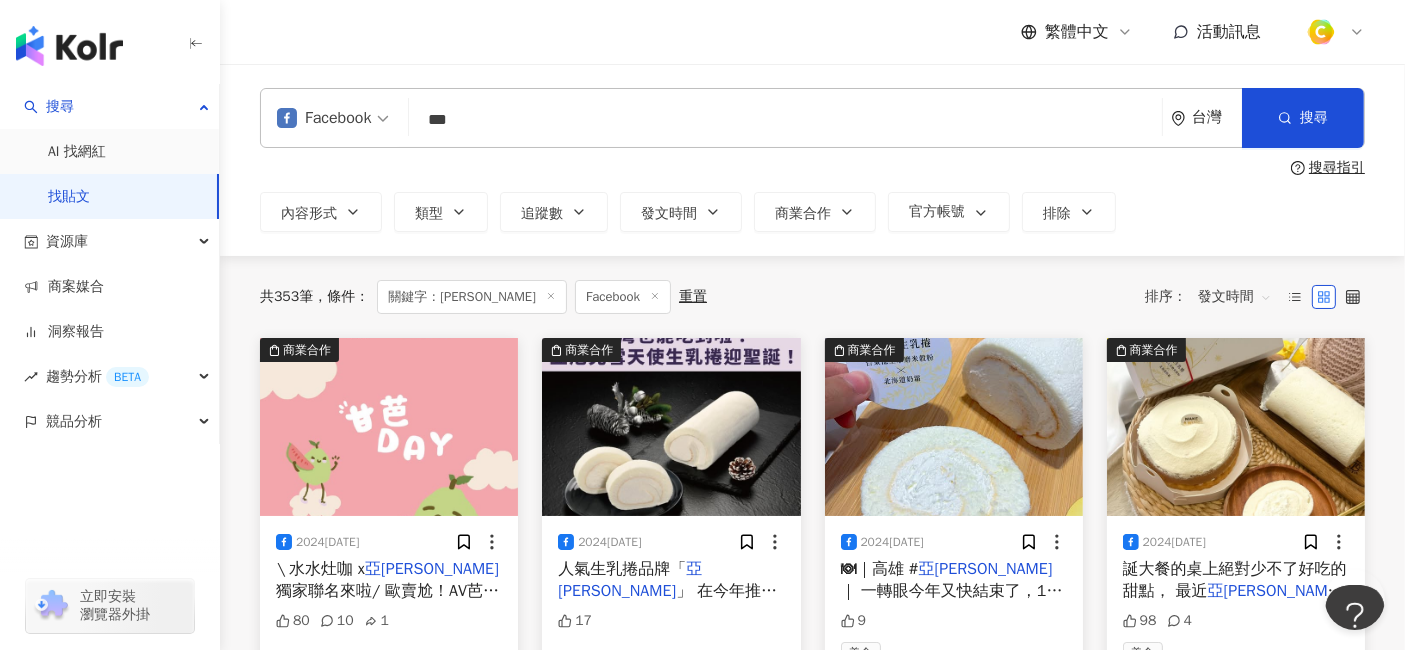 scroll, scrollTop: 111, scrollLeft: 0, axis: vertical 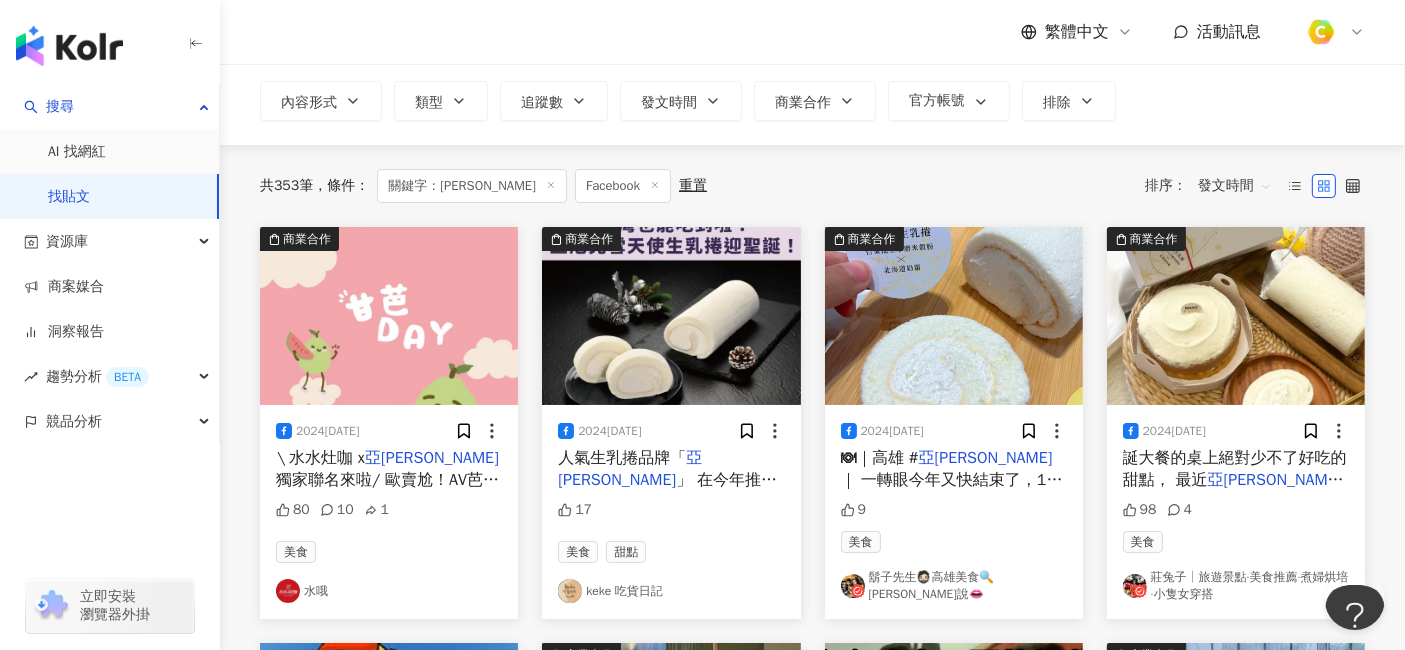 click on "誕大餐的桌上絕對少不了好吃的甜點，
最近" at bounding box center [1235, 469] 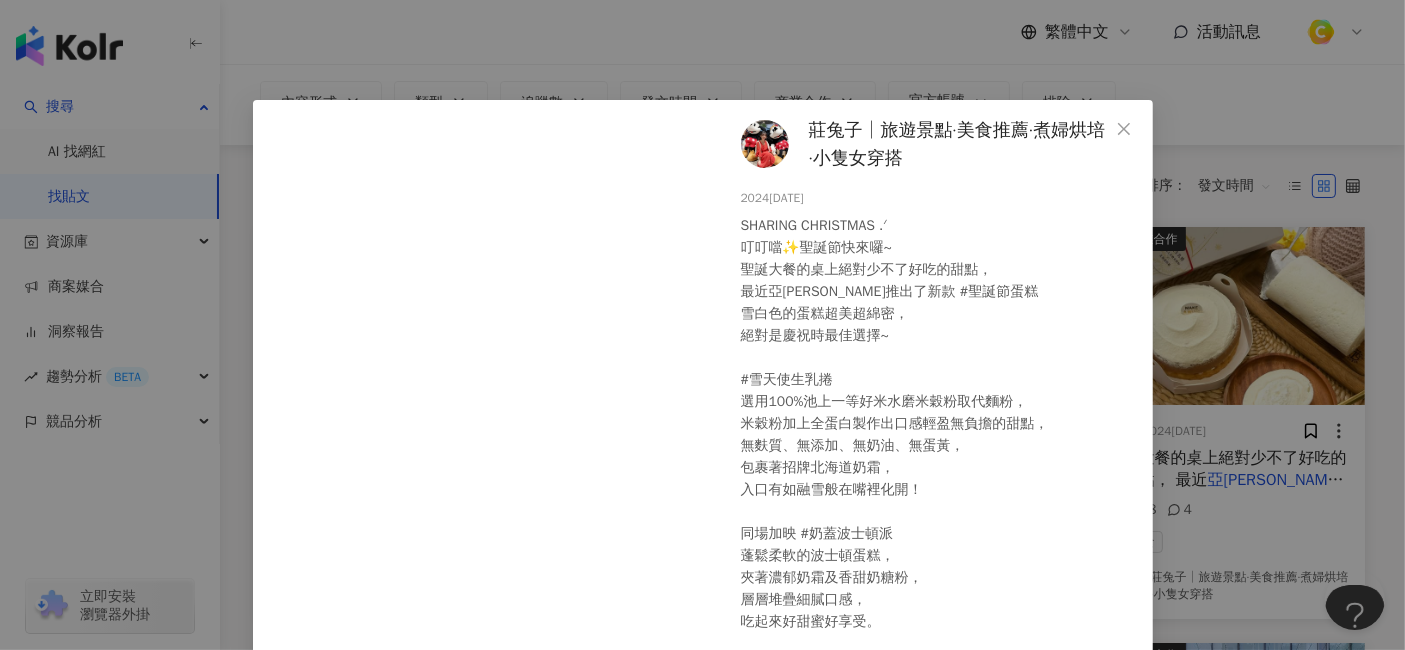 click on "莊兔子│旅遊景點·美食推薦·煮婦烘培·小隻女穿搭 2024/11/27 98 4 查看原始貼文" at bounding box center [702, 325] 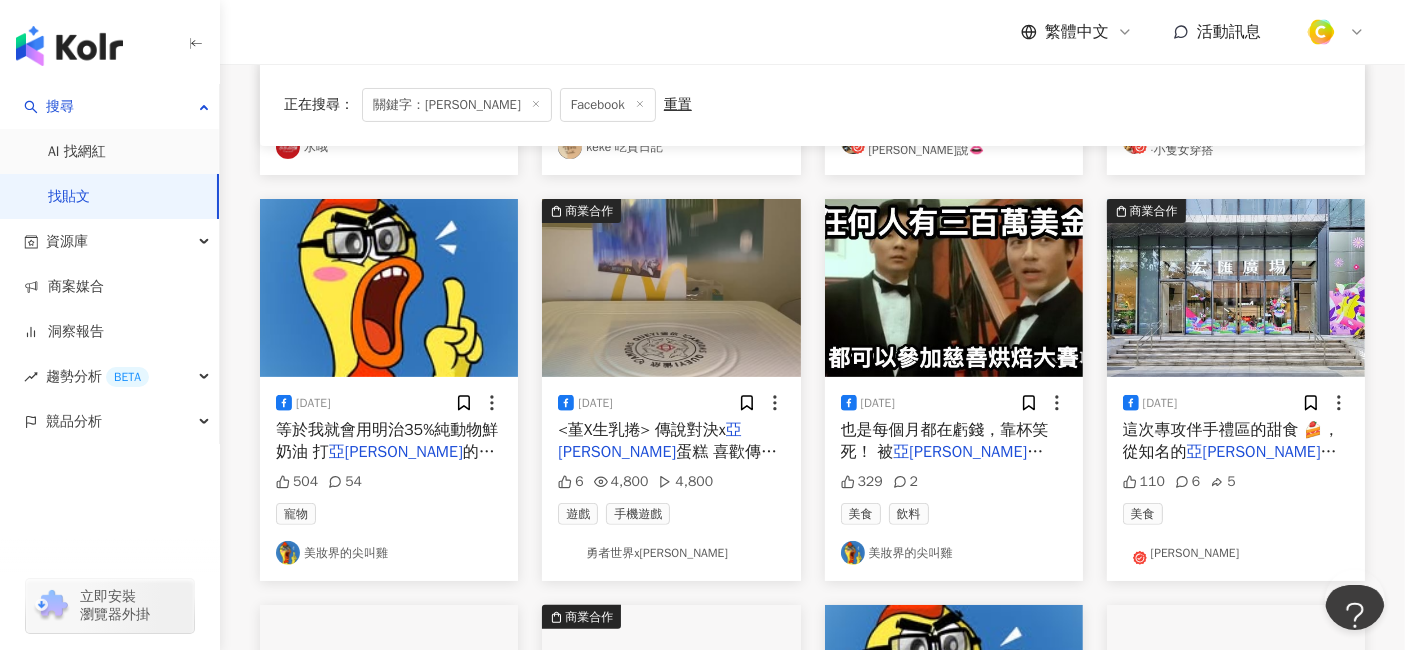 scroll, scrollTop: 666, scrollLeft: 0, axis: vertical 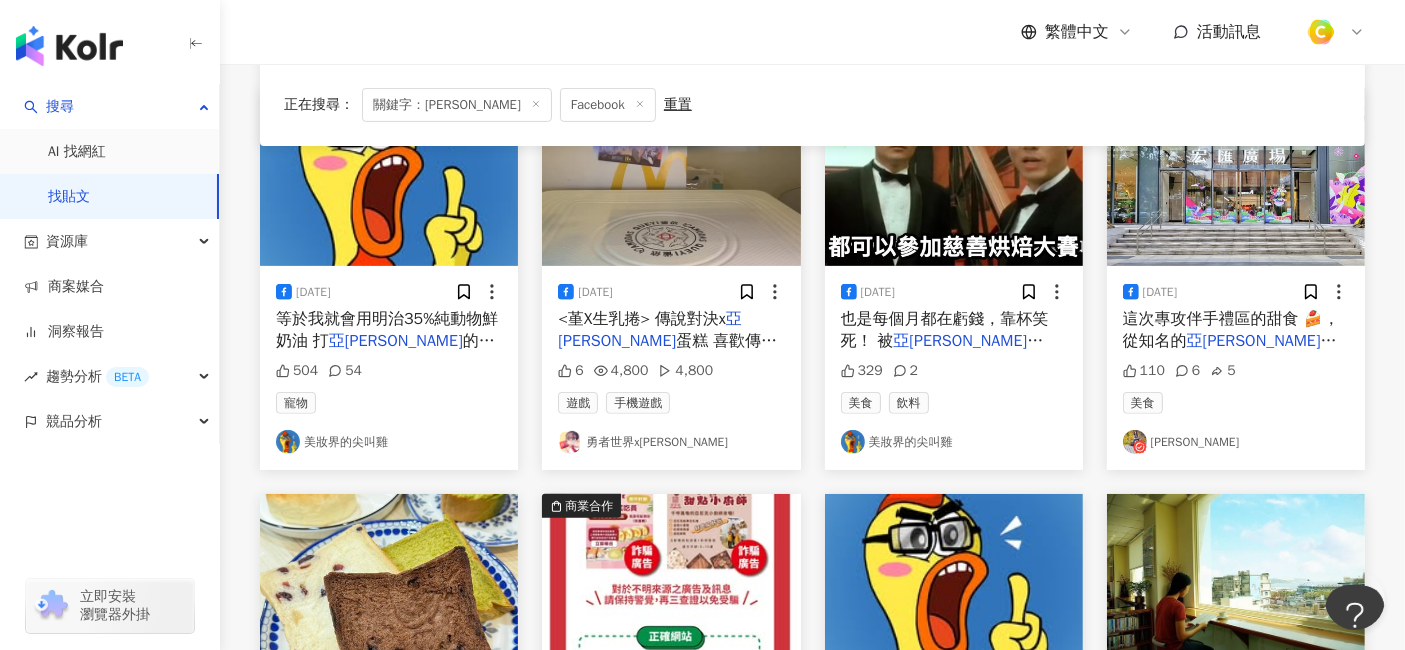click on "生乳捲、網美最愛的花甜水晶花果棒棒" at bounding box center [1235, 363] 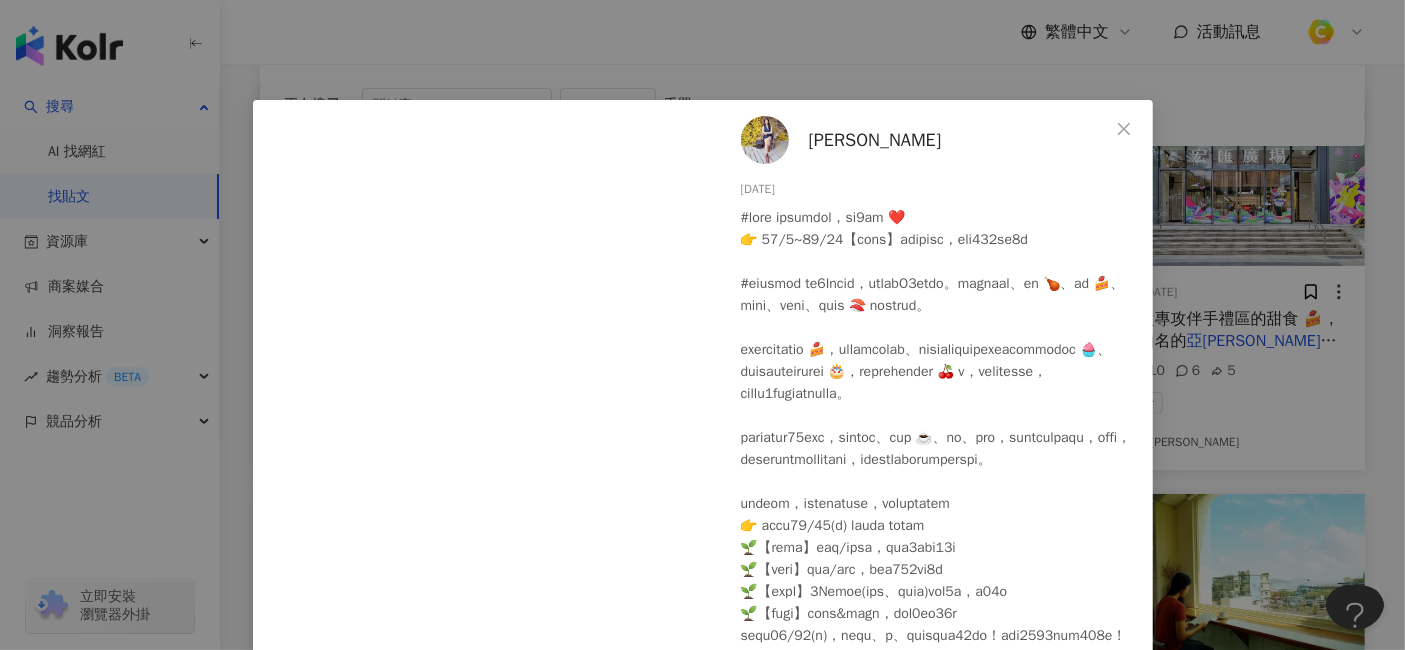 click on "黃小燁 2024/11/14 110 6 5 查看原始貼文" at bounding box center (702, 325) 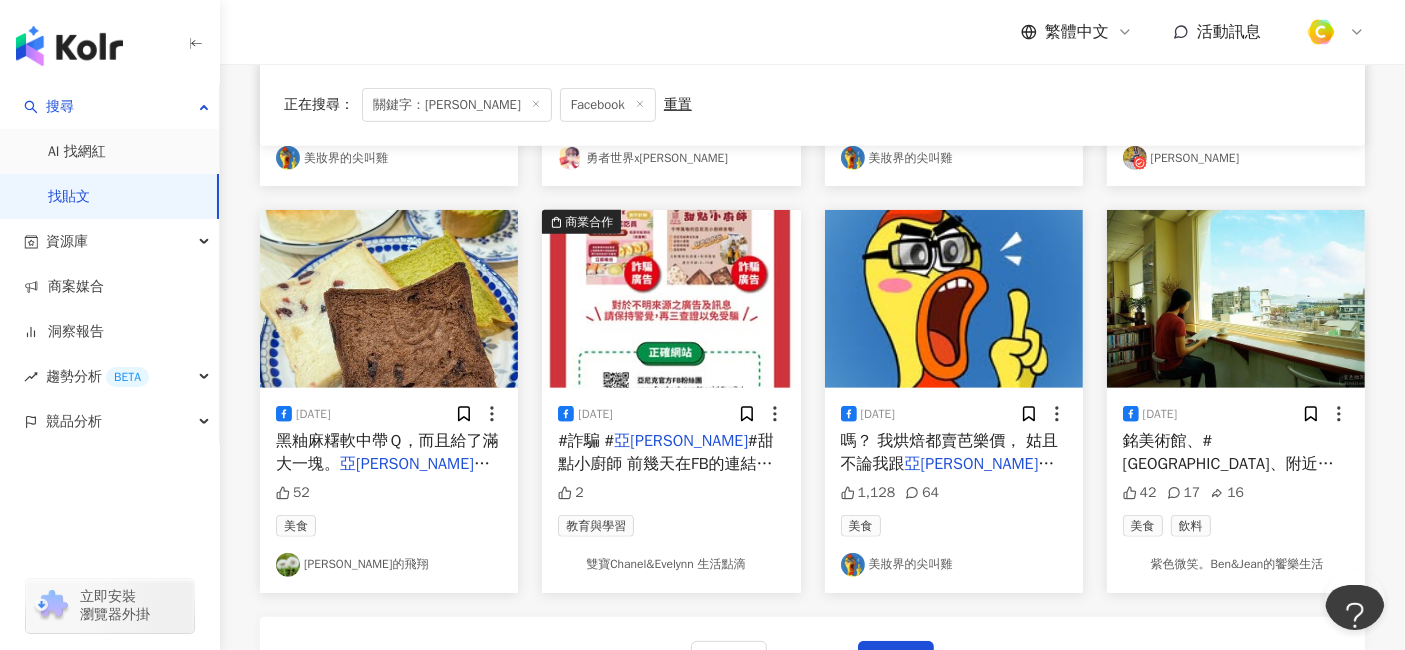 scroll, scrollTop: 1000, scrollLeft: 0, axis: vertical 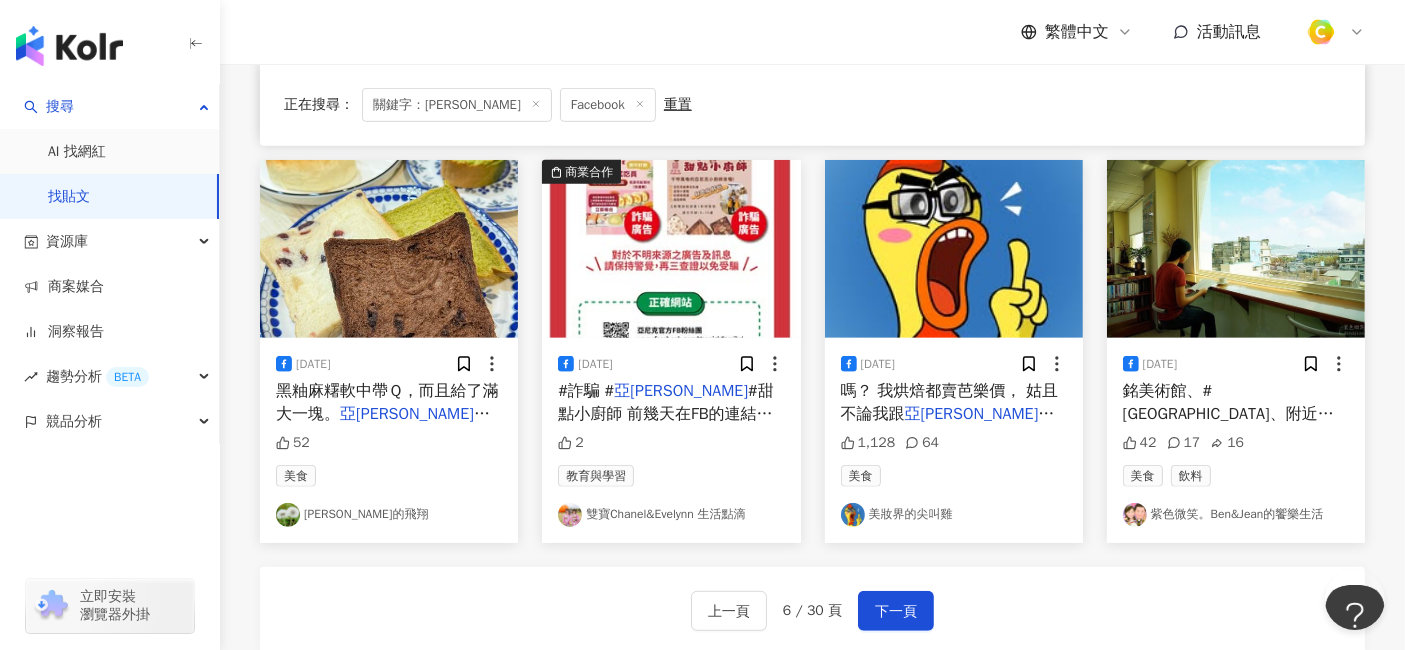 click on "的恩怨
本來就是做來服務我客人用的" at bounding box center [948, 436] 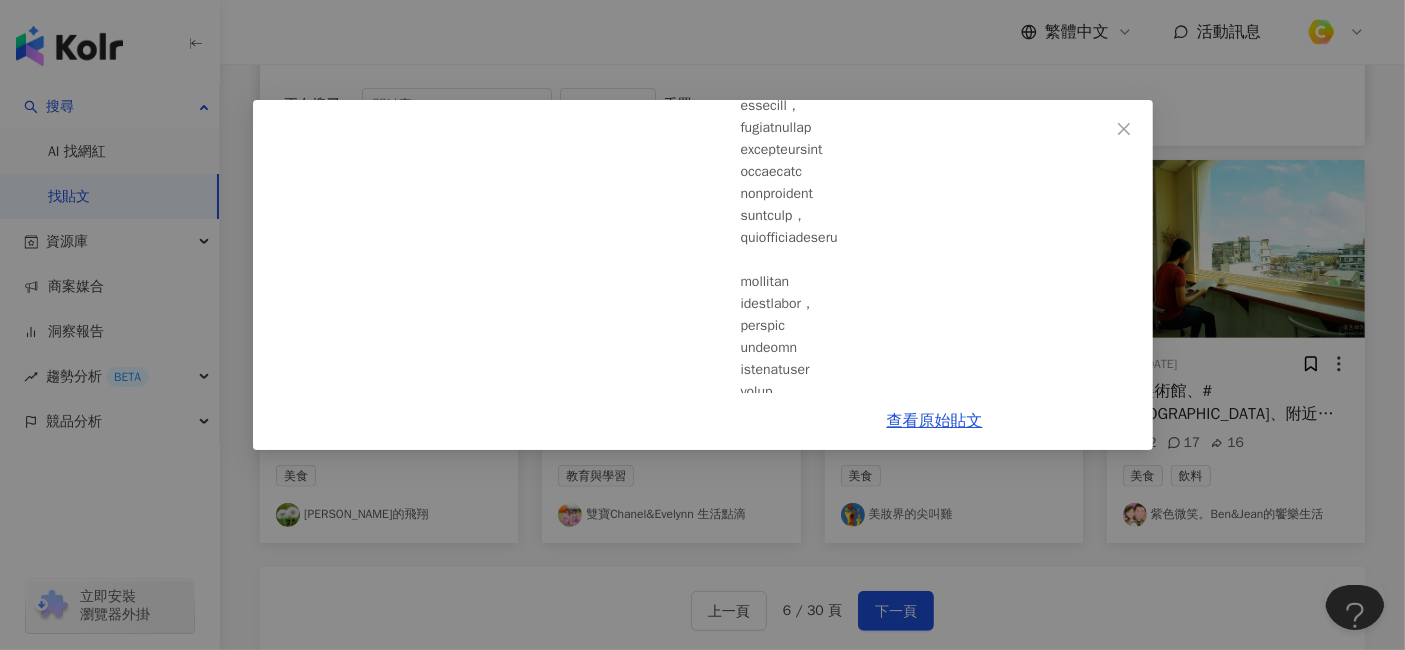 scroll, scrollTop: 502, scrollLeft: 0, axis: vertical 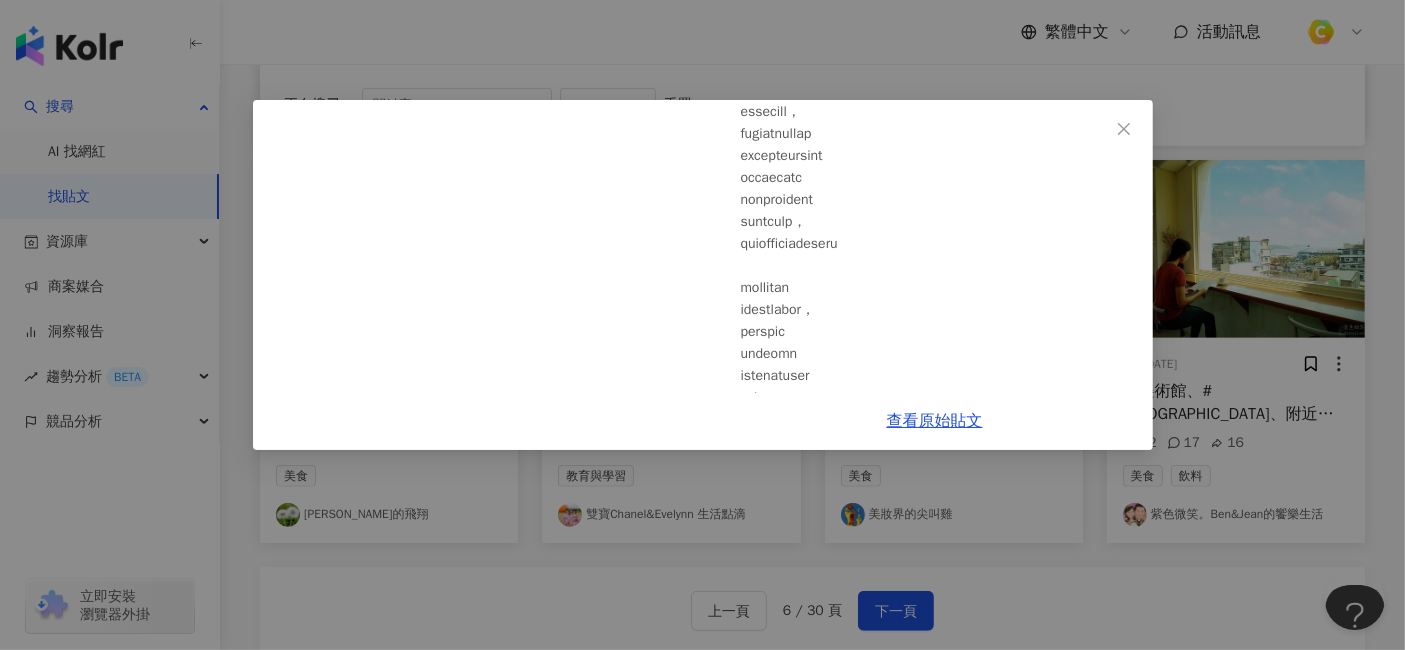 click on "美妝界的尖叫雞 2024/11/5 1,128 64 查看原始貼文" at bounding box center (702, 325) 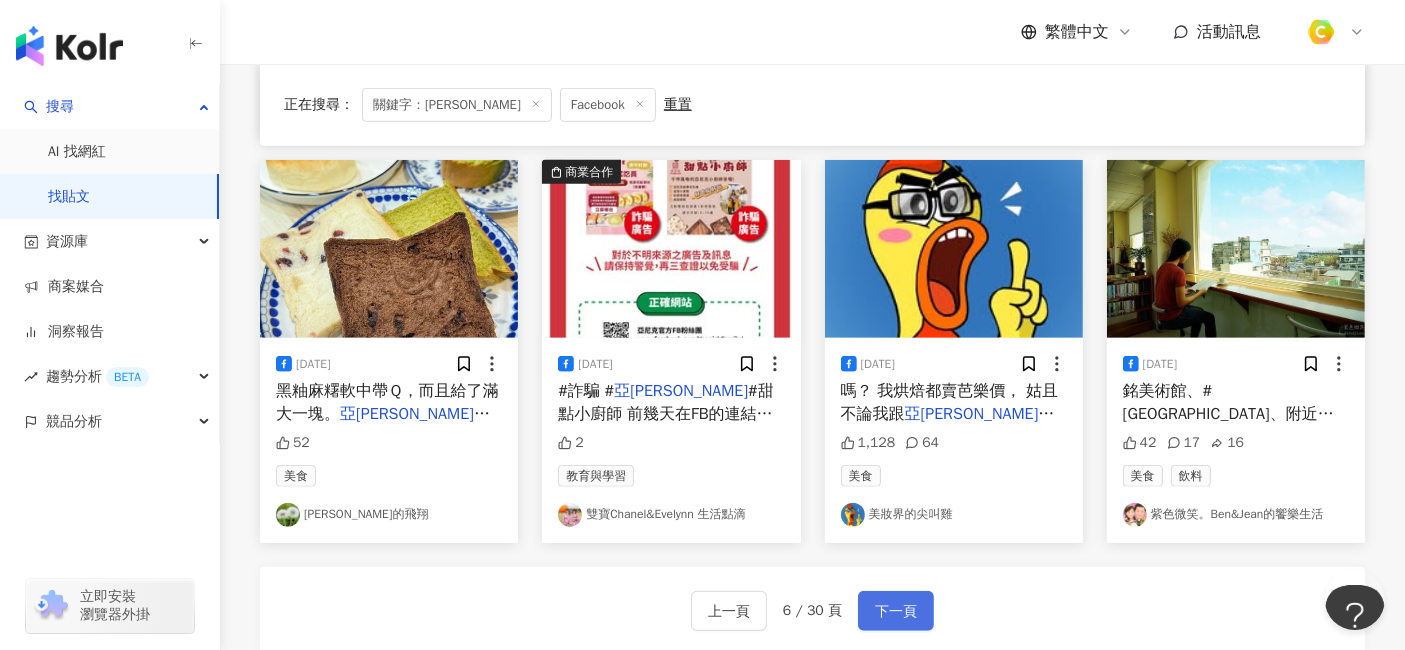 click on "下一頁" at bounding box center [896, 611] 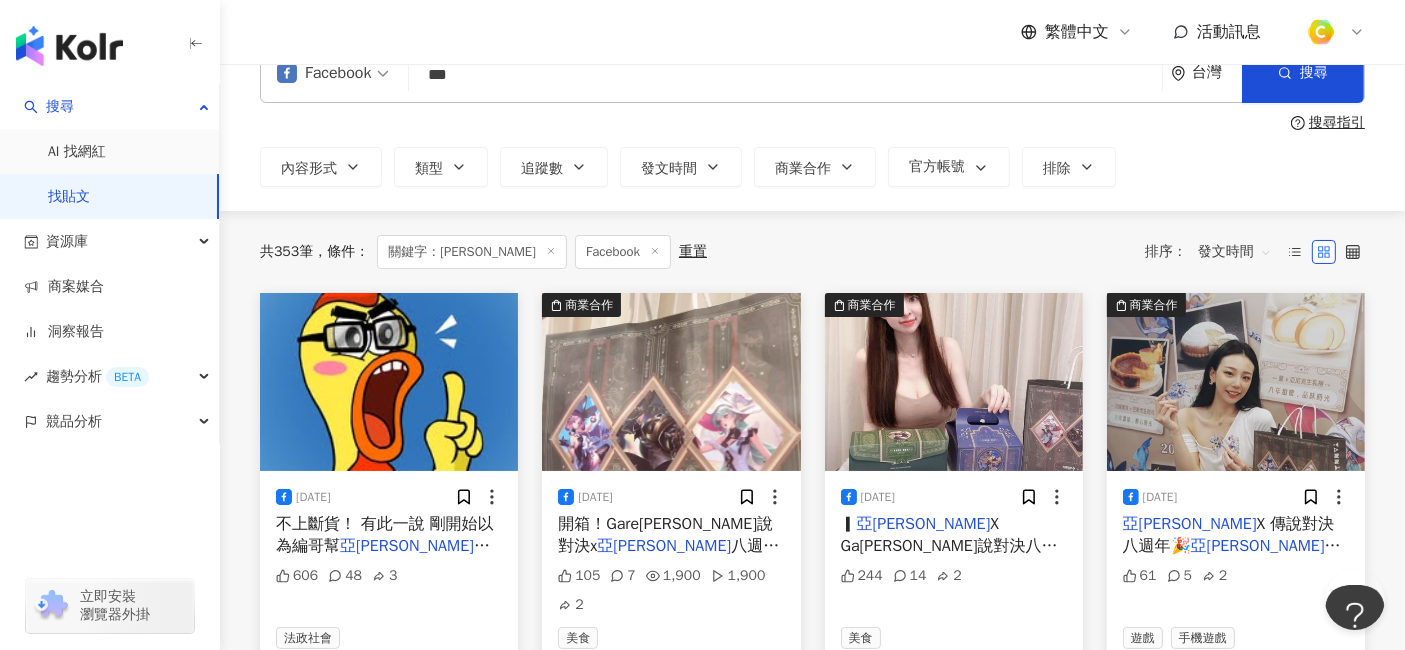 scroll, scrollTop: 111, scrollLeft: 0, axis: vertical 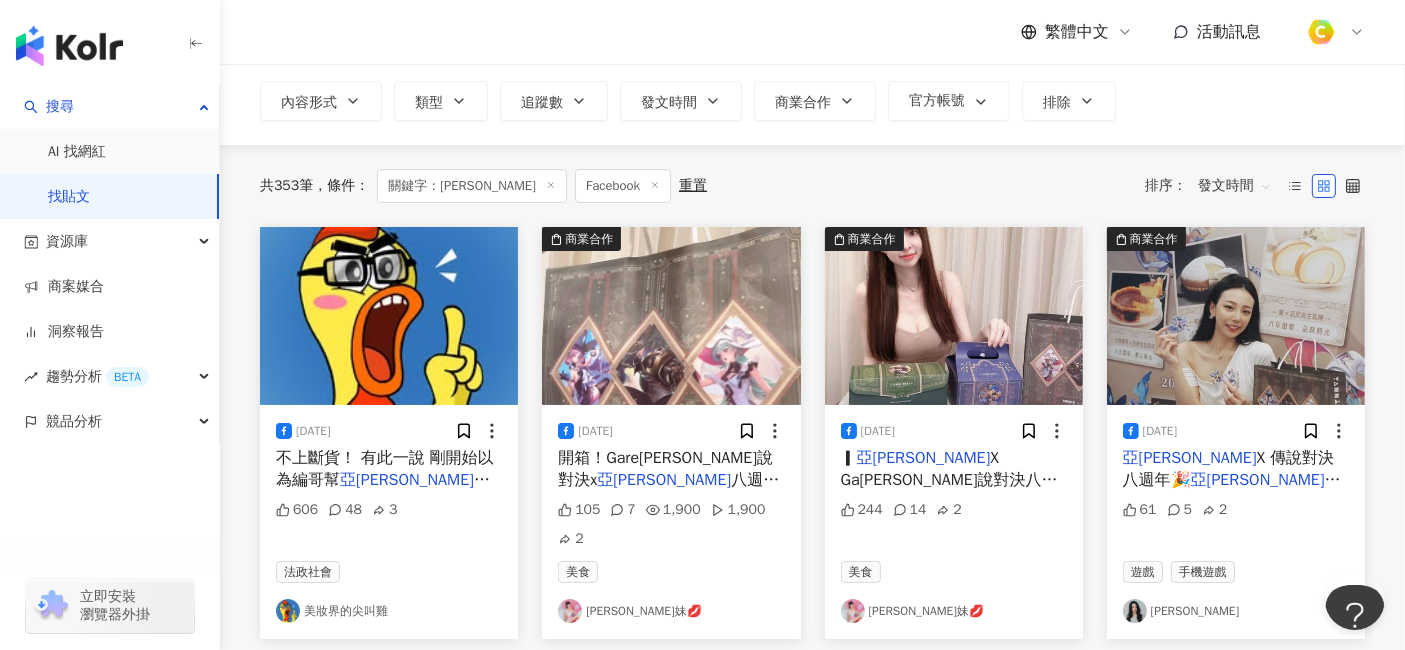 click on "員工出頭
是真的仗義執言為員工打抱" at bounding box center [383, 502] 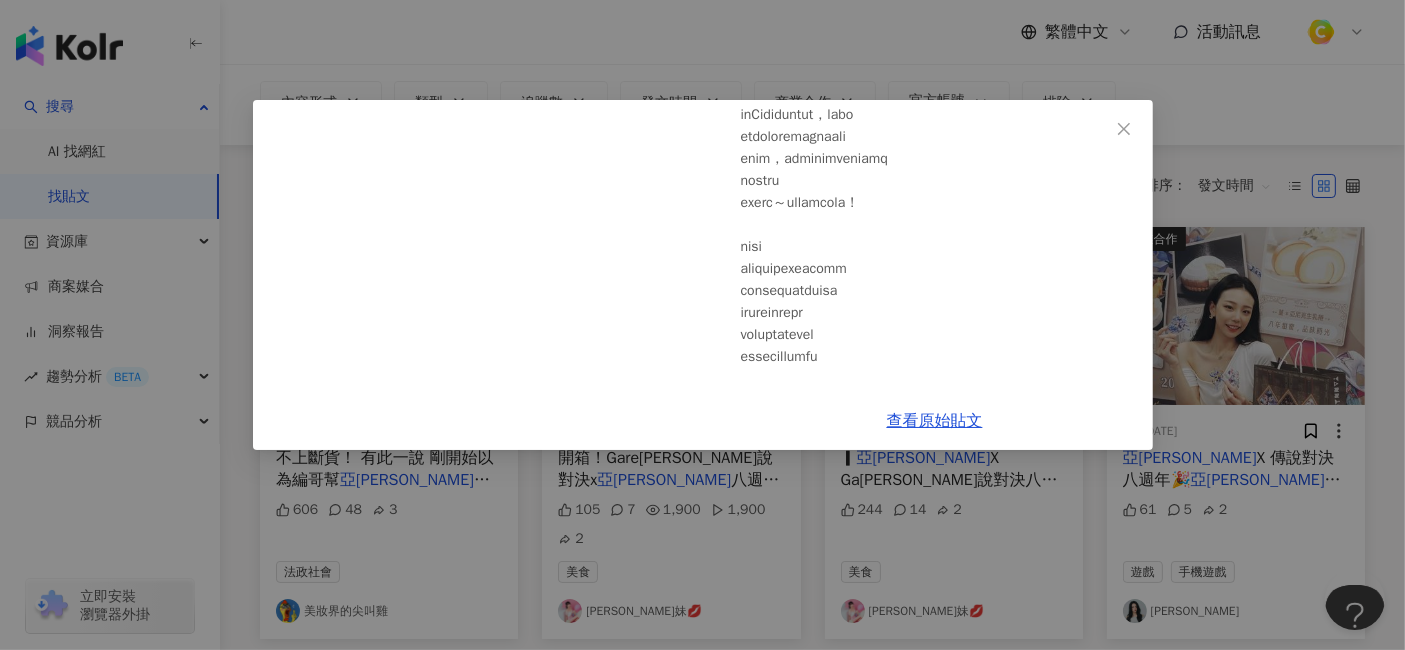 scroll, scrollTop: 222, scrollLeft: 0, axis: vertical 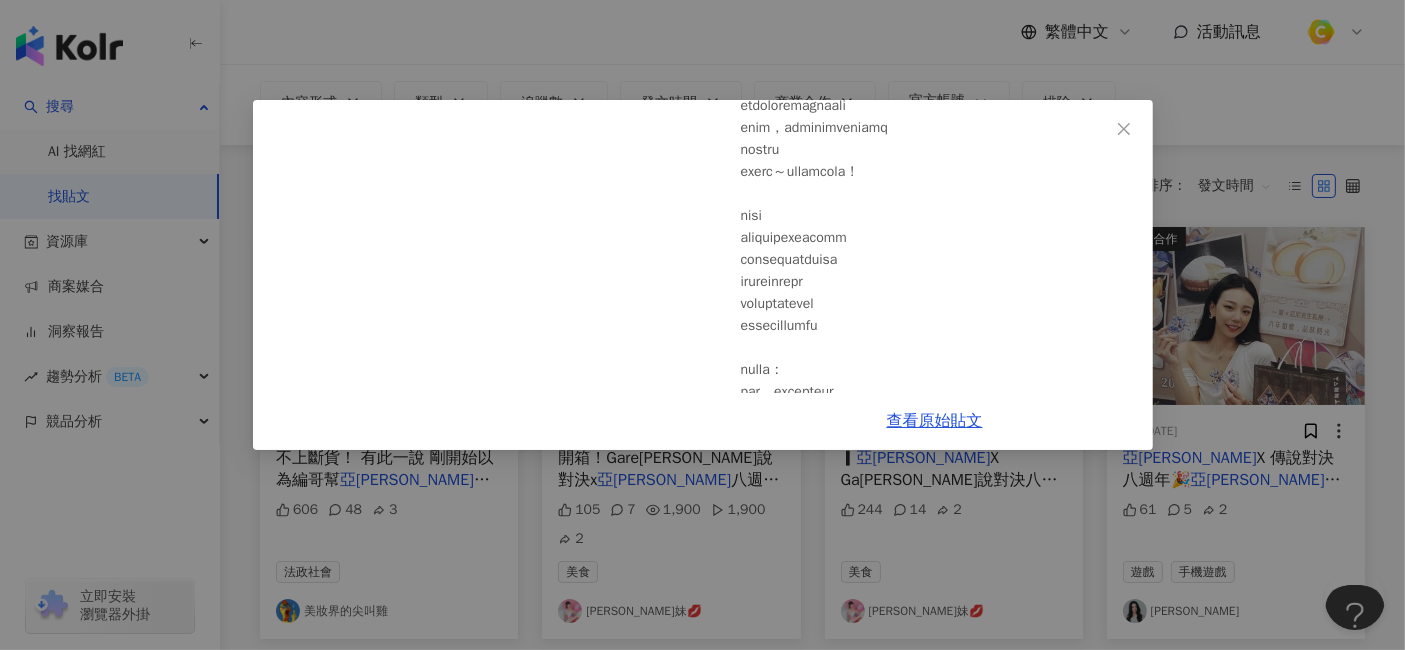click on "美妝界的尖叫雞 2024/11/2 606 48 3 查看原始貼文" at bounding box center [702, 325] 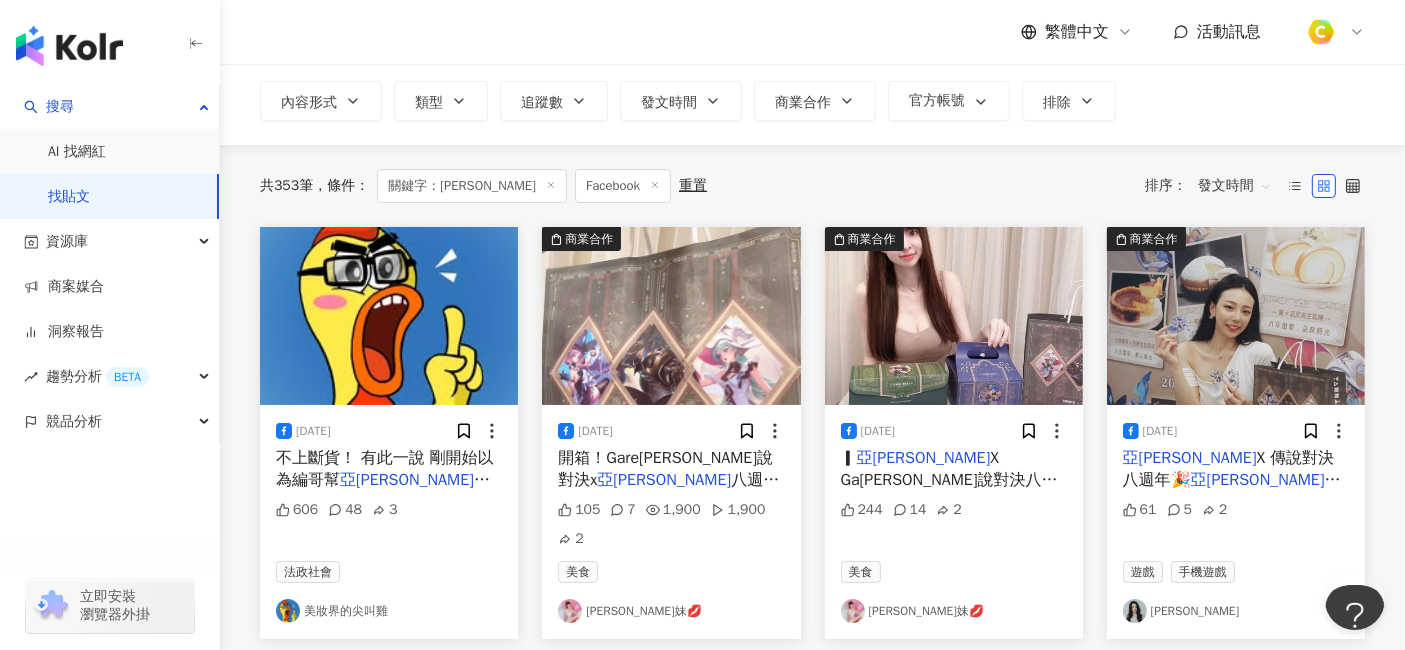 click on "X Garena 傳說對決八週年經典蛋糕登場🎂
哇哇～這次傳說和" at bounding box center (949, 491) 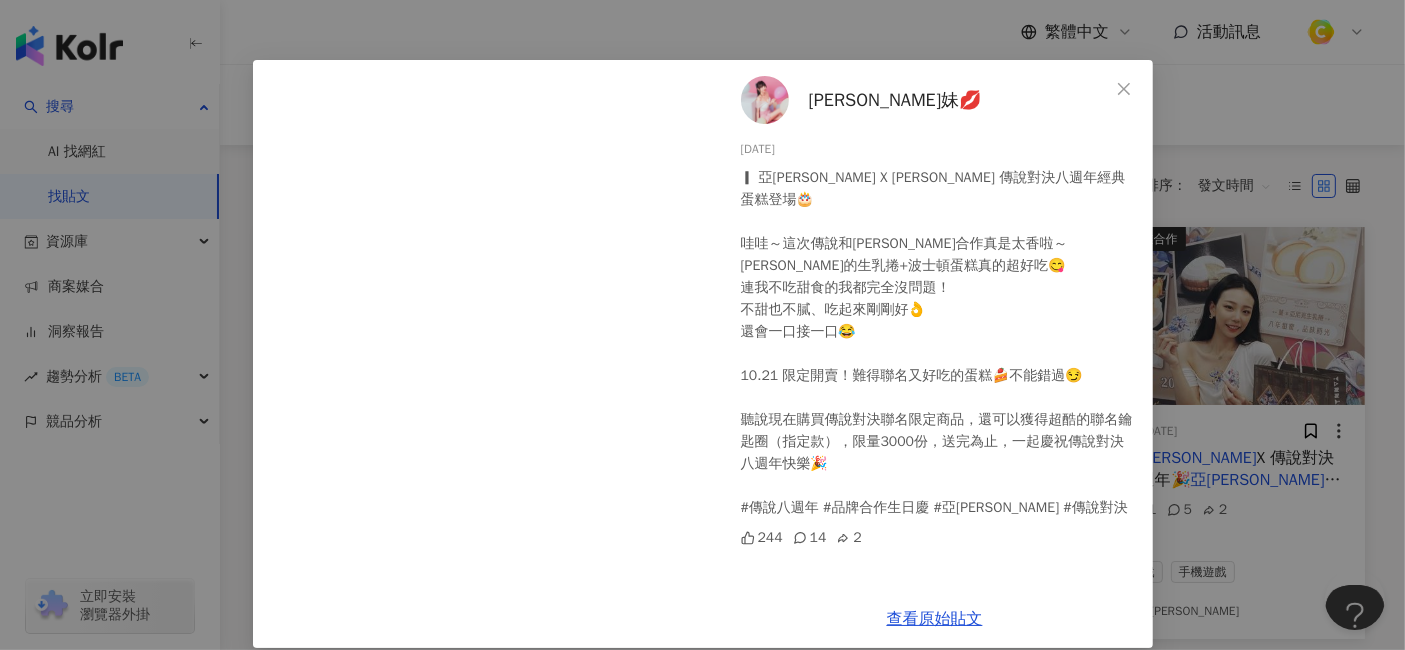 scroll, scrollTop: 61, scrollLeft: 0, axis: vertical 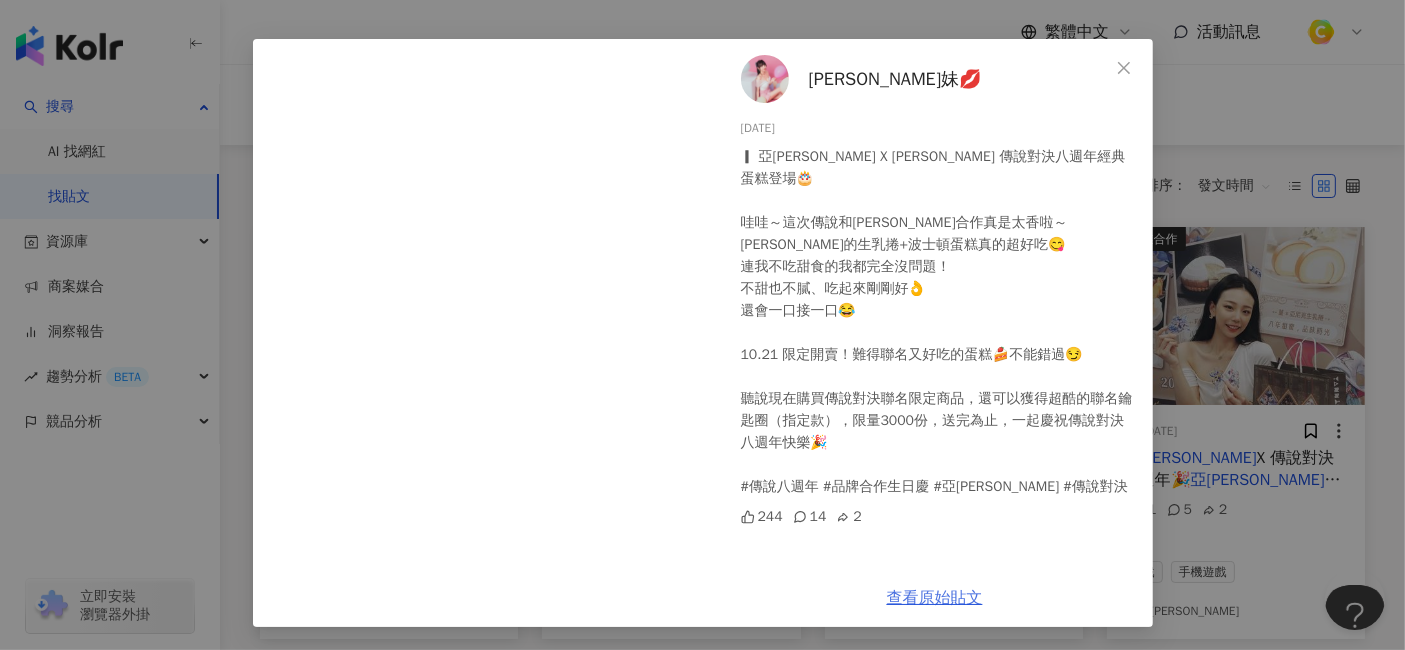 click on "查看原始貼文" at bounding box center (935, 598) 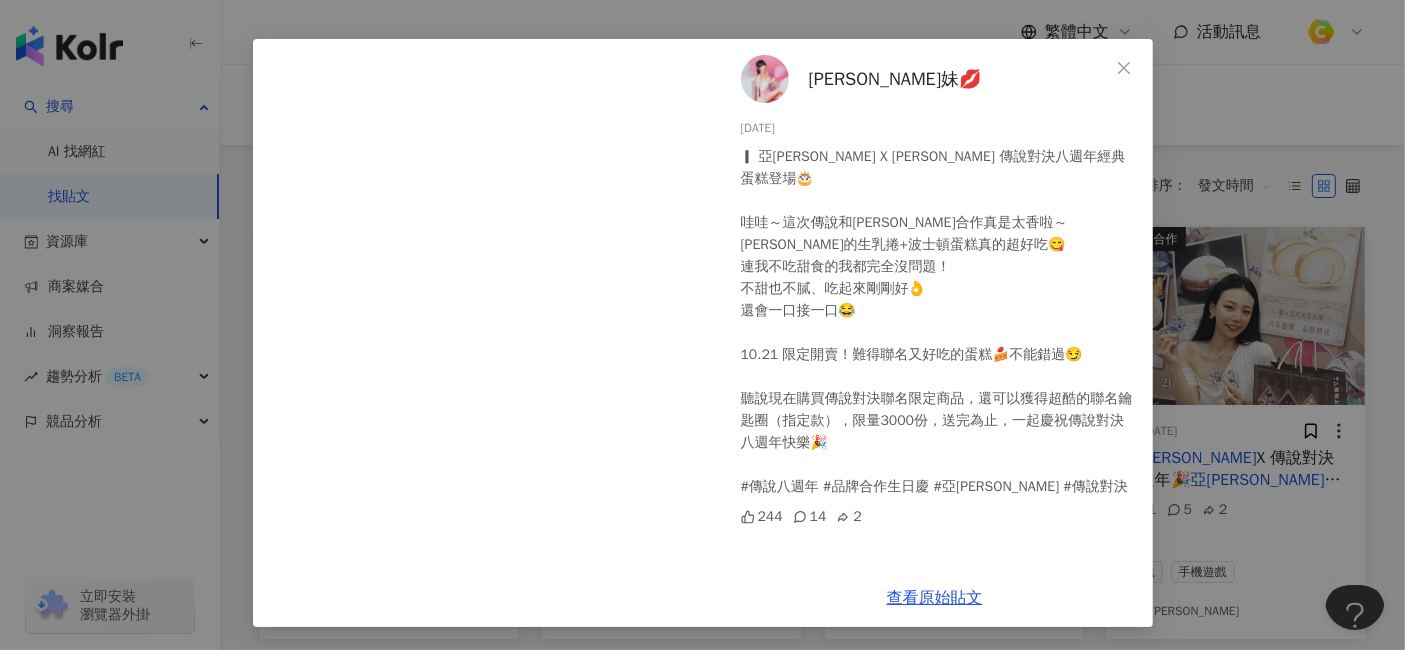 drag, startPoint x: 731, startPoint y: 132, endPoint x: 797, endPoint y: 132, distance: 66 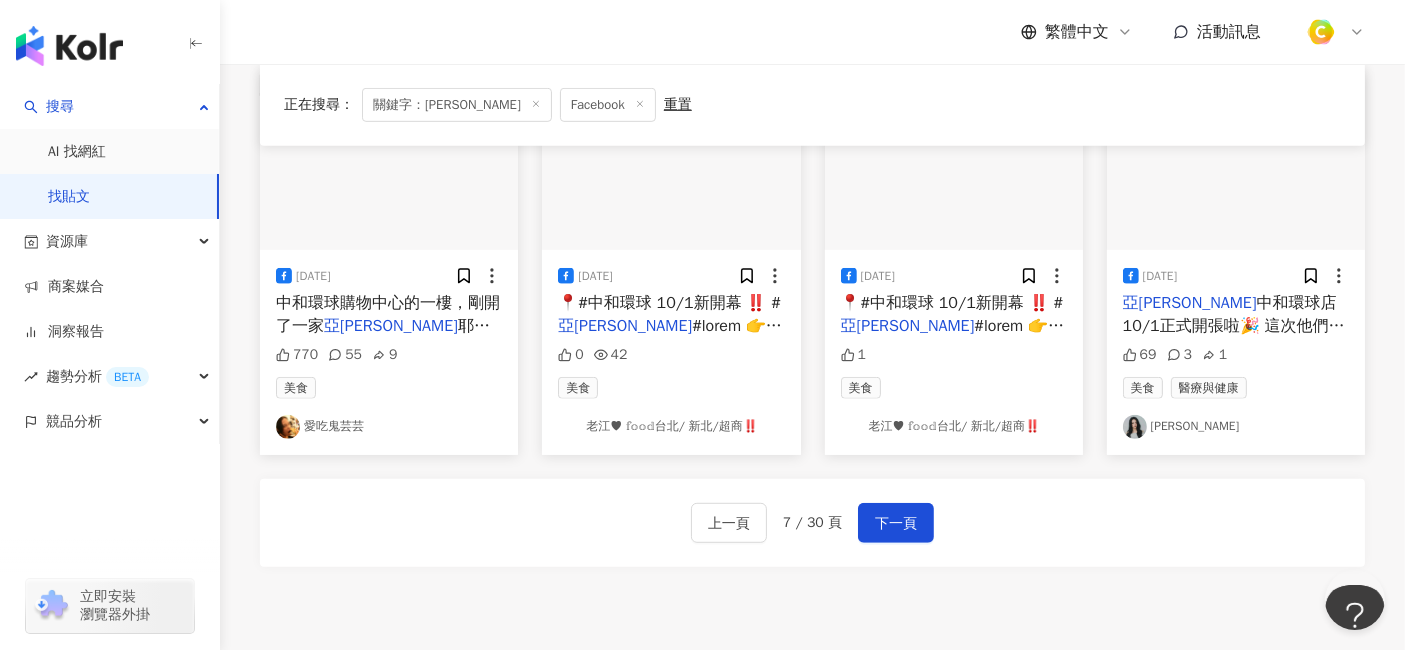 scroll, scrollTop: 1111, scrollLeft: 0, axis: vertical 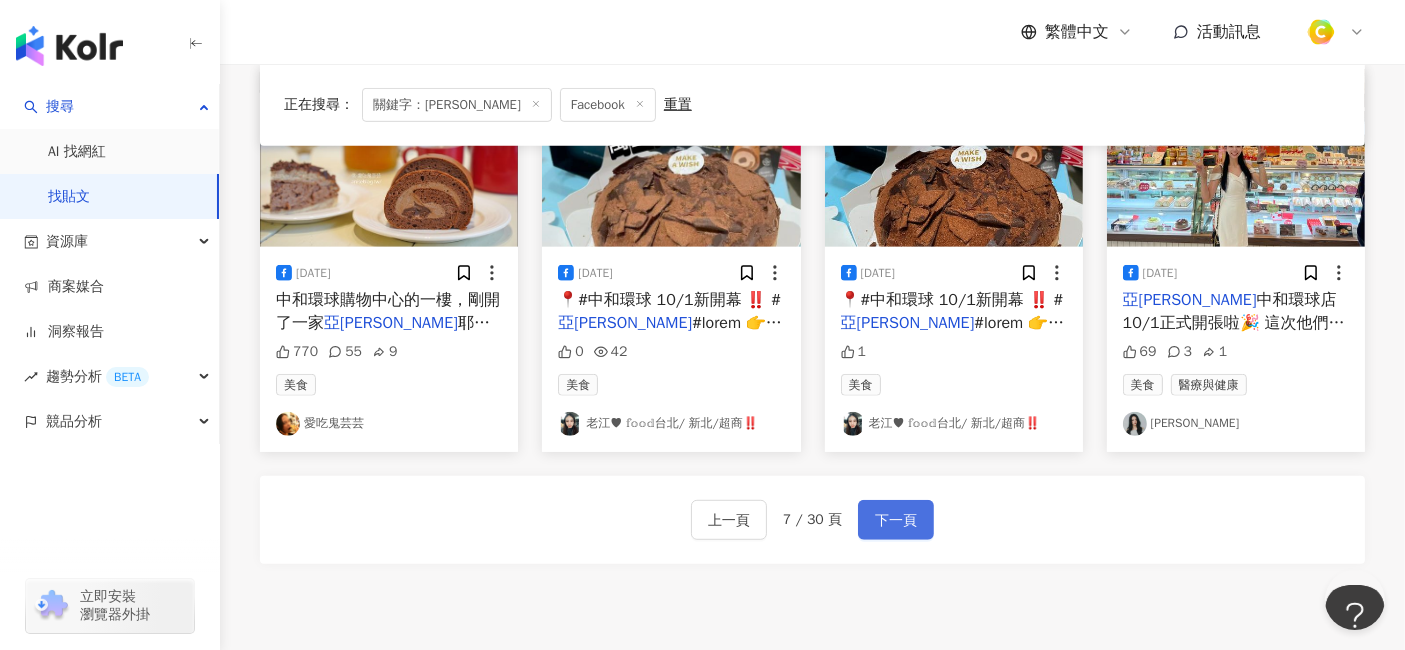 click on "下一頁" at bounding box center [896, 521] 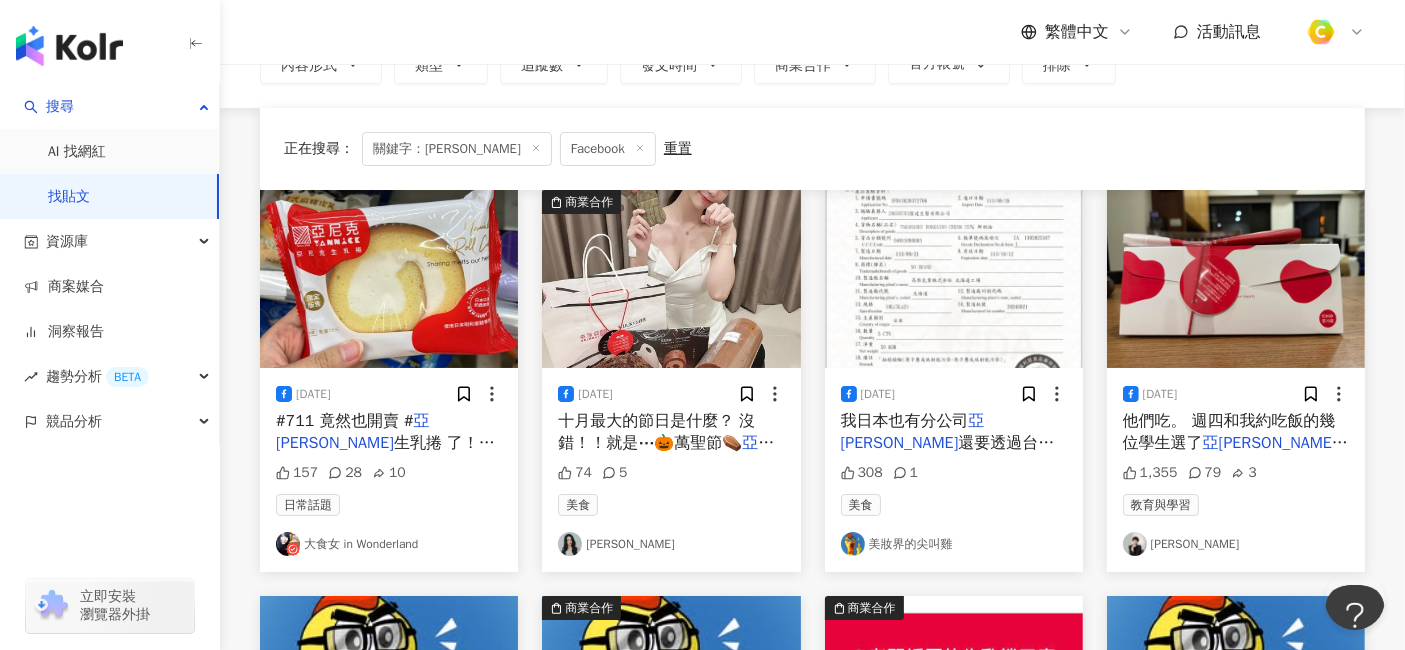 scroll, scrollTop: 222, scrollLeft: 0, axis: vertical 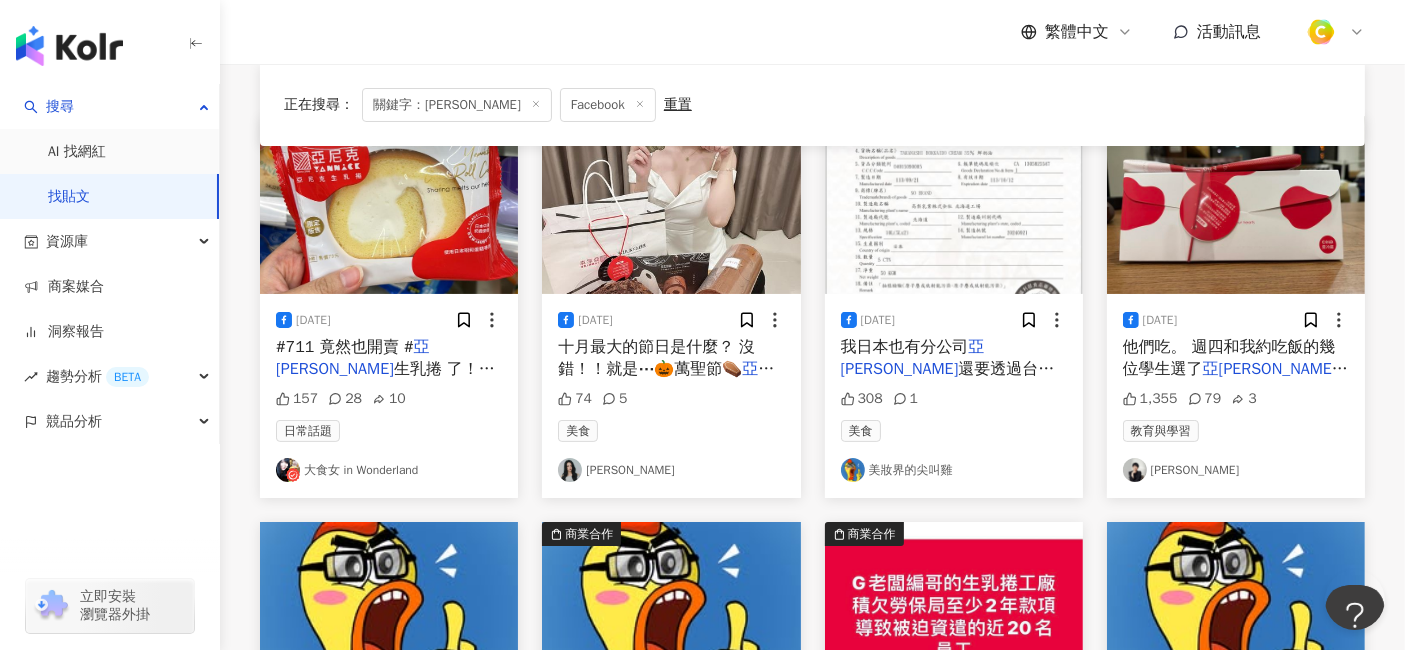 click on "生乳捲 了！😍 （只是價格有點不便宜就是…(´༎ຶོρ༎ຶོ`)" at bounding box center [387, 391] 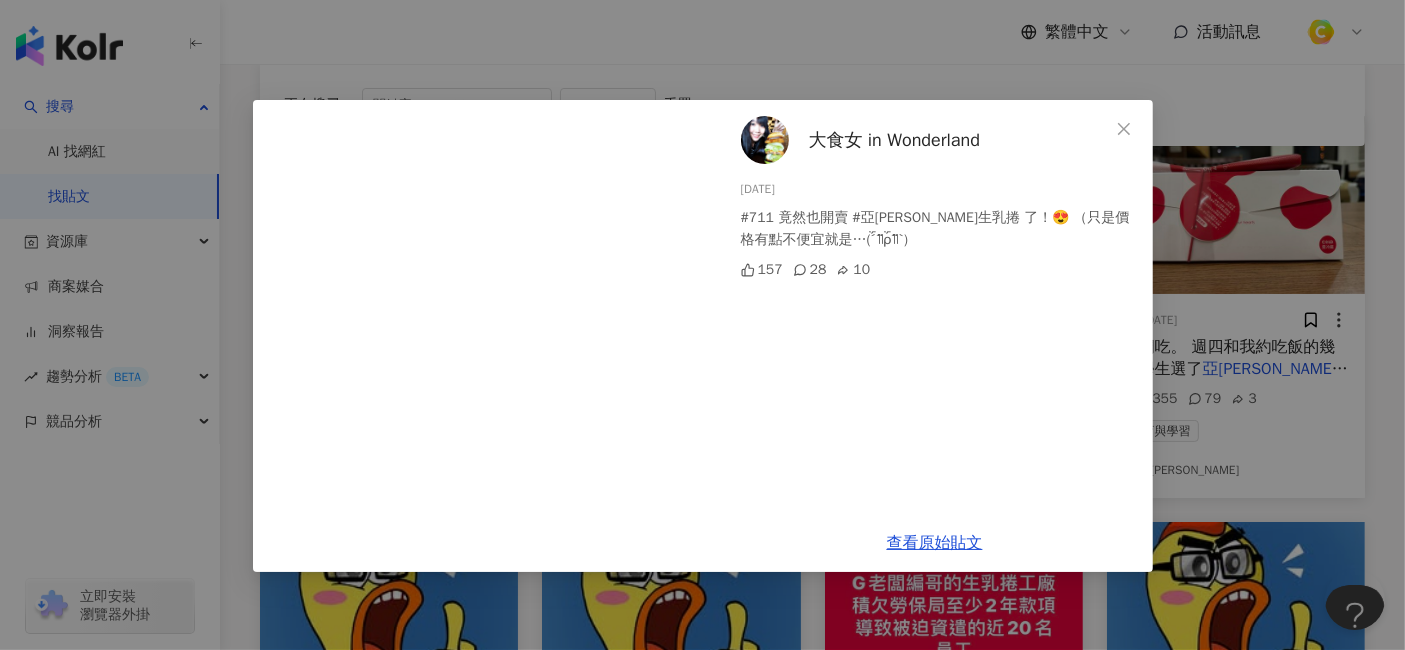 click on "大食女 in Wonderland 2024/10/11 #711 竟然也開賣 #亞尼克生乳捲 了！😍 （只是價格有點不便宜就是…(´༎ຶོρ༎ຶོ`) 157 28 10 查看原始貼文" at bounding box center [702, 325] 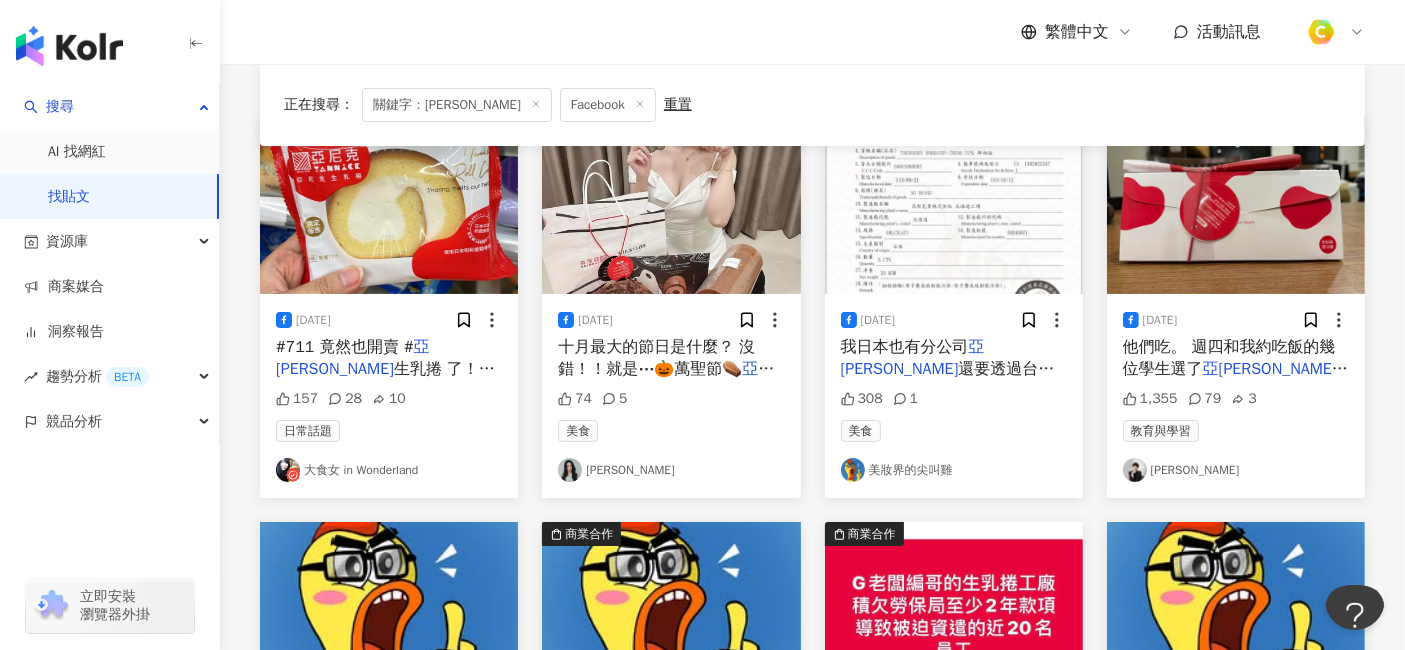 click on "他們吃。
週四和我約吃飯的幾位學生選了" at bounding box center [1229, 358] 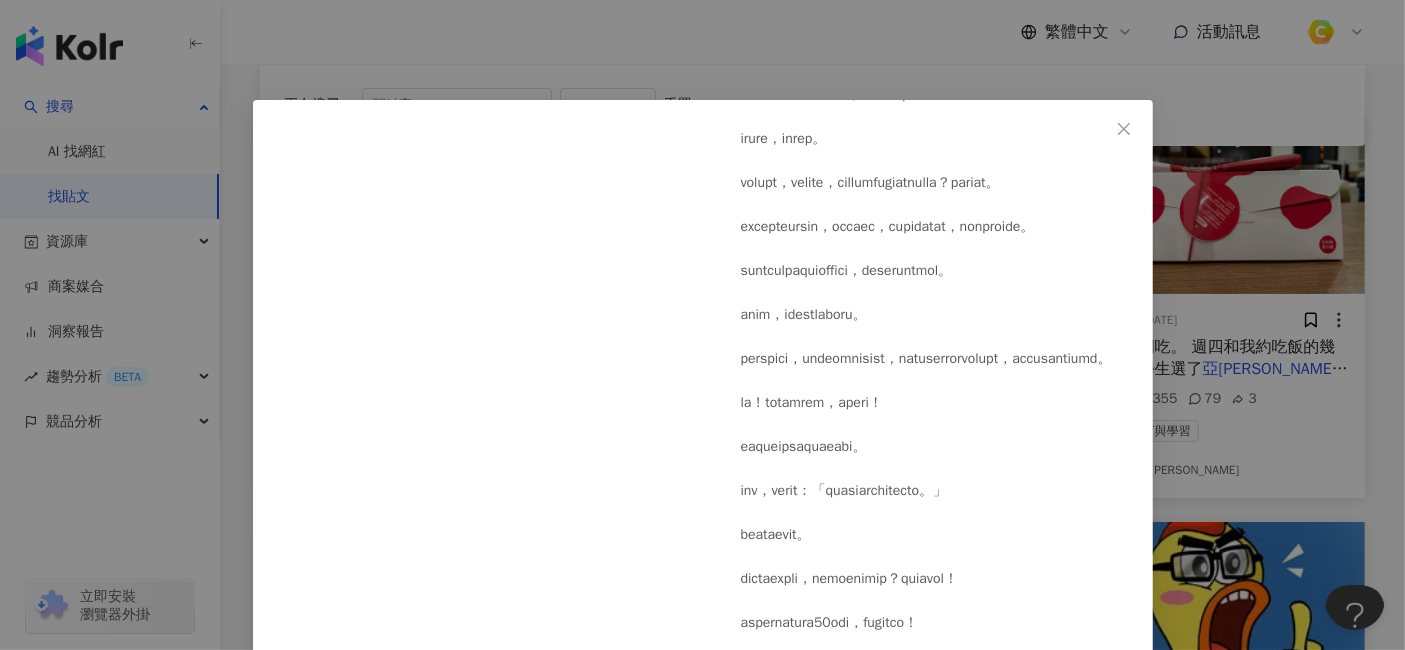 scroll, scrollTop: 497, scrollLeft: 0, axis: vertical 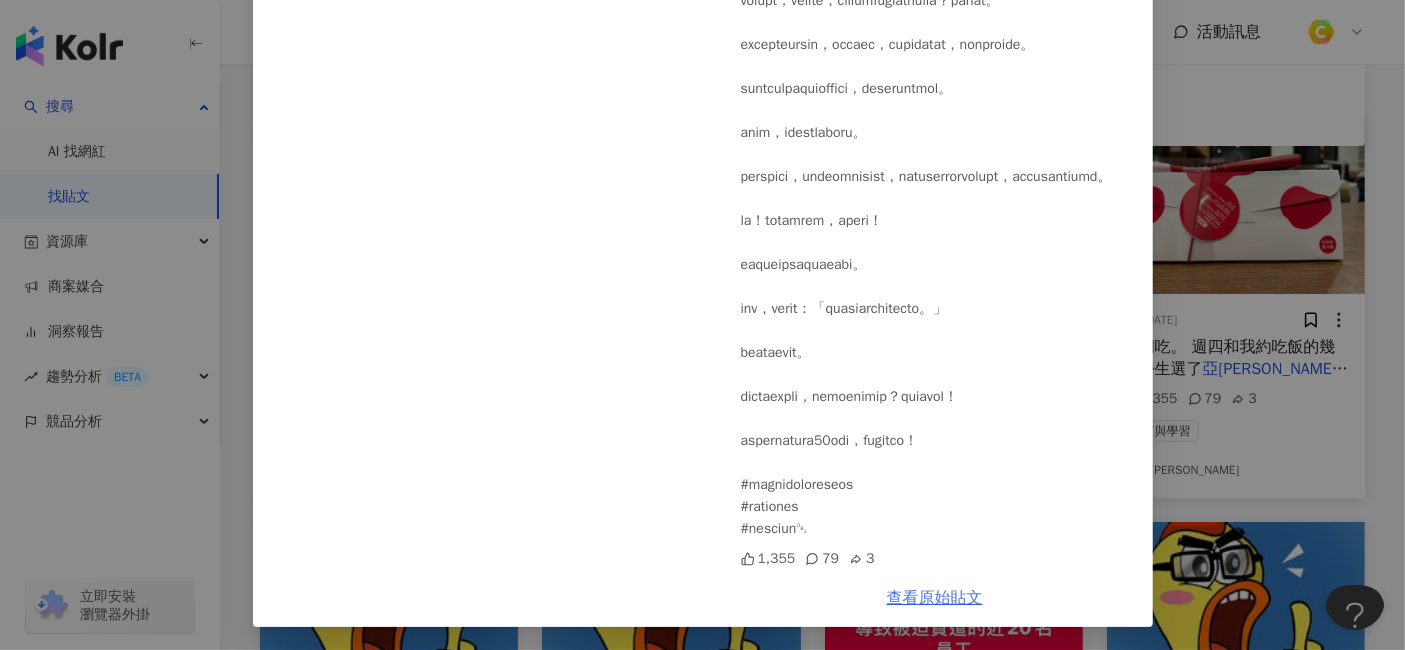 click on "查看原始貼文" at bounding box center (935, 598) 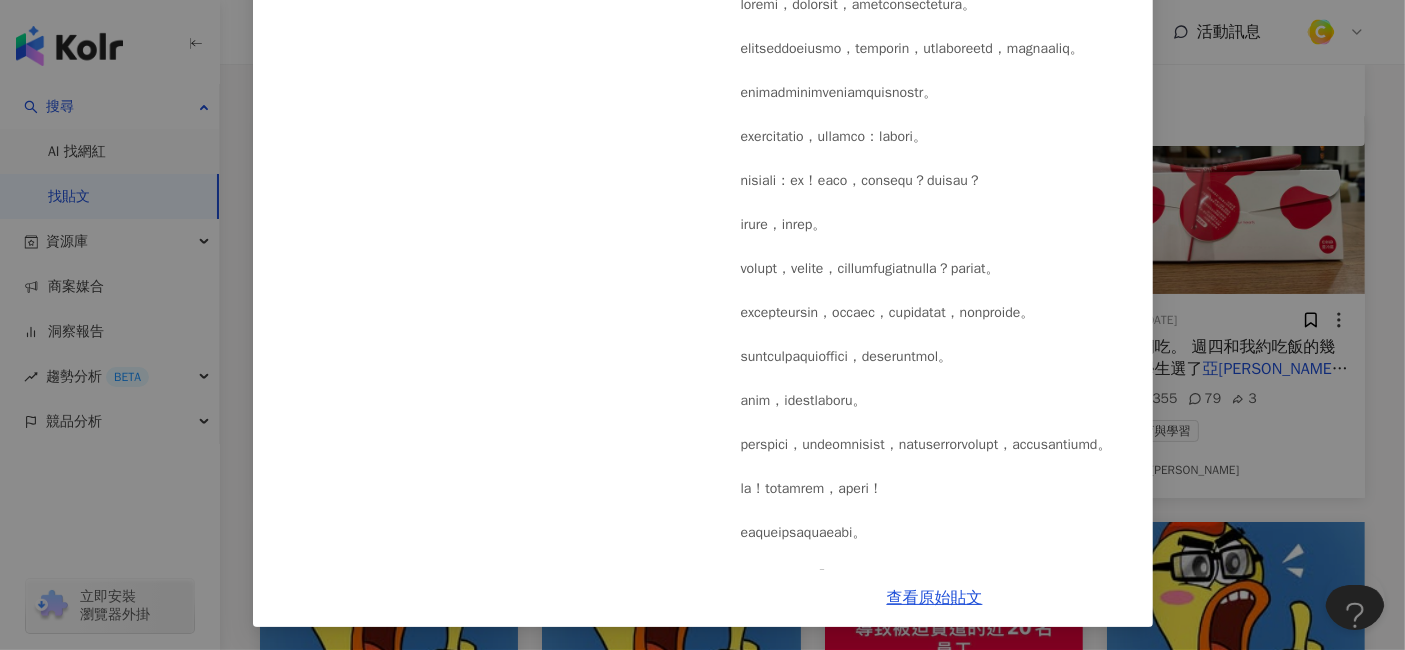 scroll, scrollTop: 0, scrollLeft: 0, axis: both 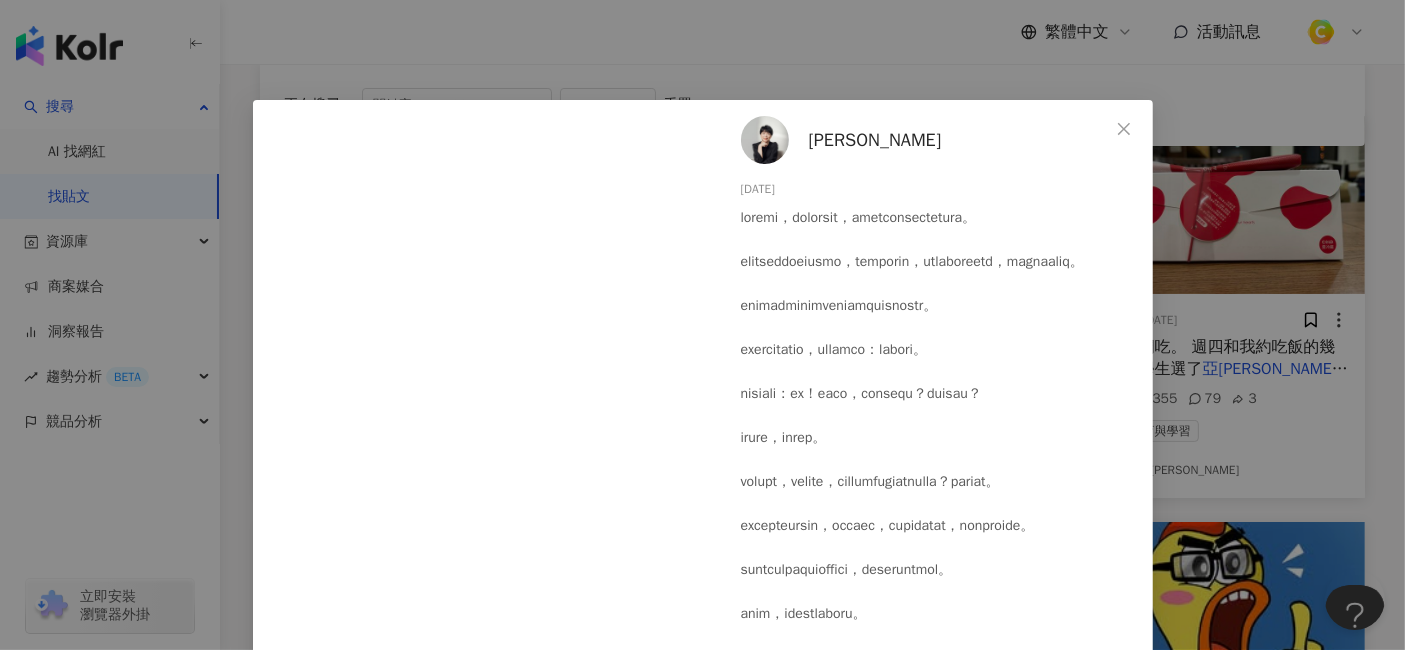 drag, startPoint x: 725, startPoint y: 187, endPoint x: 791, endPoint y: 190, distance: 66.068146 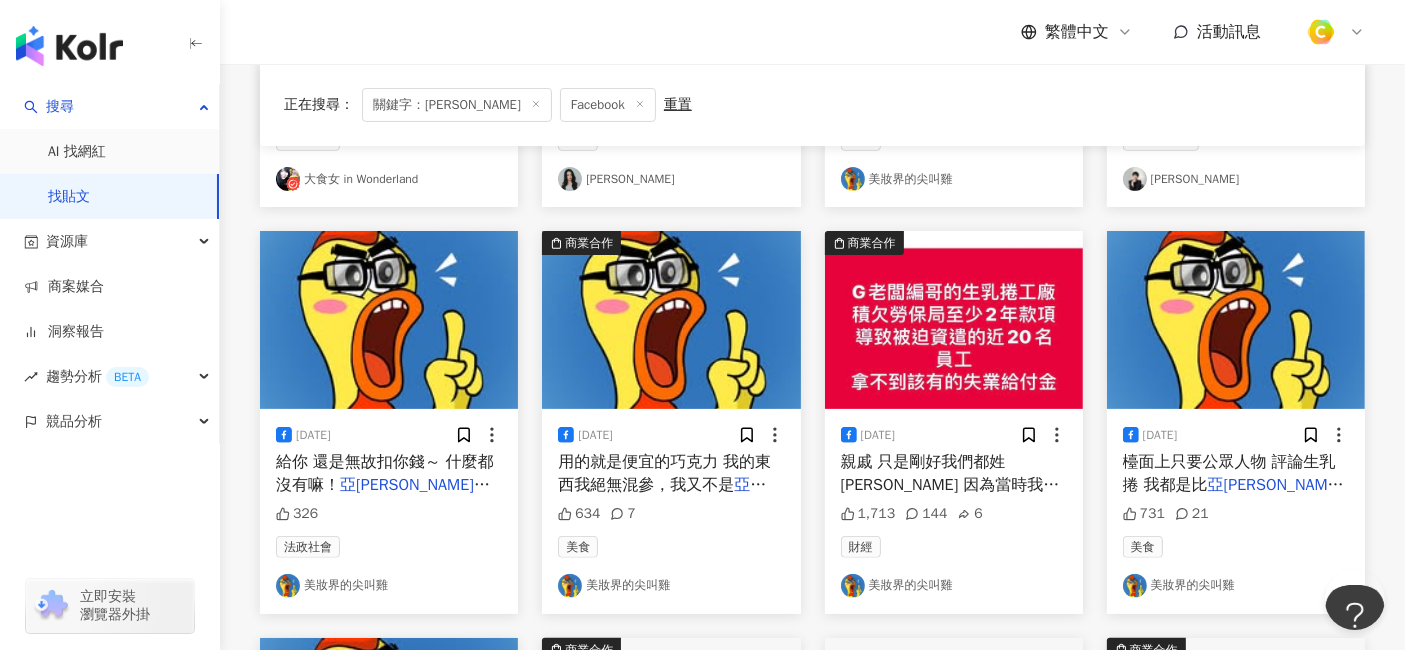 scroll, scrollTop: 555, scrollLeft: 0, axis: vertical 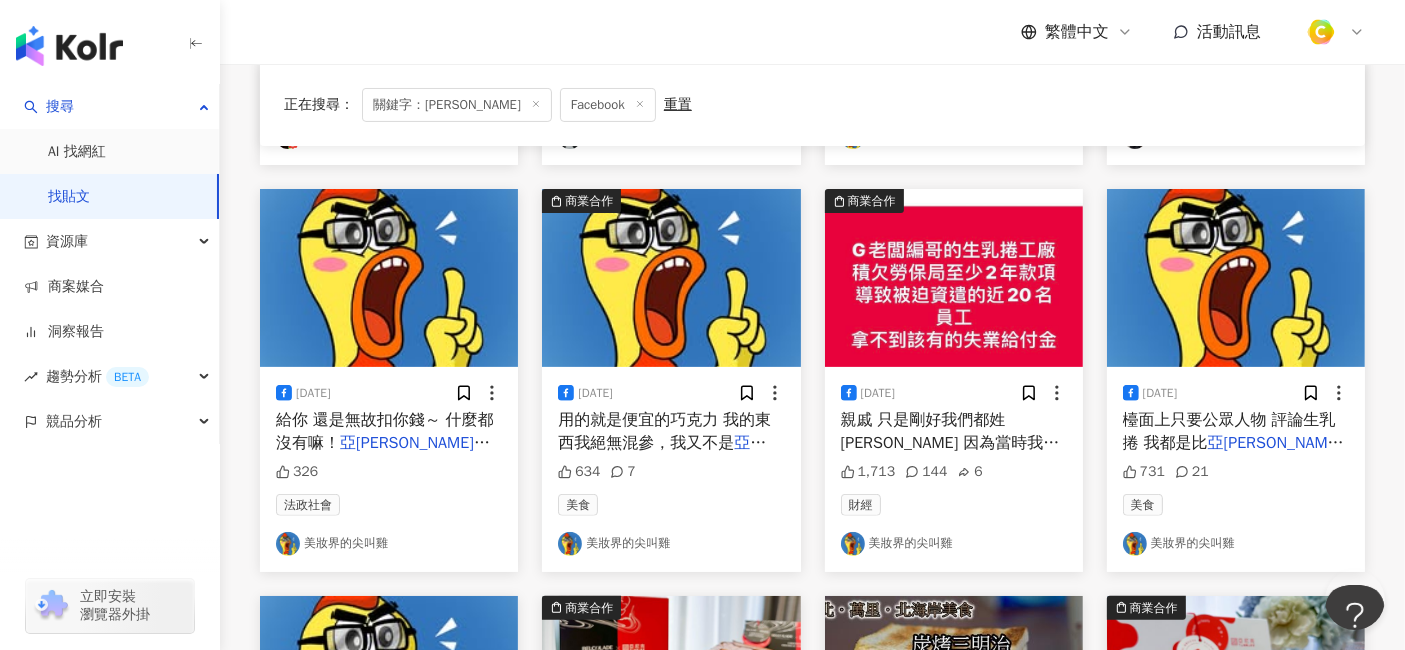 click on "親戚
只是剛好我們都姓謝
因為當時我在跟" at bounding box center (950, 442) 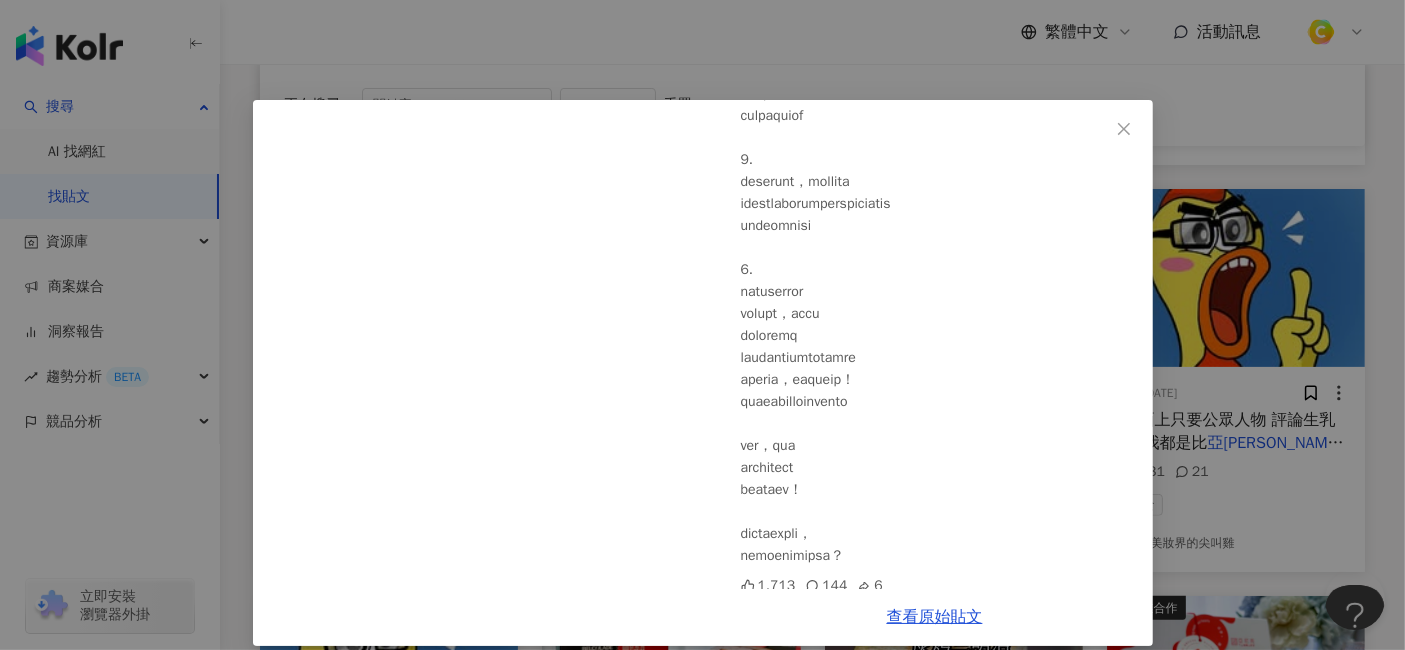scroll, scrollTop: 682, scrollLeft: 0, axis: vertical 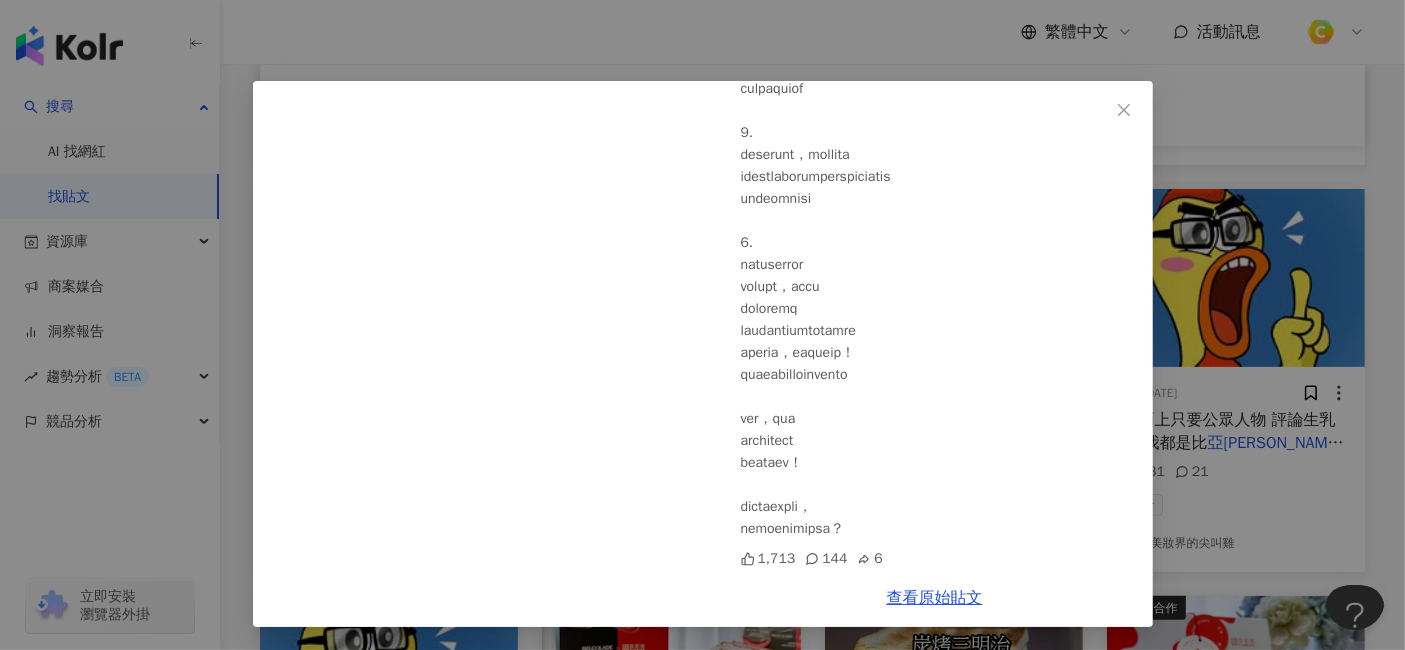 click on "美妝界的尖叫雞 2024/10/2 1,713 144 6 查看原始貼文" at bounding box center (702, 325) 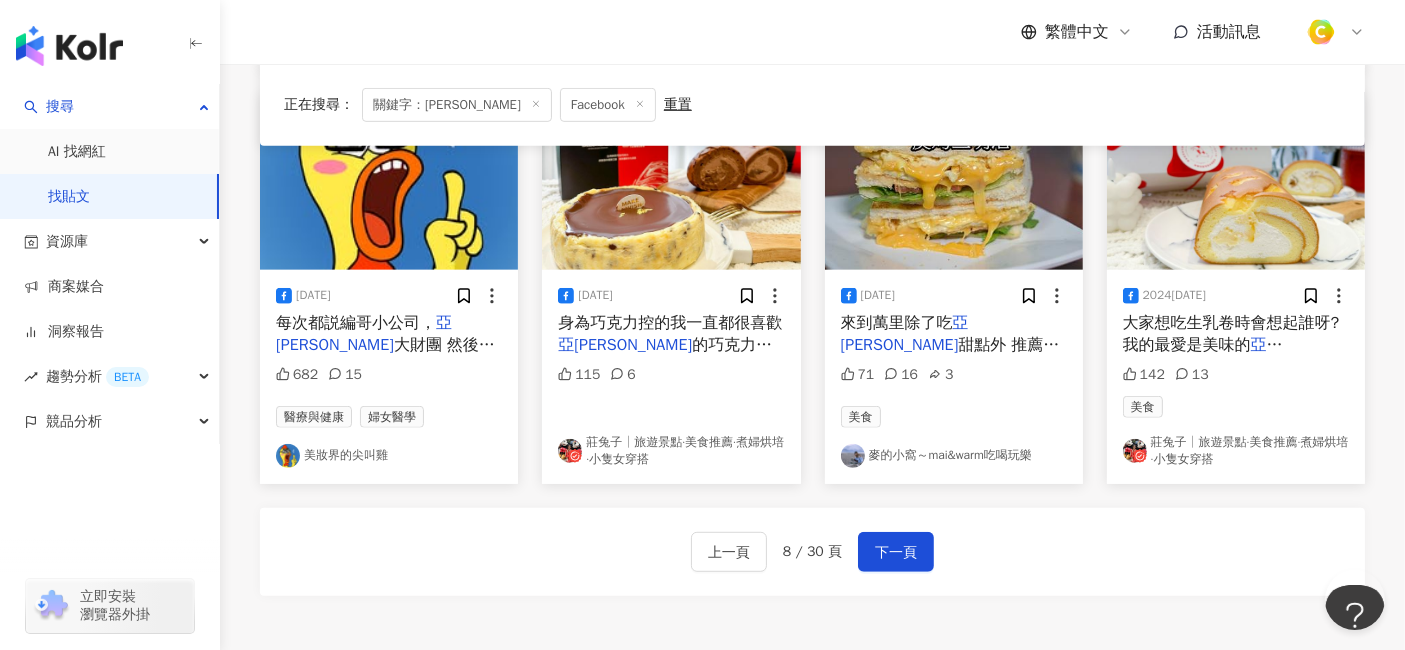 scroll, scrollTop: 1222, scrollLeft: 0, axis: vertical 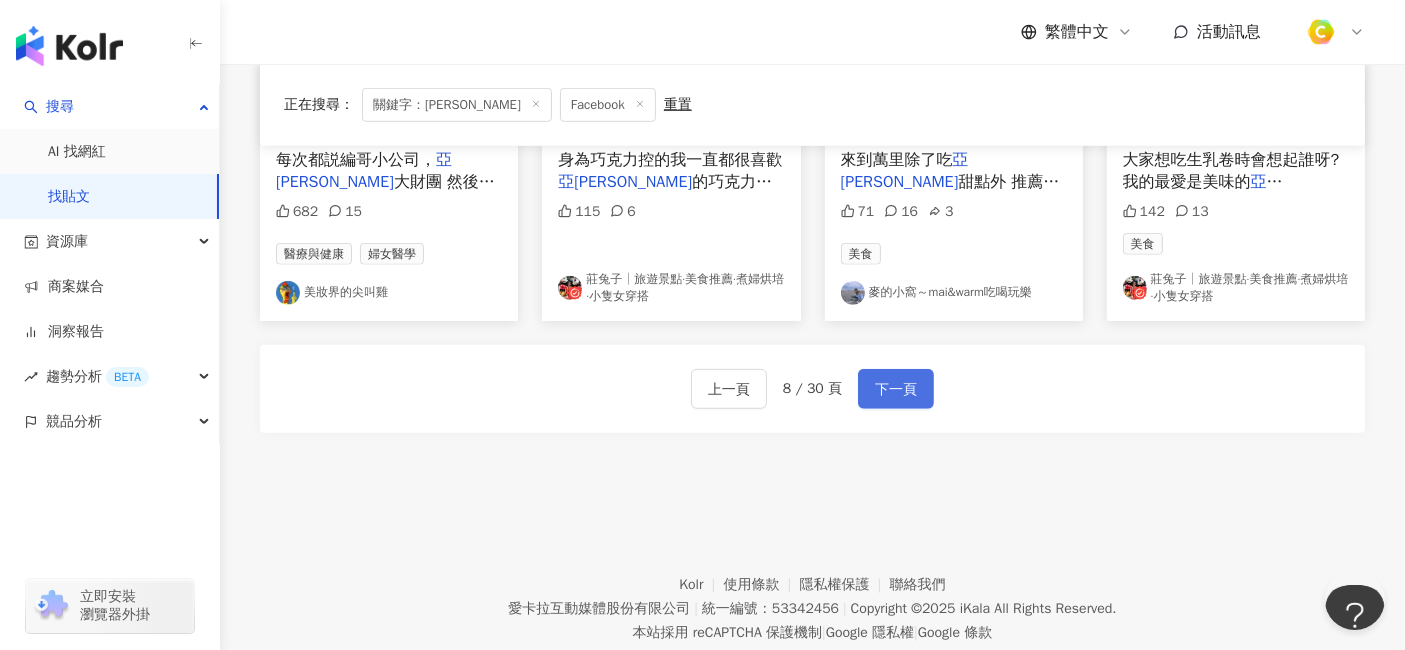 click on "下一頁" at bounding box center [896, 390] 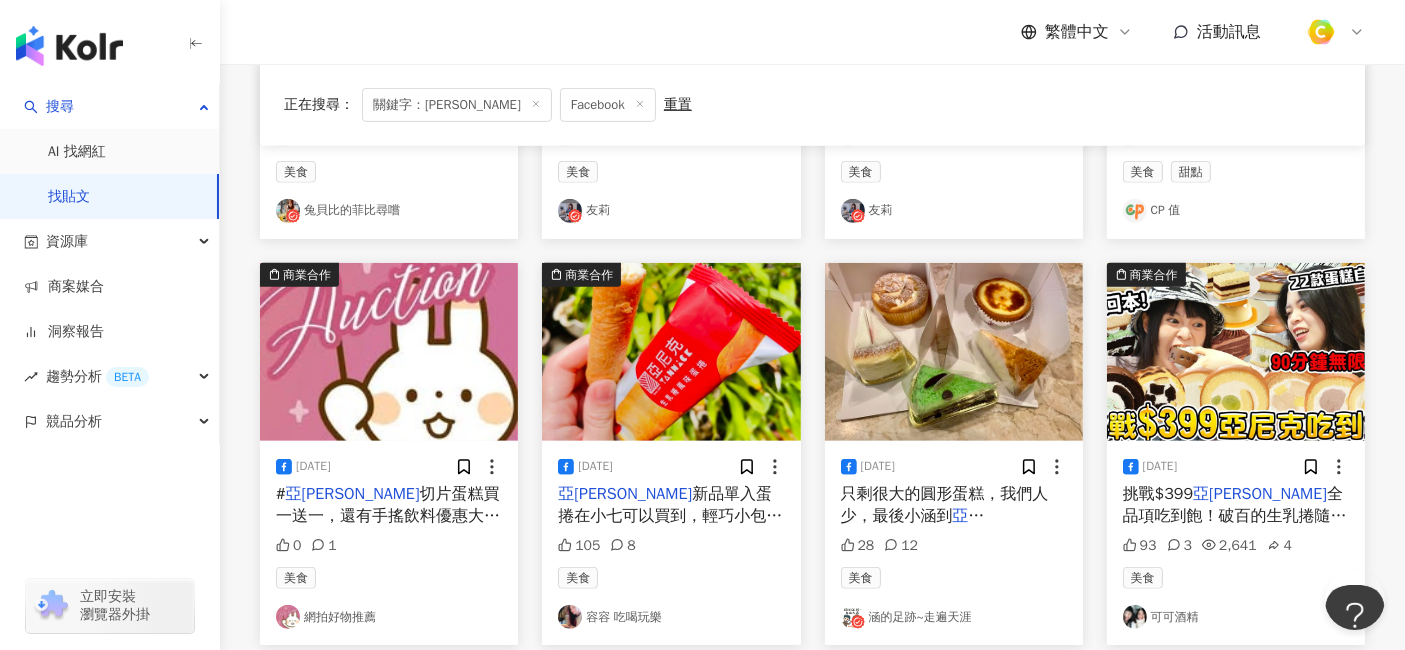 scroll, scrollTop: 1000, scrollLeft: 0, axis: vertical 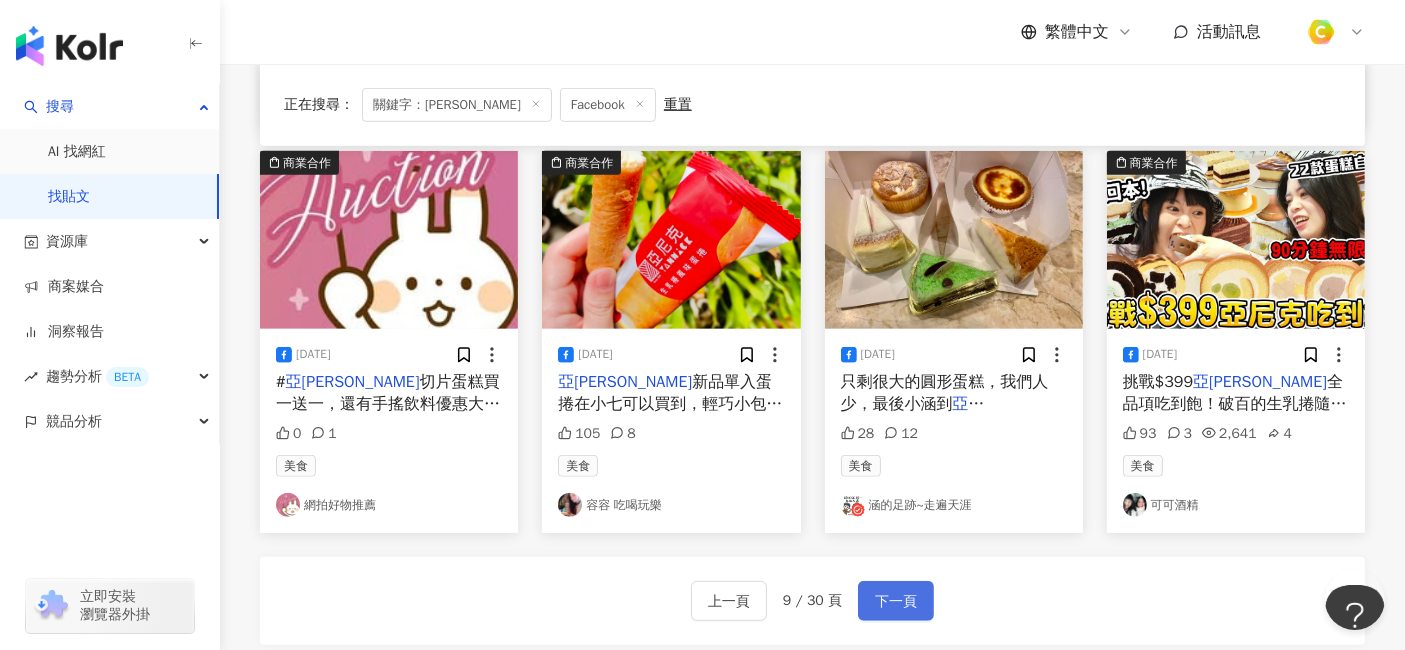 click on "下一頁" at bounding box center (896, 602) 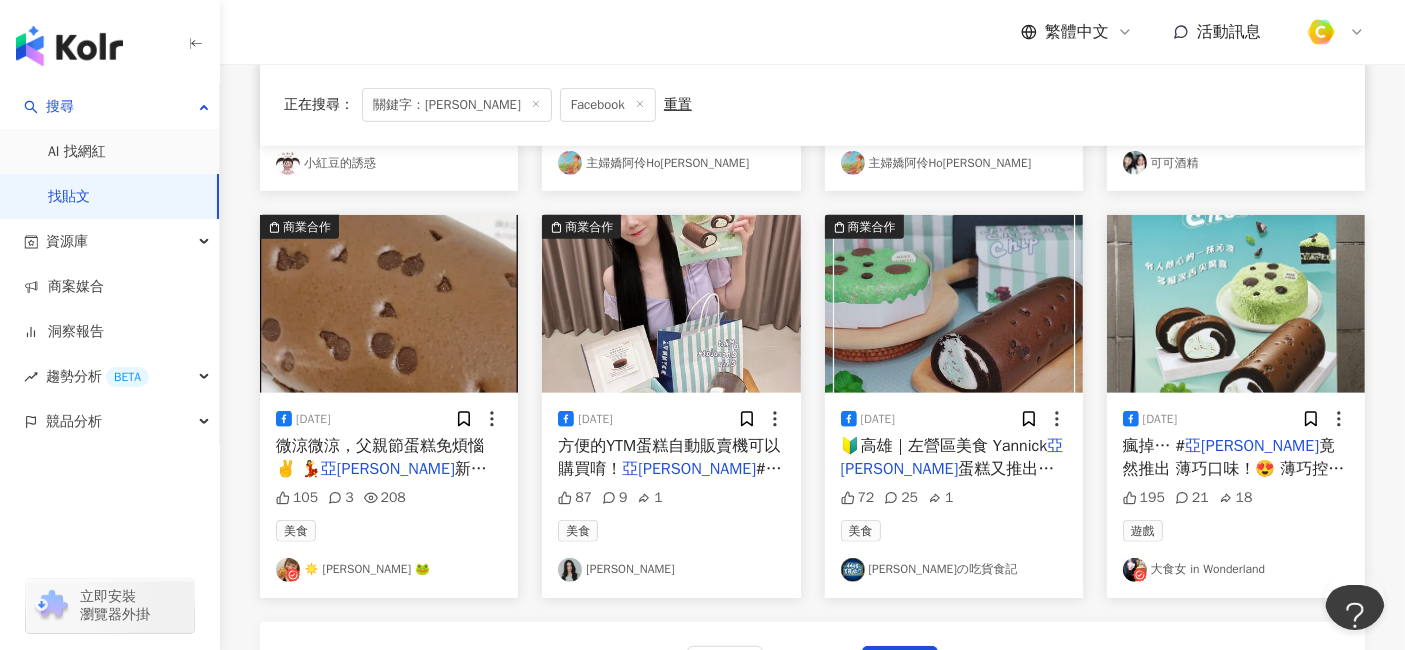 scroll, scrollTop: 1000, scrollLeft: 0, axis: vertical 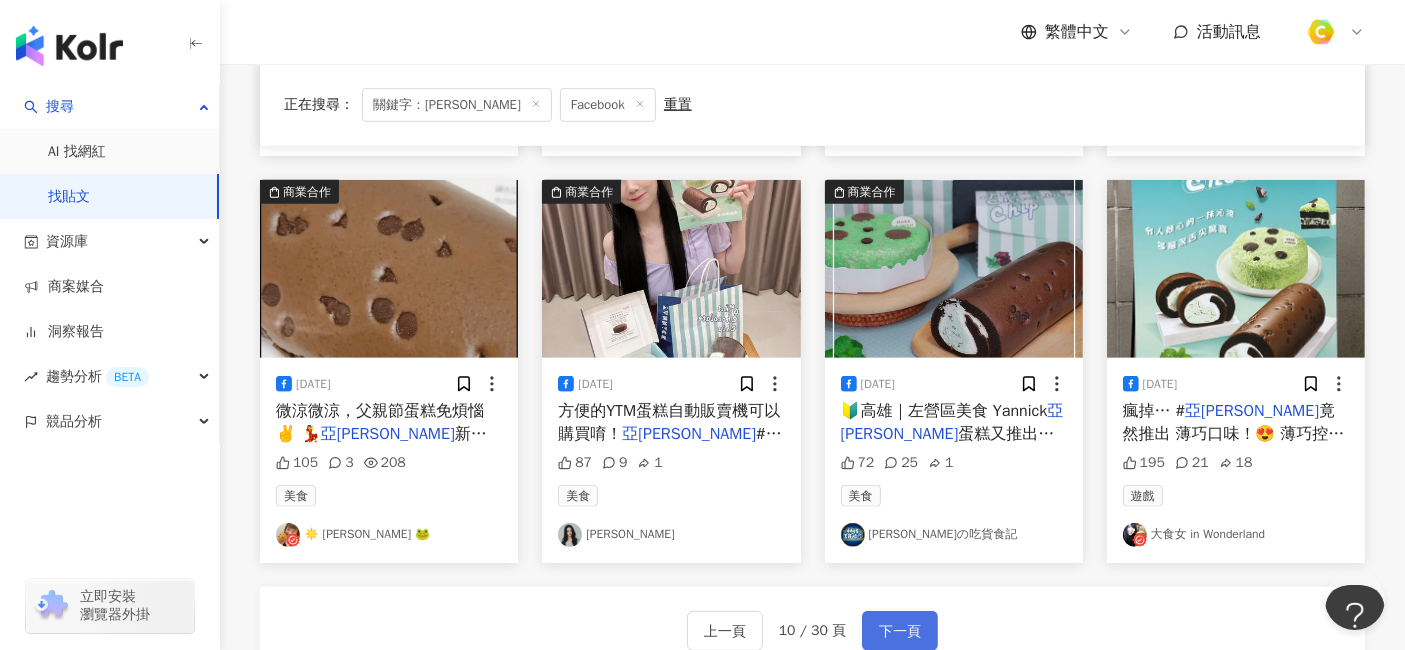 click on "下一頁" at bounding box center (900, 632) 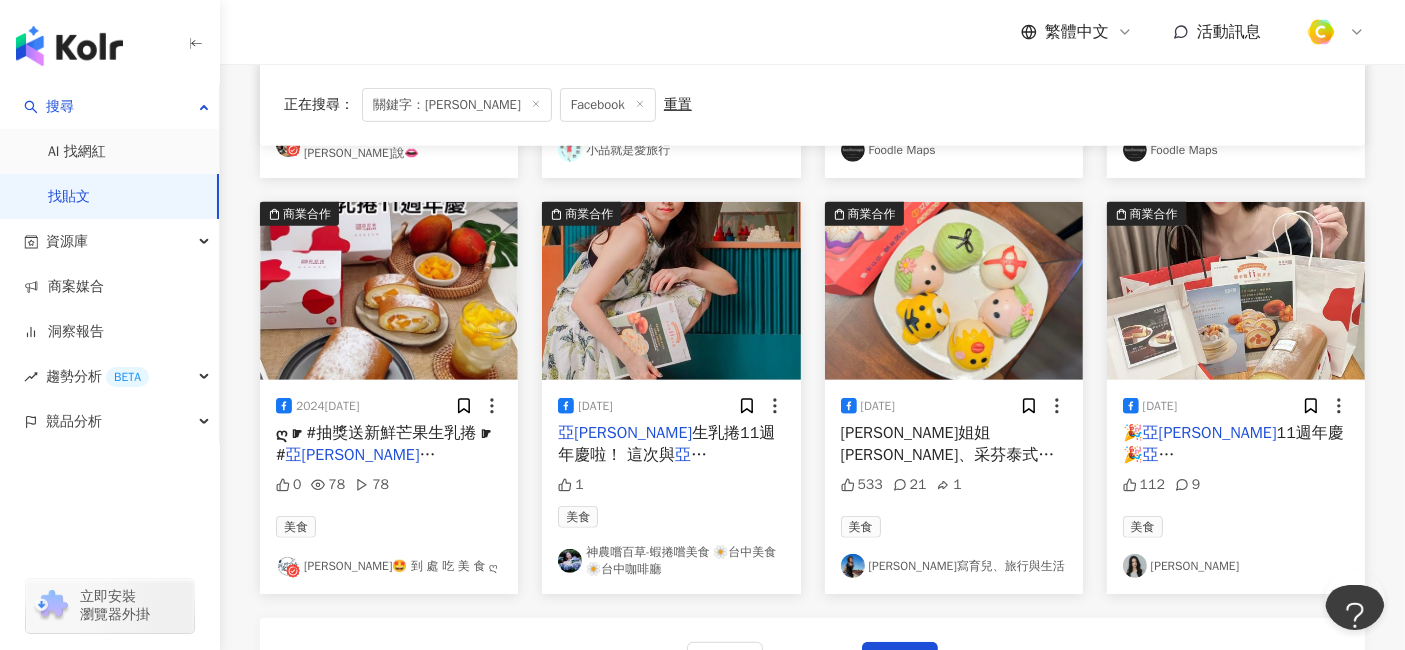 scroll, scrollTop: 1000, scrollLeft: 0, axis: vertical 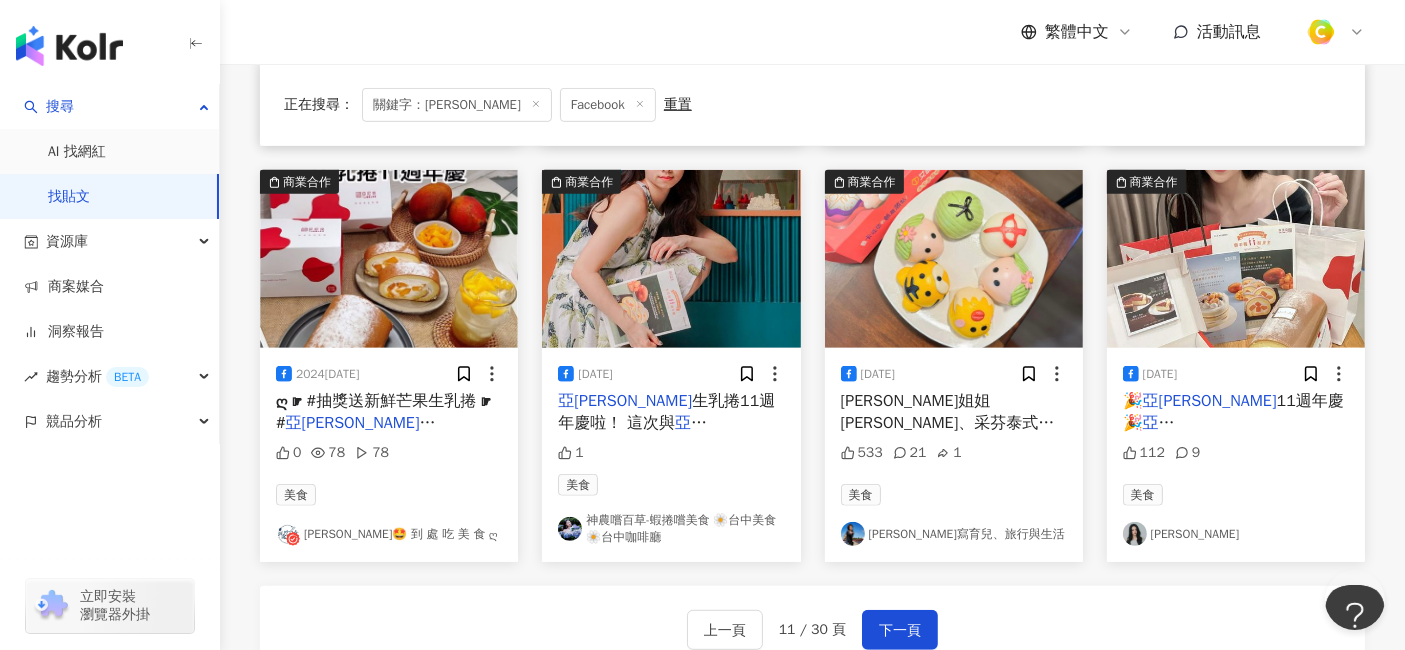 click on "馮姐姐飯糰、采芬泰式按摩、瑪露連嫩仙草、糖村牛軋糖、" at bounding box center (948, 434) 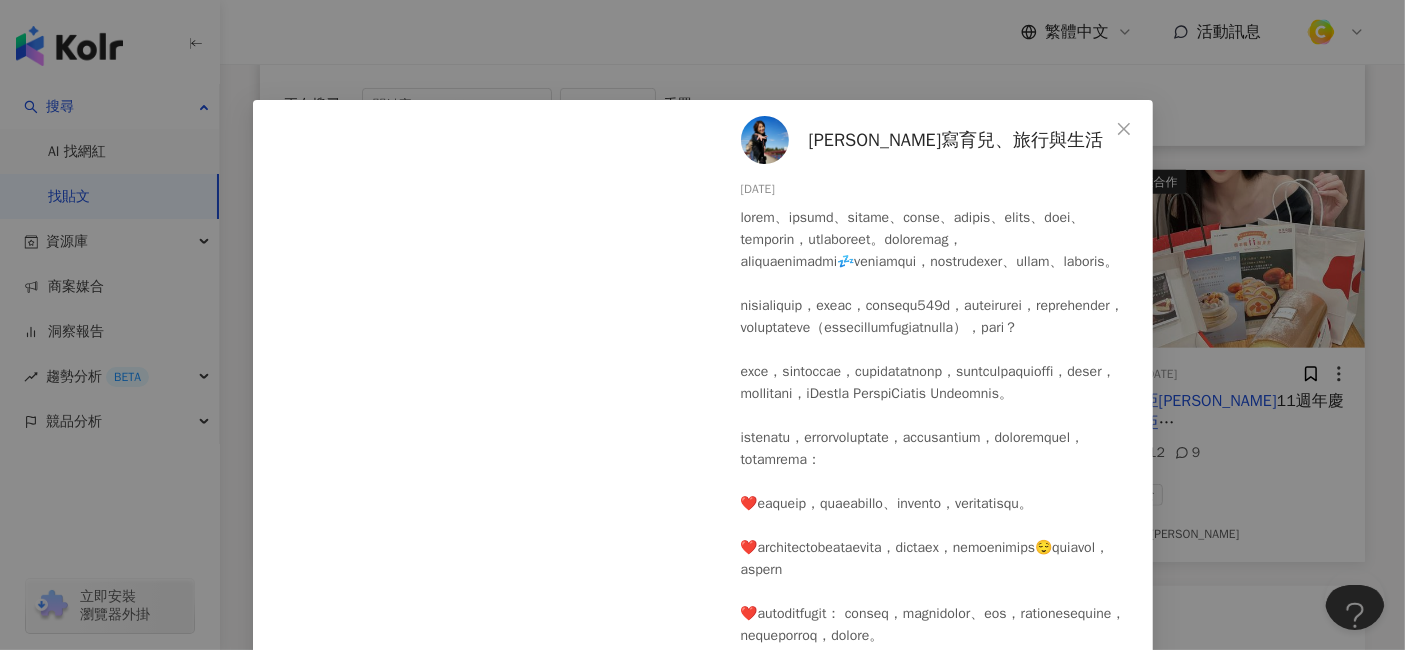click on "Choyce寫育兒、旅行與生活 2024/6/4 533 21 1 查看原始貼文" at bounding box center (702, 325) 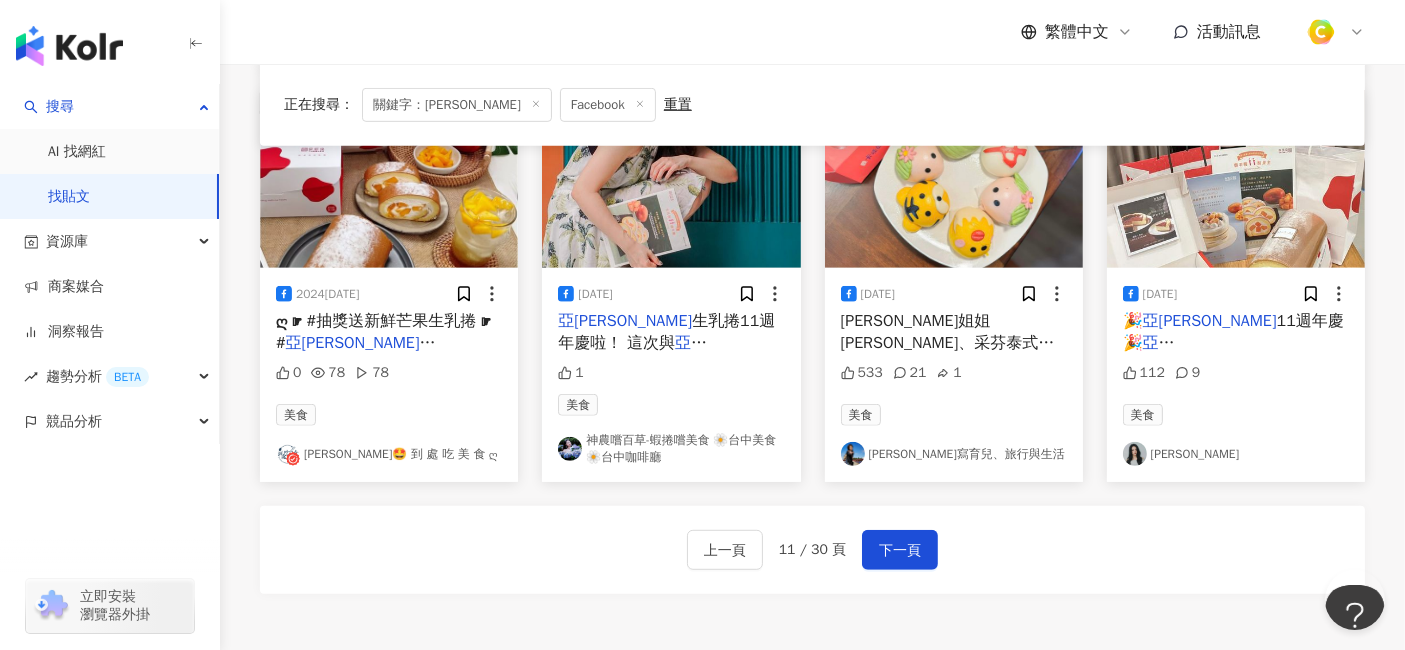 scroll, scrollTop: 1111, scrollLeft: 0, axis: vertical 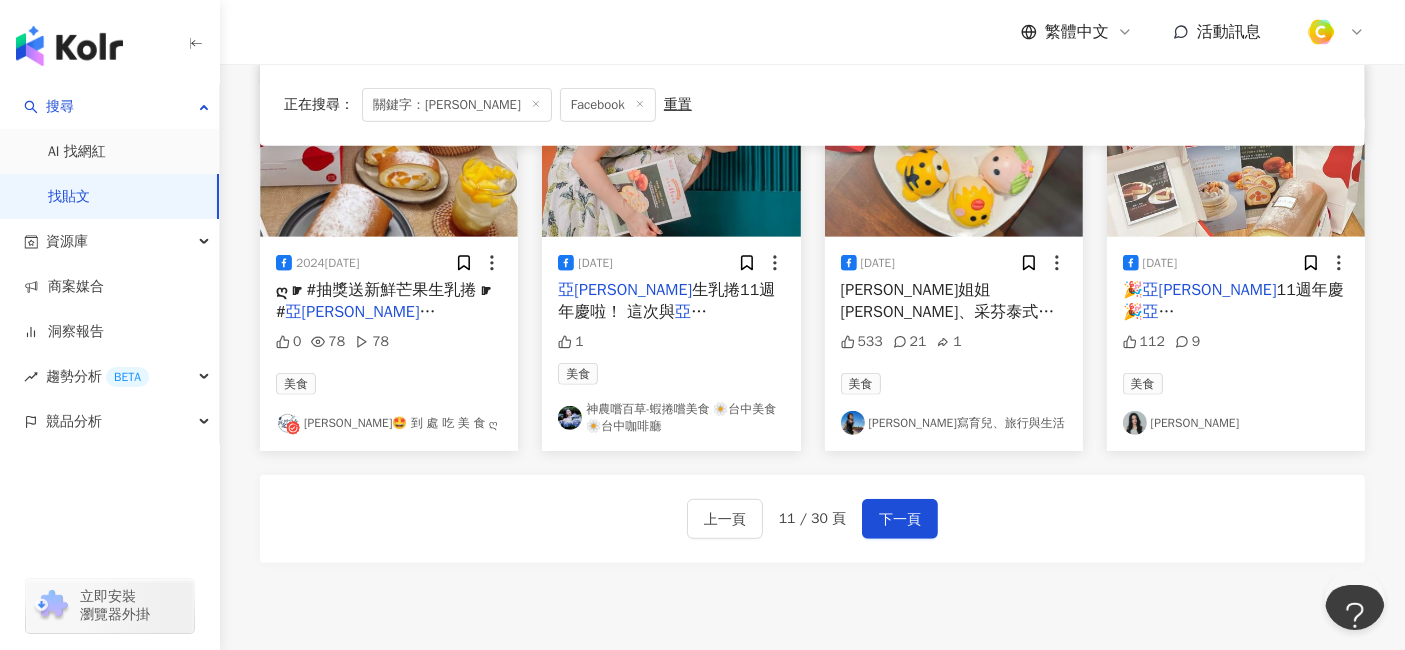 click on "11週年慶🎉" at bounding box center (1233, 301) 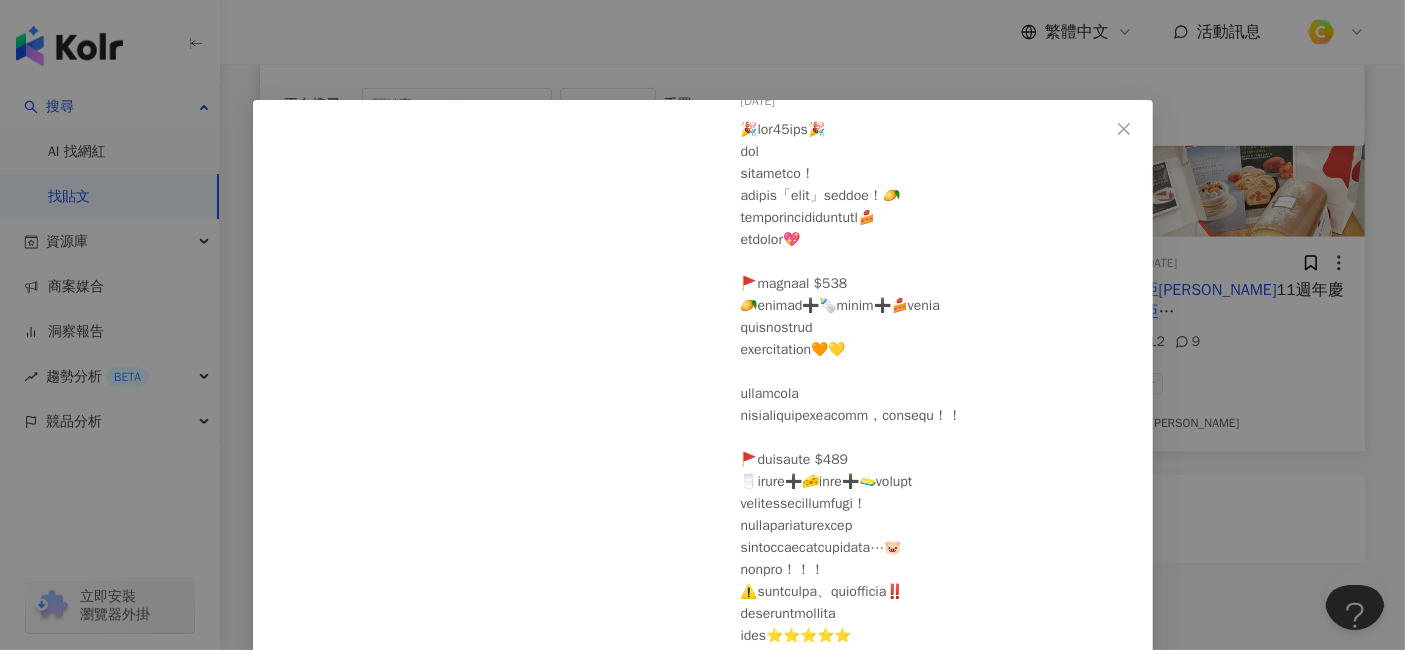 scroll, scrollTop: 154, scrollLeft: 0, axis: vertical 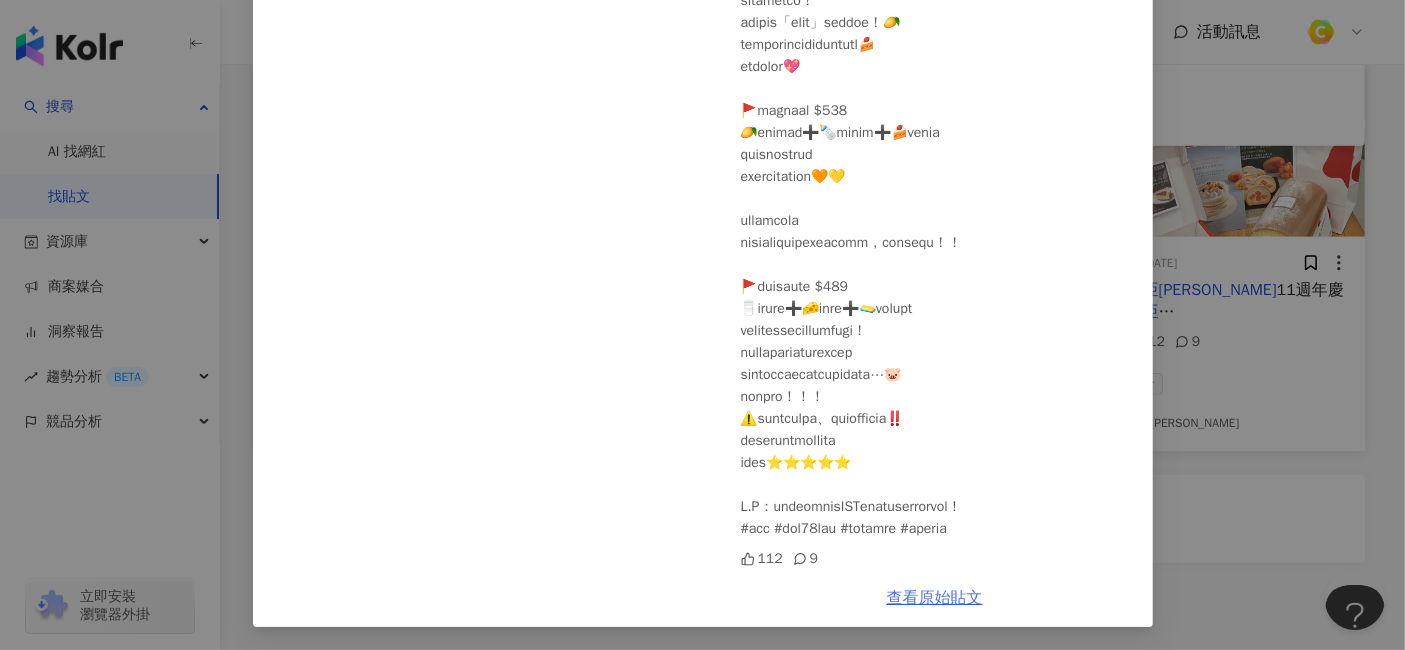 click on "查看原始貼文" at bounding box center (935, 598) 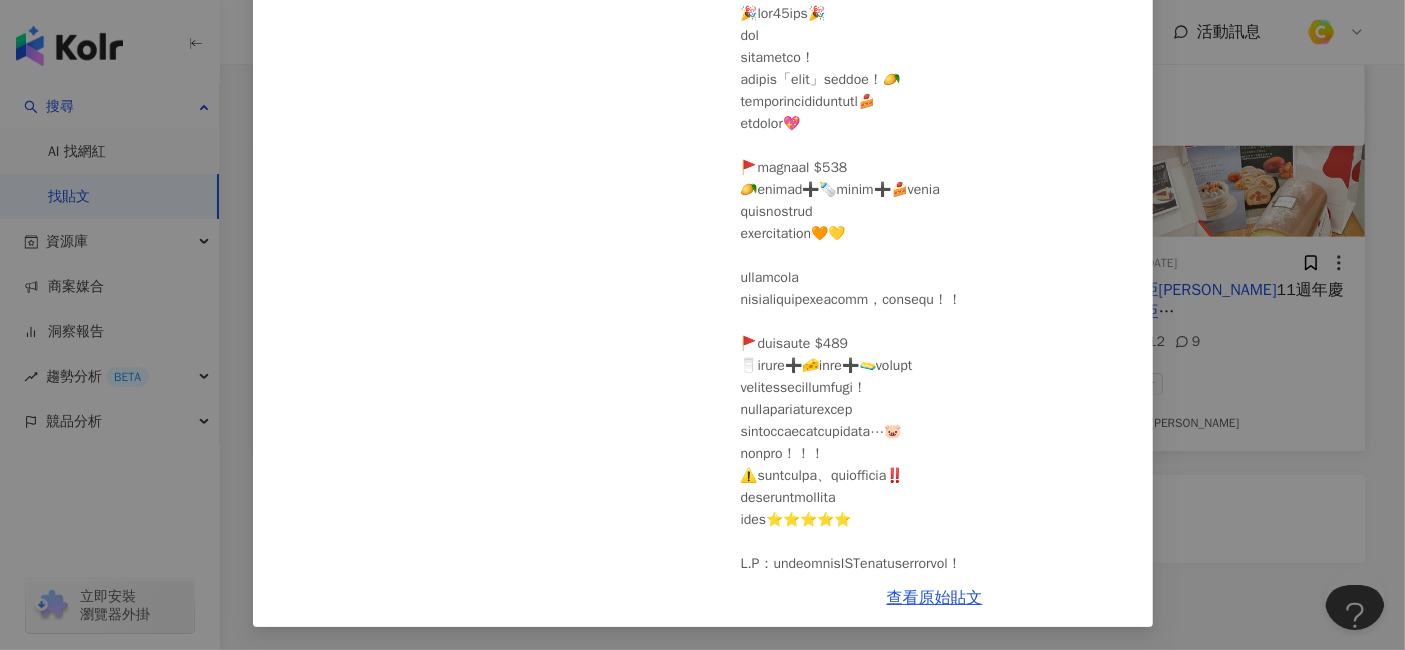 scroll, scrollTop: 0, scrollLeft: 0, axis: both 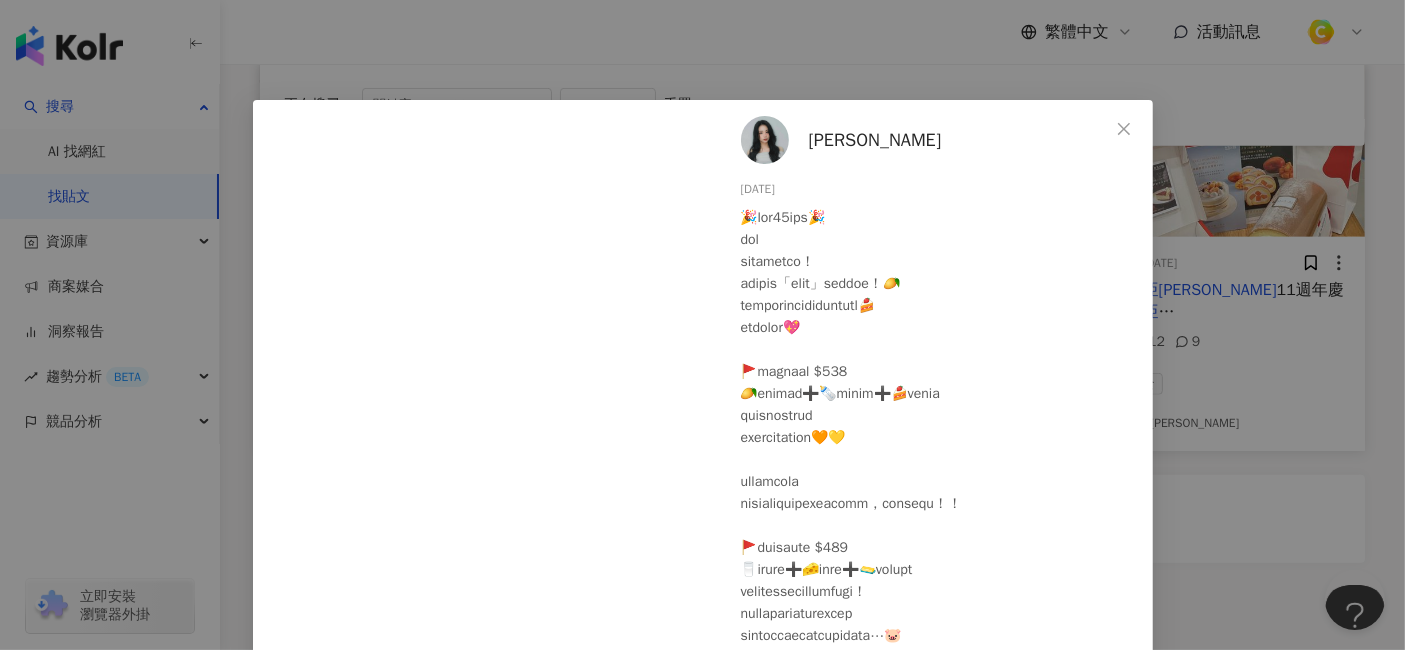 drag, startPoint x: 732, startPoint y: 189, endPoint x: 791, endPoint y: 189, distance: 59 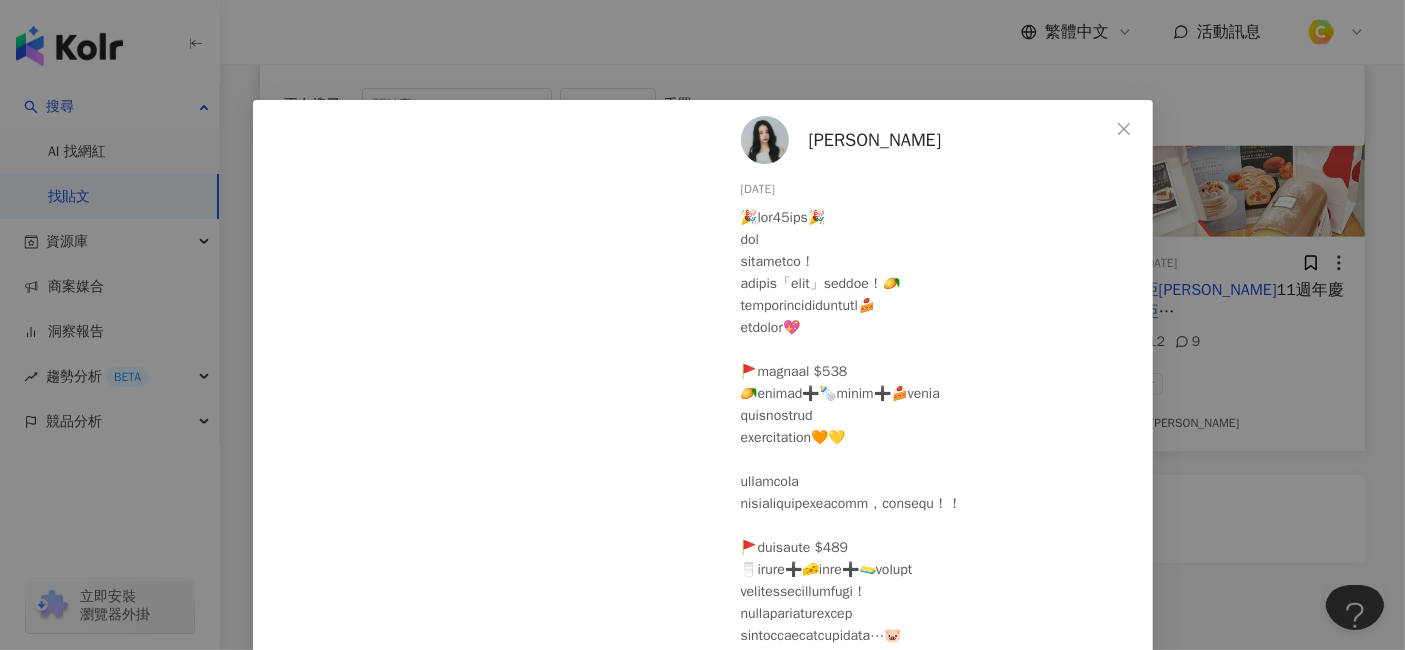 click on "Jennifer 2024/5/30 112 9 查看原始貼文" at bounding box center (702, 325) 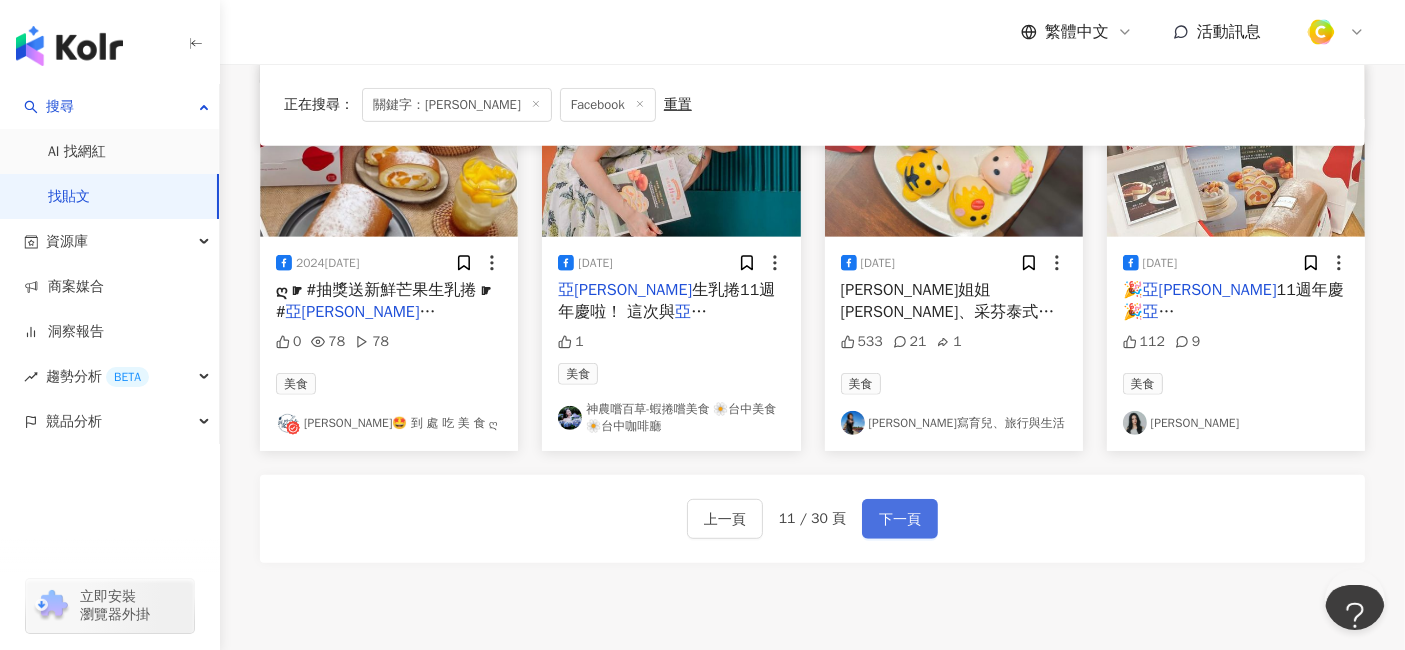 click on "下一頁" at bounding box center (900, 520) 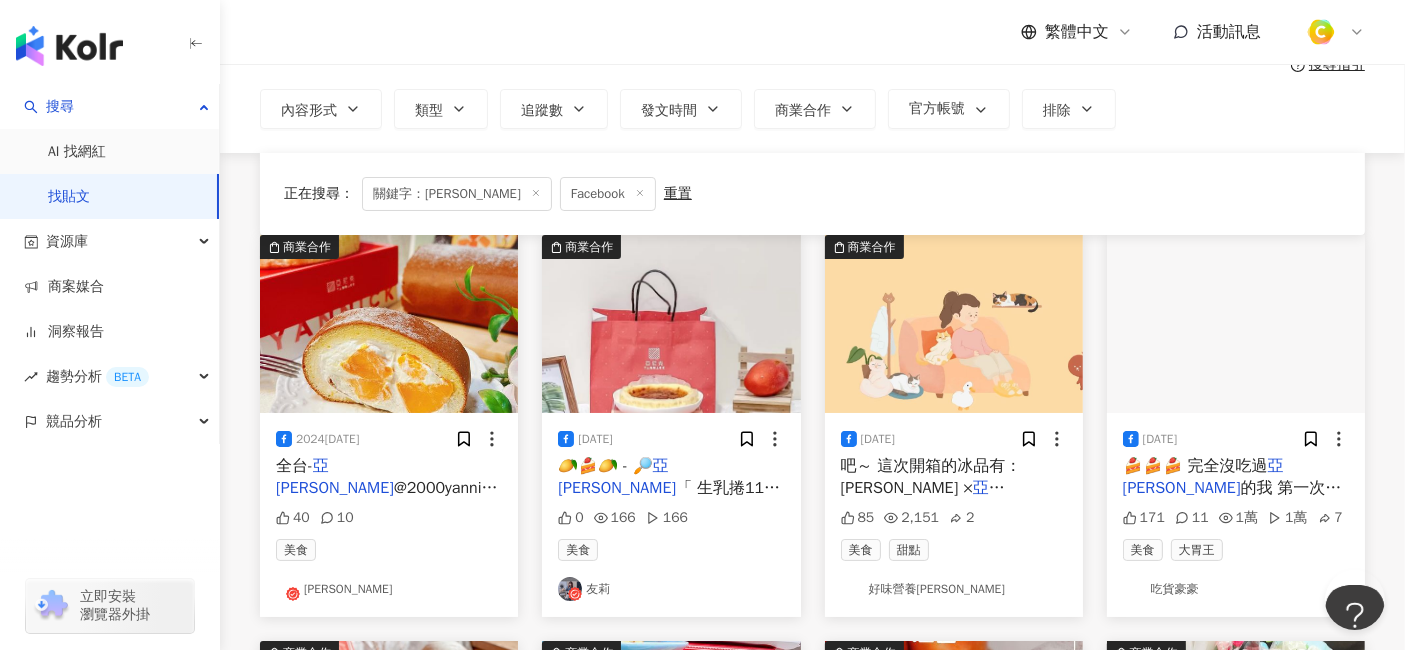 scroll, scrollTop: 222, scrollLeft: 0, axis: vertical 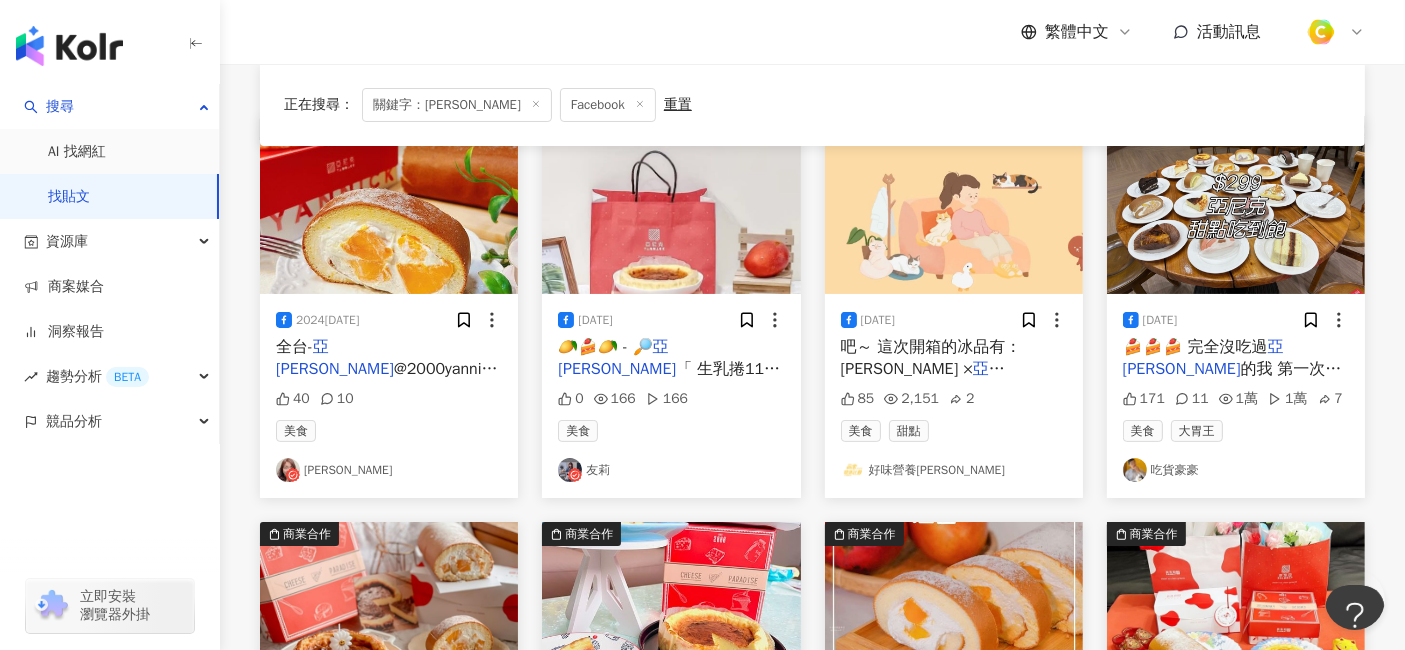 click on "「黑魔力生乳捲風味雪糕」
介紹 S" at bounding box center [948, 403] 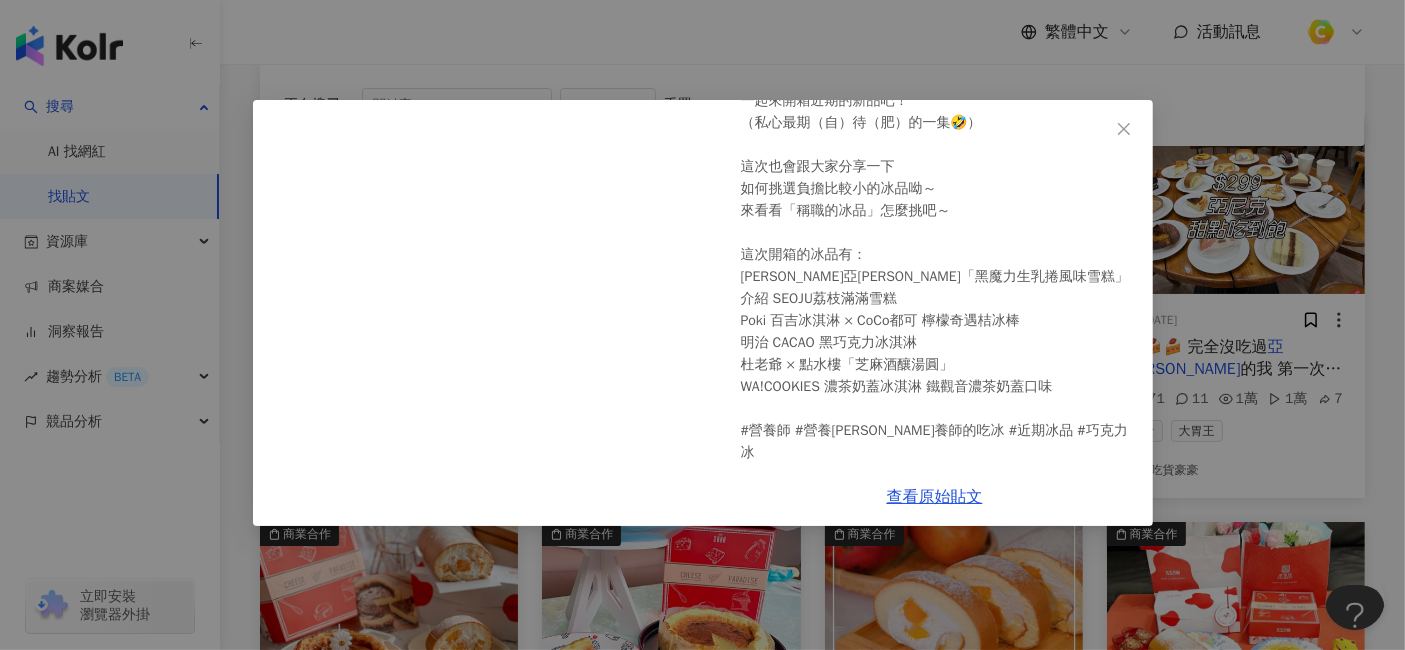 scroll, scrollTop: 234, scrollLeft: 0, axis: vertical 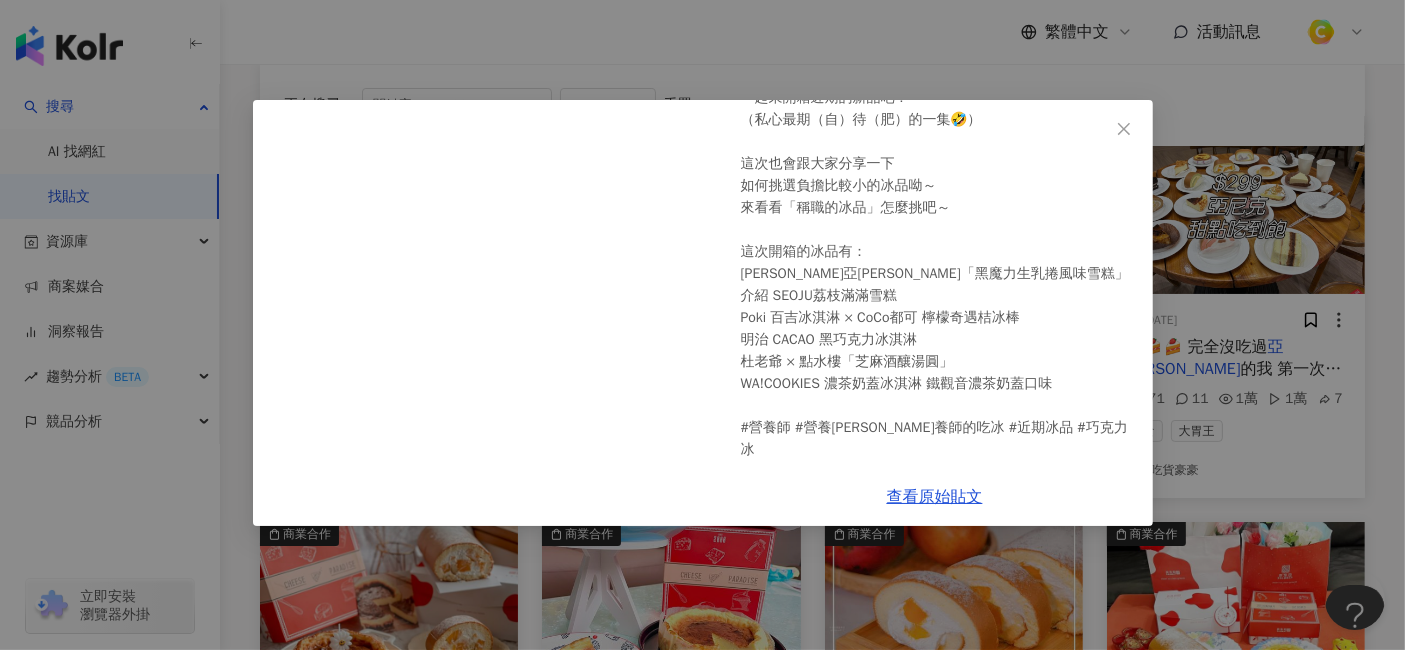 click on "好味營養師品瑄 2024/5/28 【值不值得吃EP59】根本在吃巧克力吧！近期最夯開箱！奶凍捲解構成冰棒好吃嗎？  炎炎夏日～一定要來點冰品消消暑的吧～
有人跟品瑄一樣是巧克力控嗎～？
這次也開到很讚的巧克力冰品呦！
一起來開箱近期的新品吧！
（私心最期（自）待（肥）的一集🤣）
這次也會跟大家分享一下
如何挑選負擔比較小的冰品呦～
來看看「稱職的冰品」怎麼挑吧～
這次開箱的冰品有：
阿奇儂 × 亞尼克「黑魔力生乳捲風味雪糕」
介紹 SEOJU荔枝滿滿雪糕
Poki 百吉冰淇淋 × CoCo都可 檸檬奇遇桔冰棒
明治 CACAO 黑巧克力冰淇淋
杜老爺 × 點水樓「芝麻酒釀湯圓」
WA!COOKIES 濃茶奶蓋冰淇淋 鐵觀音濃茶奶蓋口味
#營養師 #營養師品瑄 #營養師的吃冰 #近期冰品 #巧克力冰 85 2,151 2 查看原始貼文" at bounding box center [702, 325] 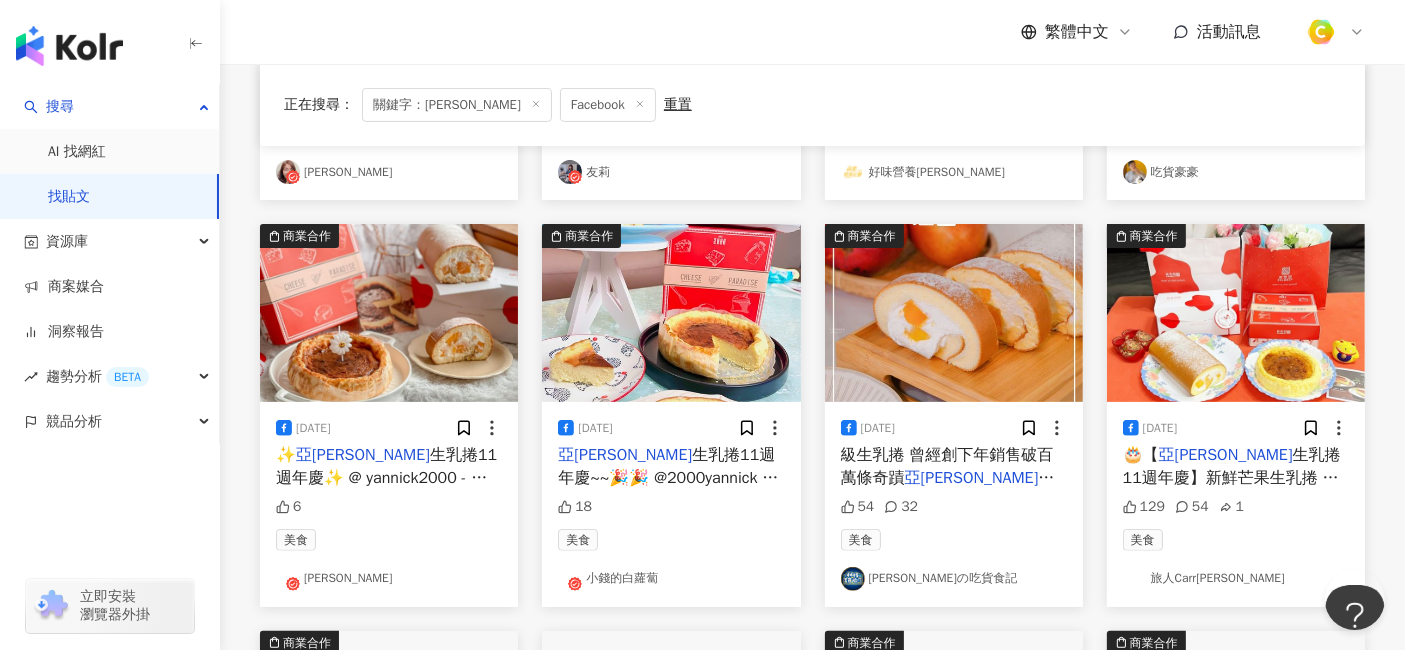 scroll, scrollTop: 555, scrollLeft: 0, axis: vertical 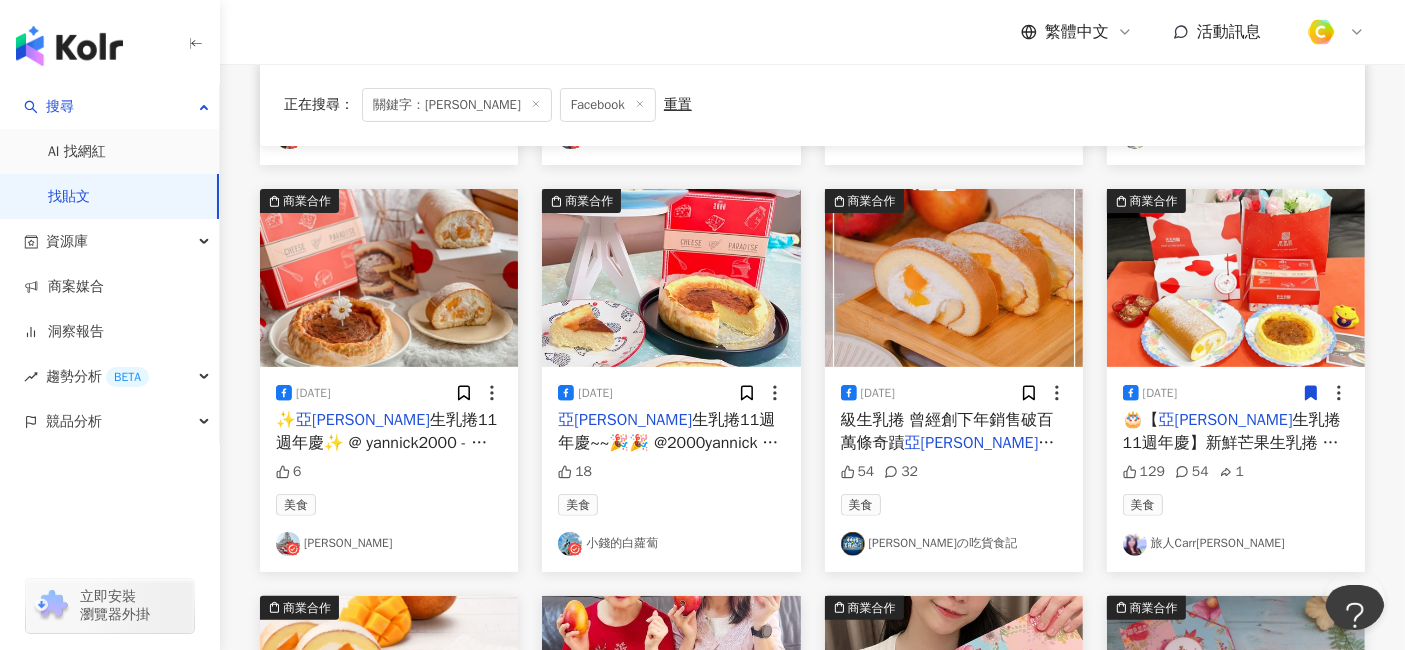 click on "生乳捲11週年慶】新鮮芒果生乳捲 & 巴斯克生起司 隆重歡慶
❤️" at bounding box center (1232, 453) 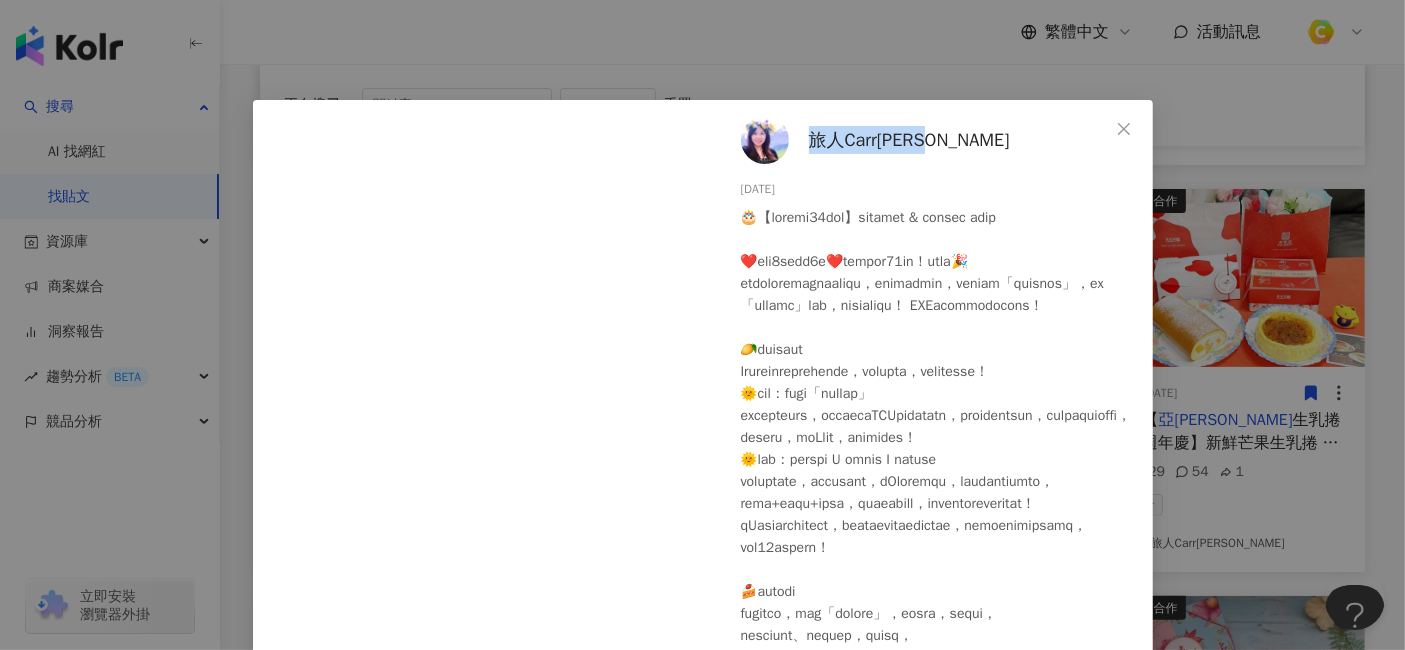 drag, startPoint x: 798, startPoint y: 142, endPoint x: 971, endPoint y: 106, distance: 176.70596 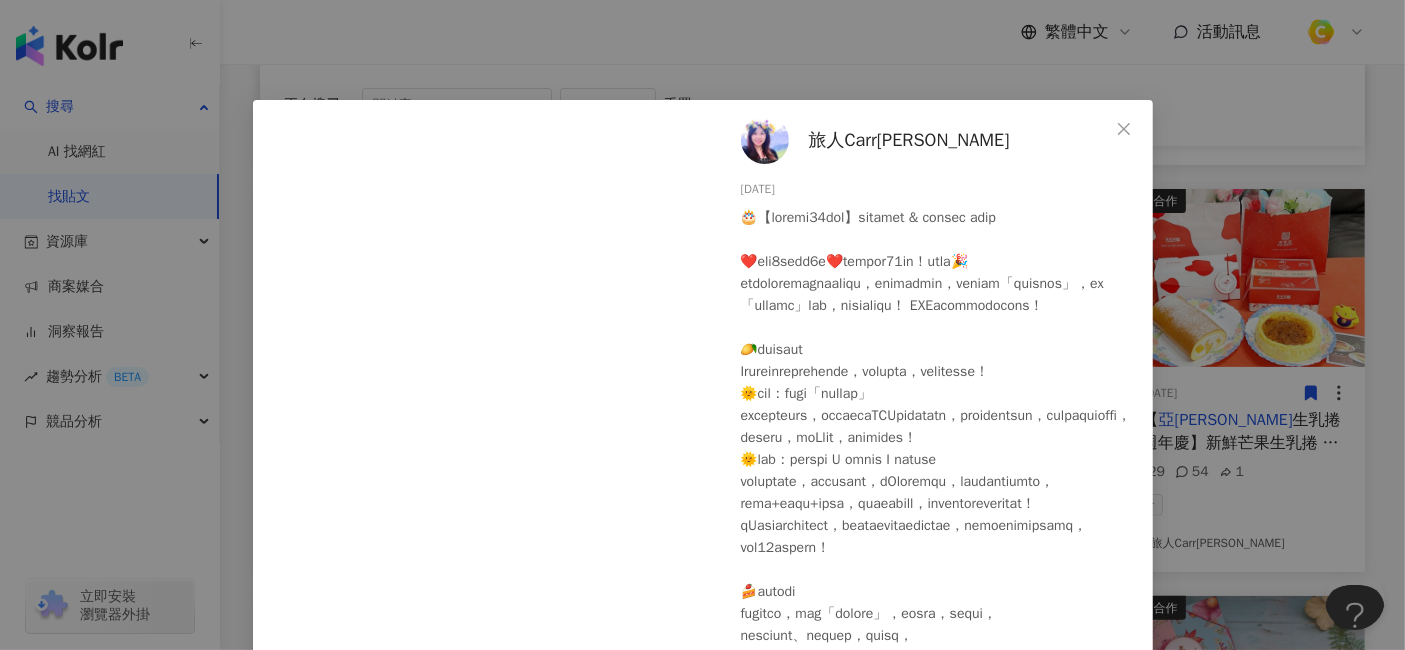 click on "旅人Carrie愛漫遊 2024/5/21 129 54 1 查看原始貼文" at bounding box center [702, 325] 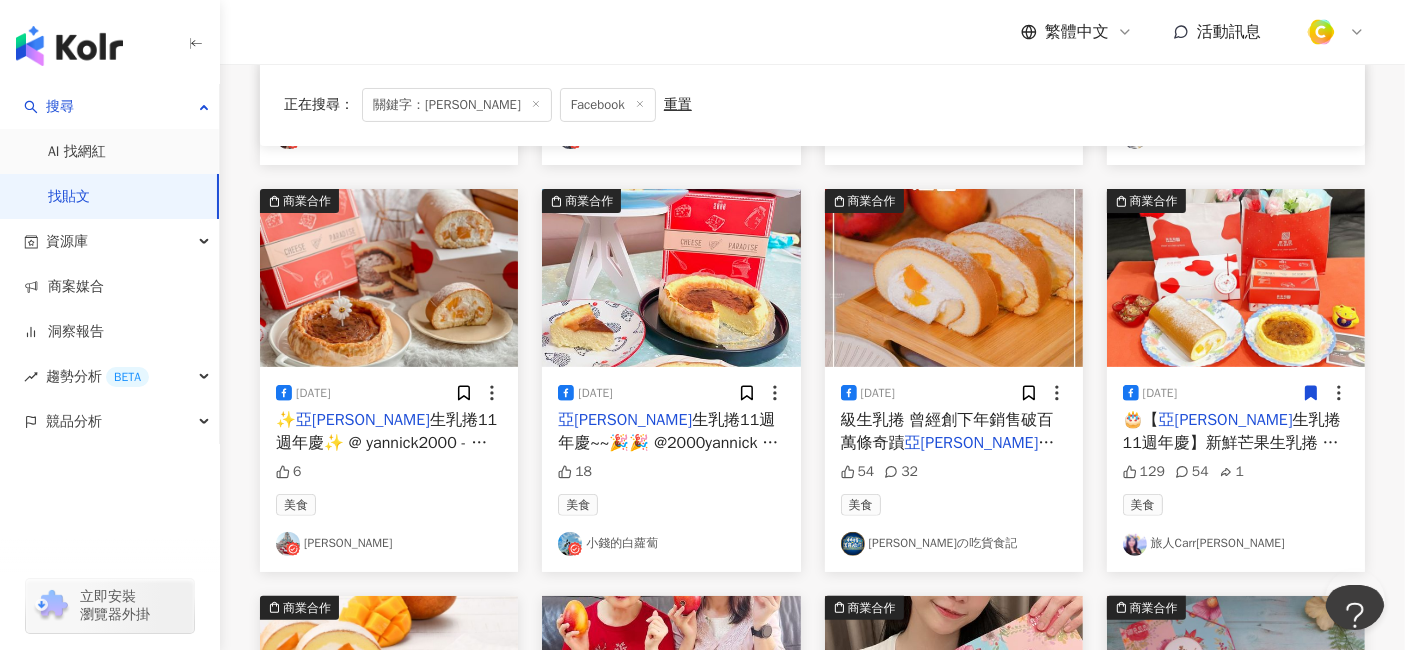 scroll, scrollTop: 1111, scrollLeft: 0, axis: vertical 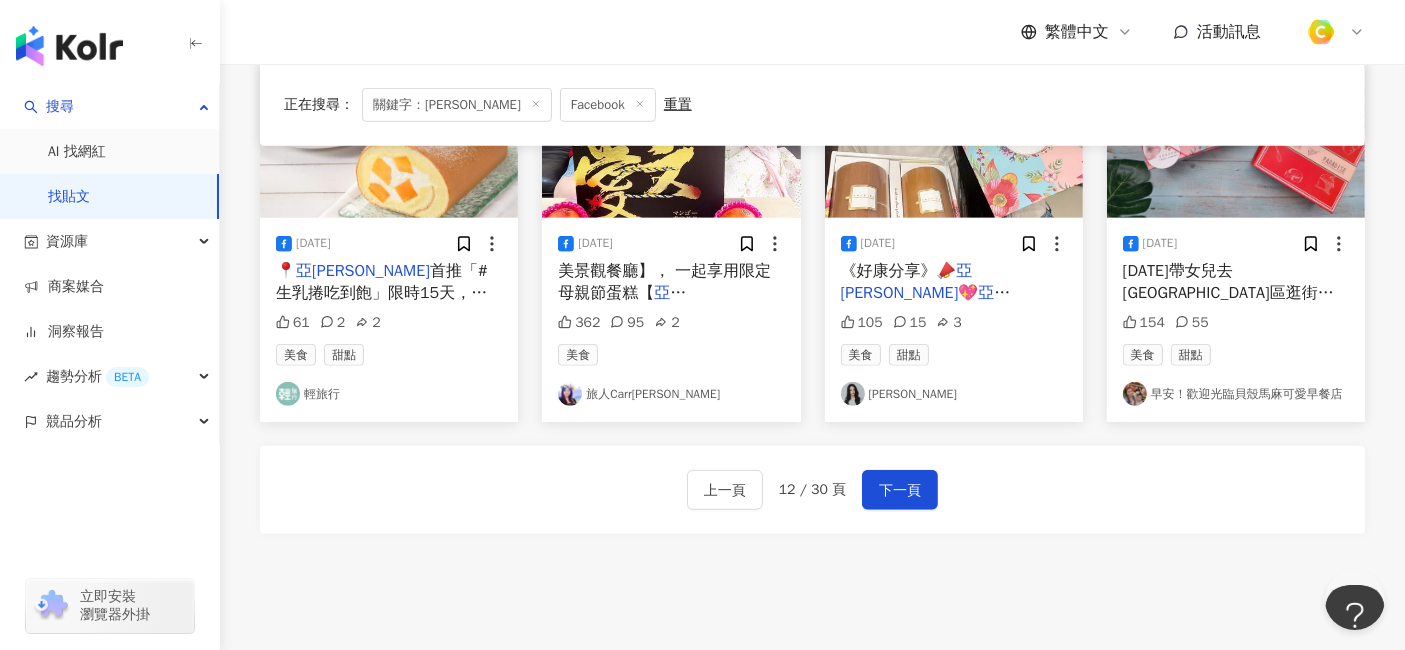 click on "門市
竟然被眼尖的女兒發現有新品上市
(女兒身上一定有裝甜點雷逹🤣)
原來是母親節新品啊~
那當然要馬上帶回家
(愛吃甜食的女兒也舉雙手贊成😌)
假日的幸福下午茶就決定是你們啦~🤭
這次的新品顏值也太厲害…..
#草莓‧鮮奶酪生乳捲:粉嫩嫩的蛋糕體讓人少女心💗大噴發，草莓果醬的酸中和掉鮮奶酪的甜，有著完美口感的生乳捲絶對是我最想留住的幸運~
#莓果鮮奶酪巴斯克:上層的莓果鮮奶酪入口即化，奶香味非常濃郁，莓果酸酸甜甜和下層綿密滑順的巴斯克一起吃，讓人有幸福的感覺，心情瞬間變美麗~💕" at bounding box center (1235, 517) 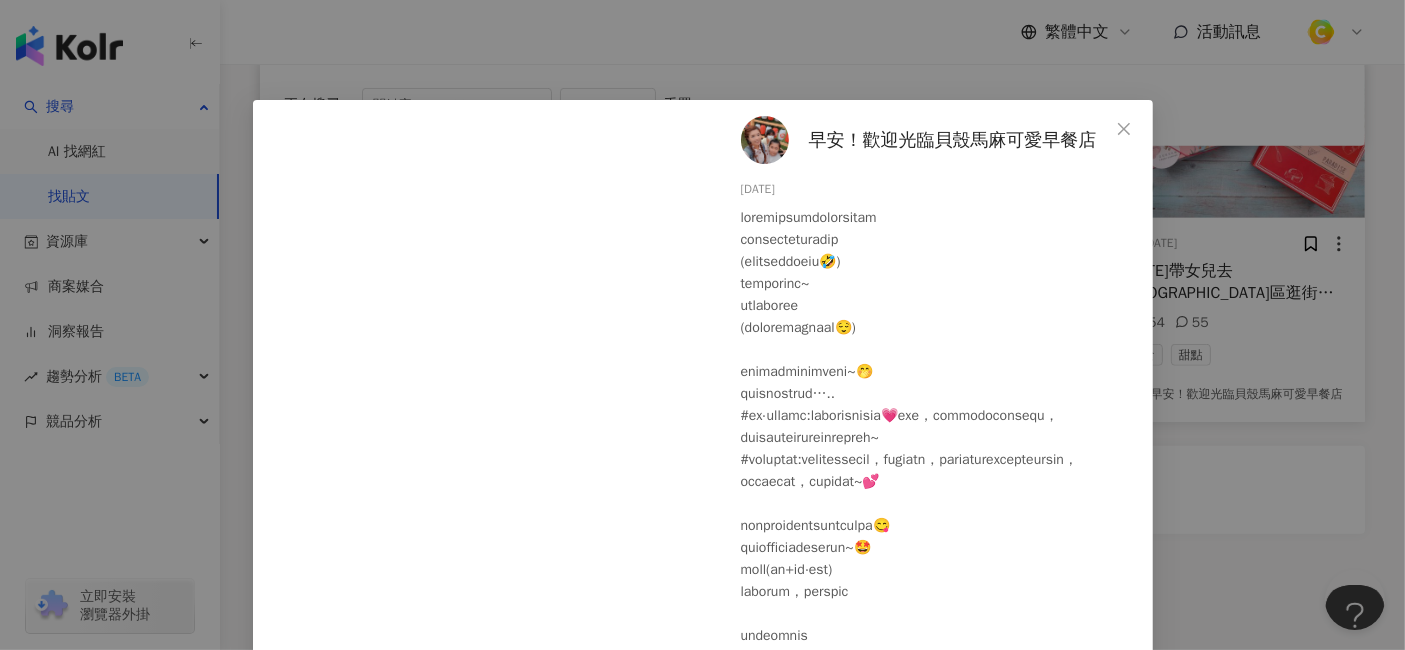 scroll, scrollTop: 206, scrollLeft: 0, axis: vertical 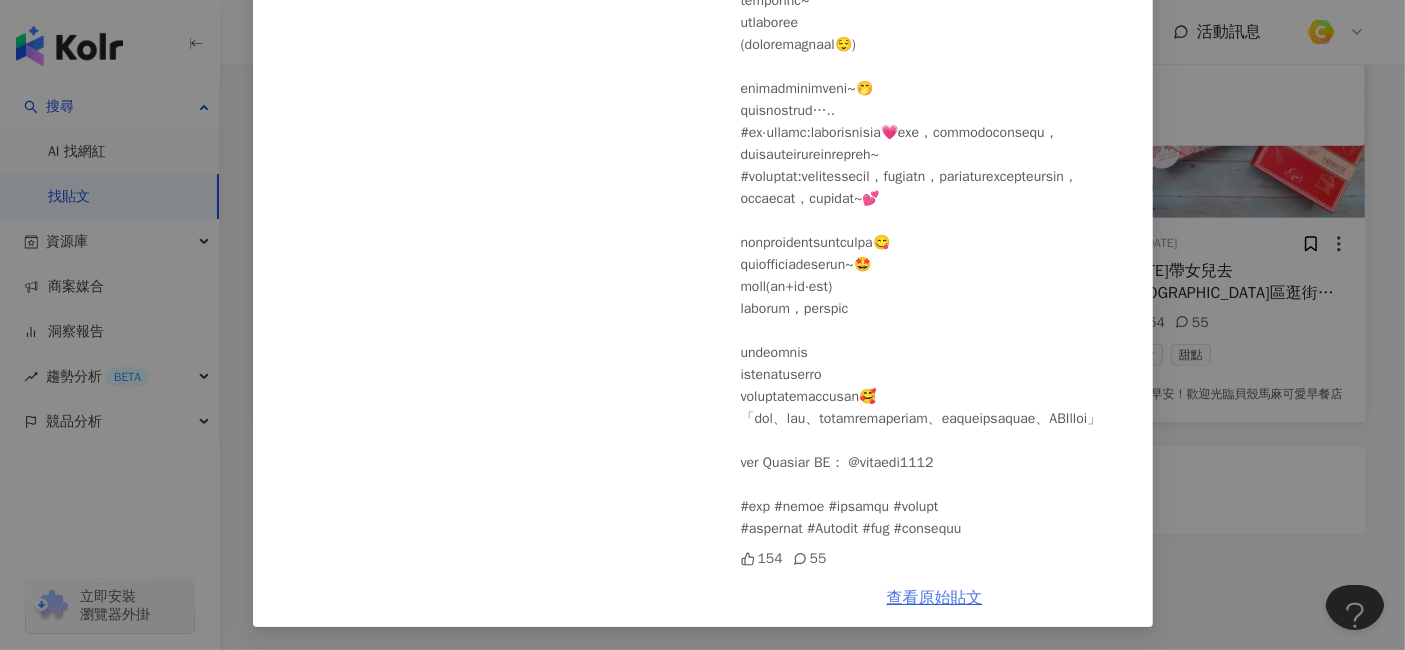 click on "查看原始貼文" at bounding box center (935, 598) 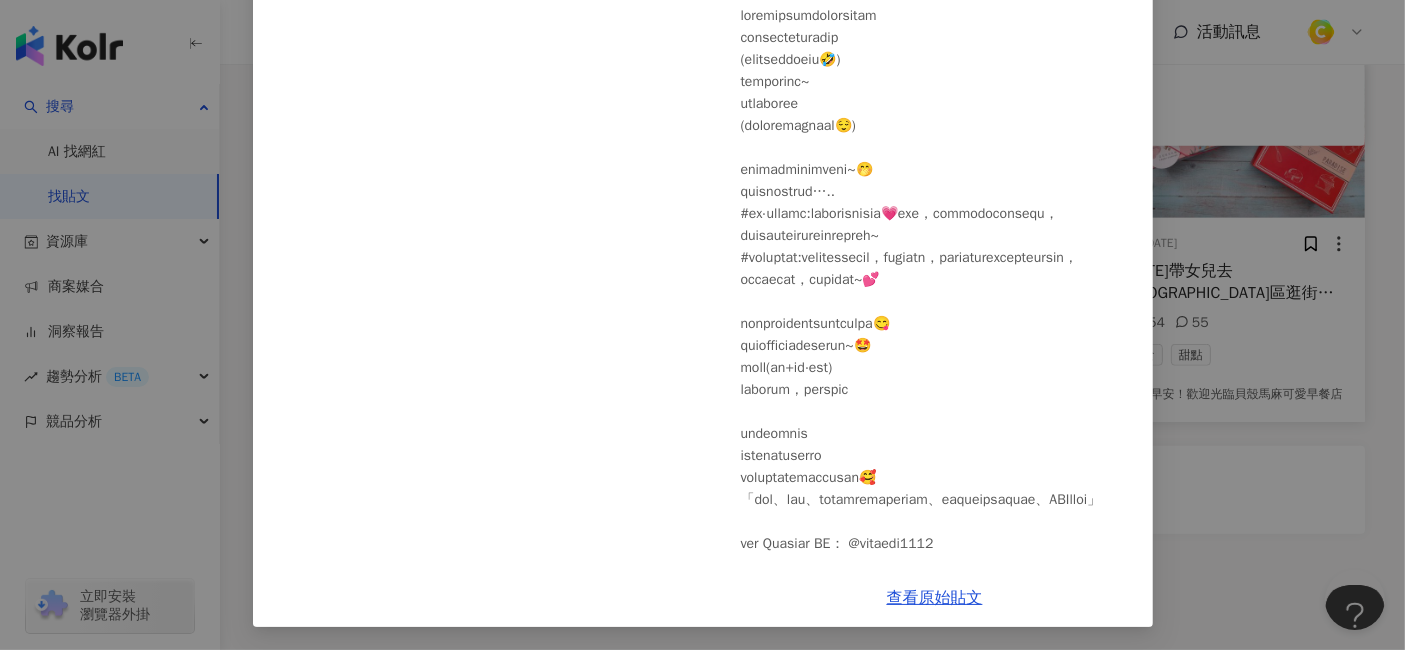 scroll, scrollTop: 0, scrollLeft: 0, axis: both 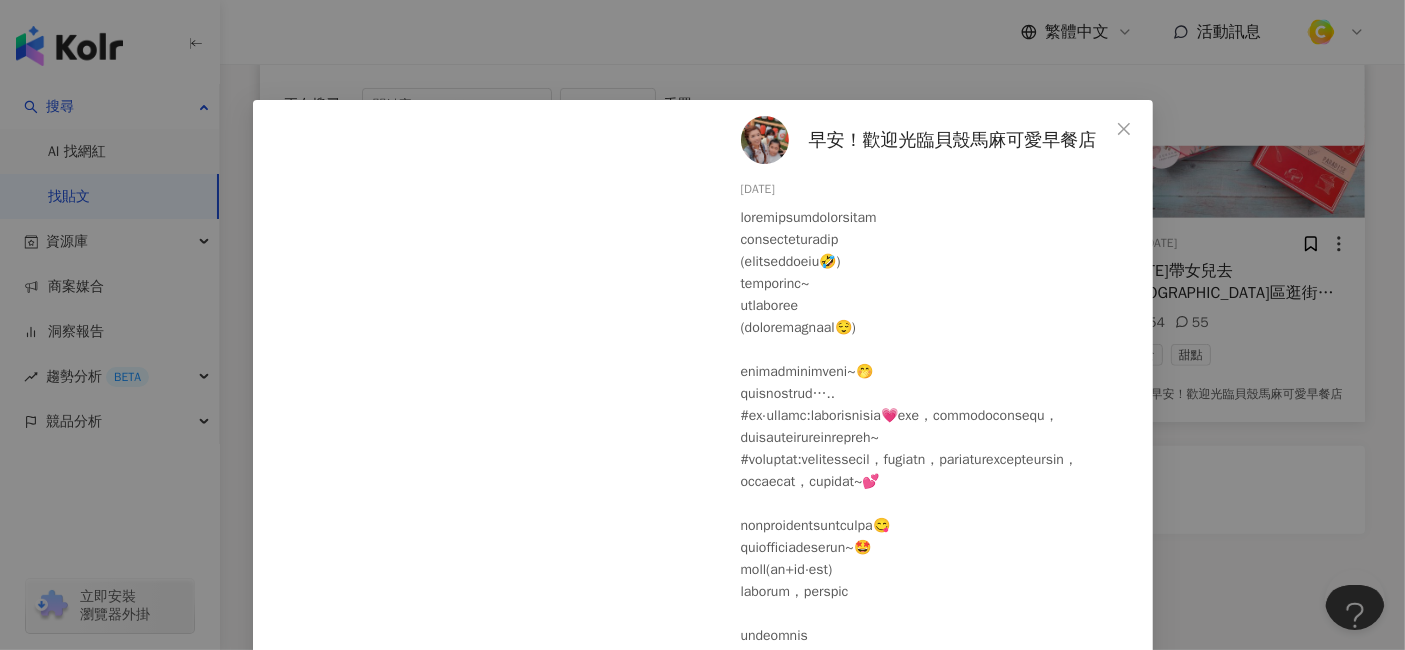 drag, startPoint x: 724, startPoint y: 195, endPoint x: 794, endPoint y: 201, distance: 70.256676 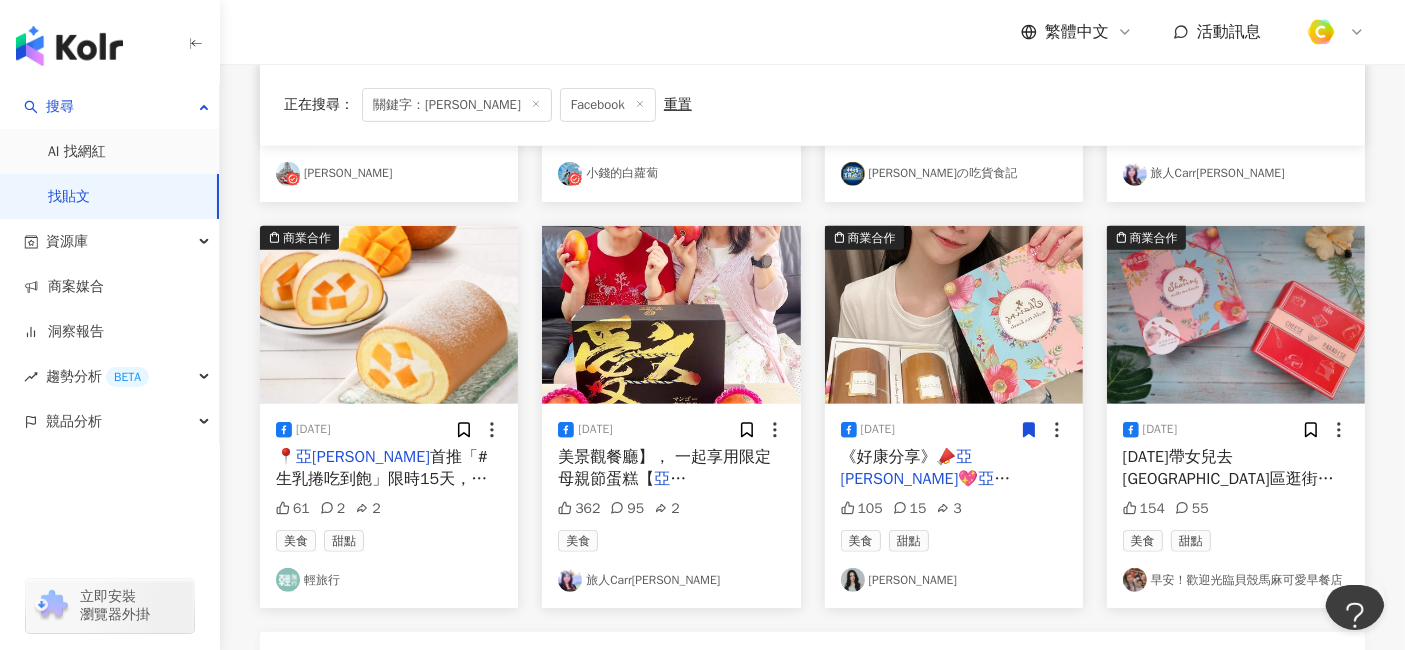 scroll, scrollTop: 1000, scrollLeft: 0, axis: vertical 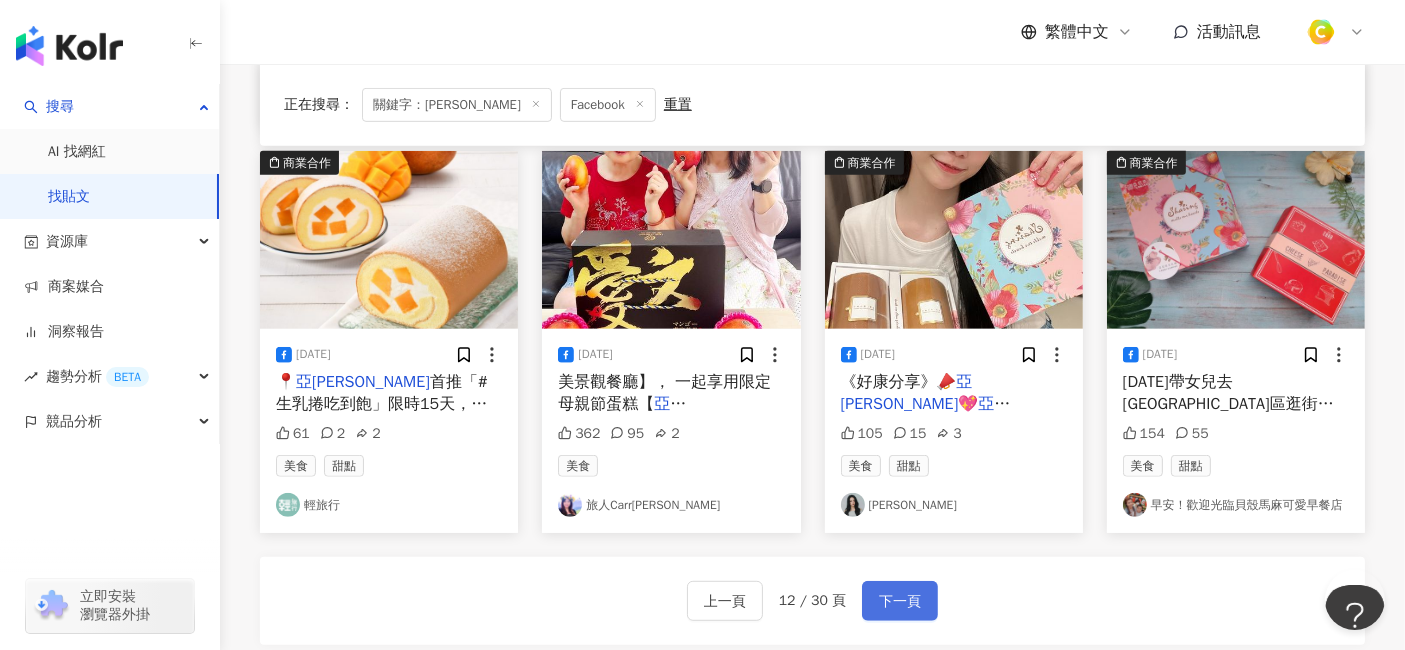 click on "下一頁" at bounding box center (900, 602) 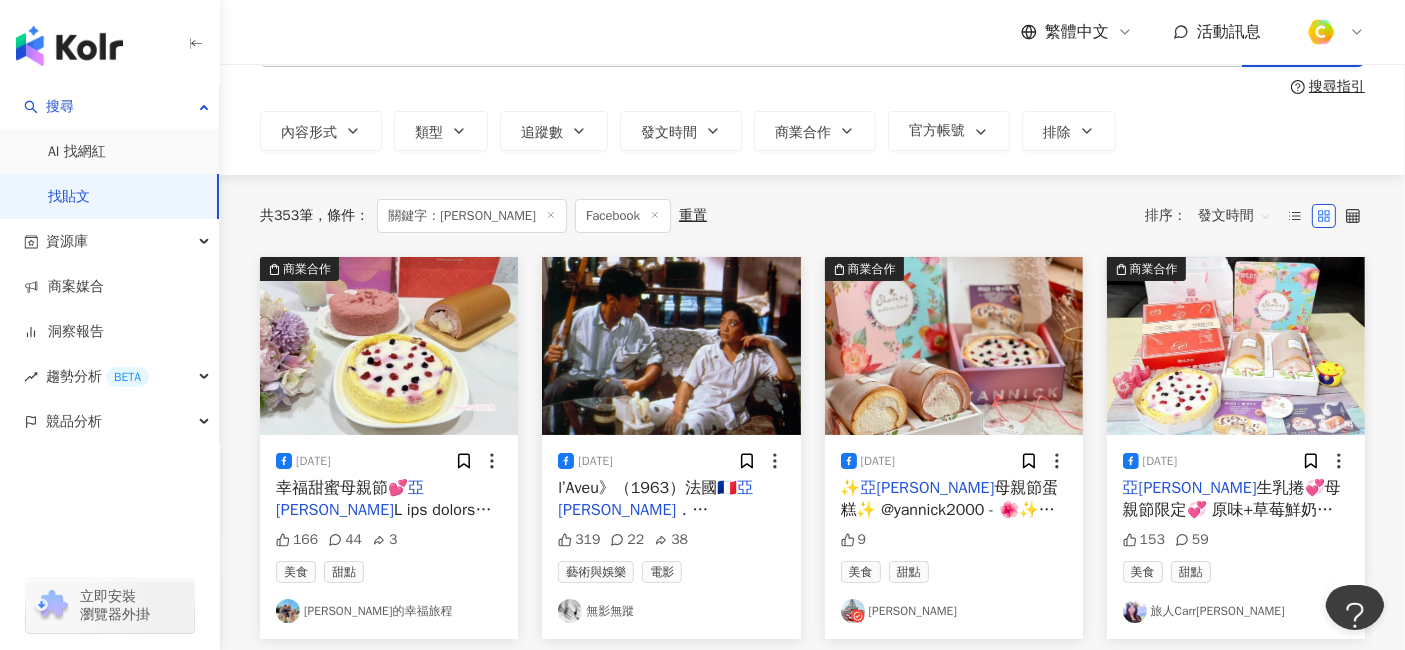 scroll, scrollTop: 111, scrollLeft: 0, axis: vertical 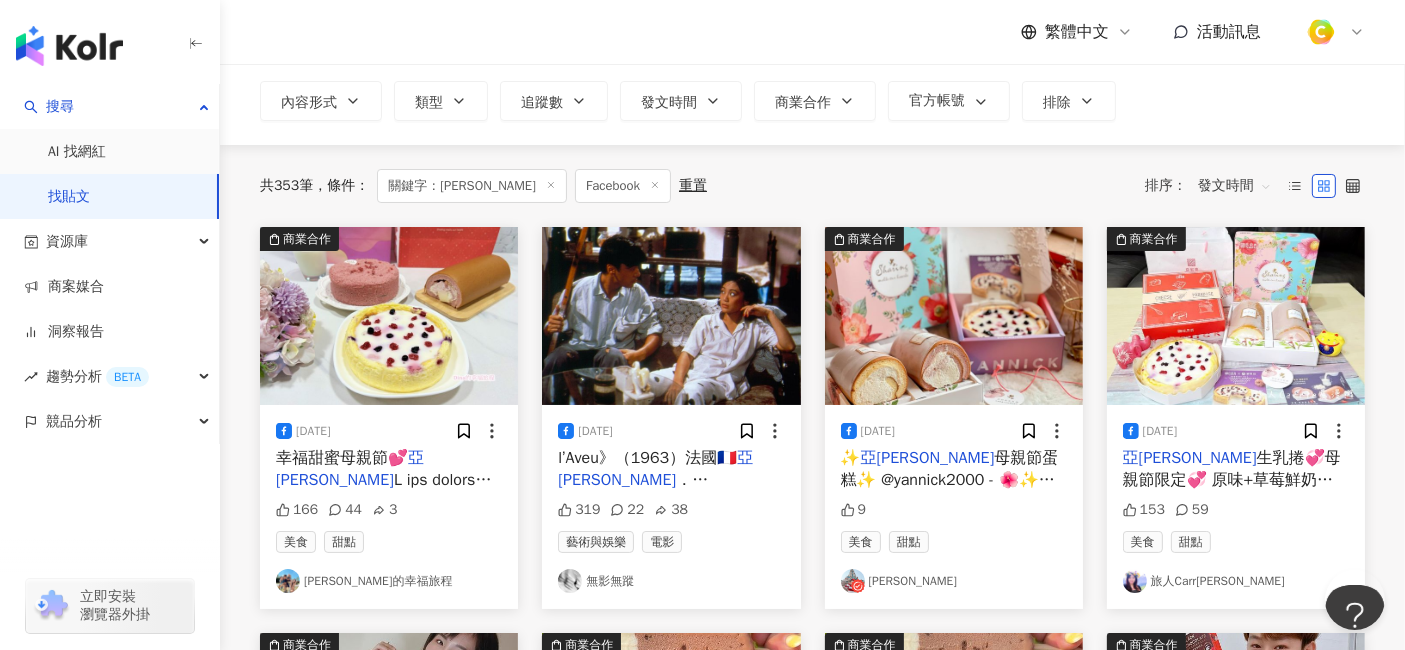 click at bounding box center [389, 737] 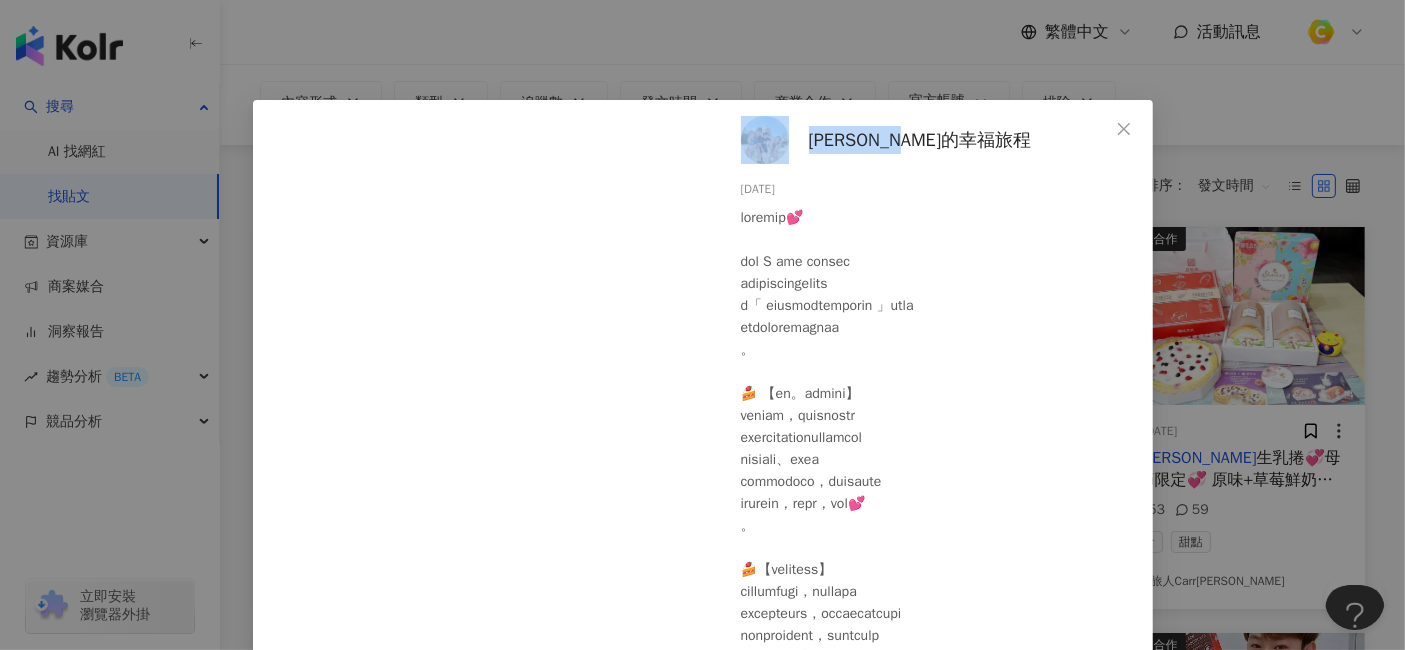 drag, startPoint x: 948, startPoint y: 138, endPoint x: 788, endPoint y: 140, distance: 160.0125 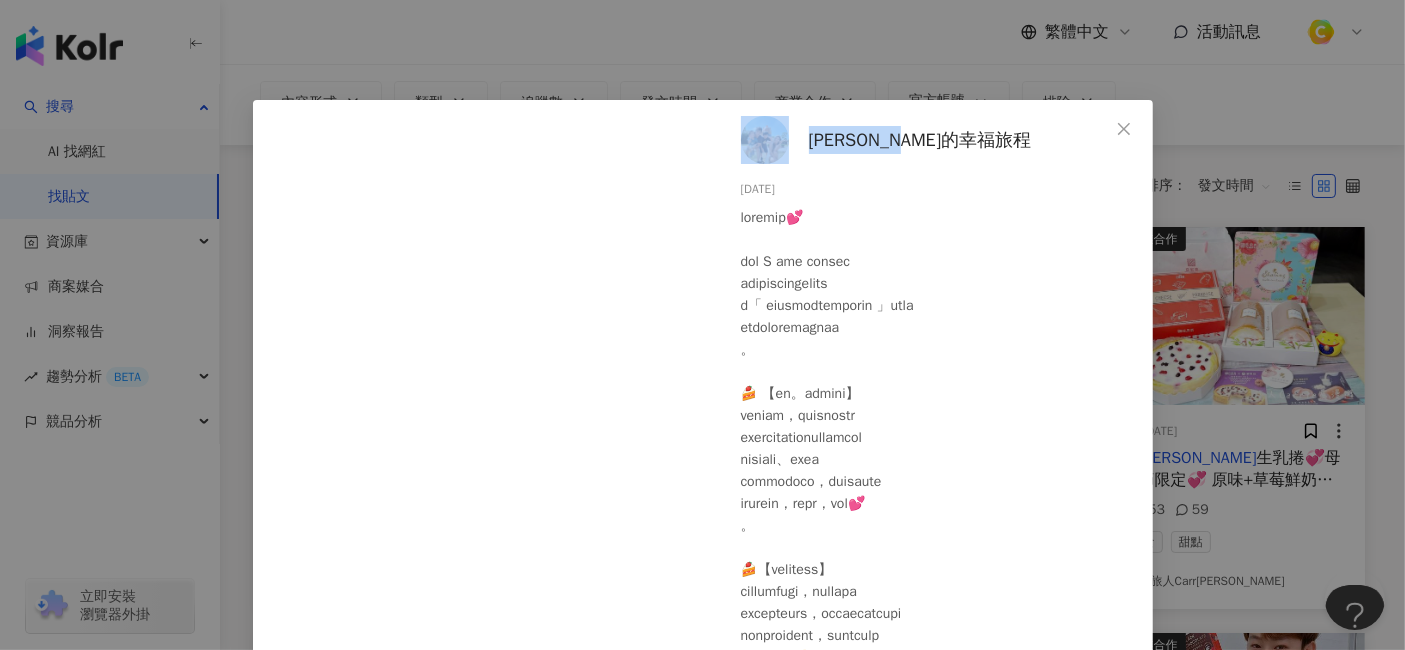 click on "Dina的幸福旅程  2024/5/5 166 44 3" at bounding box center (935, 403) 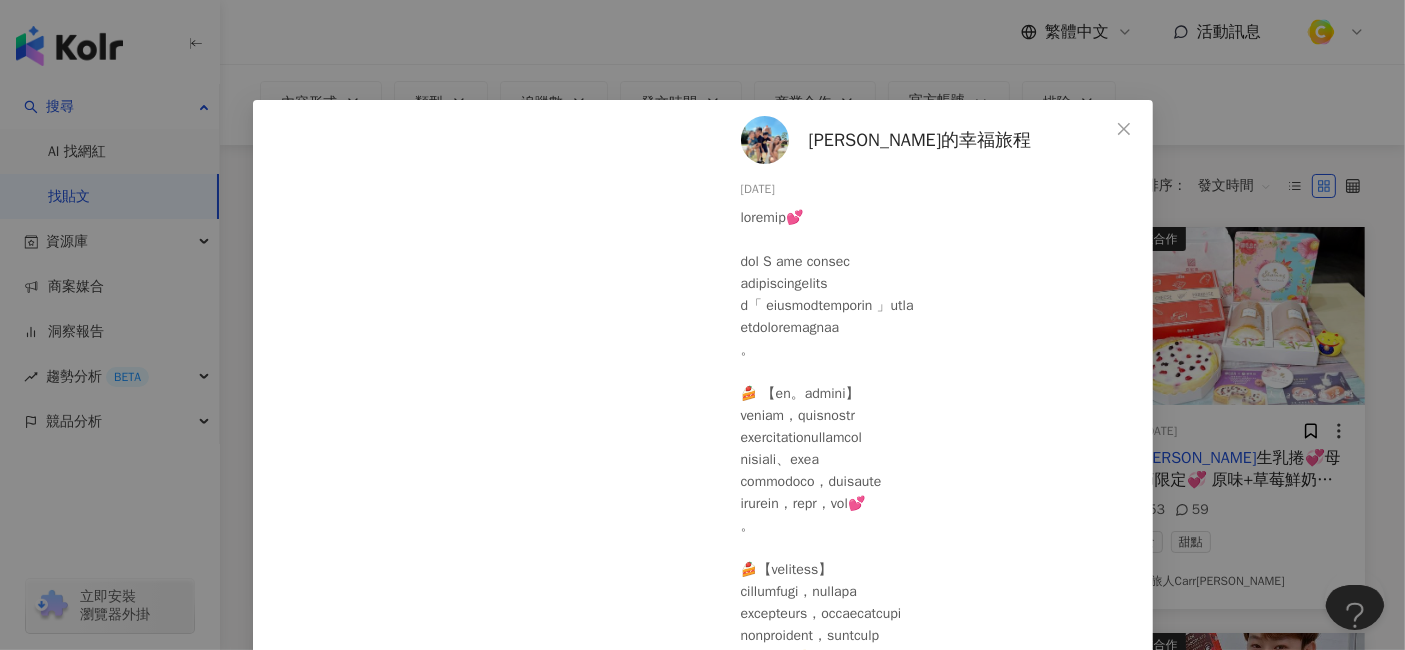 click on "Dina的幸福旅程  2024/5/5 166 44 3 查看原始貼文" at bounding box center [702, 325] 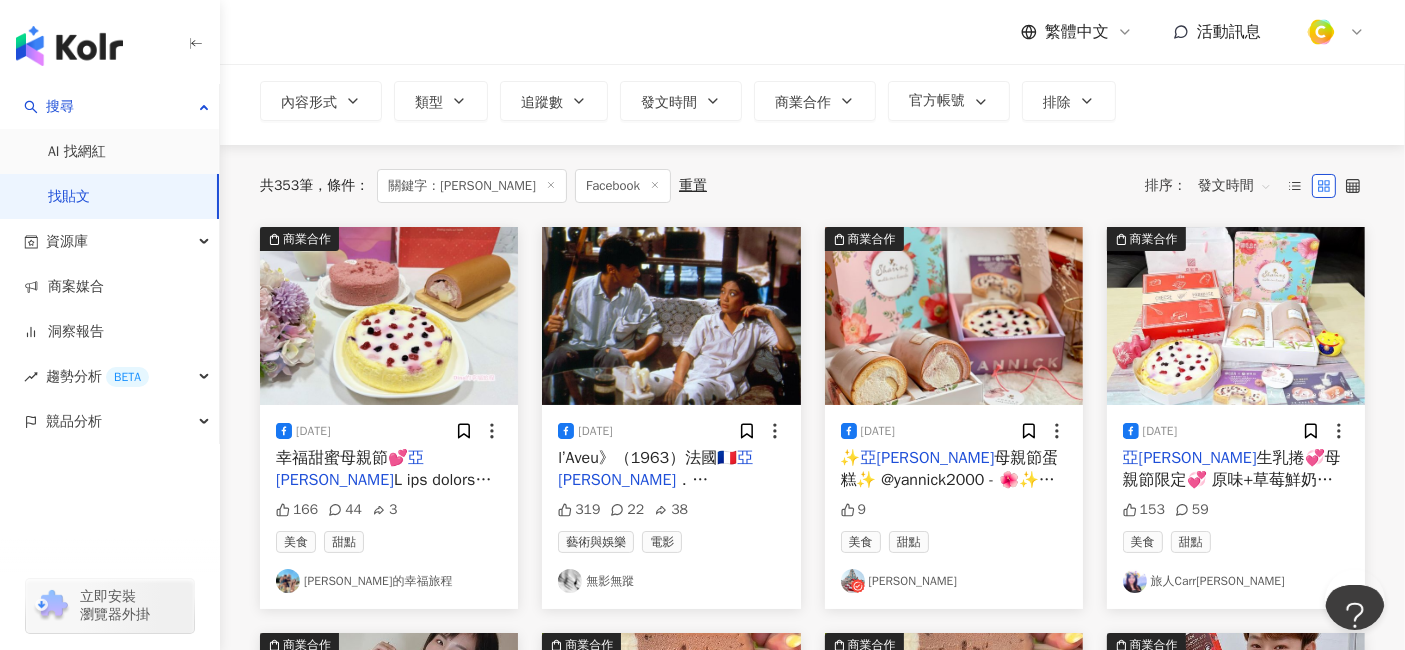 click on "生乳捲💞母親節限定💞 原味+草莓鮮奶酪12cm雙捲禮盒 & 莓果鮮奶酪巴斯克
📣儀式感滿滿又口味驚喜的母親節蛋糕哪裡買？" at bounding box center (1234, 514) 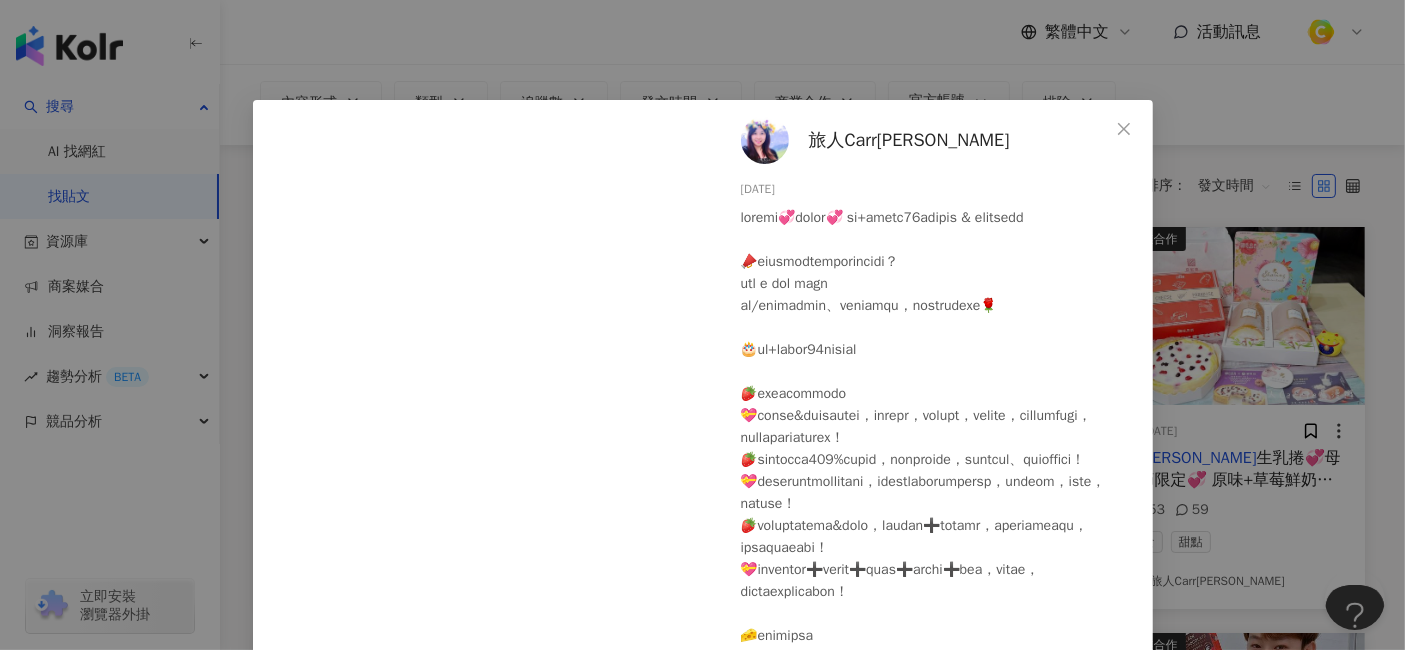 click on "旅人Carrie愛漫遊 2024/5/2 153 59 查看原始貼文" at bounding box center [702, 325] 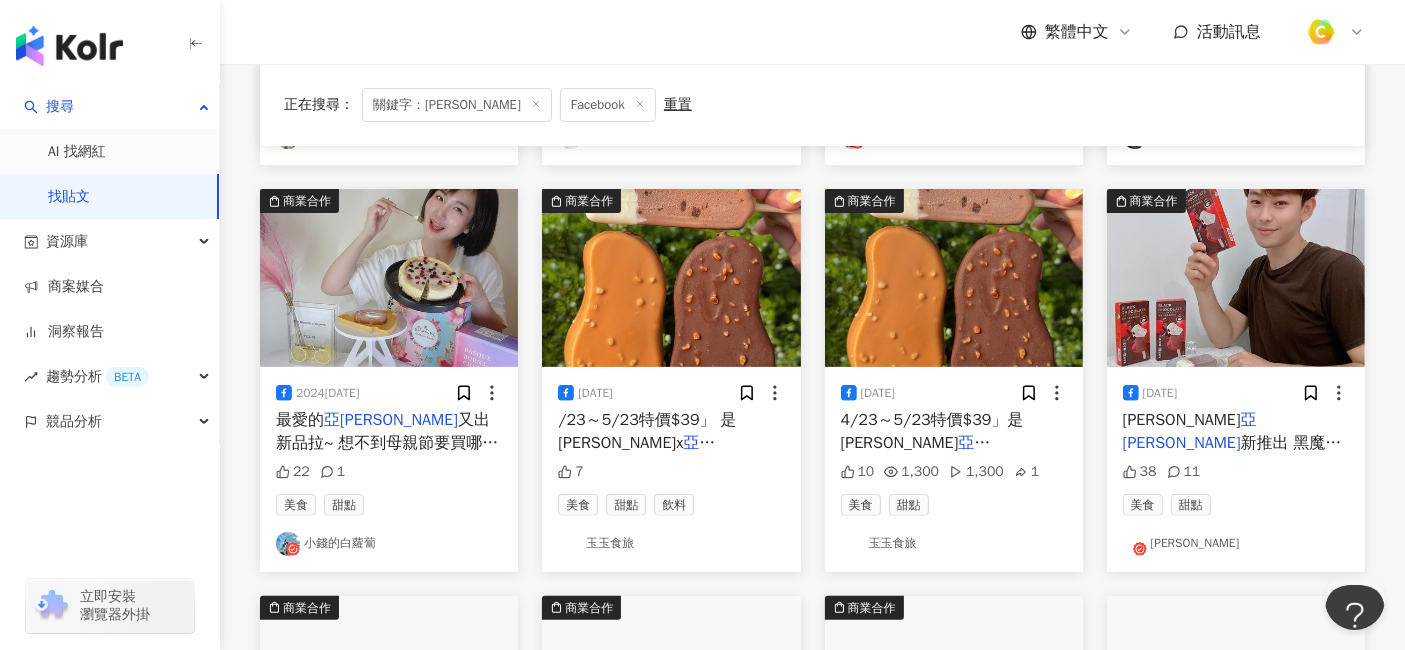 scroll, scrollTop: 888, scrollLeft: 0, axis: vertical 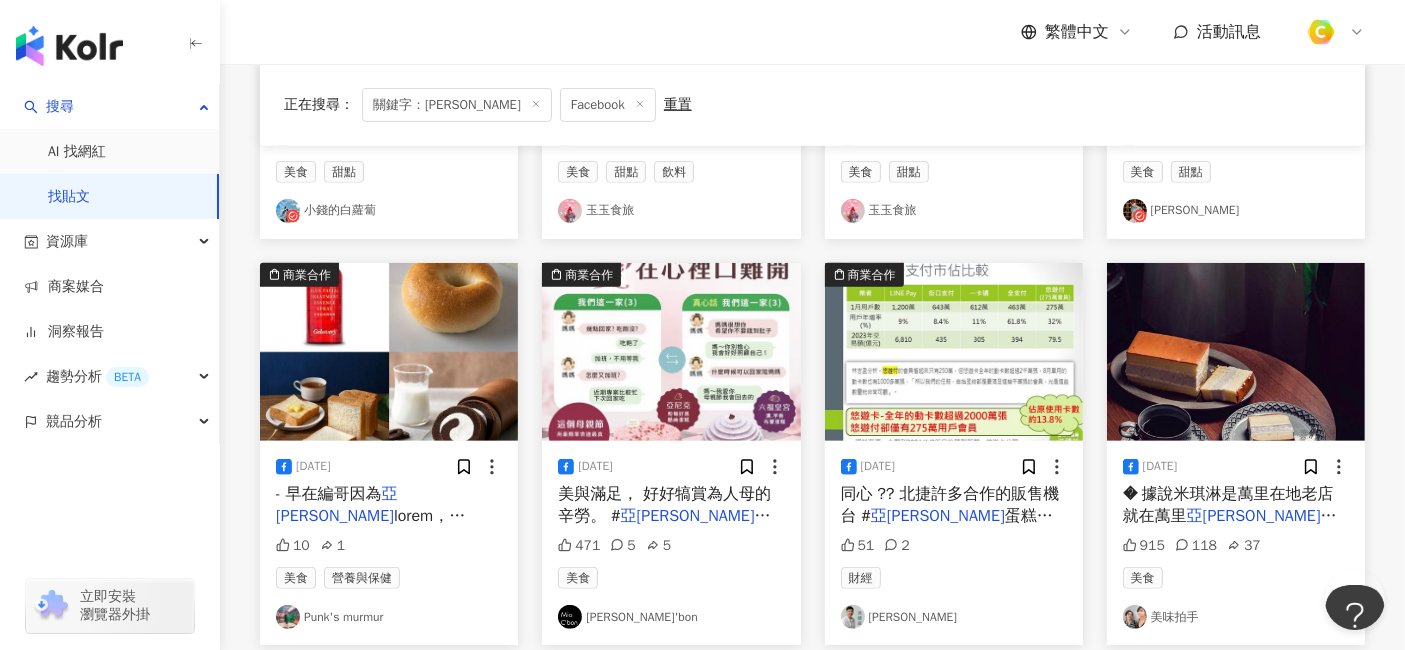 click on "粉莓好酷曲蛋糕 ❤️
（取貨時間：" at bounding box center (669, 527) 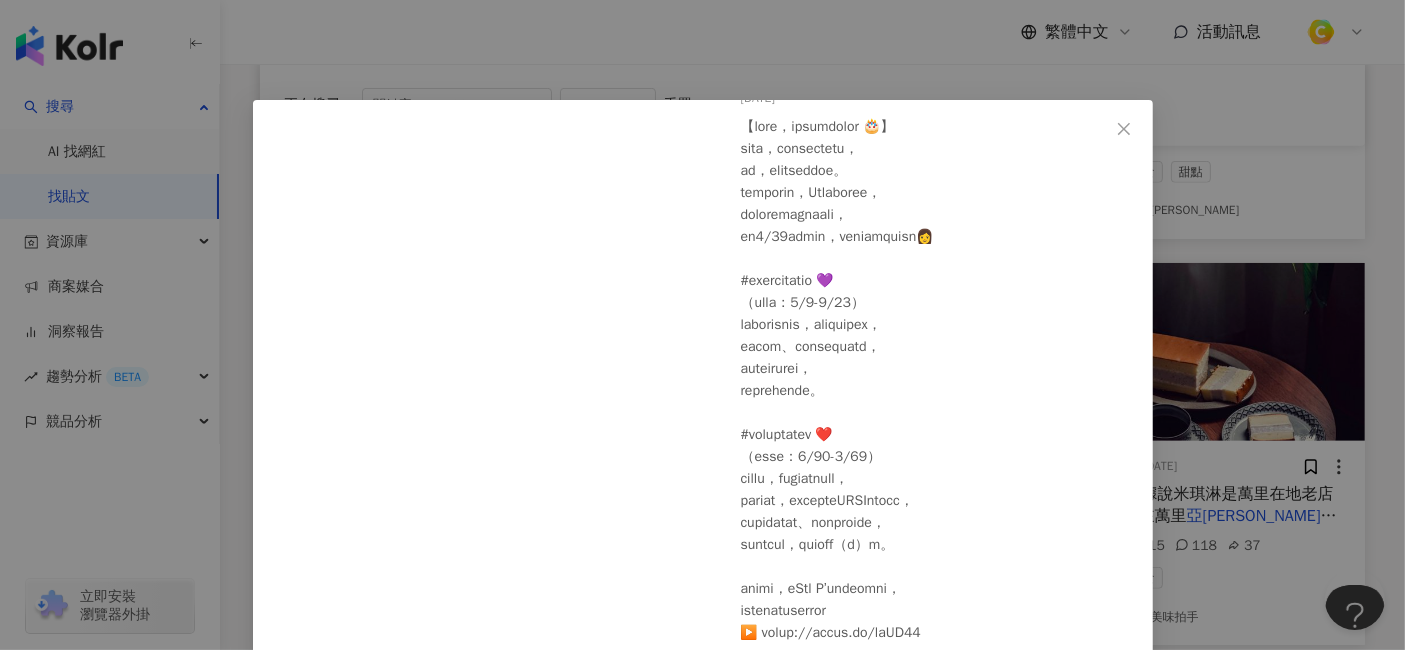 scroll, scrollTop: 185, scrollLeft: 0, axis: vertical 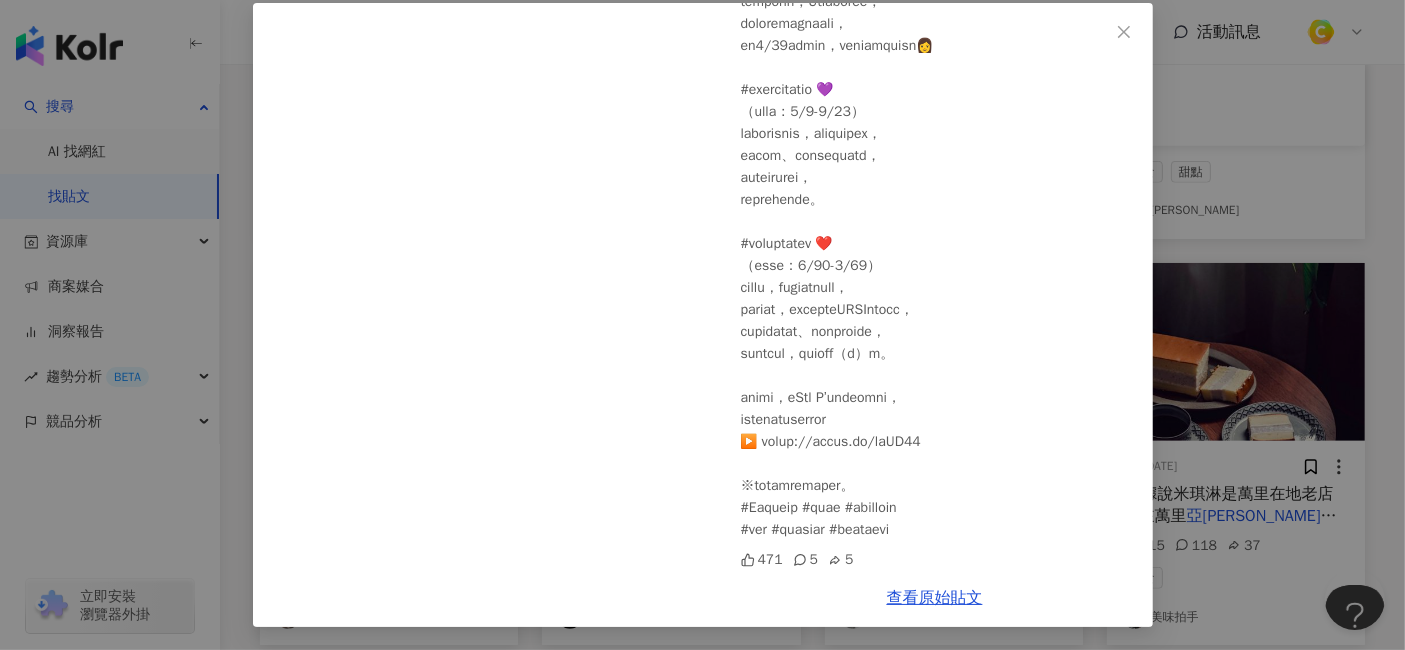 click on "Mia C'bon 2024/4/26 471 5 5 查看原始貼文" at bounding box center (702, 325) 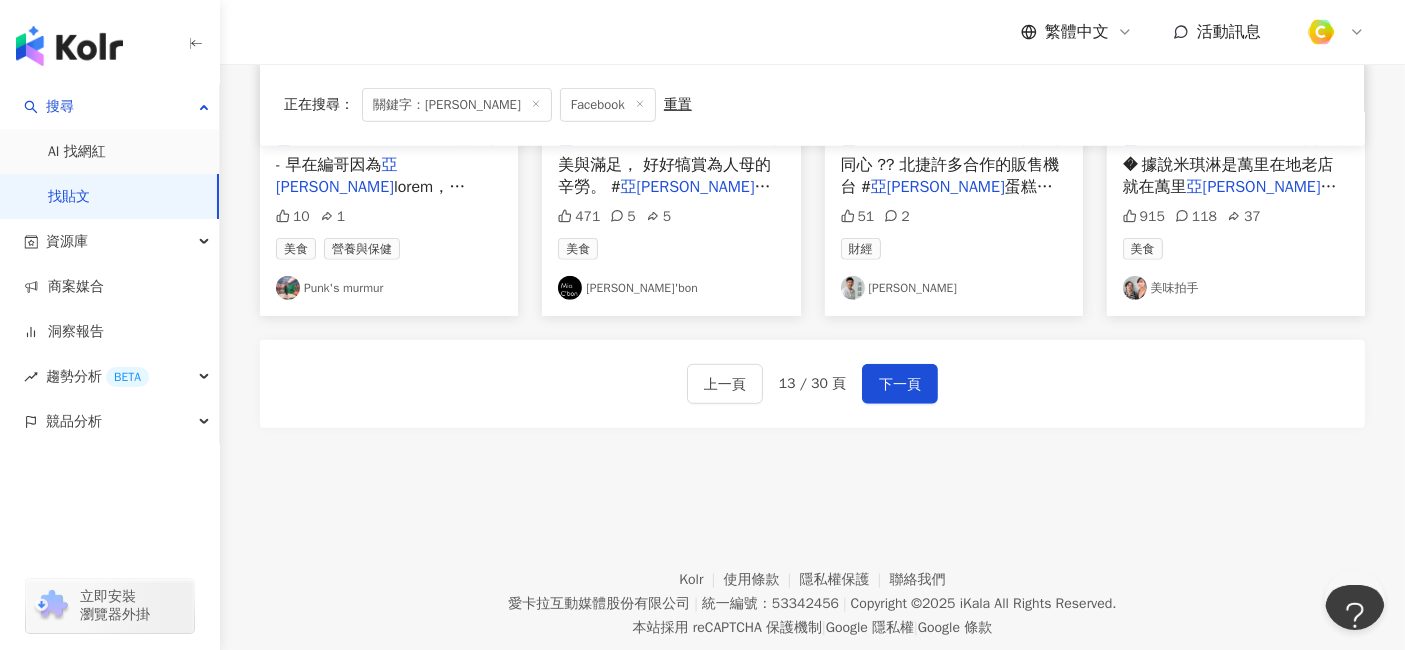 scroll, scrollTop: 1222, scrollLeft: 0, axis: vertical 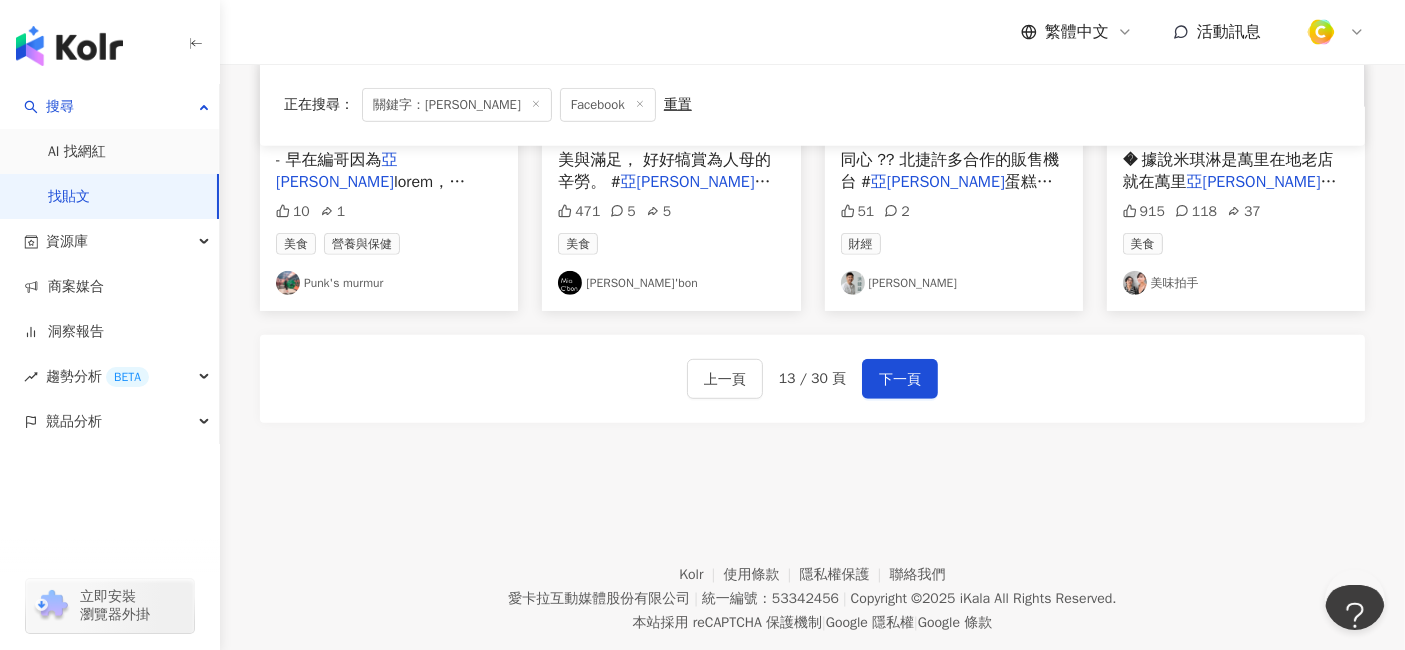 drag, startPoint x: 900, startPoint y: 367, endPoint x: 883, endPoint y: 355, distance: 20.808653 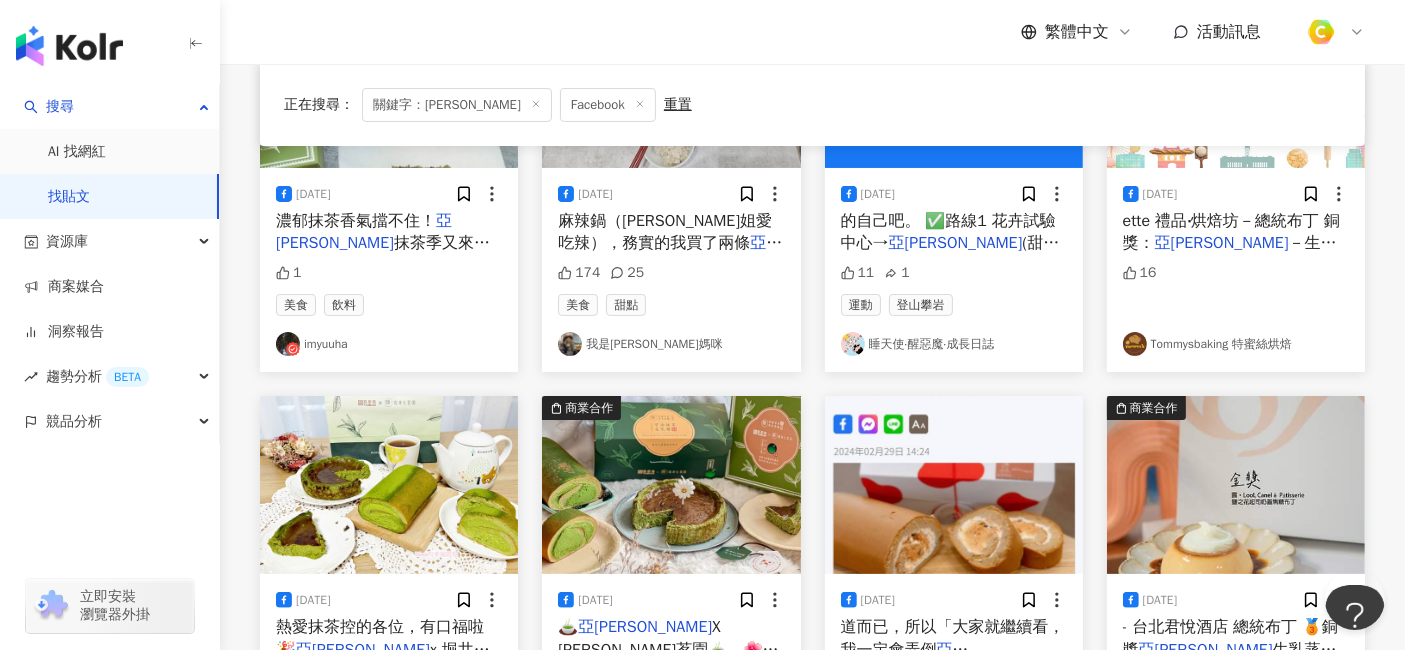 scroll, scrollTop: 555, scrollLeft: 0, axis: vertical 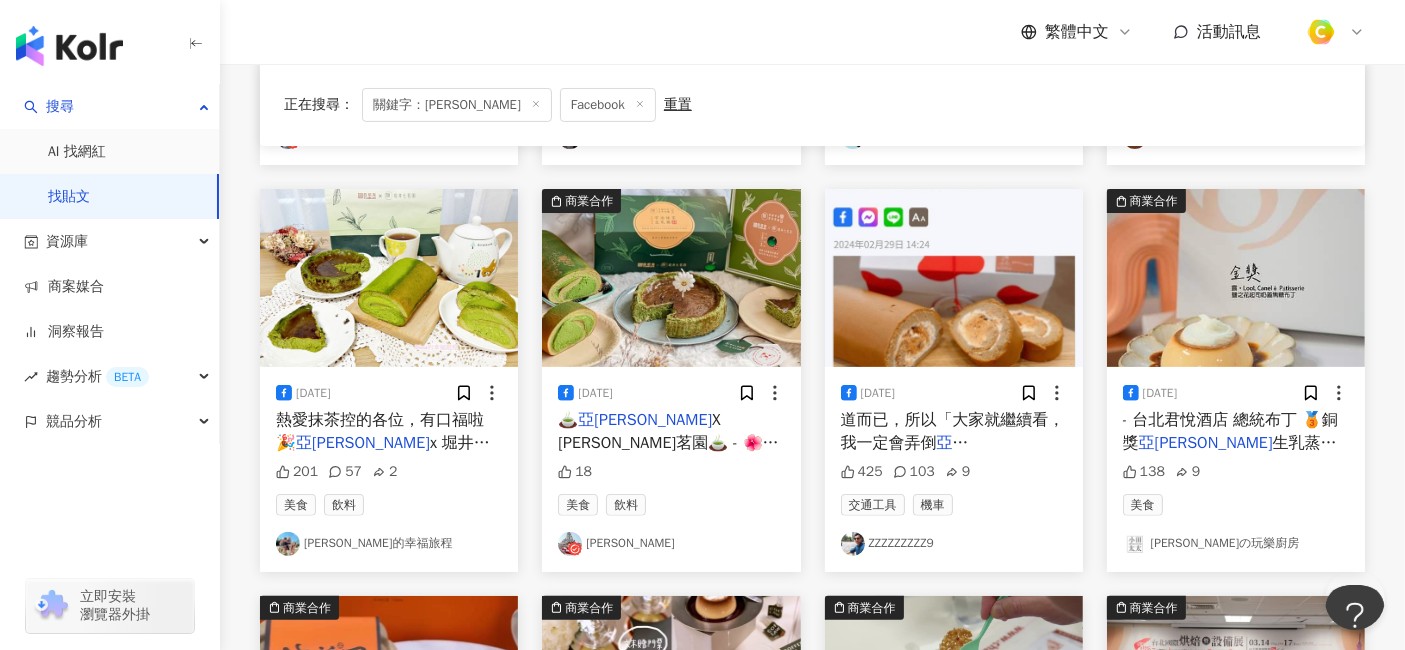 click on "道而已，所以「大家就繼續看，我一定會弄倒" at bounding box center (953, 431) 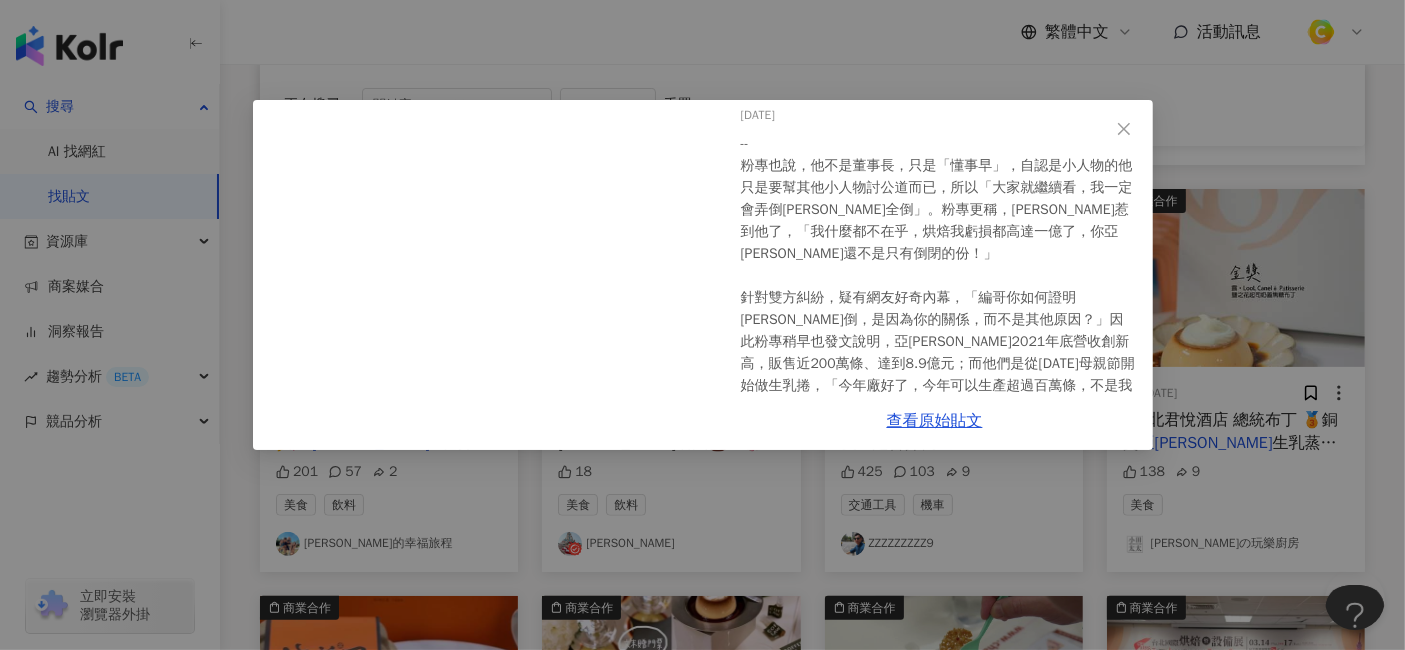 scroll, scrollTop: 108, scrollLeft: 0, axis: vertical 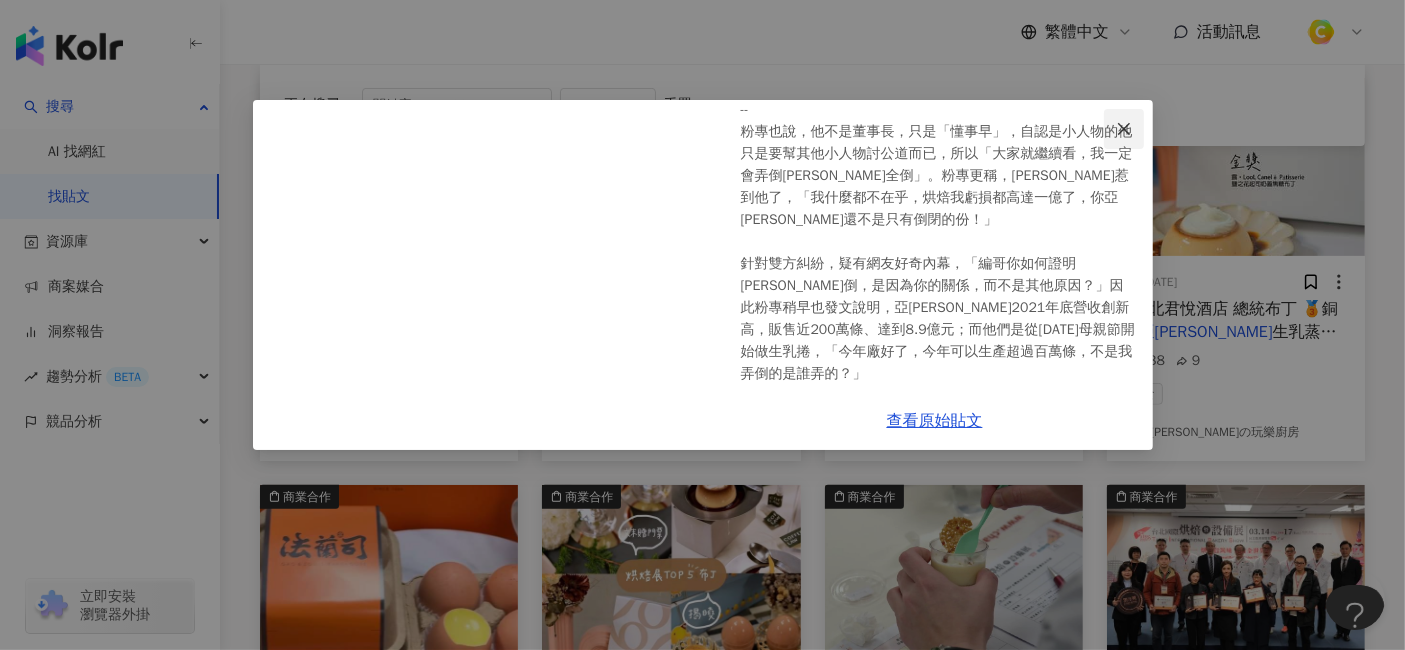 click 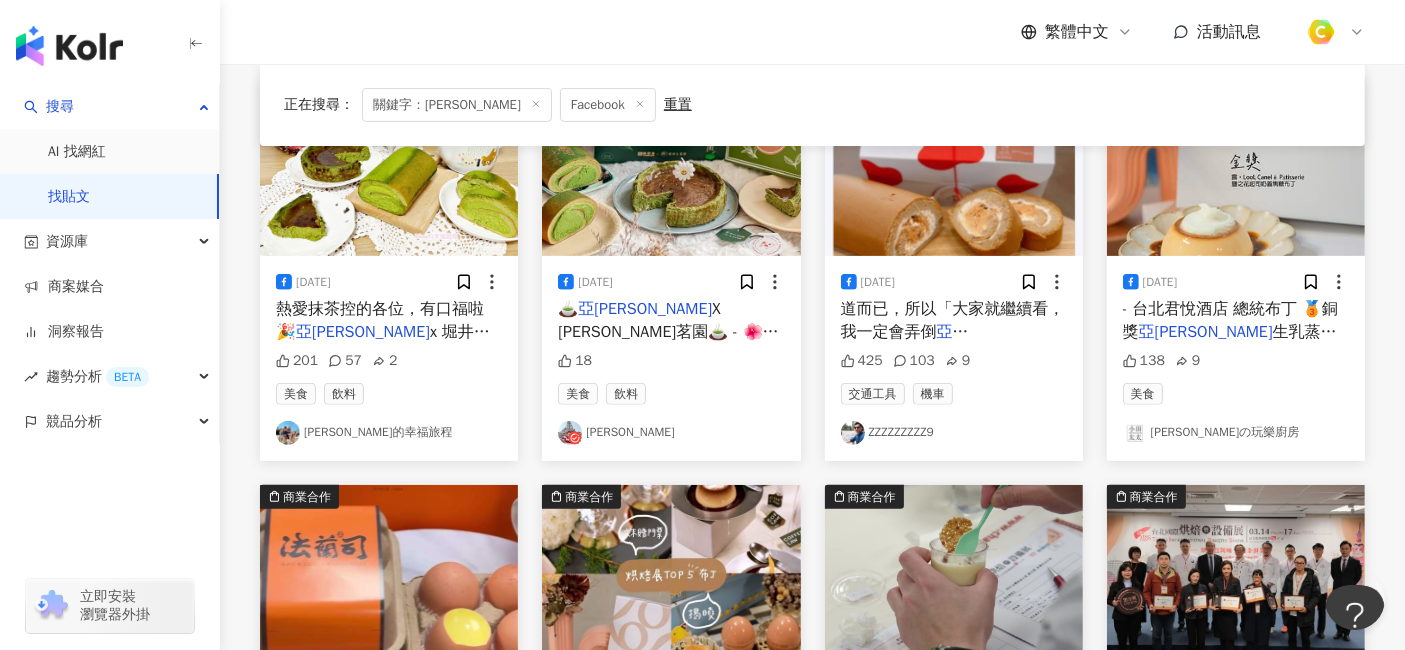 click on "生乳蒸布丁
🏅優選 黑手甜點" at bounding box center (1230, 343) 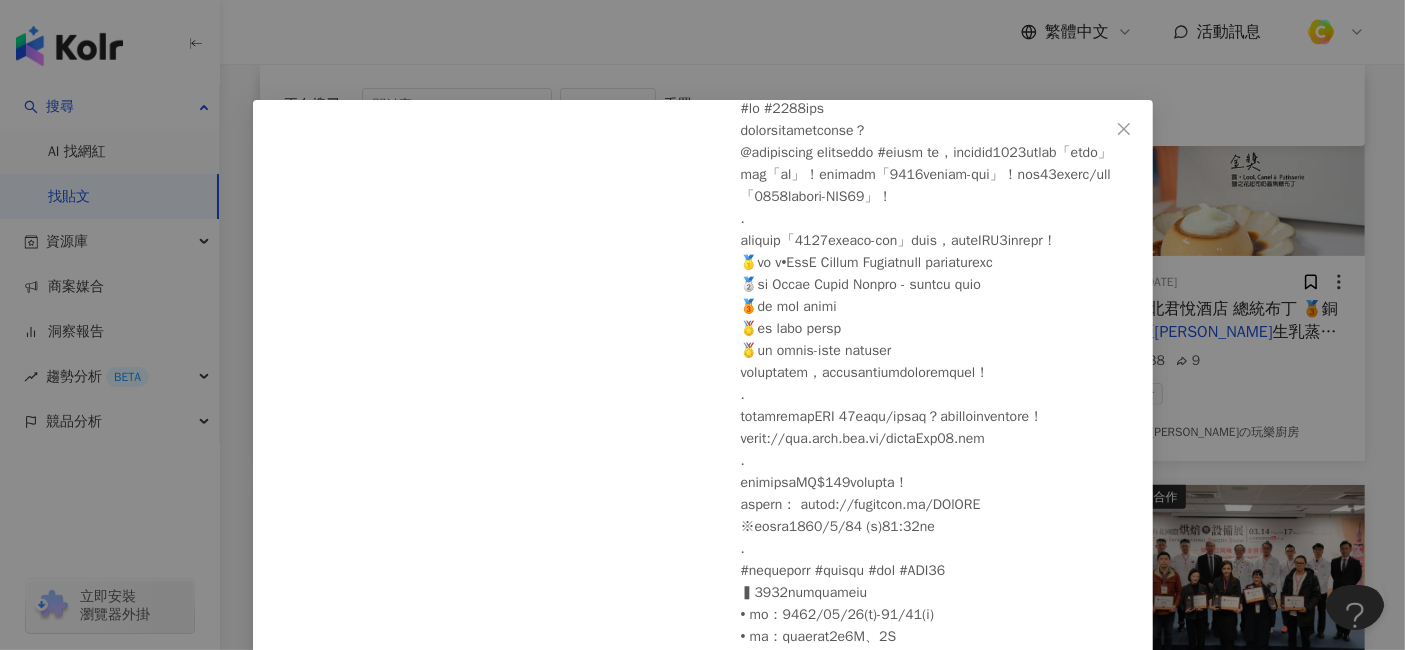 scroll, scrollTop: 262, scrollLeft: 0, axis: vertical 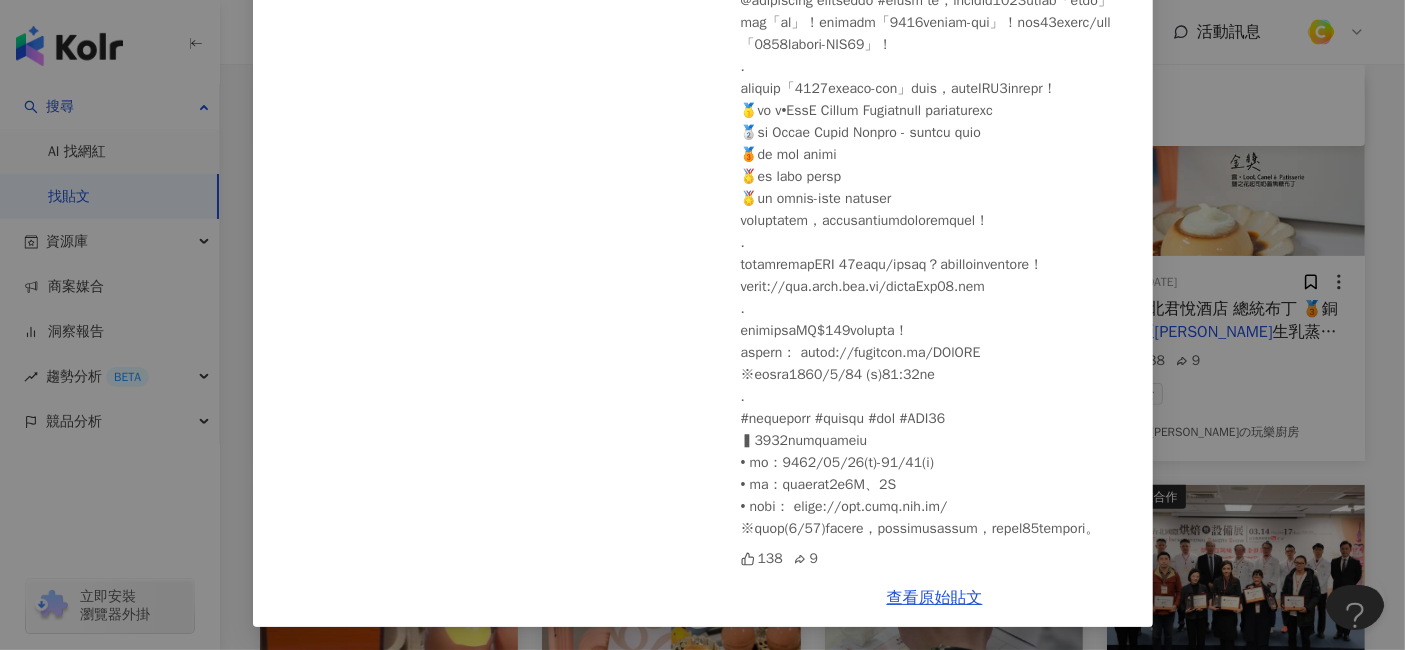 click on "小田太太の玩樂廚房 2024/3/1 138 9 查看原始貼文" at bounding box center [702, 325] 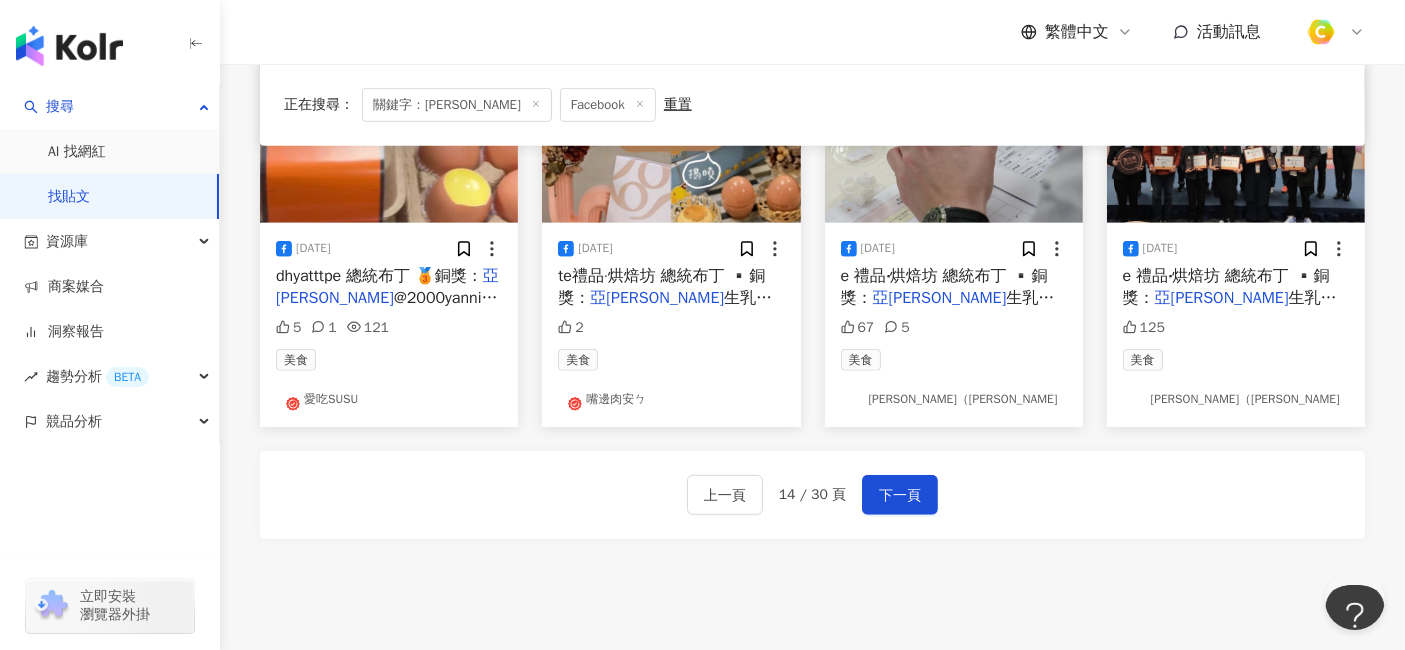 scroll, scrollTop: 1111, scrollLeft: 0, axis: vertical 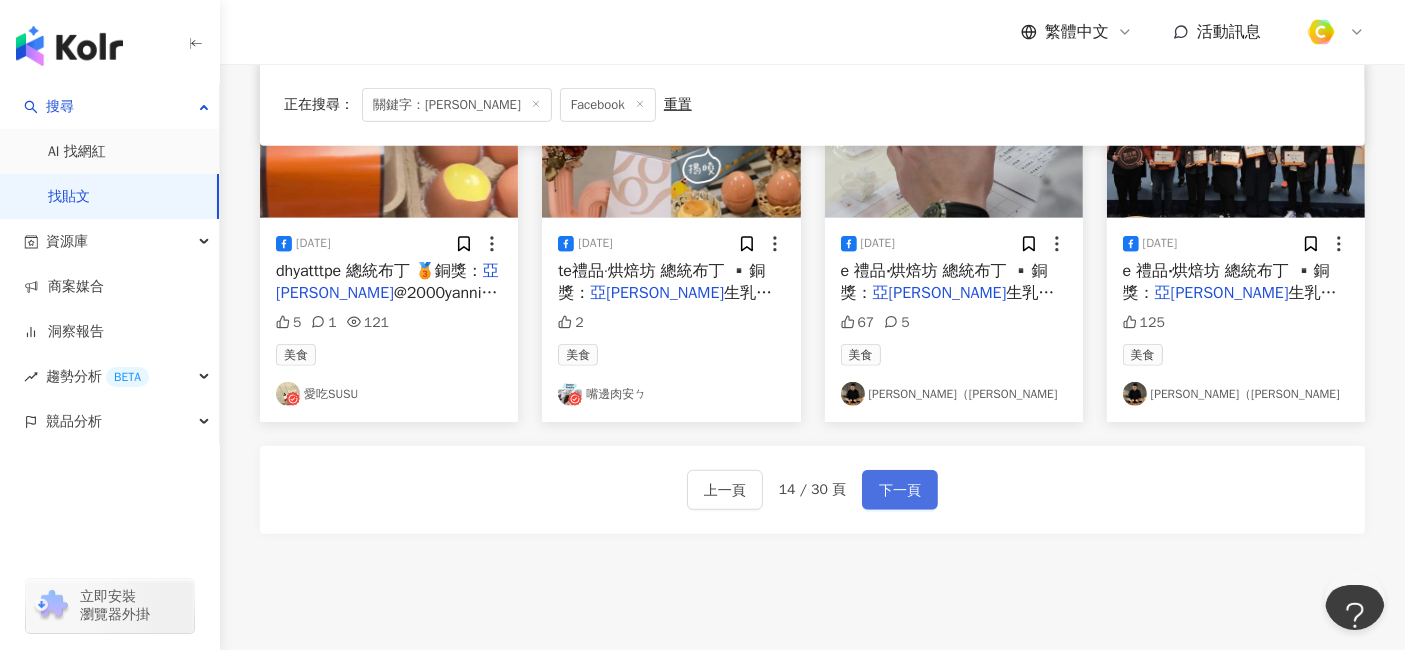 click on "下一頁" at bounding box center (900, 491) 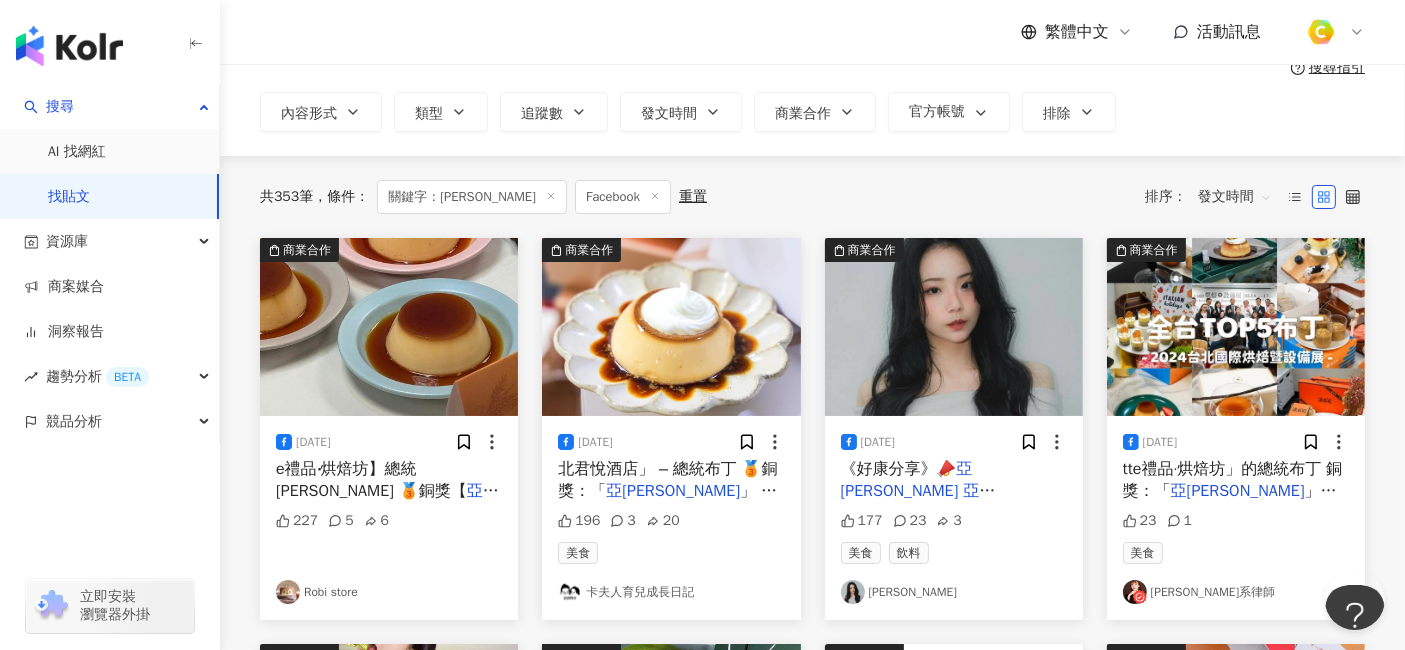scroll, scrollTop: 222, scrollLeft: 0, axis: vertical 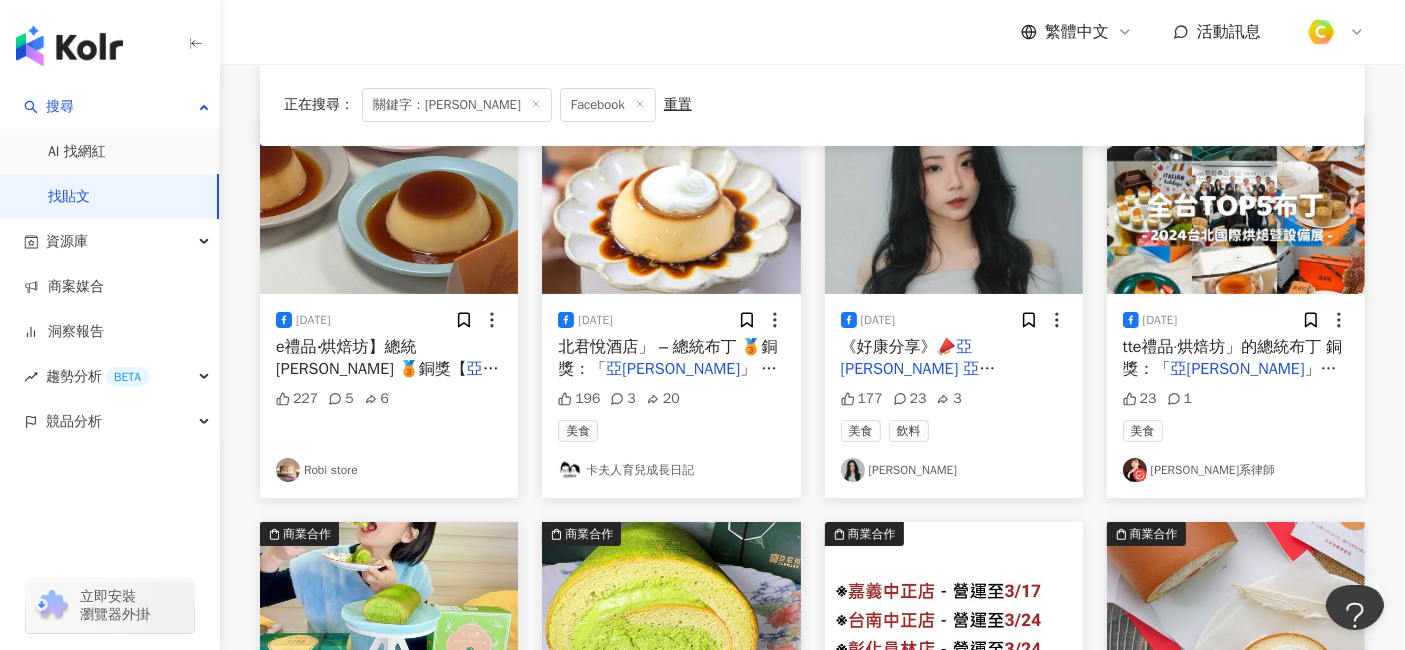 click on "最新產品「宇治抹茶生乳捲」上市了🍃
✨你有沒有吃過會回甘的抹茶？
✨你有沒有吃過北海道奶霜淡淡的甜味帶出的茶香？
✨你有沒有去吃過吃完還會想再買的產品？
【" at bounding box center [953, 459] 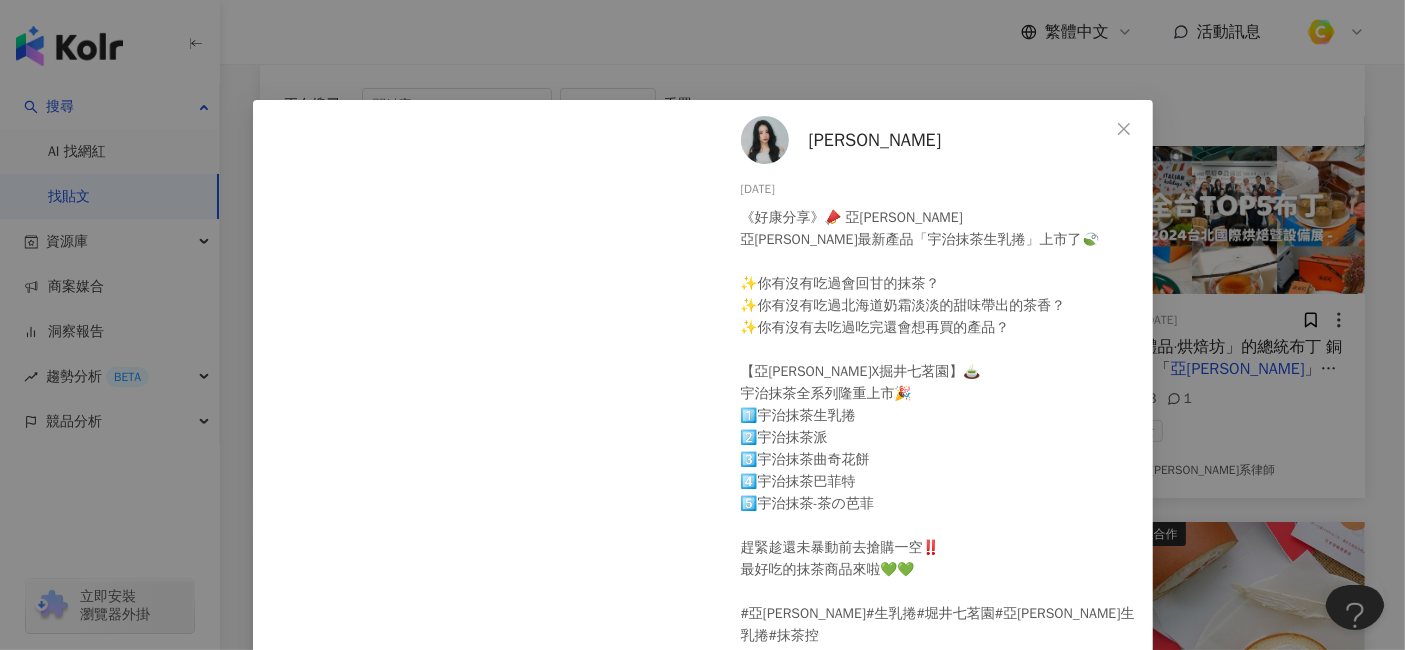 click on "Jennifer 2024/2/27 《好康分享》📣 亞尼克
亞尼克最新產品「宇治抹茶生乳捲」上市了🍃
✨你有沒有吃過會回甘的抹茶？
✨你有沒有吃過北海道奶霜淡淡的甜味帶出的茶香？
✨你有沒有去吃過吃完還會想再買的產品？
【亞尼克X掘井七茗園】🍵
宇治抹茶全系列隆重上市🎉
1️⃣宇治抹茶生乳捲
2️⃣宇治抹茶派
3️⃣宇治抹茶曲奇花餅
4️⃣宇治抹茶巴菲特
5️⃣宇治抹茶-茶の芭菲
趕緊趁還未暴動前去搶購一空‼️
最好吃的抹茶商品來啦💚💚
#亞尼克#生乳捲#堀井七茗園#亞尼克生乳捲#抹茶控 177 23 3 查看原始貼文" at bounding box center [702, 325] 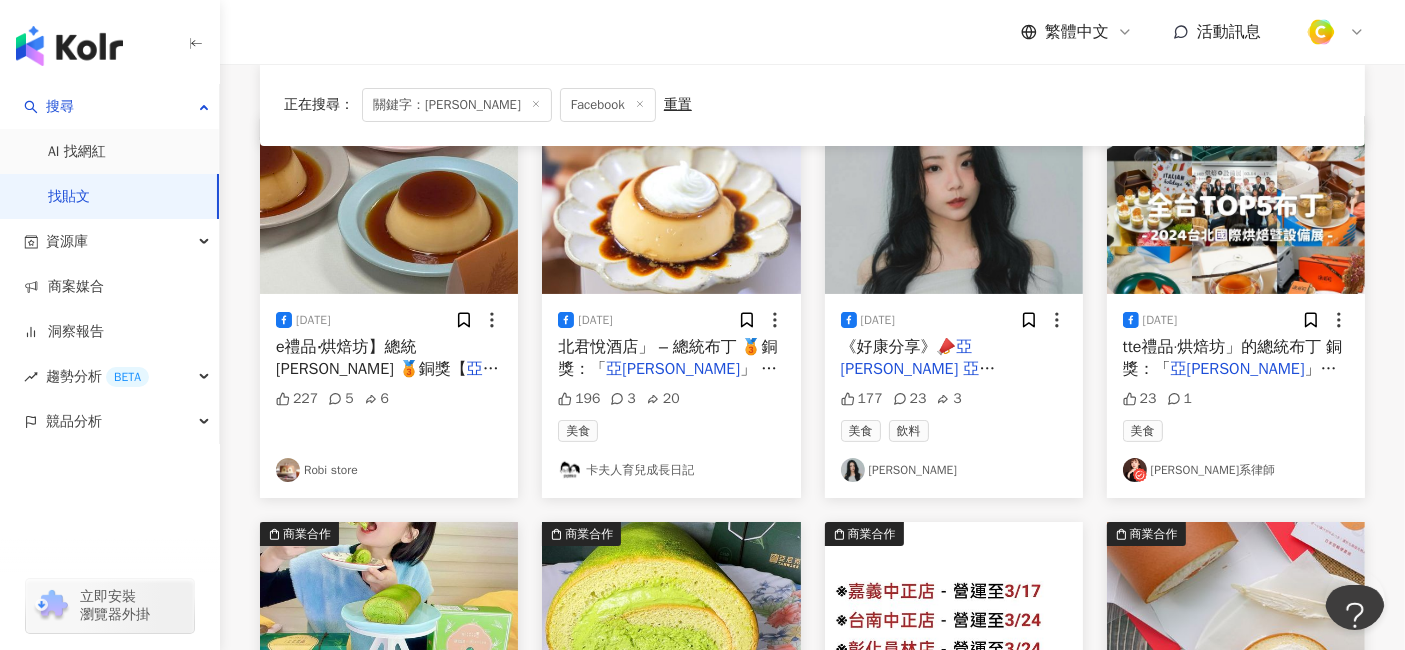 click on "亞[PERSON_NAME]" at bounding box center [1238, 369] 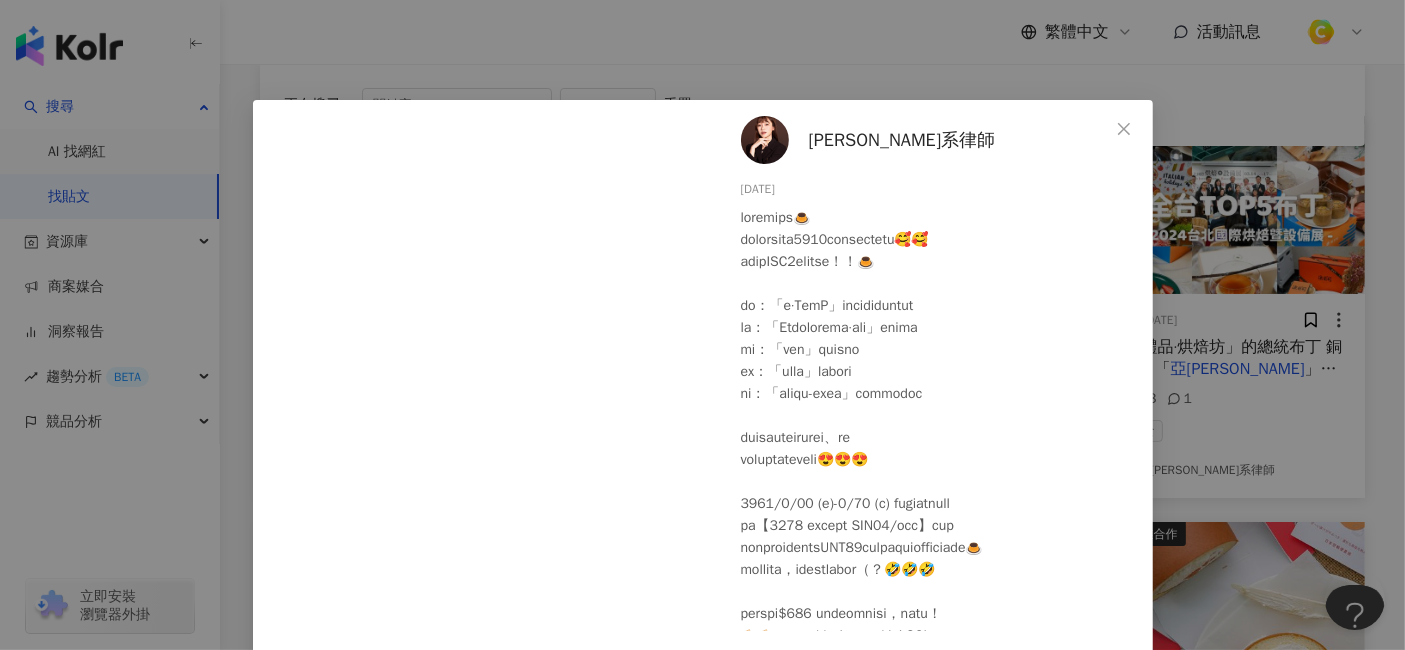 click on "蔣嫣嫣吃貨系律師 2024/2/27 23 1 查看原始貼文" at bounding box center [702, 325] 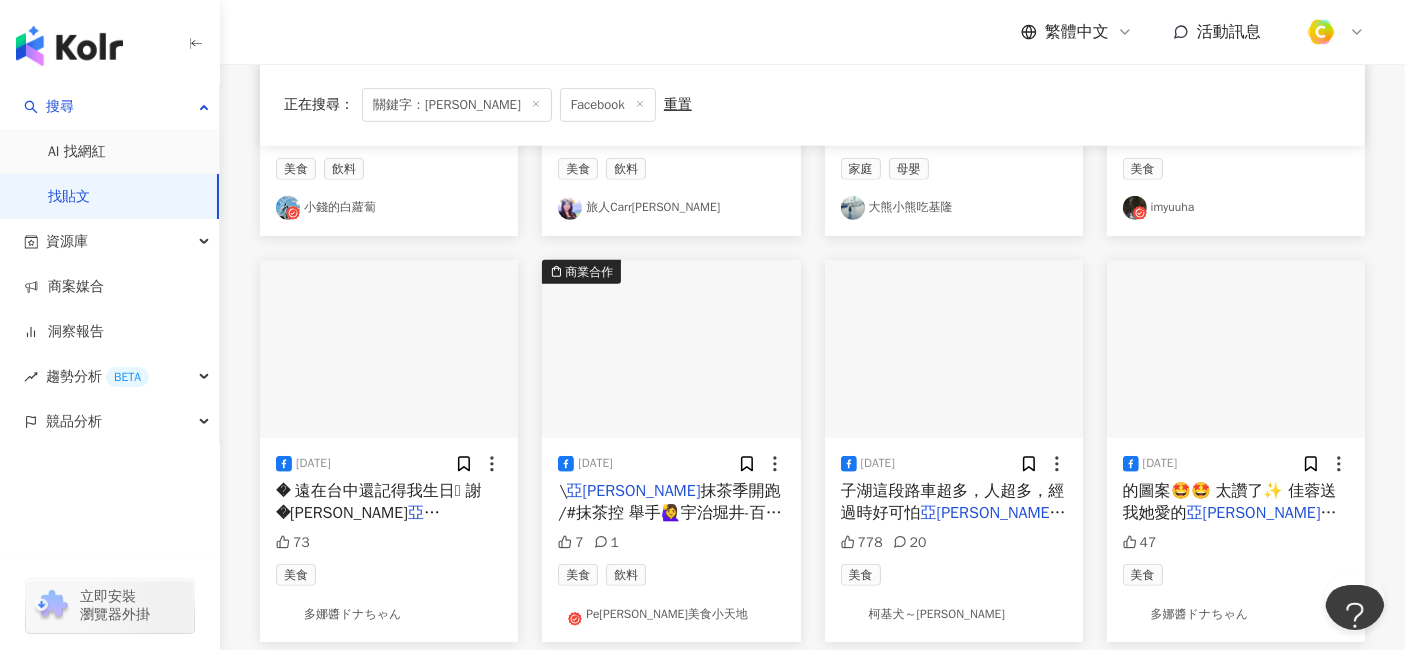 scroll, scrollTop: 888, scrollLeft: 0, axis: vertical 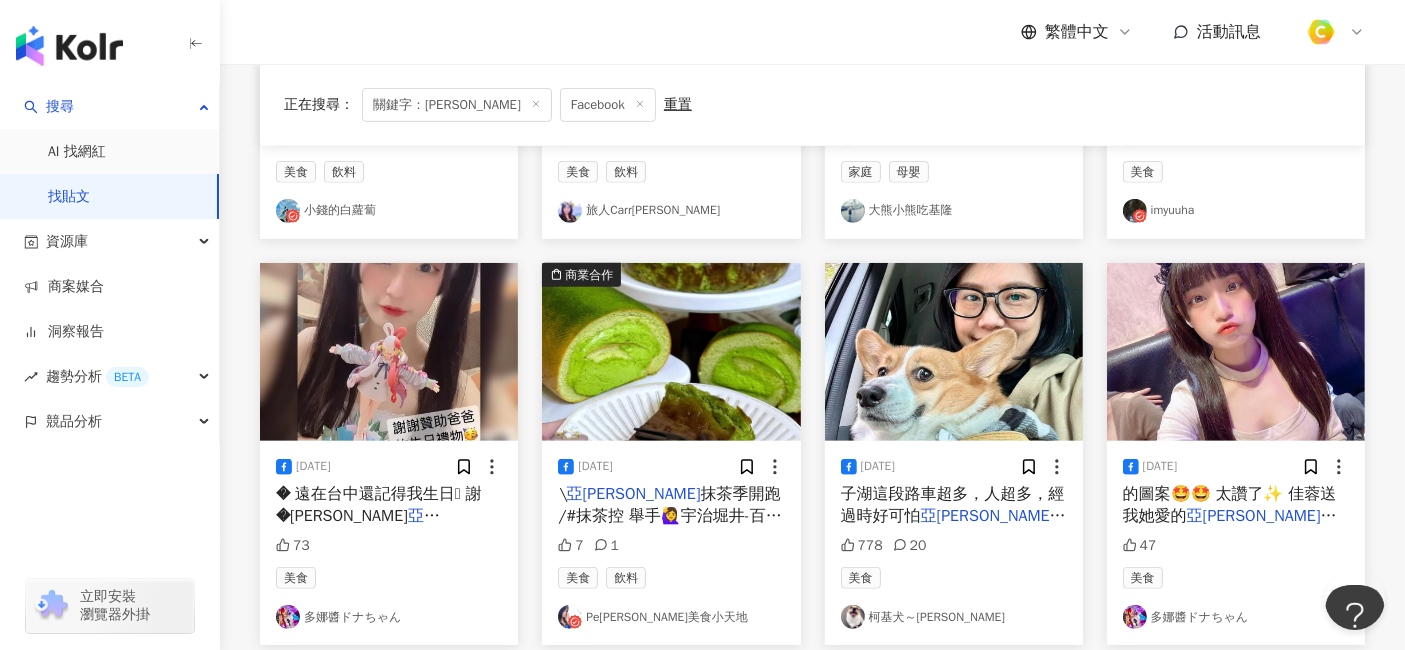 click on "子湖這段路車超多，人超多，經過時好可怕" at bounding box center (953, 505) 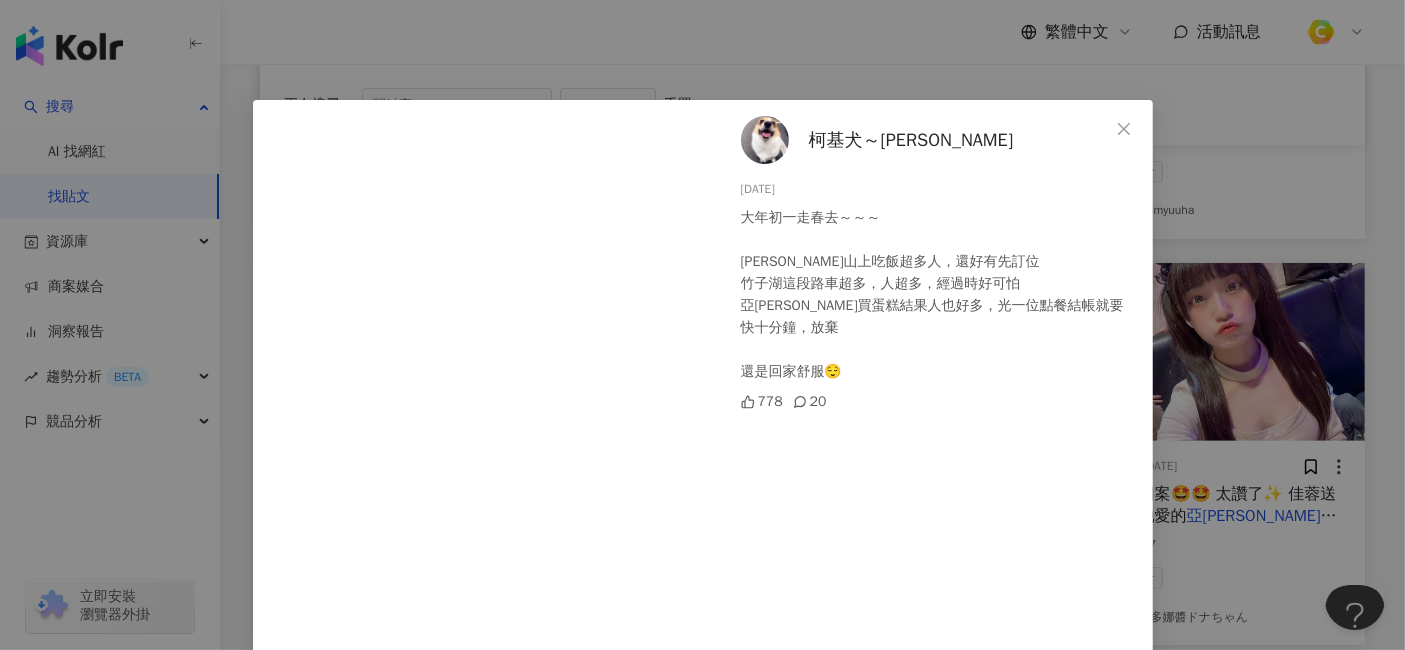 click on "柯基犬～Toby妞 2024/2/10 大年初一走春去～～～
陽明山上吃飯超多人，還好有先訂位
竹子湖這段路車超多，人超多，經過時好可怕
亞尼克買蛋糕結果人也好多，光一位點餐結帳就要快十分鐘，放棄
還是回家舒服😌 778 20 查看原始貼文" at bounding box center [702, 325] 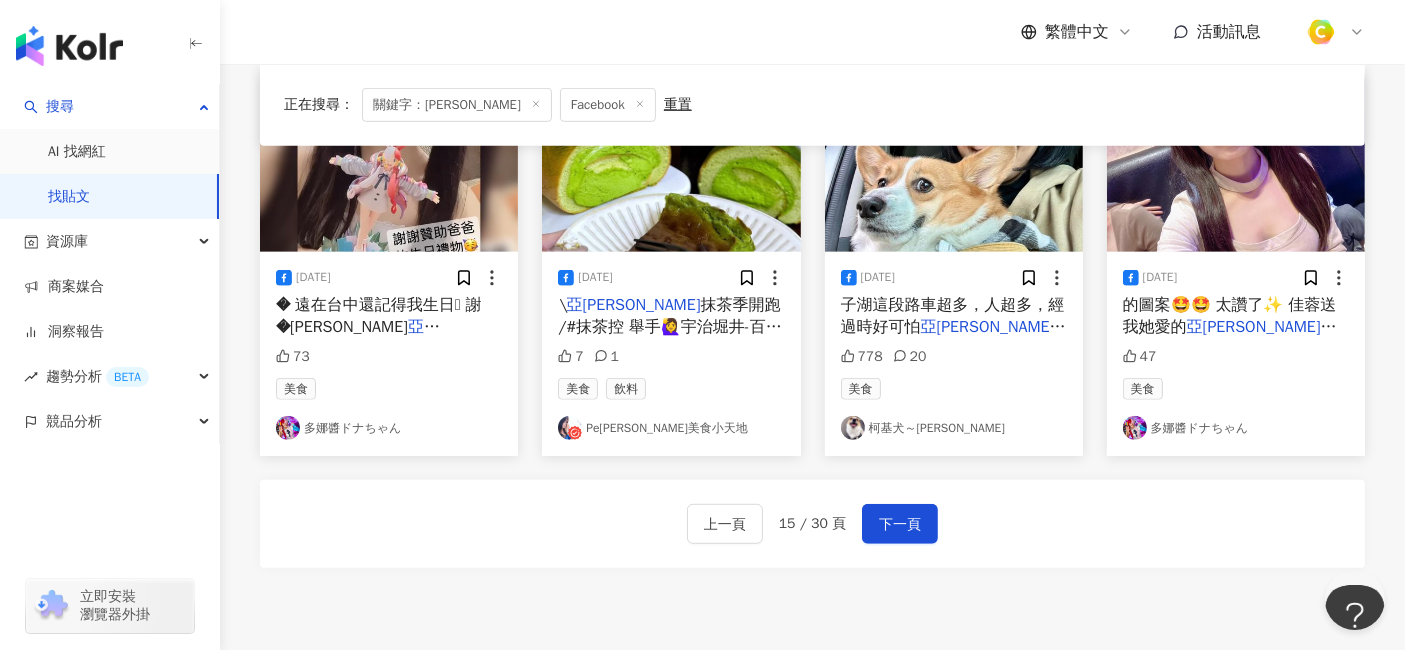 scroll, scrollTop: 1111, scrollLeft: 0, axis: vertical 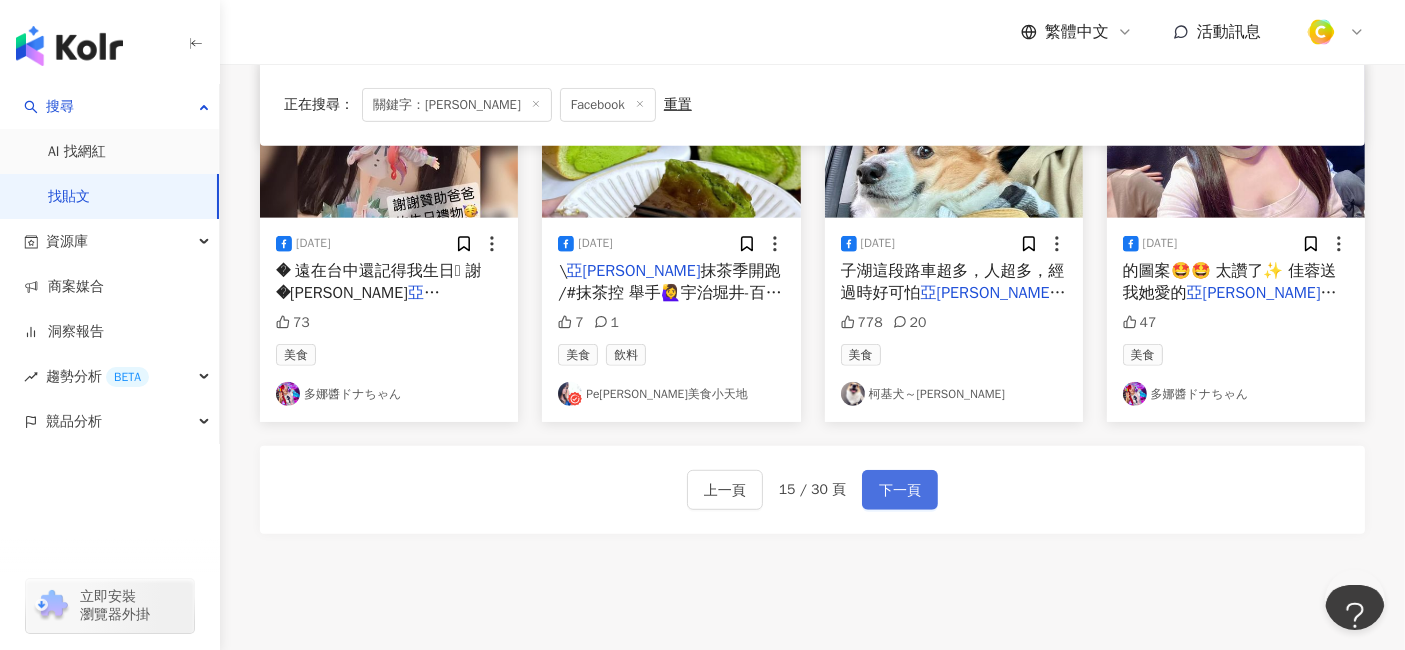 click on "下一頁" at bounding box center [900, 491] 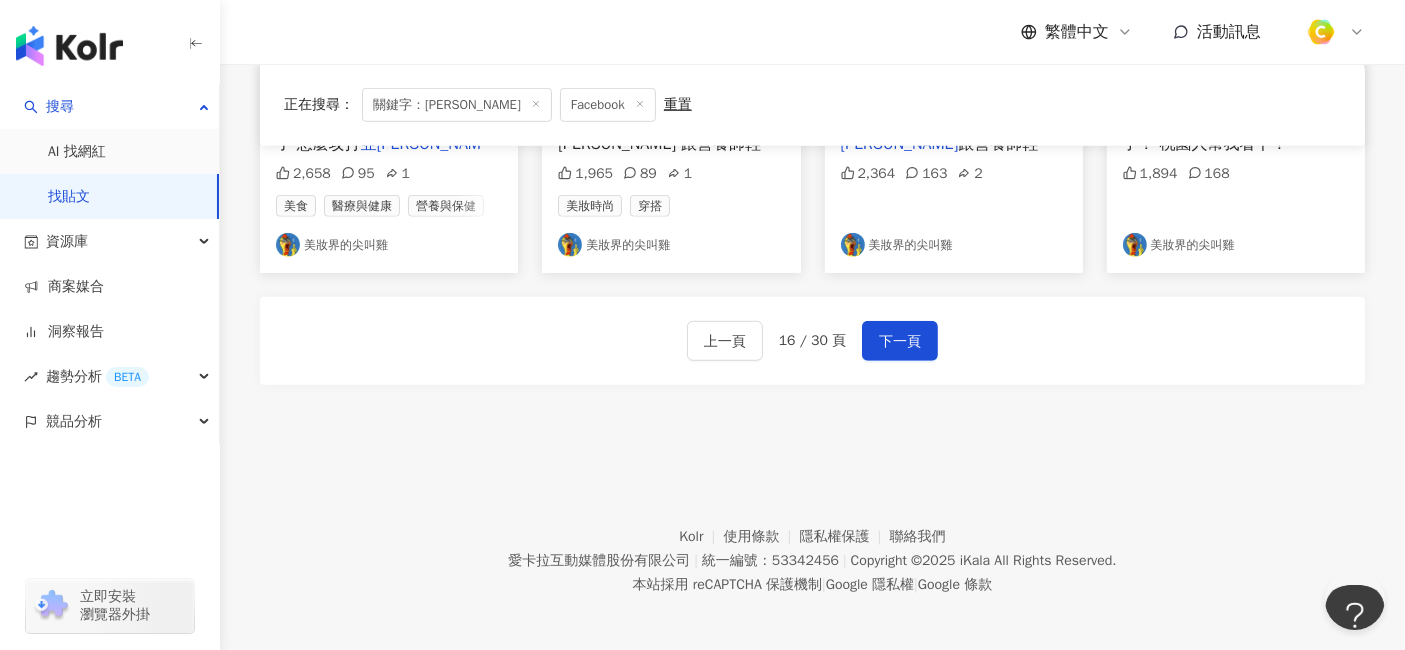 scroll, scrollTop: 1264, scrollLeft: 0, axis: vertical 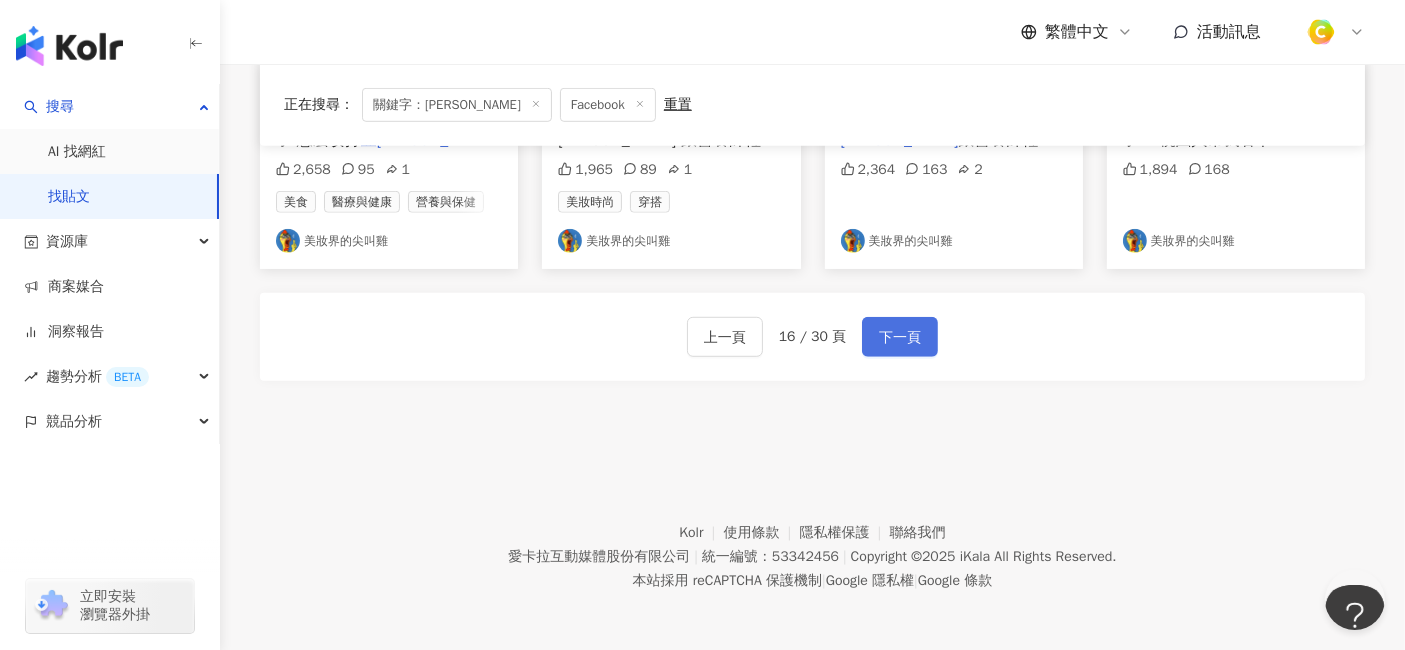 click on "下一頁" at bounding box center (900, 337) 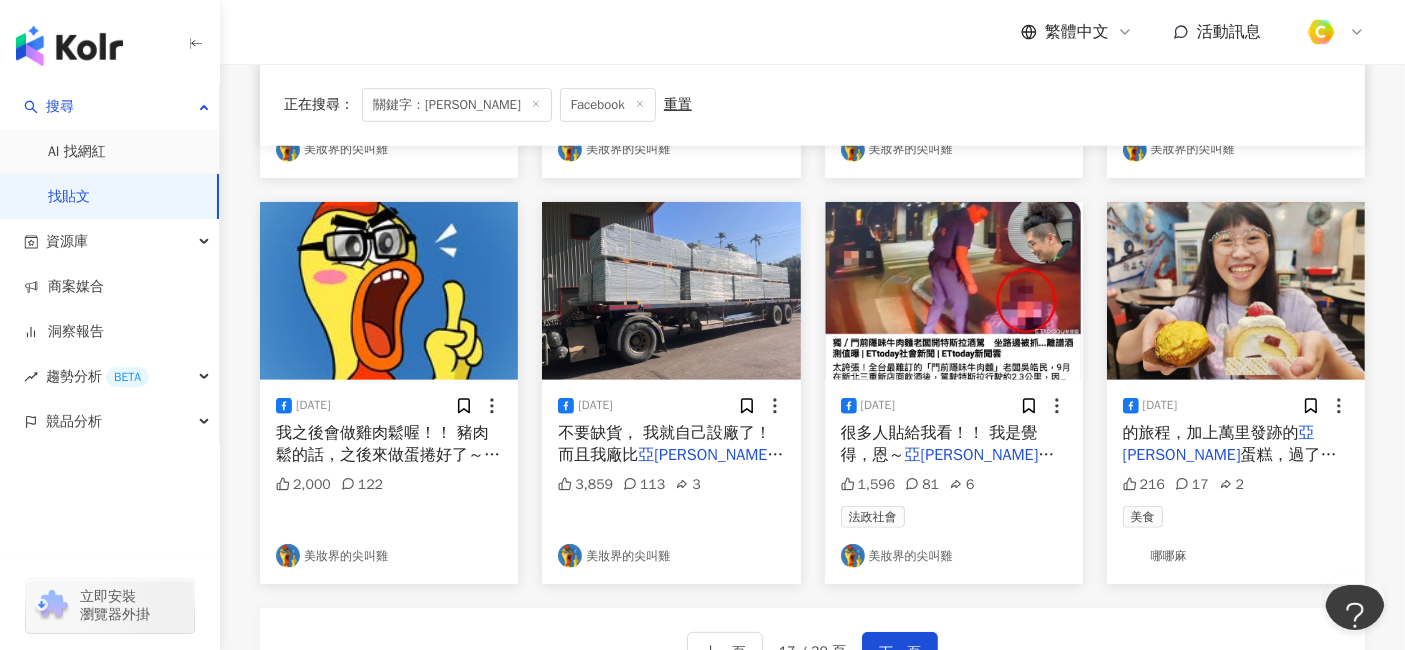 scroll, scrollTop: 1060, scrollLeft: 0, axis: vertical 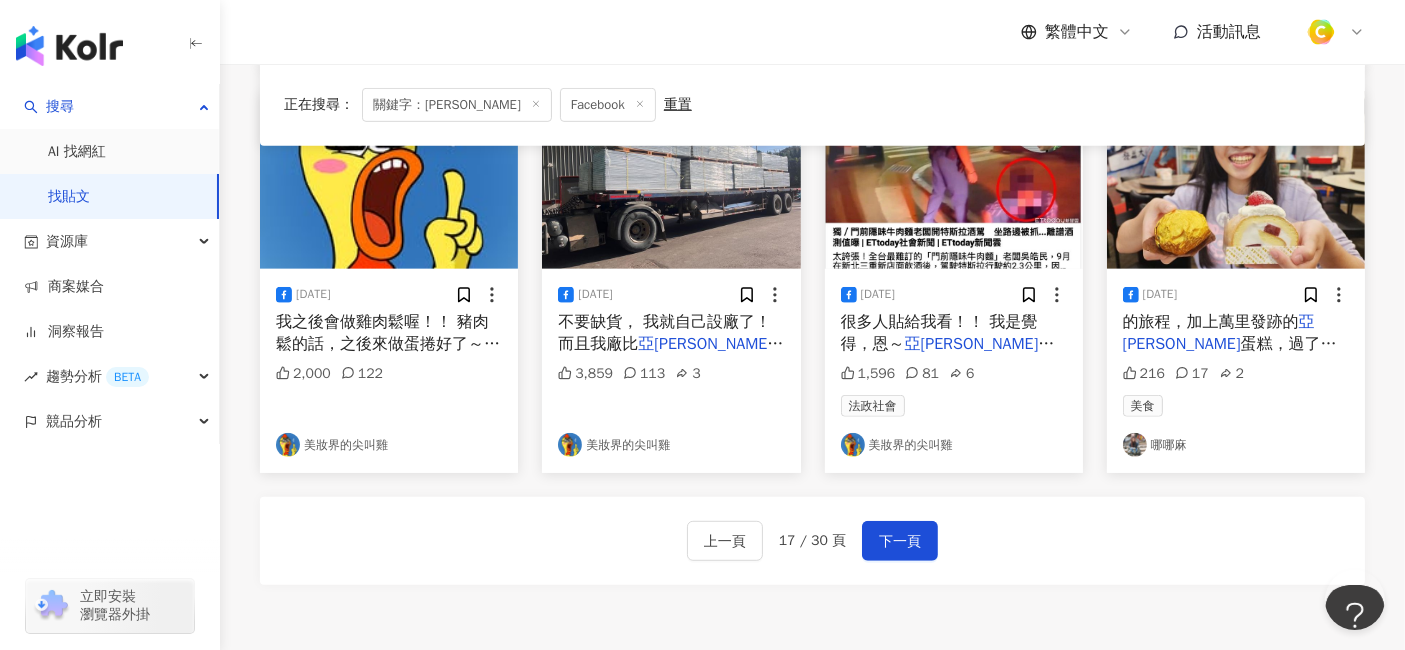 click on "蛋糕，過了一個非常開心的生日呢！" at bounding box center [1230, 355] 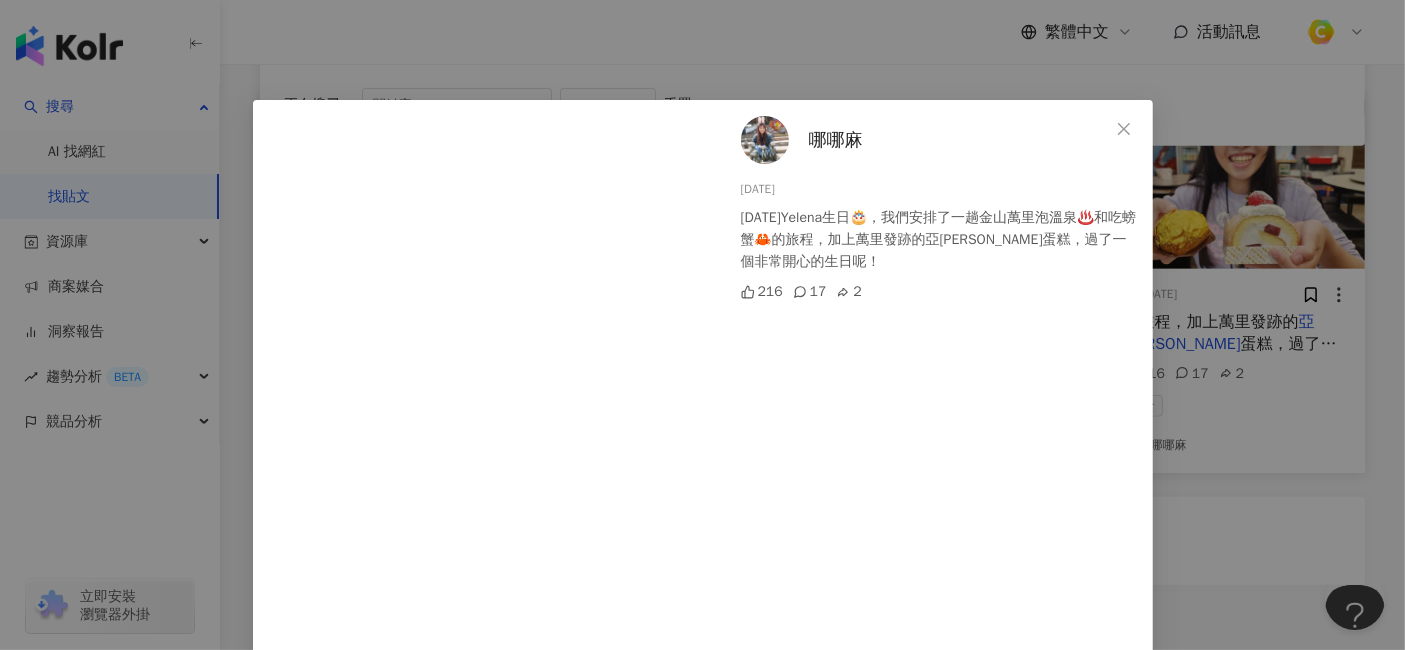 click on "哪哪麻 2023/12/3 今天Yelena生日🎂，我們安排了一趟金山萬里泡溫泉♨️和吃螃蟹🦀的旅程，加上萬里發跡的亞尼克蛋糕，過了一個非常開心的生日呢！ 216 17 2 查看原始貼文" at bounding box center [702, 325] 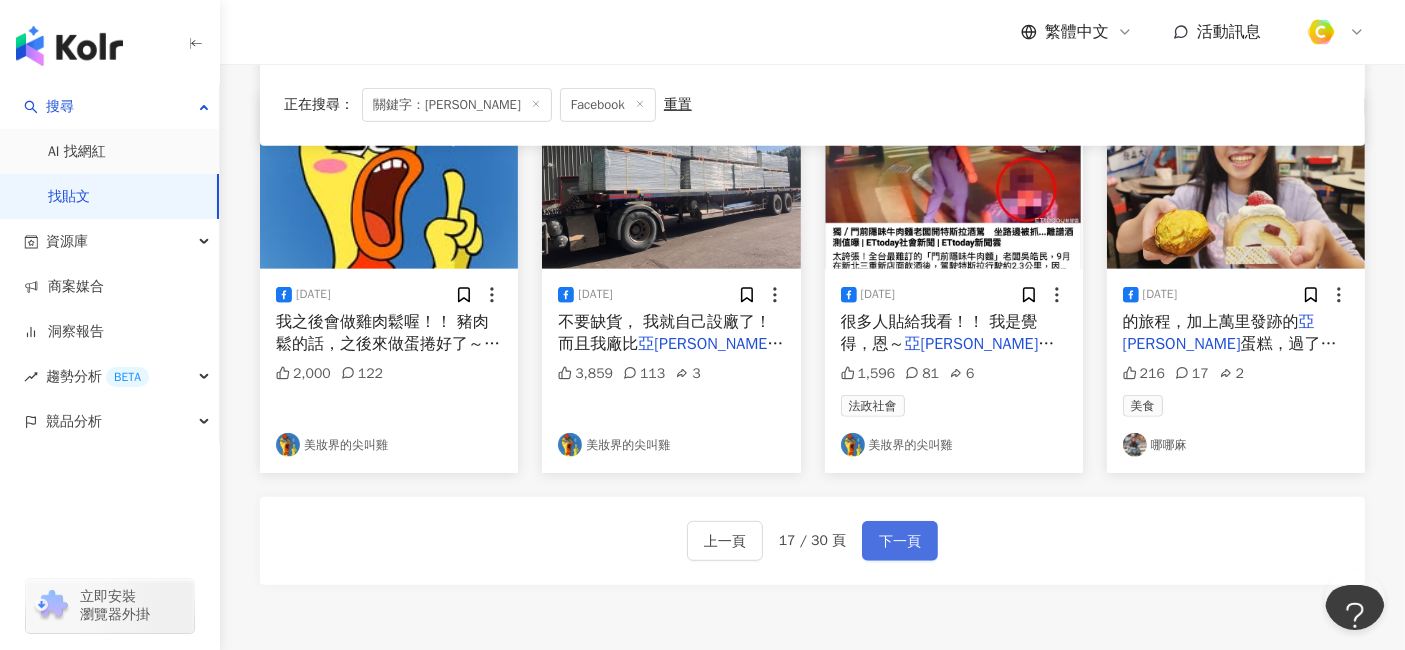 click on "下一頁" at bounding box center [900, 542] 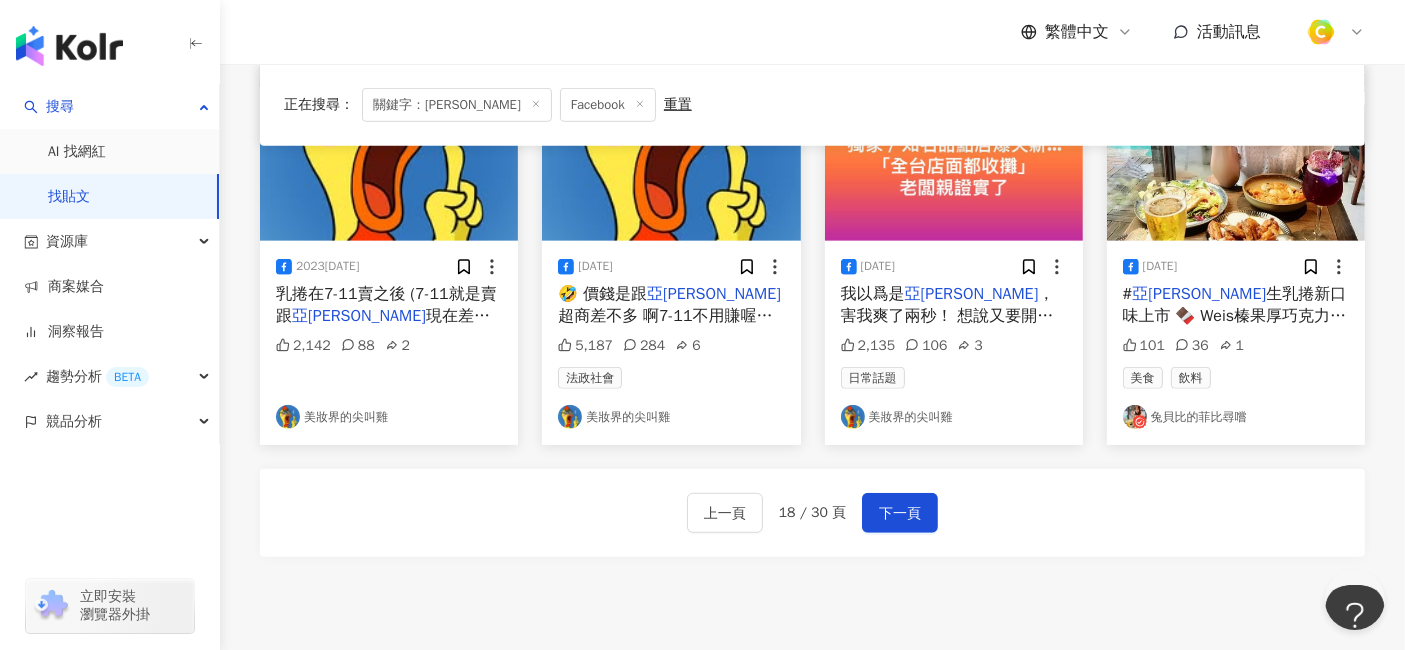 scroll, scrollTop: 1111, scrollLeft: 0, axis: vertical 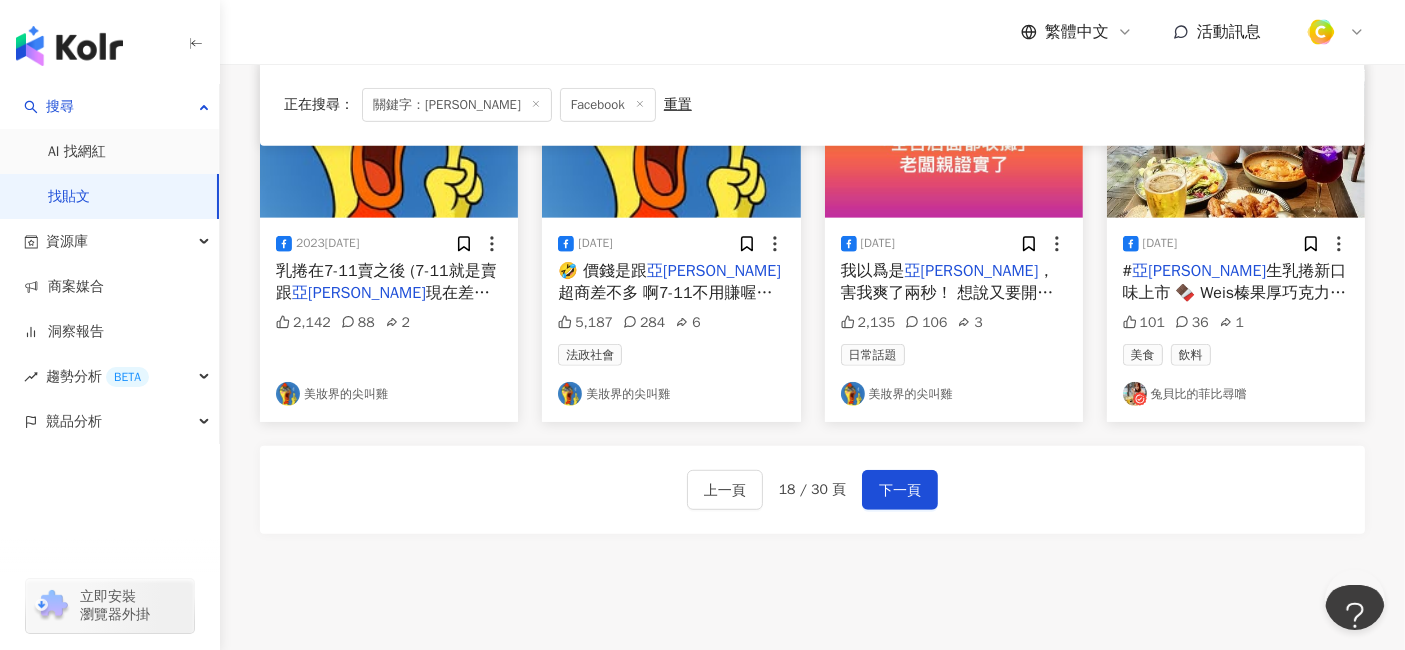 click on "生乳捲新口味上市
🍫 Weis榛果厚巧克力生乳捲
72%Weiss可可mix 榛果醬
濃郁厚重巧克力的風味與榛果醬巧克力酥菠蘿，一層又一層不同風味與口感的堆疊，餘韻在齒間逗留，不過有點偏甜，配茶飲很可以～
🍵 茶拿鐵布丁生乳捲
蛋糕體是阿薩姆紅茶，清新淡雅茶香分明不苦澀，捲心裡搭著滑嫩布丁，茶奶香滿滿，輕盈爽口～" at bounding box center [1235, 394] 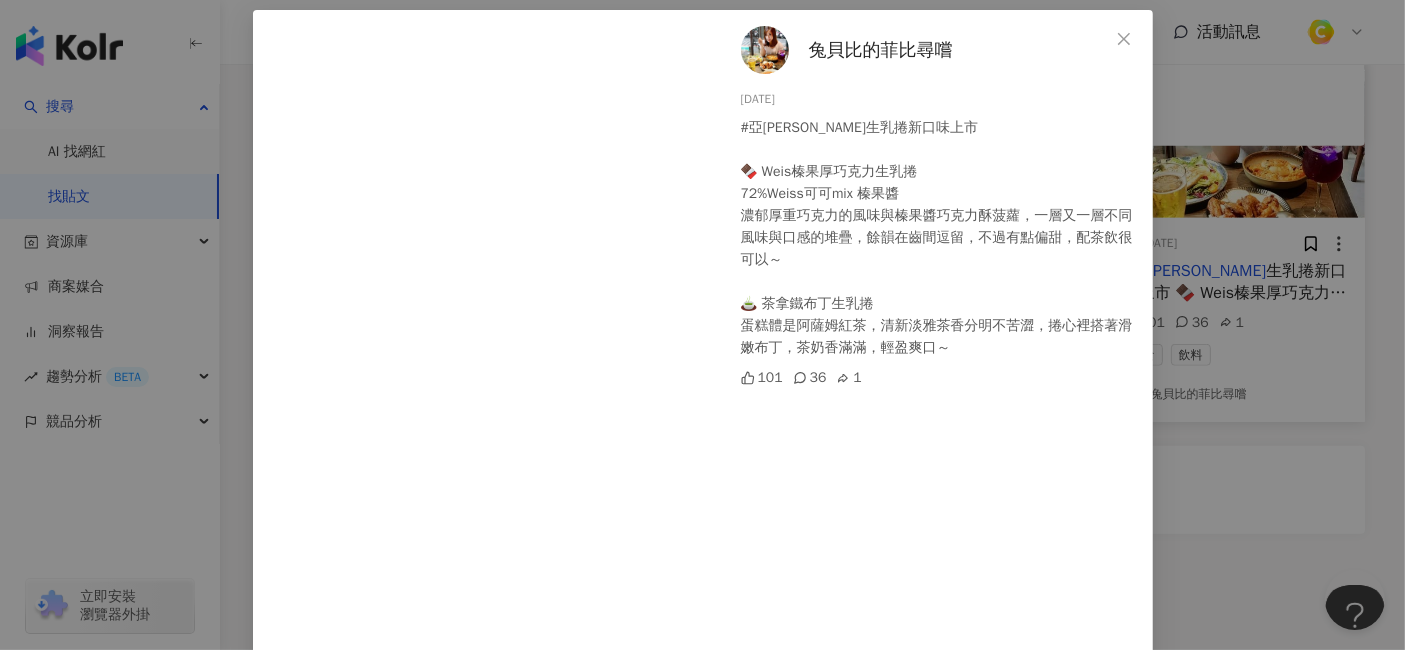 scroll, scrollTop: 0, scrollLeft: 0, axis: both 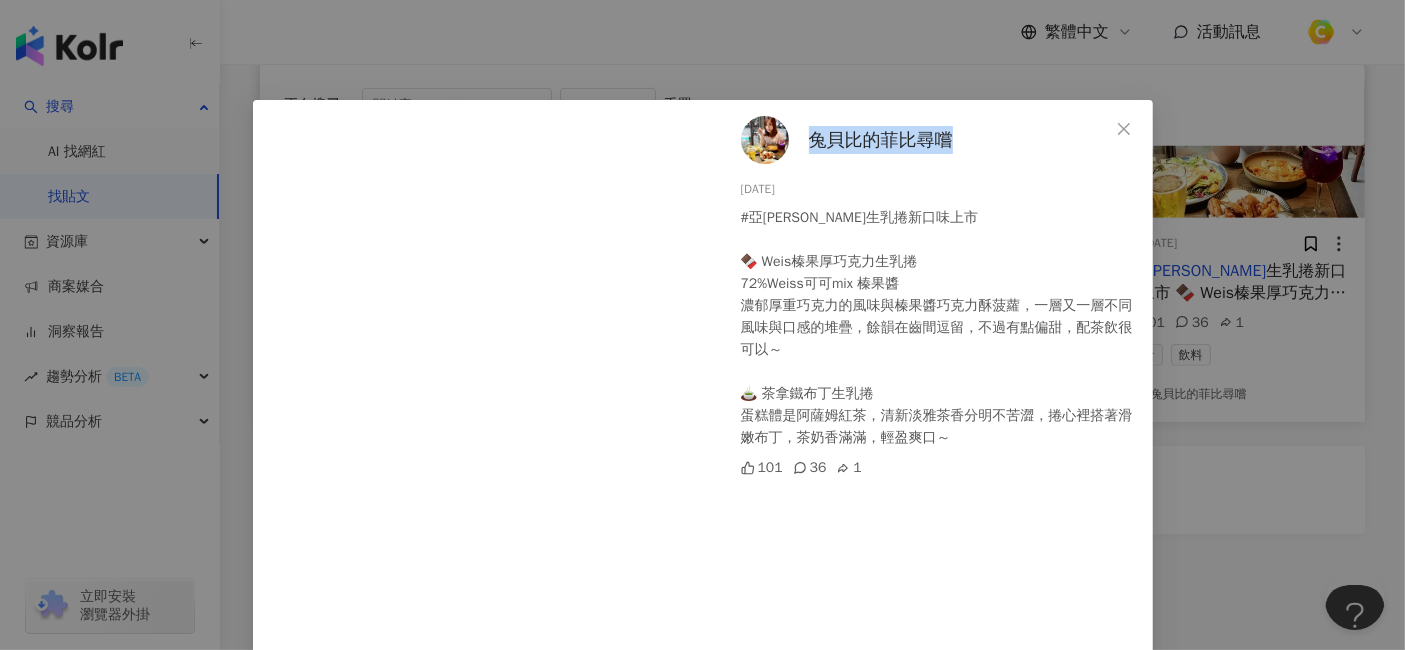 drag, startPoint x: 957, startPoint y: 133, endPoint x: 802, endPoint y: 142, distance: 155.26108 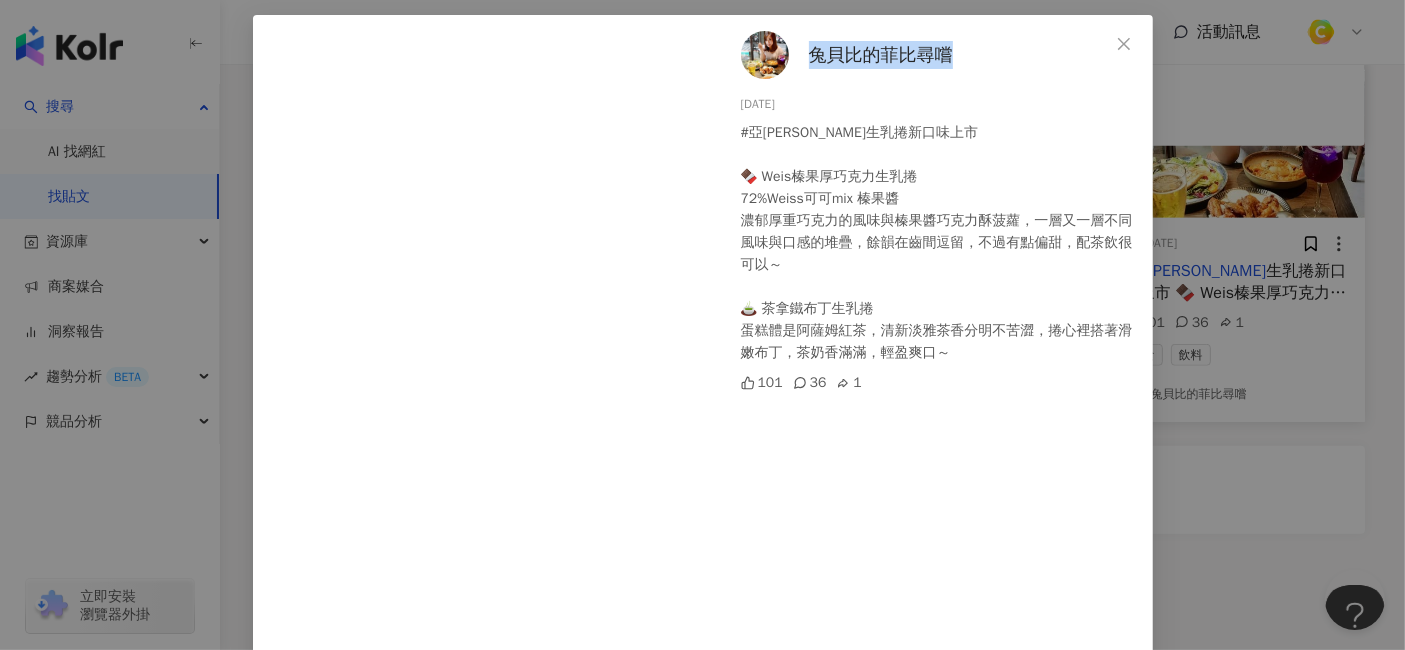 scroll, scrollTop: 0, scrollLeft: 0, axis: both 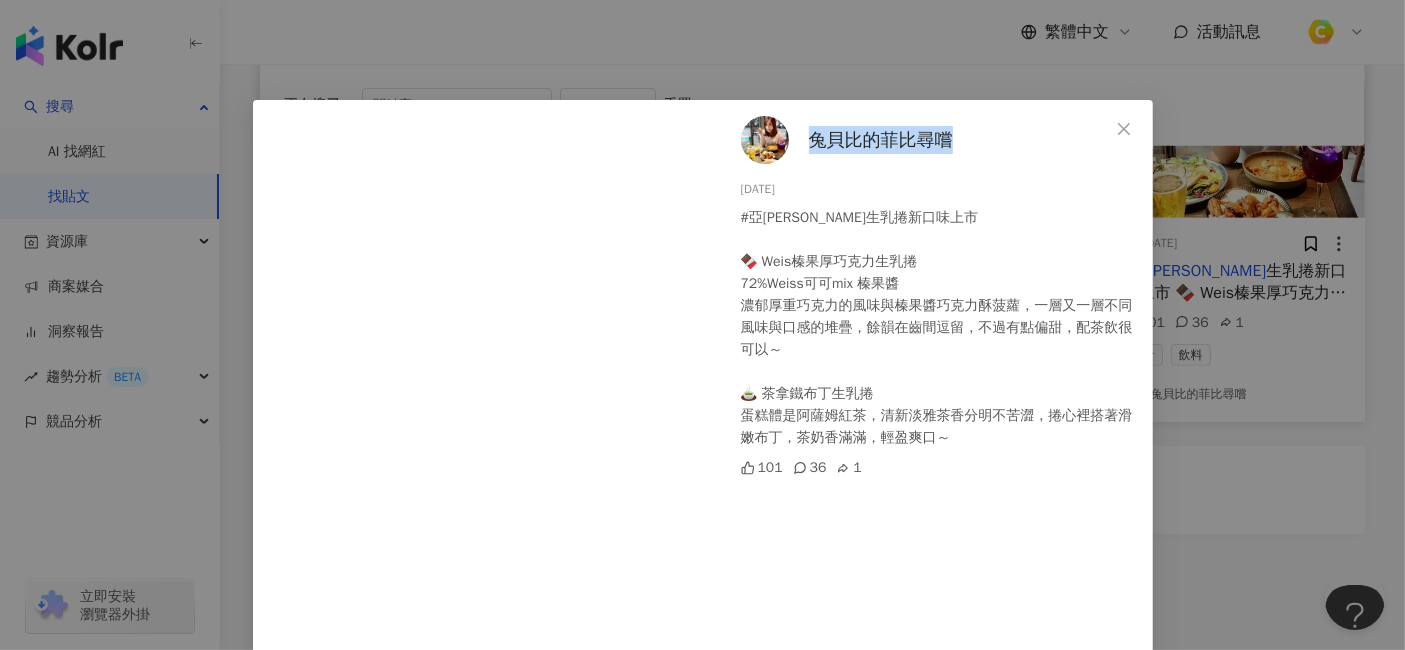 drag, startPoint x: 728, startPoint y: 188, endPoint x: 794, endPoint y: 190, distance: 66.0303 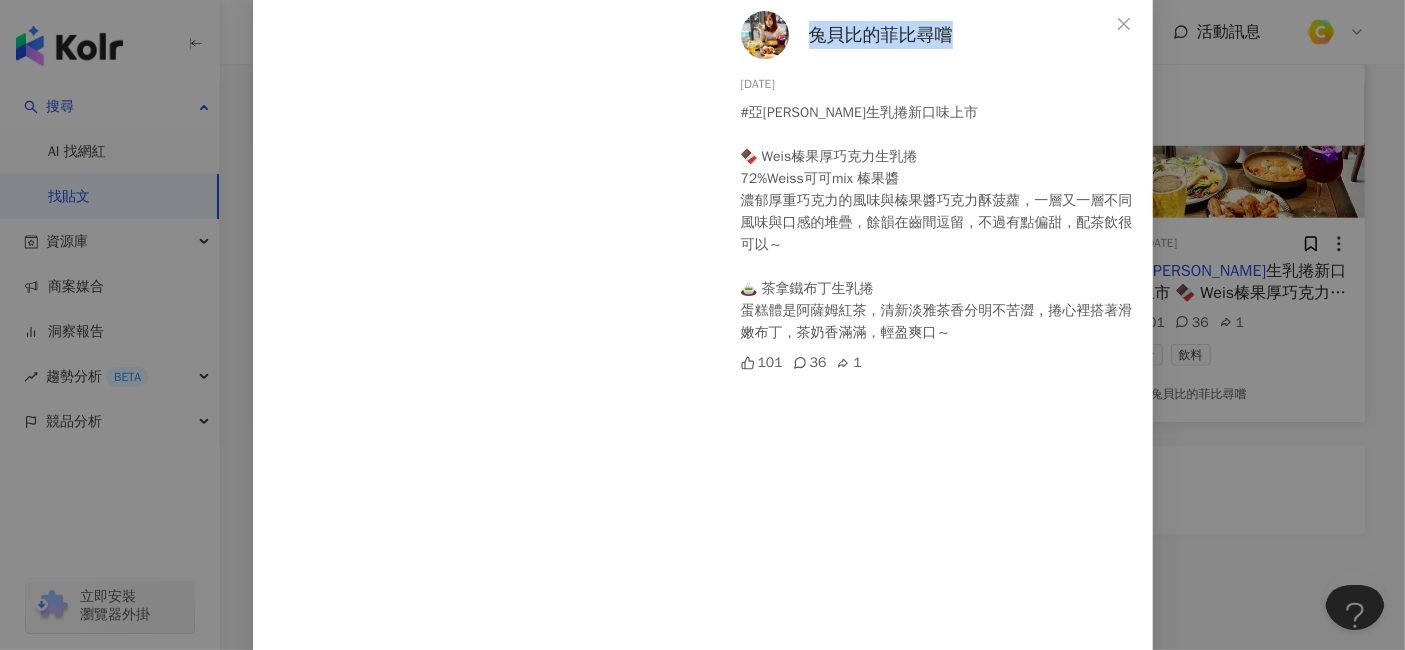scroll, scrollTop: 176, scrollLeft: 0, axis: vertical 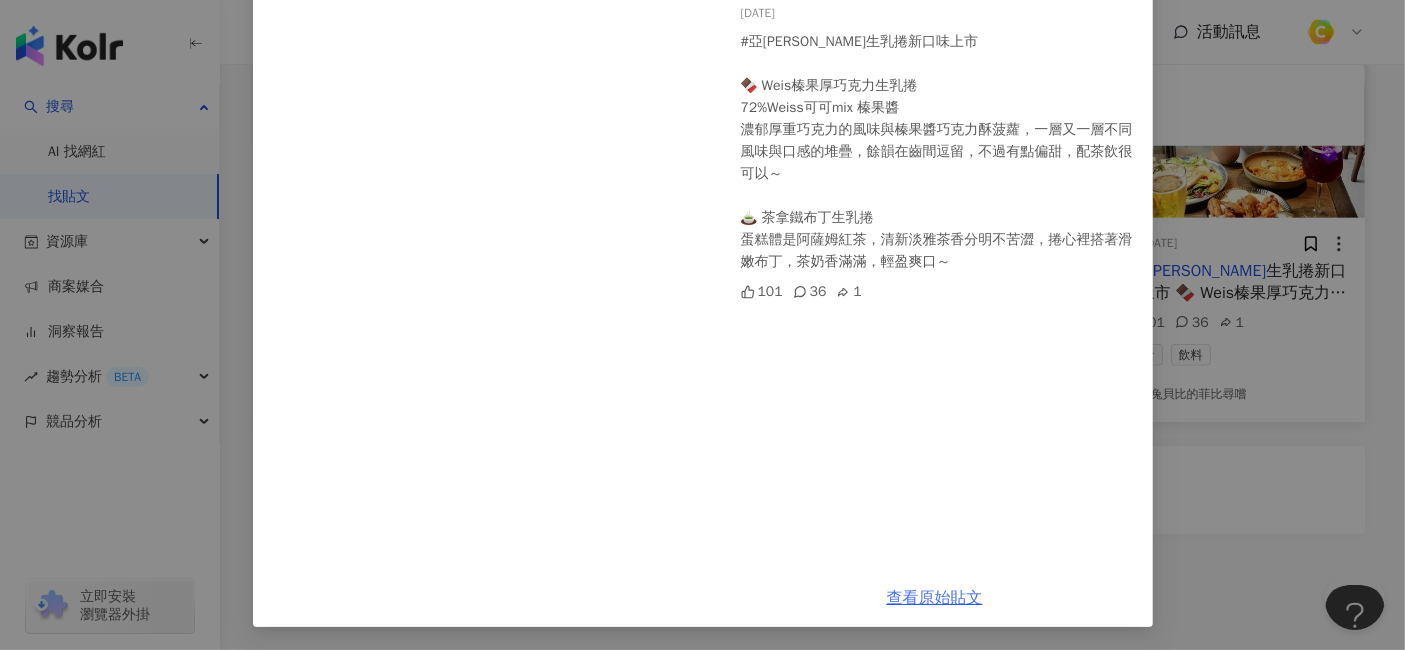 click on "查看原始貼文" at bounding box center [935, 598] 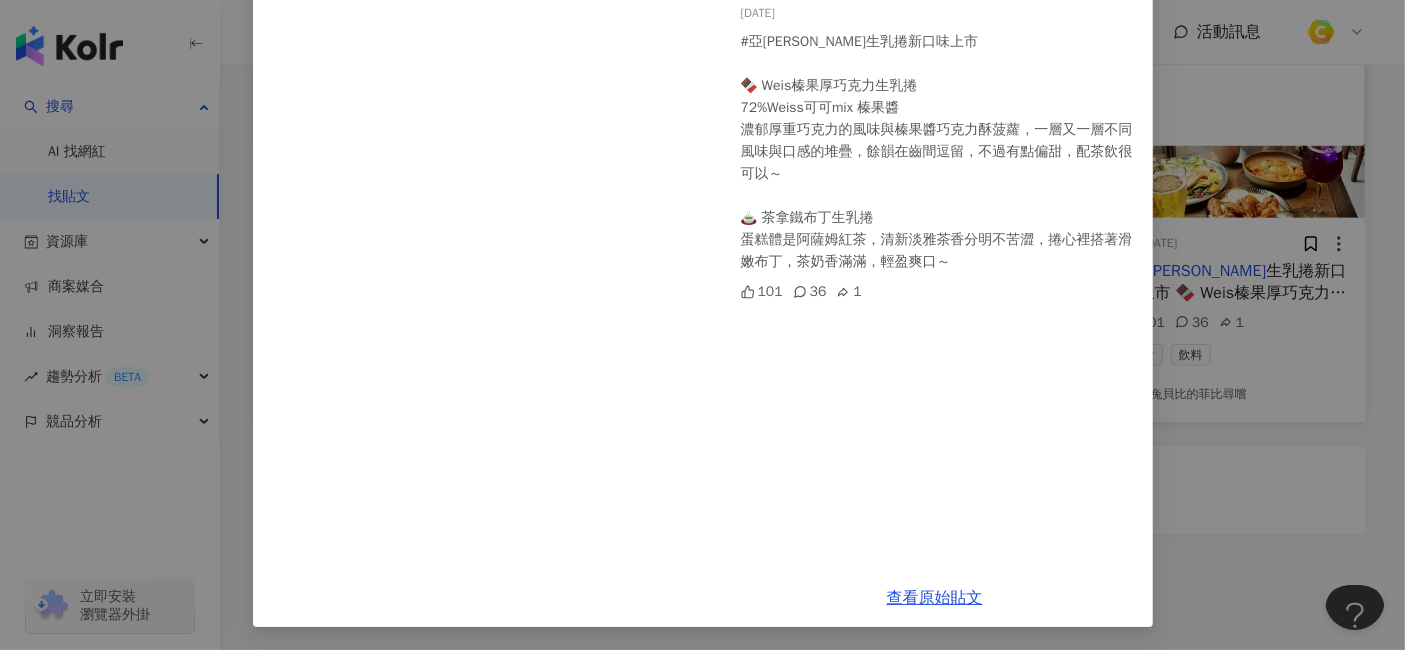 click on "兔貝比的菲比尋嚐 2023/11/5 #亞尼克生乳捲新口味上市
🍫 Weis榛果厚巧克力生乳捲
72%Weiss可可mix 榛果醬
濃郁厚重巧克力的風味與榛果醬巧克力酥菠蘿，一層又一層不同風味與口感的堆疊，餘韻在齒間逗留，不過有點偏甜，配茶飲很可以～
🍵 茶拿鐵布丁生乳捲
蛋糕體是阿薩姆紅茶，清新淡雅茶香分明不苦澀，捲心裡搭著滑嫩布丁，茶奶香滿滿，輕盈爽口～ 101 36 1 查看原始貼文" at bounding box center [702, 325] 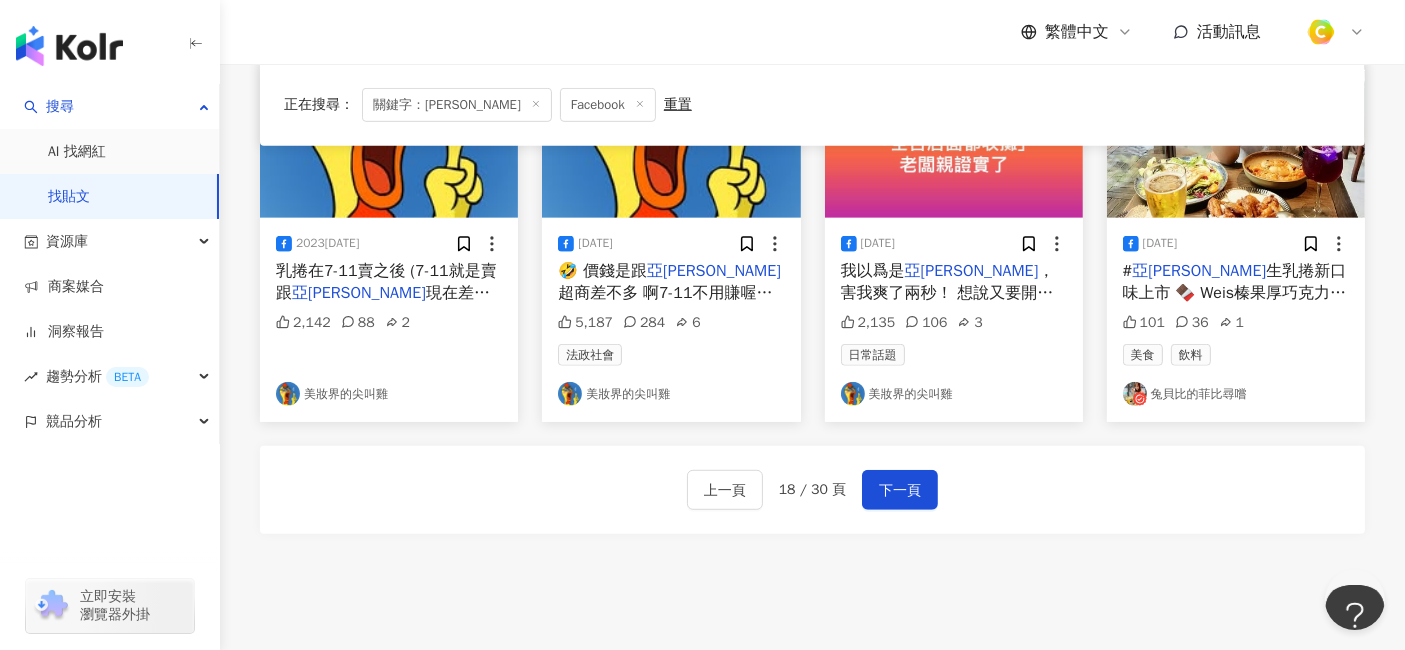 drag, startPoint x: 888, startPoint y: 489, endPoint x: 832, endPoint y: 476, distance: 57.48913 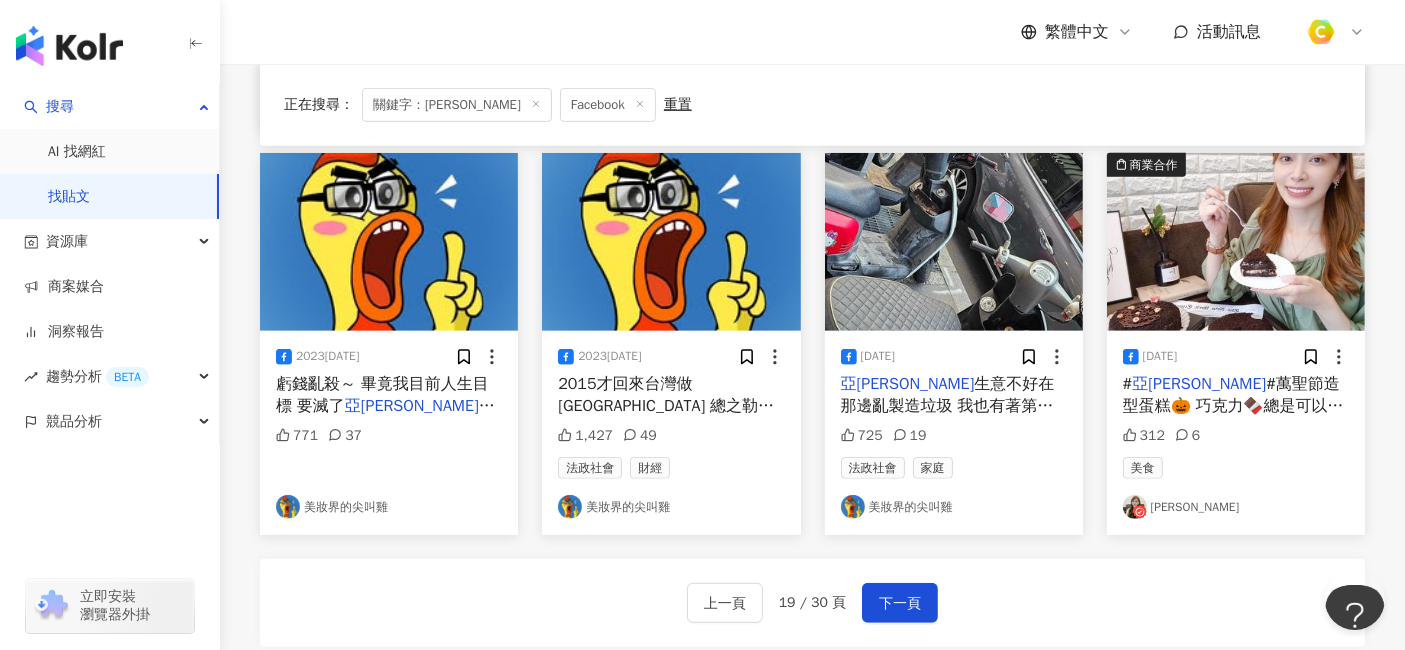 scroll, scrollTop: 1000, scrollLeft: 0, axis: vertical 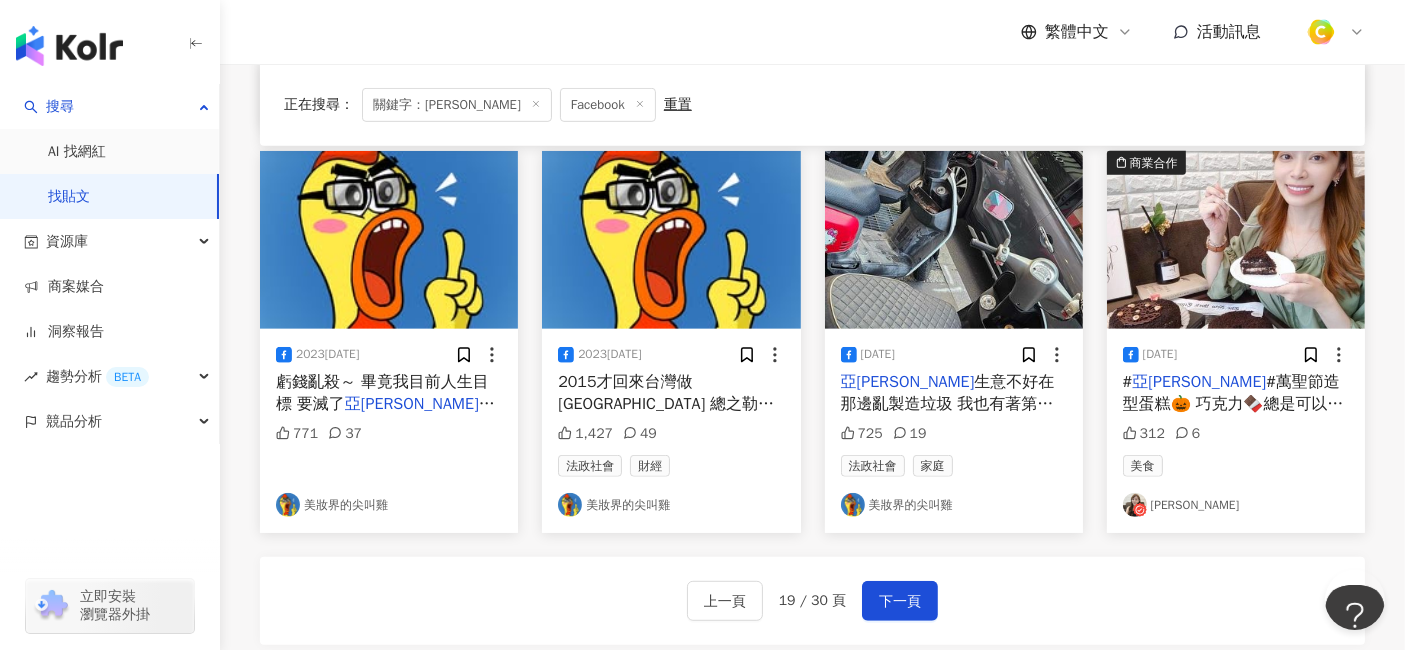 click on "#萬聖節造型蛋糕🎃
巧克力🍫總是可以讓人心情愉悅~
萬聖節快到了，妳家也開始找過節的蛋糕了嗎？大推" at bounding box center (1235, 427) 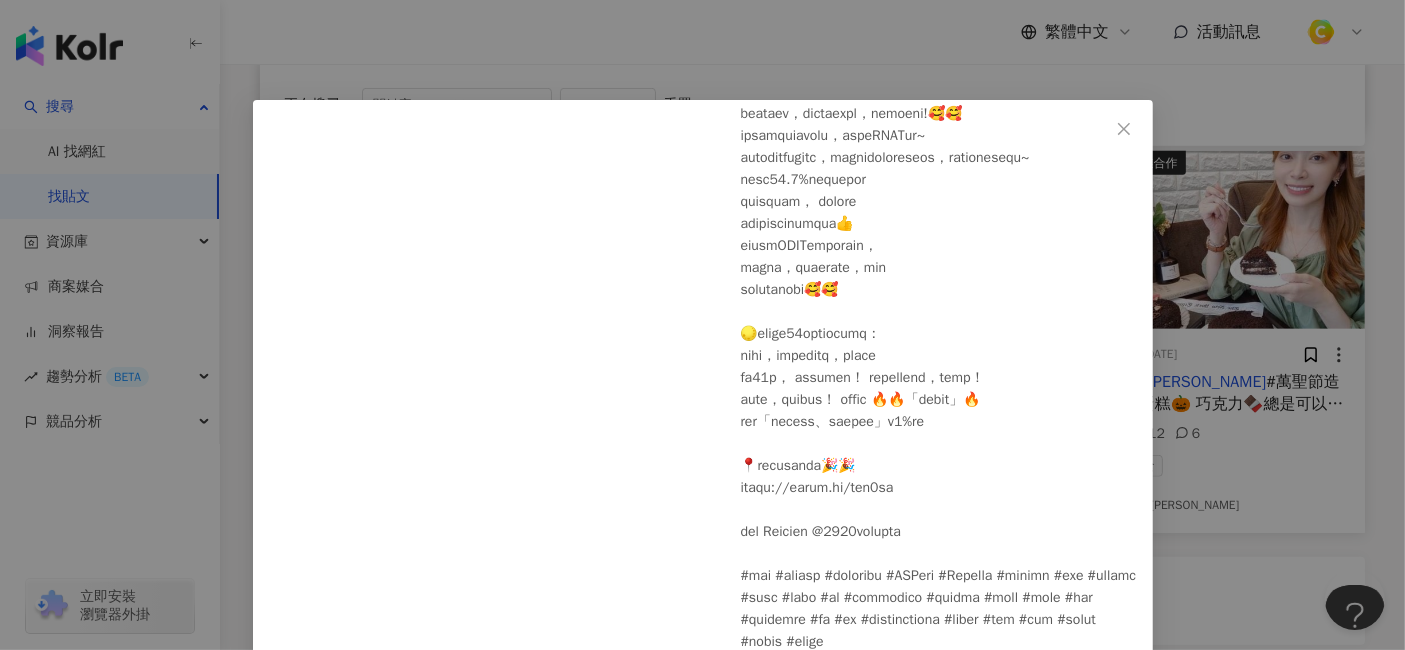 scroll, scrollTop: 24, scrollLeft: 0, axis: vertical 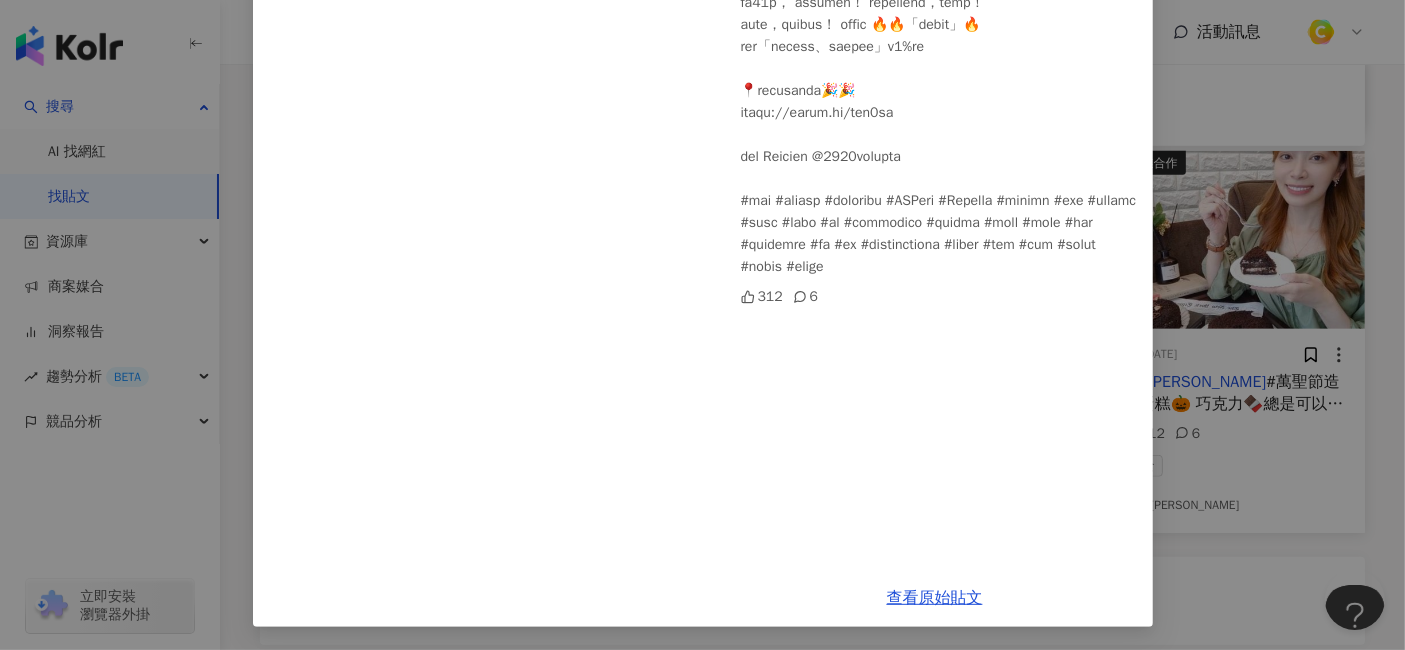 click on "小瑾 2023/10/23 312 6 查看原始貼文" at bounding box center [702, 325] 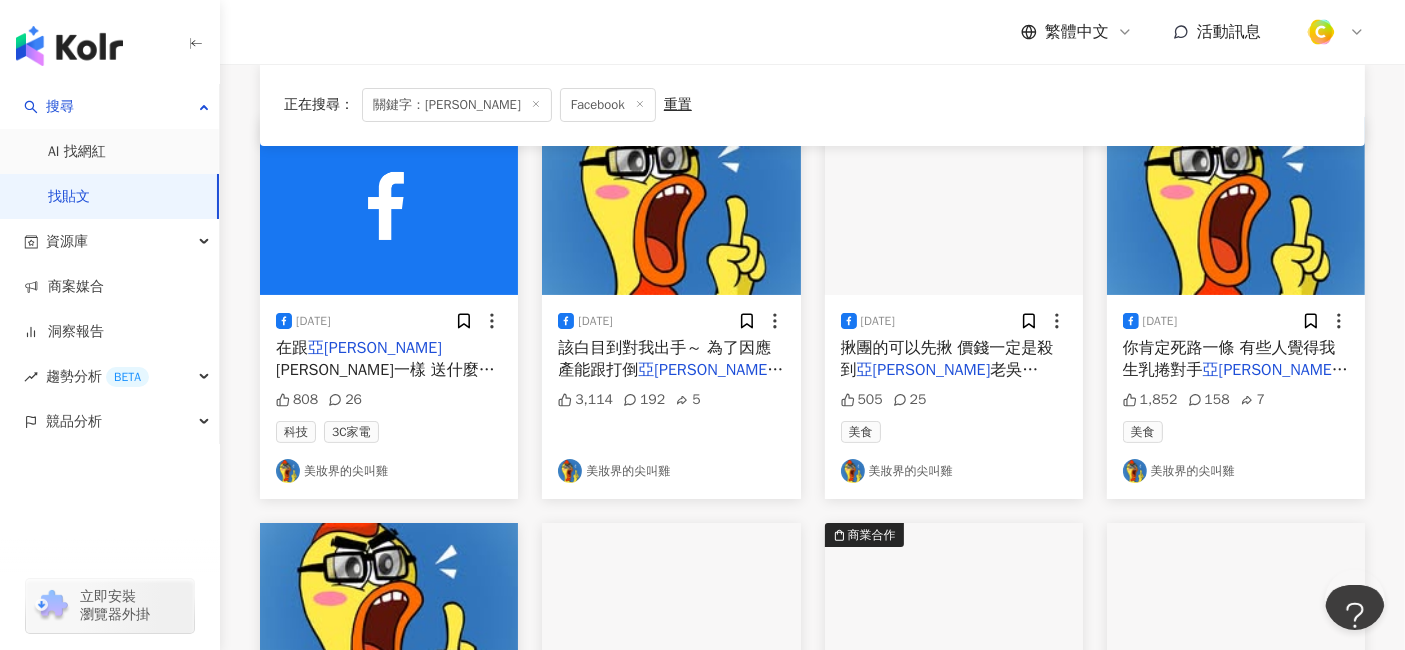 scroll, scrollTop: 222, scrollLeft: 0, axis: vertical 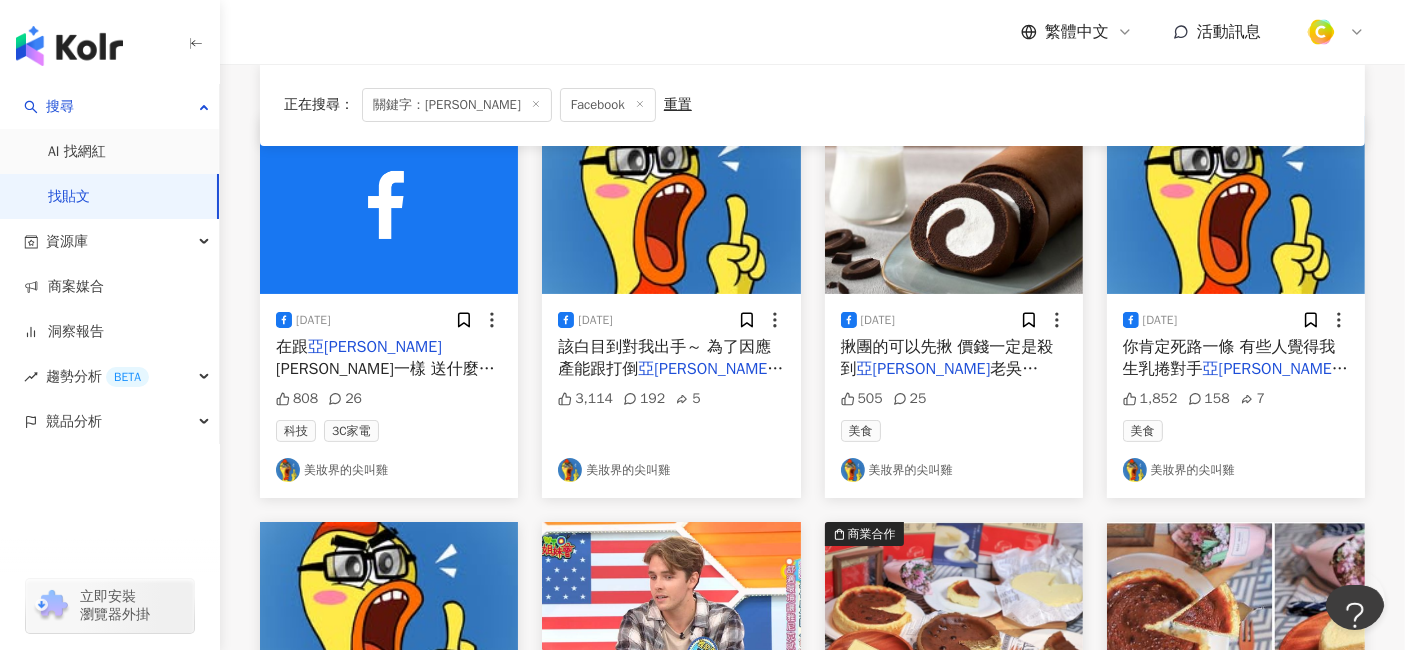 click on "亞[PERSON_NAME]" at bounding box center (924, 369) 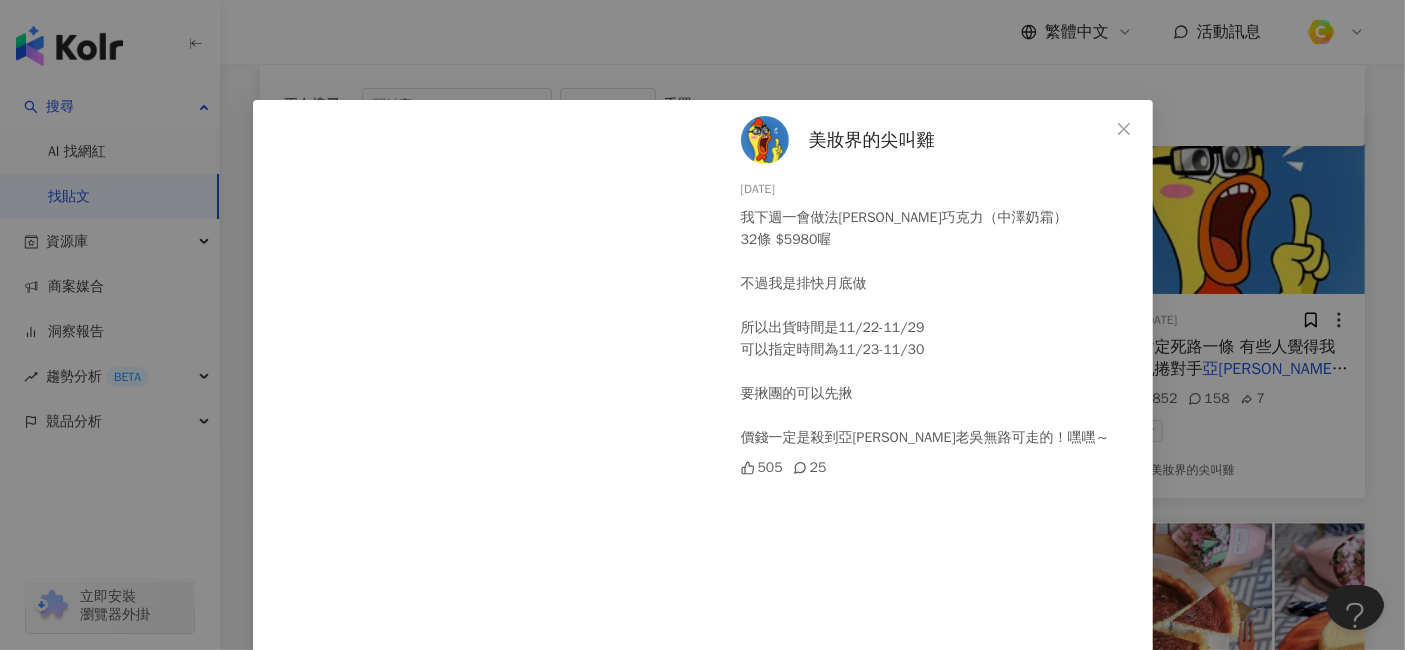 click on "美妝界的尖叫雞 2023/11/4 我下週一會做法芙娜巧克力（中澤奶霜）
32條 $5980喔
不過我是排快月底做
所以出貨時間是11/22-11/29
可以指定時間為11/23-11/30
要揪團的可以先揪
價錢一定是殺到亞尼克老吳無路可走的！嘿嘿～ 505 25 查看原始貼文" at bounding box center (702, 325) 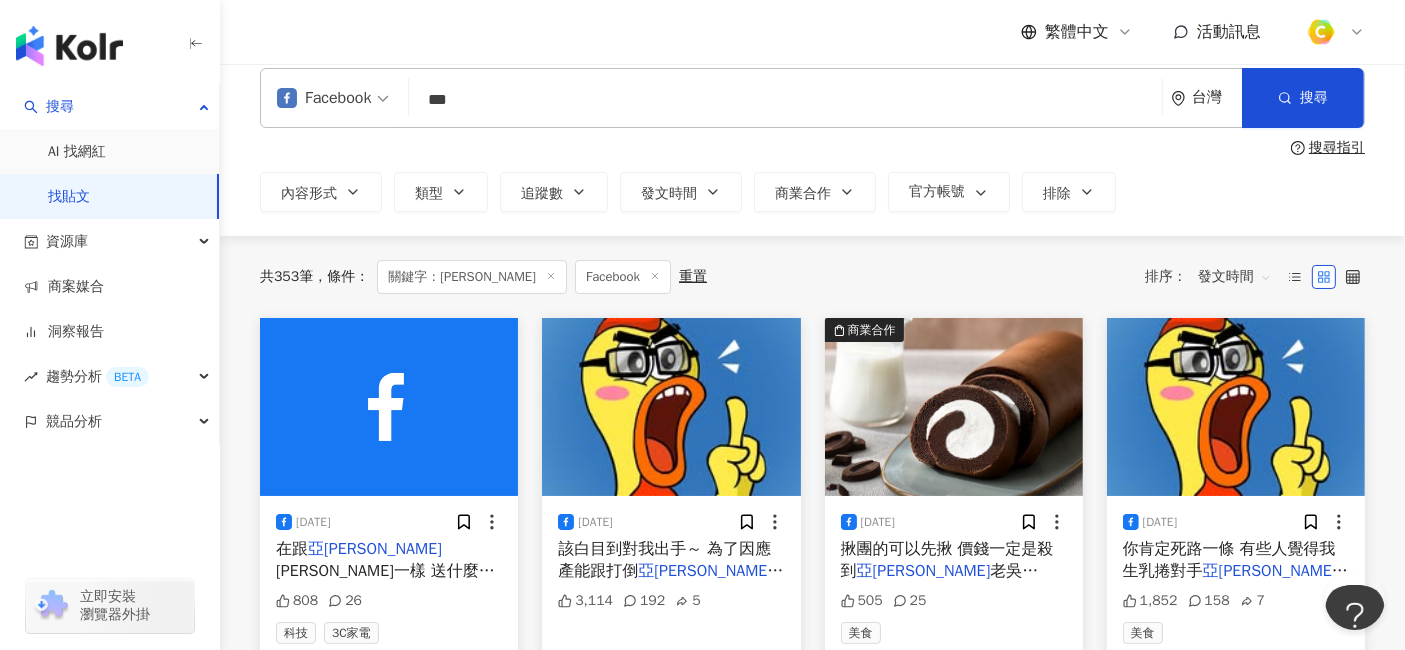 scroll, scrollTop: 0, scrollLeft: 0, axis: both 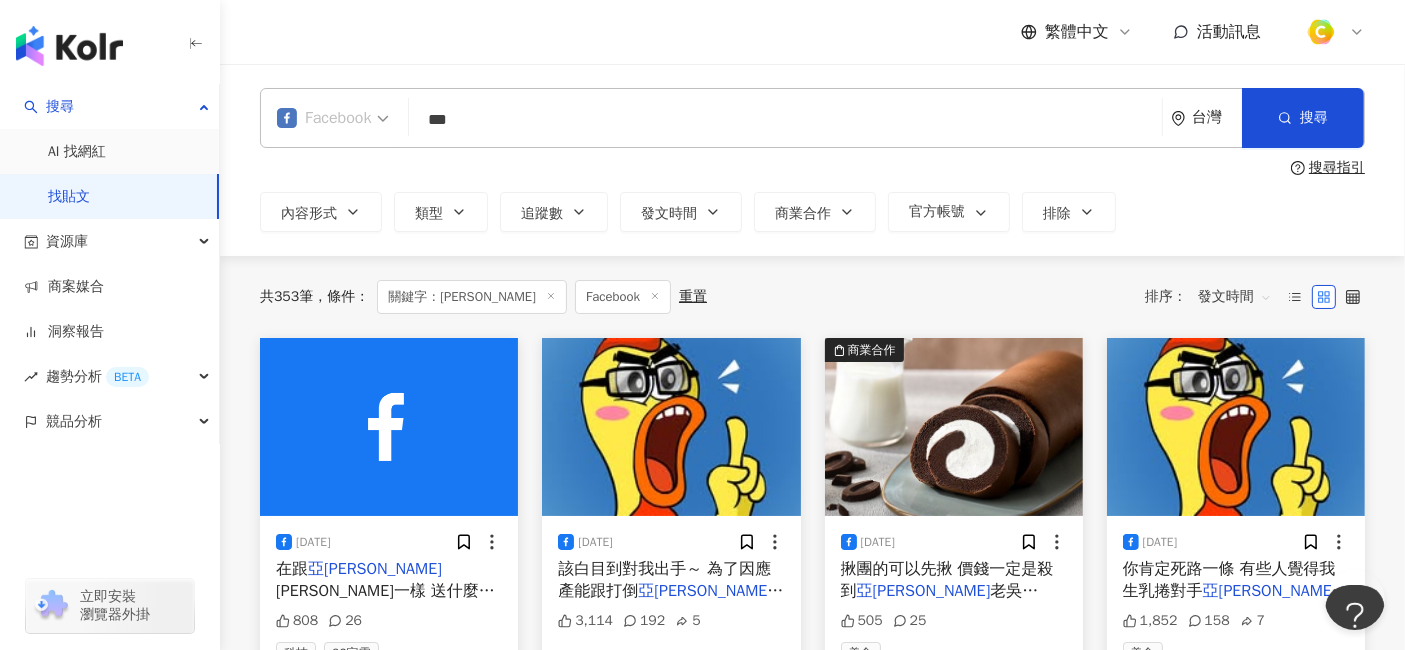 click on "Facebook" at bounding box center (324, 118) 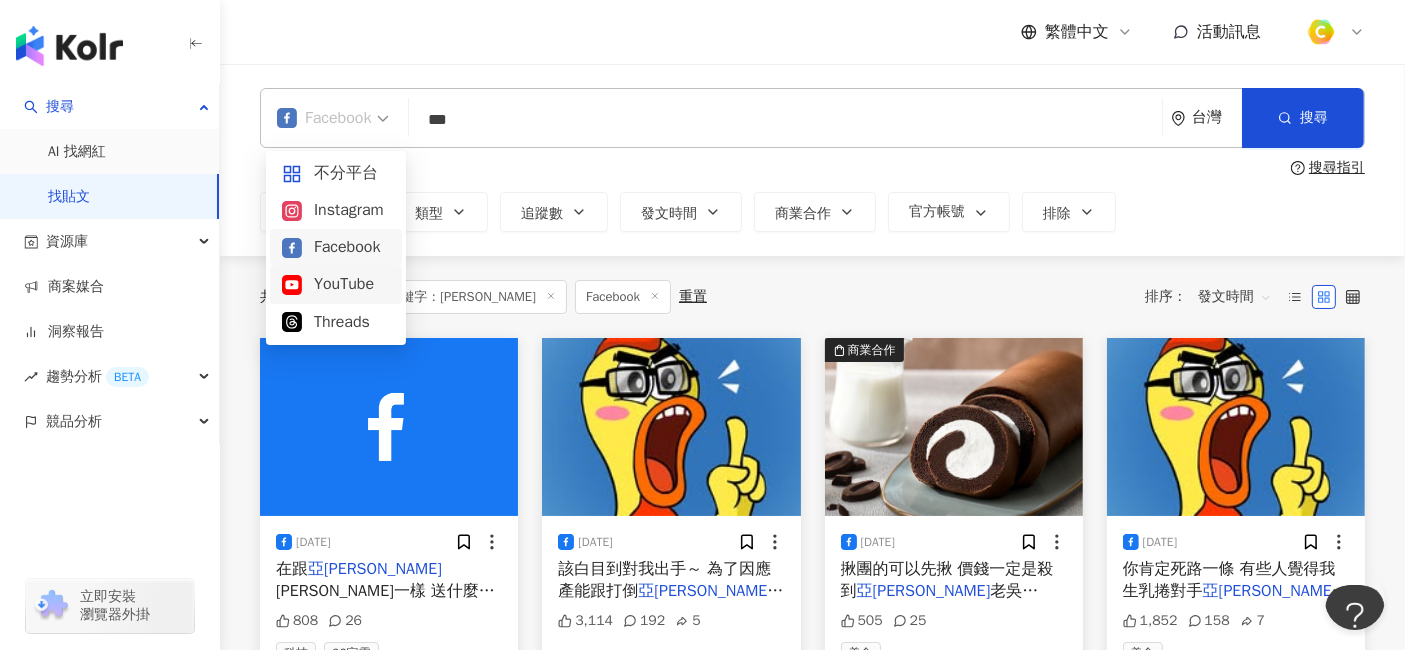 click on "YouTube" at bounding box center [336, 284] 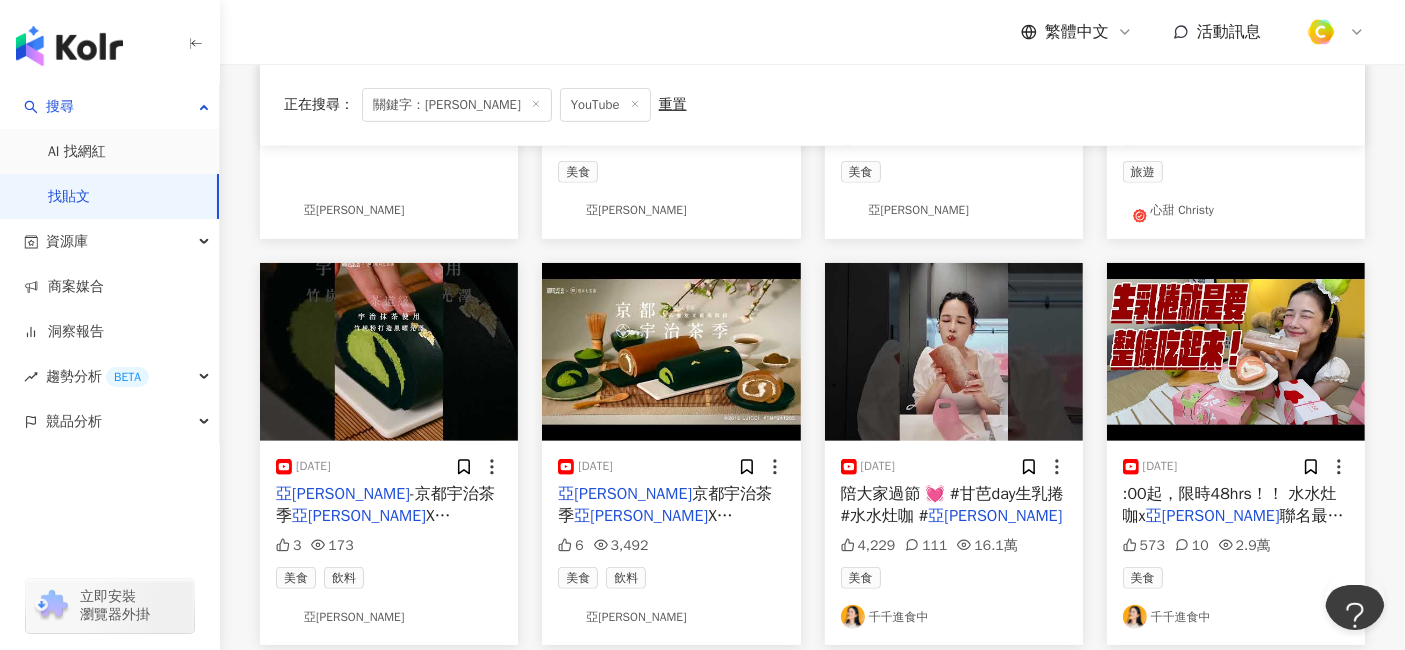 scroll, scrollTop: 1264, scrollLeft: 0, axis: vertical 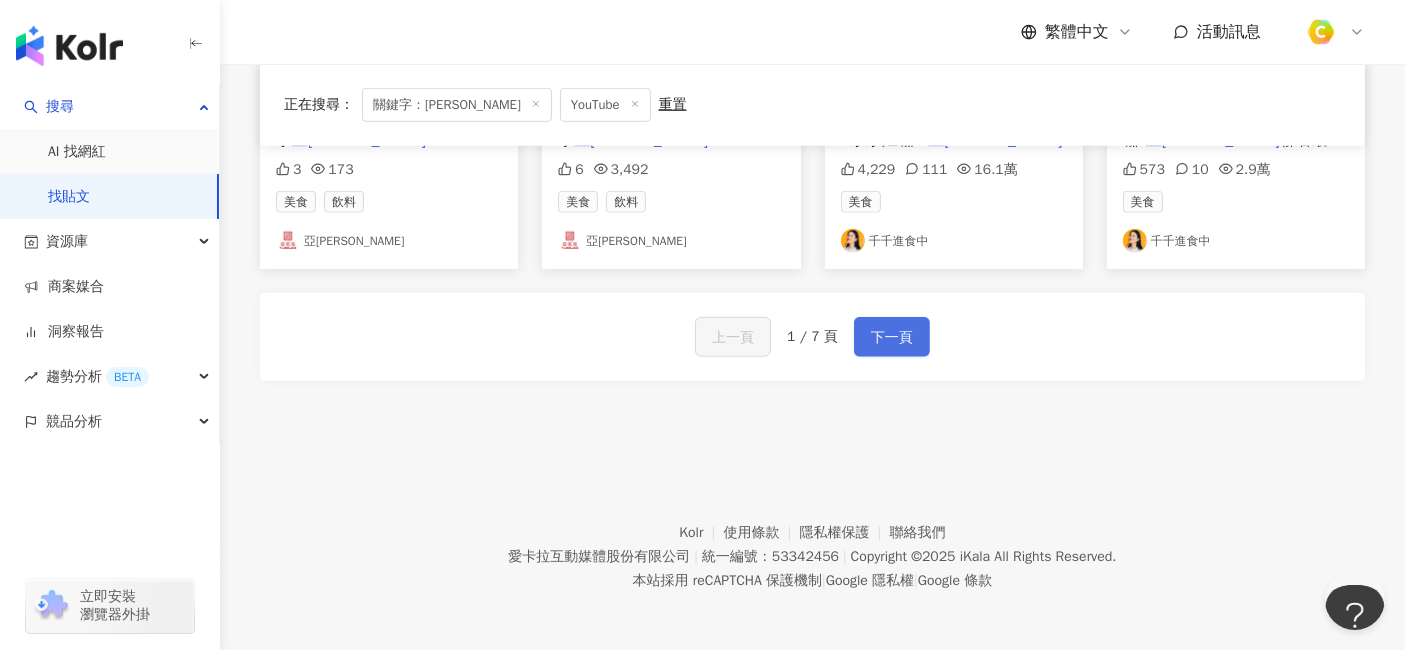 click on "下一頁" at bounding box center (892, 338) 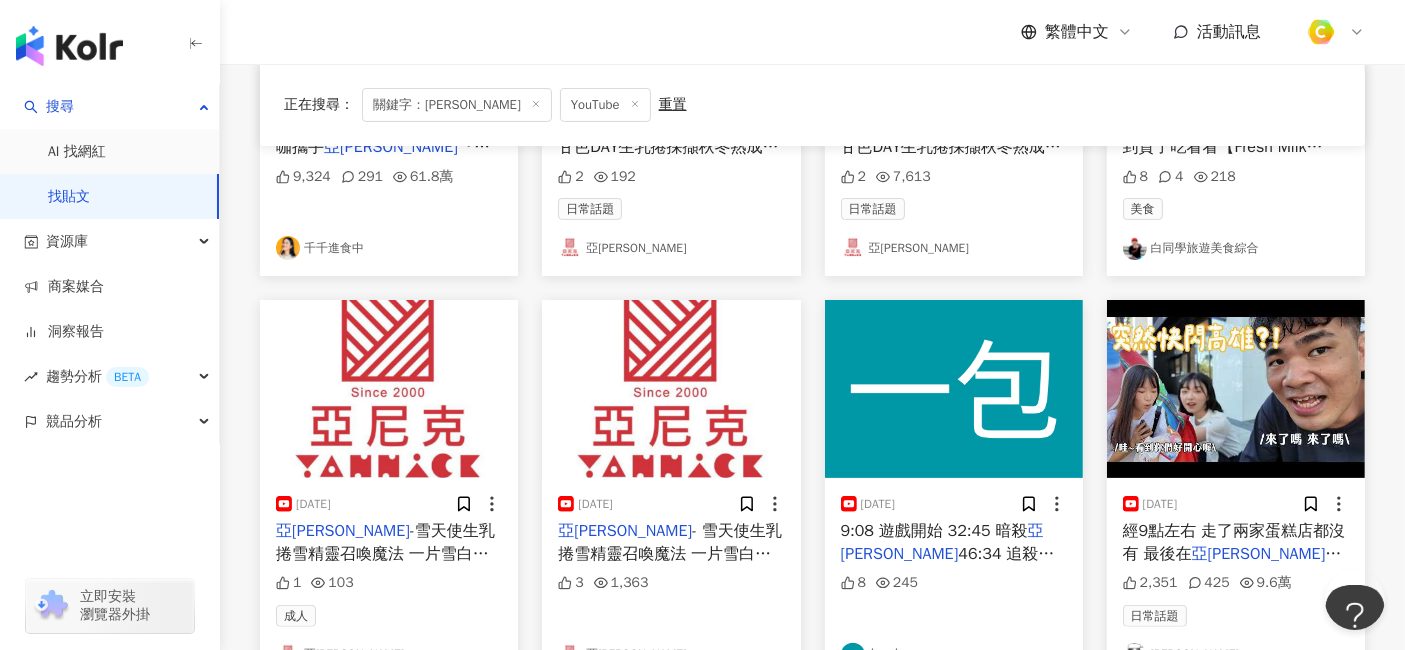 scroll, scrollTop: 555, scrollLeft: 0, axis: vertical 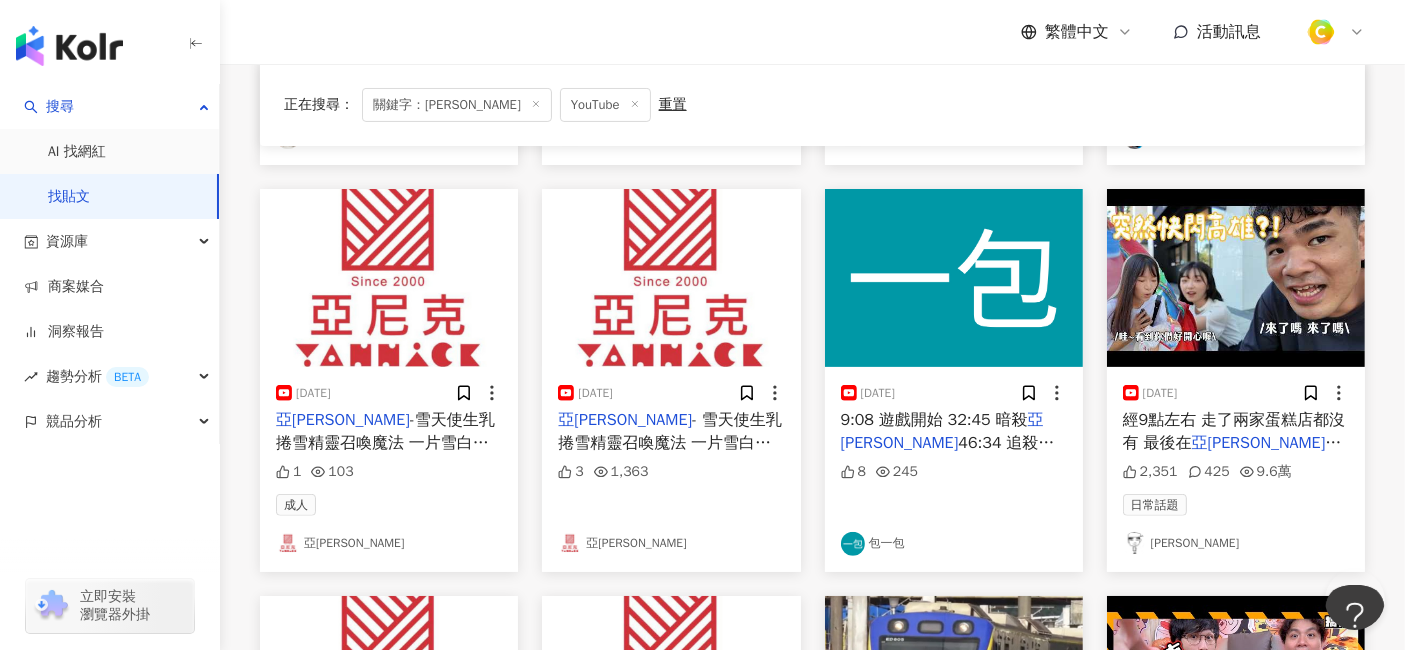 click on "經9點左右
走了兩家蛋糕店都沒有
最後在" at bounding box center [1234, 431] 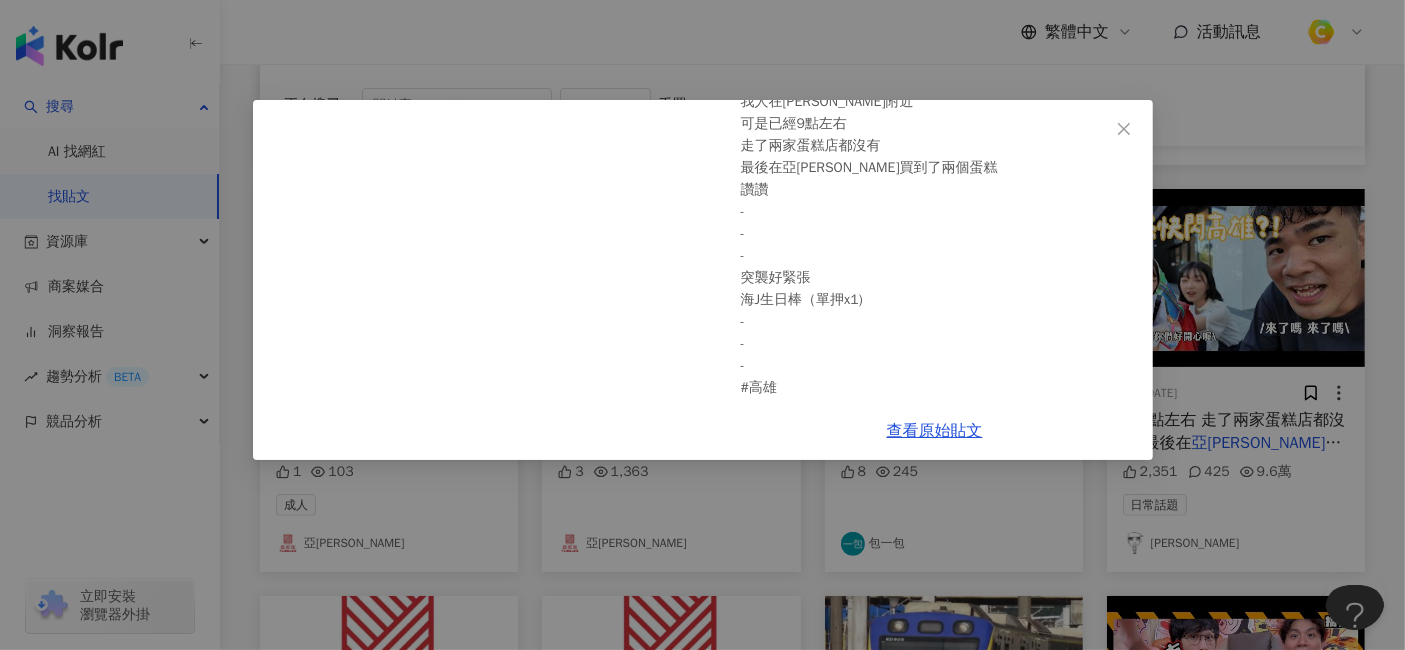 scroll, scrollTop: 454, scrollLeft: 0, axis: vertical 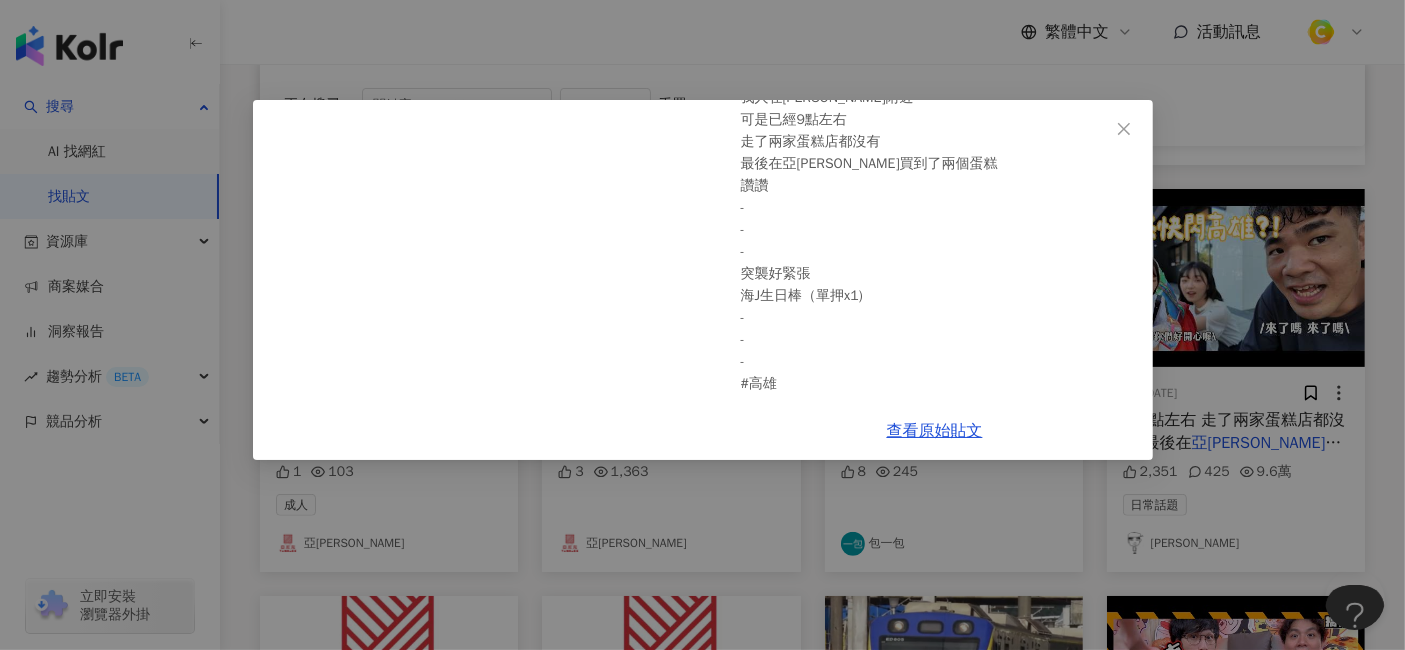 click on "蔡哥 2024/10/14 蔡哥-第一次的工作室突襲慶生 一日北高讚讚 第一次的工作室突襲慶生
本來只是要面交攝影器材
海說約哪裡方便
我說高雄
結果
就真的往高雄去了
-
在要拍的前一天
我突然想到
天秤座的海、J
好像需要一個慶生
我人在西門附近
可是已經9點左右
走了兩家蛋糕店都沒有
最後在亞尼克買到了兩個蛋糕
讚讚
-
-
-
突襲好緊張
海J生日棒（單押x1)
-
-
-
#高雄 2,351 425 9.6萬 查看原始貼文" at bounding box center (702, 325) 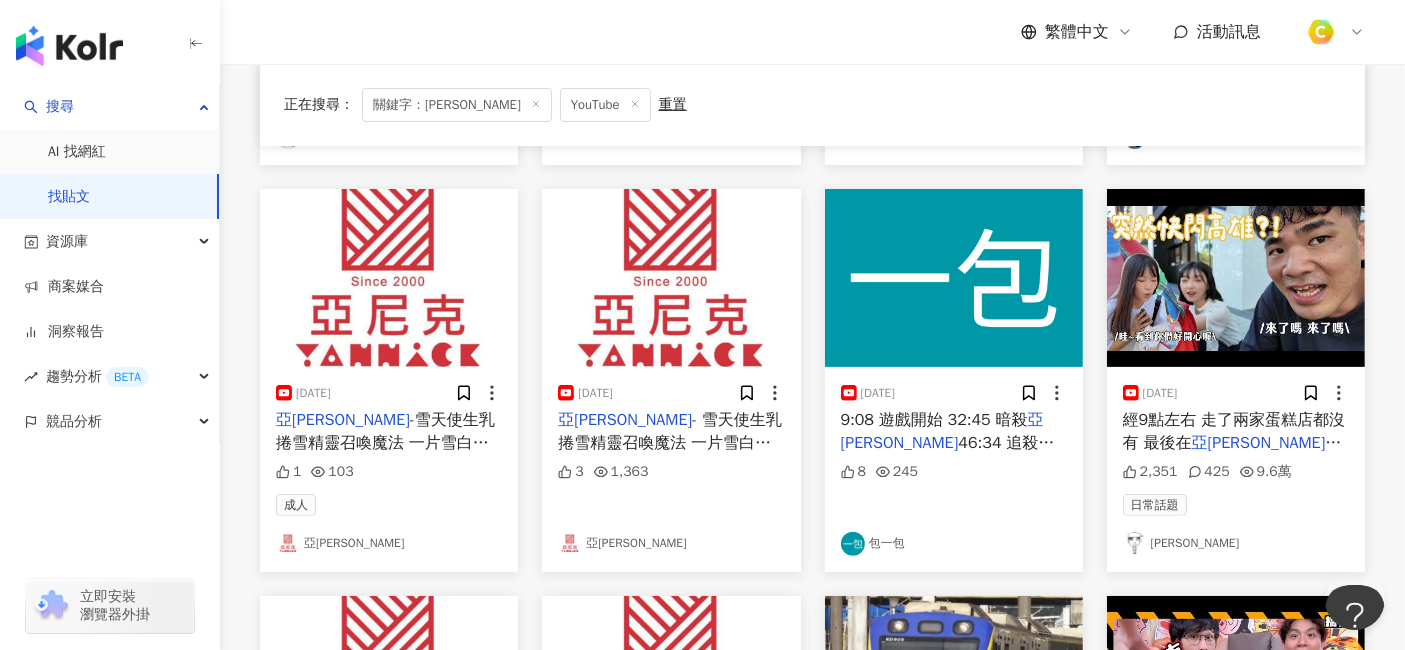 click on "經9點左右
走了兩家蛋糕店都沒有
最後在" at bounding box center (1234, 431) 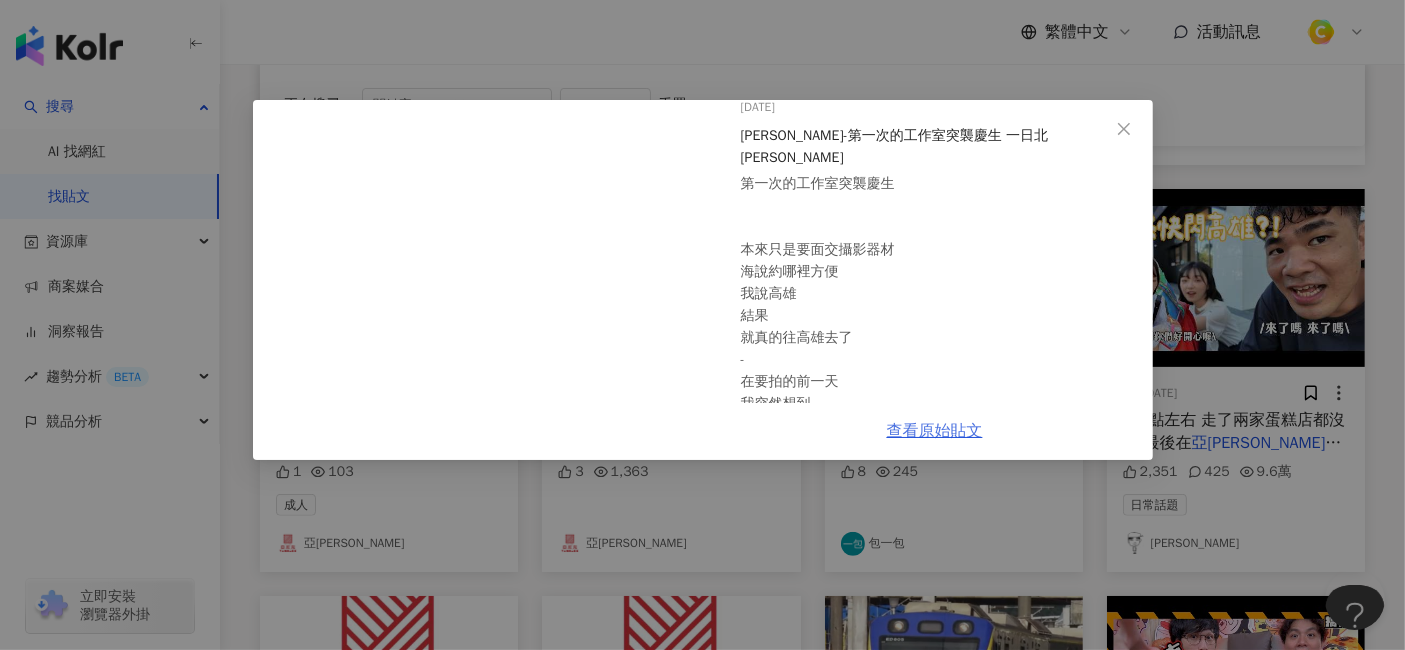 scroll, scrollTop: 111, scrollLeft: 0, axis: vertical 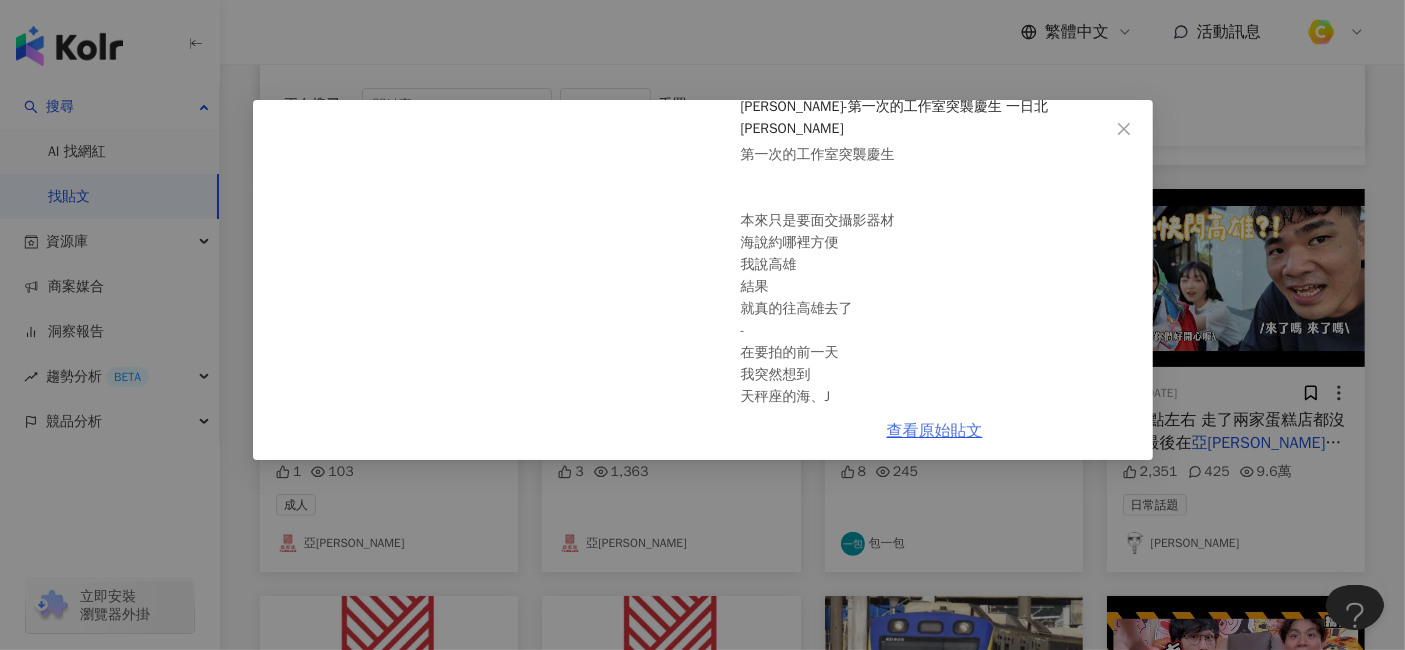 click on "查看原始貼文" at bounding box center [935, 431] 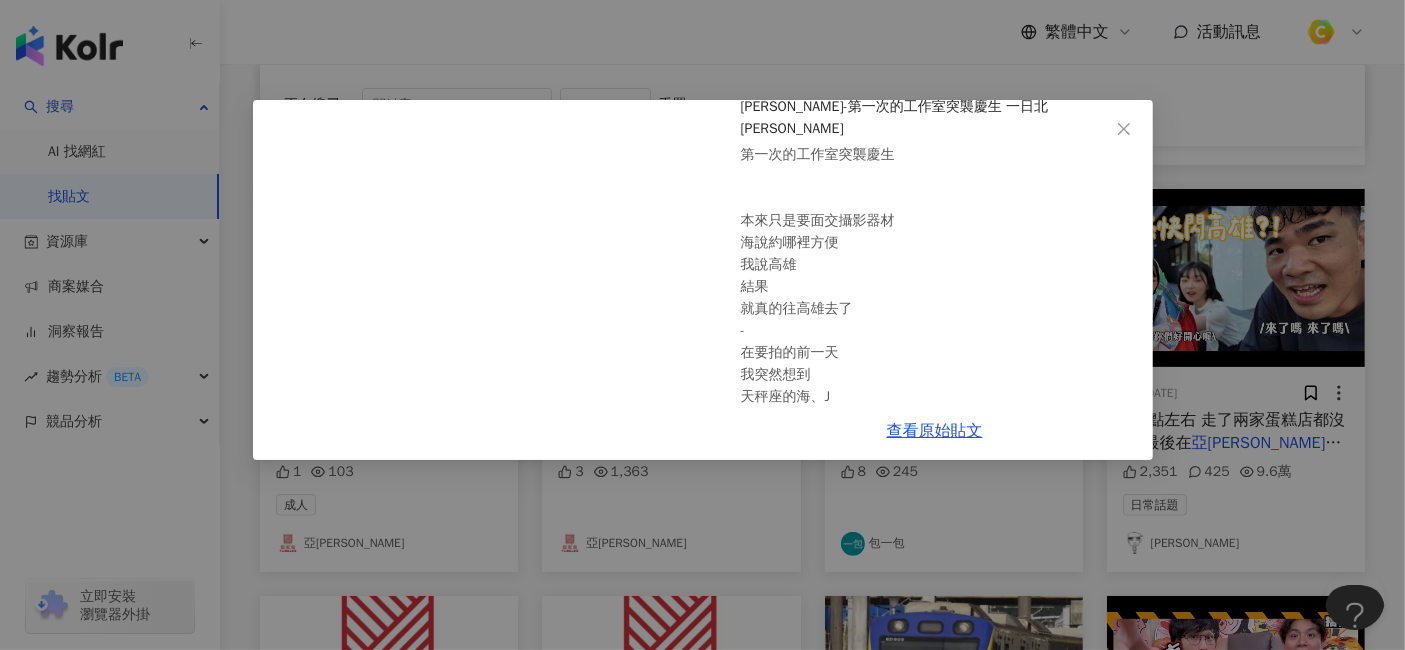 scroll, scrollTop: 0, scrollLeft: 0, axis: both 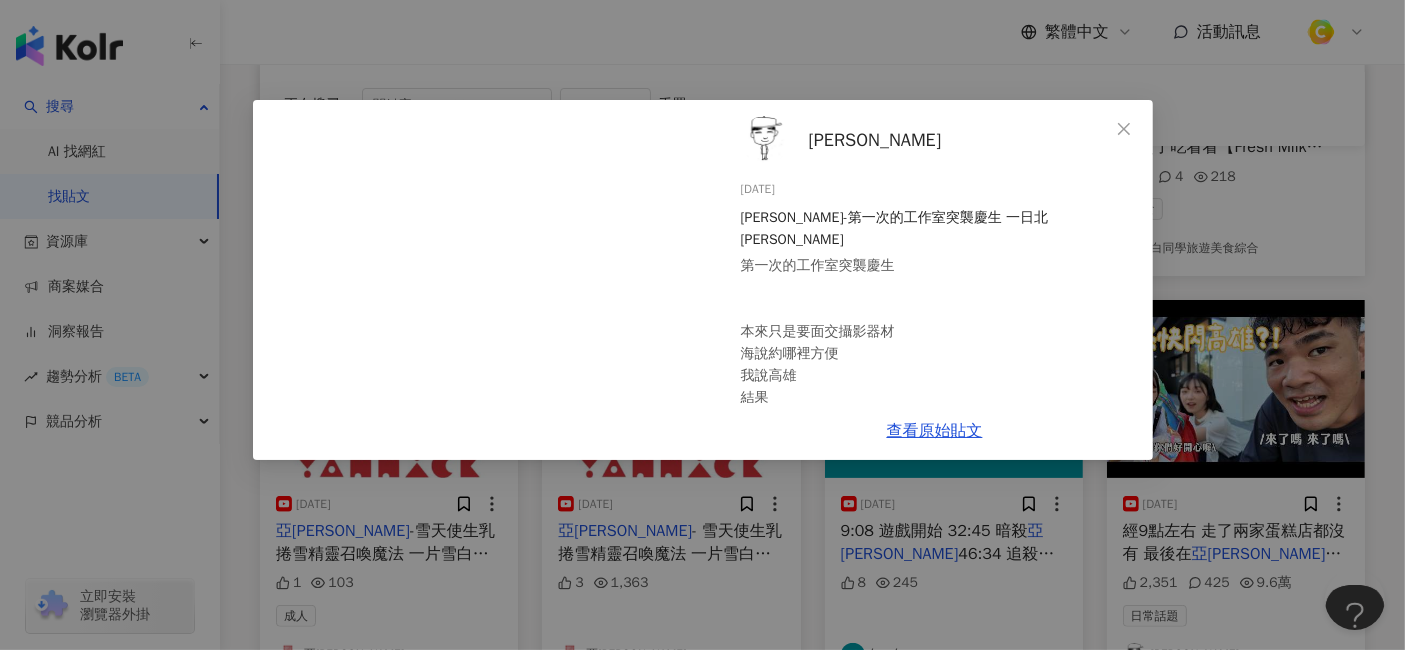 drag, startPoint x: 740, startPoint y: 186, endPoint x: 808, endPoint y: 186, distance: 68 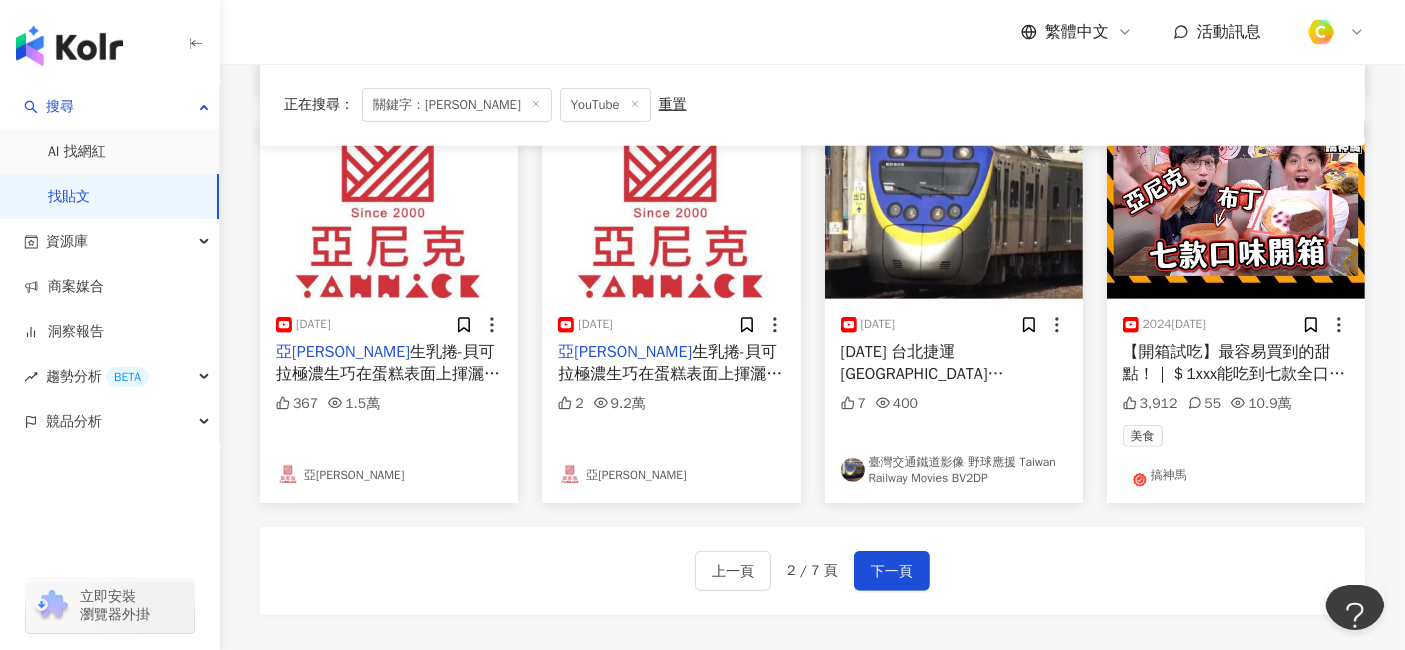 scroll, scrollTop: 1000, scrollLeft: 0, axis: vertical 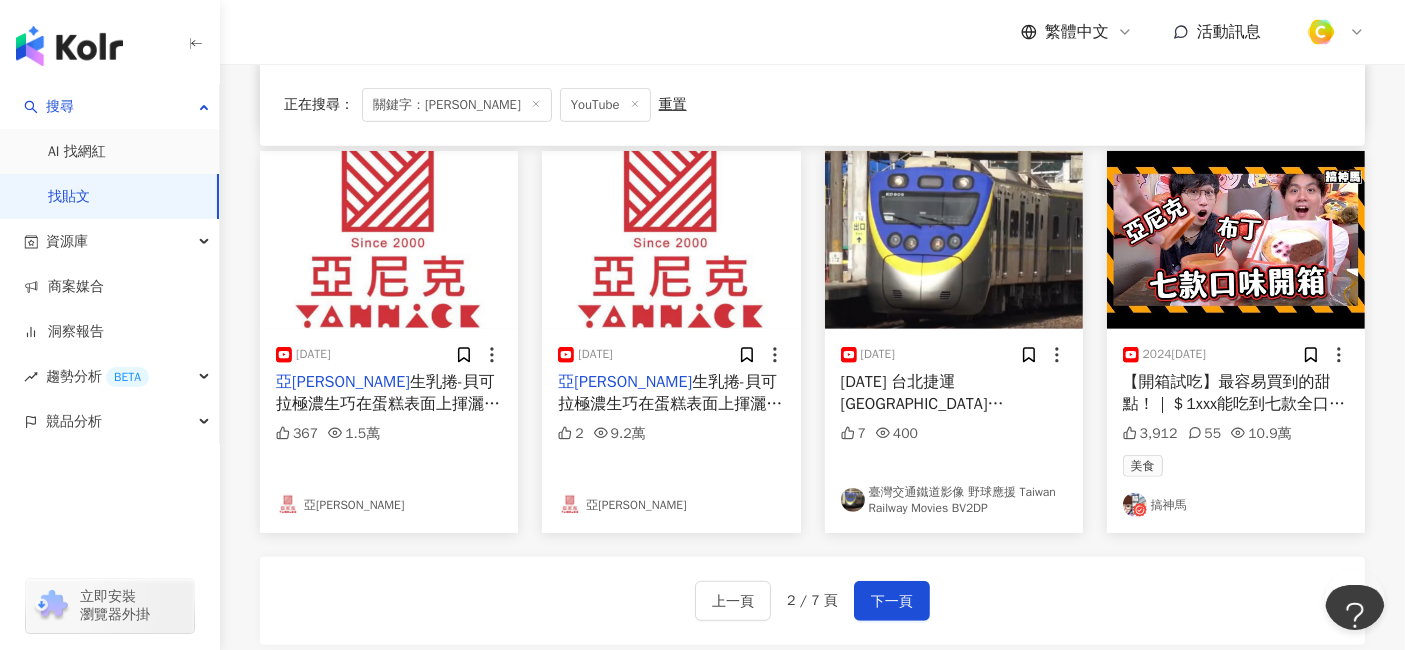 click on "【開箱試吃】最容易買到的甜點！｜＄1xxx能吃到七款全口味" at bounding box center (1234, 393) 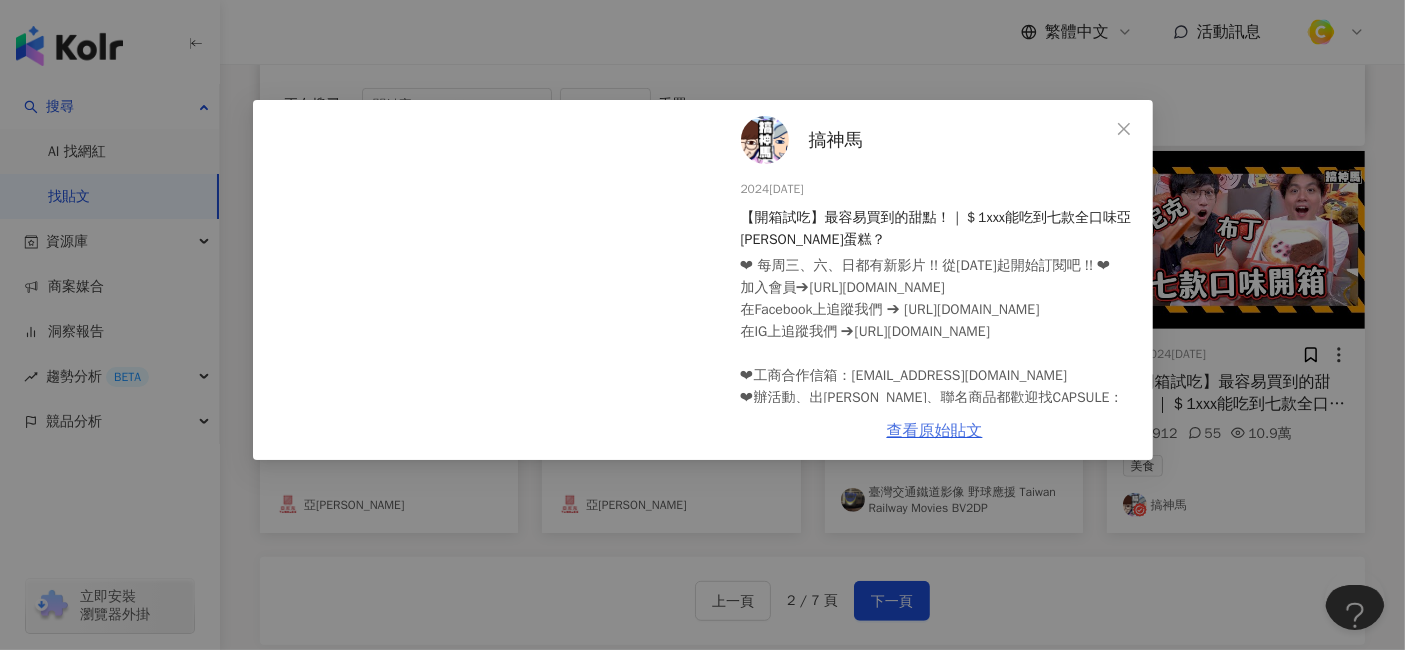 click on "查看原始貼文" at bounding box center [935, 431] 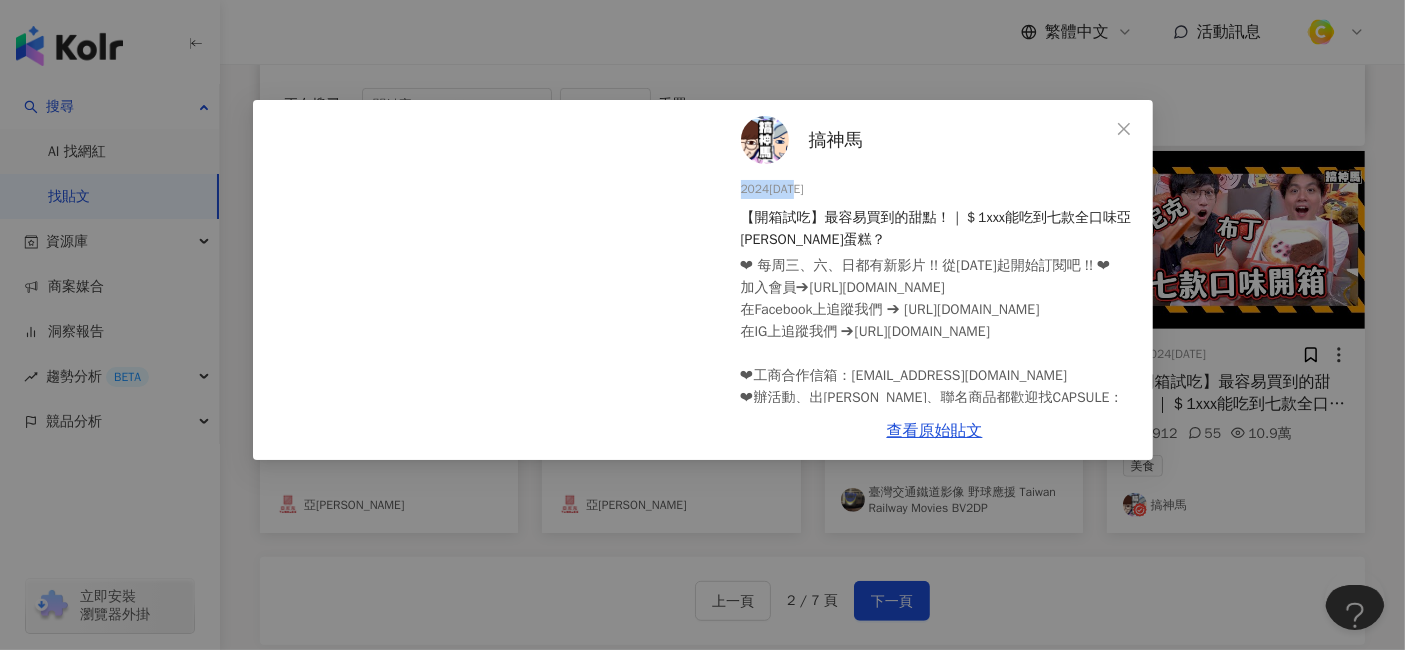 drag, startPoint x: 738, startPoint y: 187, endPoint x: 797, endPoint y: 190, distance: 59.07622 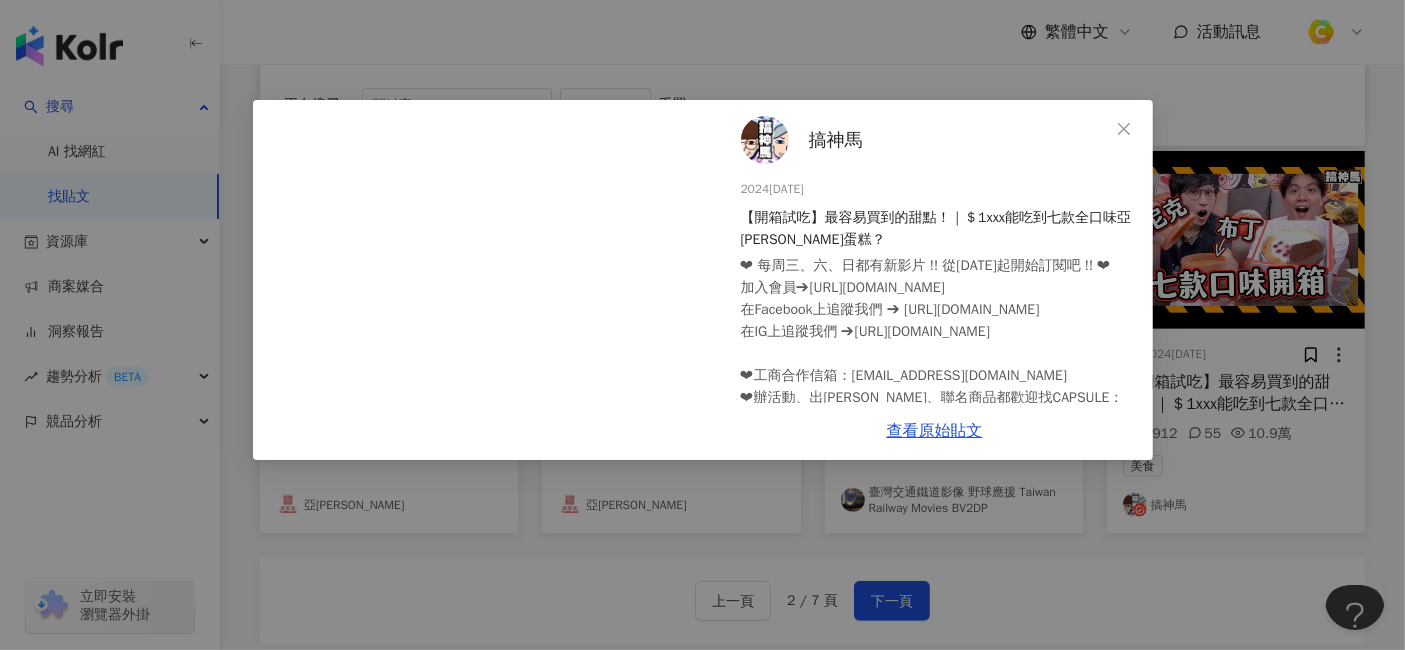 click on "搞神馬 2024/9/4 【開箱試吃】最容易買到的甜點！｜＄1xxx能吃到七款全口味亞尼克蛋糕？ ❤ 每周三、六、日都有新影片 !! 從今天起開始訂閱吧 !! ❤
加入會員➔https://www.youtube.com/channel/UCAsviiS5DE0pcuvxPRrrAzQ/join
在Facebook上追蹤我們 ➔ https://www.facebook.com/ksmytstudio
在IG上追蹤我們 ➔https://www.instagram.com/shenma_kingofcrap/
❤工商合作信箱：ksmytstudio@capsuleinc.cc
❤辦活動、出周邊、聯名商品都歡迎找CAPSULE： https://capsuleinc.co/
🎬更多影片🎬
🍔食物系列🍟:https://goo.gl/fA7y1Z
💥日常系列💥:https://goo.gl/qfbhyP
以下是我們的主頻道！歡迎來認識我們！
（香港人）馬田（廚藝）：https://www.youtube.com/user/dimcookguide
（台灣人）阿神（遊戲）：https://www.youtube.com/user/charlie615119 3,912 55 10.9萬 查看原始貼文" at bounding box center (702, 325) 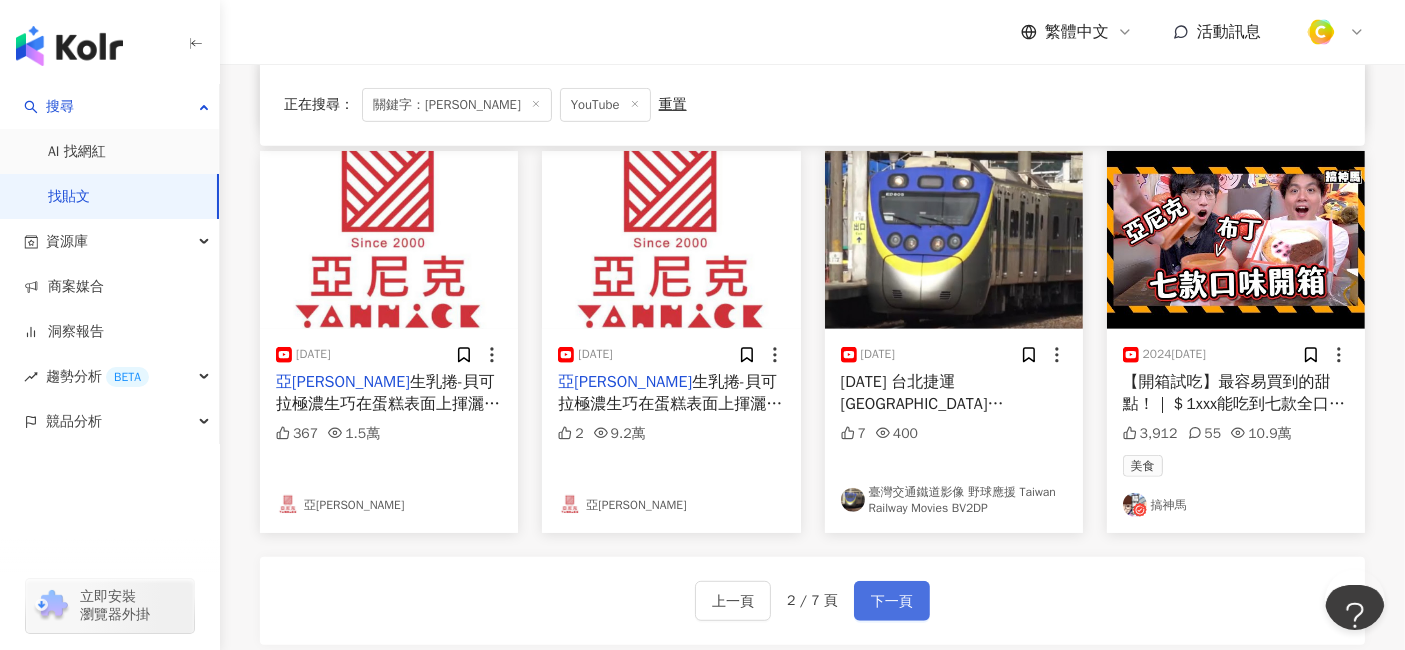 click on "下一頁" at bounding box center (892, 602) 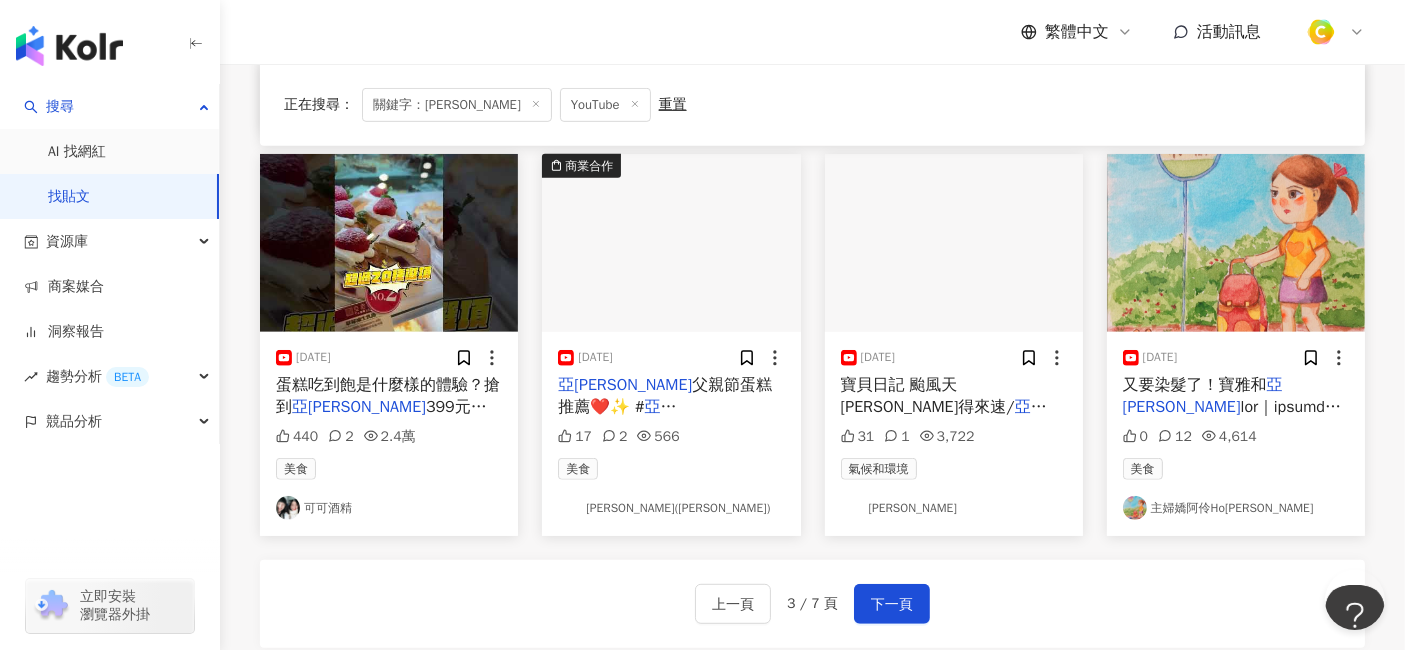 scroll, scrollTop: 1000, scrollLeft: 0, axis: vertical 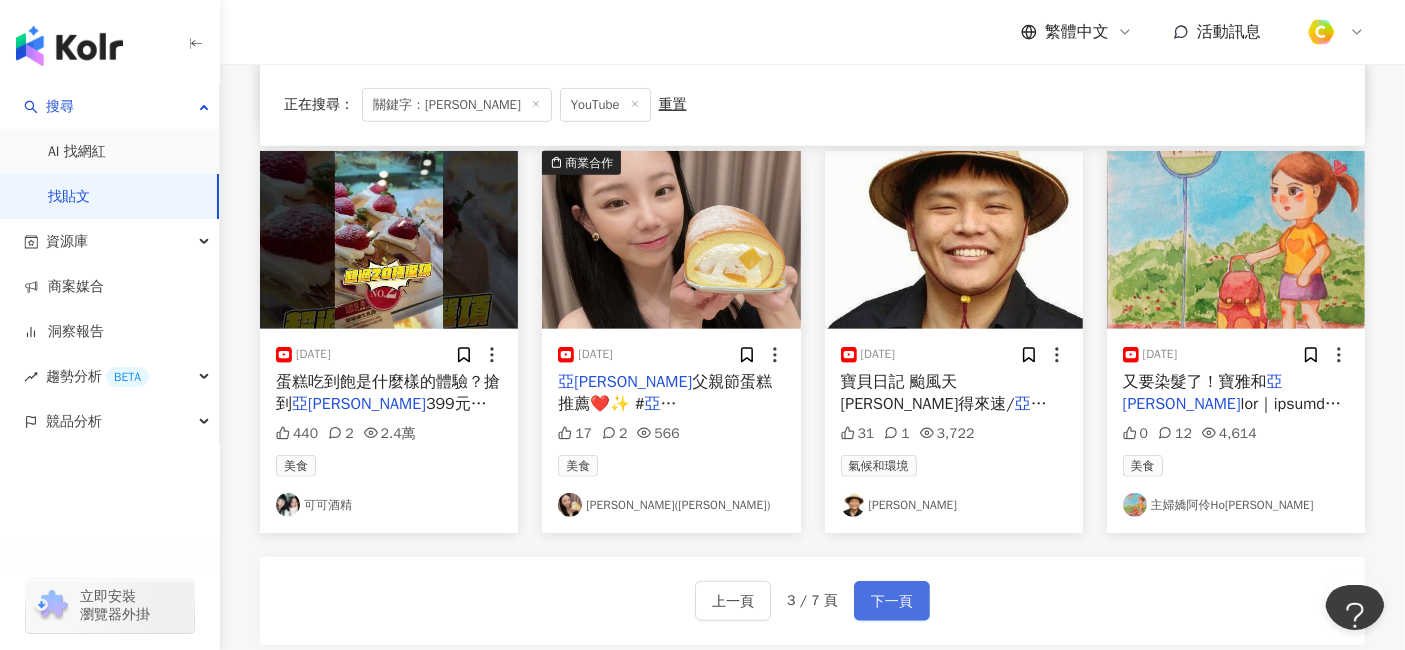 click on "下一頁" at bounding box center (892, 602) 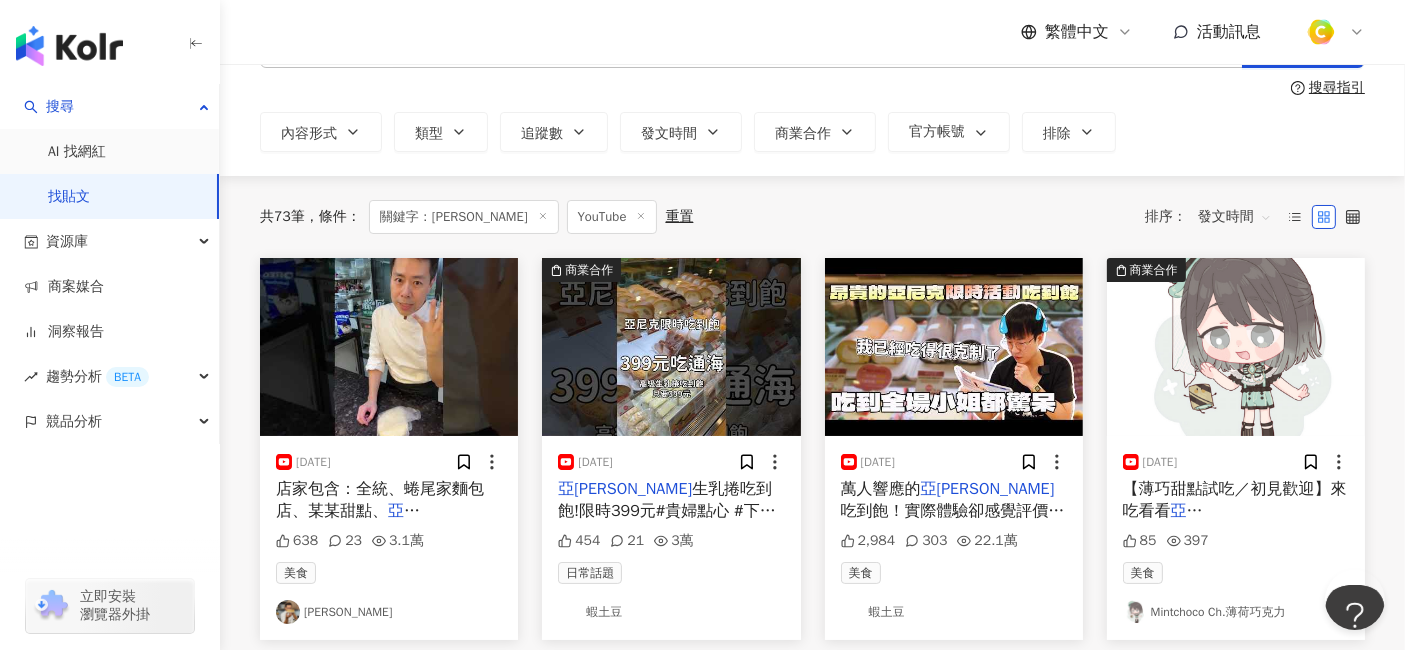 scroll, scrollTop: 111, scrollLeft: 0, axis: vertical 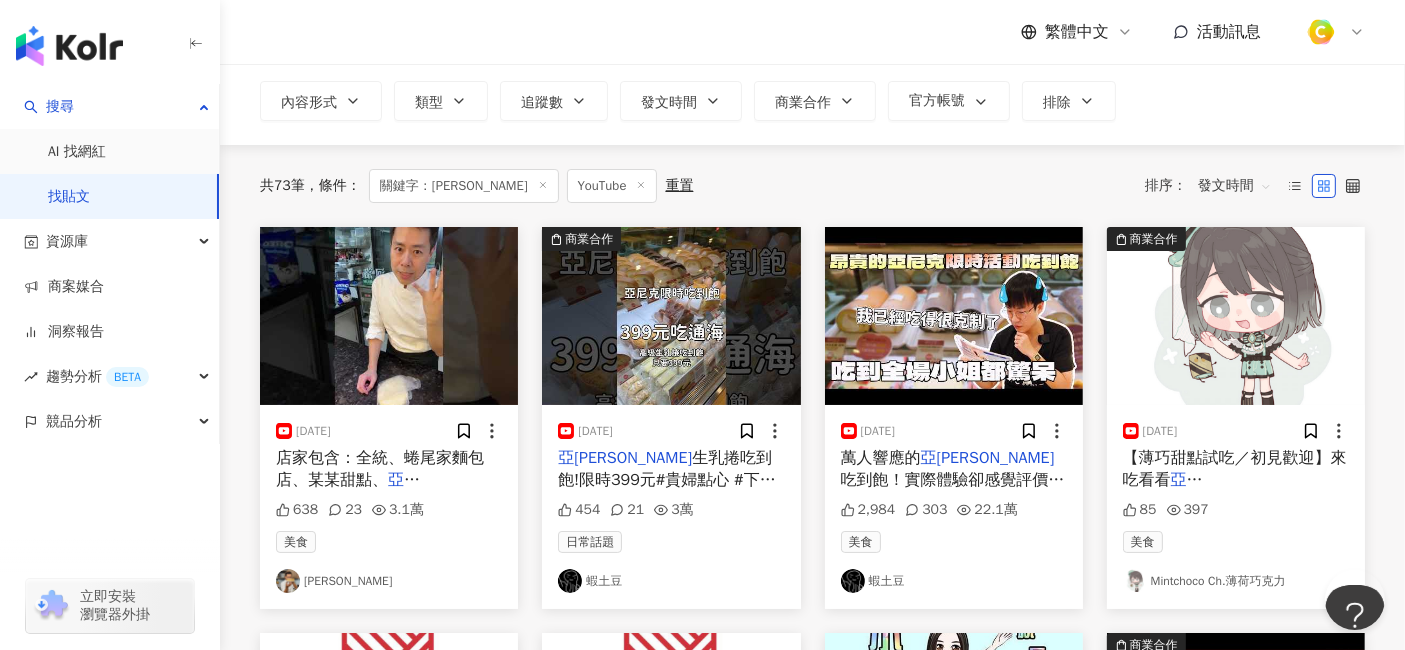 click on "亞[PERSON_NAME]" at bounding box center [348, 491] 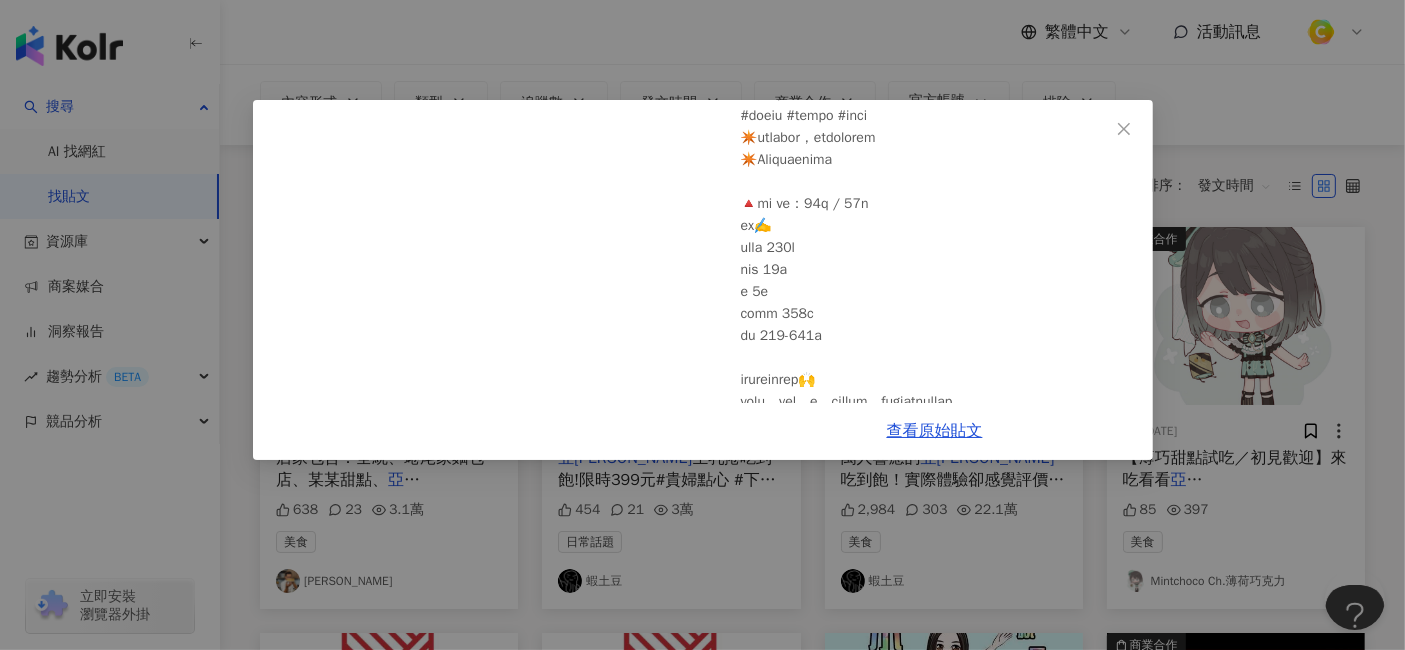 scroll, scrollTop: 333, scrollLeft: 0, axis: vertical 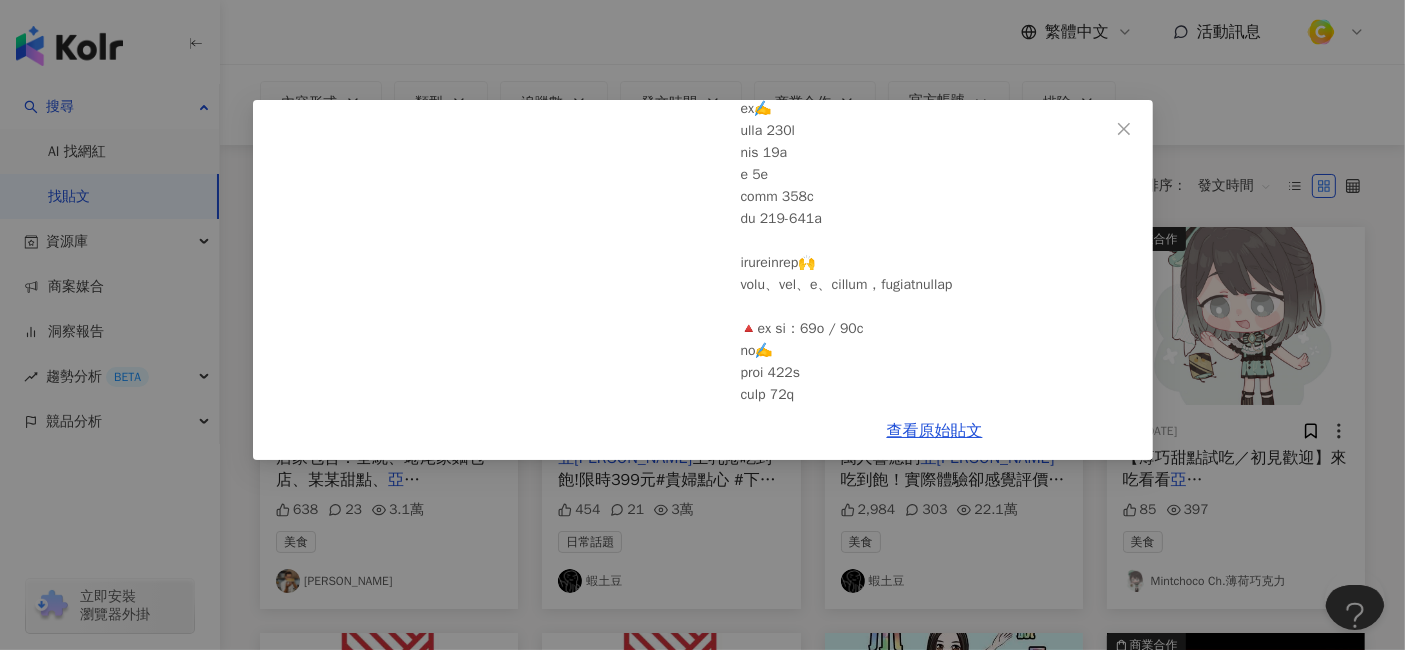 click on "呂昇達 2024/7/21 《 神級美味：Oreo甜燒餅》《 神級美味：法式奶油甜燒餅》 #呂昇達老師的烘焙直播 638 23 3.1萬 查看原始貼文" at bounding box center (702, 325) 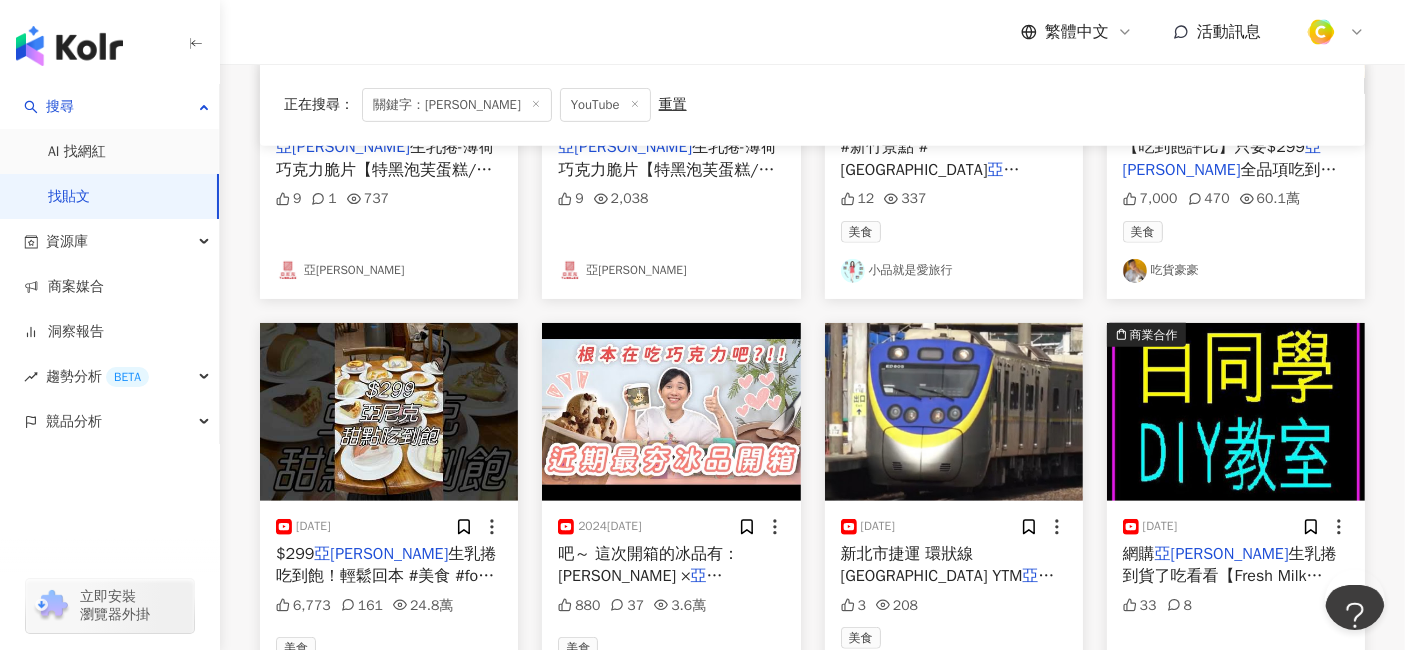 scroll, scrollTop: 1000, scrollLeft: 0, axis: vertical 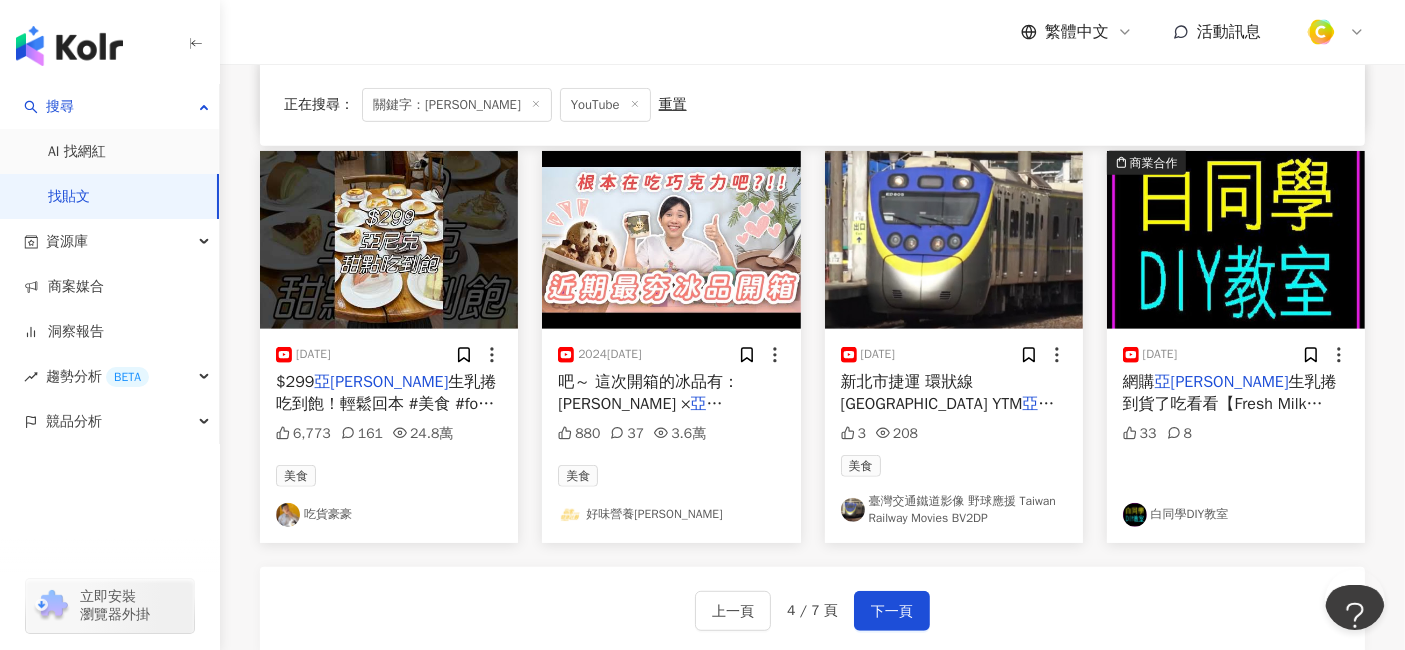 click on "生乳捲吃到飽！輕鬆回本 #美食 #food #吃到飽 #台北 #大胃王" at bounding box center [386, 404] 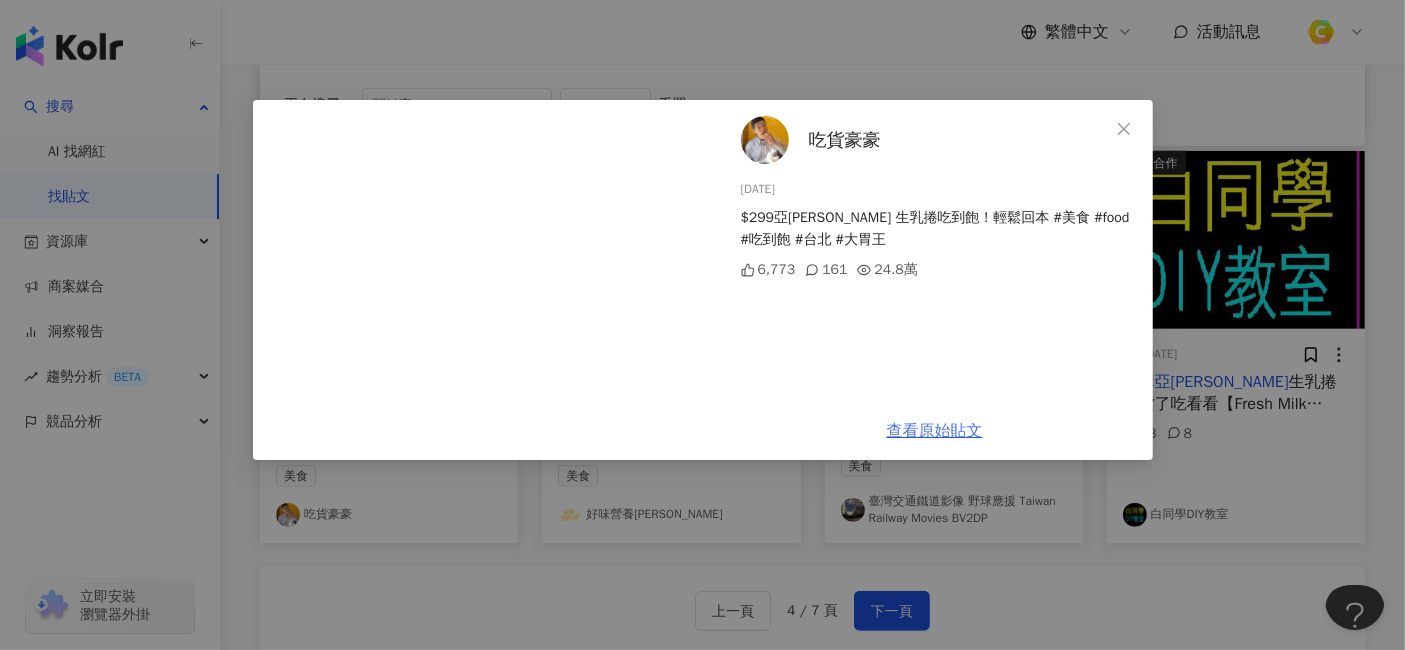click on "查看原始貼文" at bounding box center (935, 431) 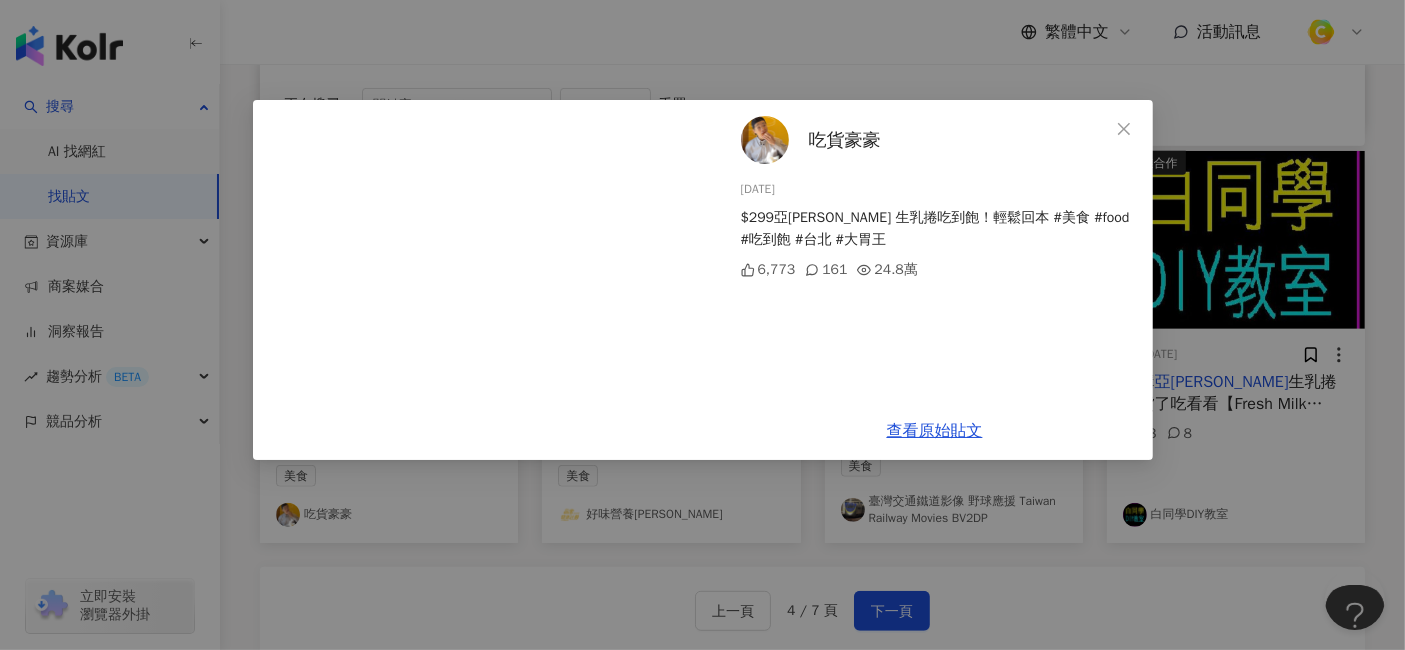 click on "吃貨豪豪 2024/5/27 $299亞尼克 生乳捲吃到飽！輕鬆回本 #美食 #food #吃到飽 #台北 #大胃王 6,773 161 24.8萬 查看原始貼文" at bounding box center [702, 325] 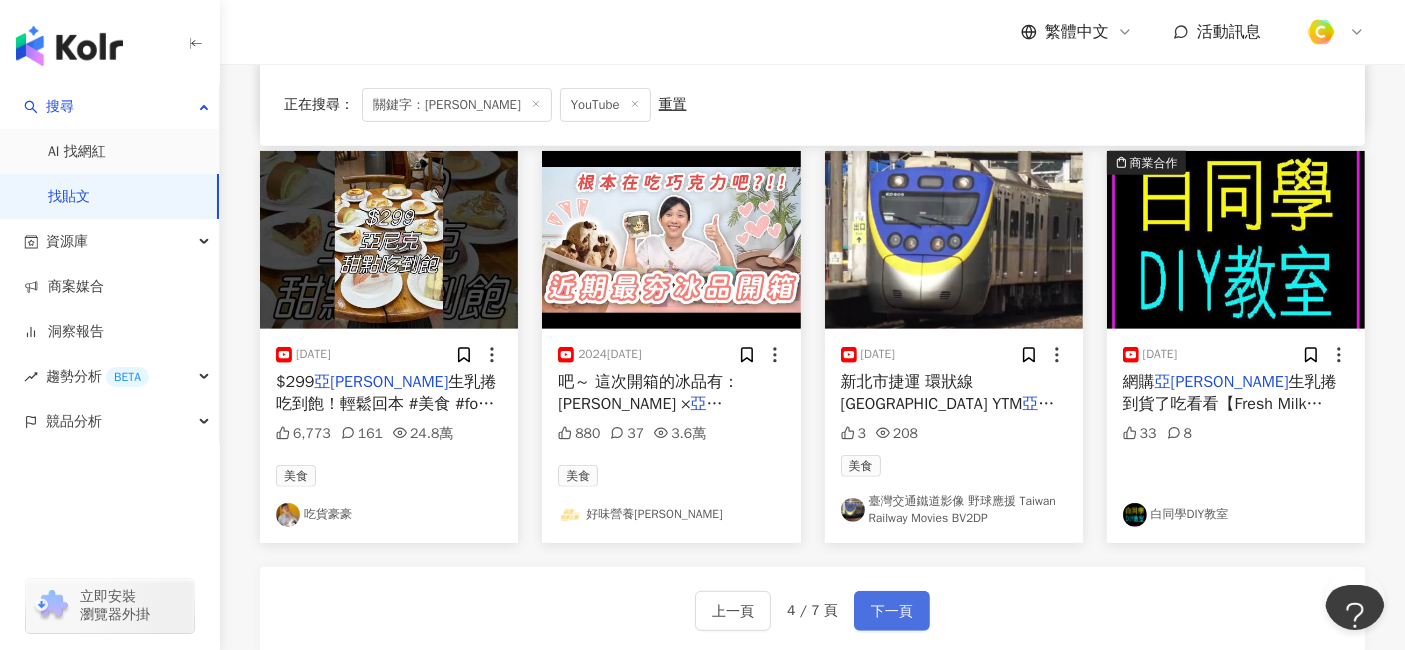click on "下一頁" at bounding box center [892, 612] 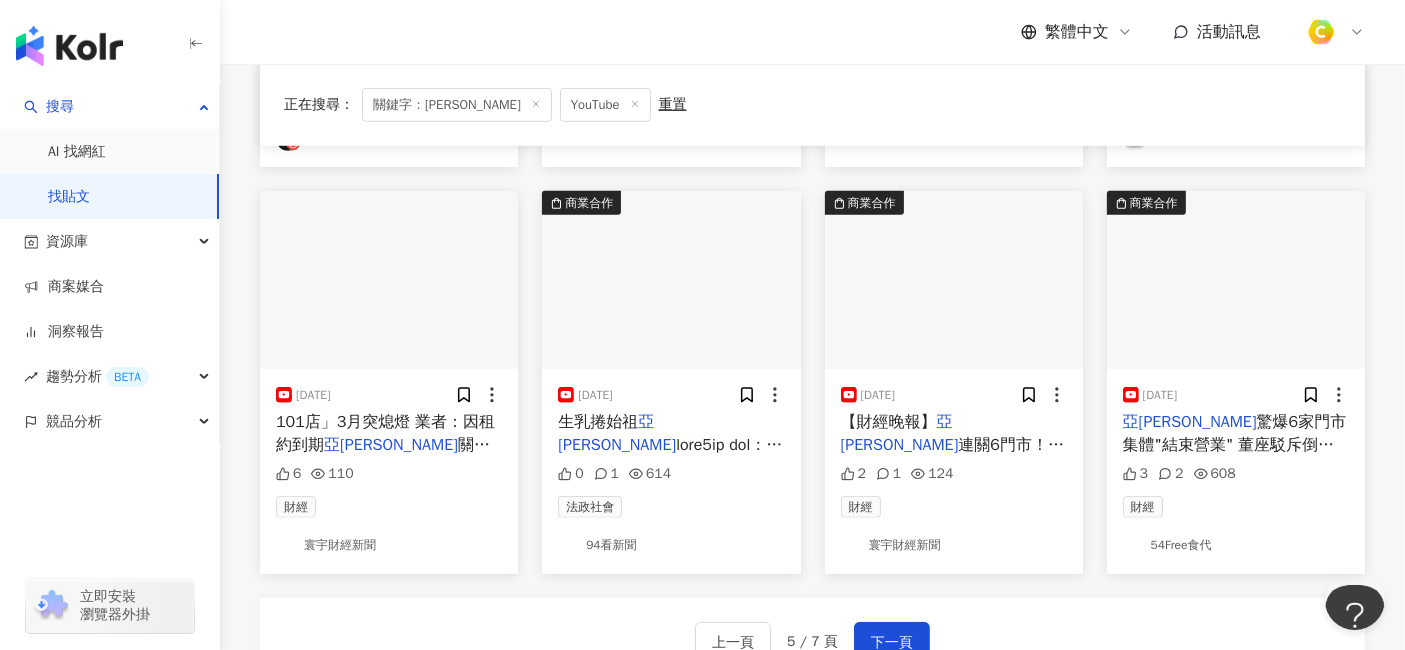 scroll, scrollTop: 1111, scrollLeft: 0, axis: vertical 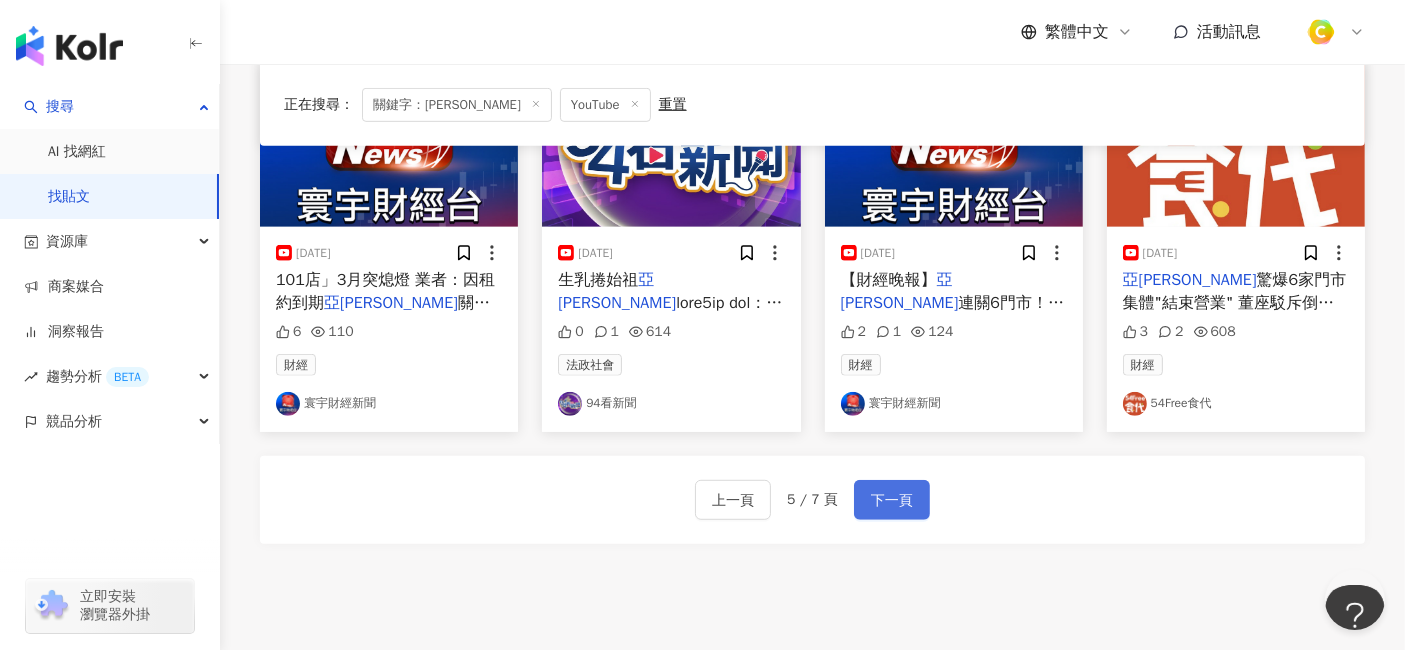 click on "下一頁" at bounding box center [892, 501] 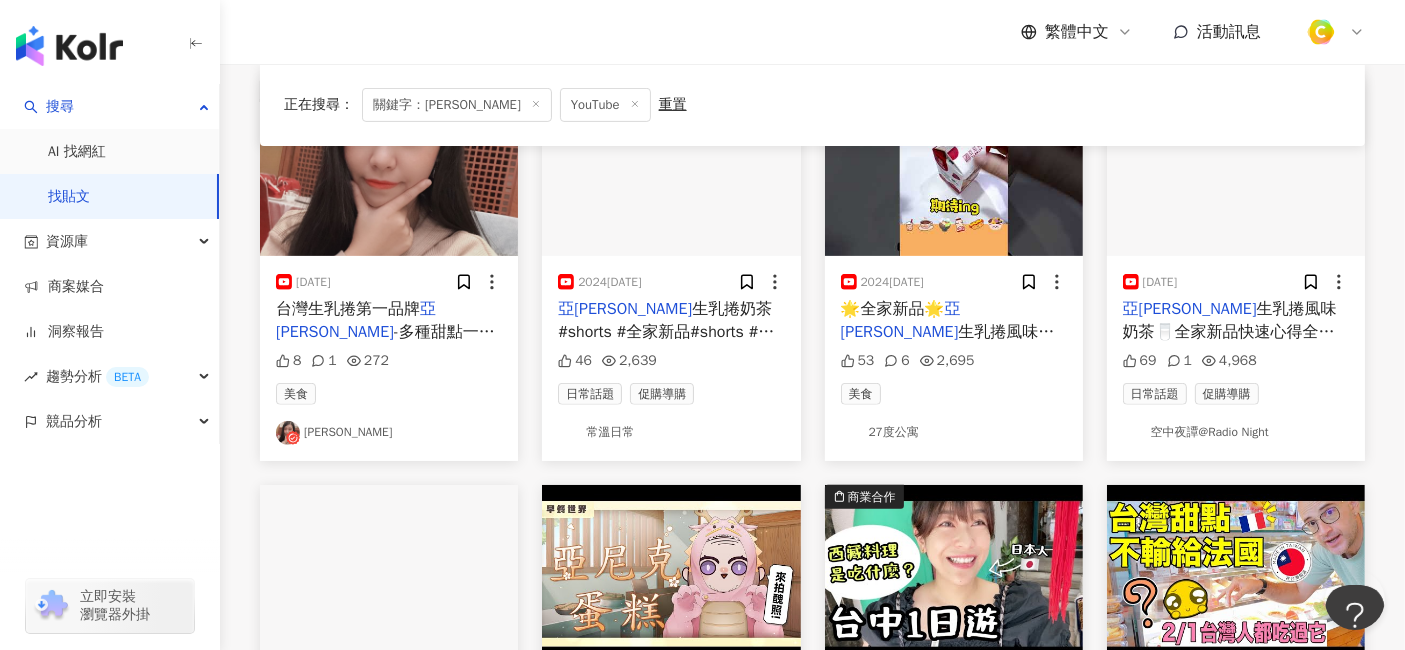 scroll, scrollTop: 1000, scrollLeft: 0, axis: vertical 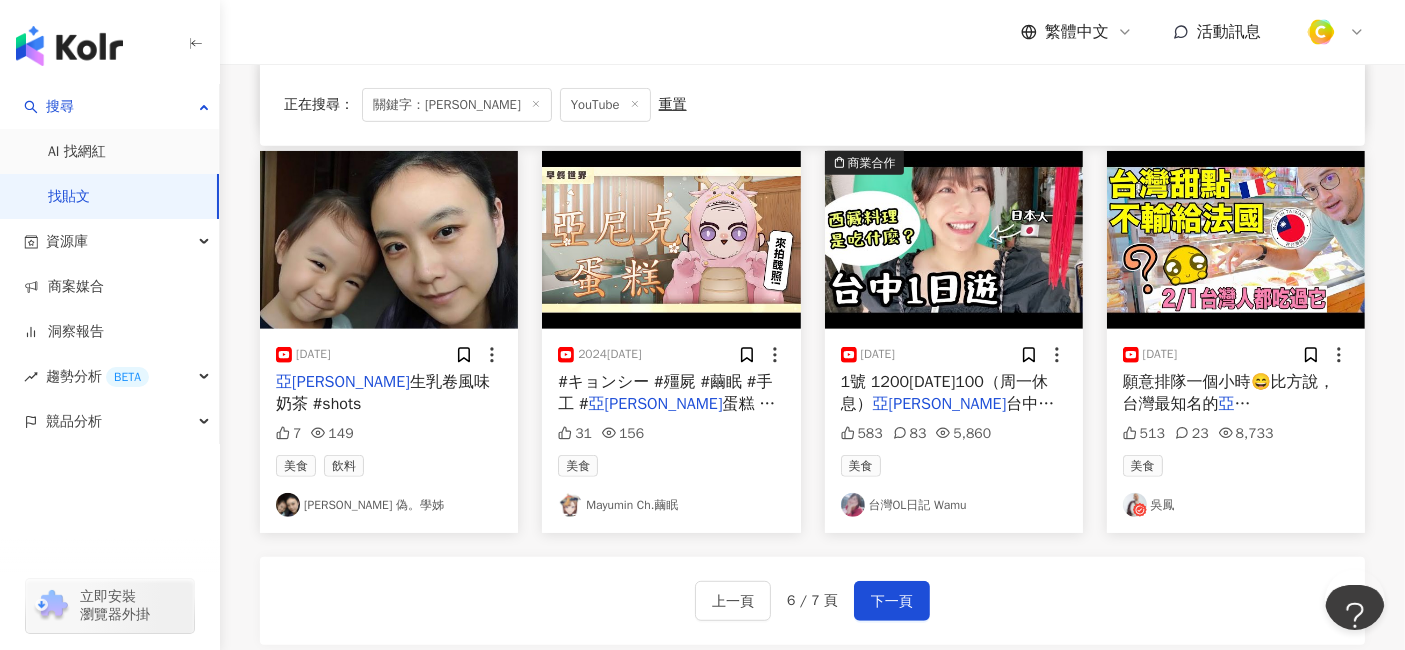 click on "台中旗艦店
403台中市西區五權西" at bounding box center (951, 415) 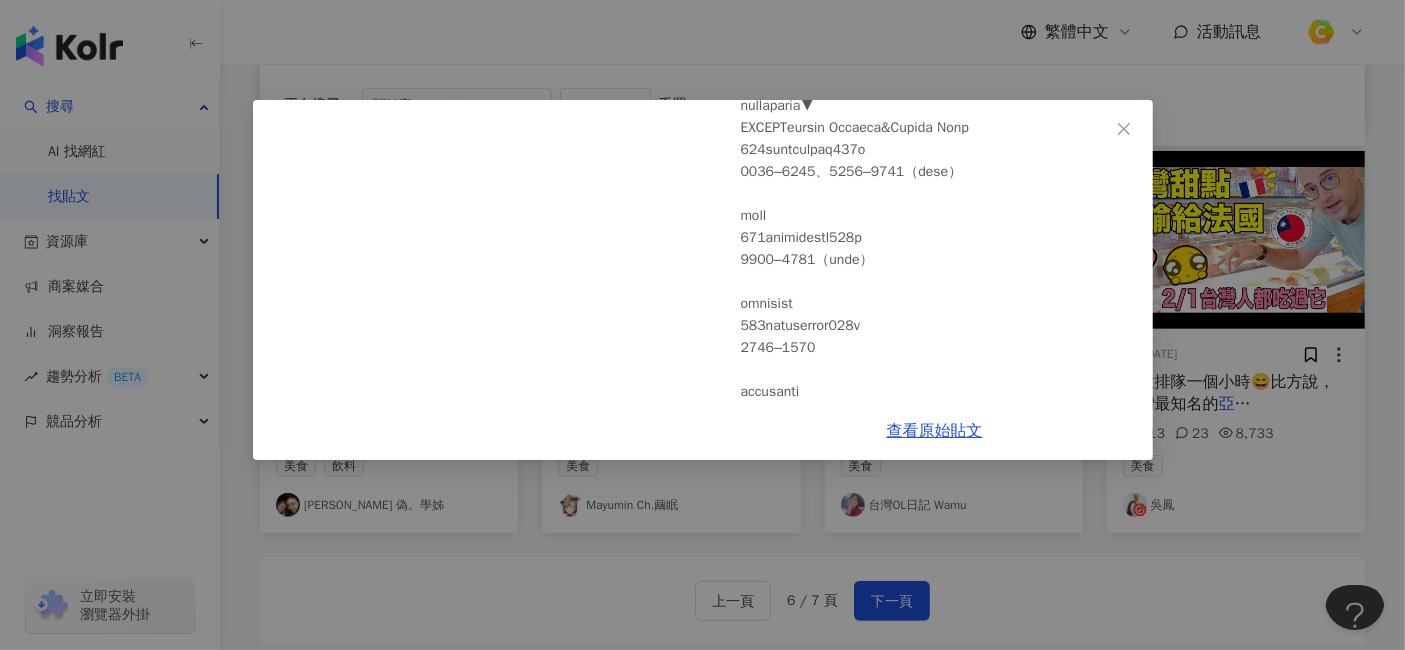 scroll, scrollTop: 777, scrollLeft: 0, axis: vertical 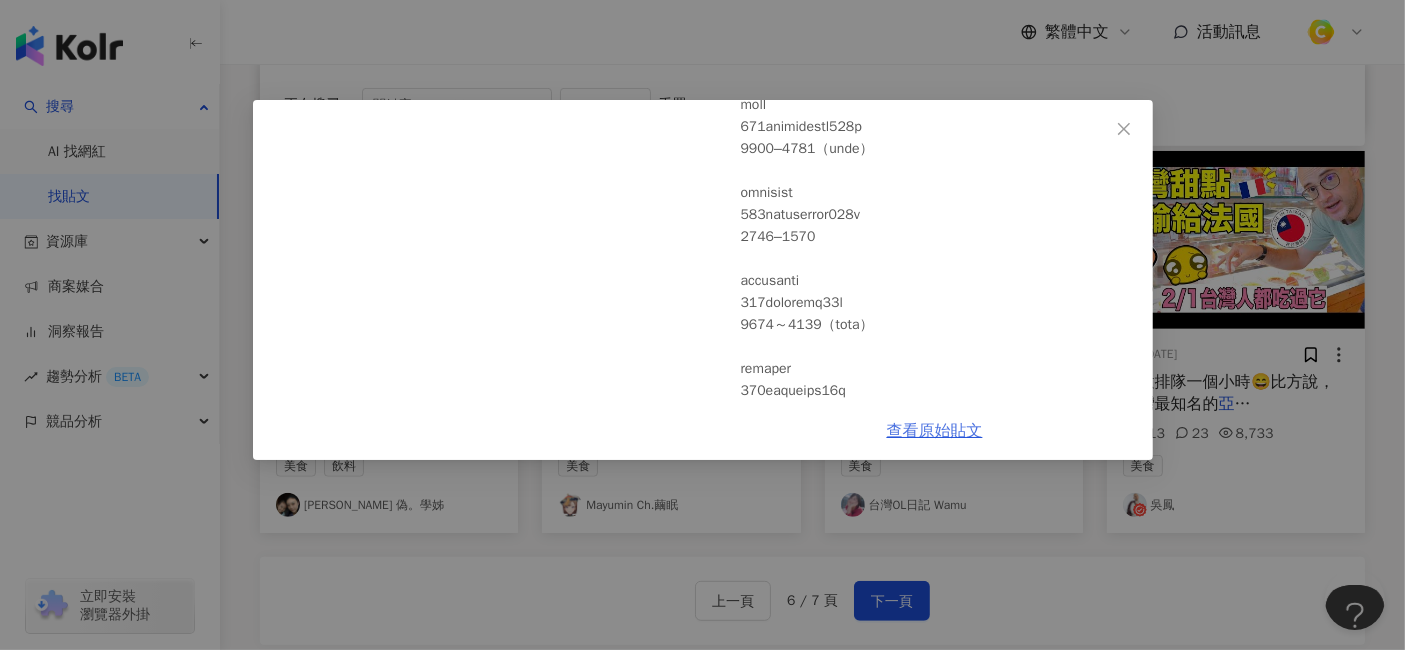 click on "查看原始貼文" at bounding box center [935, 431] 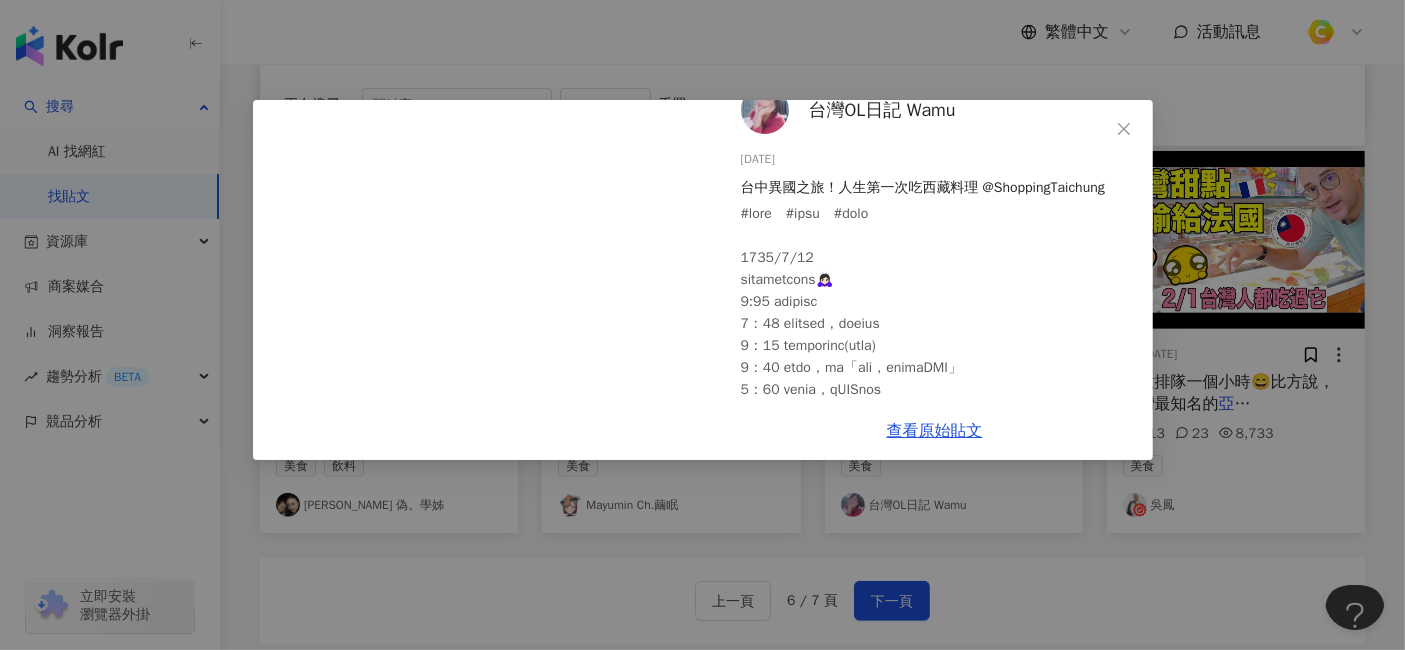 scroll, scrollTop: 0, scrollLeft: 0, axis: both 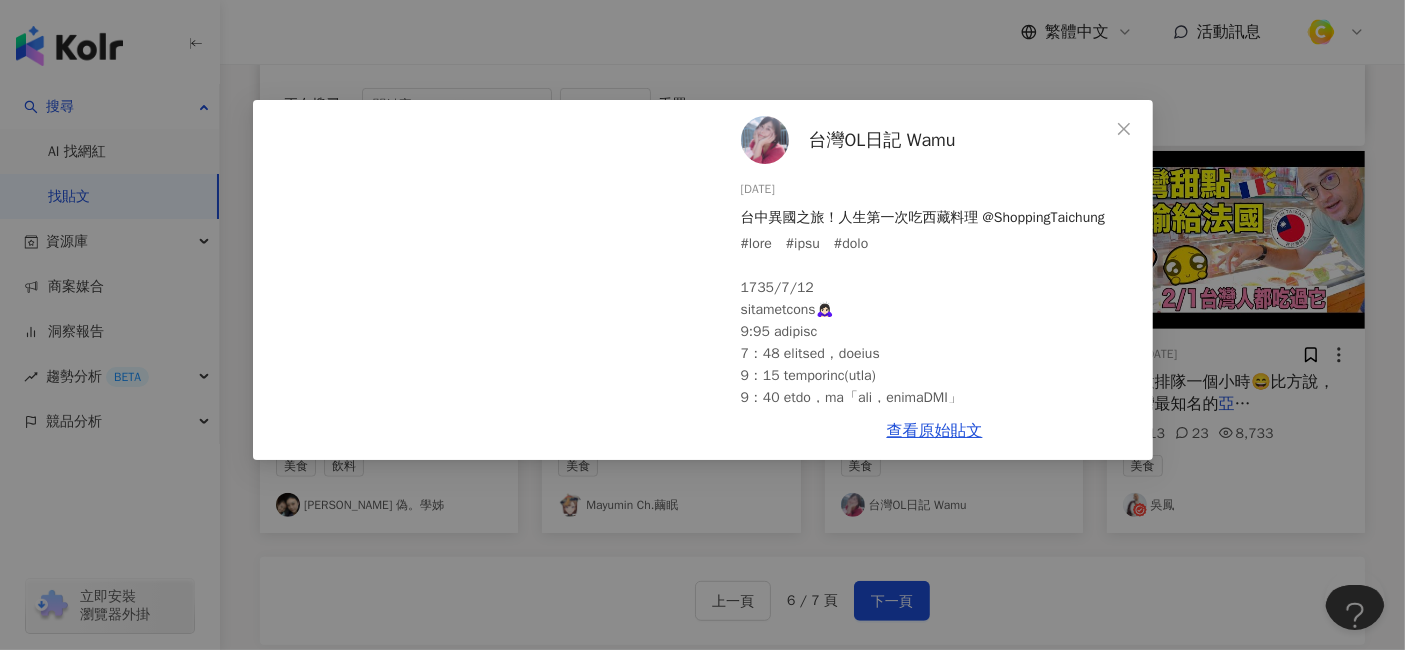 drag, startPoint x: 740, startPoint y: 189, endPoint x: 799, endPoint y: 189, distance: 59 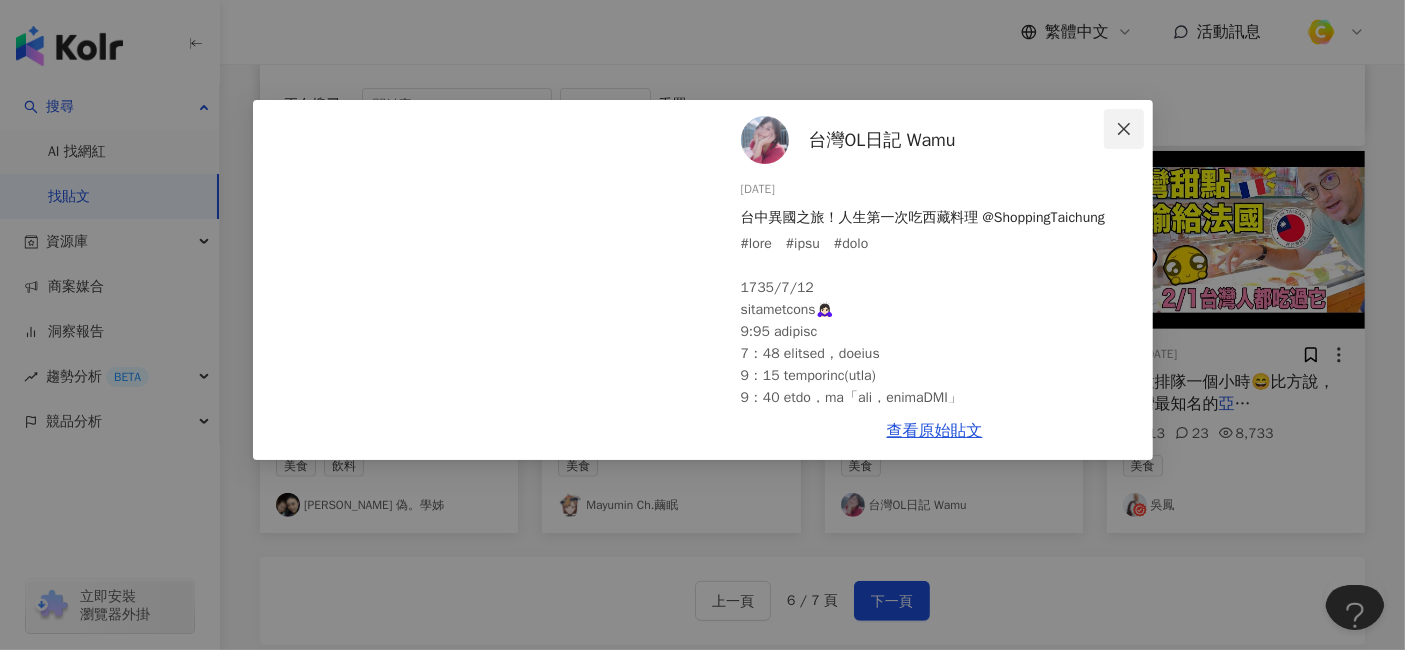 click 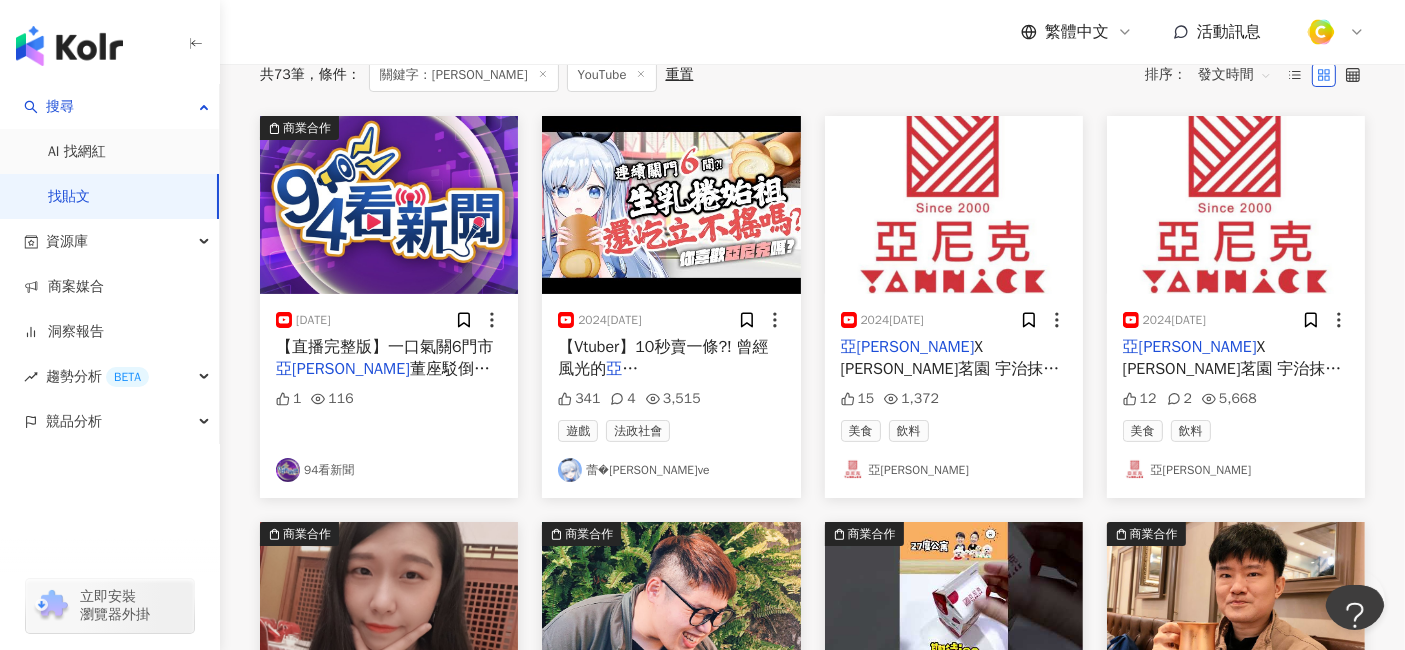 scroll, scrollTop: 0, scrollLeft: 0, axis: both 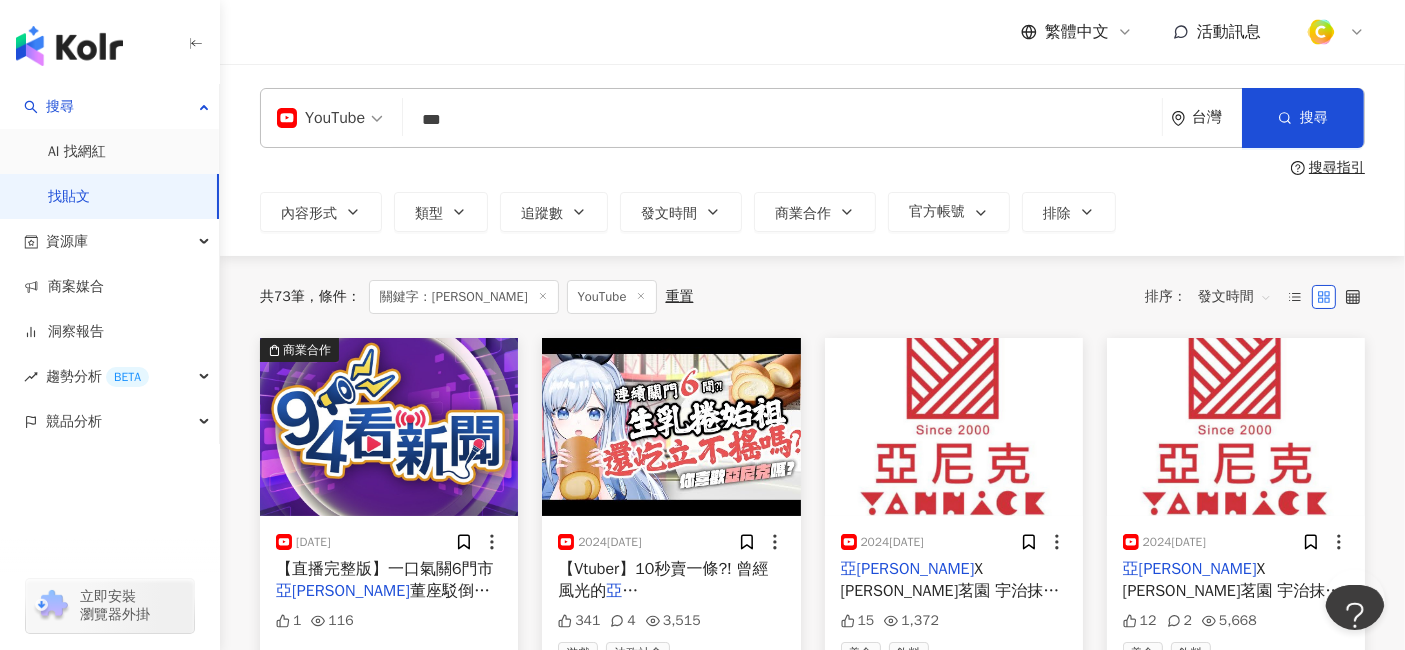 click on "YouTube" at bounding box center (330, 118) 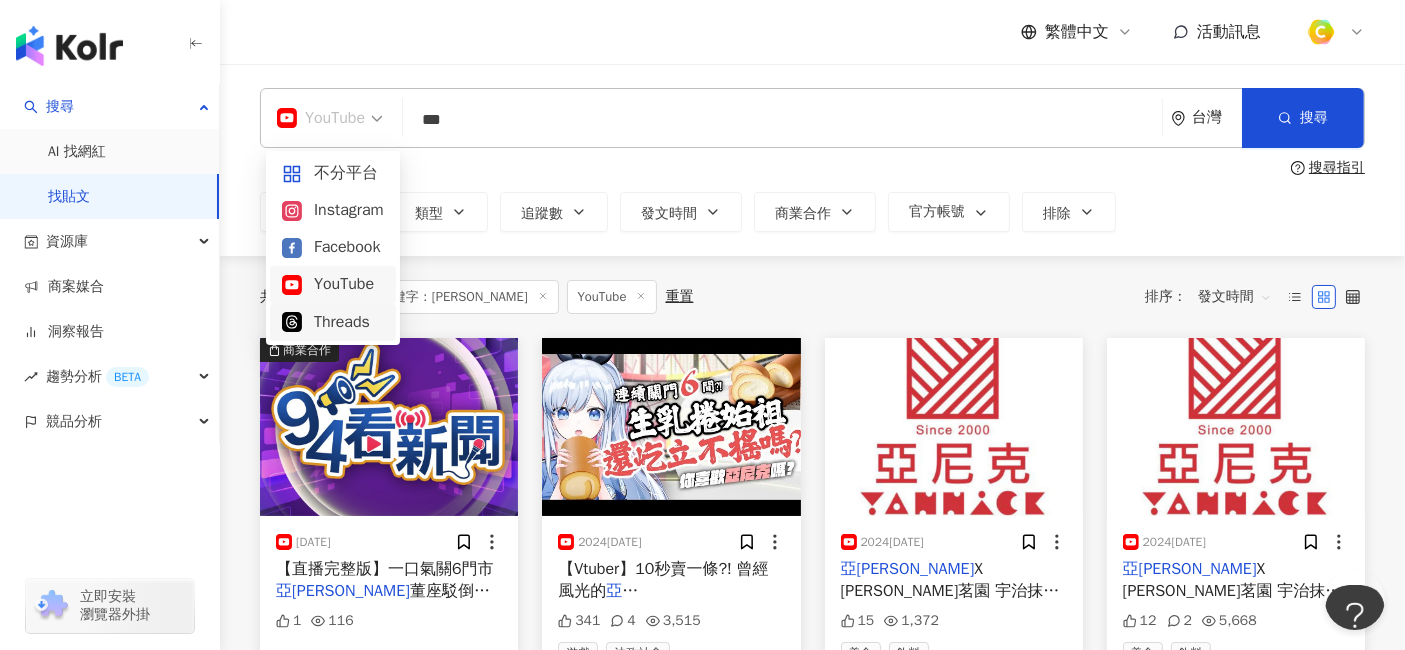 click on "Threads" at bounding box center [333, 322] 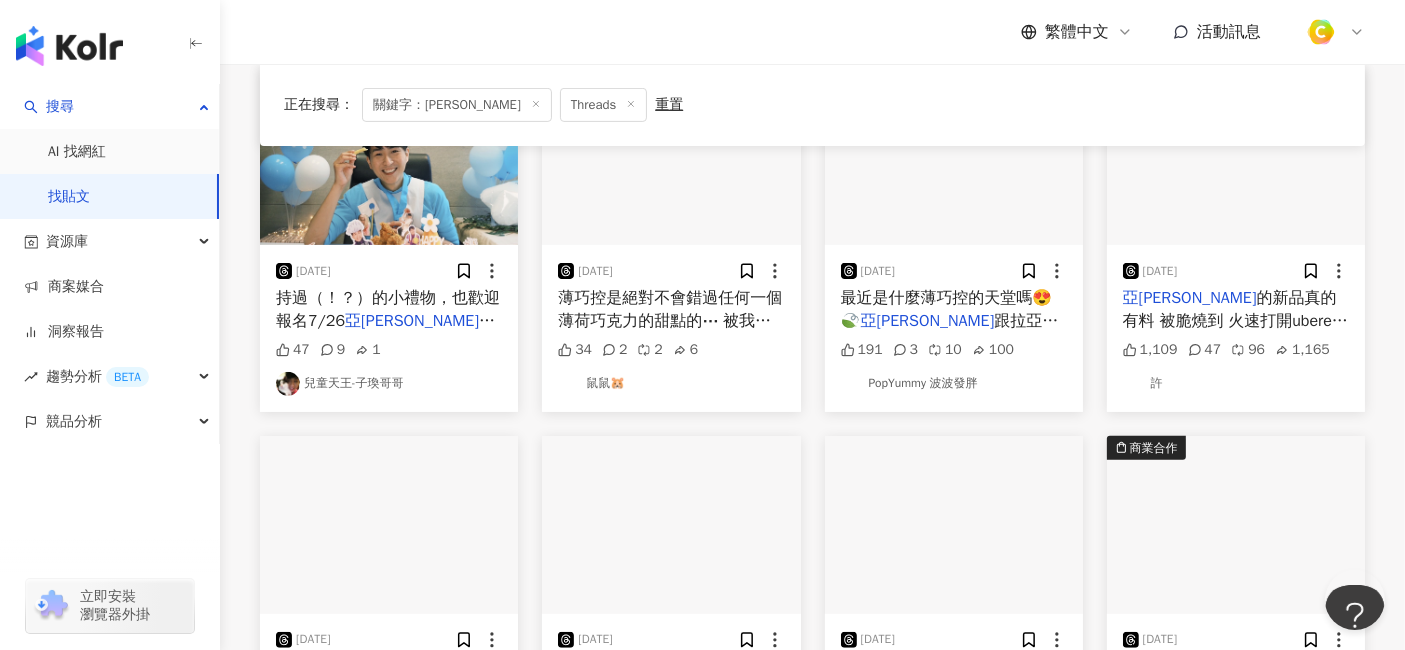 scroll, scrollTop: 666, scrollLeft: 0, axis: vertical 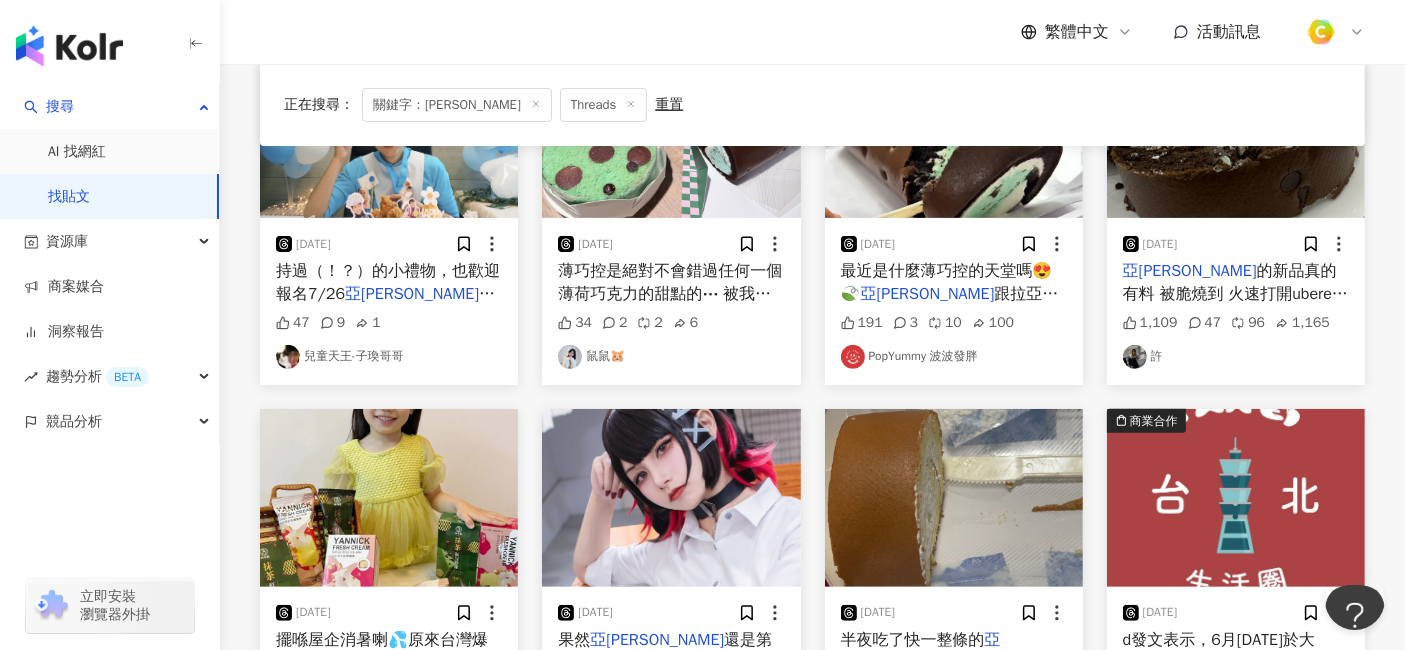 click on "的新品真的有料
被脆燒到 火速打開ubereat
怎麼可以不愛薄荷巧克力😆
薄巧萬歲辣
包裝也很可愛( ̀⌄ ́)" at bounding box center (1235, 304) 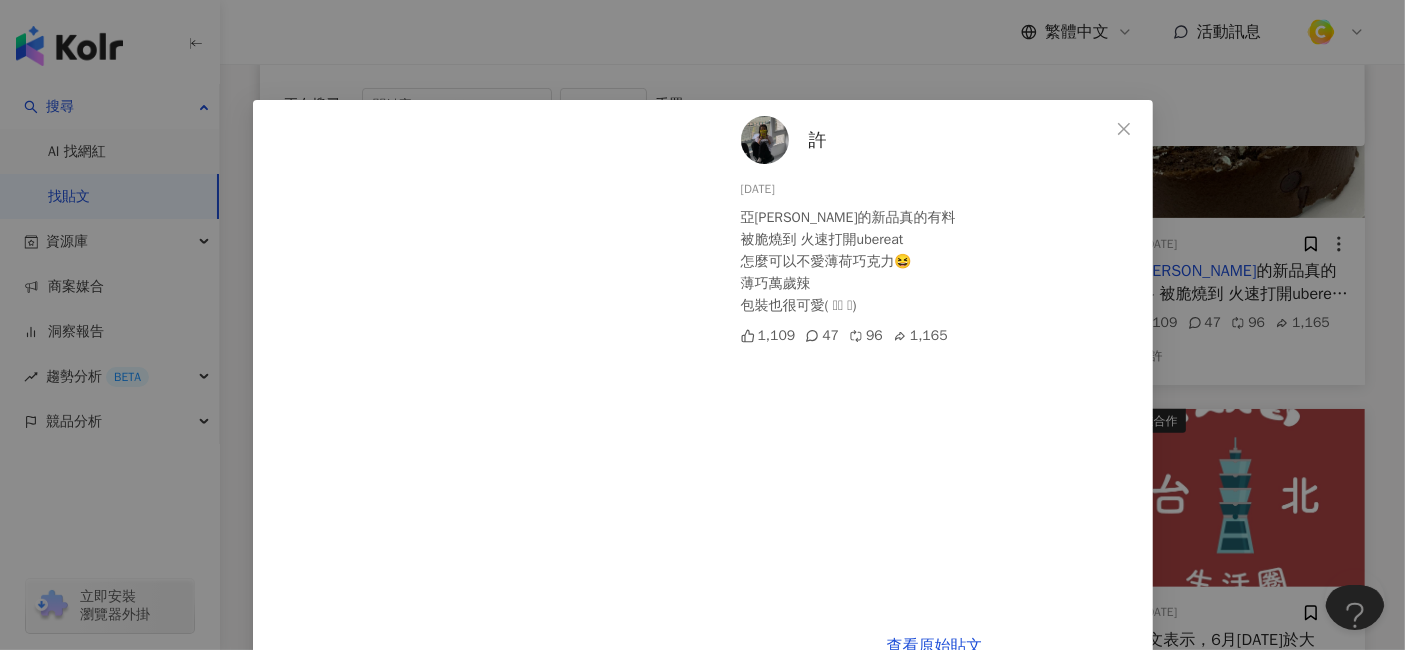 click on "許 2025/7/9 亞尼克的新品真的有料
被脆燒到 火速打開ubereat
怎麼可以不愛薄荷巧克力😆
薄巧萬歲辣
包裝也很可愛( ̀⌄ ́) 1,109 47 96 1,165 查看原始貼文" at bounding box center [702, 325] 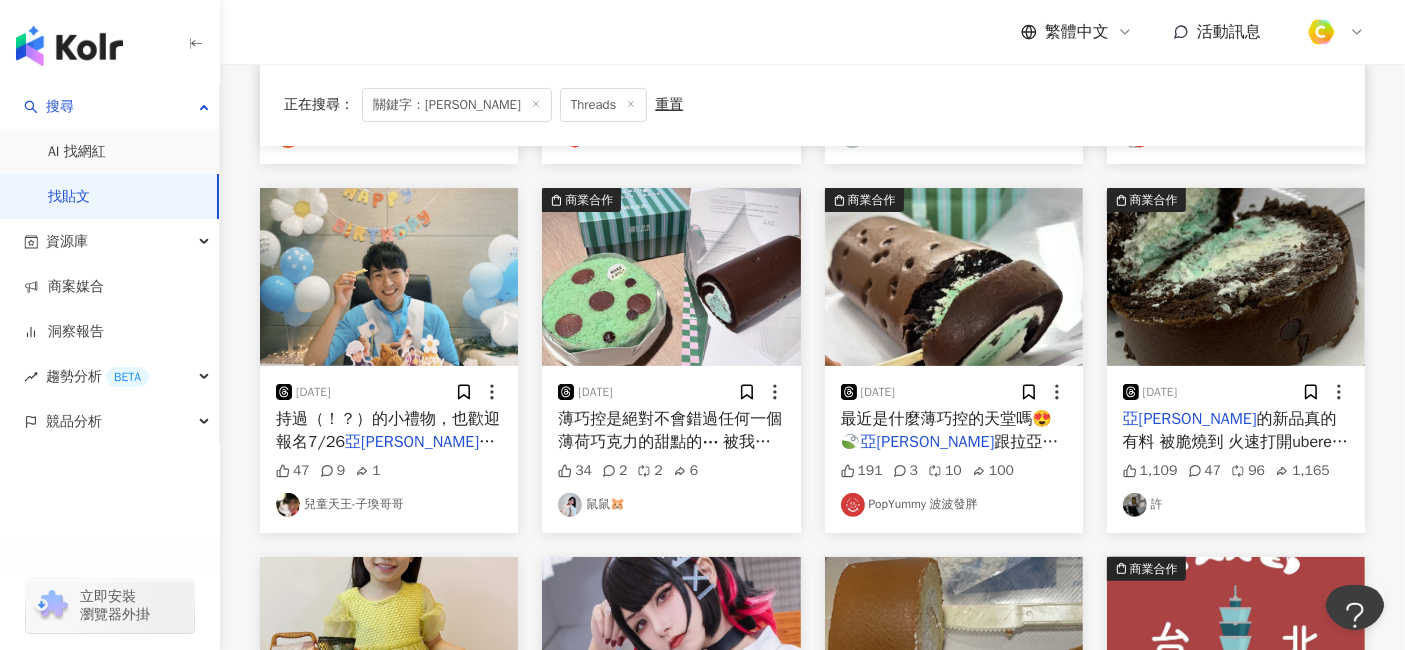 scroll, scrollTop: 444, scrollLeft: 0, axis: vertical 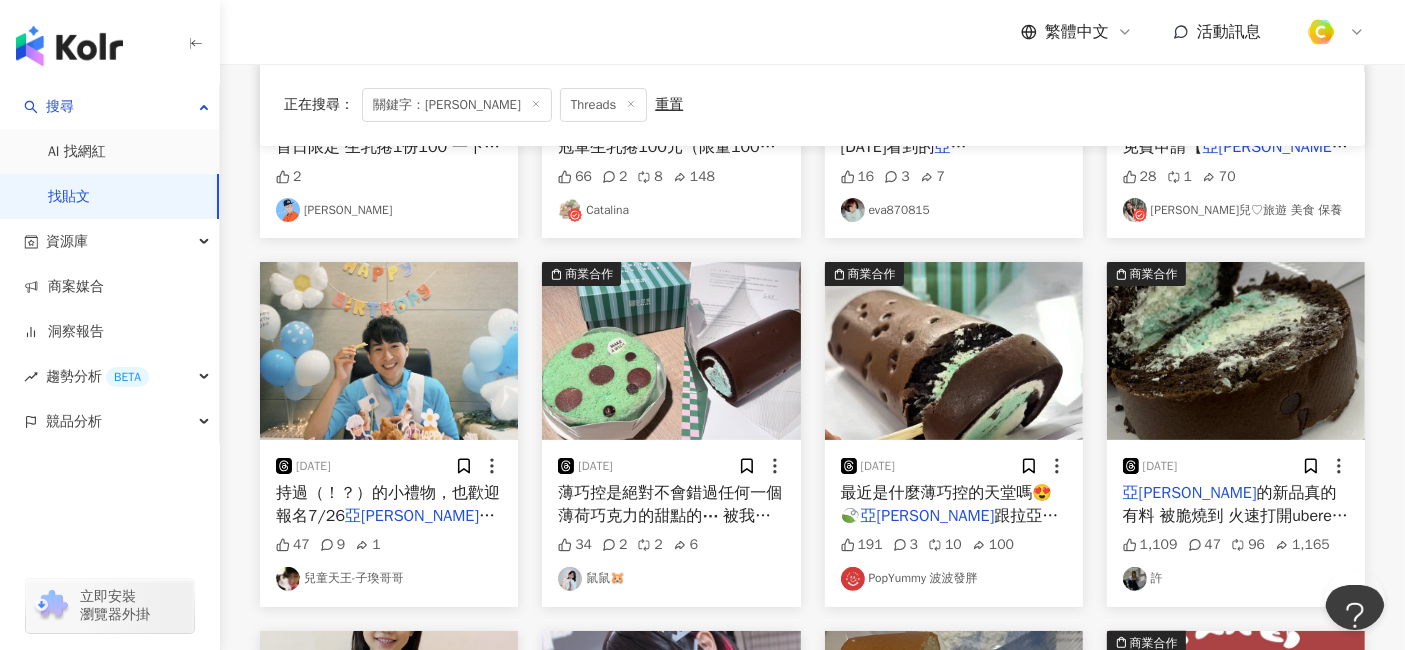 click on "的新品真的有料
被脆燒到 火速打開ubereat
怎麼可以不愛薄荷巧克力😆
薄巧萬歲辣
包裝也很可愛( ̀⌄ ́)" at bounding box center [1235, 526] 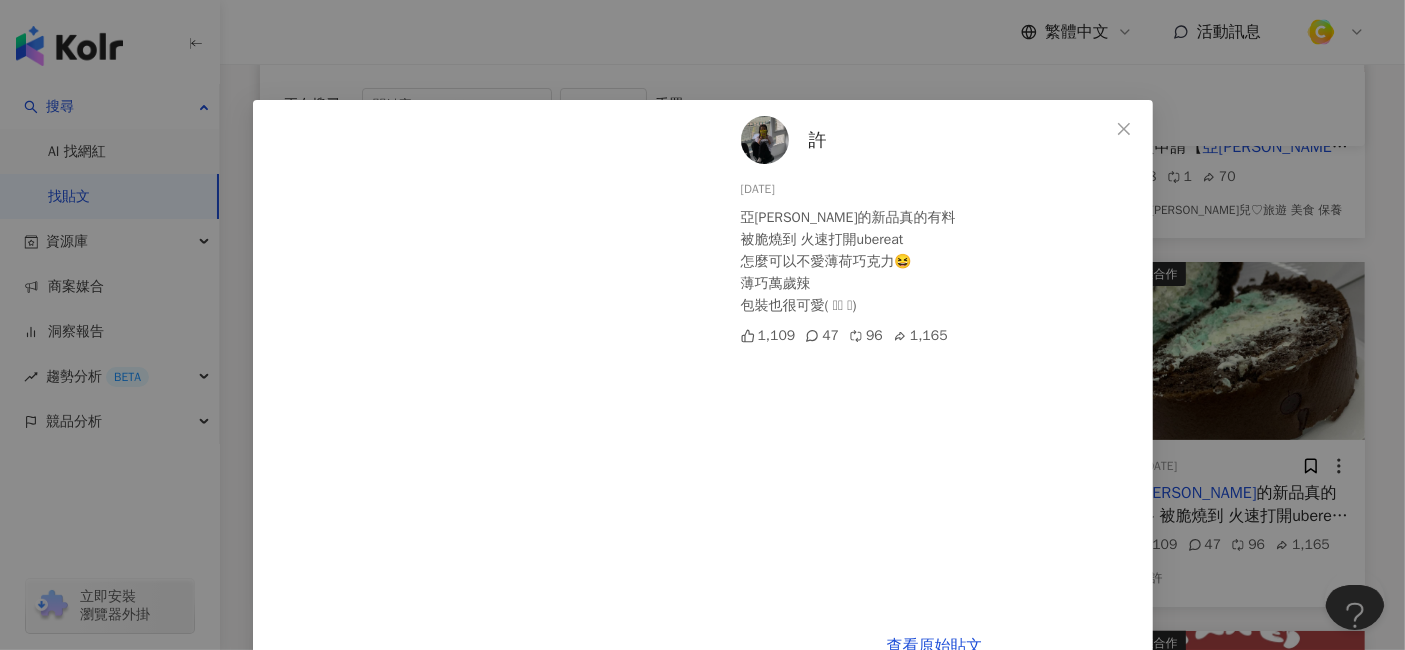 scroll, scrollTop: 48, scrollLeft: 0, axis: vertical 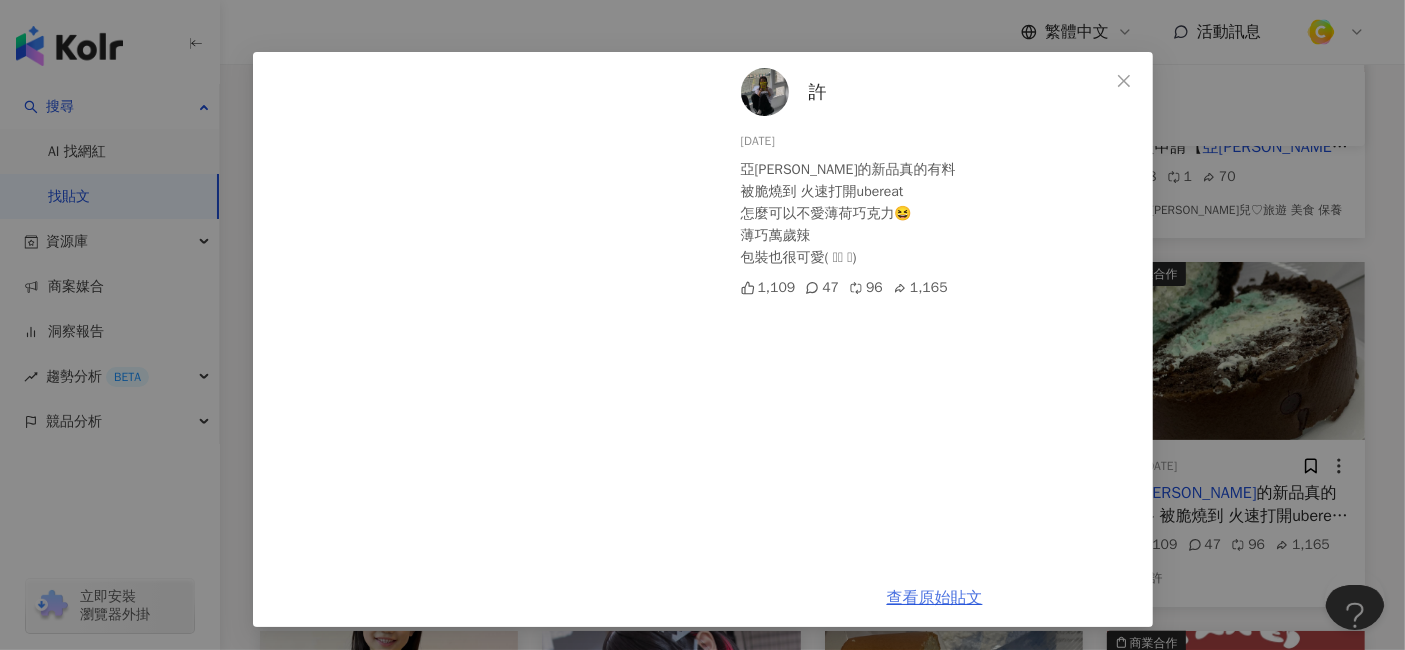click on "查看原始貼文" at bounding box center (935, 598) 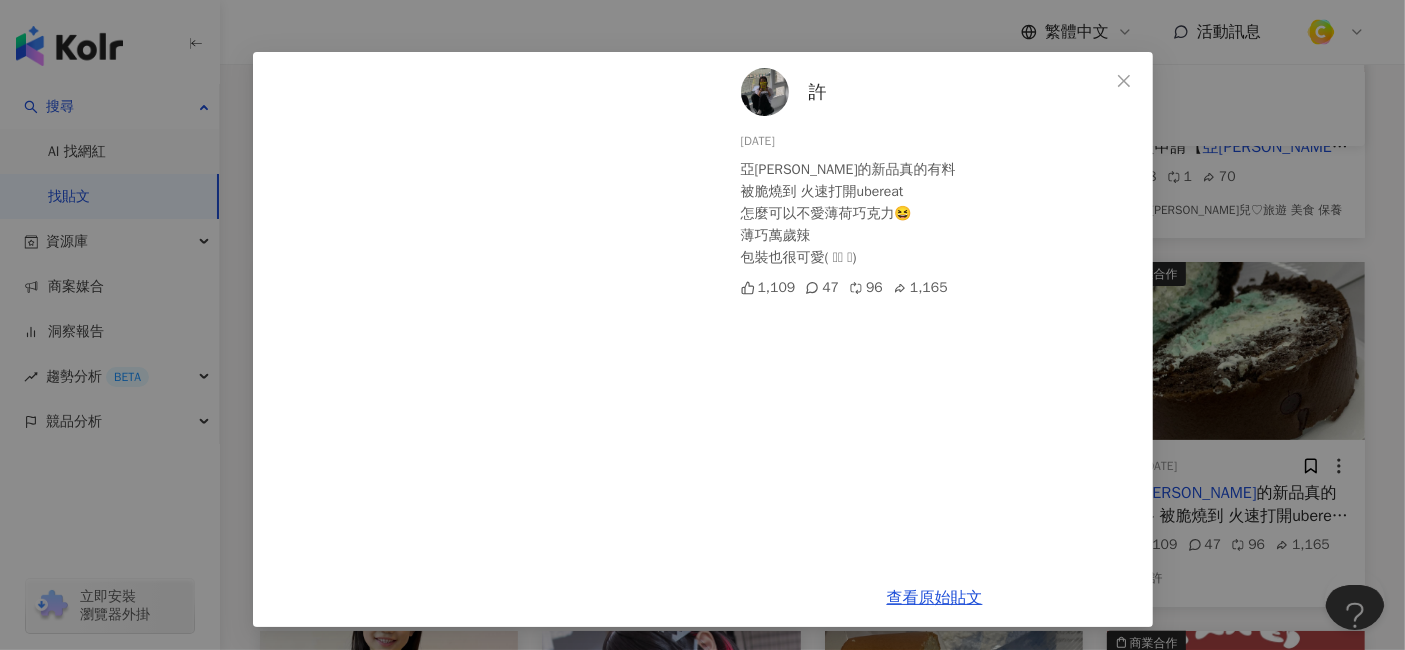 click on "許 2025/7/9 亞尼克的新品真的有料
被脆燒到 火速打開ubereat
怎麼可以不愛薄荷巧克力😆
薄巧萬歲辣
包裝也很可愛( ̀⌄ ́) 1,109 47 96 1,165 查看原始貼文" at bounding box center [702, 325] 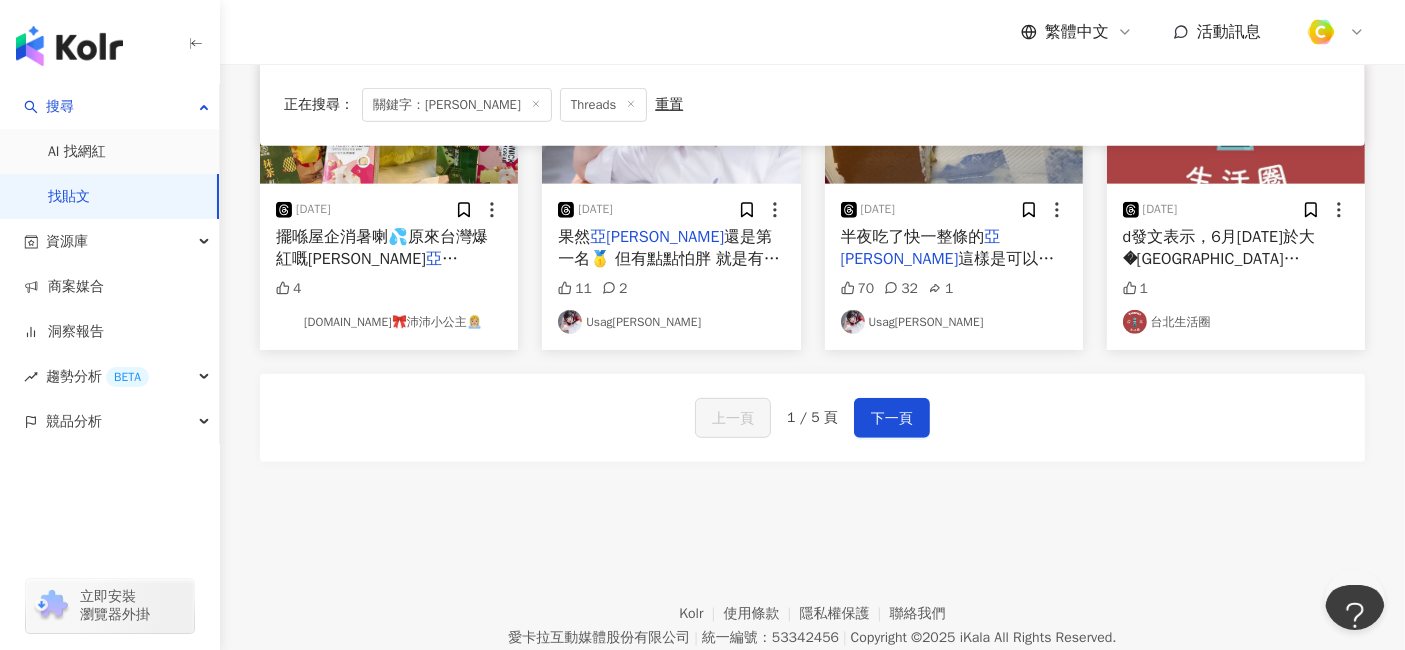 scroll, scrollTop: 1040, scrollLeft: 0, axis: vertical 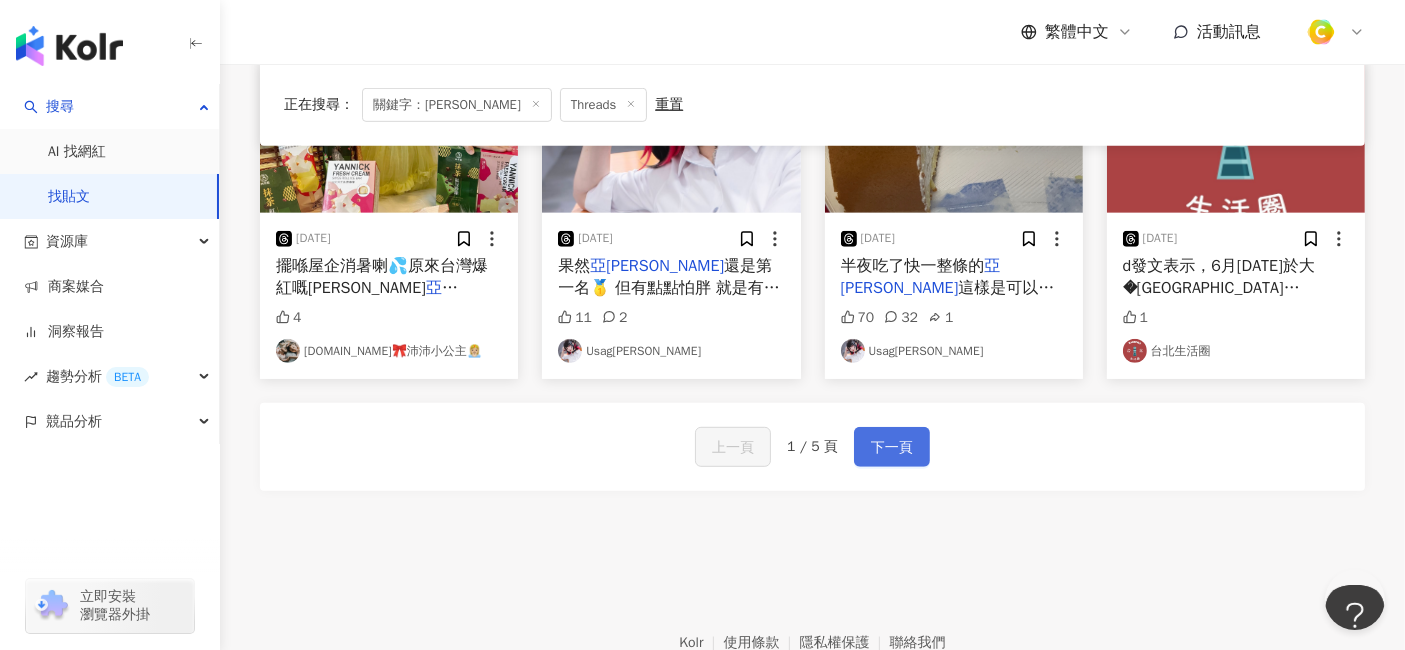 click on "下一頁" at bounding box center [892, 448] 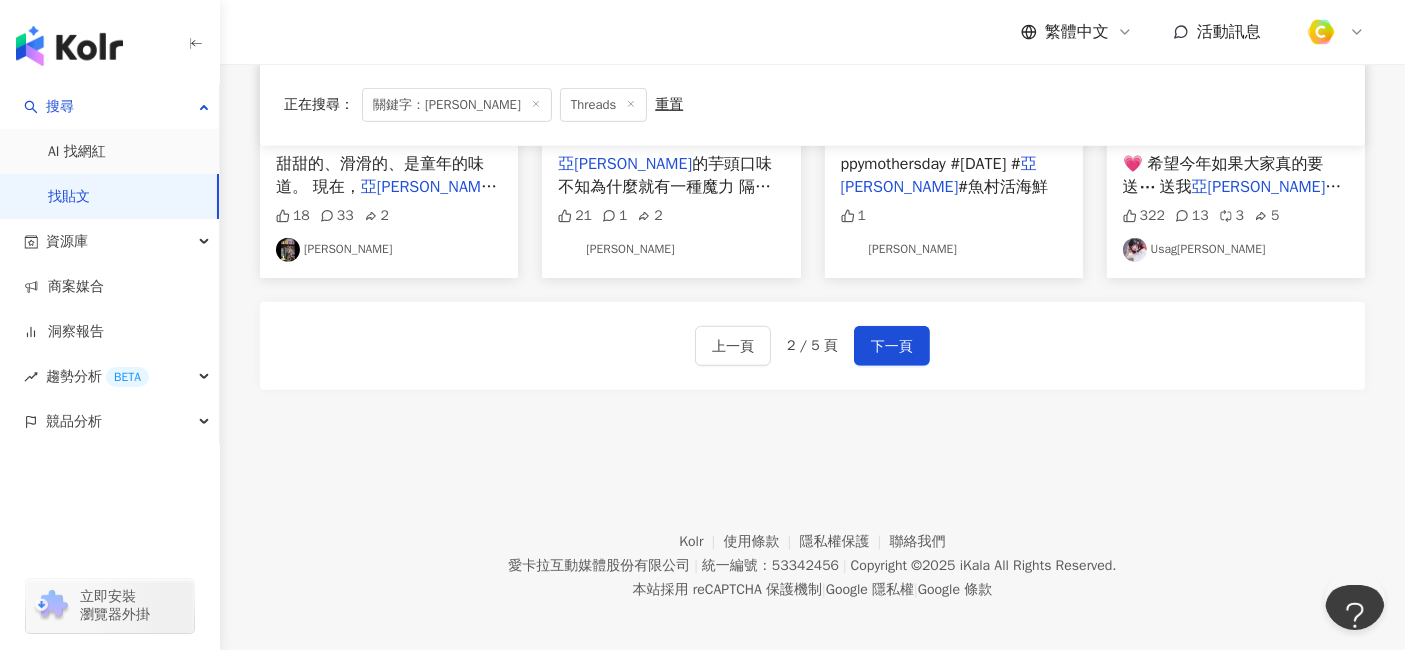 scroll, scrollTop: 1151, scrollLeft: 0, axis: vertical 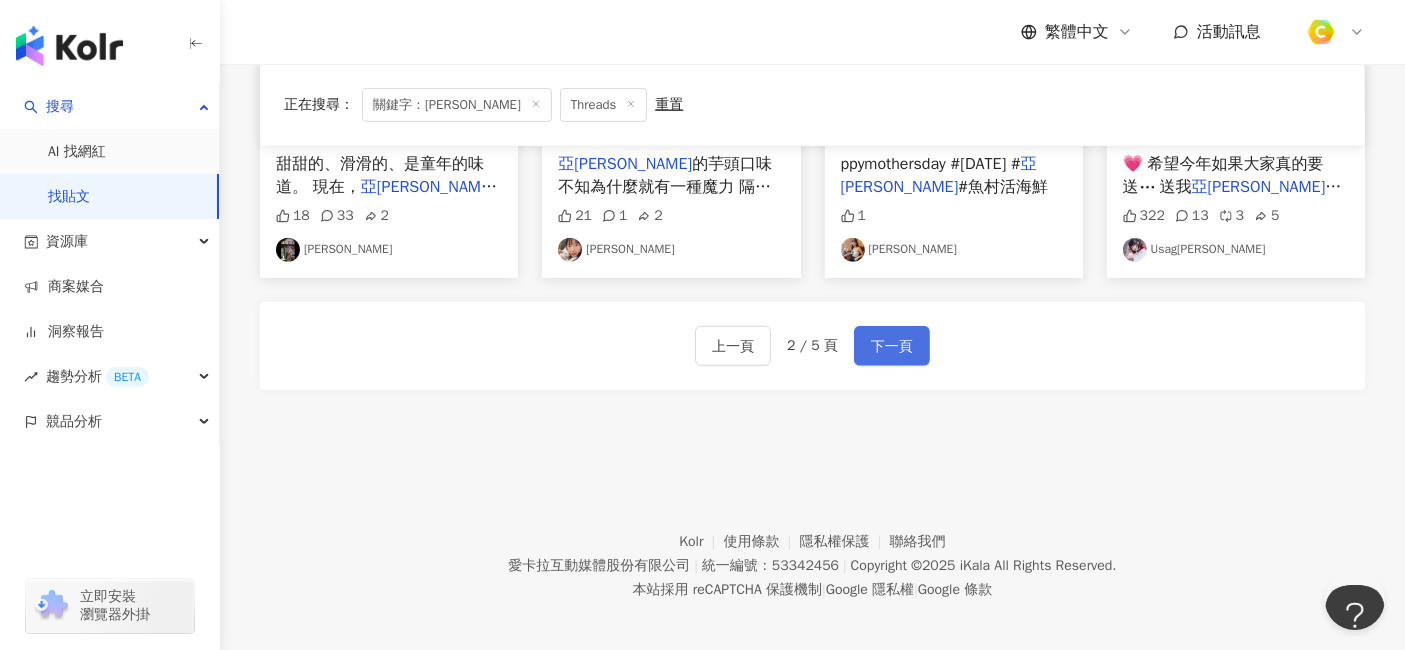 click on "下一頁" at bounding box center (892, 346) 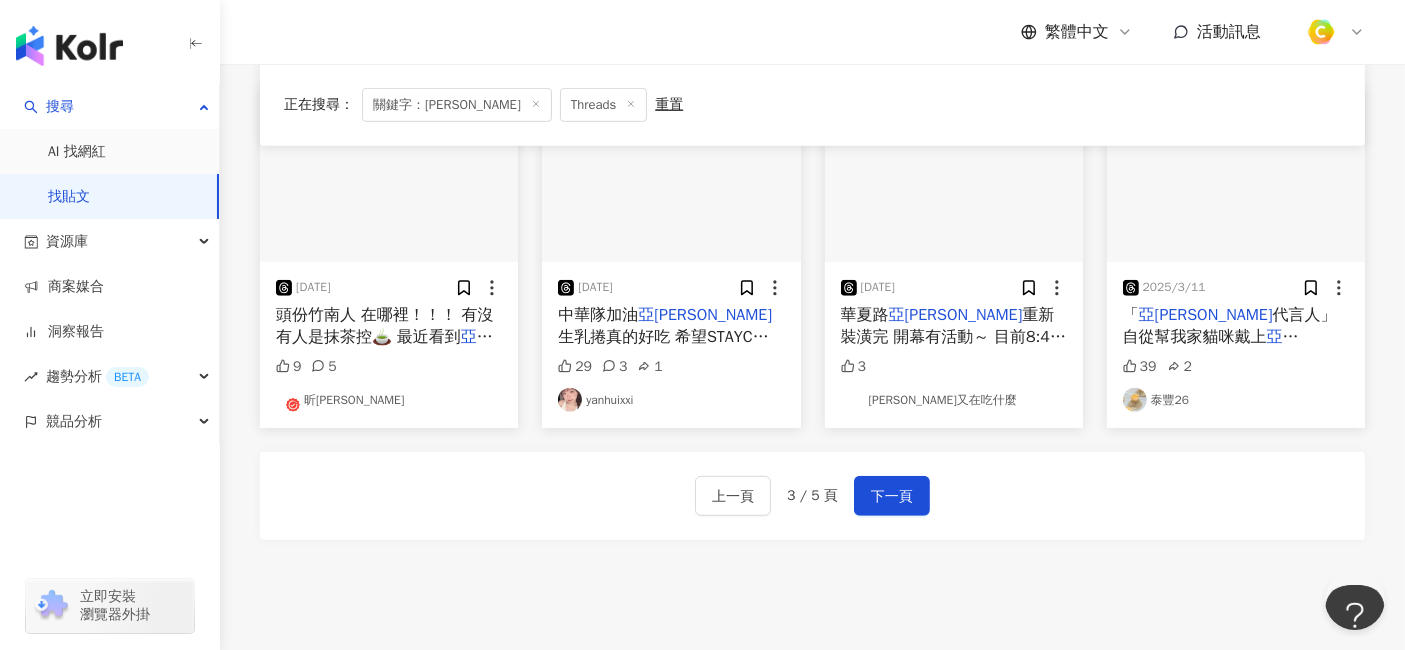 scroll, scrollTop: 1151, scrollLeft: 0, axis: vertical 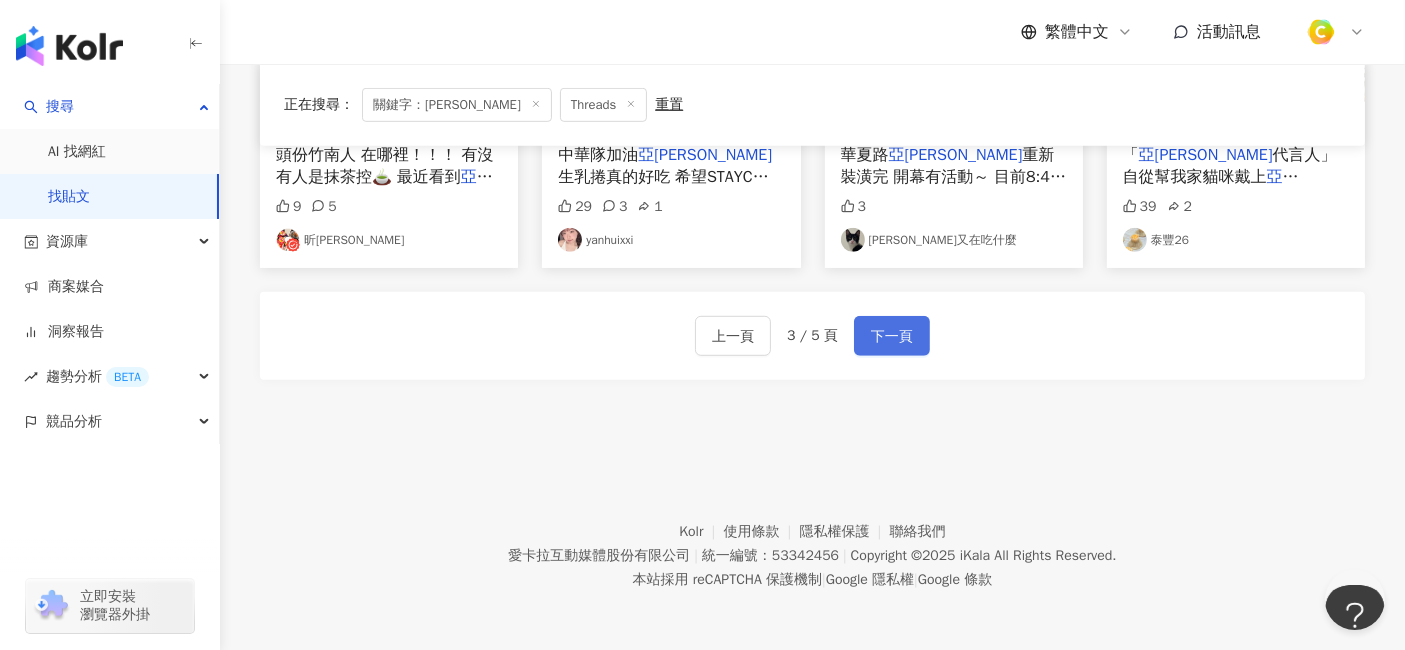 click on "下一頁" at bounding box center (892, 336) 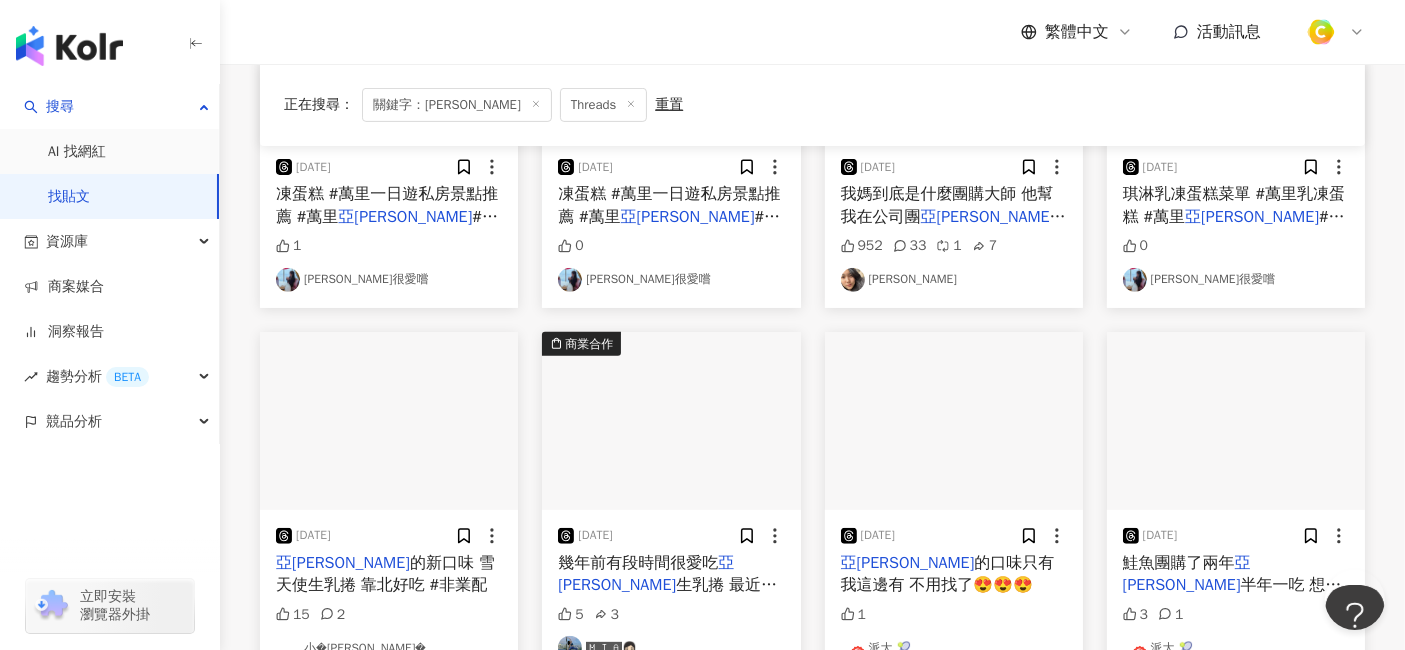 scroll, scrollTop: 707, scrollLeft: 0, axis: vertical 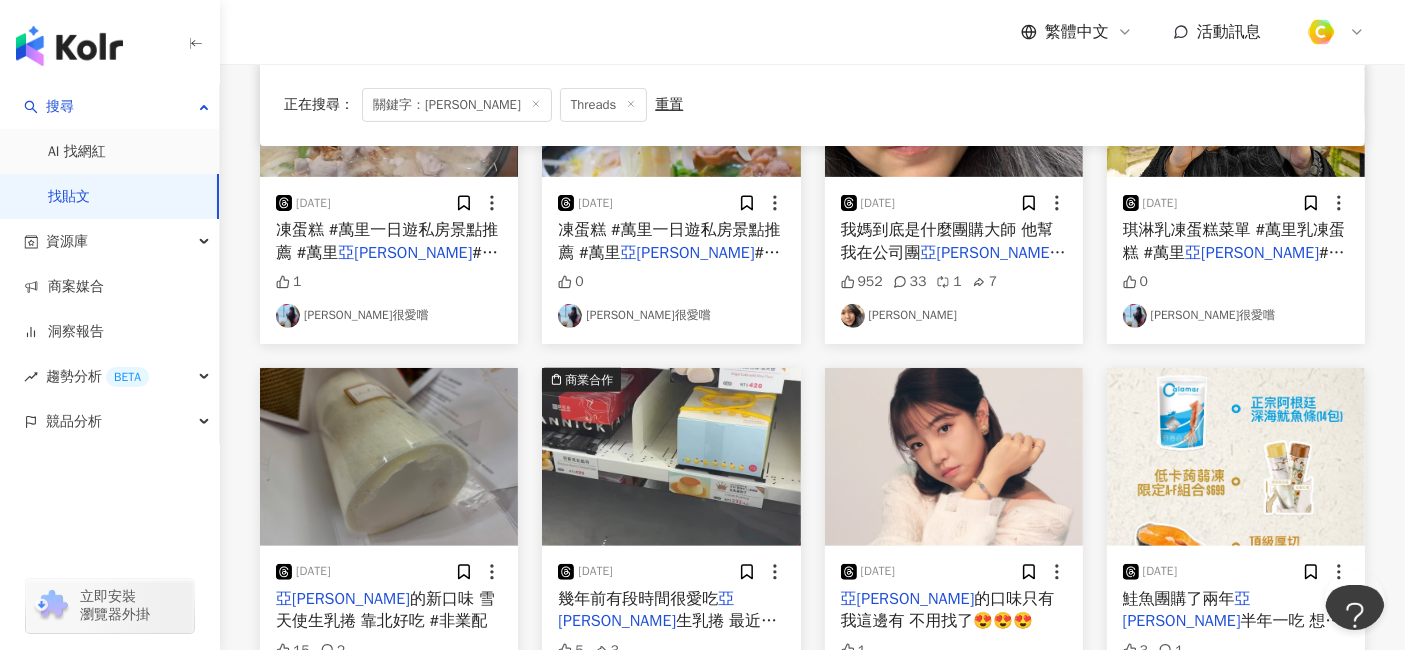 click on "我媽到底是什麼團購大師
他幫我在公司團" at bounding box center (947, 241) 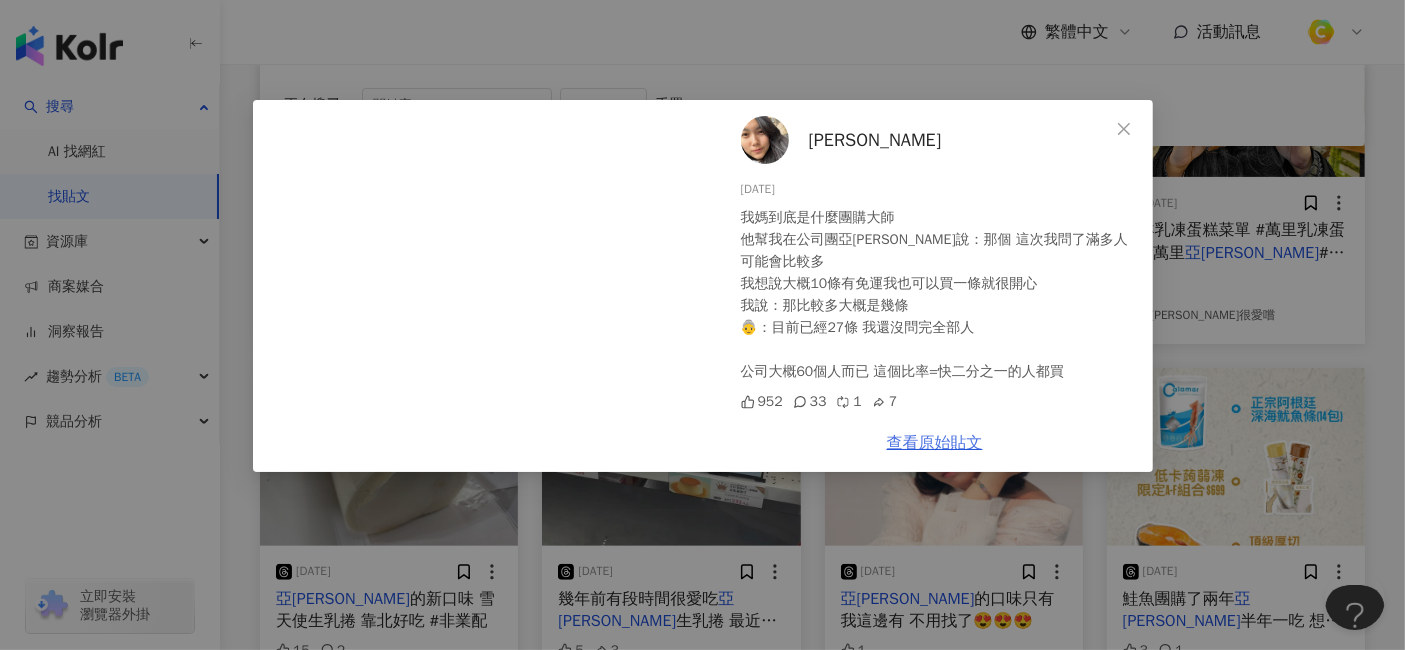 click on "查看原始貼文" at bounding box center [935, 443] 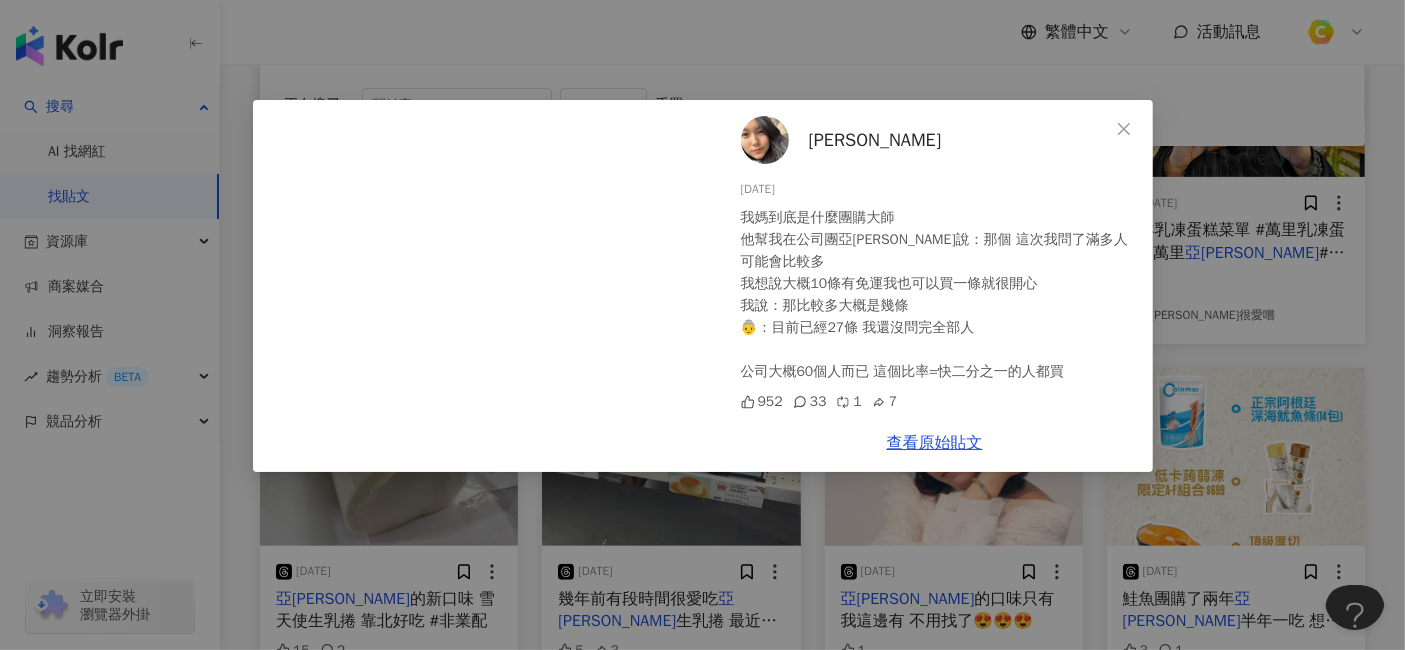drag, startPoint x: 742, startPoint y: 183, endPoint x: 821, endPoint y: 185, distance: 79.025314 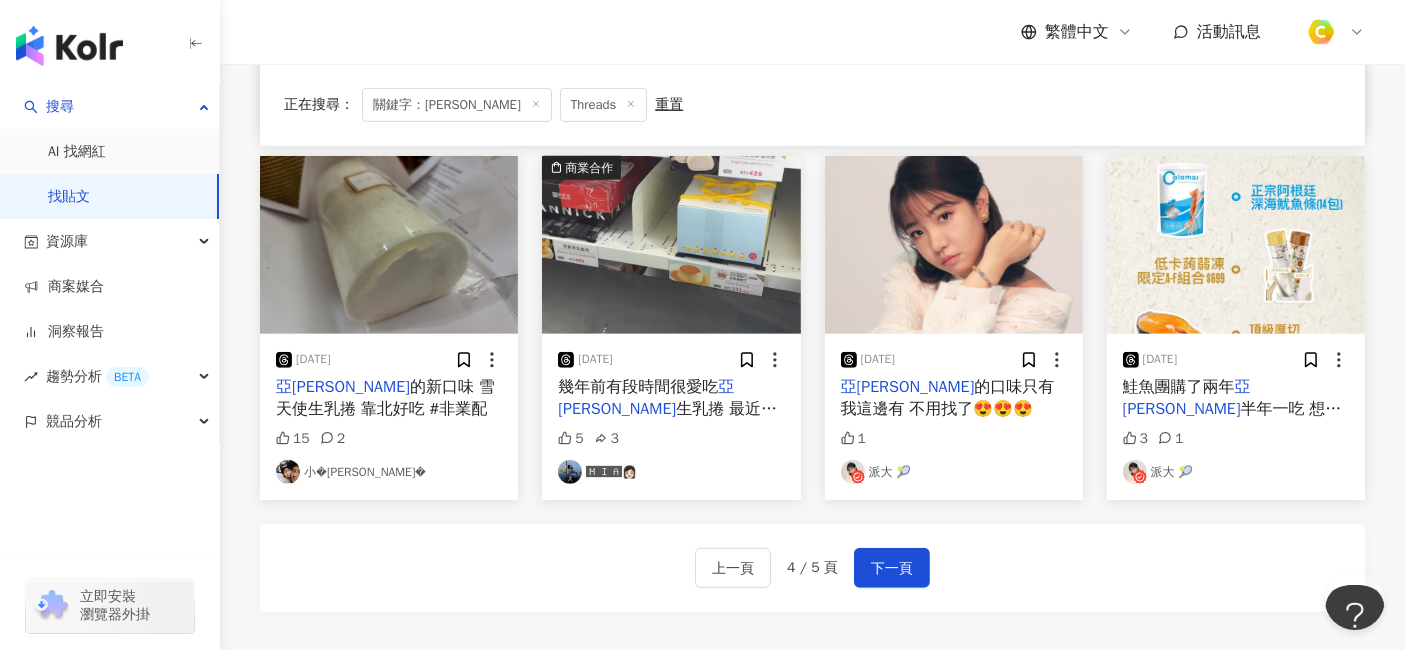 scroll, scrollTop: 1040, scrollLeft: 0, axis: vertical 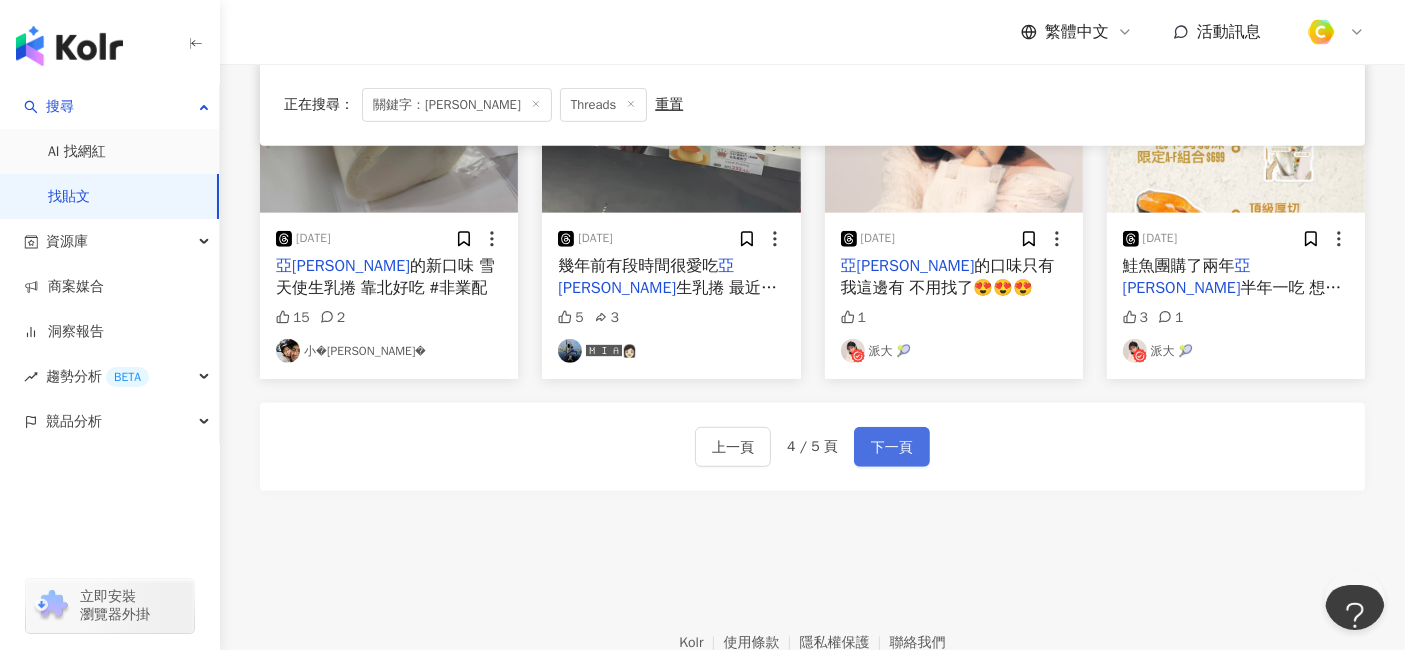 click on "下一頁" at bounding box center (892, 448) 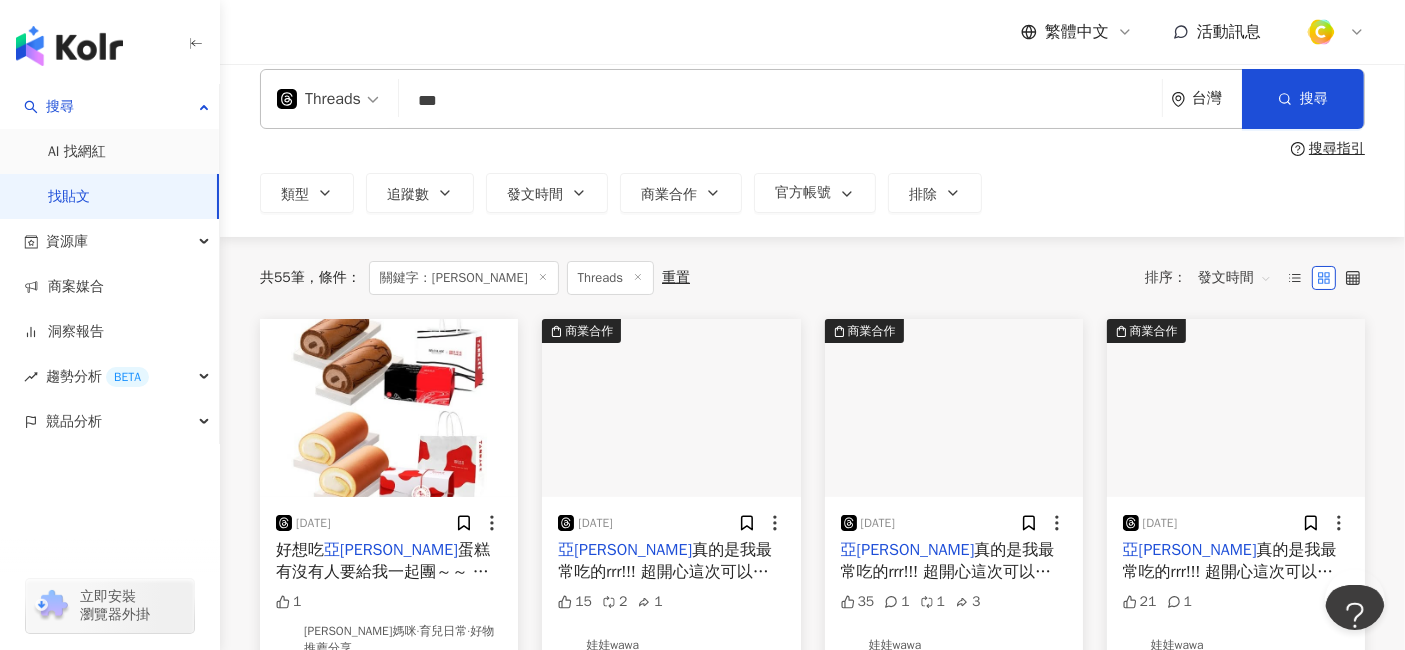 scroll, scrollTop: 5, scrollLeft: 0, axis: vertical 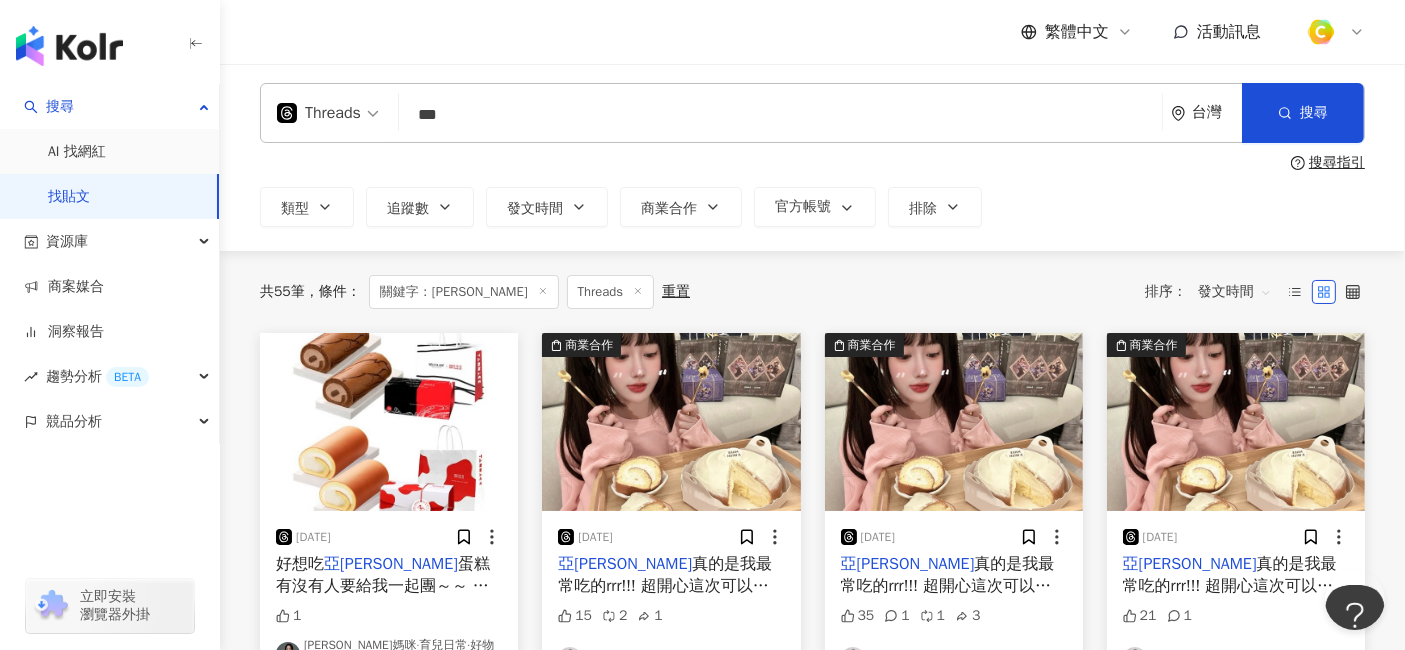 click on "Threads" at bounding box center [319, 113] 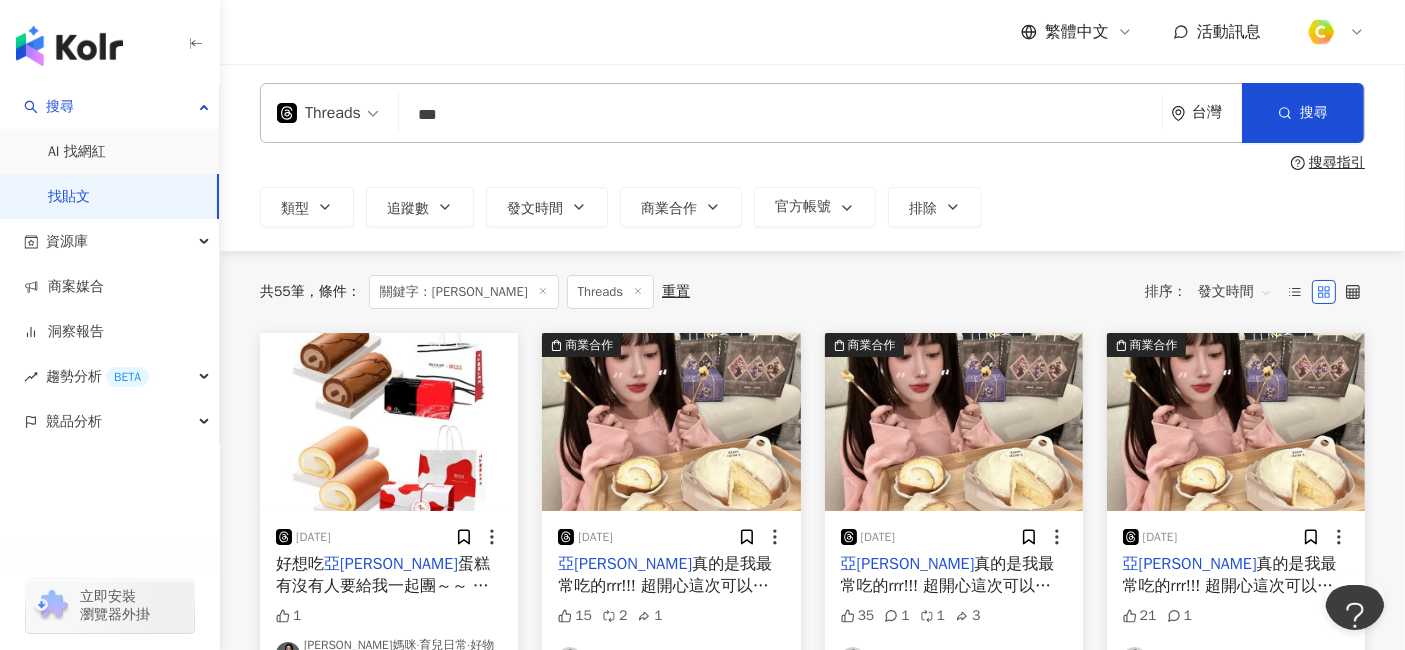 click on "繁體中文 活動訊息" at bounding box center [812, 32] 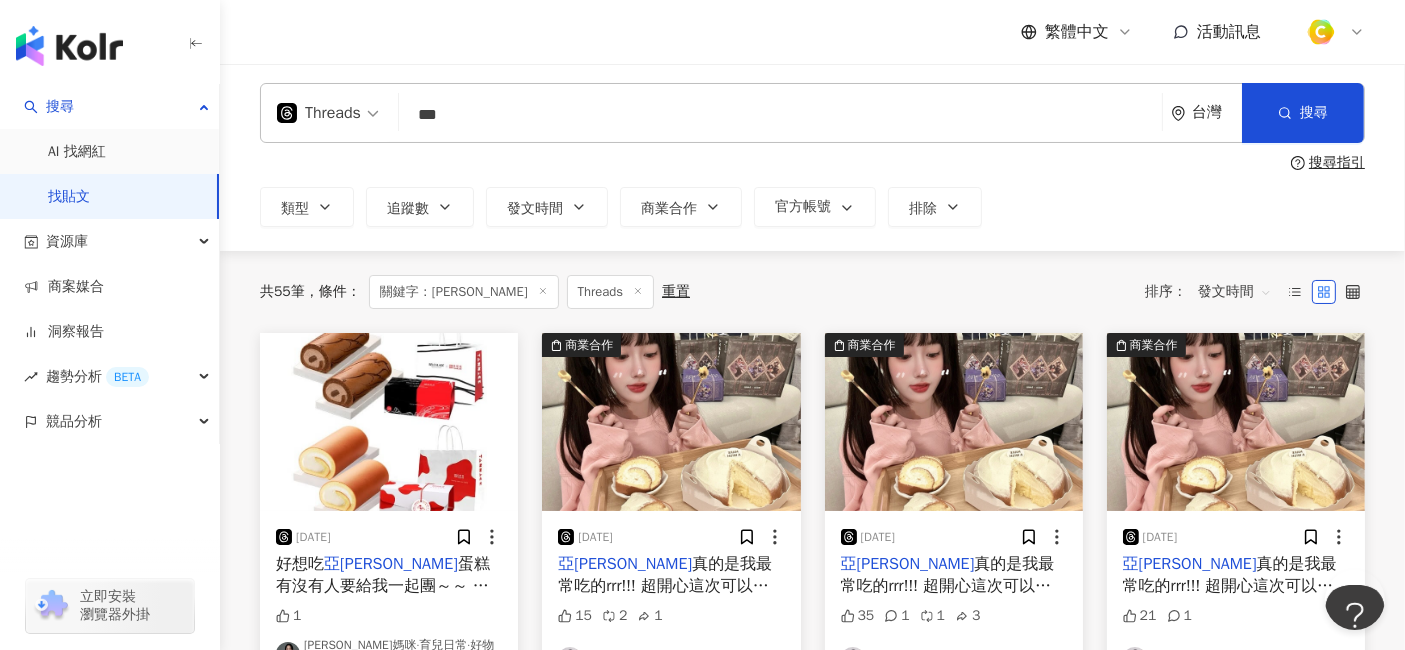type on "***" 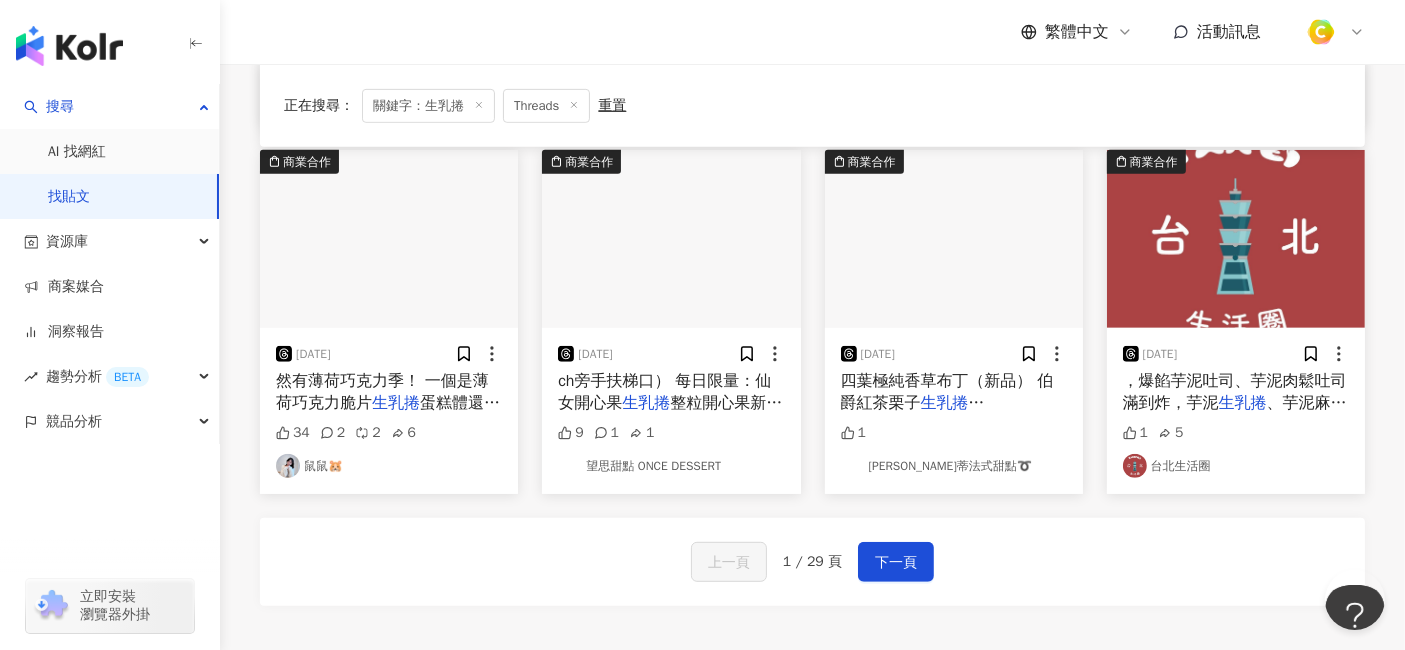 scroll, scrollTop: 1111, scrollLeft: 0, axis: vertical 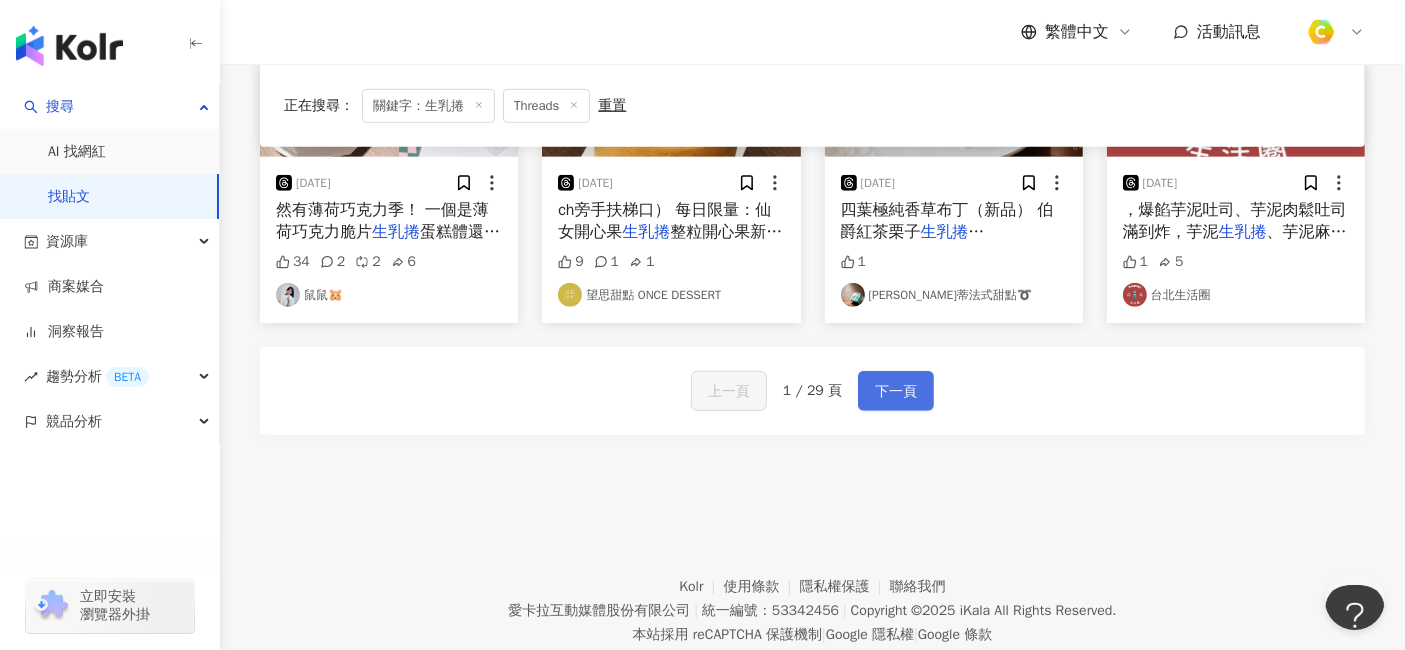 click on "下一頁" at bounding box center (896, 392) 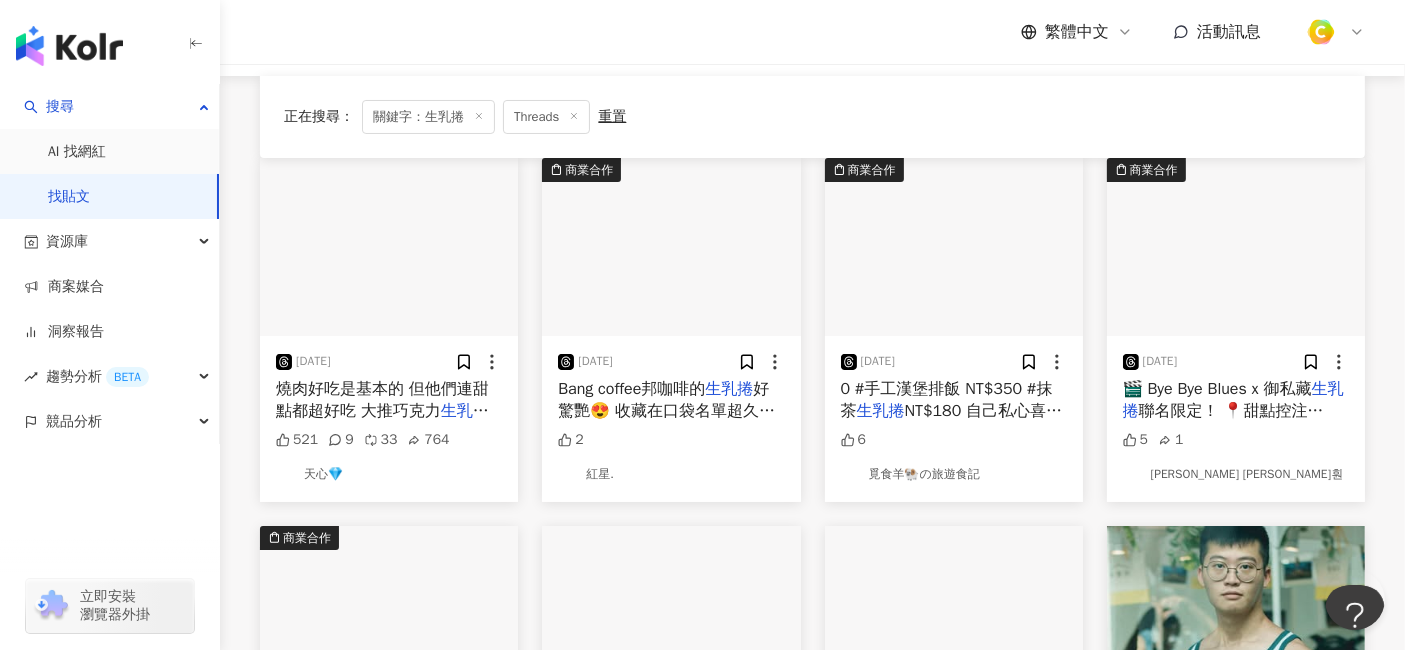 scroll, scrollTop: 222, scrollLeft: 0, axis: vertical 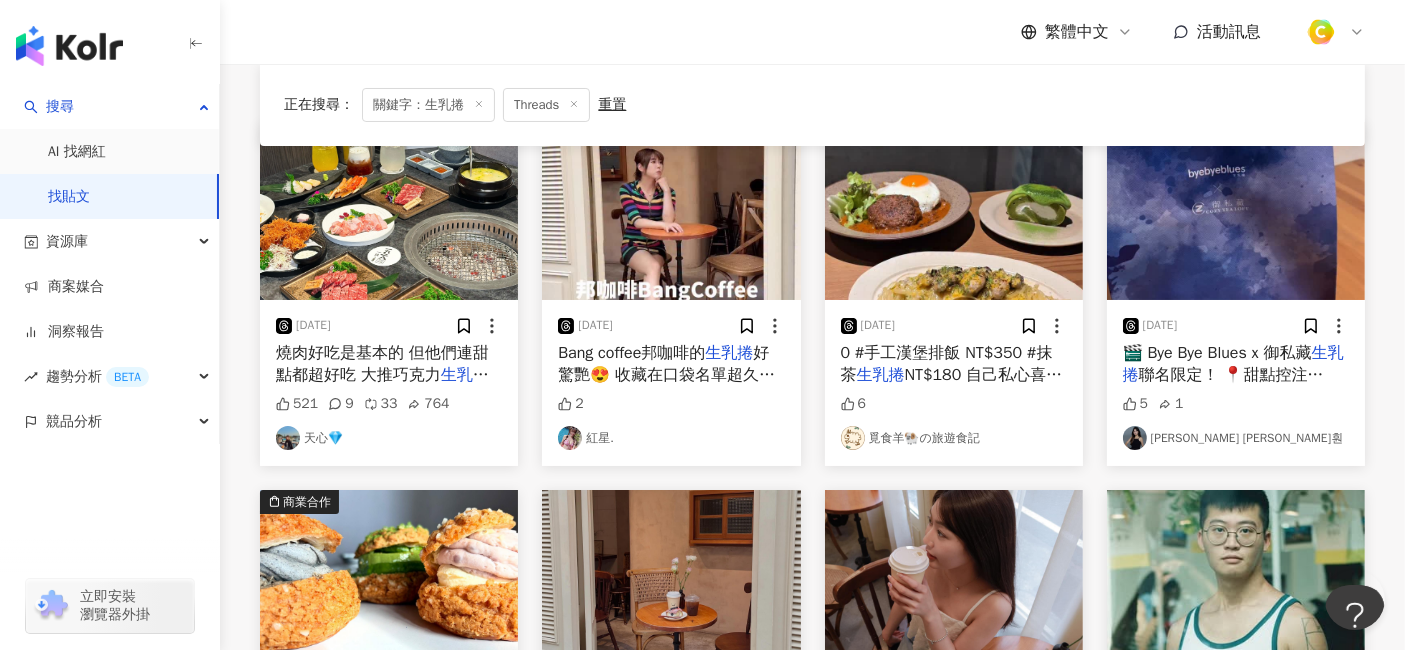 click on "燒肉好吃是基本的
但他們連甜點都超好吃
大推巧克力" at bounding box center (382, 364) 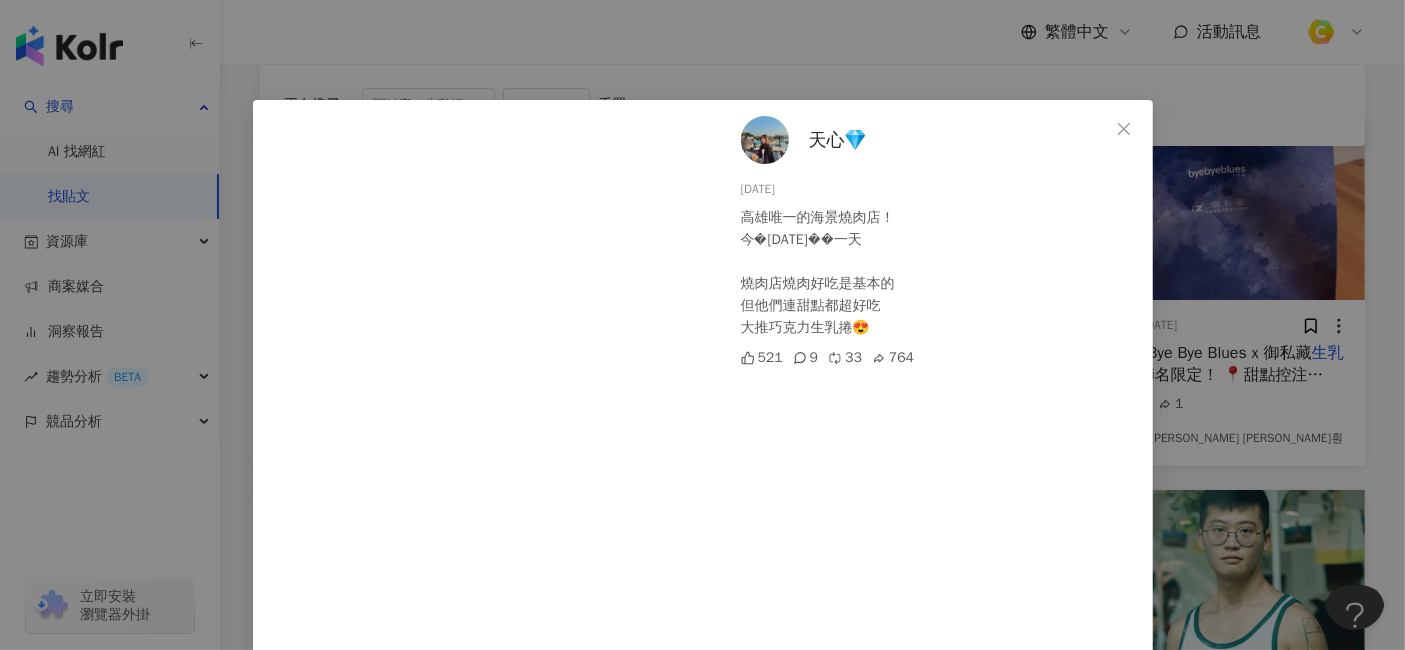 click on "天心💎 2025/7/11 高雄唯一的海景燒肉店！
今天試營運第一天
燒肉店燒肉好吃是基本的
但他們連甜點都超好吃
大推巧克力生乳捲😍 521 9 33 764 查看原始貼文" at bounding box center [702, 325] 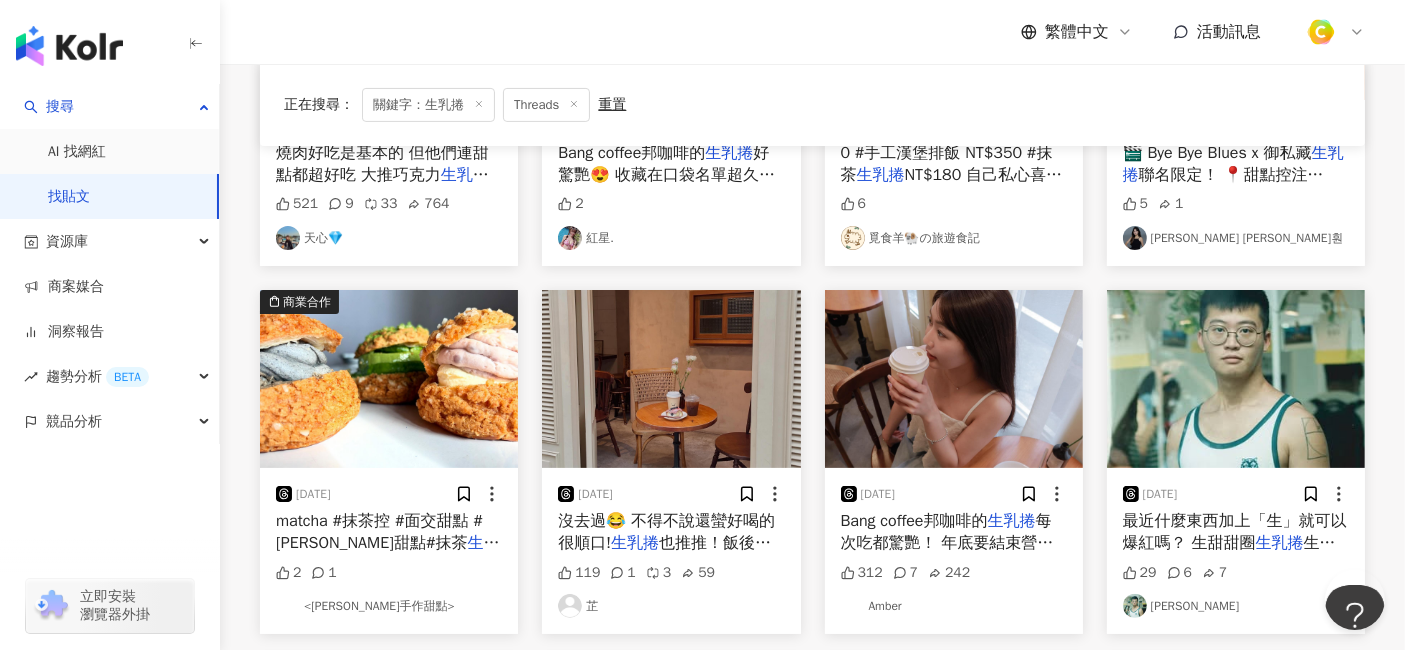 scroll, scrollTop: 555, scrollLeft: 0, axis: vertical 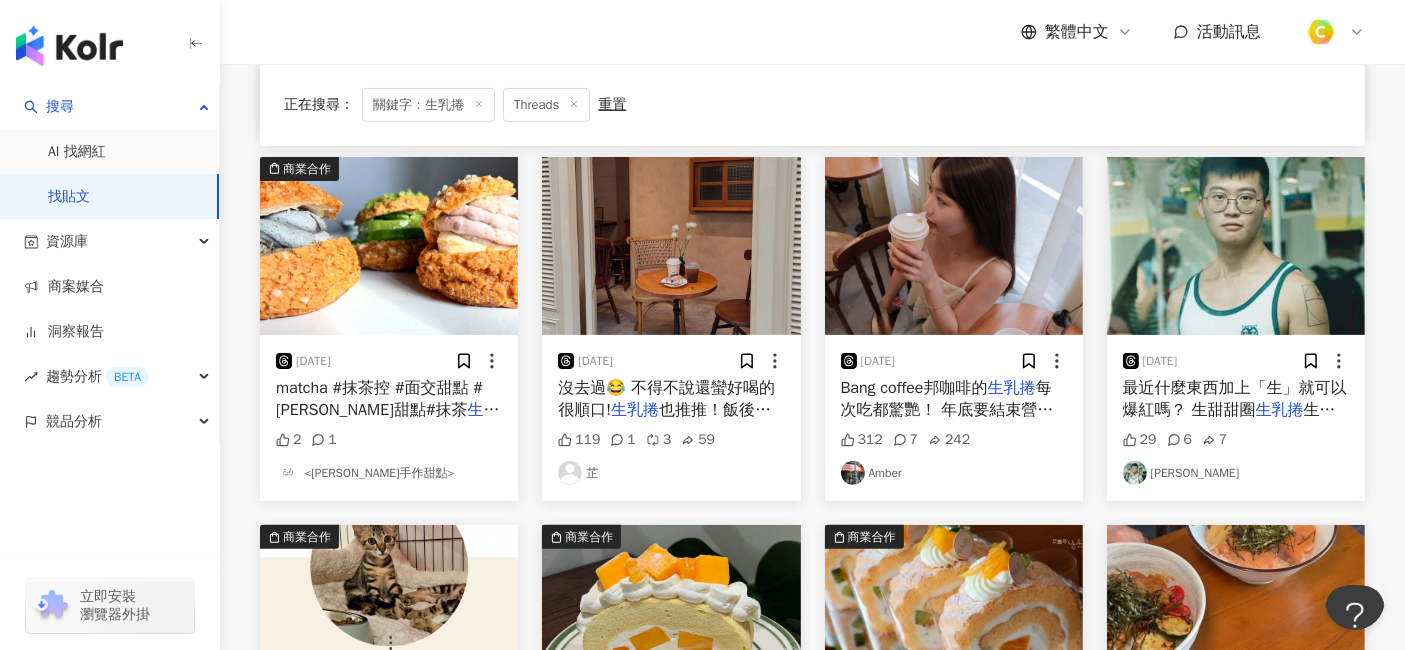 click on "沒去過😂
不得不說還蠻好喝的很順口!" at bounding box center [666, 399] 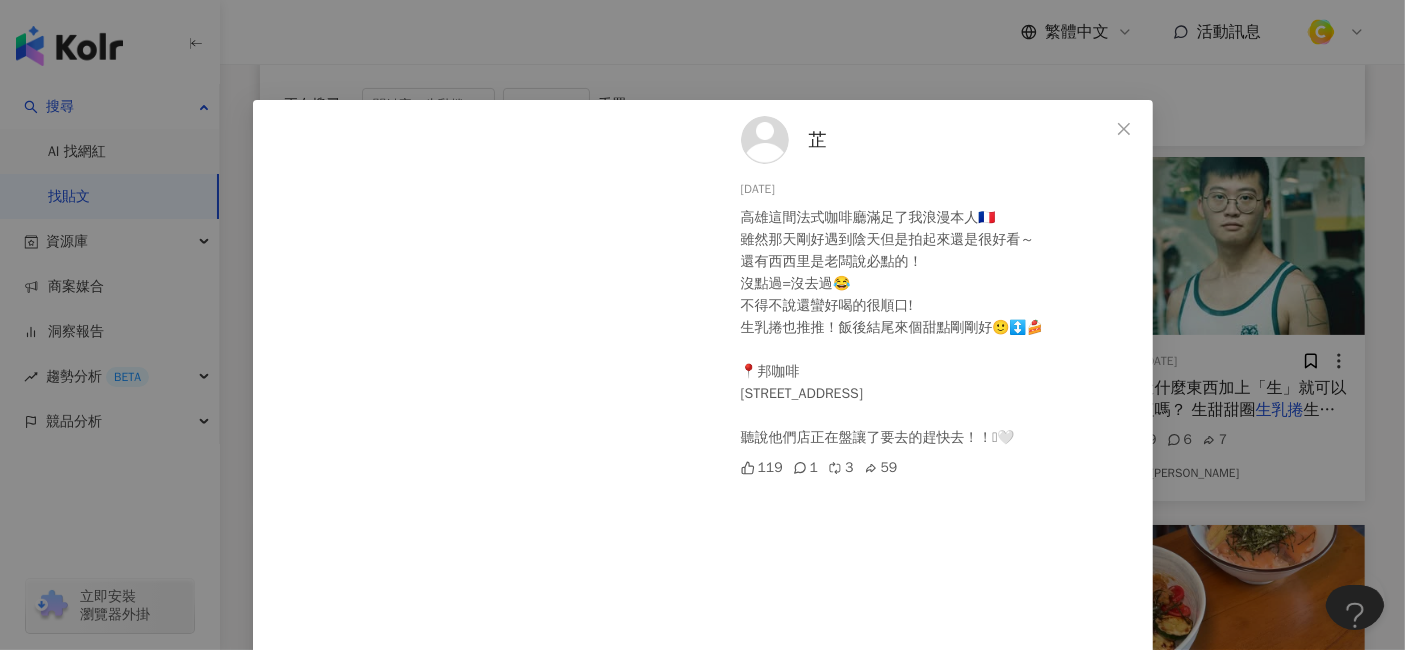 click on "芷 2025/7/6 高雄這間法式咖啡廳滿足了我浪漫本人🇫🇷
雖然那天剛好遇到陰天但是拍起來還是很好看～
還有西西里是老闆說必點的！
沒點過=沒去過😂
不得不說還蠻好喝的很順口!
生乳捲也推推！飯後結尾來個甜點剛剛好🙂‍↕️🍰
📍邦咖啡
高雄市鼓山區逢甲路207號
聽說他們店正在盤讓了要去的趕快去！！🥹🤍 119 1 3 59 查看原始貼文" at bounding box center (702, 325) 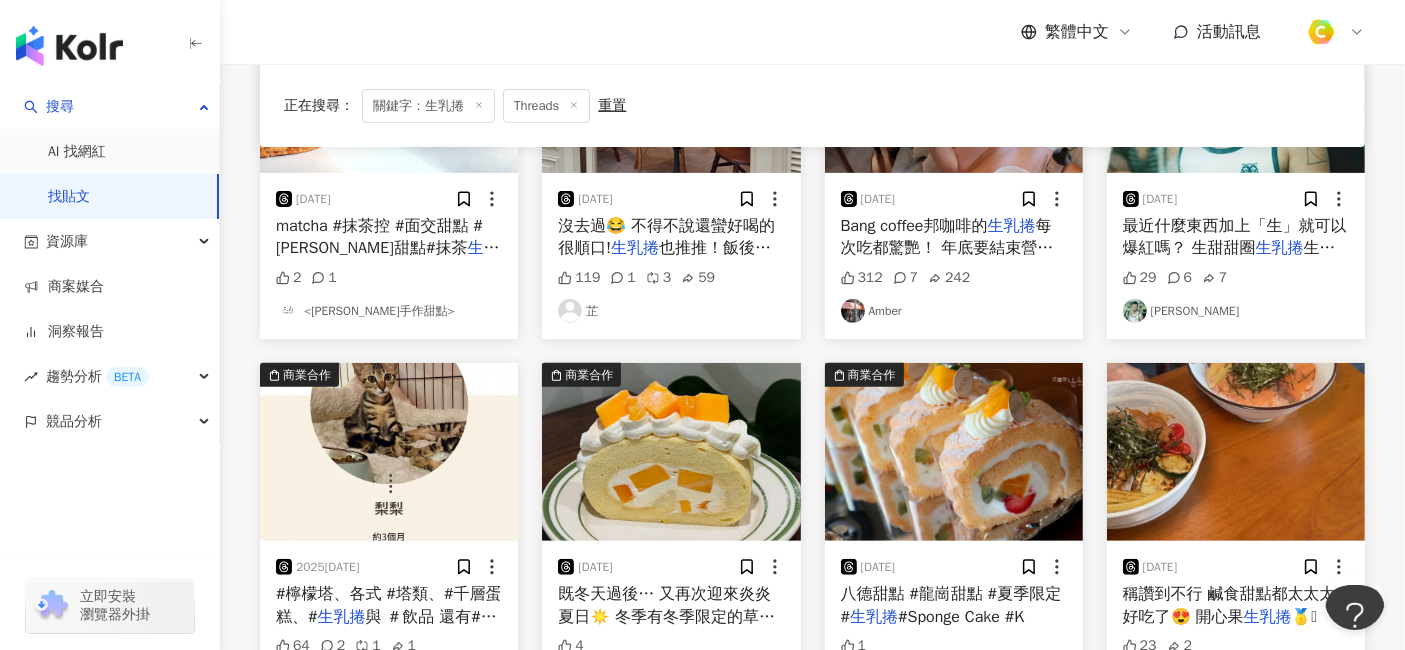 scroll, scrollTop: 888, scrollLeft: 0, axis: vertical 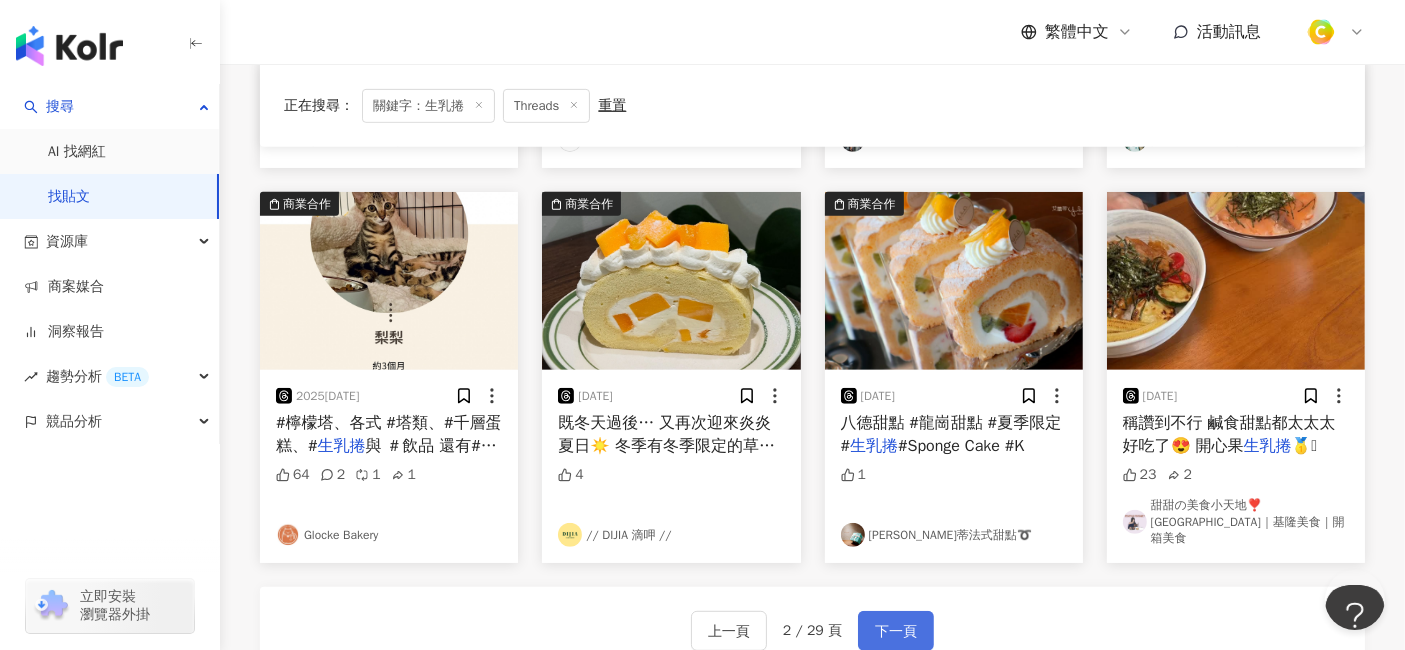 click on "下一頁" at bounding box center (896, 632) 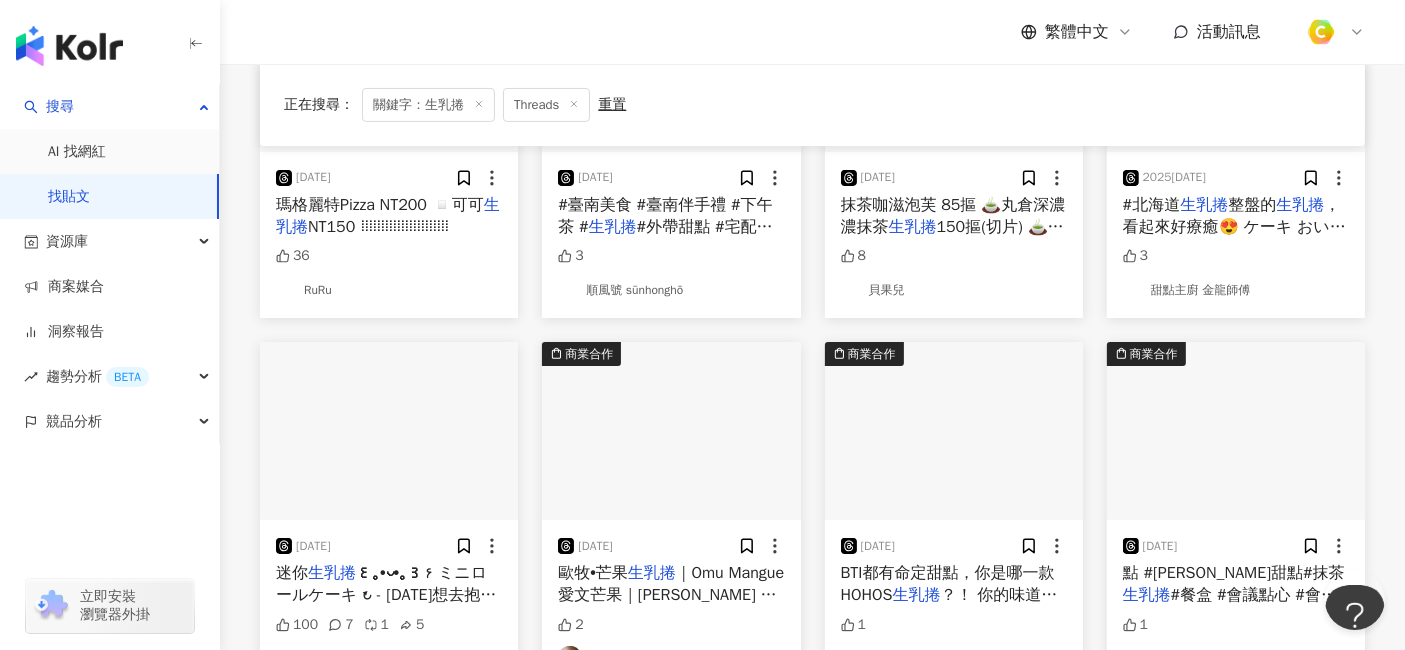 scroll, scrollTop: 555, scrollLeft: 0, axis: vertical 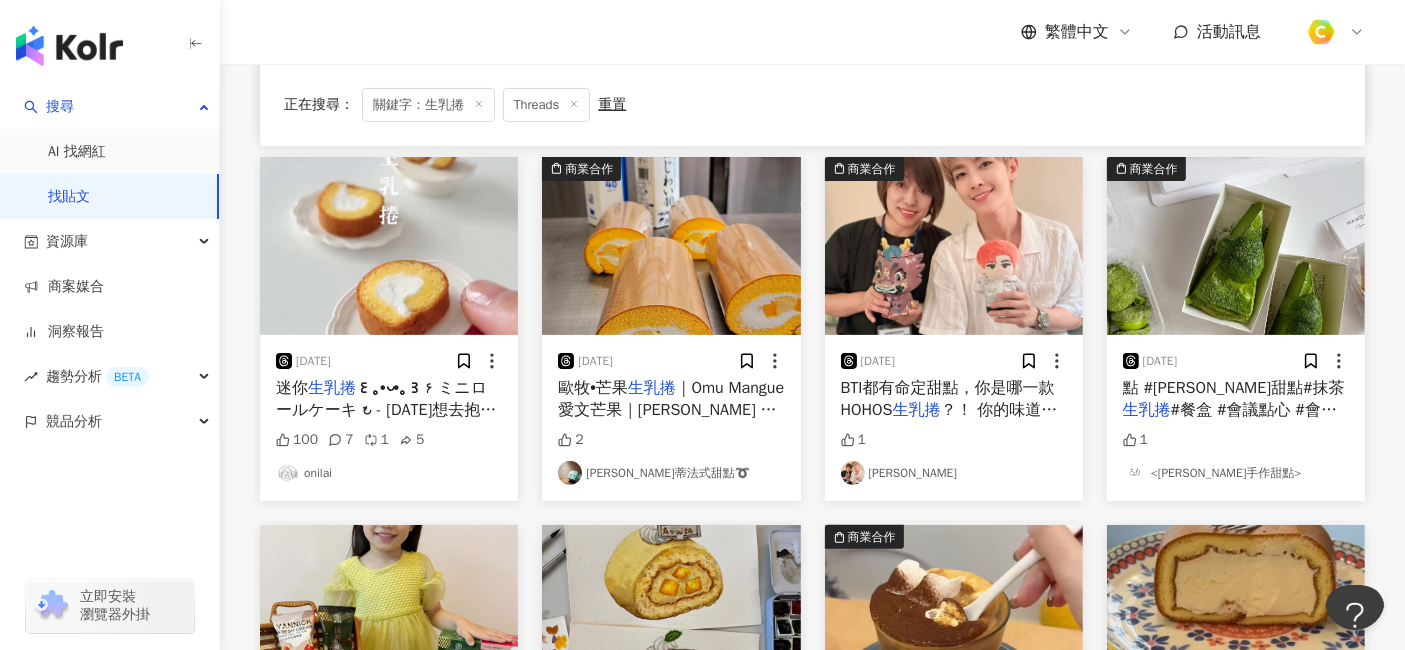 click on "꒰｡•◡•｡꒱۶
ミニロールケーキ ↻
-
明天想去抱石所以今天提早營業（？）
↻↻↻
買了 @miniii_miniature 的盤子
真的是可愛發芬( ´͈ ᵕ `͈ )◞♡⃛" at bounding box center (388, 433) 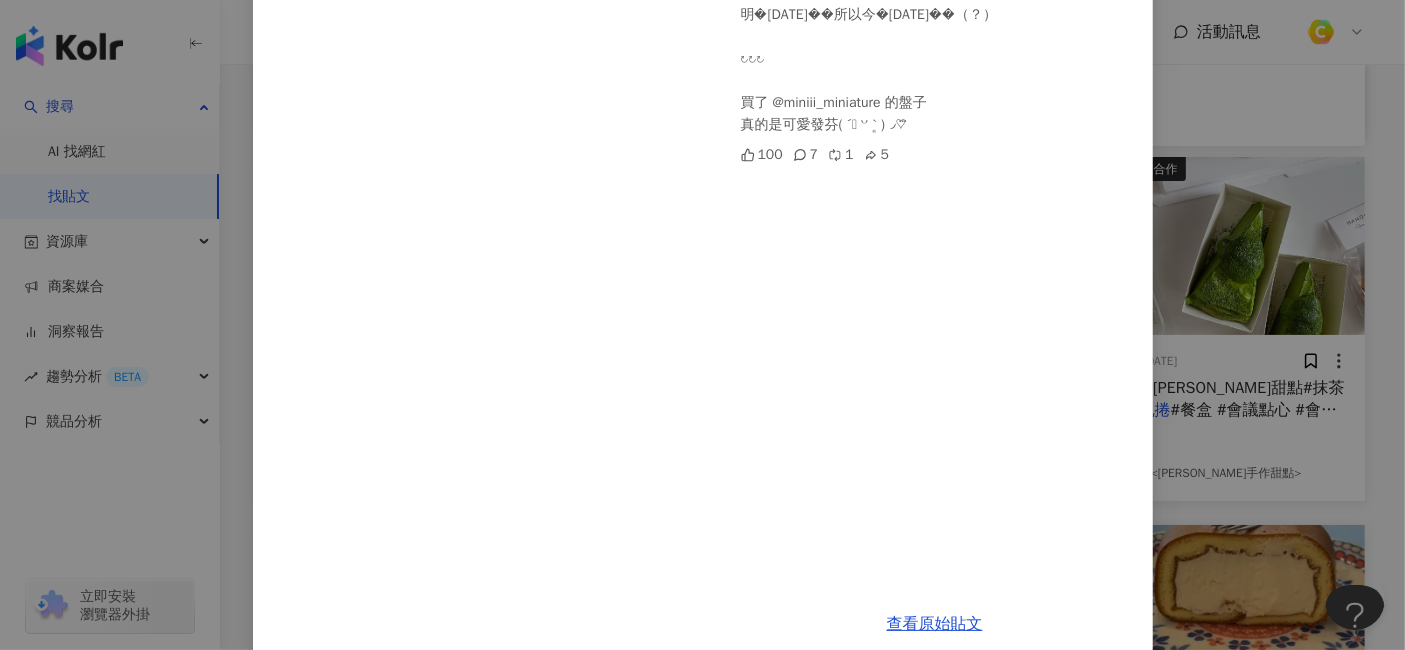 scroll, scrollTop: 295, scrollLeft: 0, axis: vertical 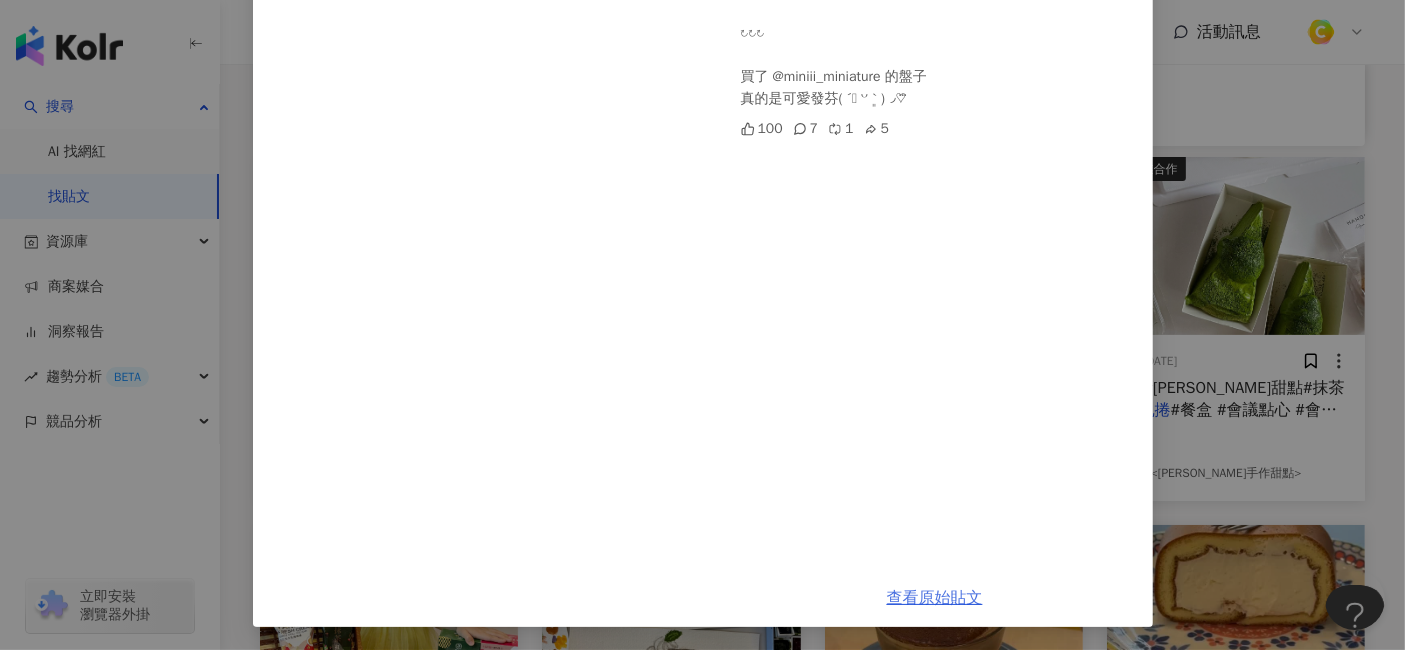 click on "查看原始貼文" at bounding box center (935, 598) 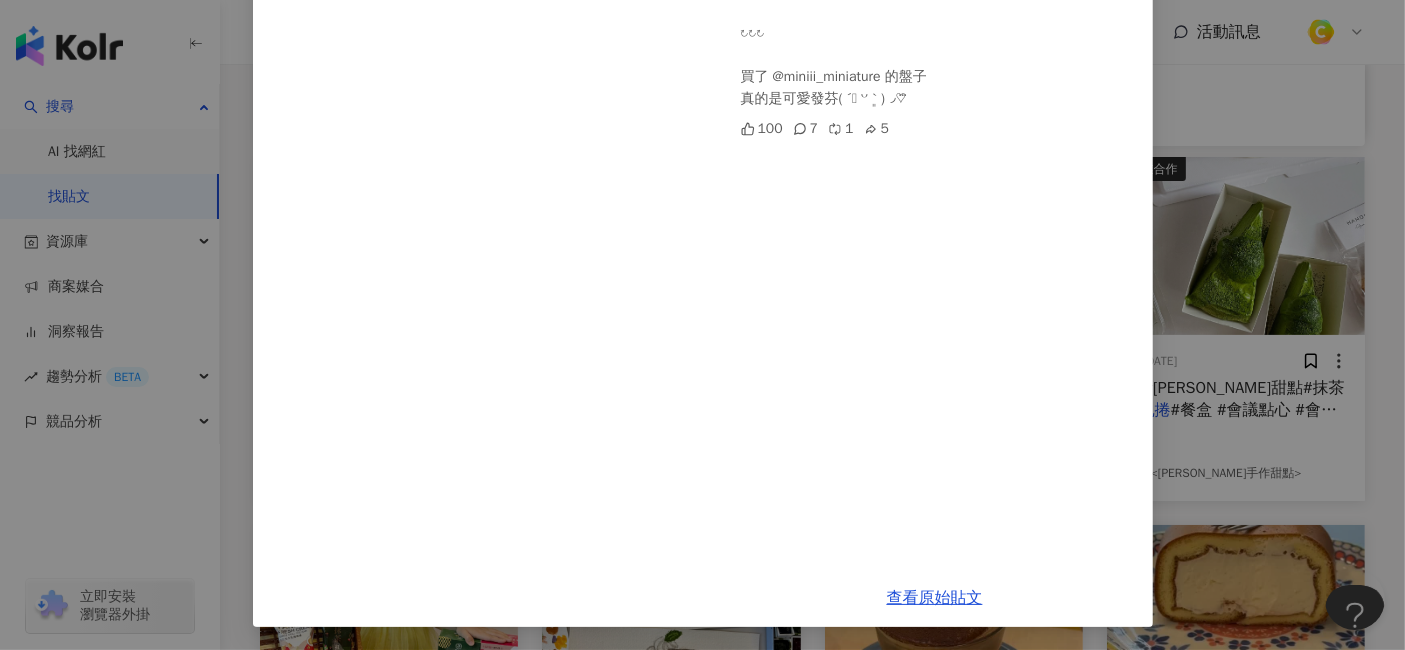 scroll, scrollTop: 0, scrollLeft: 0, axis: both 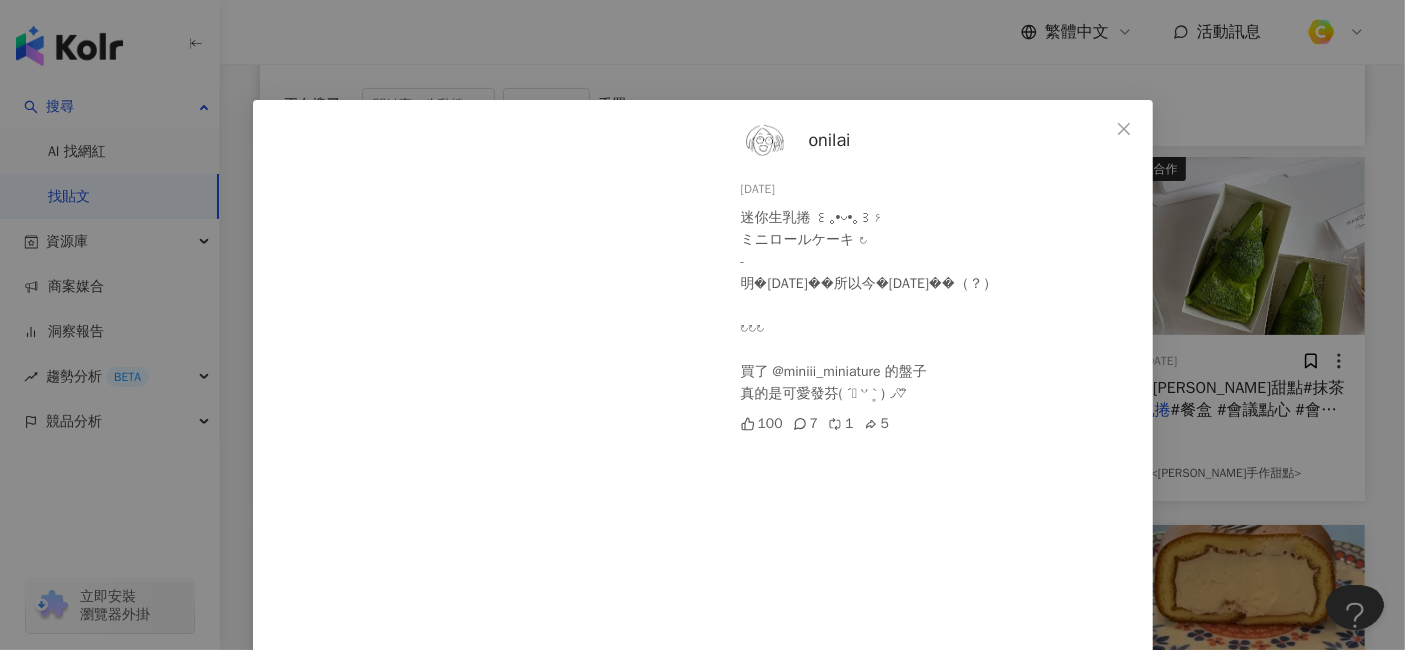 drag, startPoint x: 1226, startPoint y: 101, endPoint x: 1062, endPoint y: 148, distance: 170.60188 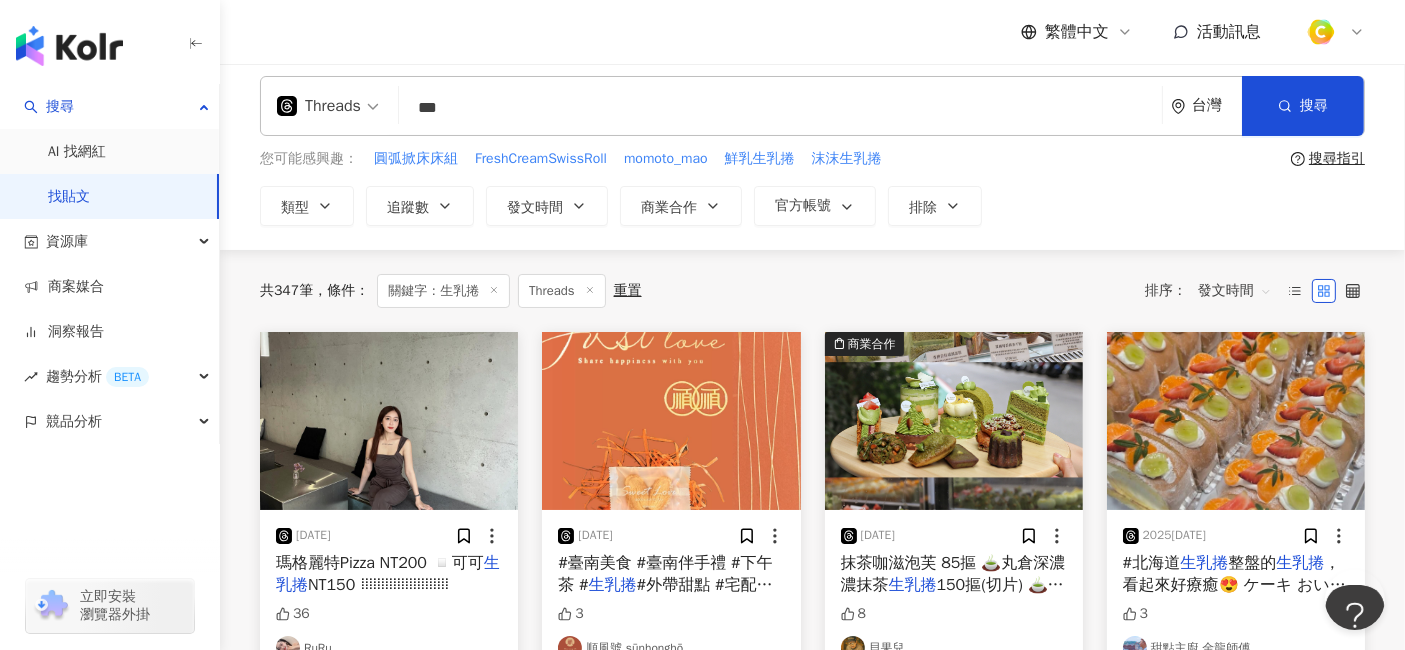scroll, scrollTop: 0, scrollLeft: 0, axis: both 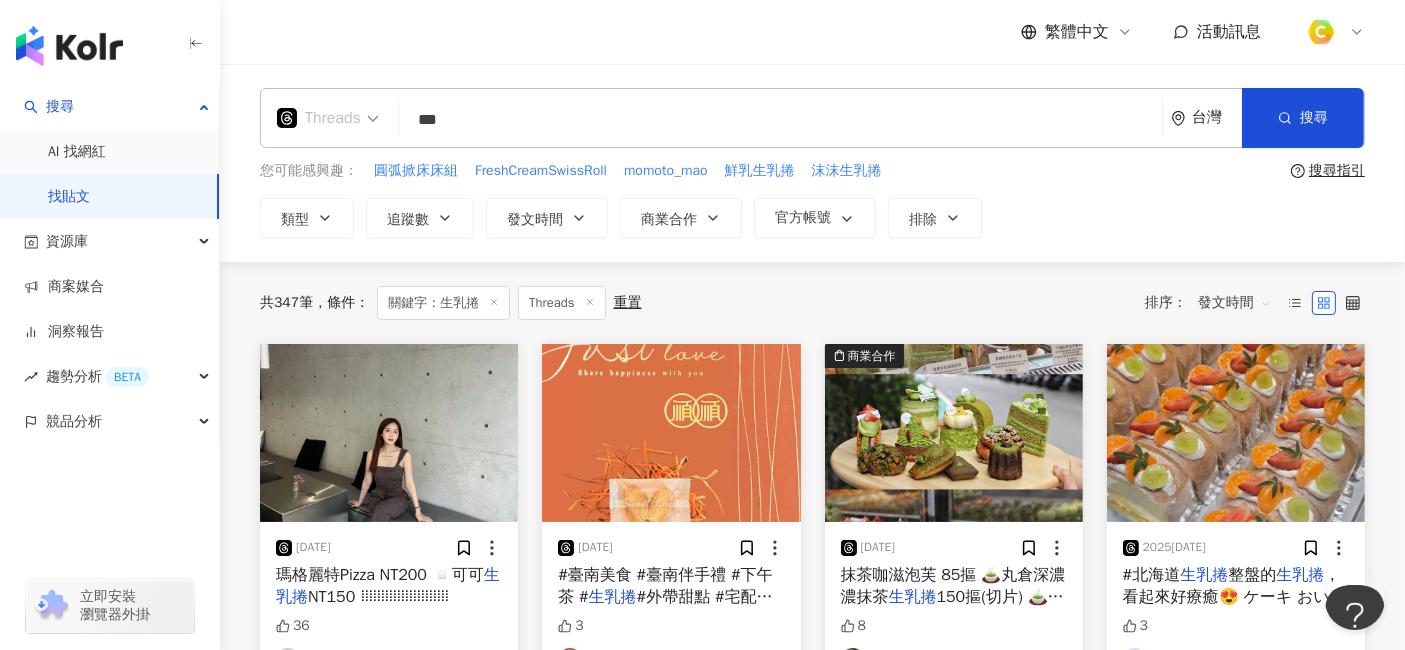 click on "Threads" at bounding box center [319, 118] 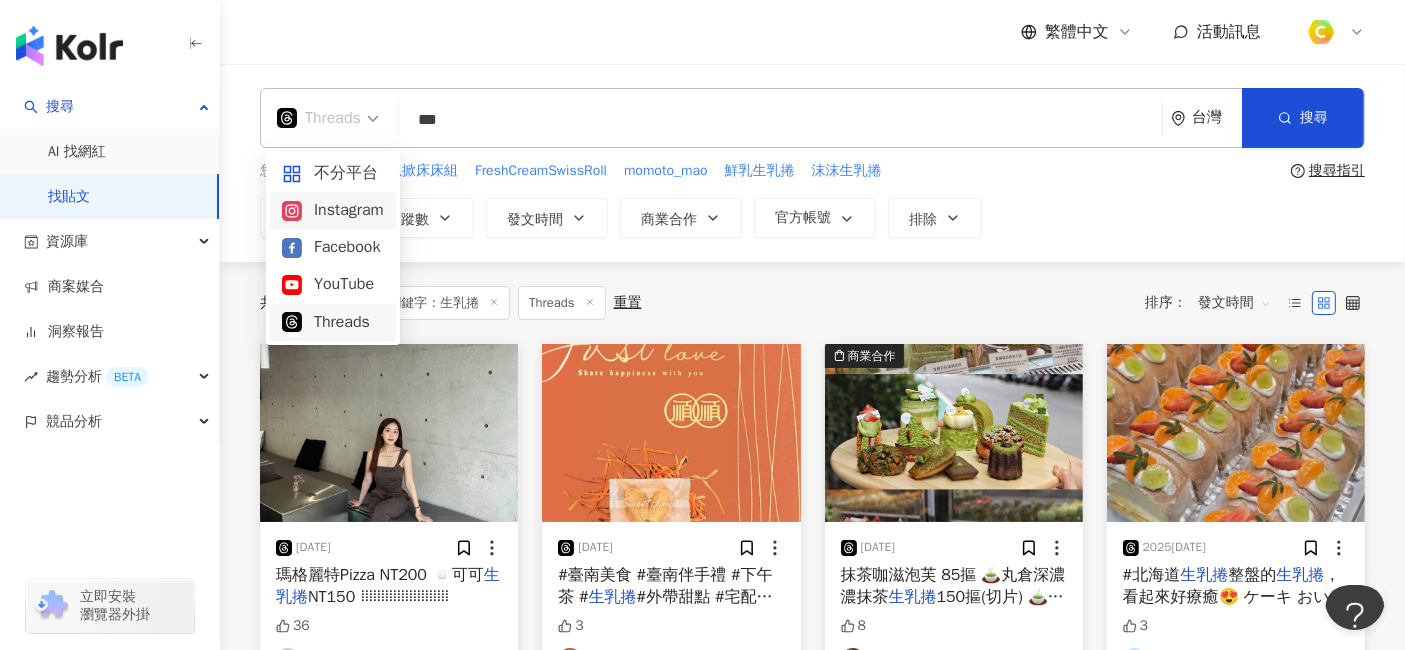 click on "Instagram" at bounding box center [333, 210] 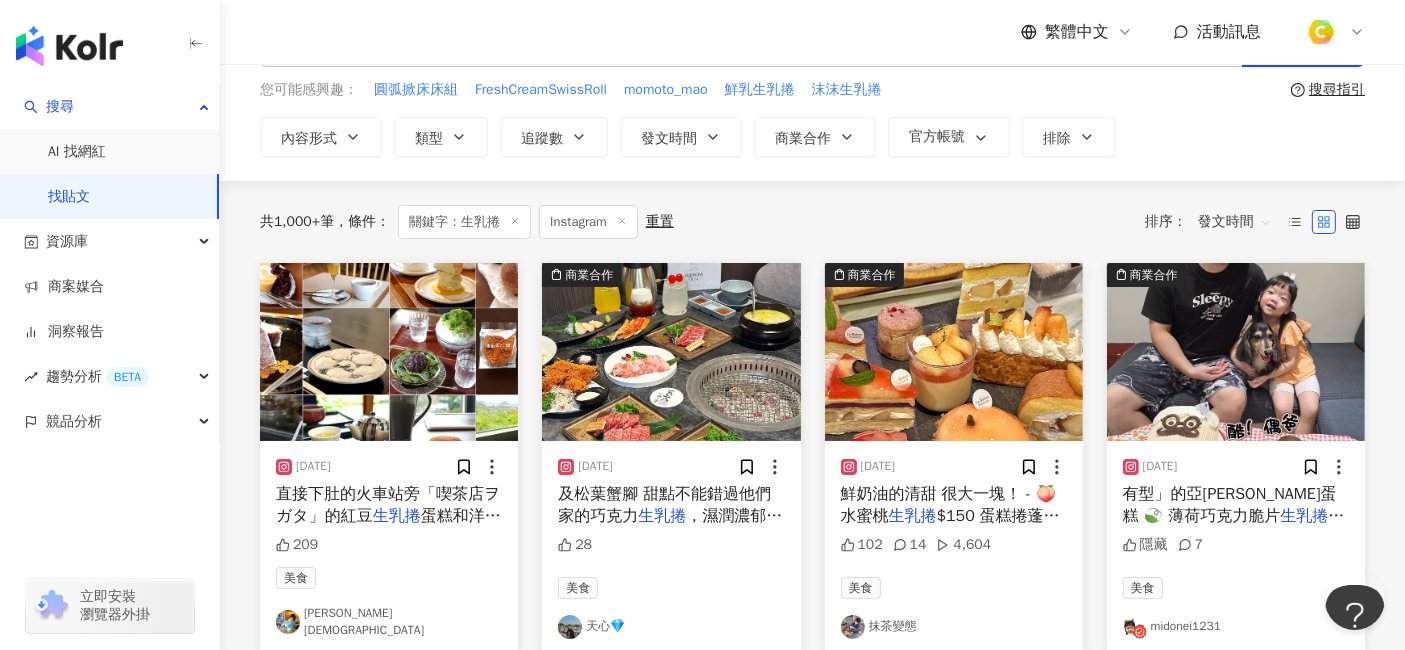 scroll, scrollTop: 111, scrollLeft: 0, axis: vertical 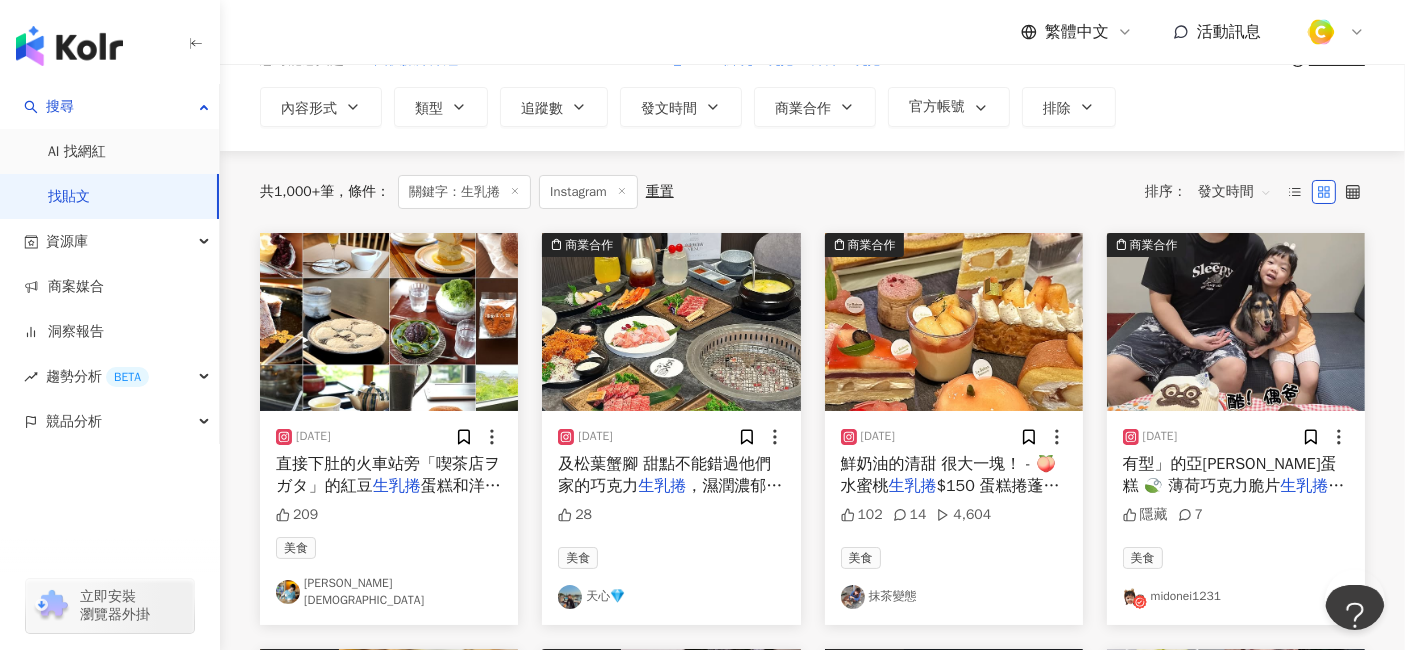 click on "蛋糕和洋菓子老鋪「鎌倉New Ge" at bounding box center [388, 497] 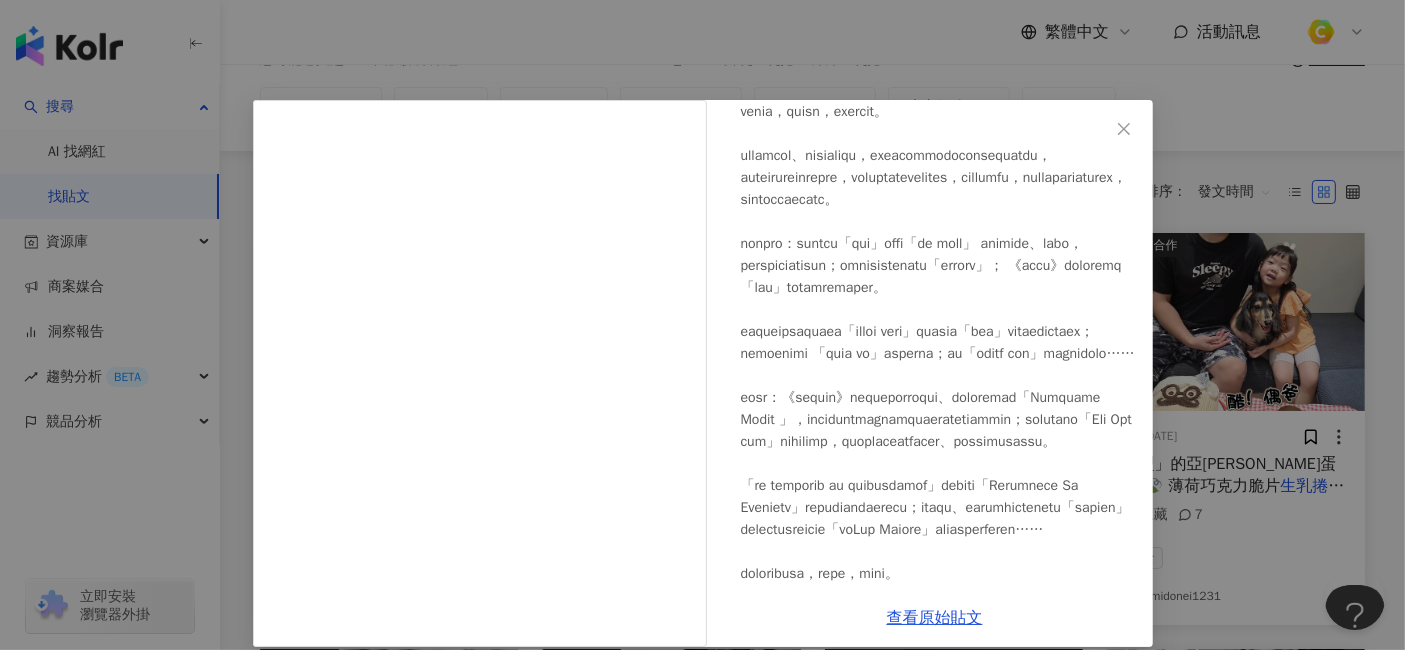 scroll, scrollTop: 0, scrollLeft: 0, axis: both 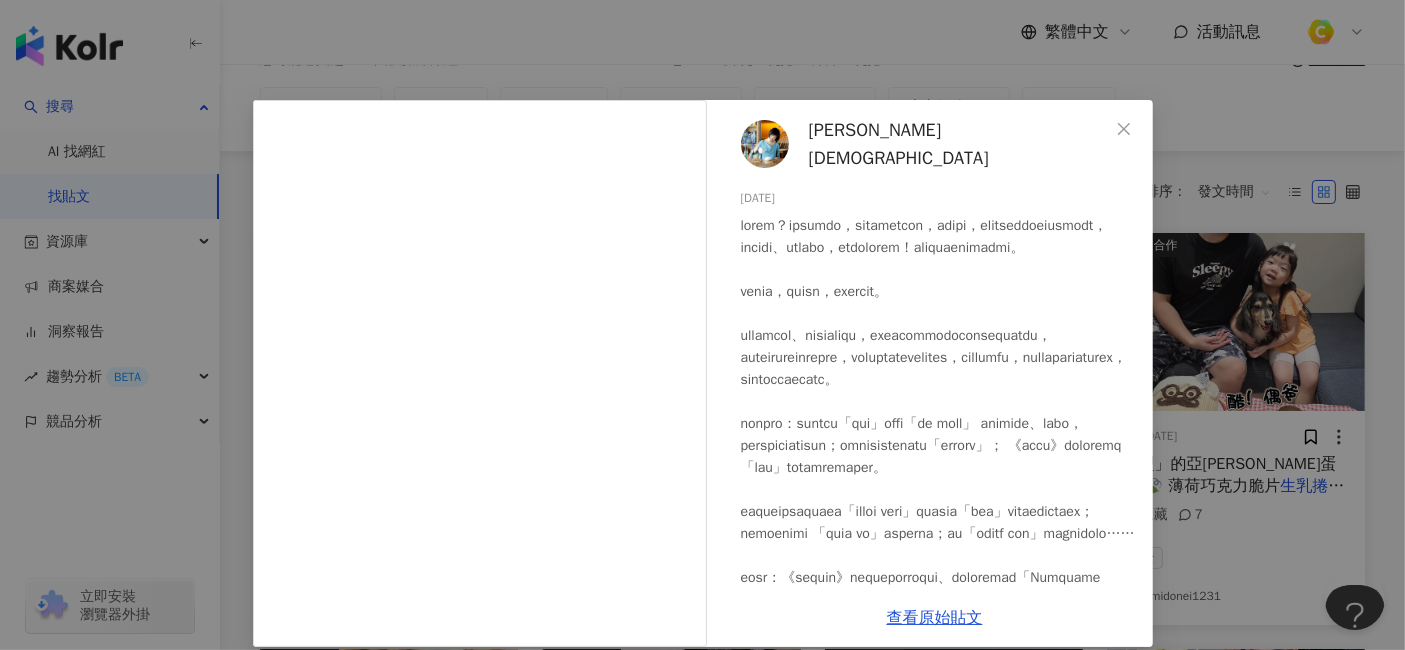 click on "葉怡蘭 2025/7/27 209 查看原始貼文" at bounding box center [702, 325] 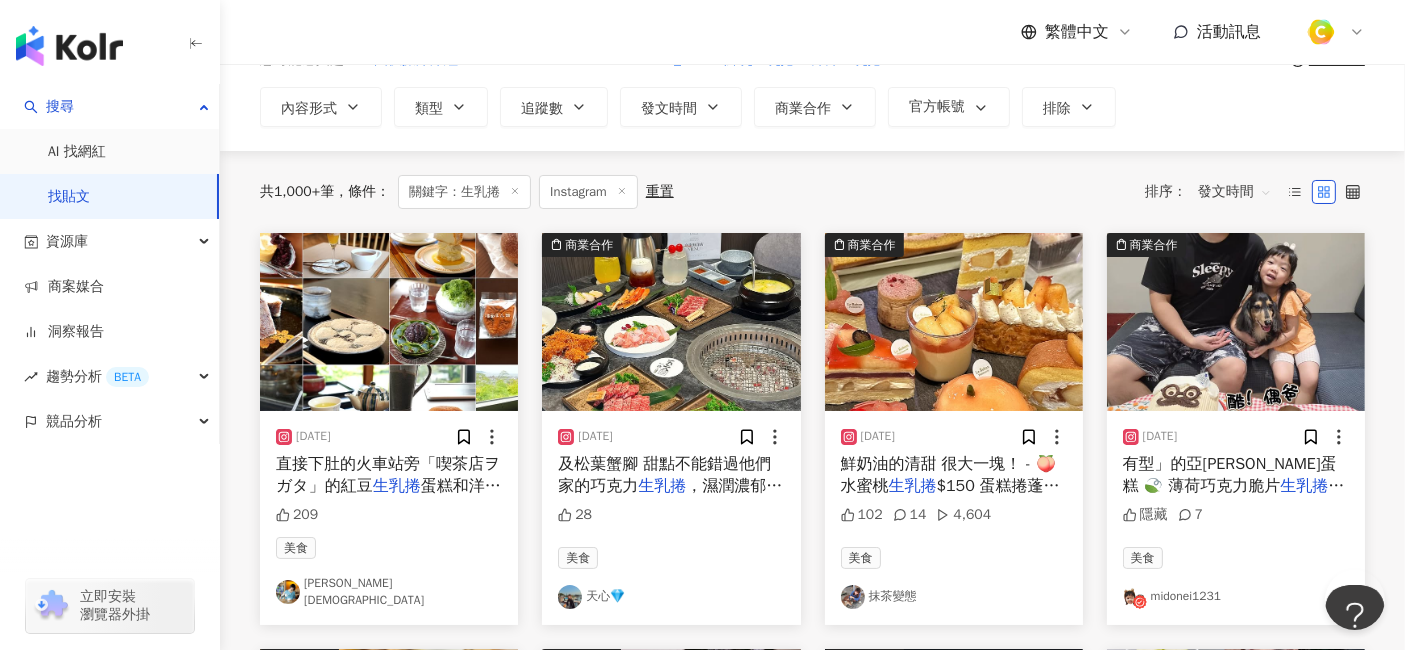 scroll, scrollTop: 222, scrollLeft: 0, axis: vertical 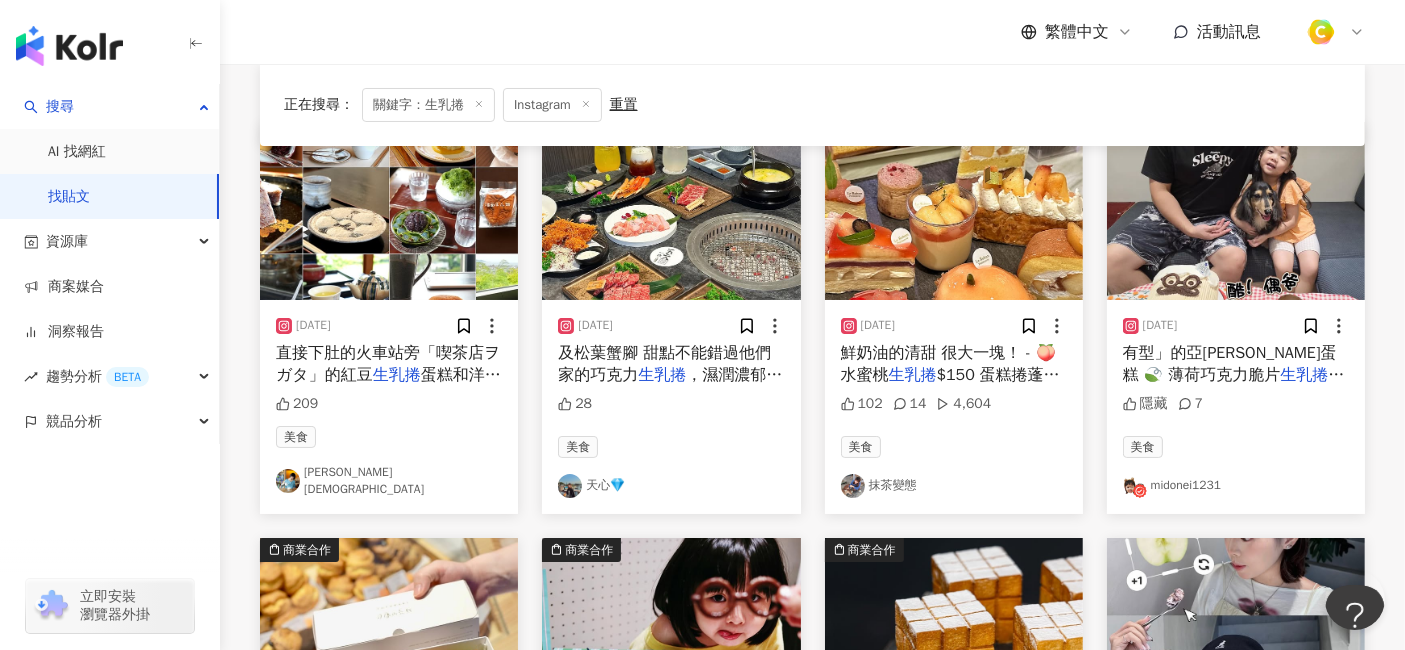 click on "$150
蛋糕捲蓬鬆卻不會覺得乾" at bounding box center (950, 386) 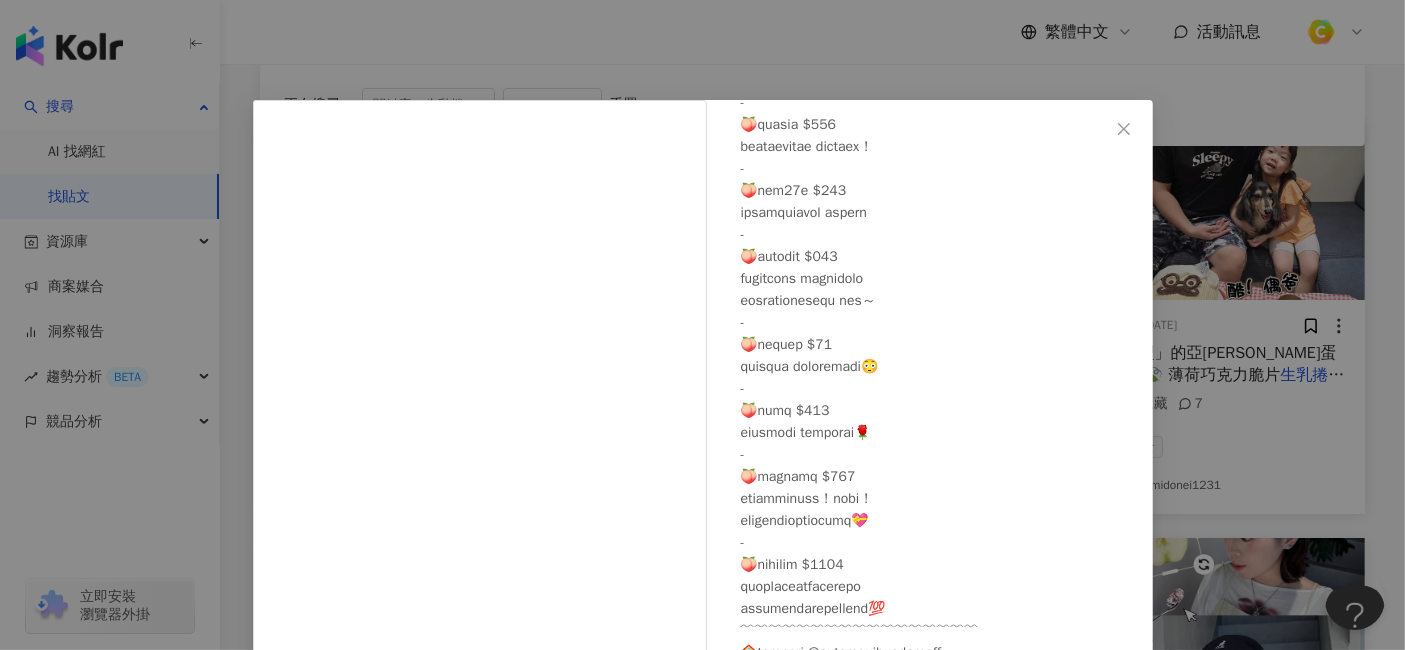 scroll, scrollTop: 807, scrollLeft: 0, axis: vertical 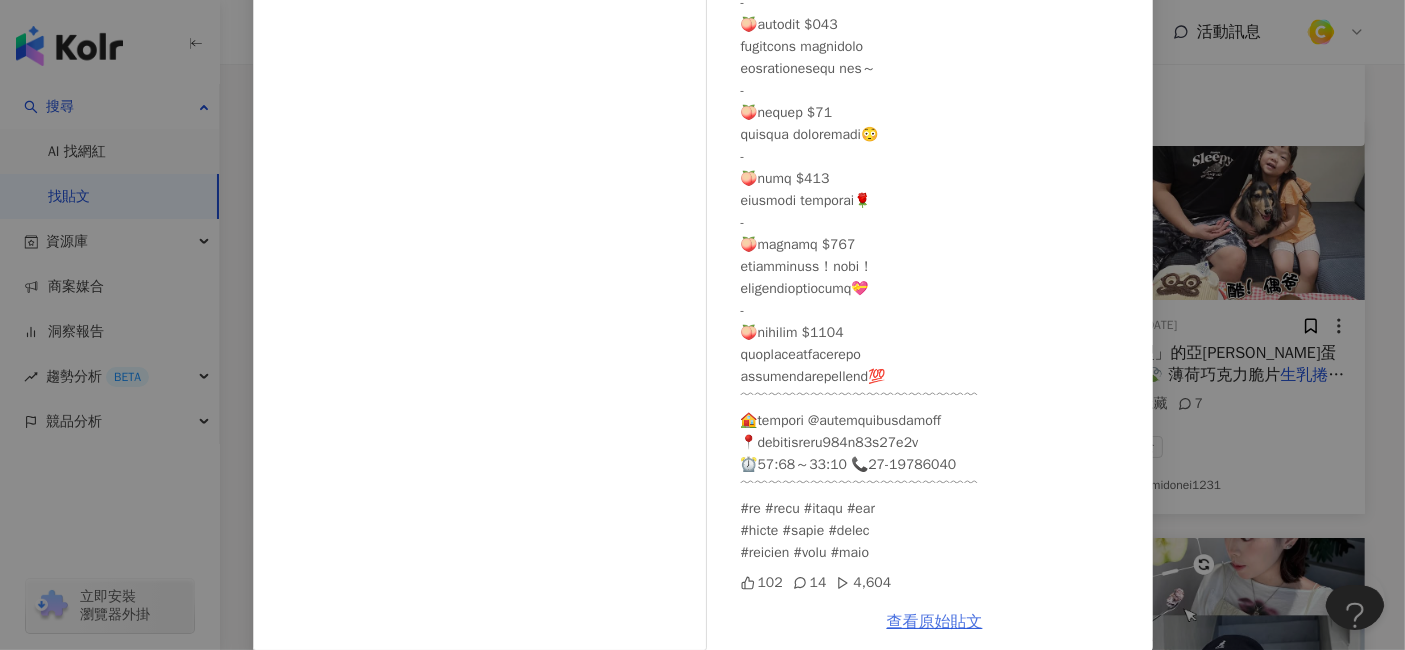 click on "查看原始貼文" at bounding box center (935, 622) 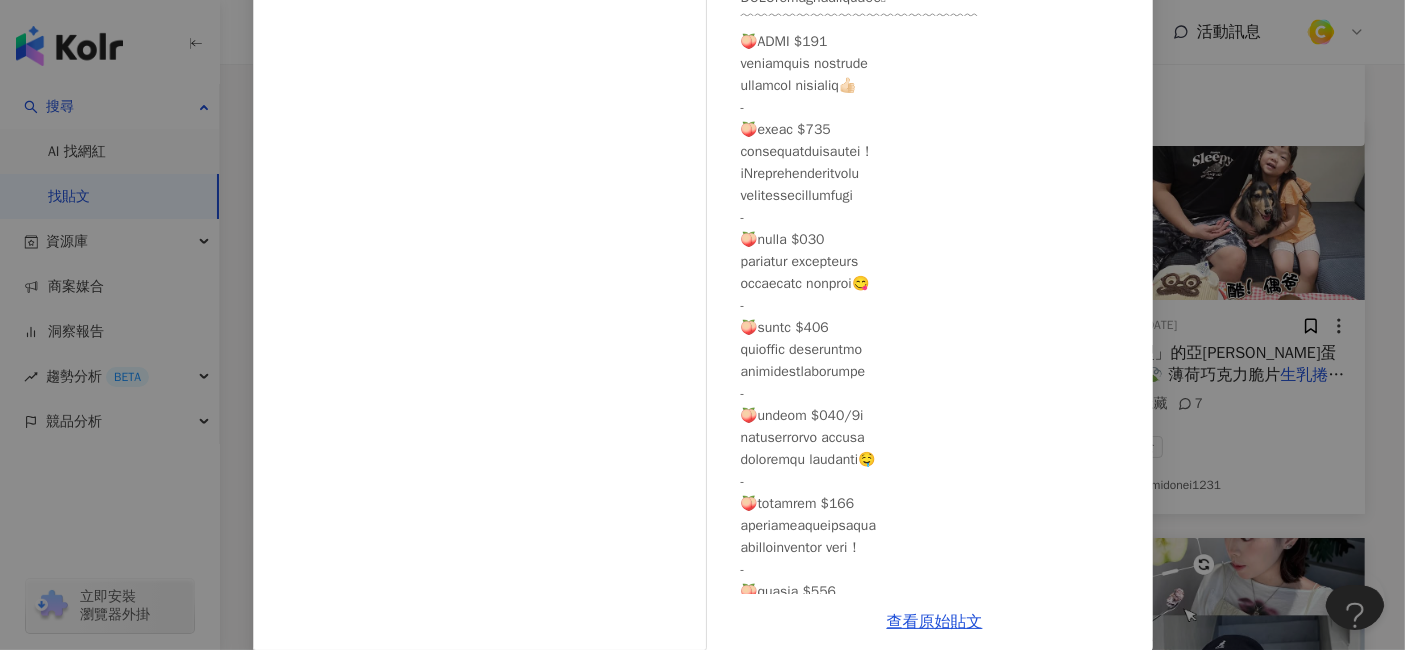 scroll, scrollTop: 0, scrollLeft: 0, axis: both 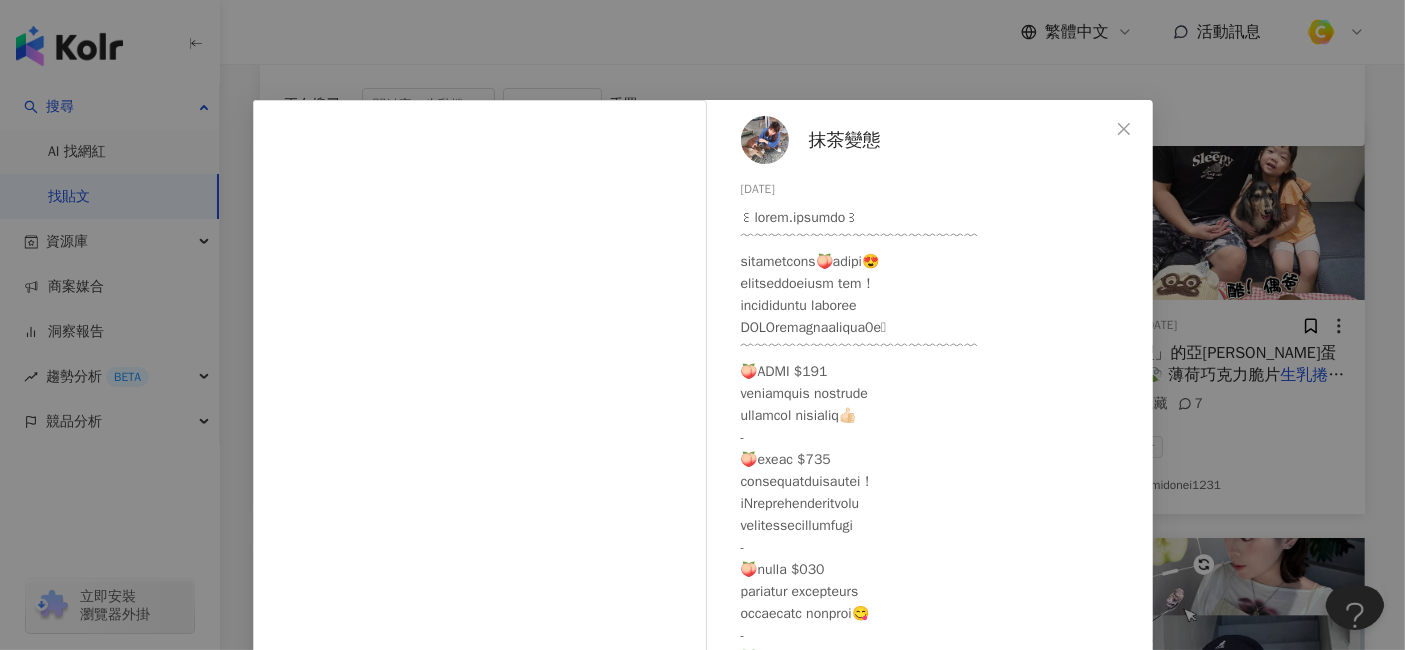 drag, startPoint x: 727, startPoint y: 190, endPoint x: 678, endPoint y: 97, distance: 105.11898 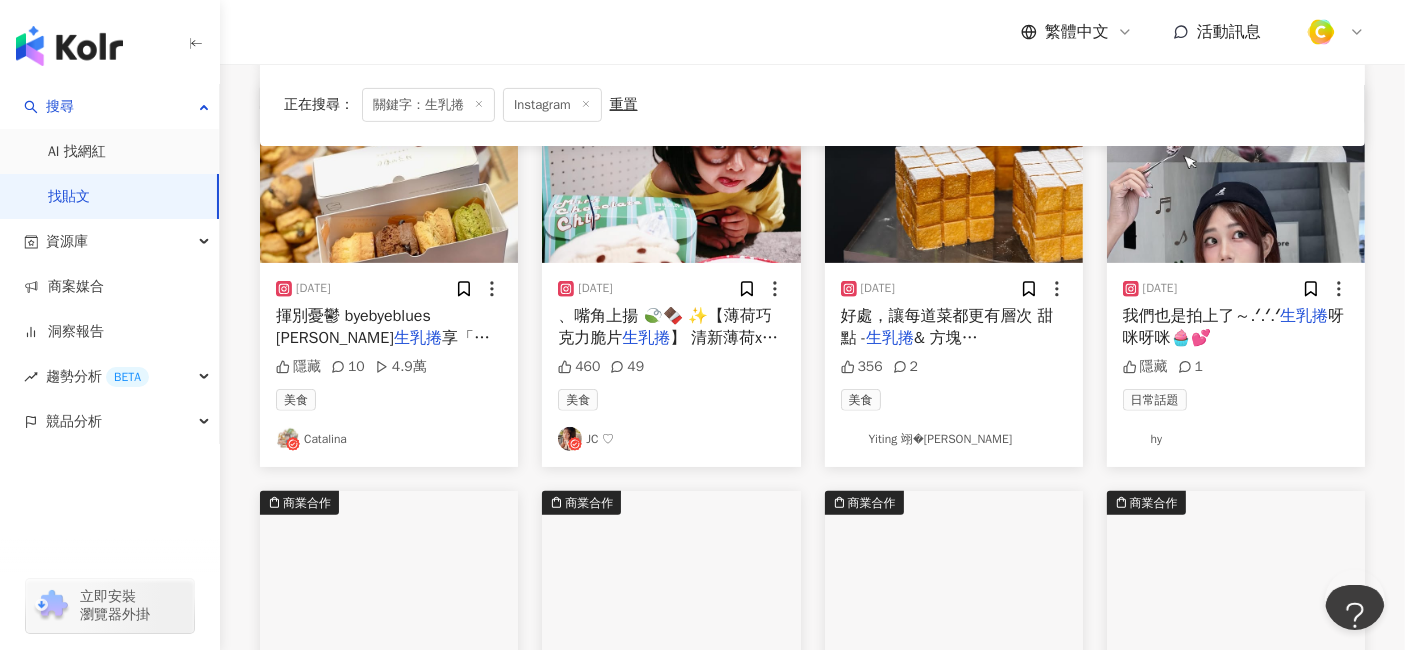 scroll, scrollTop: 555, scrollLeft: 0, axis: vertical 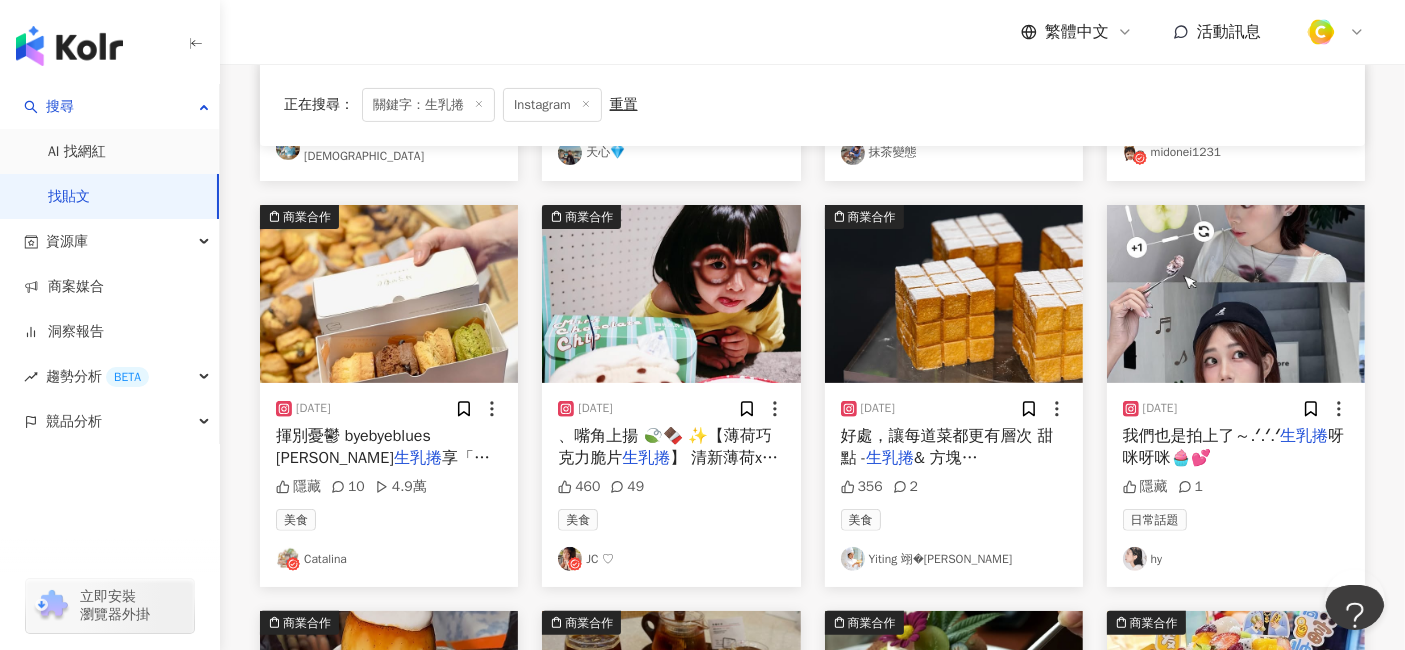 click on "享「第二條1元」（限量240條）" at bounding box center (383, 469) 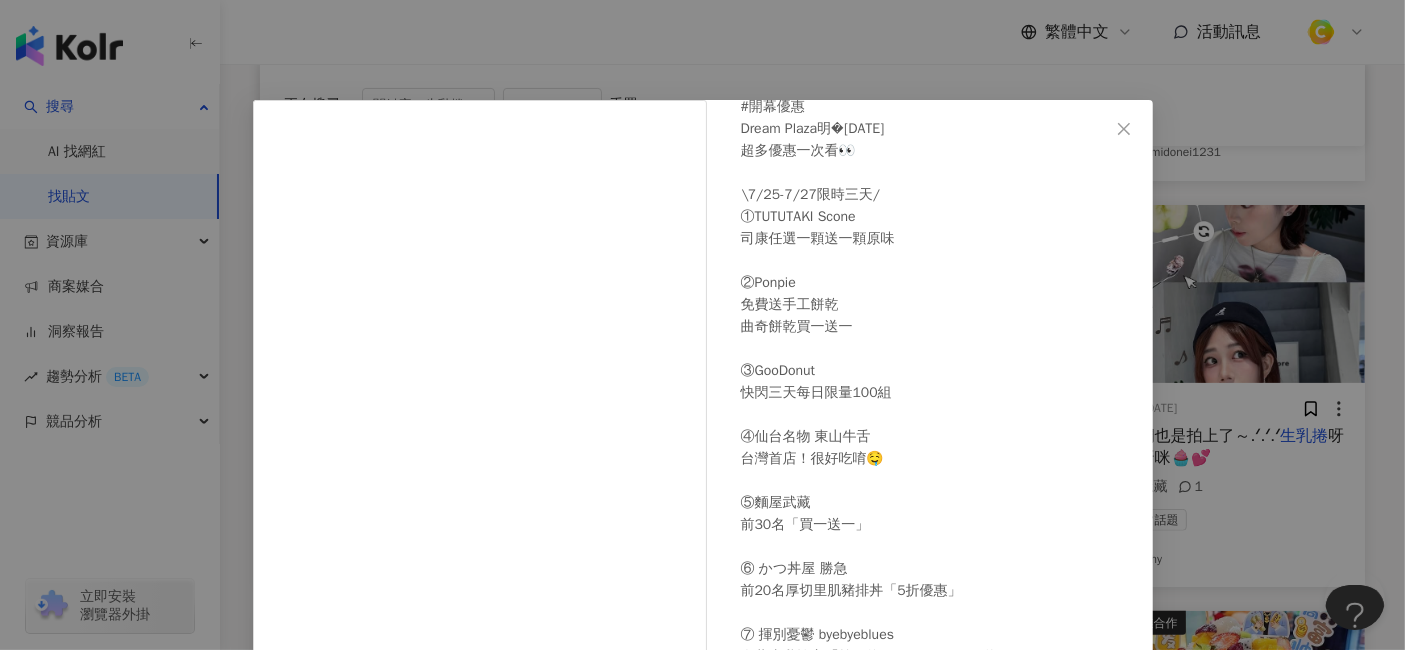 scroll, scrollTop: 127, scrollLeft: 0, axis: vertical 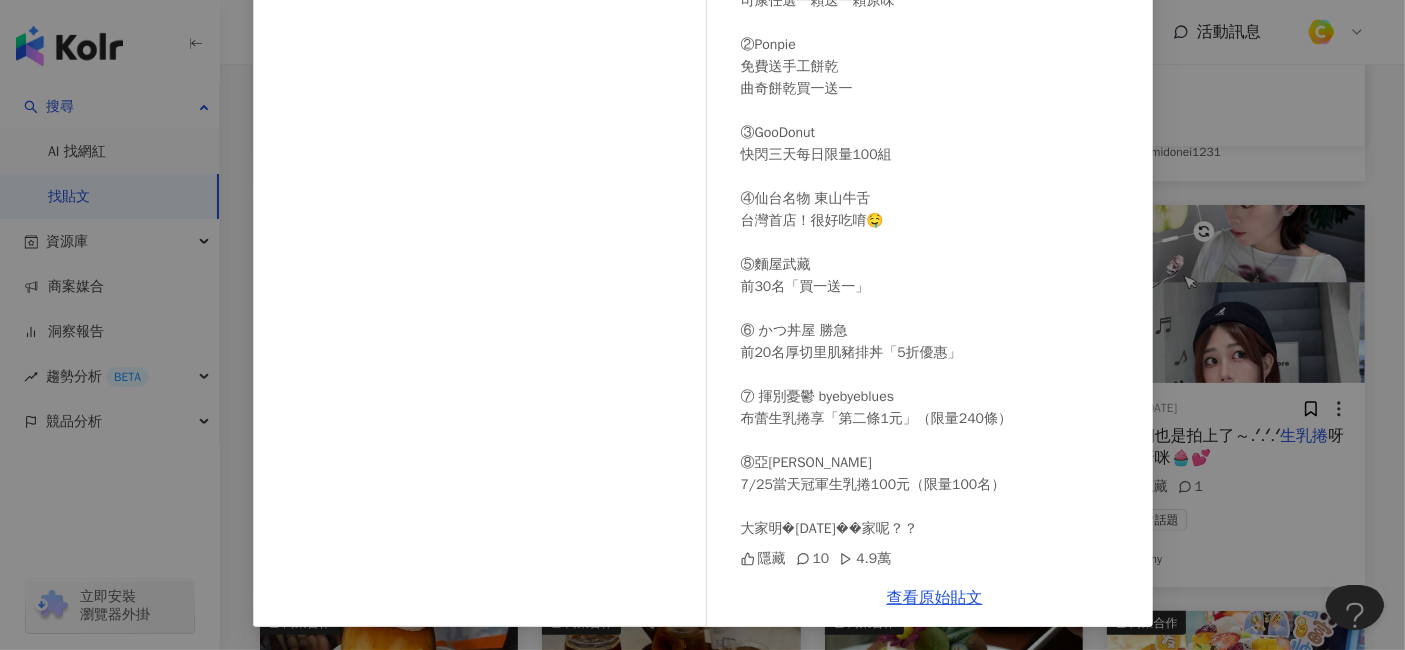click on "Catalina 2025/7/24 #開幕優惠
Dream Plaza明天開幕🎉
超多優惠一次看👀
\7/25-7/27限時三天/
①TUTUTAKI Scone
司康任選一顆送一顆原味
②Ponpie
免費送手工餅乾
曲奇餅乾買一送一
③GooDonut
快閃三天每日限量100組
④仙台名物 東山牛舌
台灣首店！很好吃唷🤤
⑤麵屋武藏
前30名「買一送一」
⑥ かつ丼屋 勝急
前20名厚切里肌豬排丼「5折優惠」
⑦ 揮別憂鬱 byebyeblues
布蕾生乳捲享「第二條1元」（限量240條）
⑧亞尼克
7/25當天冠軍生乳捲100元（限量100名）
大家明天要排哪一家呢？？ 隱藏 10 4.9萬 查看原始貼文" at bounding box center [702, 325] 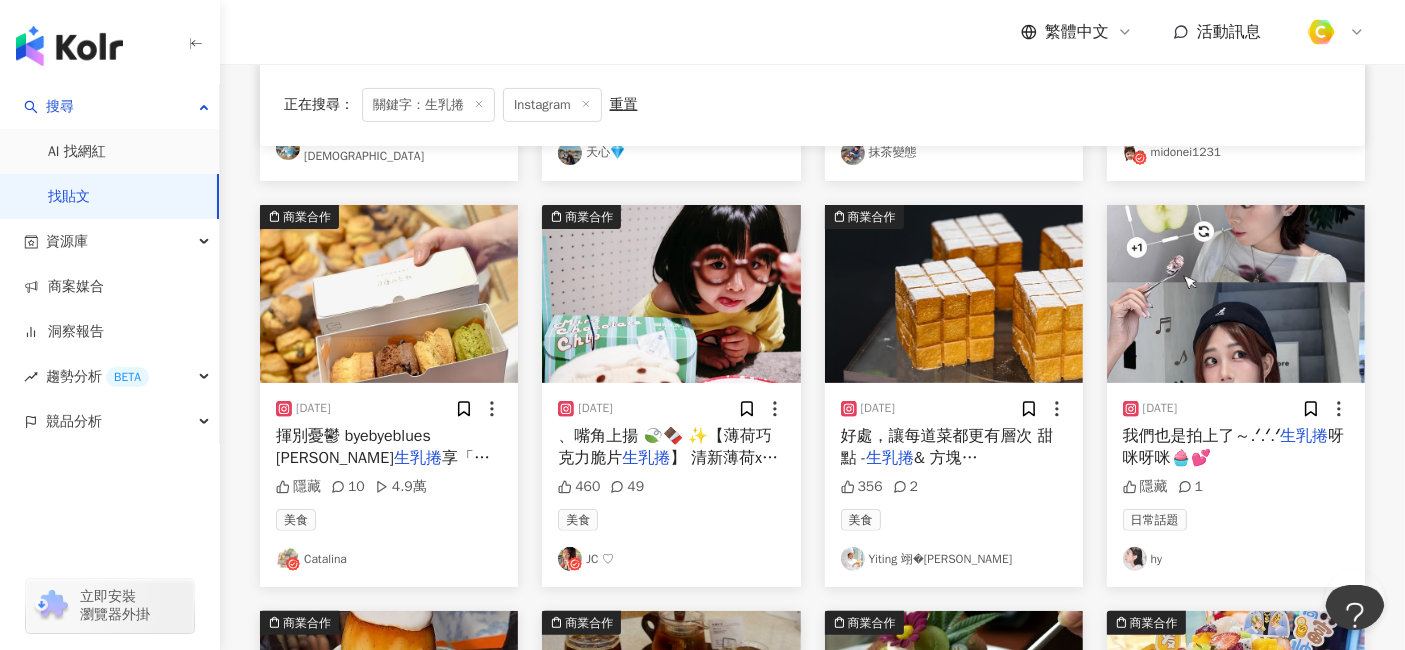 click on "& 方塊布里歐質地濕潤，奶香濃郁" at bounding box center (948, 480) 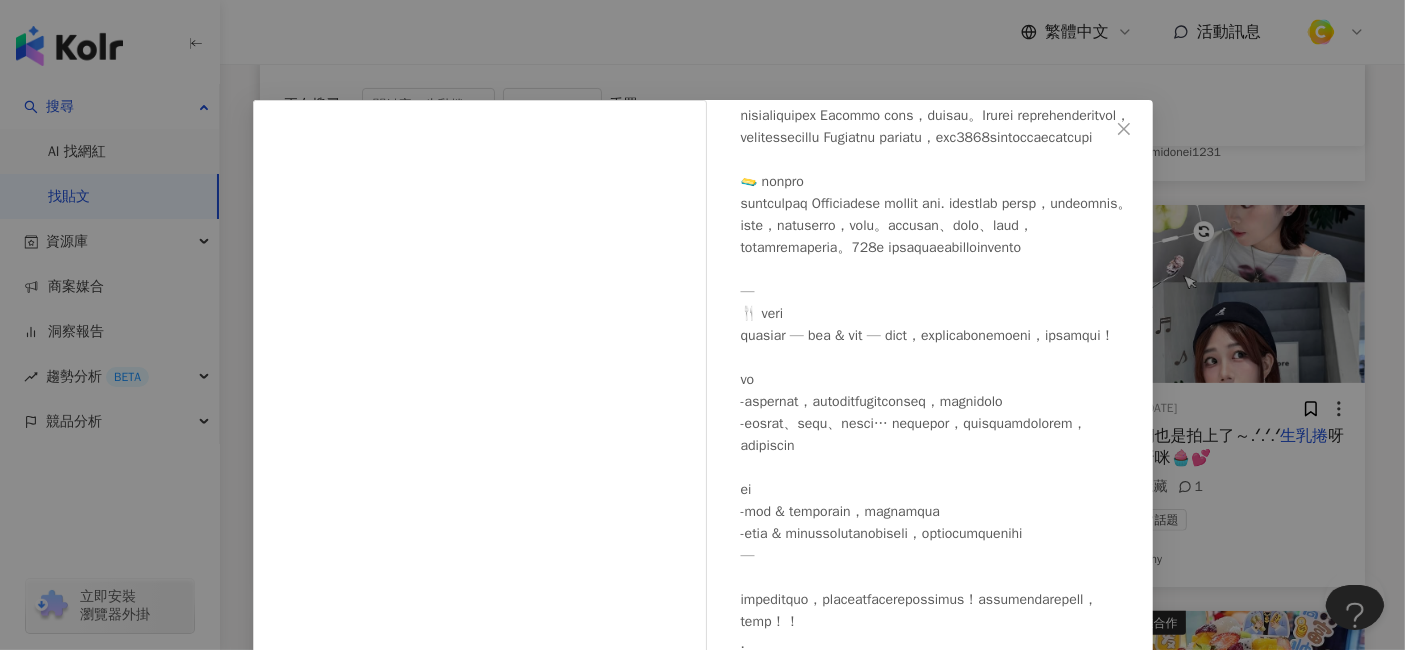 scroll, scrollTop: 475, scrollLeft: 0, axis: vertical 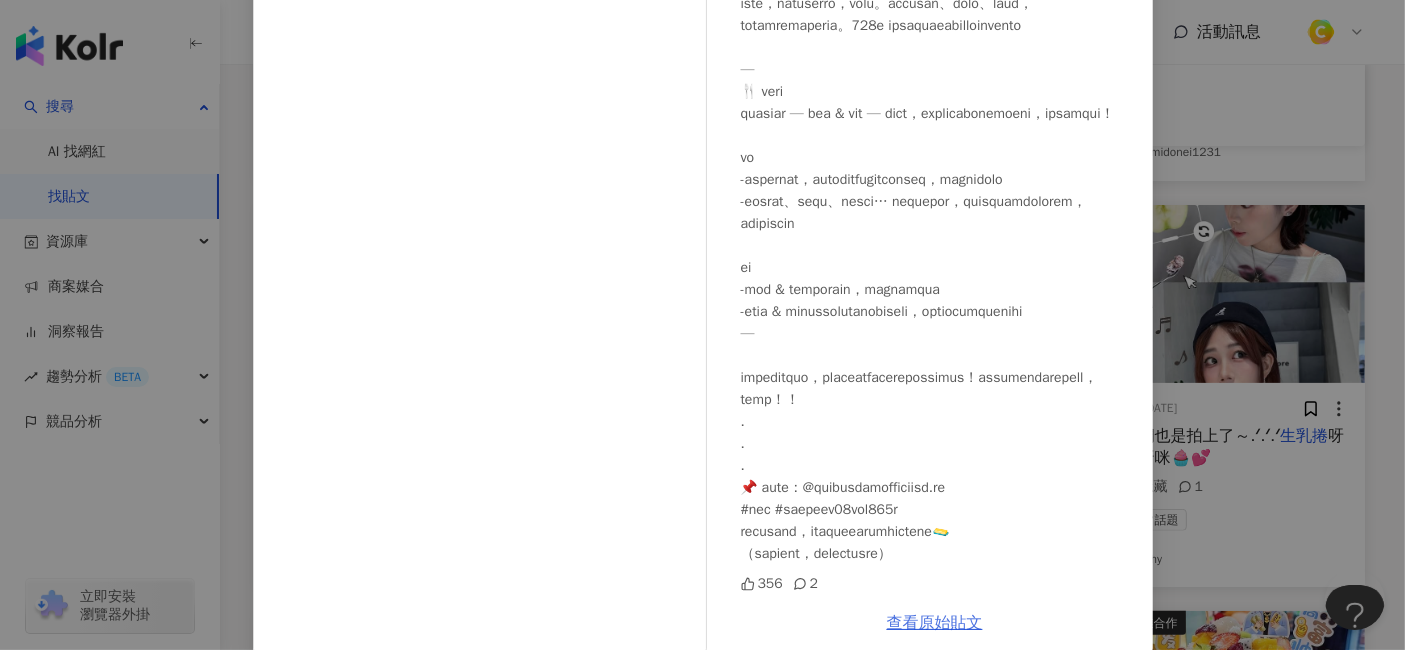 click on "查看原始貼文" at bounding box center (935, 623) 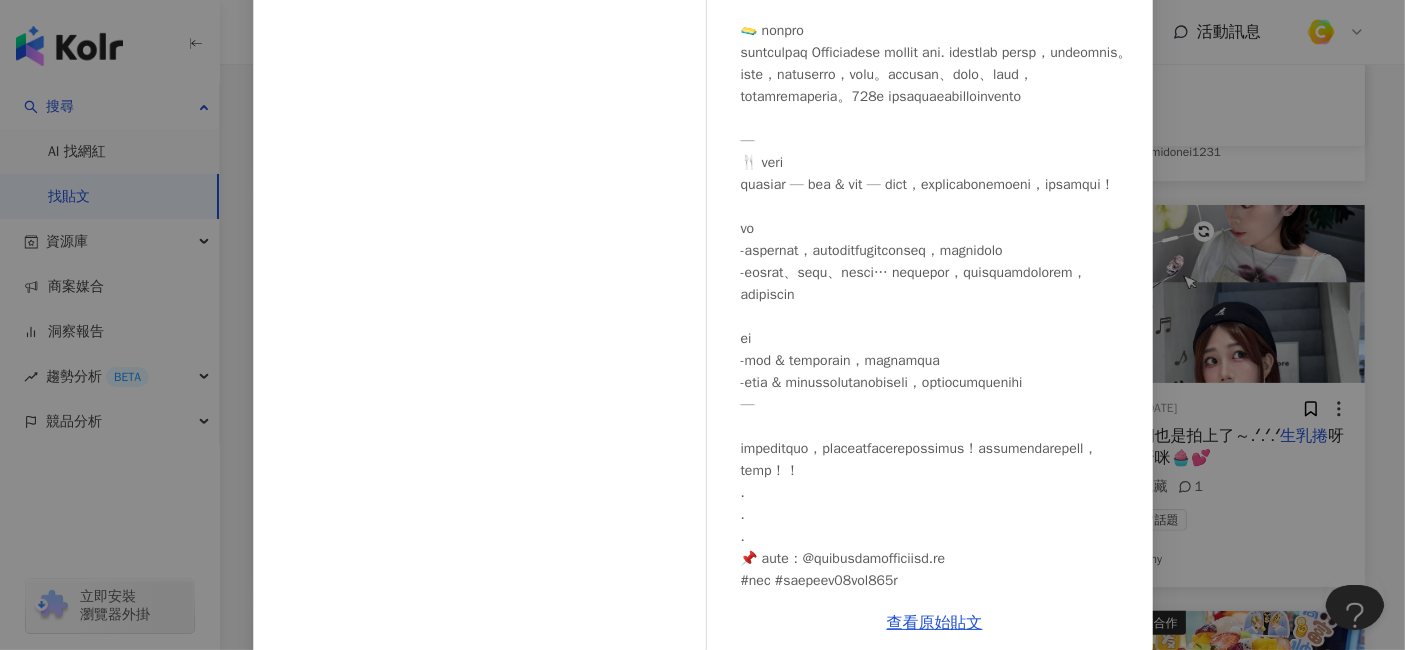 scroll, scrollTop: 0, scrollLeft: 0, axis: both 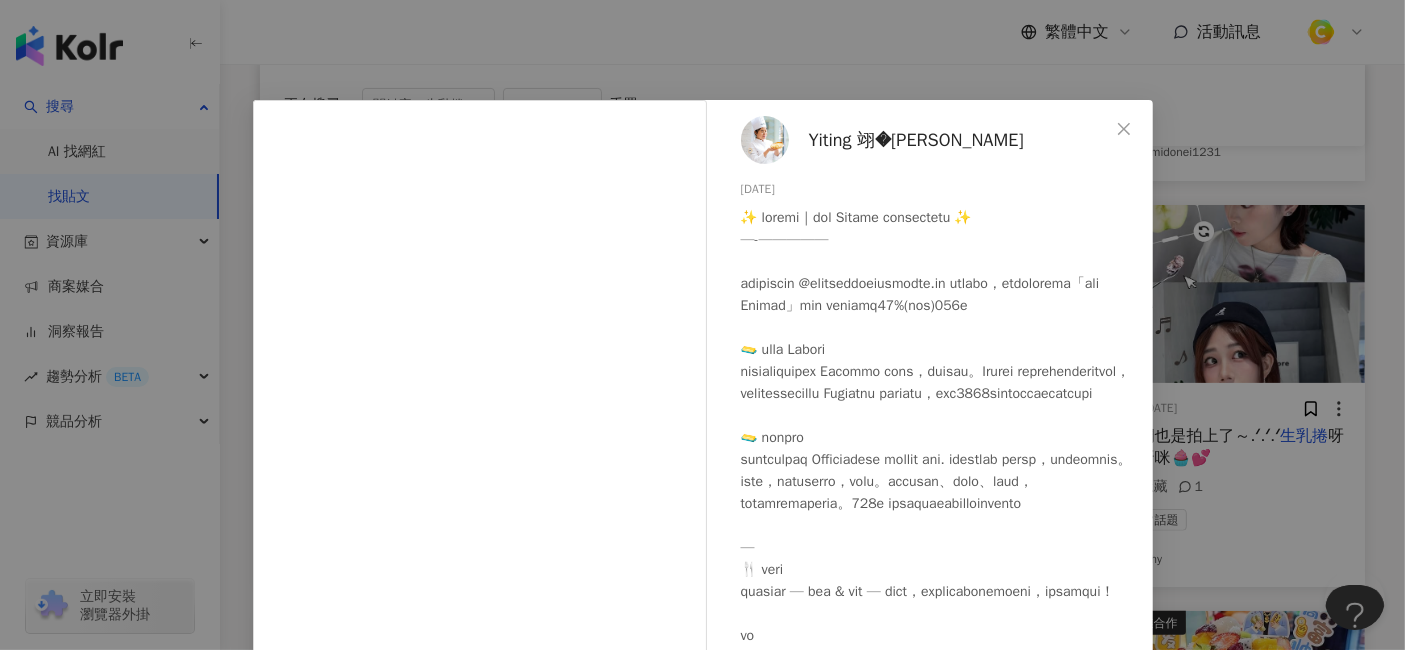 drag, startPoint x: 725, startPoint y: 186, endPoint x: 790, endPoint y: 186, distance: 65 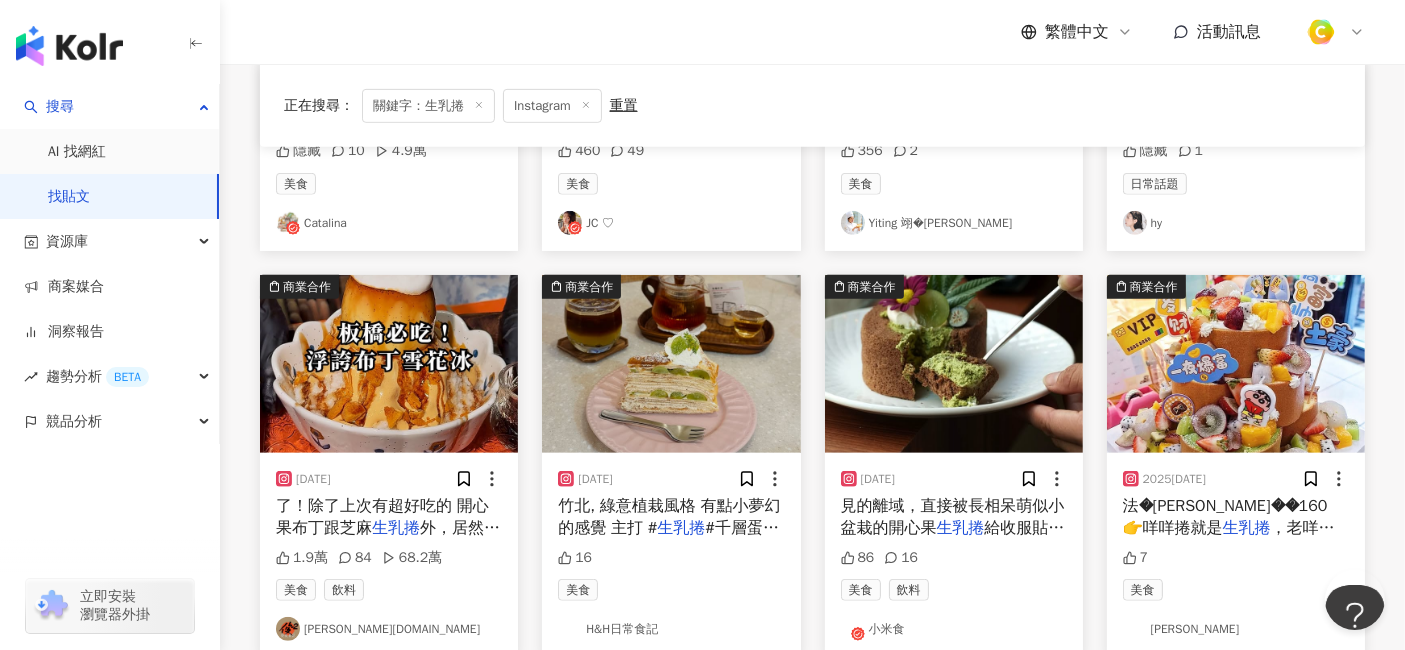 scroll, scrollTop: 1000, scrollLeft: 0, axis: vertical 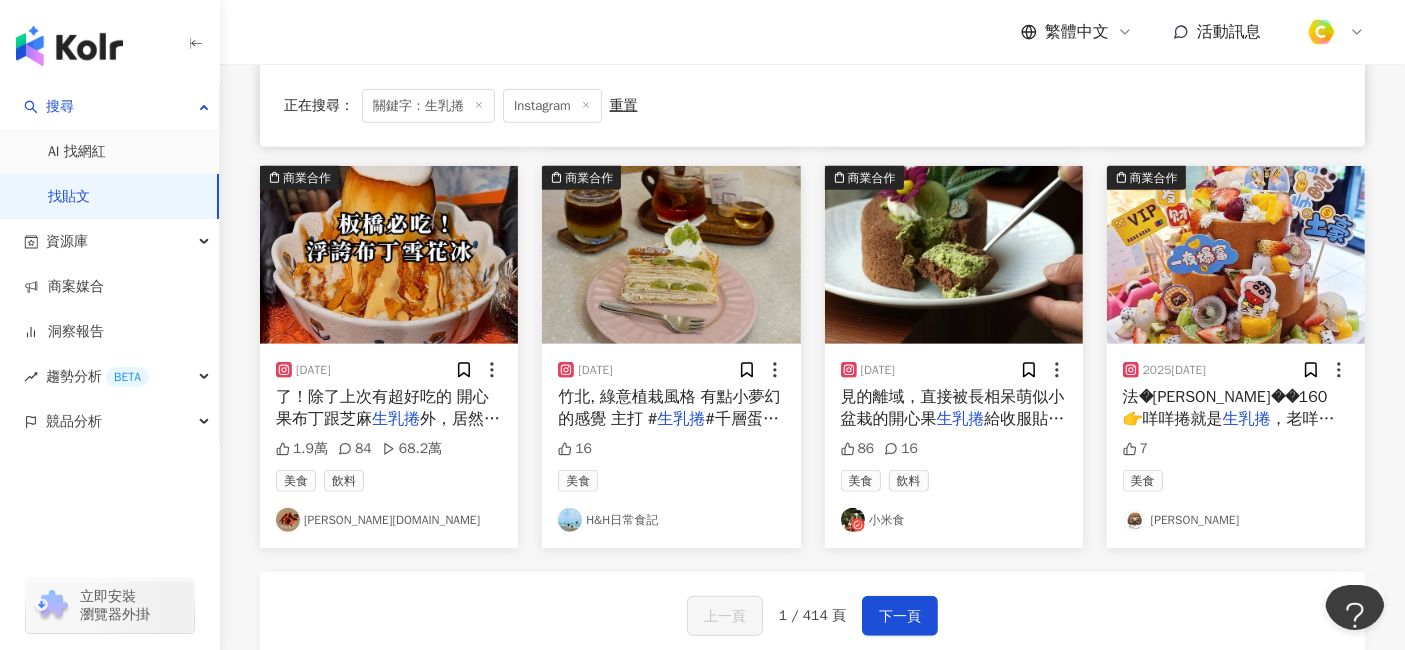 click on "了！除了上次有超好吃的
開心果布丁跟芝麻" at bounding box center (382, 408) 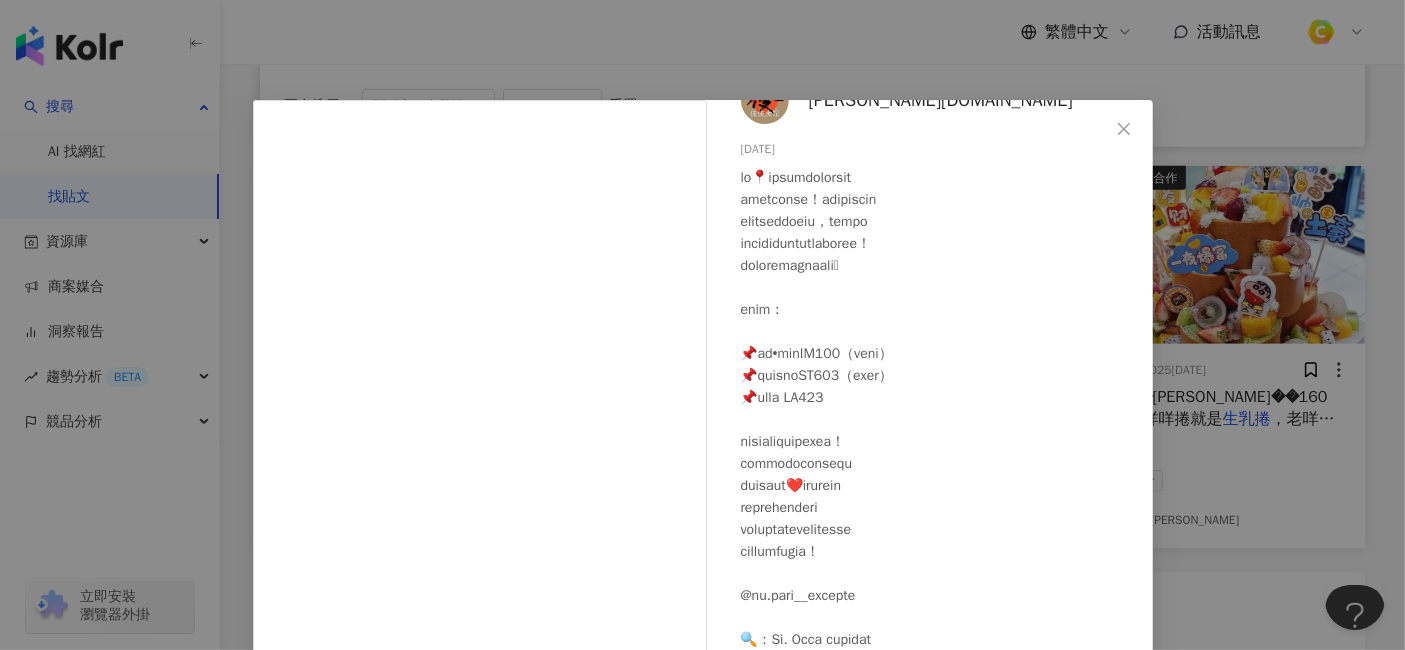 scroll, scrollTop: 59, scrollLeft: 0, axis: vertical 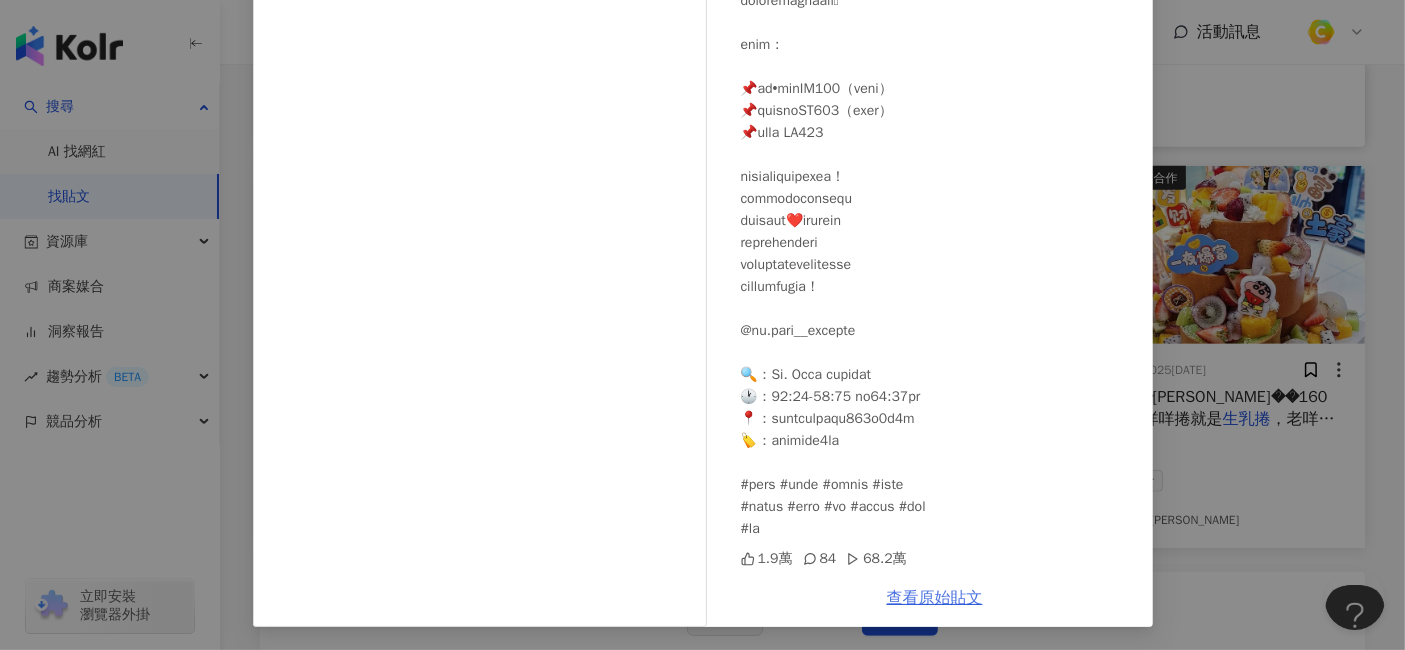 click on "查看原始貼文" at bounding box center (935, 598) 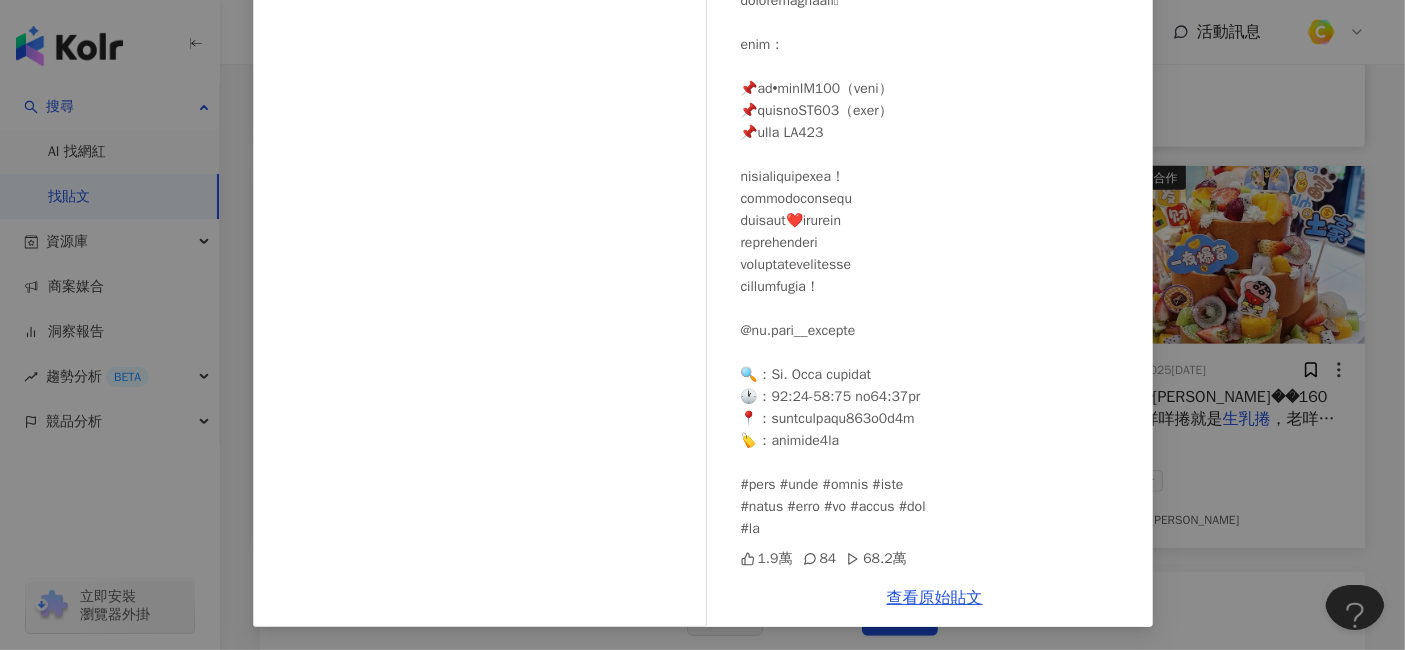 scroll, scrollTop: 0, scrollLeft: 0, axis: both 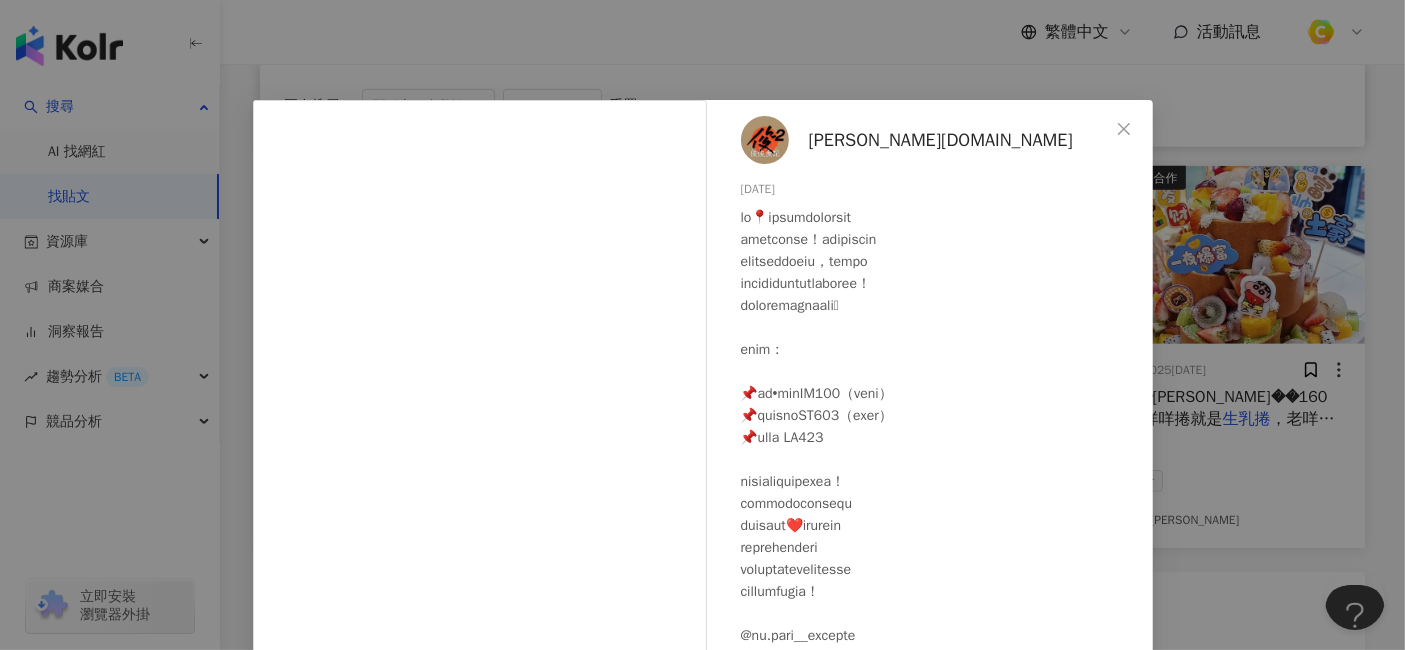drag, startPoint x: 729, startPoint y: 188, endPoint x: 803, endPoint y: 188, distance: 74 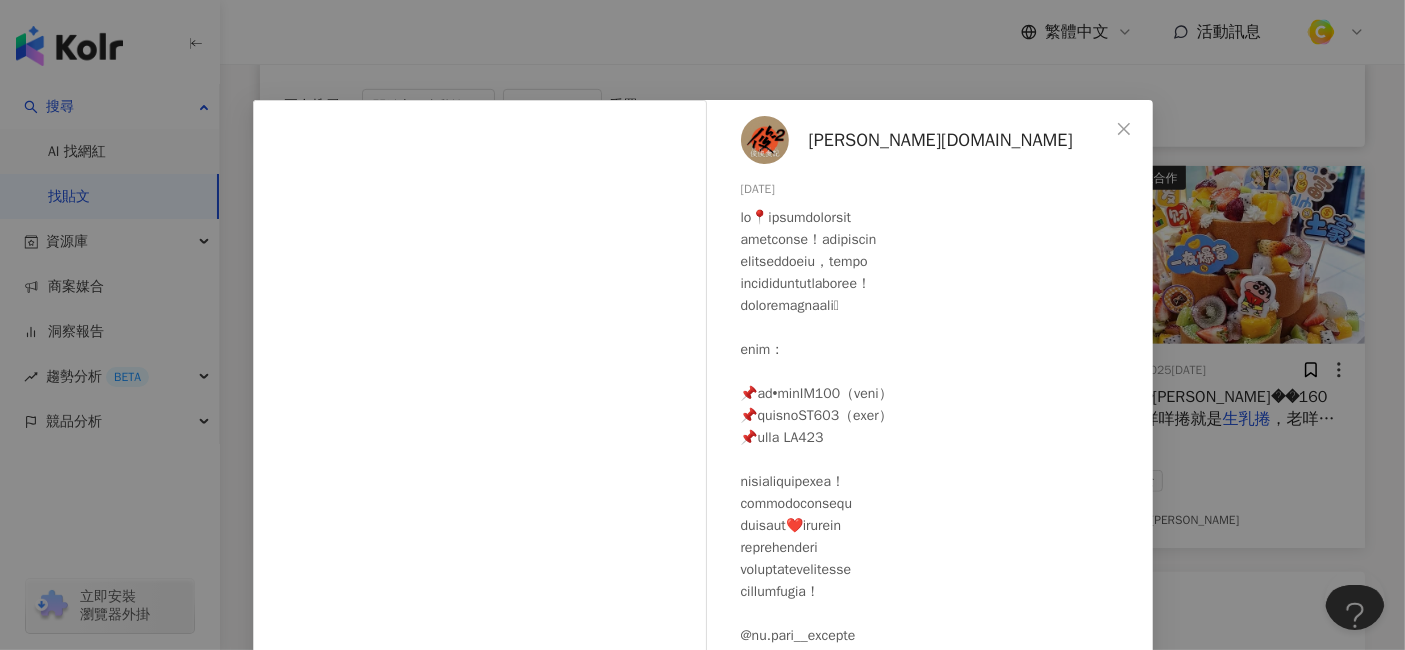 click on "jim.foodie.tw 2025/7/20 1.9萬 84 68.2萬 查看原始貼文" at bounding box center (702, 325) 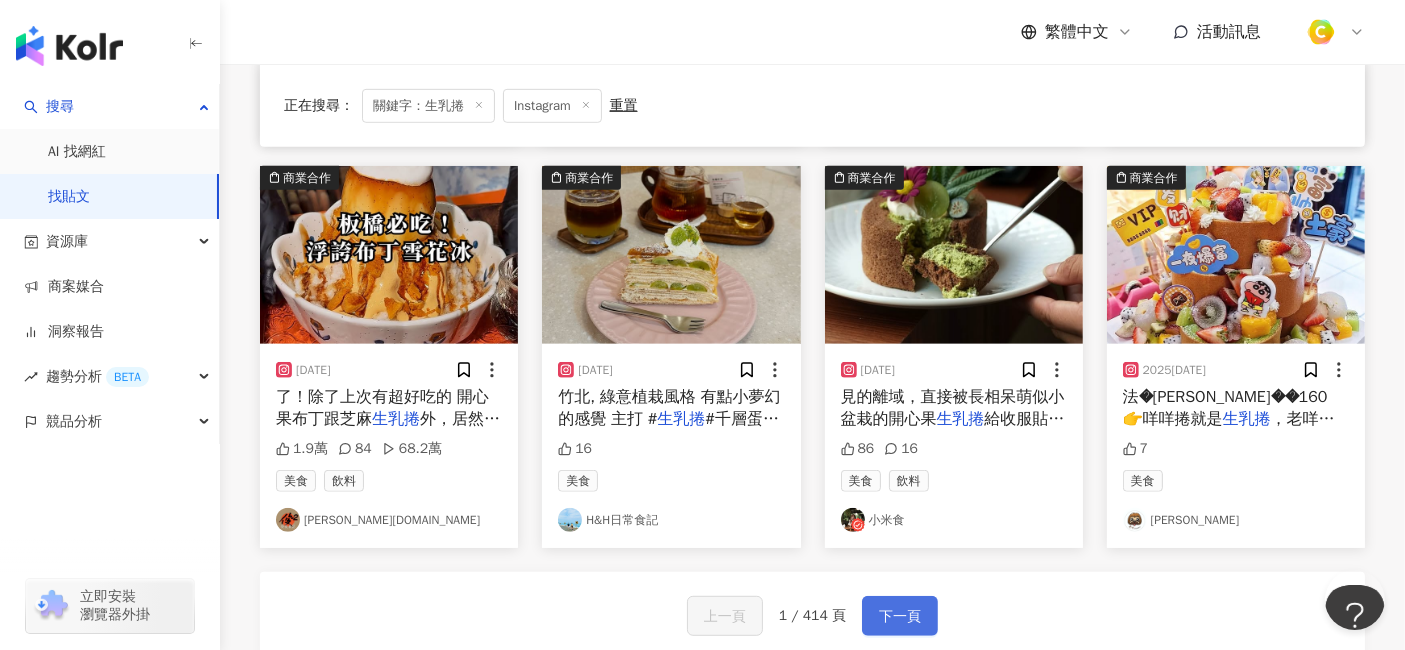 click on "下一頁" at bounding box center [900, 617] 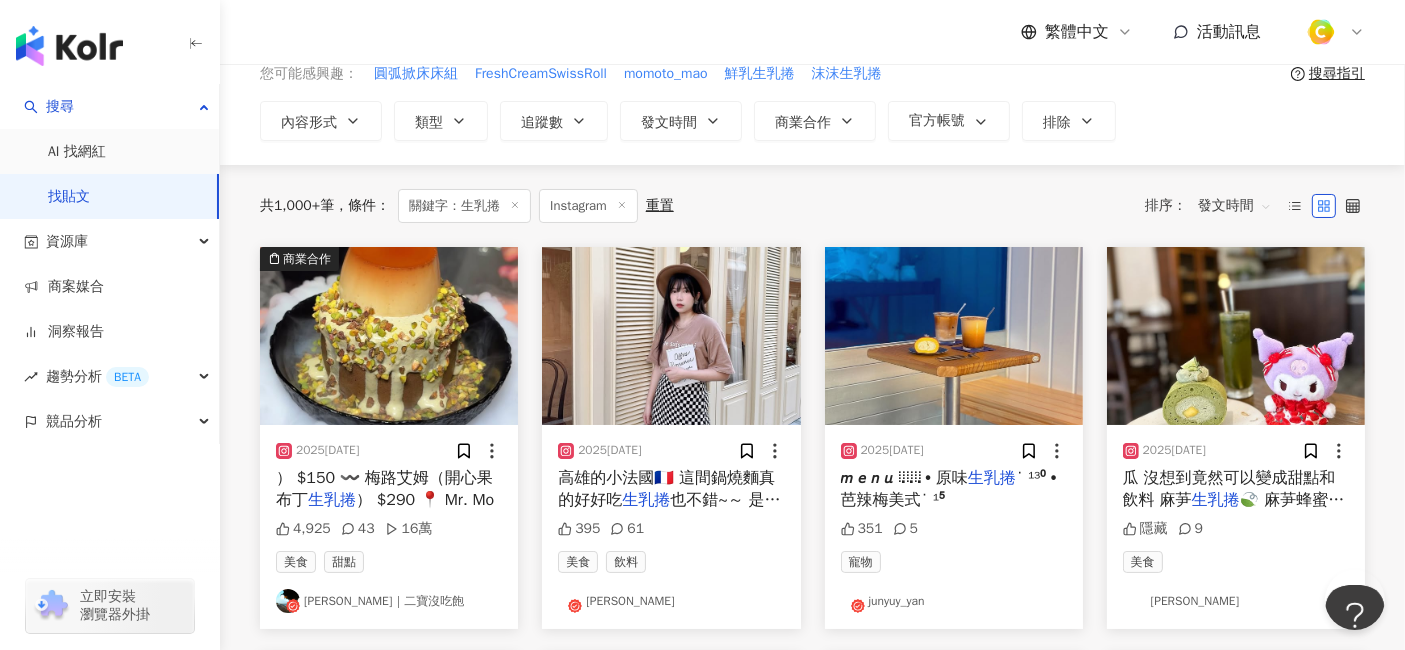 scroll, scrollTop: 222, scrollLeft: 0, axis: vertical 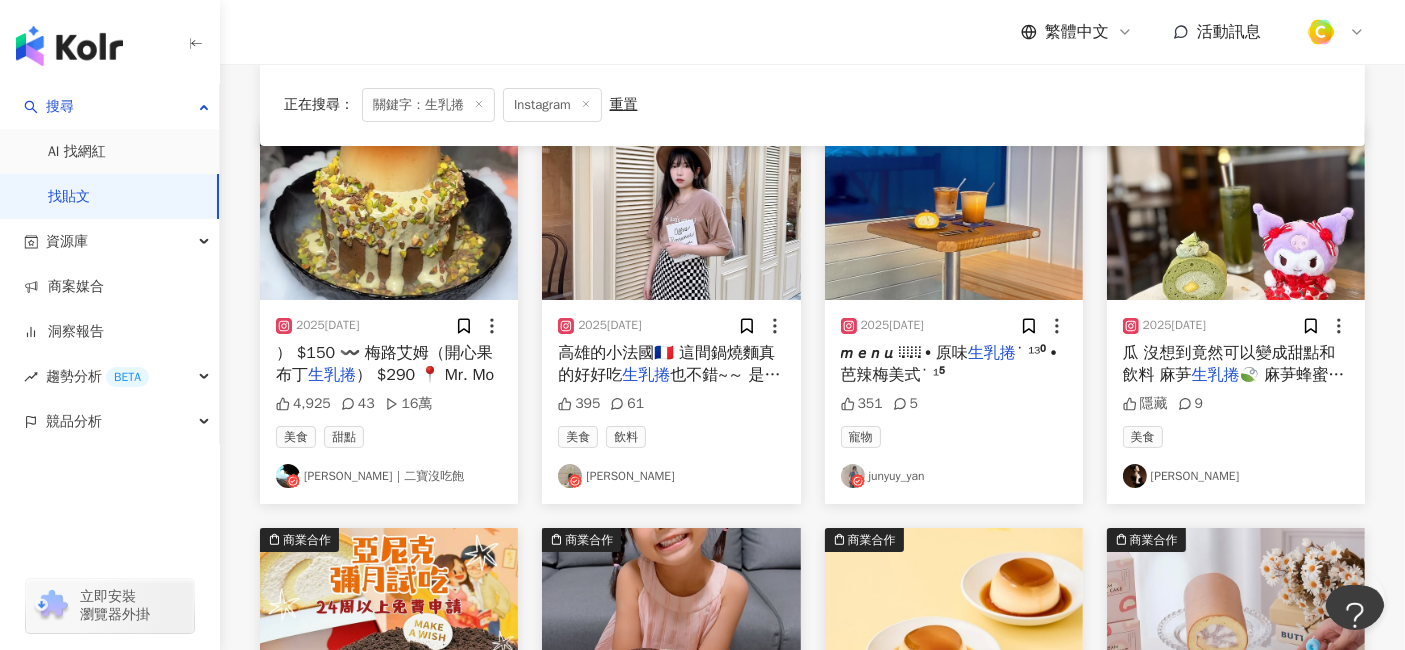 click on "） $150
〰️ 梅路艾姆（開心果布丁" at bounding box center (384, 364) 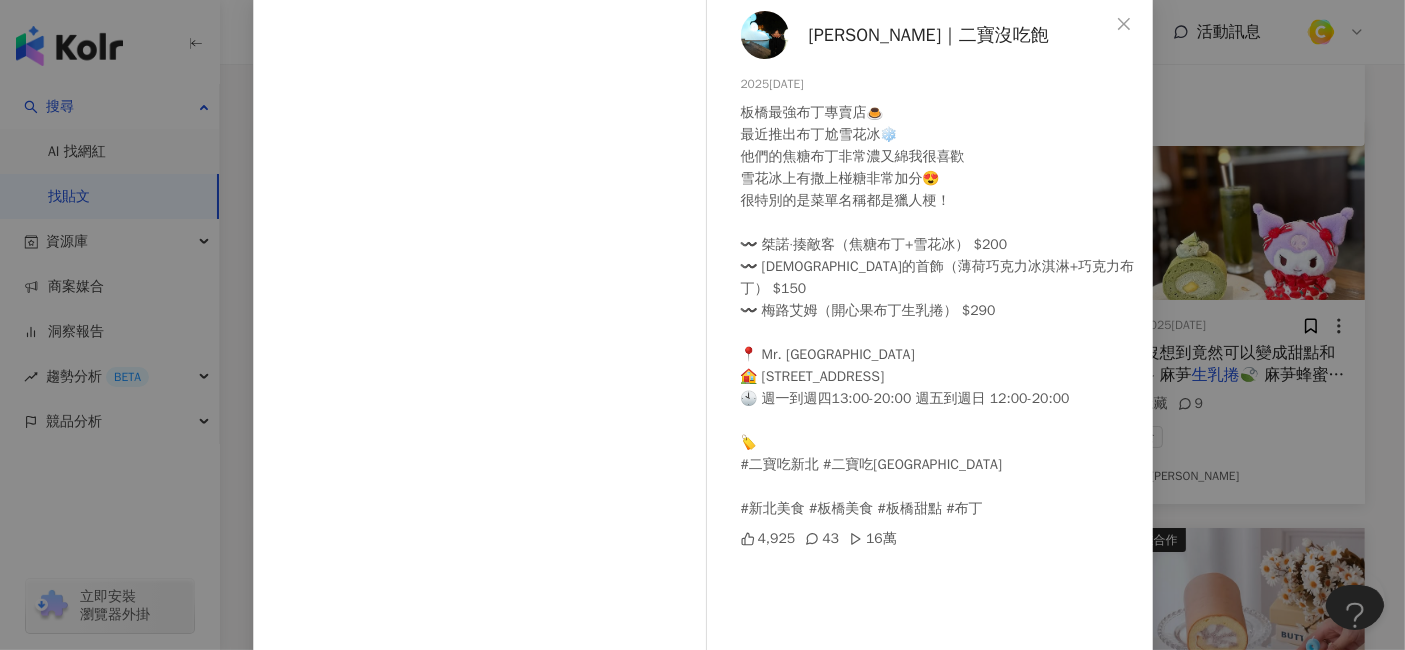 scroll, scrollTop: 222, scrollLeft: 0, axis: vertical 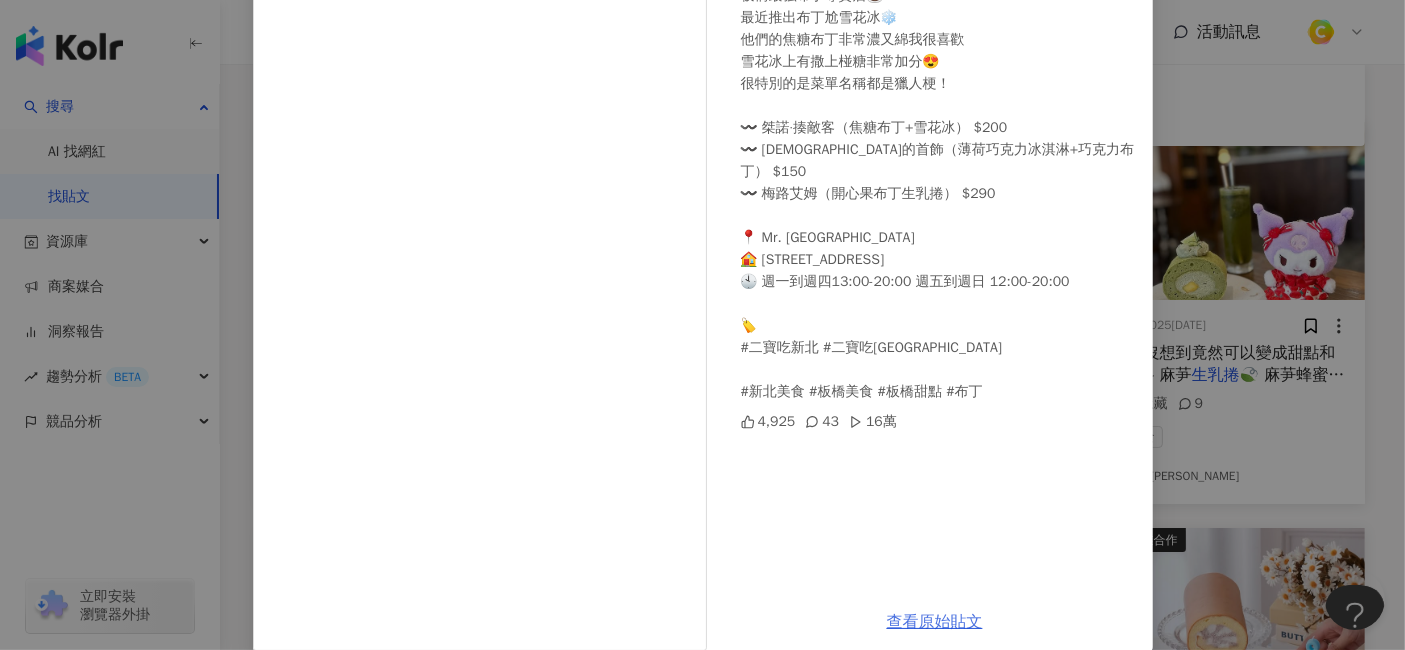 click on "查看原始貼文" at bounding box center (935, 622) 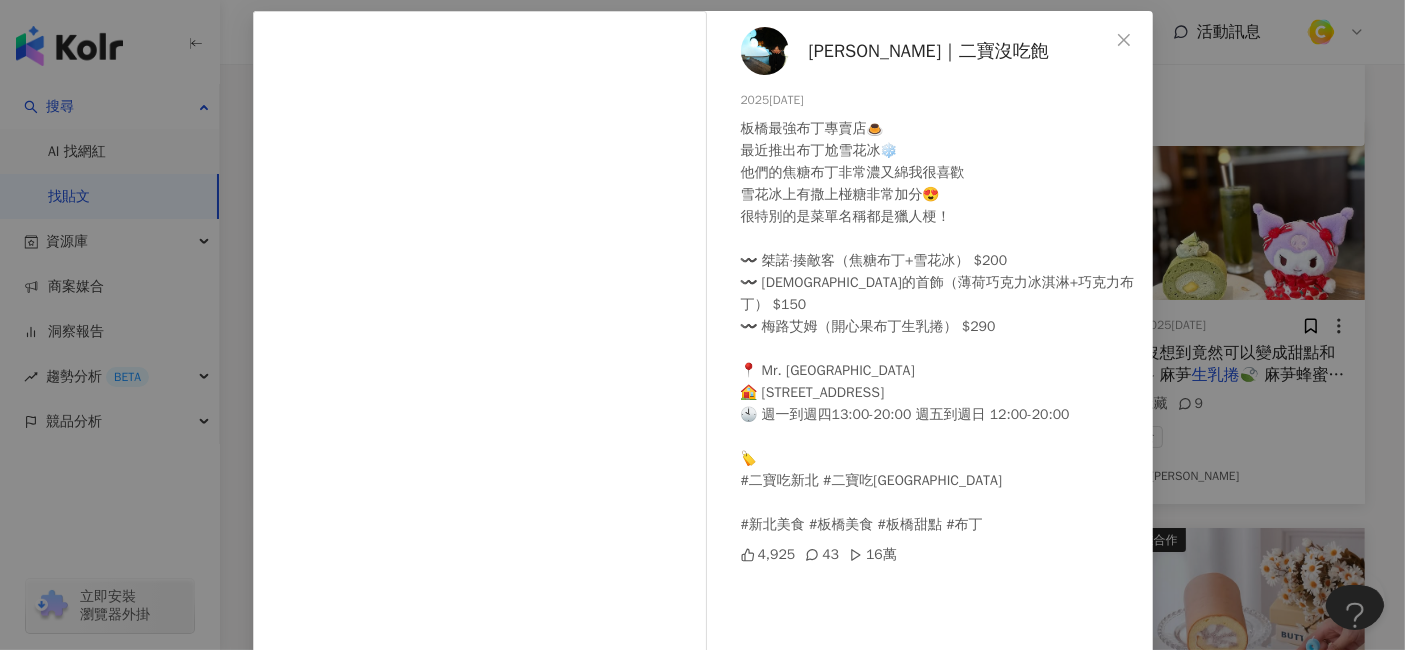 scroll, scrollTop: 0, scrollLeft: 0, axis: both 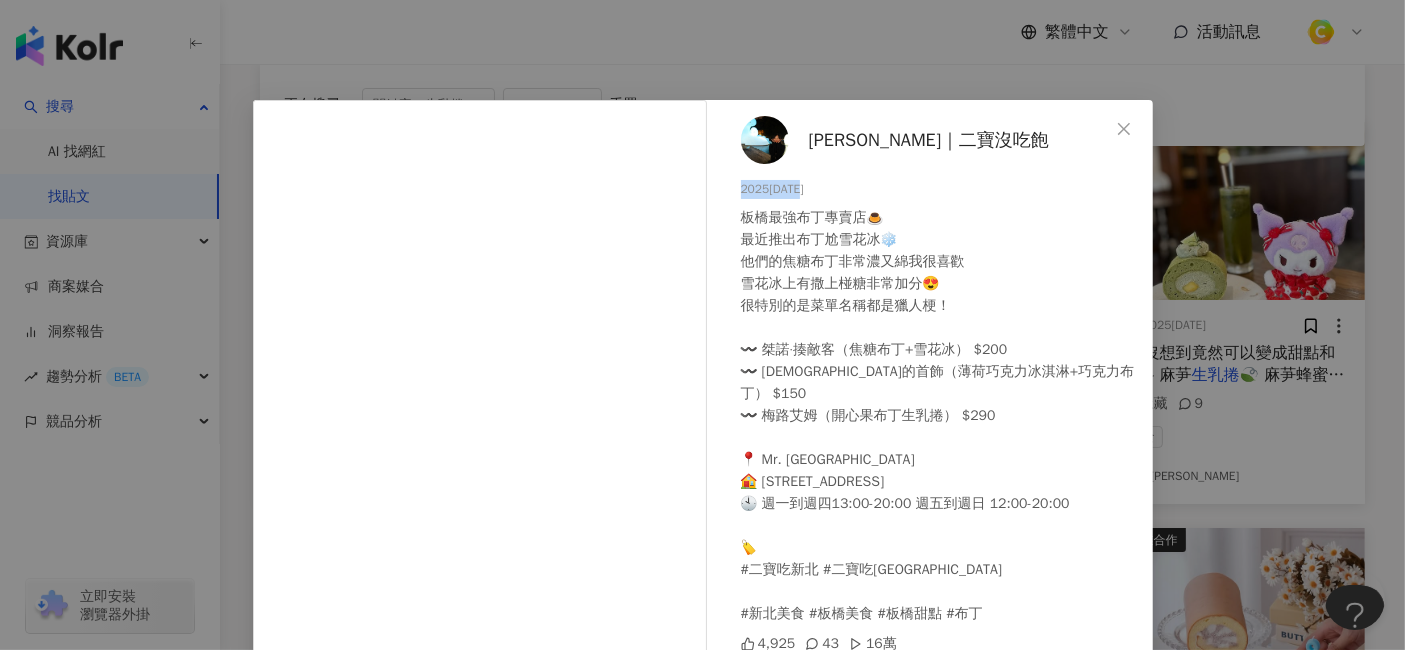 drag, startPoint x: 720, startPoint y: 192, endPoint x: 806, endPoint y: 192, distance: 86 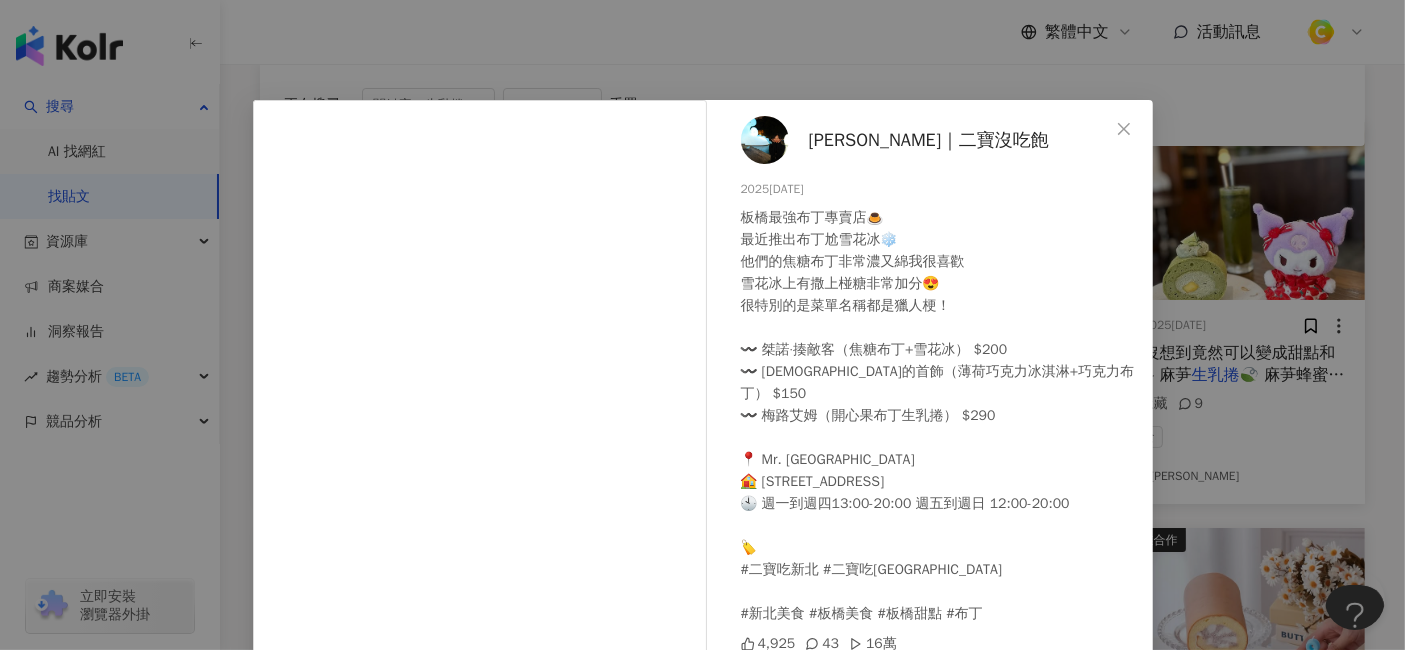 click on "Lily｜二寶沒吃飽 2025/7/18 板橋最強布丁專賣店🍮
最近推出布丁尬雪花冰❄️
他們的焦糖布丁非常濃又綿我很喜歡
雪花冰上有撒上椪糖非常加分😍
很特別的是菜單名稱都是獵人梗！
〰️ 桀諾·揍敵客（焦糖布丁+雪花冰） $200
〰️ 聖騎士的首飾（薄荷巧克力冰淇淋+巧克力布丁） $150
〰️ 梅路艾姆（開心果布丁生乳捲） $290
📍 Mr. Moan 莫恩先生布丁店
🏠 新北市板橋區文化路一段285巷2弄1號
🕙 週一到週四13:00-20:00 週五到週日 12:00-20:00
🏷️
#二寶吃新北 #二寶吃新北板橋區
#新北美食 #板橋美食 #板橋甜點 #布丁 4,925 43 16萬 查看原始貼文" at bounding box center [702, 325] 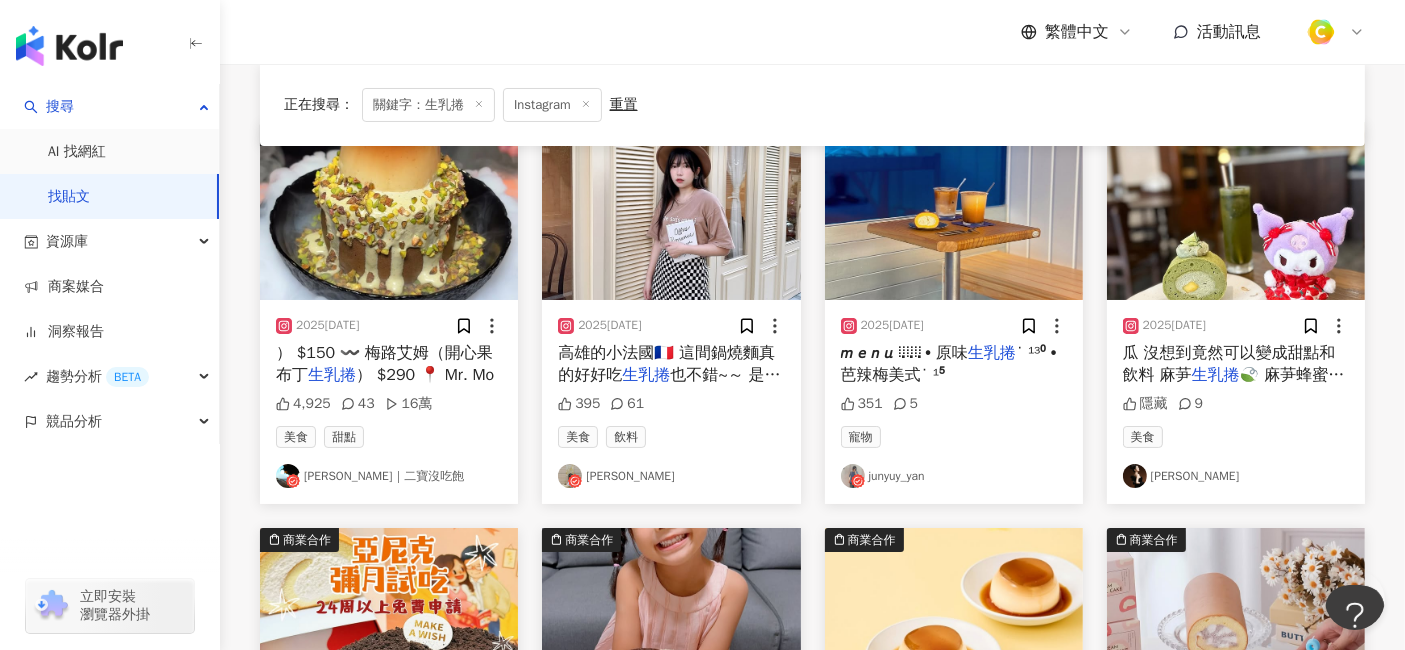 click on "𝘮 𝘦 𝘯 𝘶 ⢀⢀⢀
• 原味" at bounding box center (904, 353) 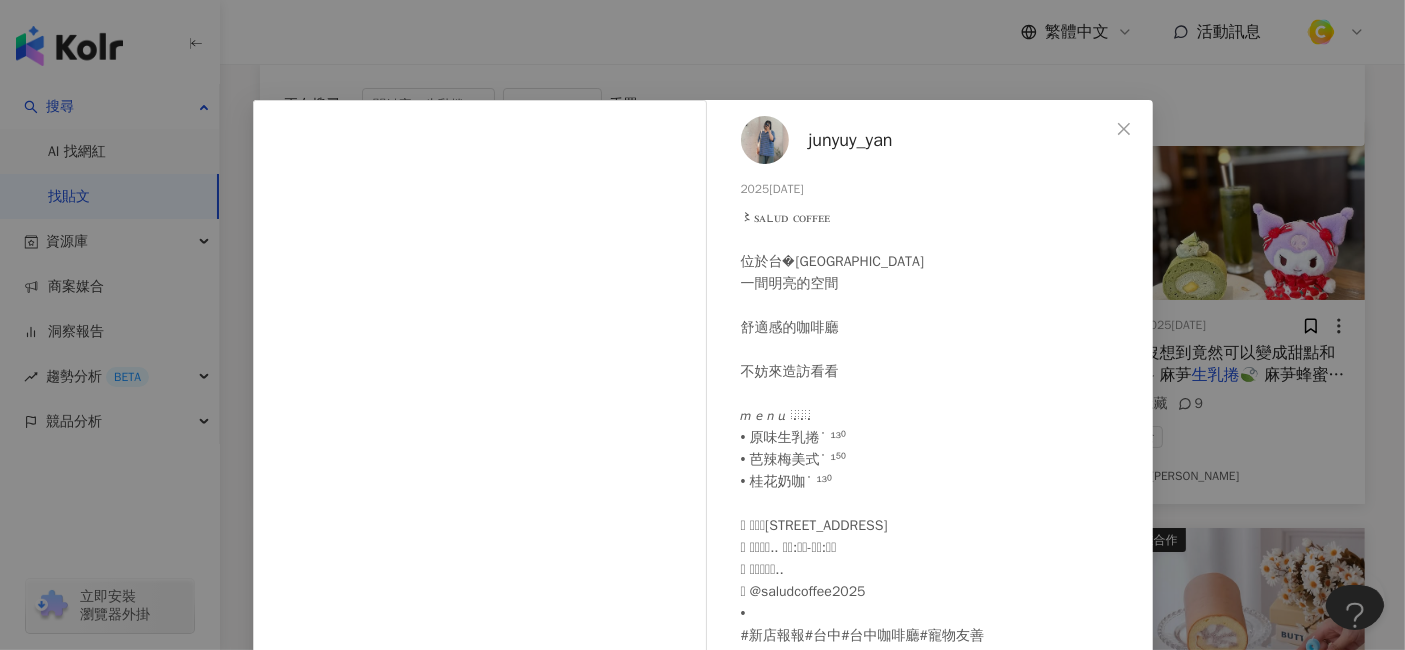 scroll, scrollTop: 133, scrollLeft: 0, axis: vertical 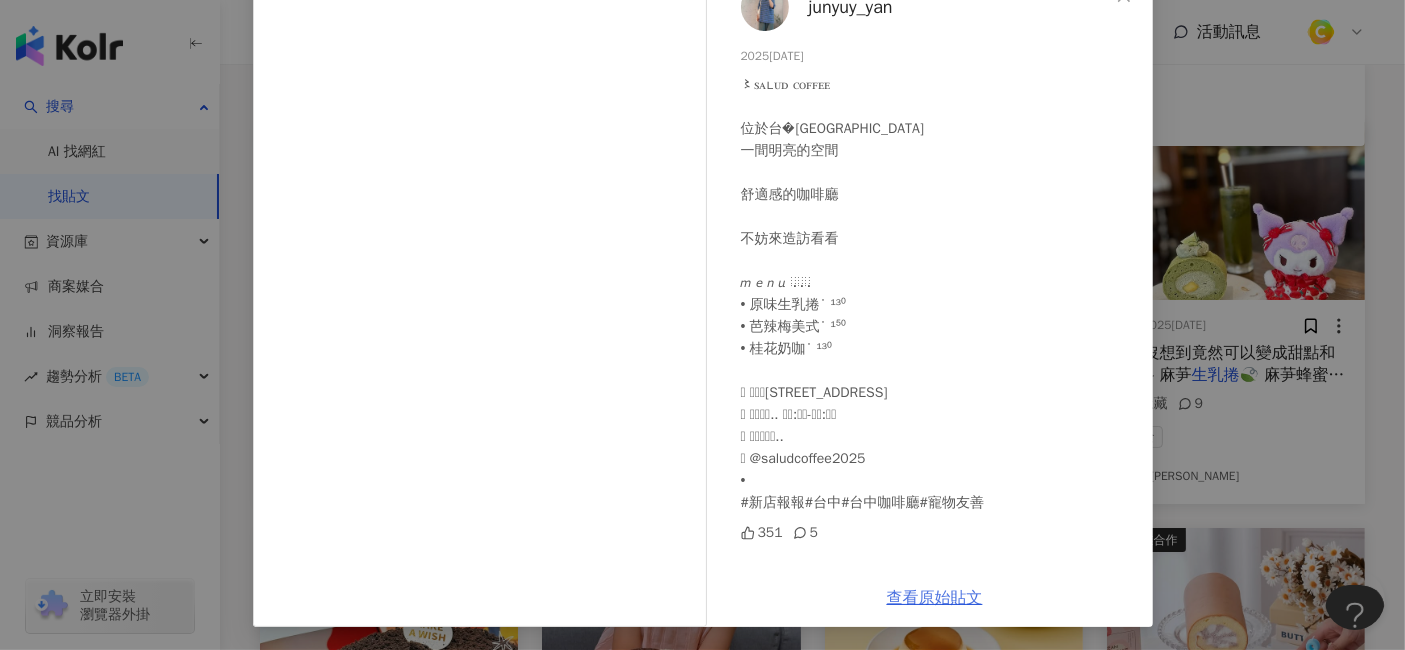 click on "查看原始貼文" at bounding box center (935, 598) 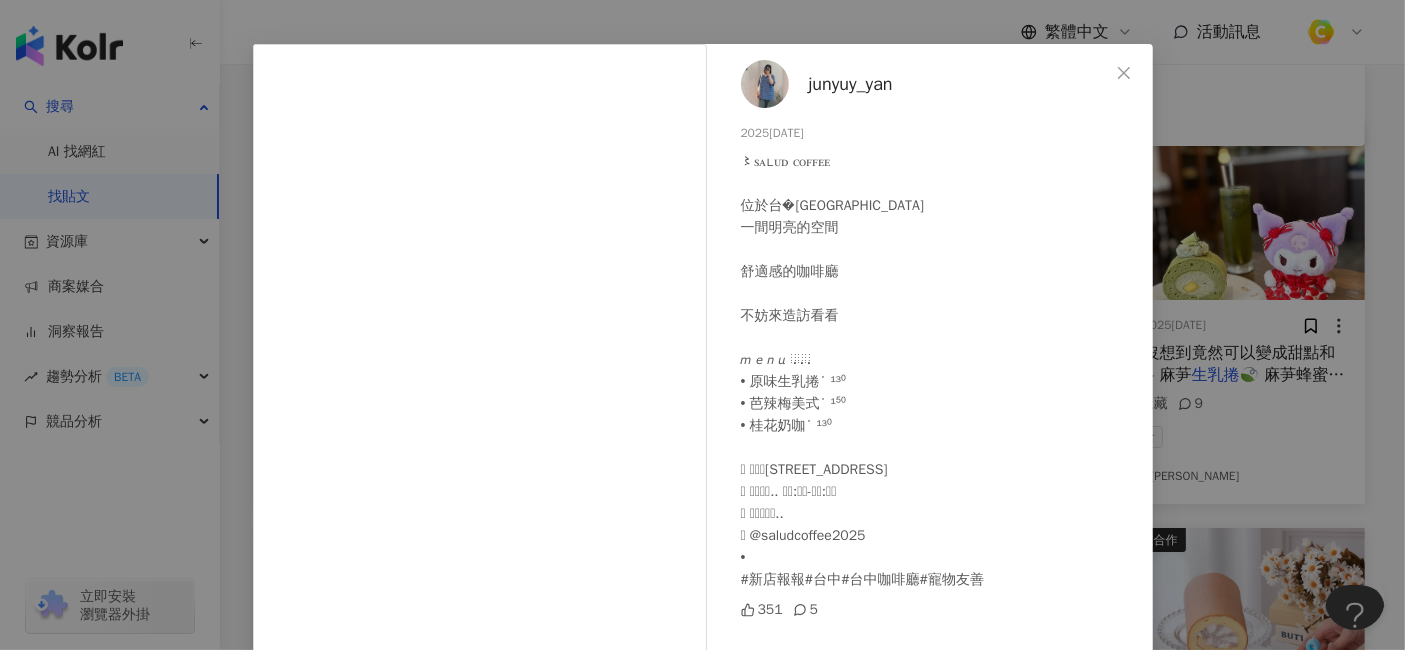 scroll, scrollTop: 0, scrollLeft: 0, axis: both 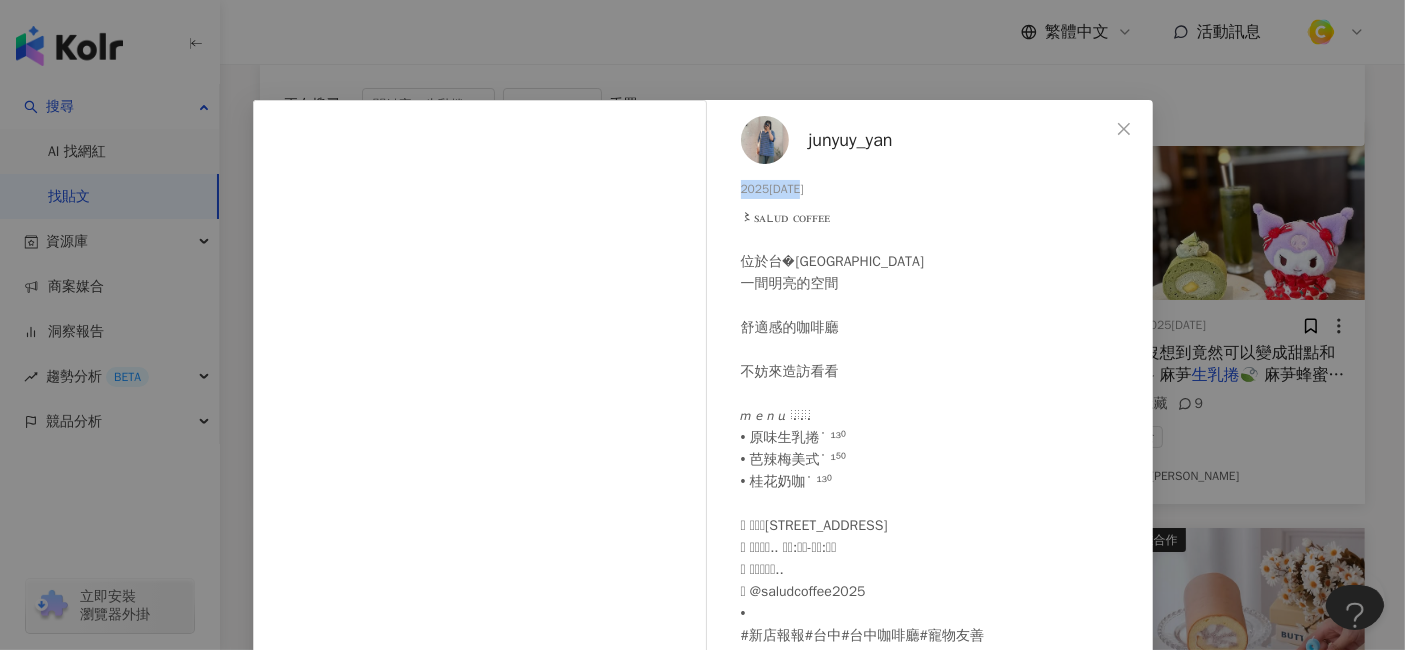 drag, startPoint x: 727, startPoint y: 188, endPoint x: 798, endPoint y: 188, distance: 71 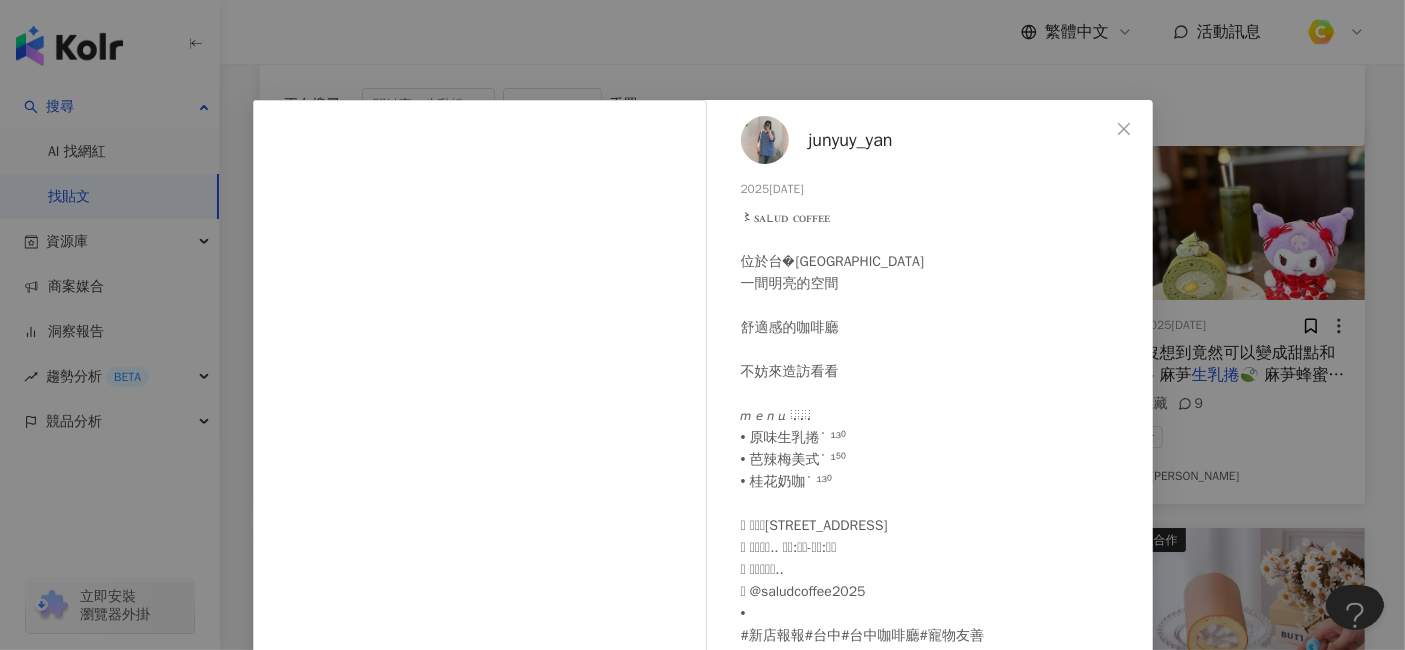 click on "junyuy_yan 2025/7/18 〻ꜱᴀʟᴜᴅ ᴄᴏꜰꜰᴇᴇ
⁡
位於台中沙鹿區
⁡
一間明亮的空間
⁡
舒適感的咖啡廳
⁡不妨來造訪看看
𝘮 𝘦 𝘯 𝘶 ⢀⢀⢀
• 原味生乳捲˙ ¹³⁰
• 芭辣梅美式˙ ¹⁵⁰
• 桂花奶咖˙ ¹³⁰
⁡
𖥣 𝟦𝟥𝟥台中市沙鹿區北中路𝟣𝟥號
𖠚 𝗈𝗉𝖾𝗇.. 𝟢𝟫:𝟥𝟢-𝟣𝟪:𝟢𝟢
𖤺 𝖼𝗅𝗈𝗌𝖾..
𖠿 @saludcoffee2025
•
#新店報報#台中#台中咖啡廳#寵物友善 351 5 查看原始貼文" at bounding box center [702, 325] 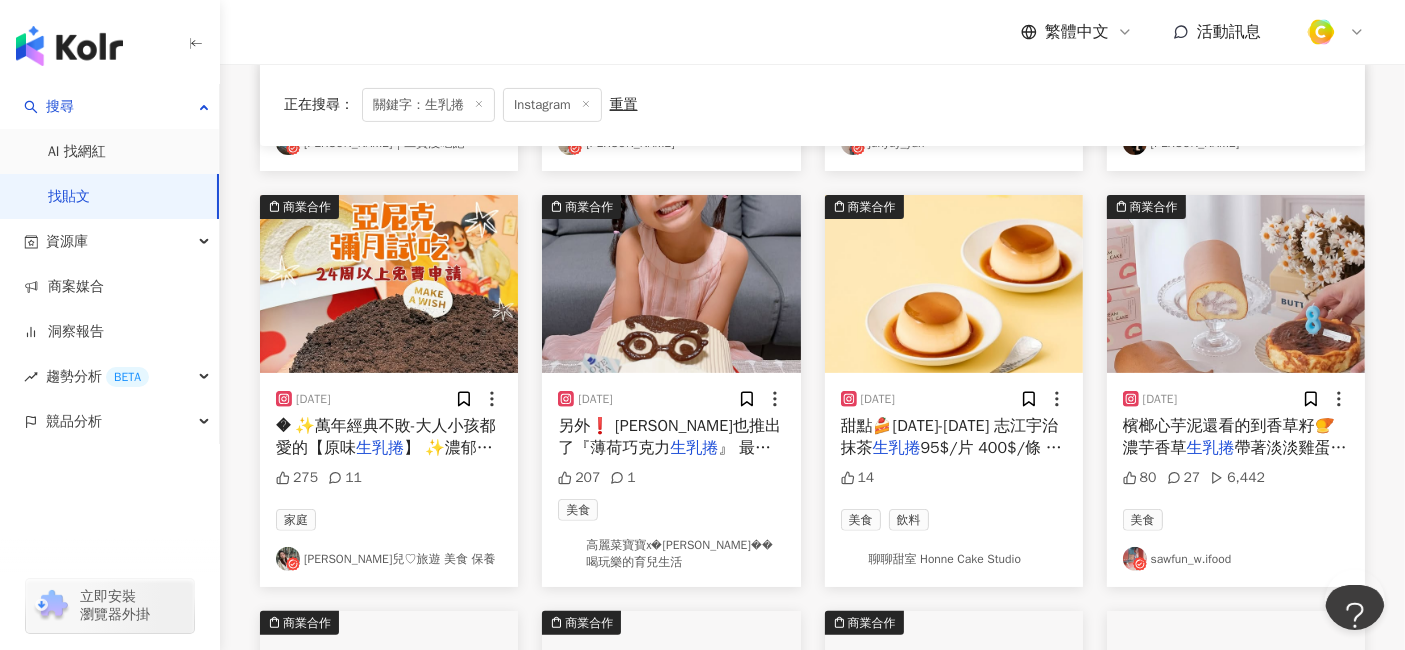 scroll, scrollTop: 666, scrollLeft: 0, axis: vertical 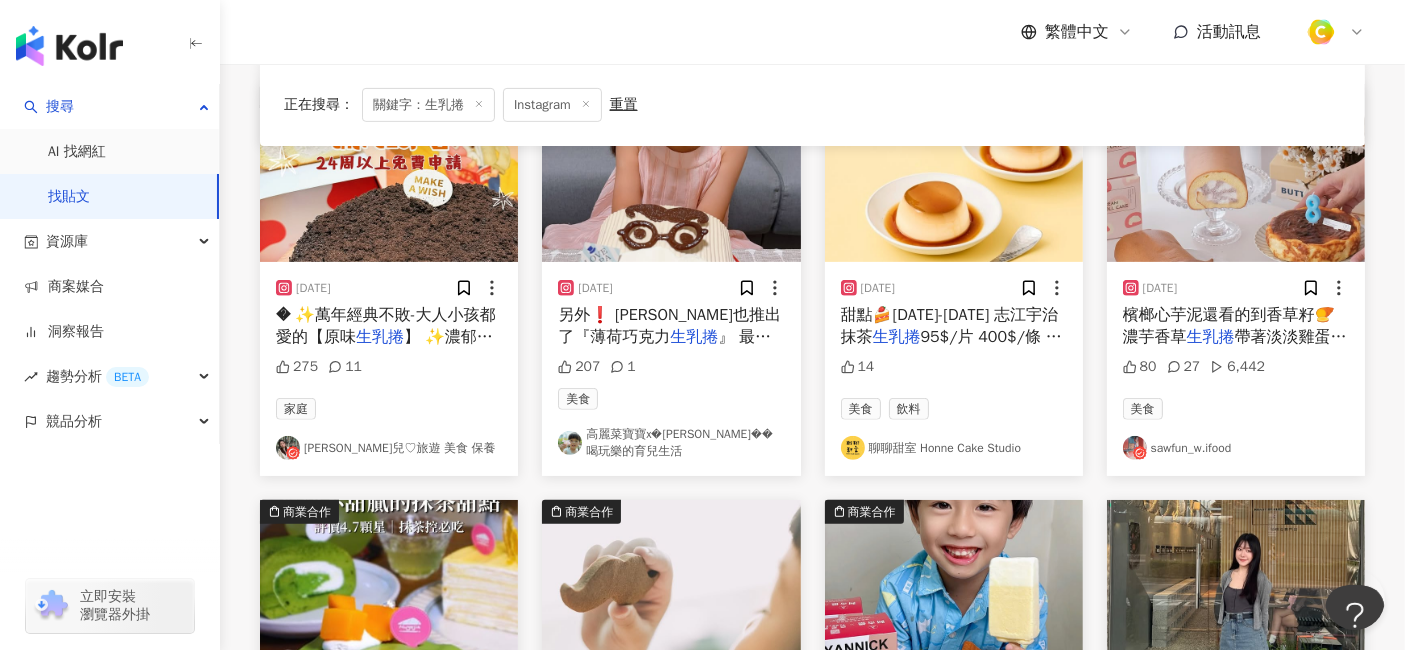 click on "�
✨萬年經典不敗-大人小孩都愛的【原味" at bounding box center (386, 326) 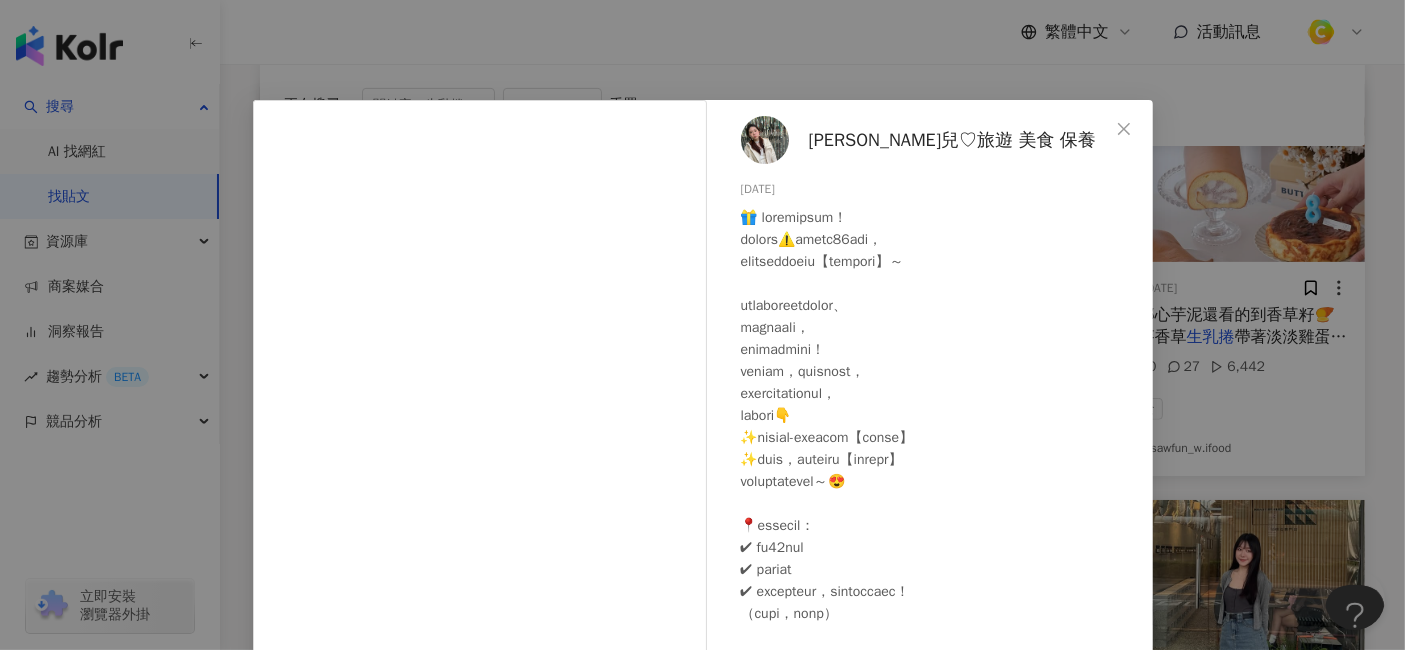 scroll, scrollTop: 108, scrollLeft: 0, axis: vertical 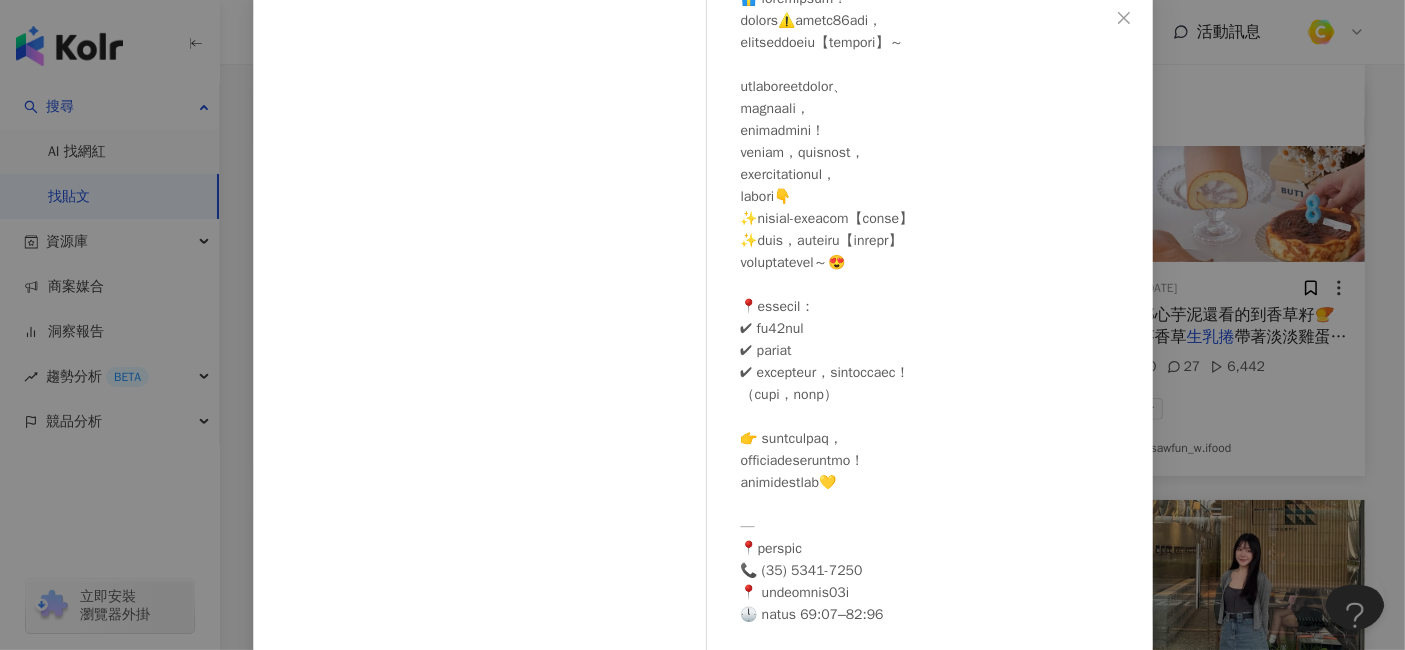 click on "Kate凱兒♡旅遊 美食 保養 2025/7/17 275 11 查看原始貼文" at bounding box center (702, 325) 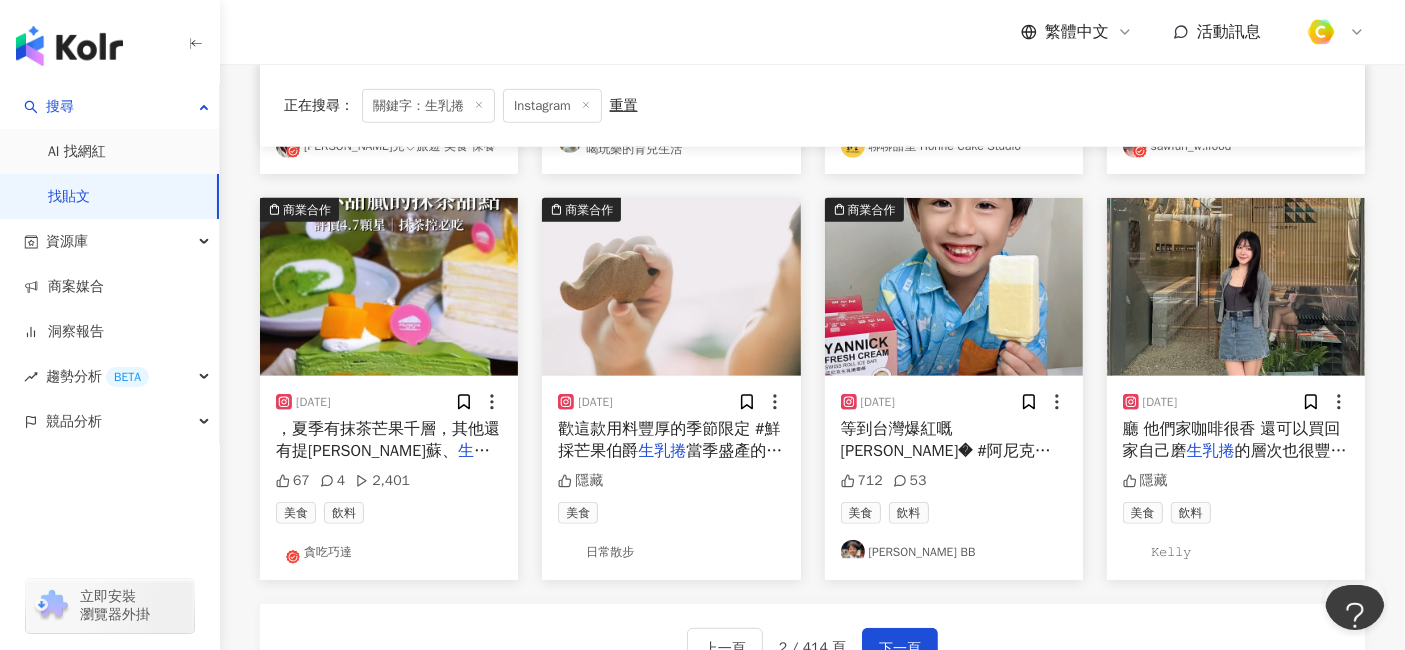 scroll, scrollTop: 1000, scrollLeft: 0, axis: vertical 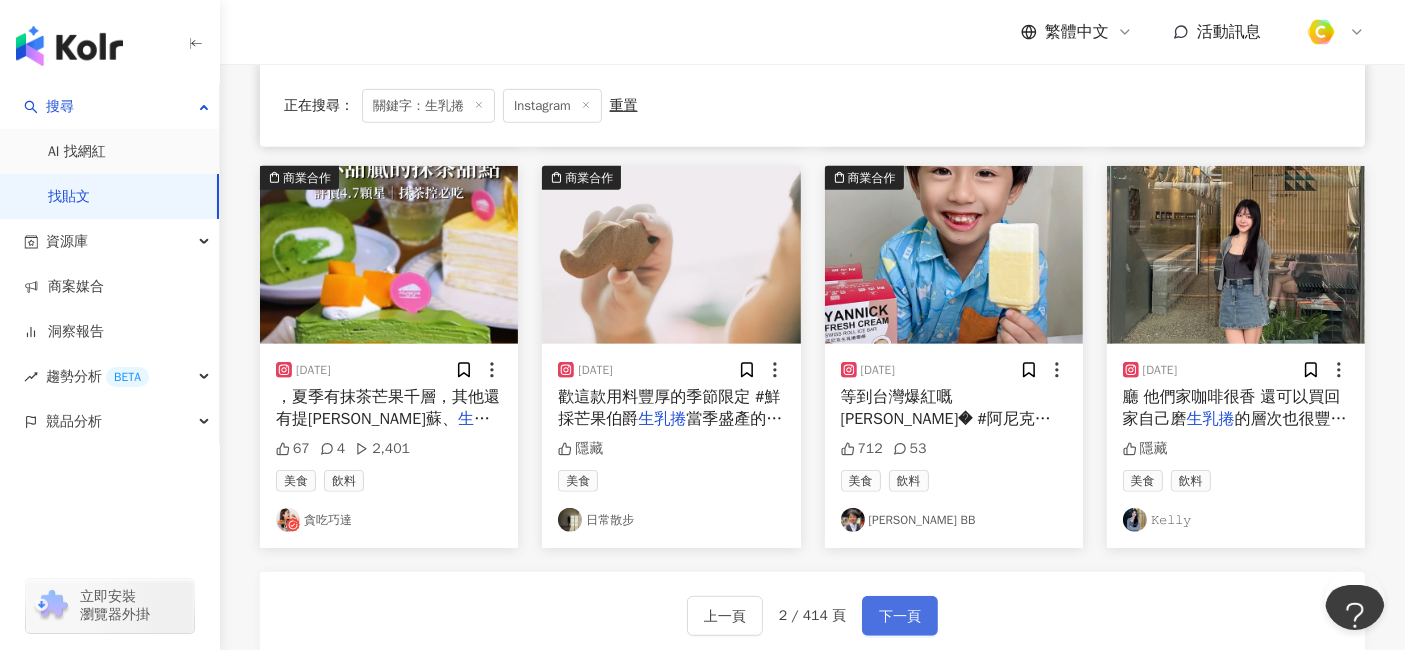 click on "下一頁" at bounding box center (900, 616) 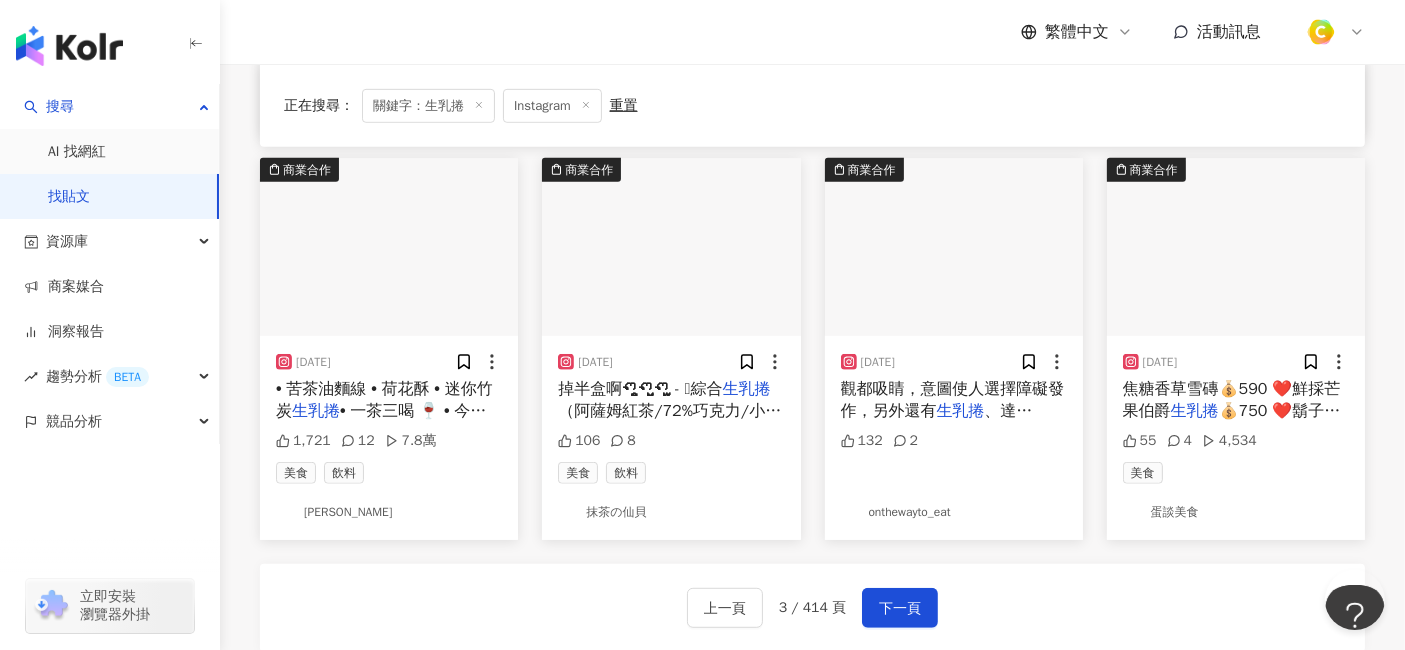 scroll, scrollTop: 1000, scrollLeft: 0, axis: vertical 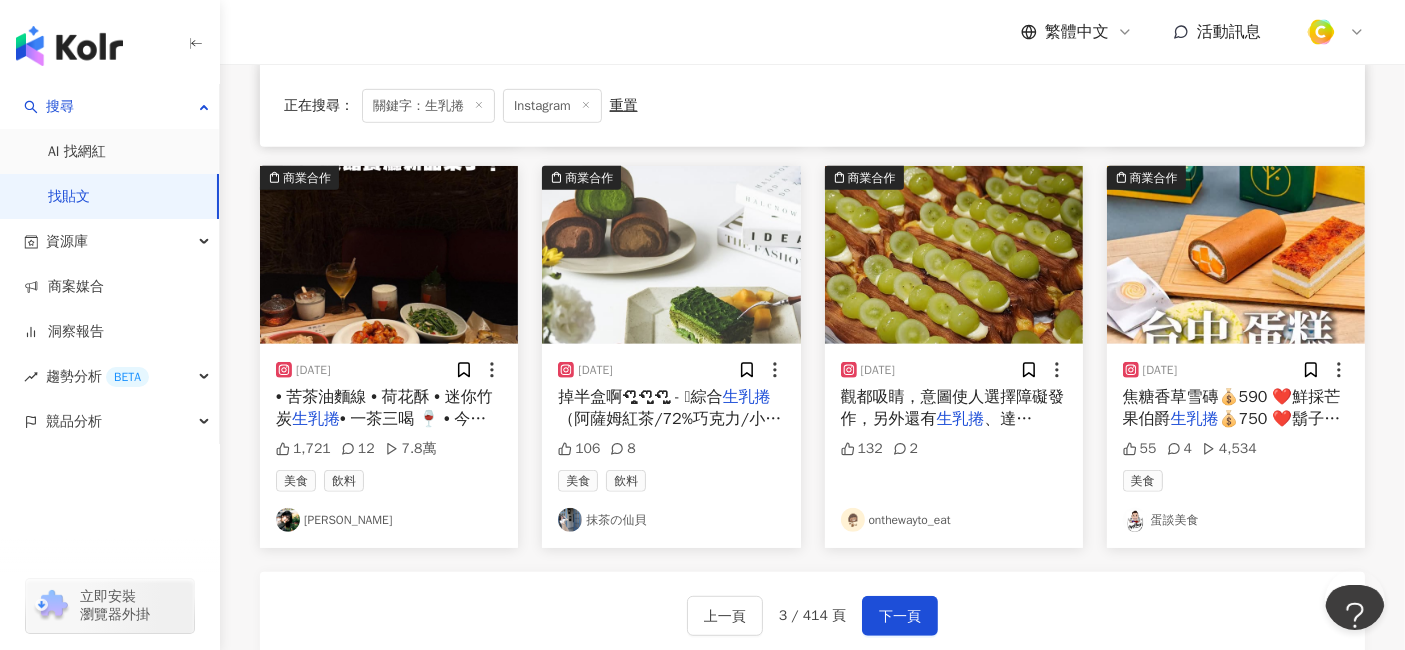 click on "• 苦茶油麵線
• 荷花酥
• 迷你竹炭" at bounding box center [384, 408] 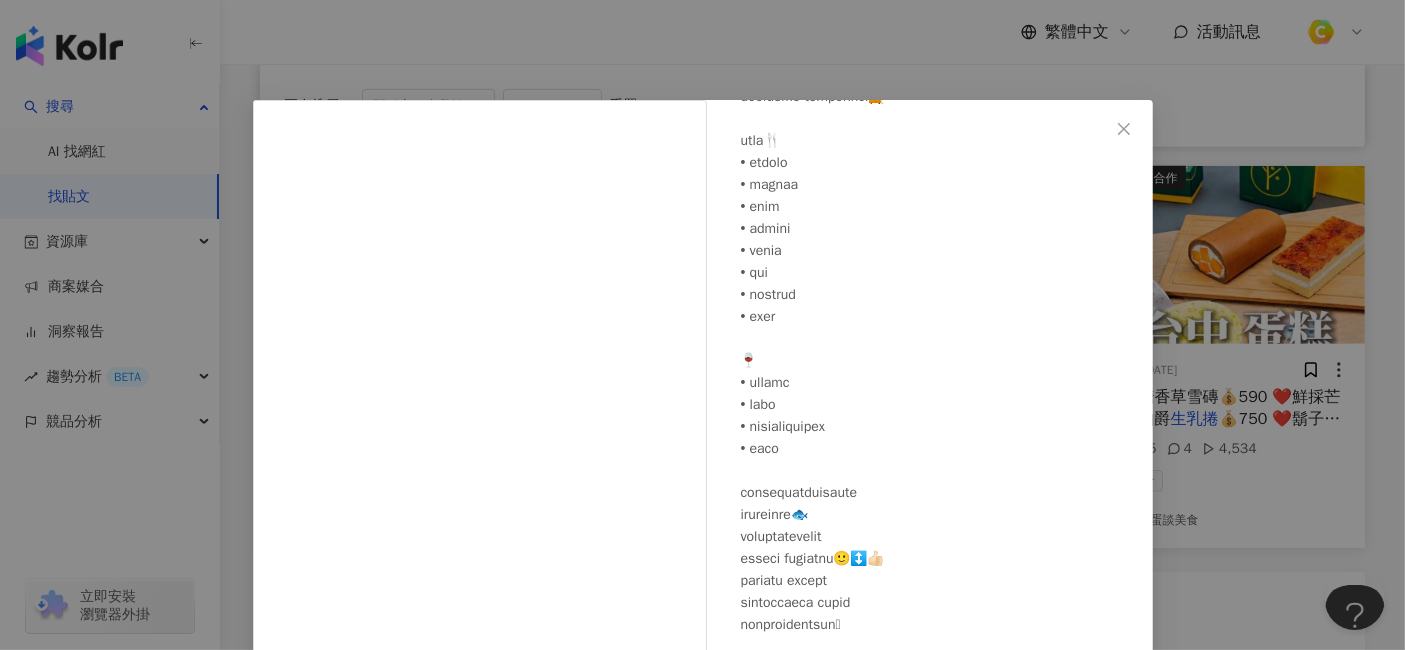 scroll, scrollTop: 222, scrollLeft: 0, axis: vertical 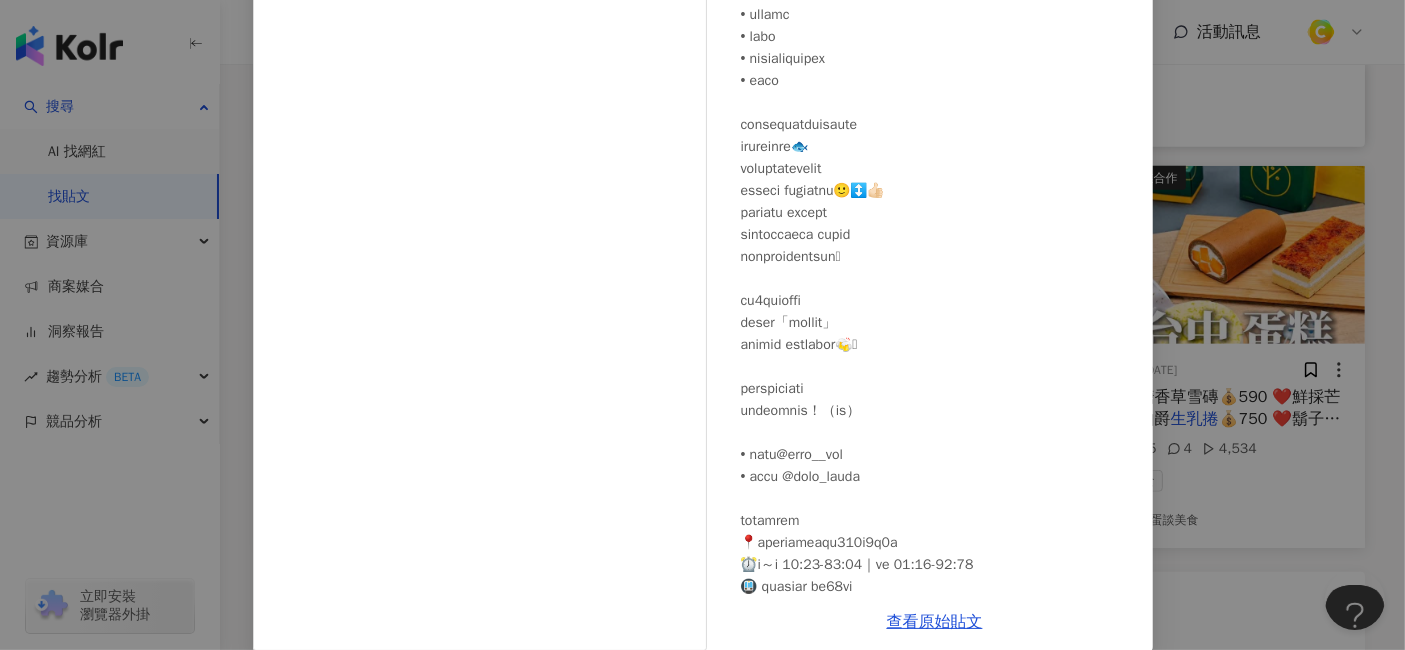 click on "江 2025/7/13 1,721 12 7.8萬 查看原始貼文" at bounding box center (702, 325) 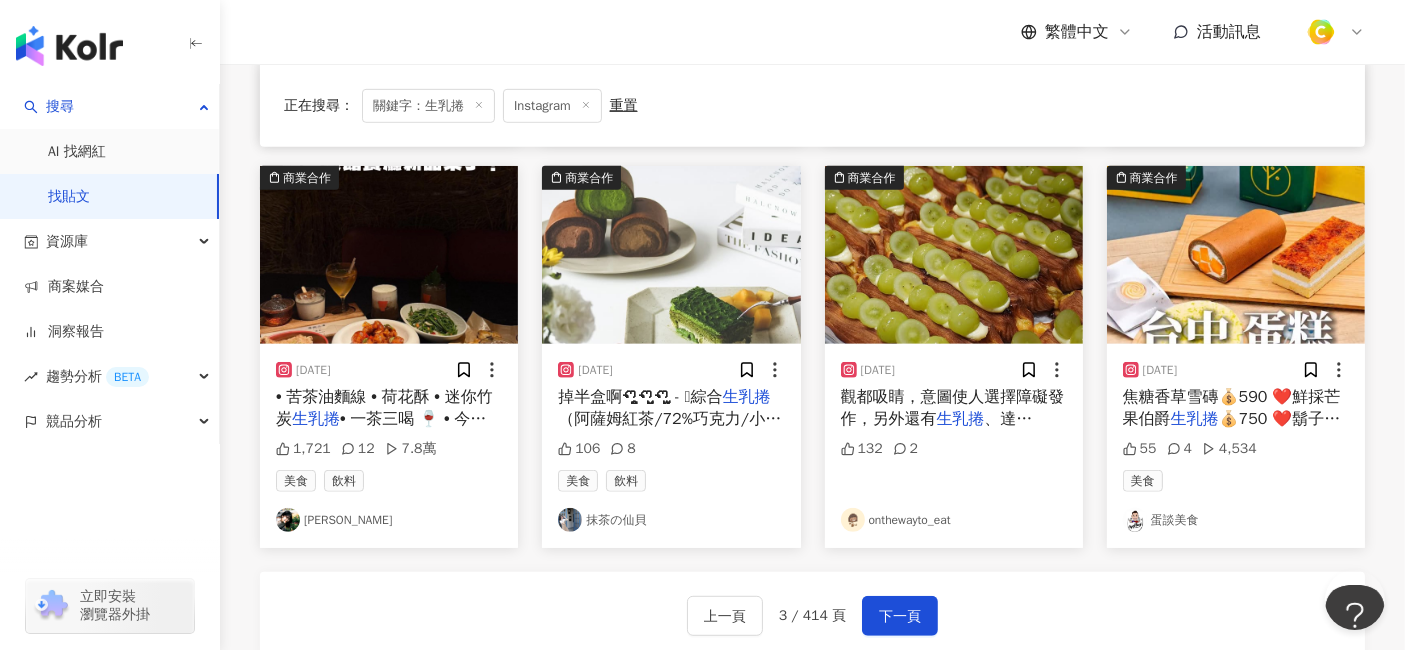 click on "、達克瓦茲和可麗露，全部都很！好！" at bounding box center [953, 441] 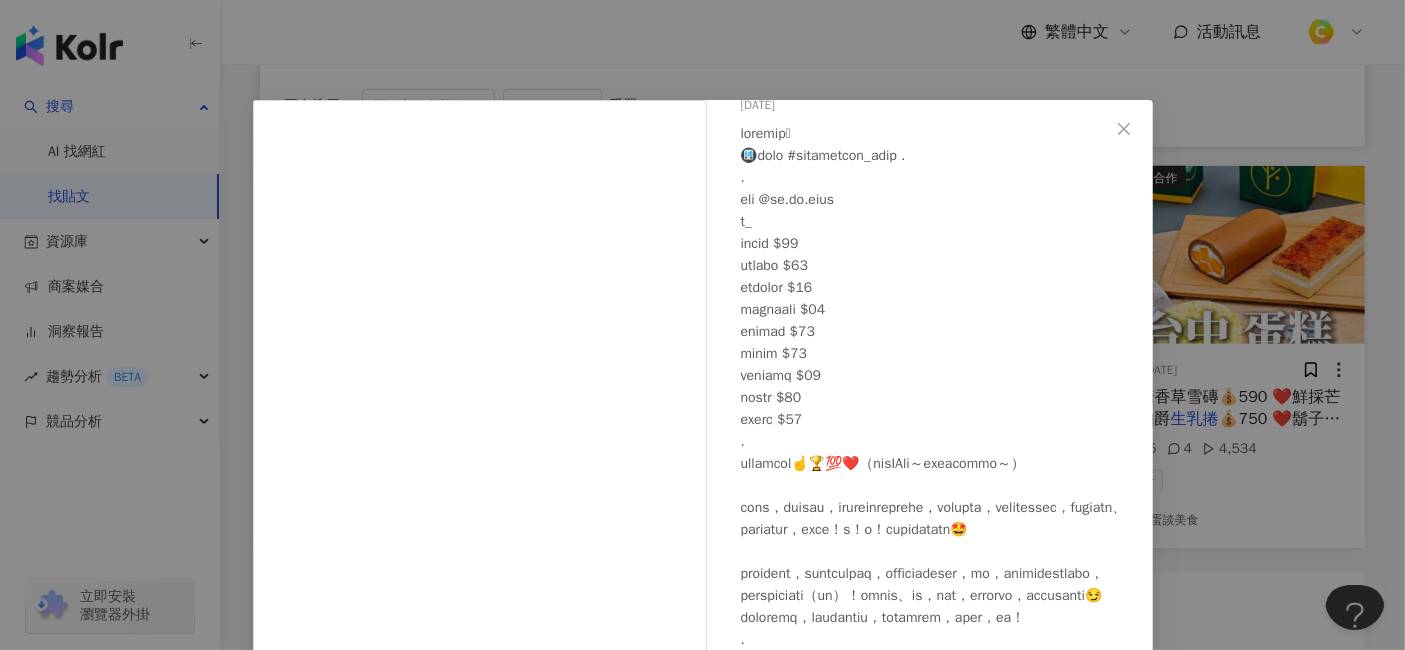 scroll, scrollTop: 216, scrollLeft: 0, axis: vertical 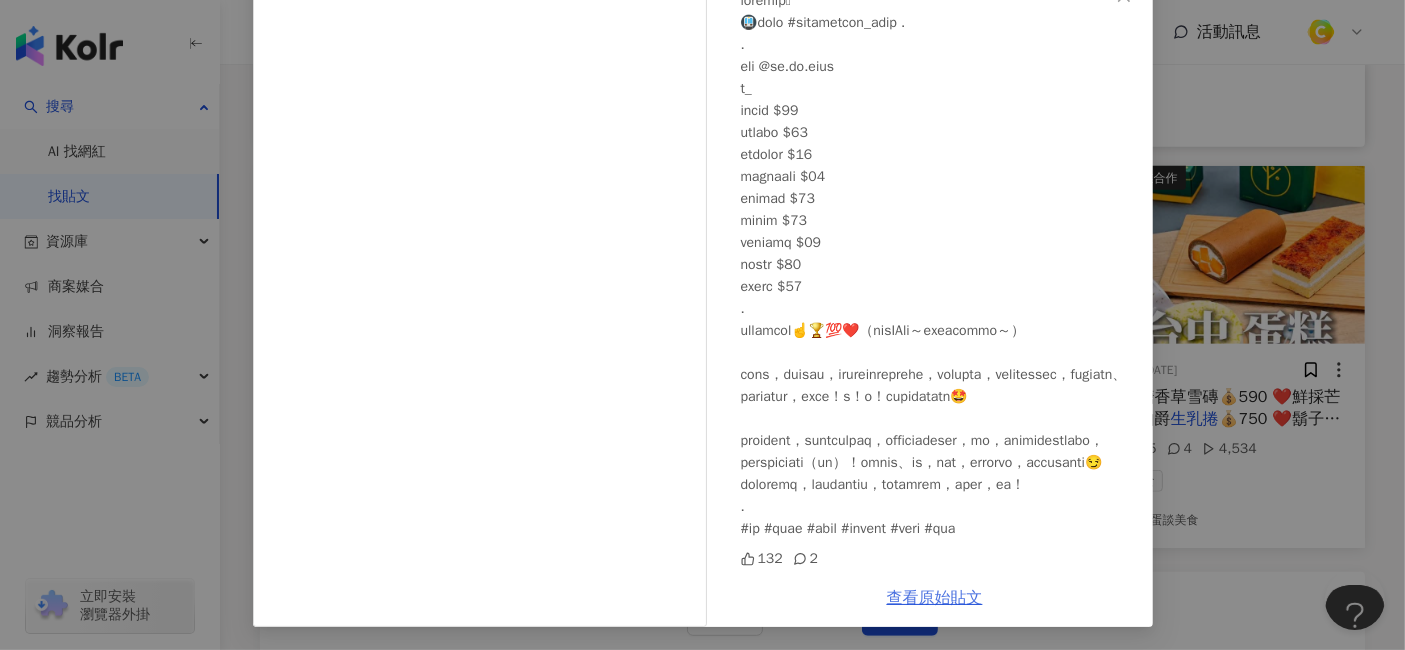 click on "查看原始貼文" at bounding box center (935, 598) 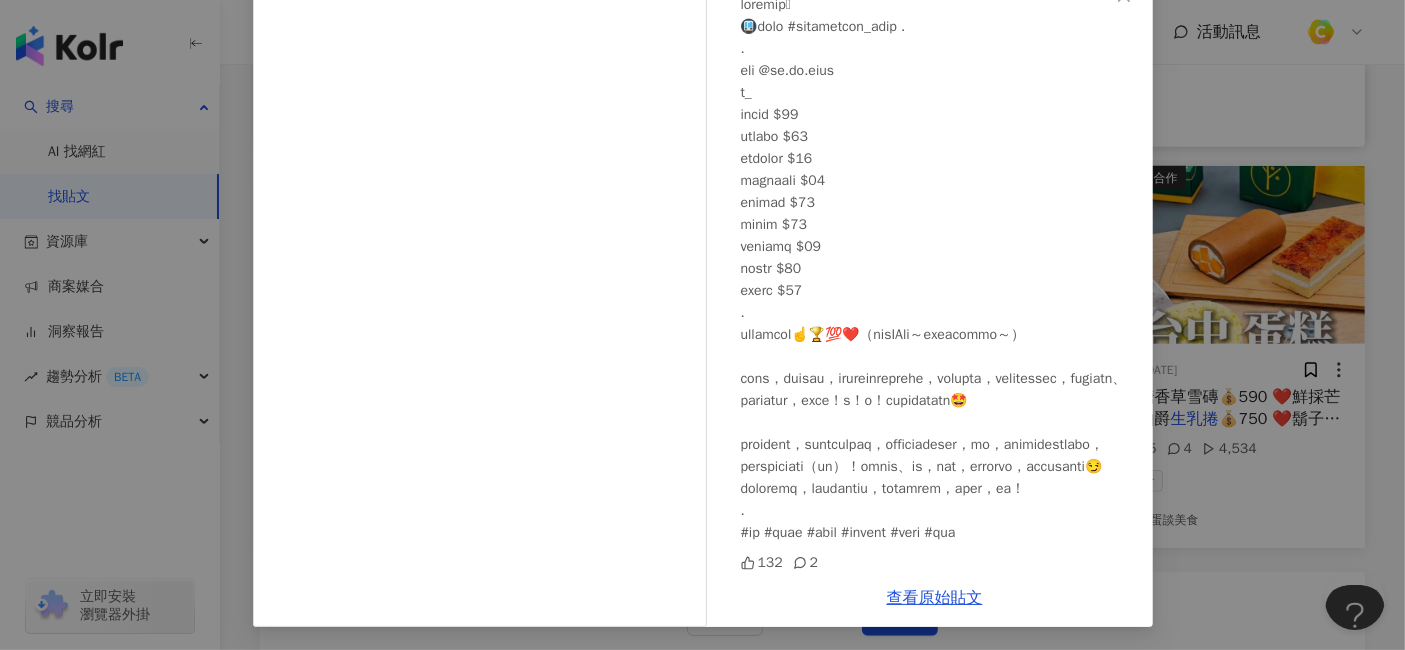 scroll, scrollTop: 0, scrollLeft: 0, axis: both 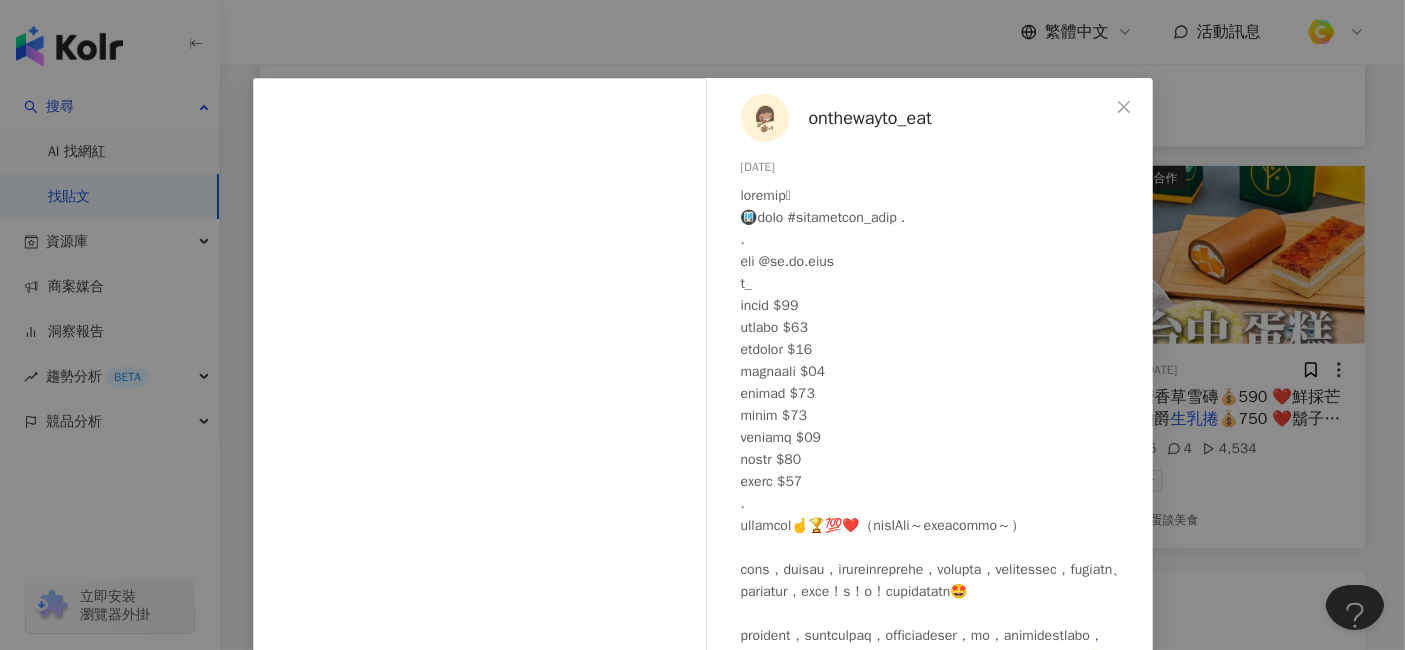 drag, startPoint x: 724, startPoint y: 172, endPoint x: 794, endPoint y: 172, distance: 70 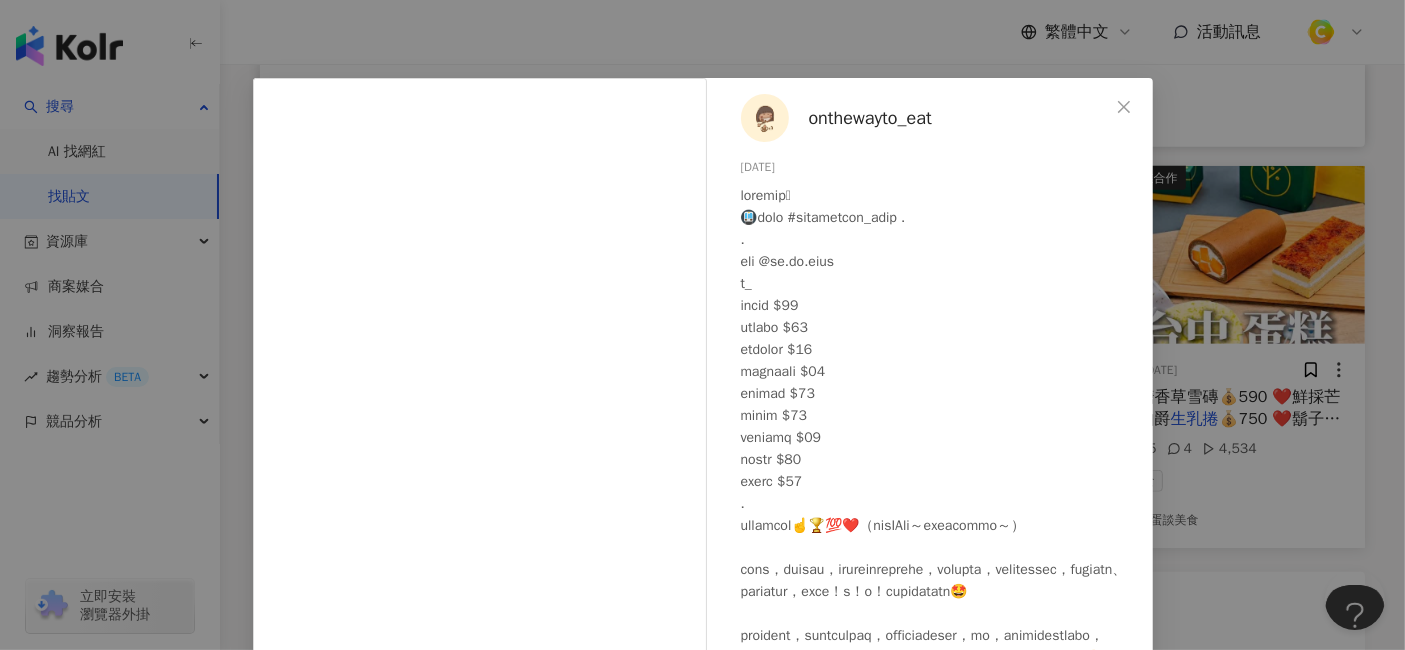 click on "onthewayto_eat 2025/7/12 132 2 查看原始貼文" at bounding box center (702, 325) 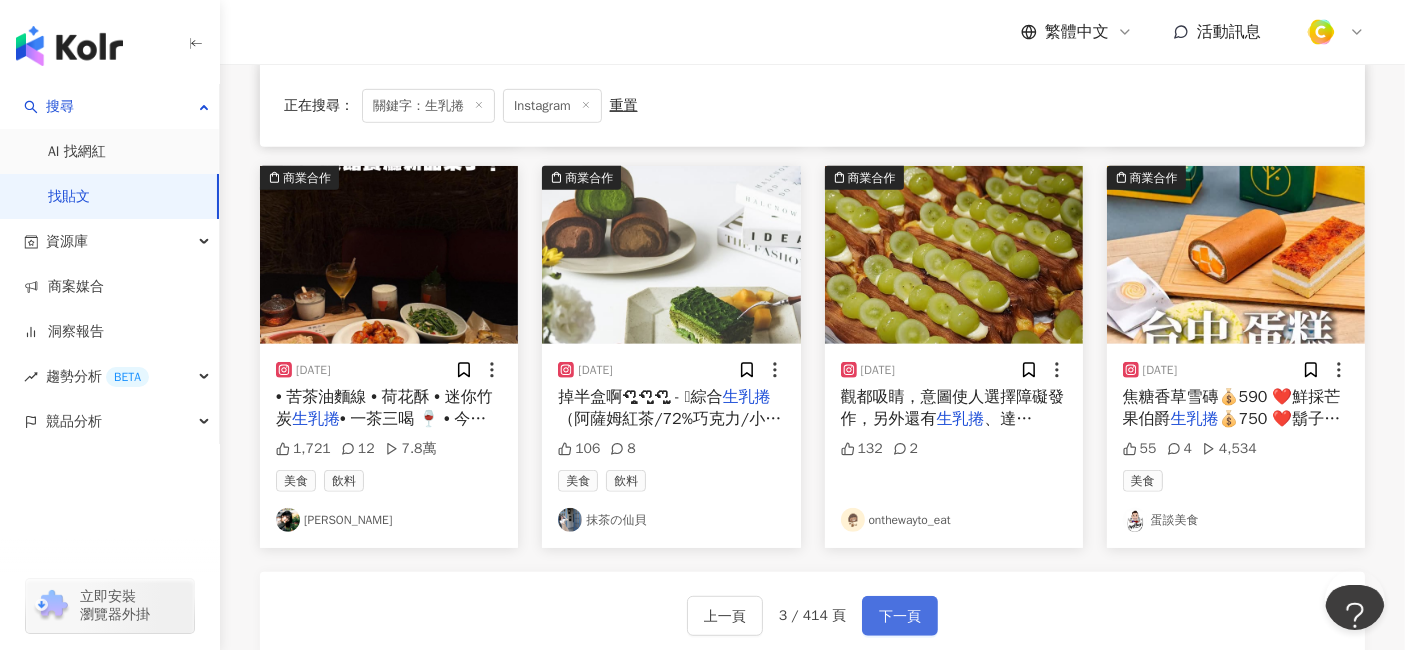 click on "下一頁" at bounding box center (900, 617) 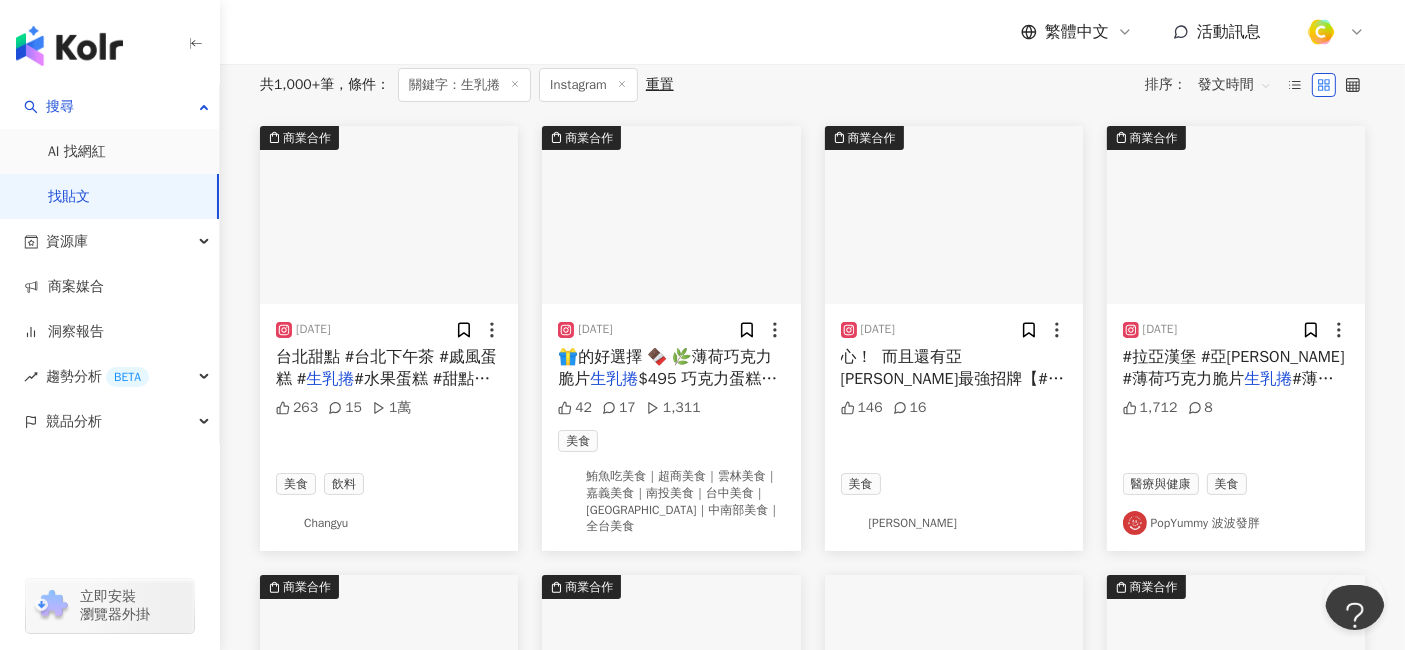 scroll, scrollTop: 120, scrollLeft: 0, axis: vertical 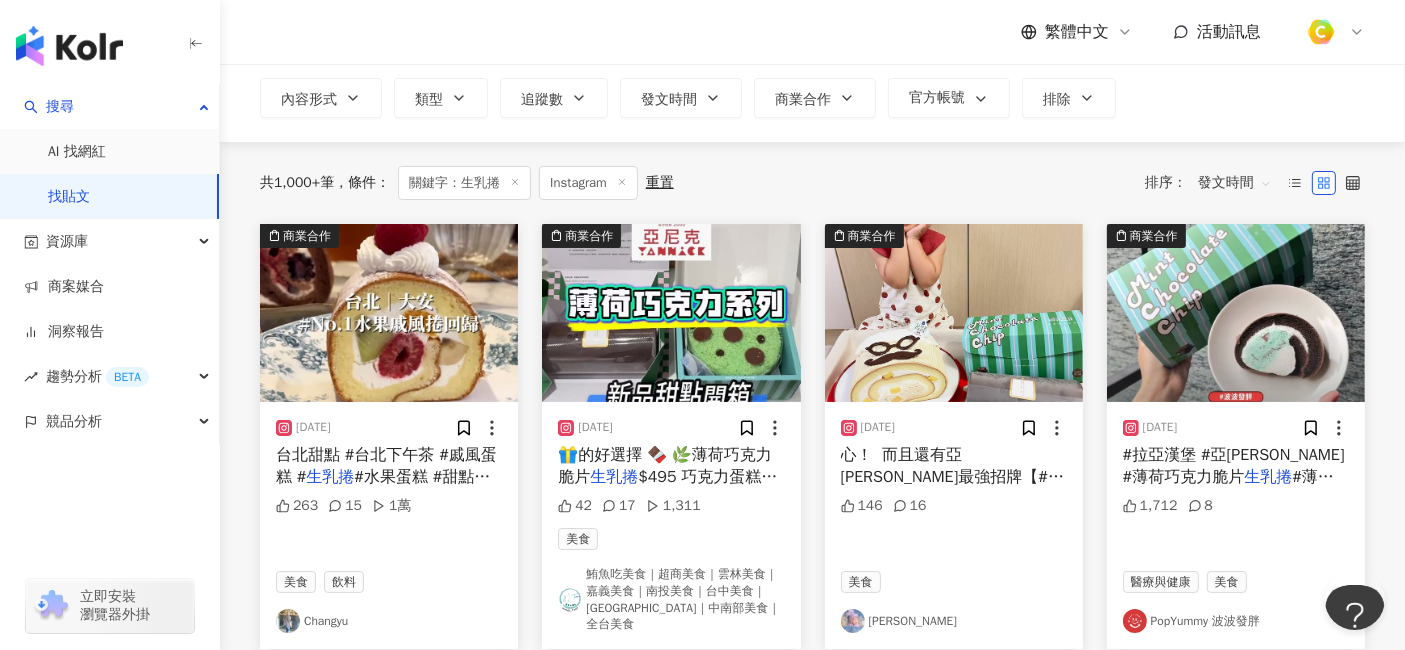 click on "台北甜點 #台北下午茶
#戚風蛋糕 #" at bounding box center [386, 466] 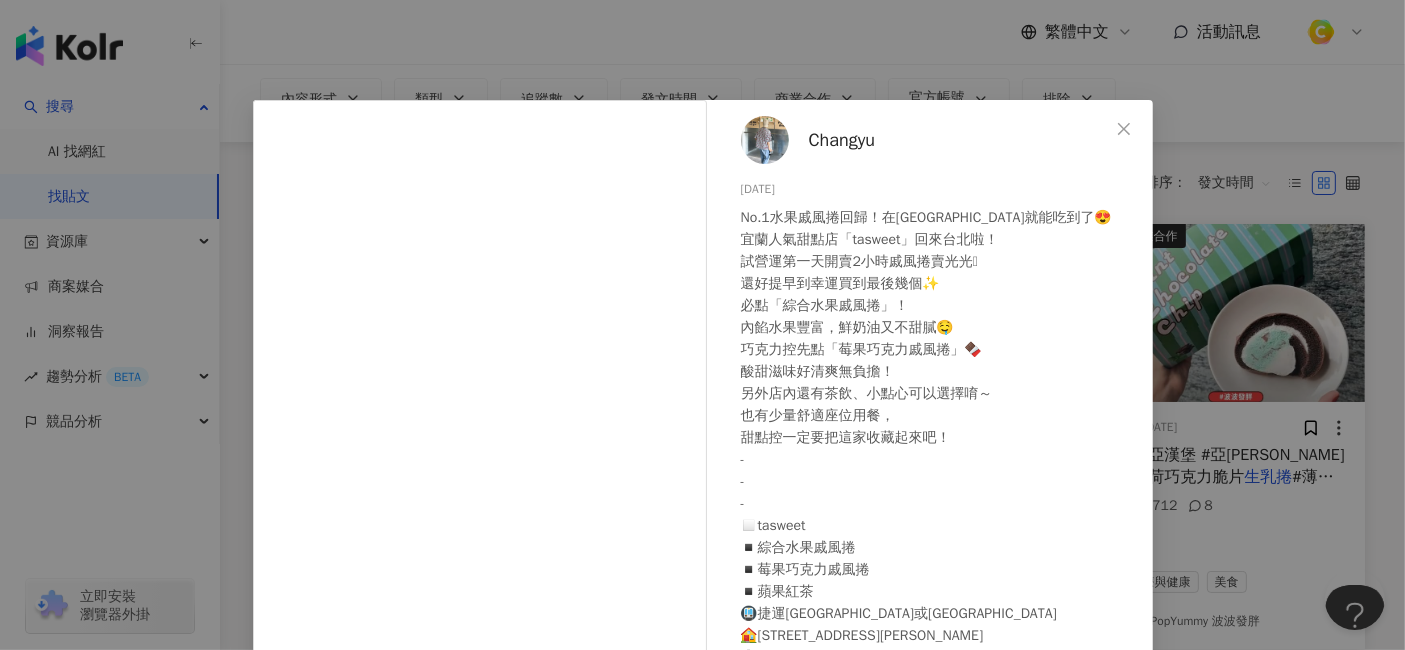 drag, startPoint x: 973, startPoint y: 62, endPoint x: 973, endPoint y: 74, distance: 12 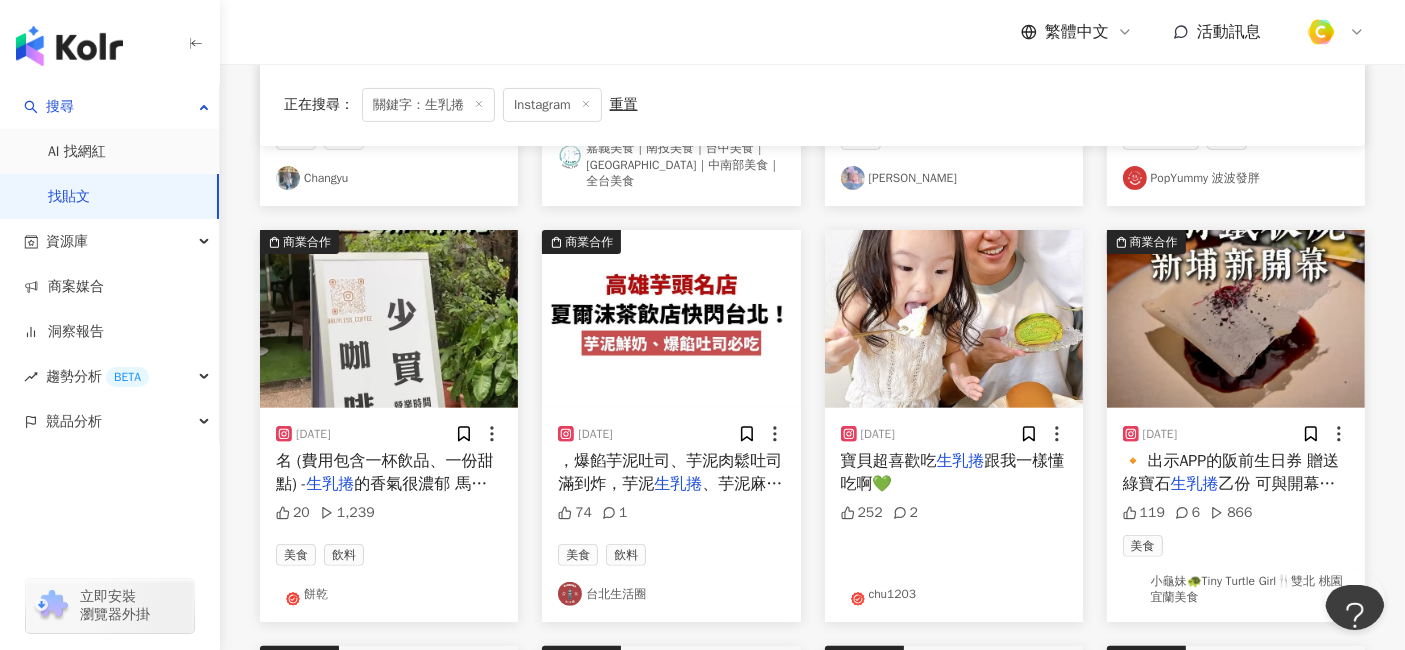 scroll, scrollTop: 564, scrollLeft: 0, axis: vertical 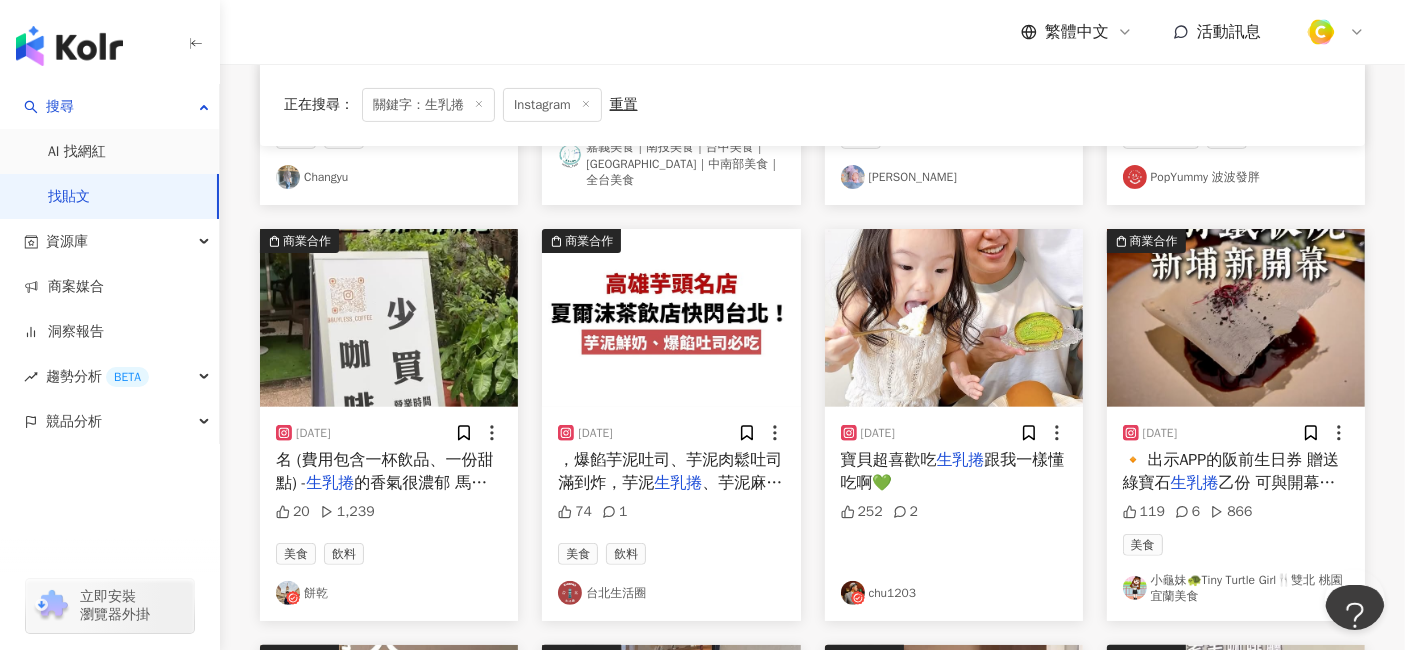 click on "生乳捲" at bounding box center (961, 460) 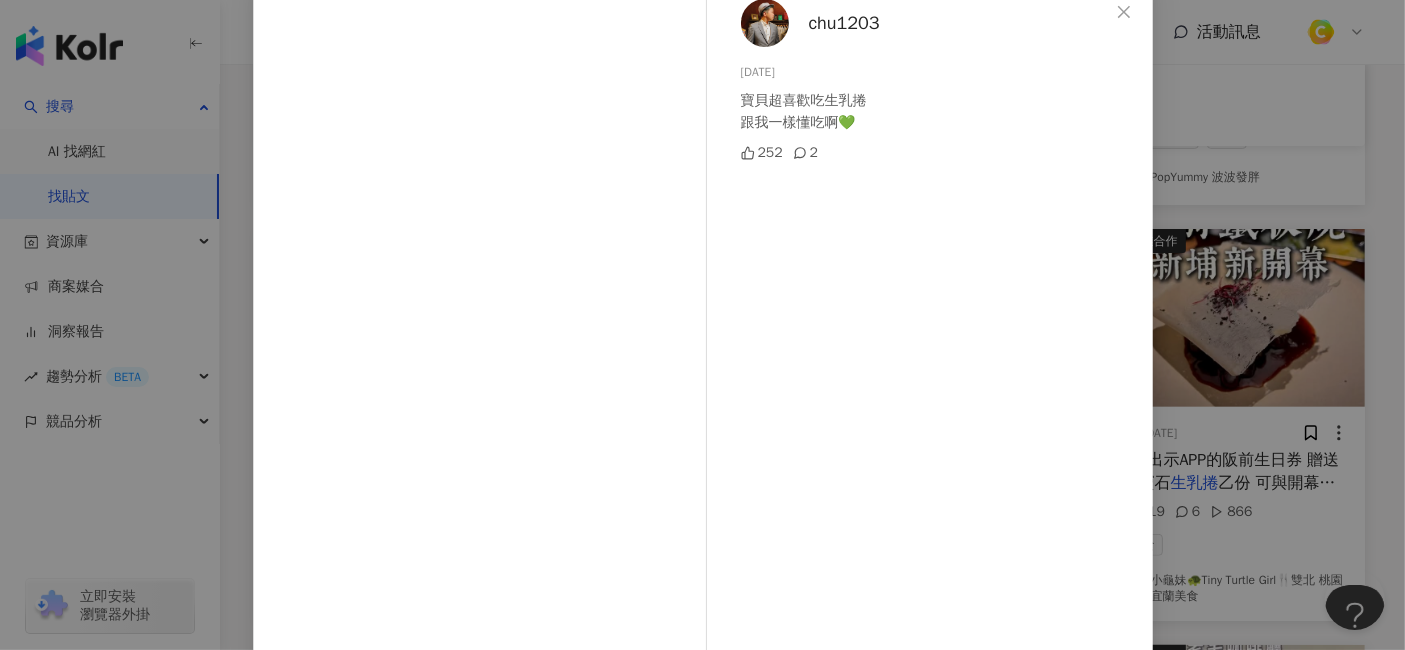 scroll, scrollTop: 0, scrollLeft: 0, axis: both 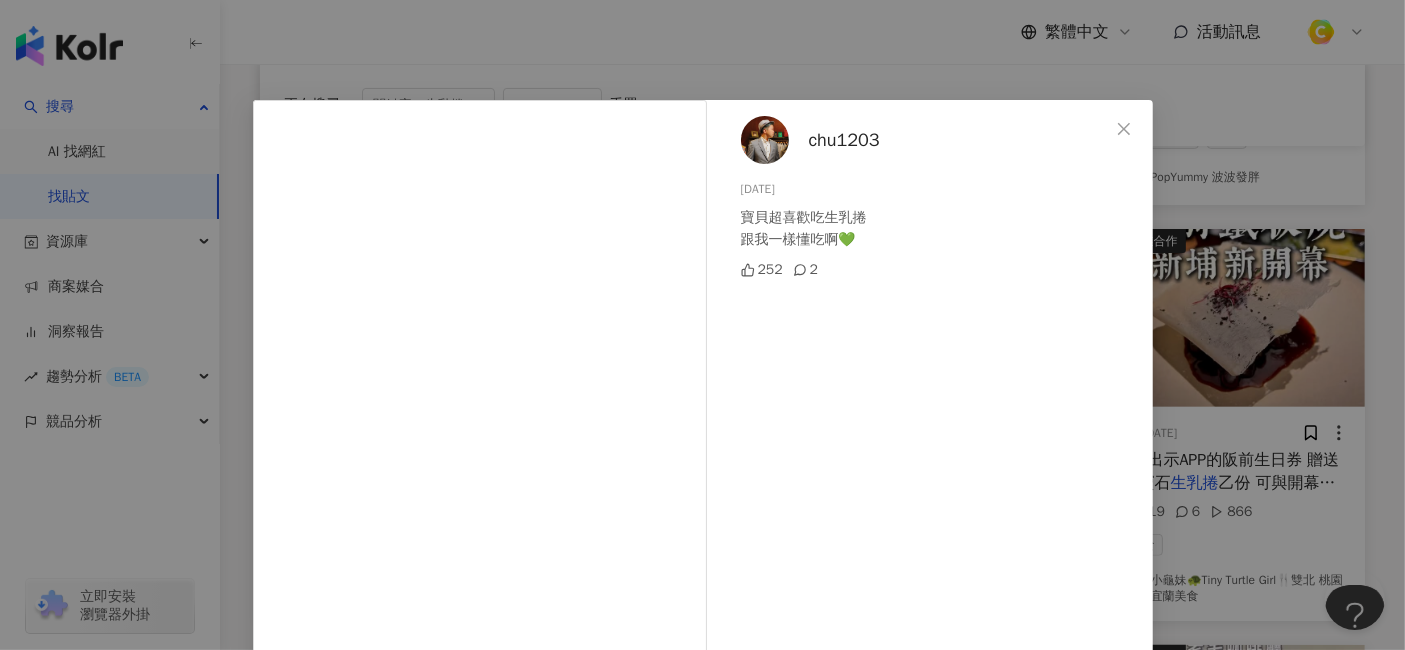 click on "chu1203 2025/7/10 寶貝超喜歡吃生乳捲
跟我一樣懂吃啊💚 252 2 查看原始貼文" at bounding box center (702, 325) 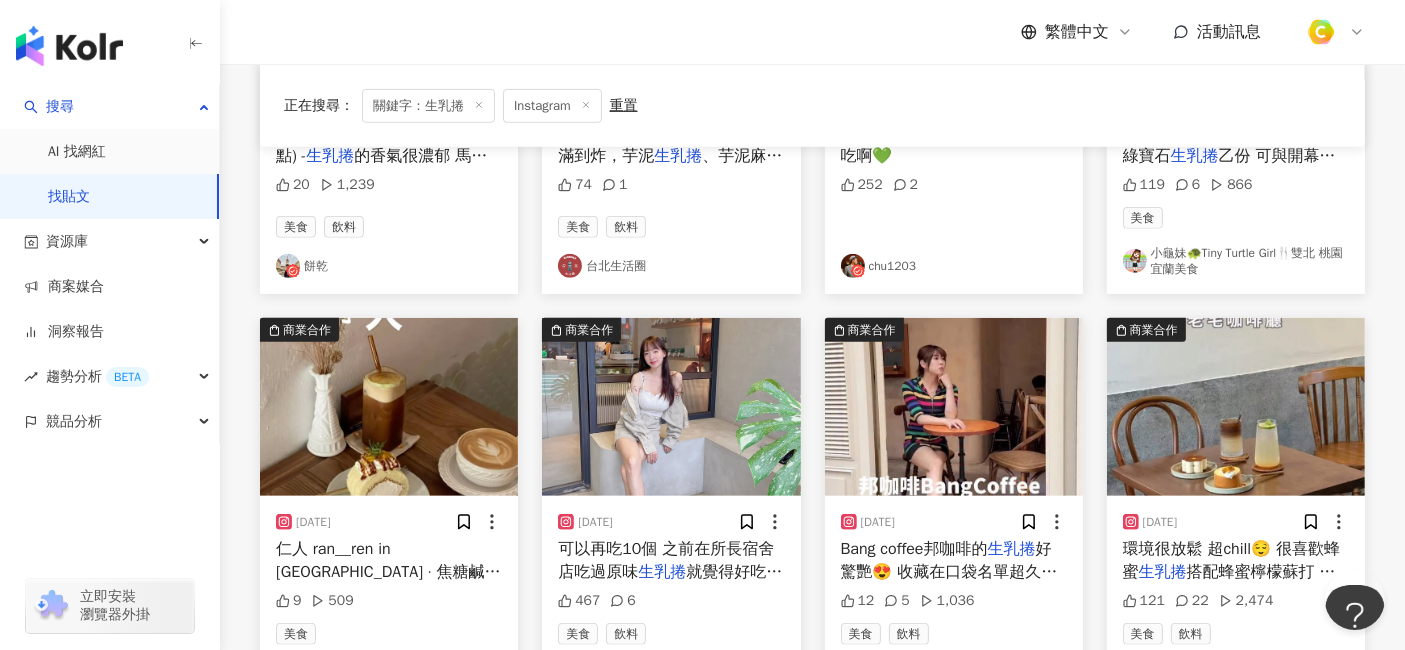 scroll, scrollTop: 1008, scrollLeft: 0, axis: vertical 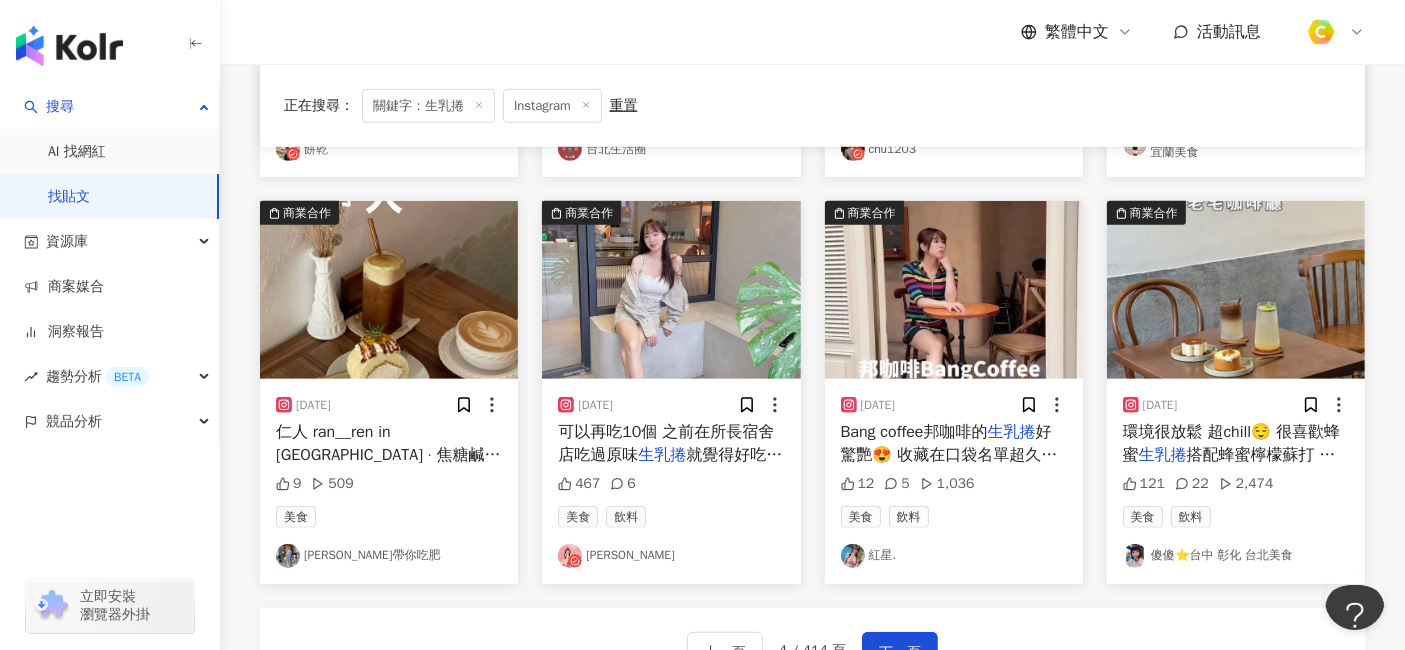 click on "就覺得好吃
這次點了巧克力口味也是" at bounding box center (670, 466) 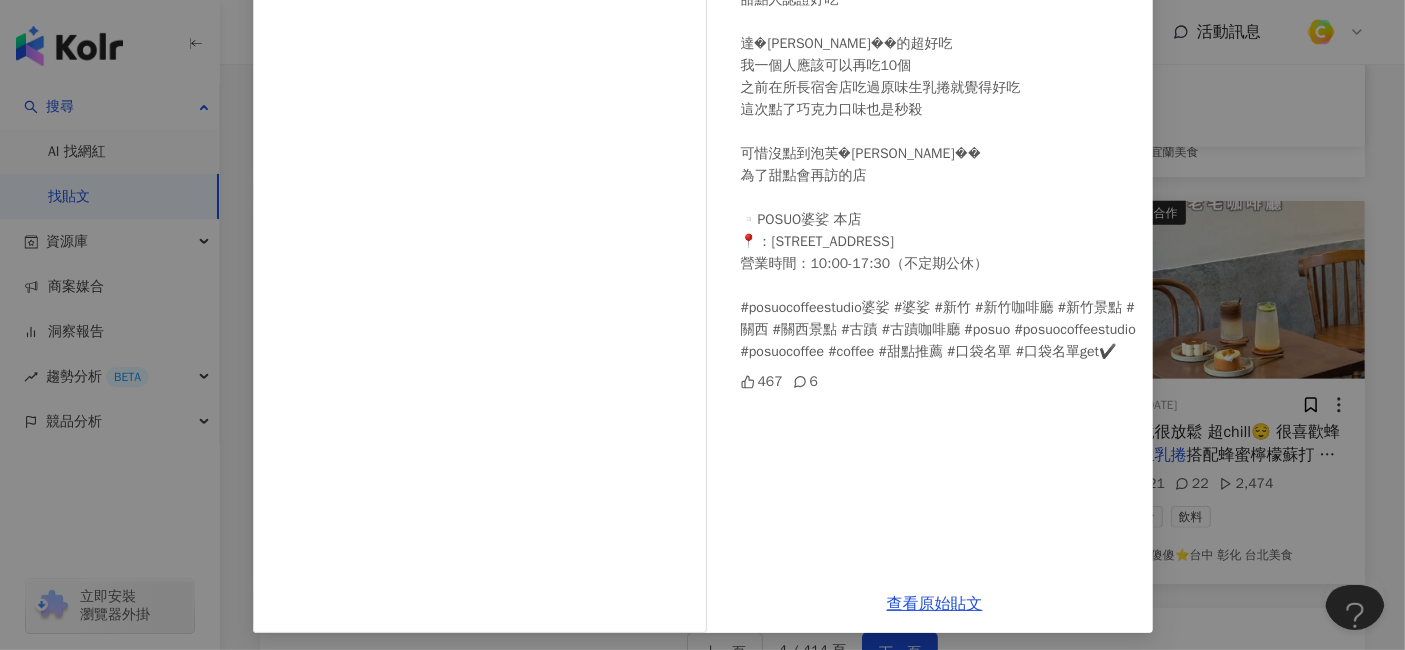 scroll, scrollTop: 246, scrollLeft: 0, axis: vertical 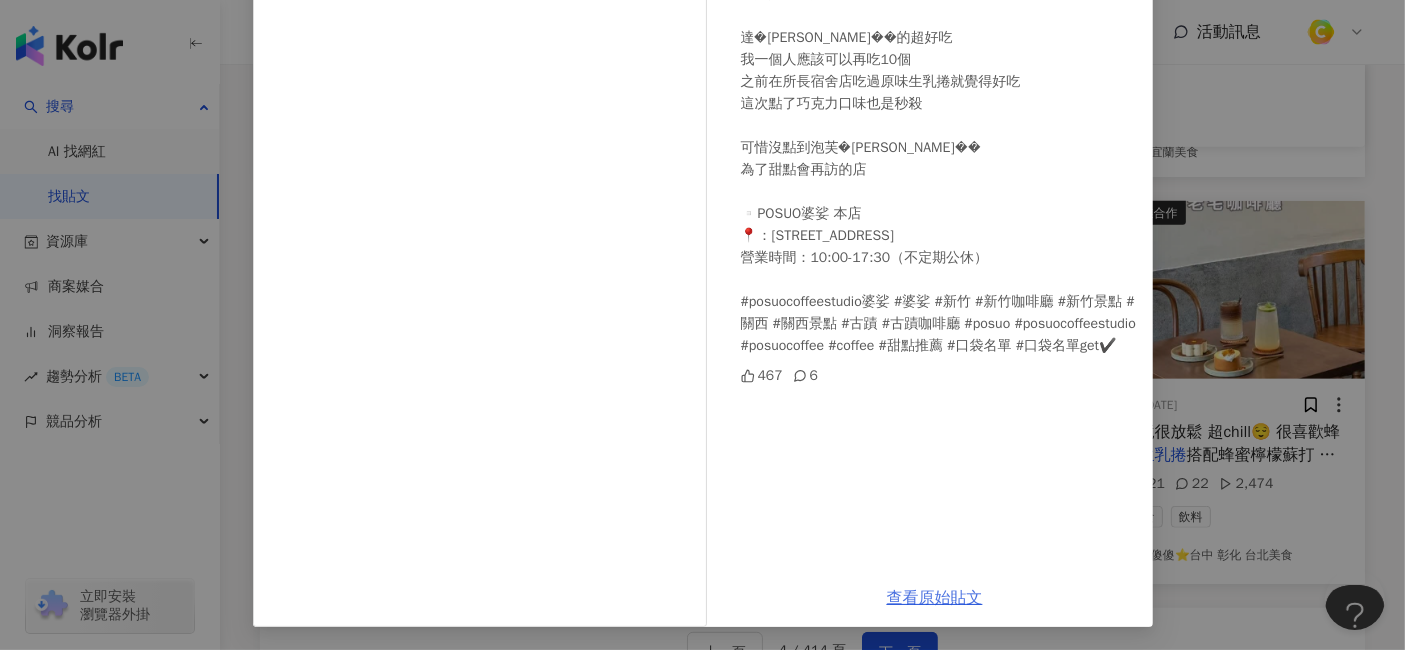 click on "查看原始貼文" at bounding box center (935, 598) 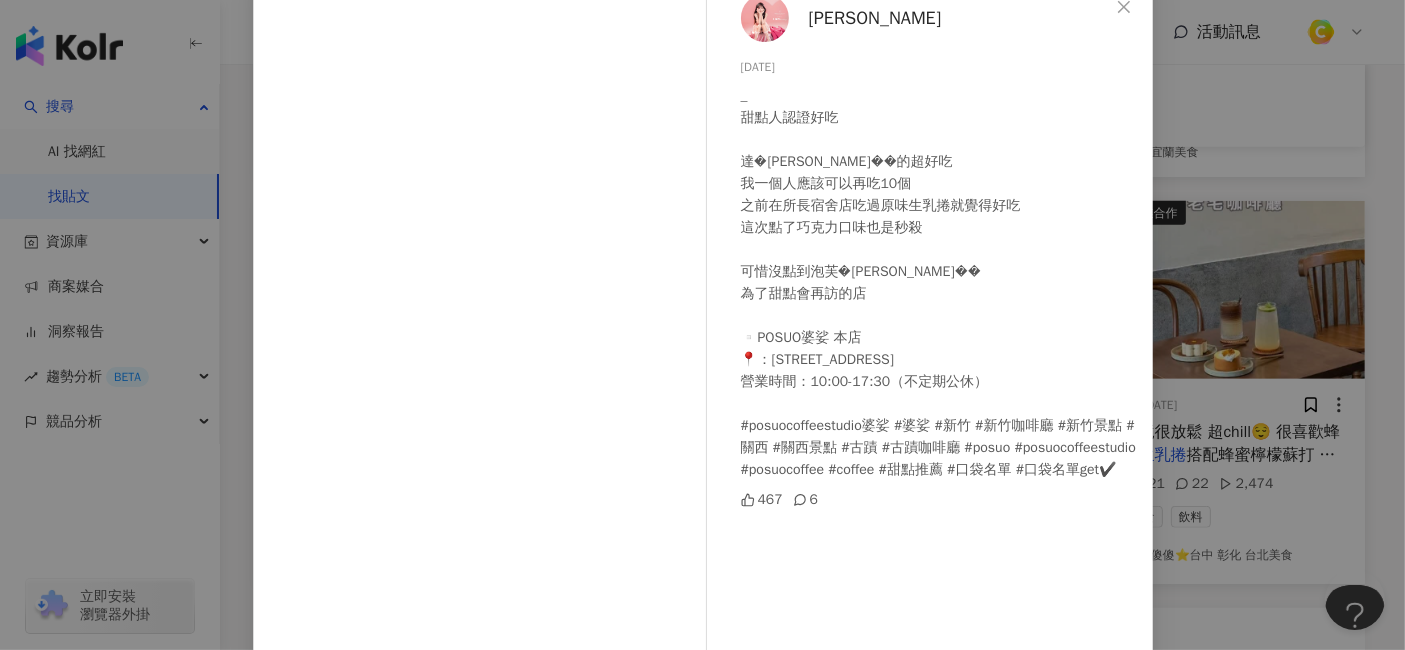 scroll, scrollTop: 0, scrollLeft: 0, axis: both 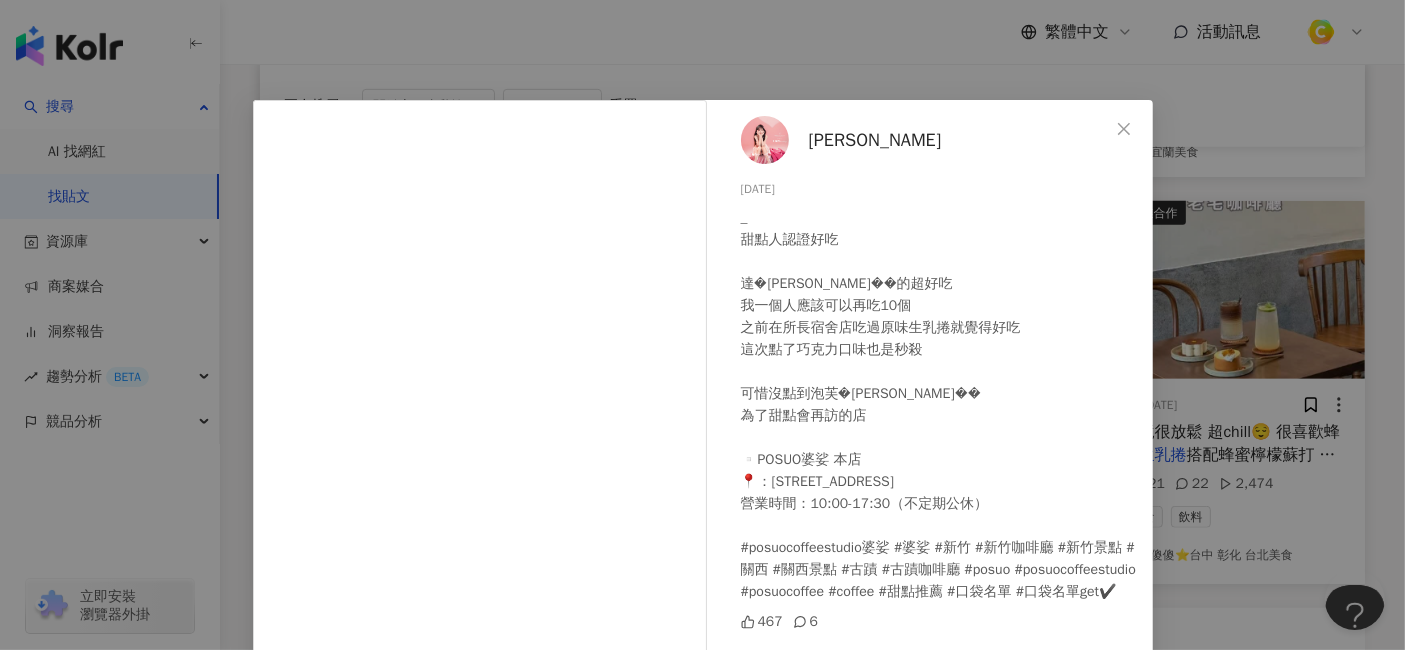 drag, startPoint x: 778, startPoint y: 192, endPoint x: 805, endPoint y: 192, distance: 27 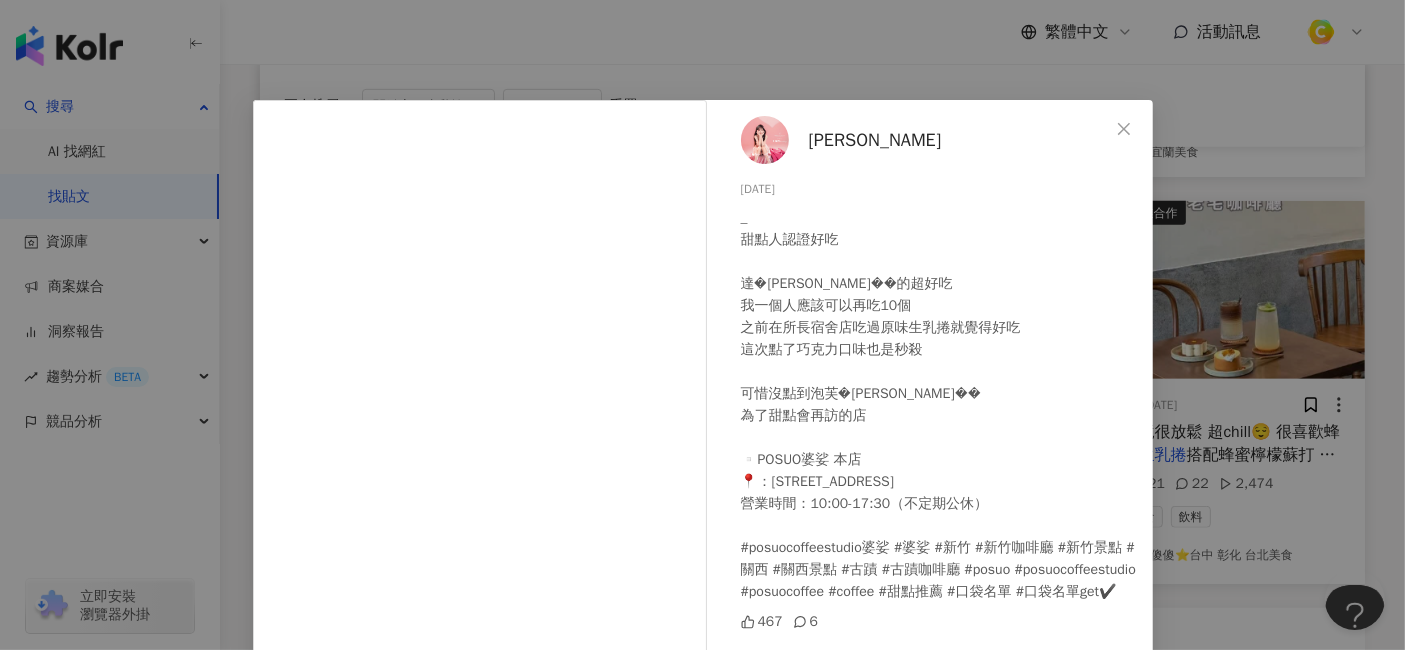 click on "吳雨薇 2025/7/10 _
甜點人認證好吃
達克瓦茲意外的超好吃
我一個人應該可以再吃10個
之前在所長宿舍店吃過原味生乳捲就覺得好吃
這次點了巧克力口味也是秒殺
可惜沒點到泡芙，已售完
為了甜點會再訪的店
▫️POSUO婆娑 本店
📍：新竹縣關西鎮中豐路一段385號
營業時間：10:00-17:30（不定期公休）
#posuocoffeestudio婆娑 #婆娑 #新竹 #新竹咖啡廳 #新竹景點 #關西 #關西景點 #古蹟 #古蹟咖啡廳 #posuo #posuocoffeestudio #posuocoffee #coffee #甜點推薦 #口袋名單 #口袋名單get✔️ 467 6 查看原始貼文" at bounding box center (702, 325) 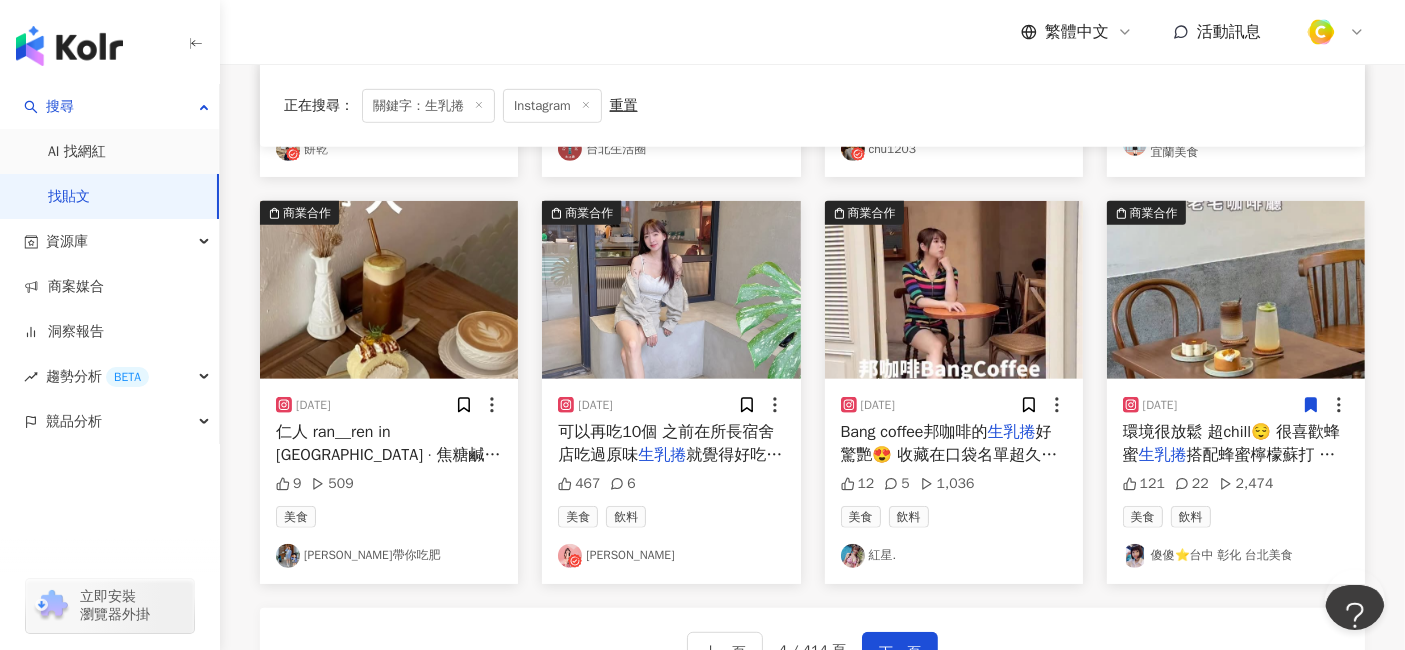 click on "搭配蜂蜜檸檬蘇打
而且蜂蜜都是自產" at bounding box center [1229, 466] 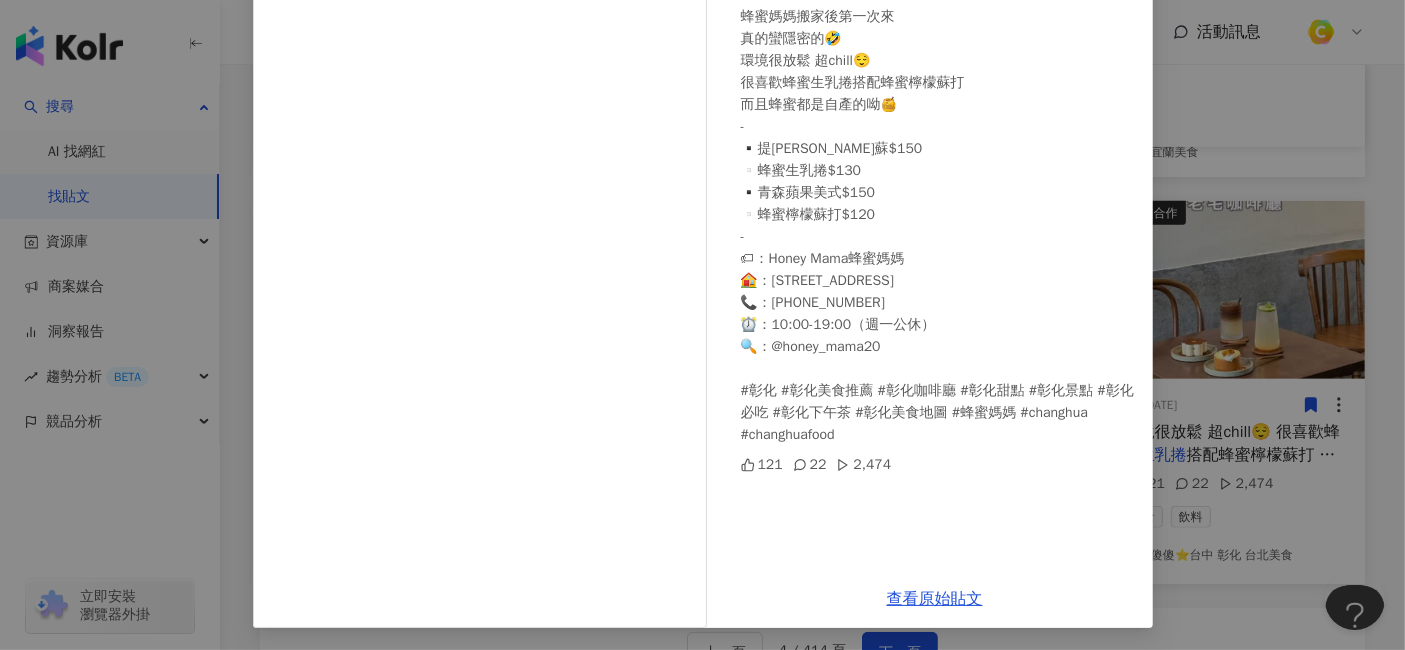 scroll, scrollTop: 246, scrollLeft: 0, axis: vertical 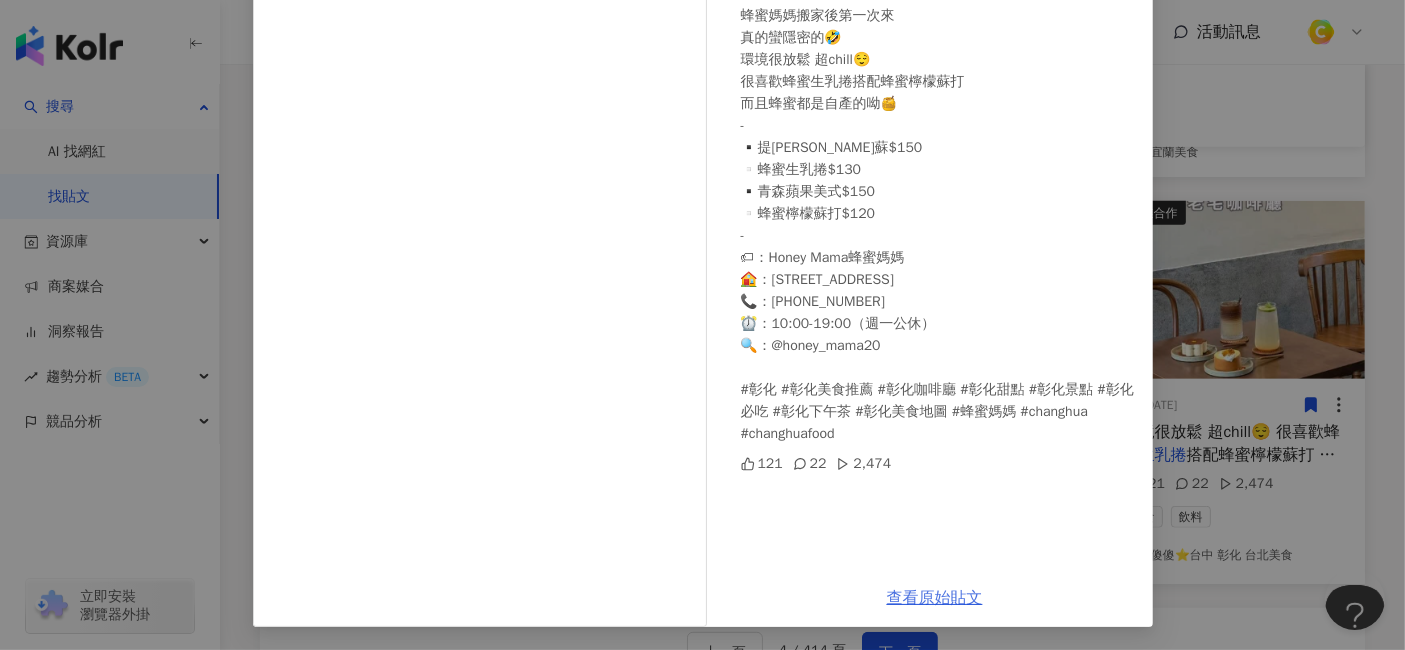 click on "查看原始貼文" at bounding box center [935, 598] 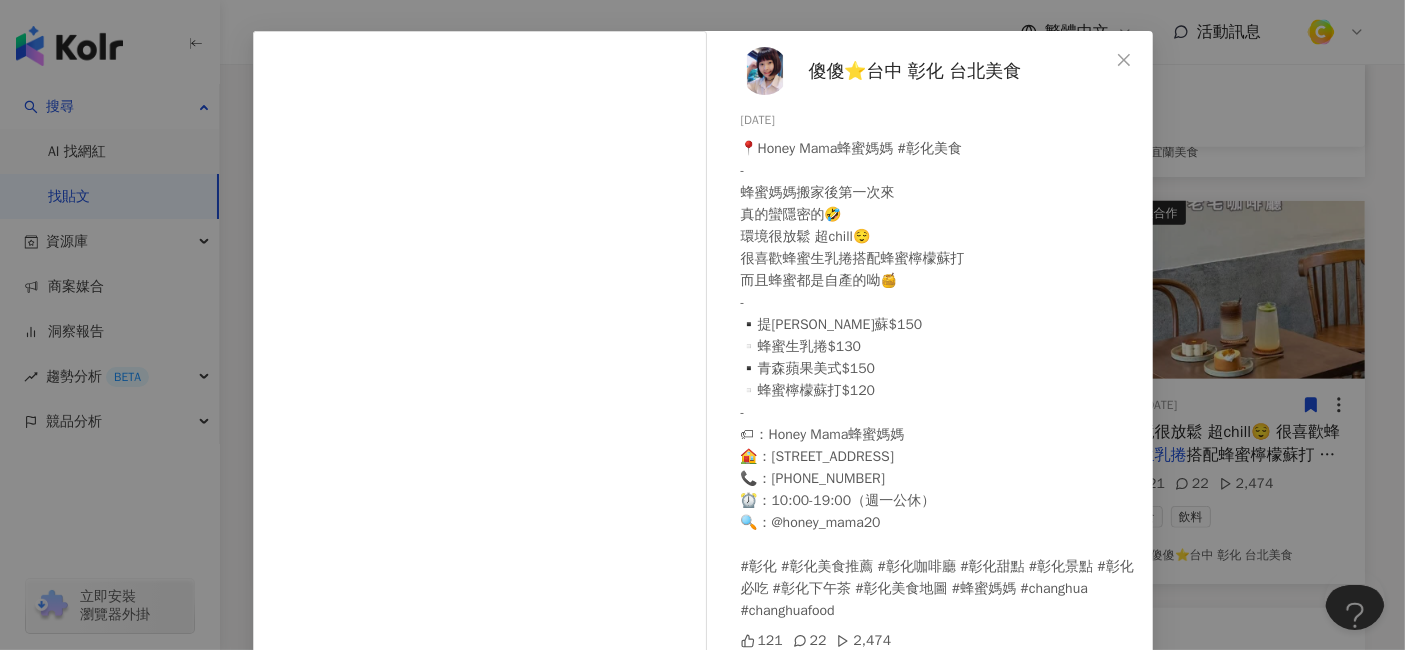 scroll, scrollTop: 0, scrollLeft: 0, axis: both 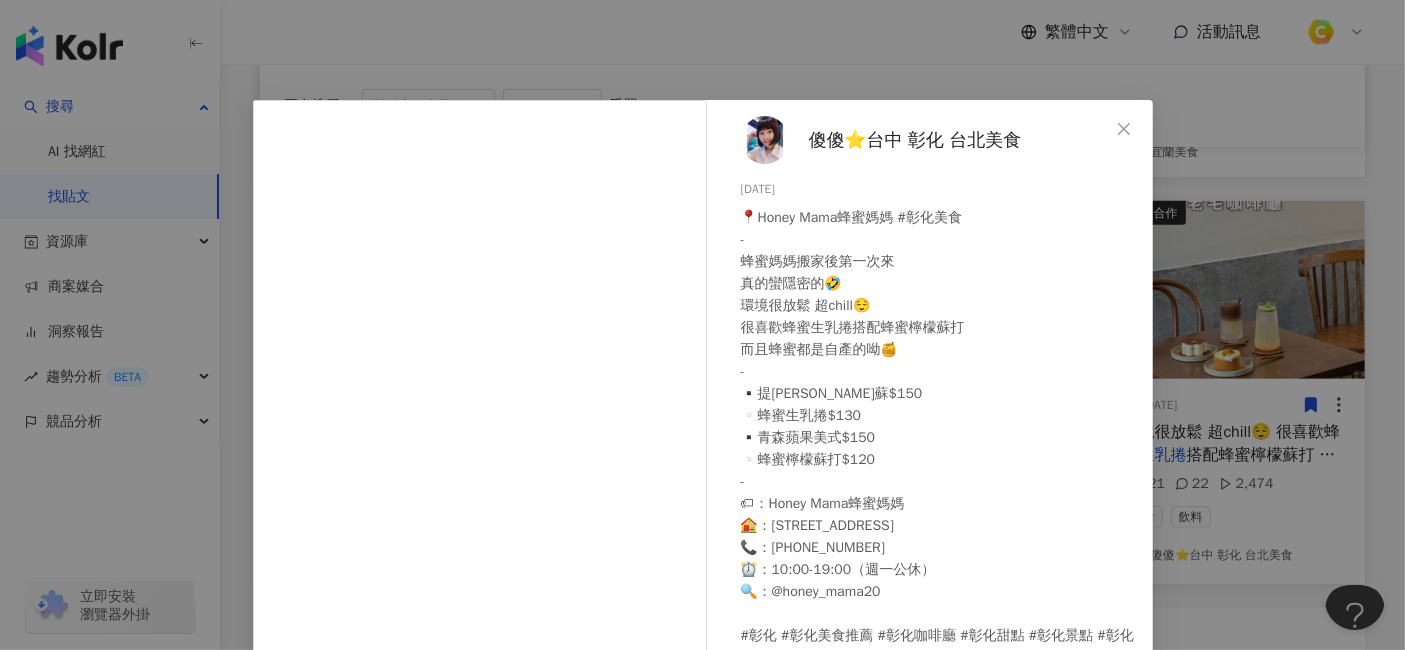 drag, startPoint x: 726, startPoint y: 192, endPoint x: 798, endPoint y: 187, distance: 72.1734 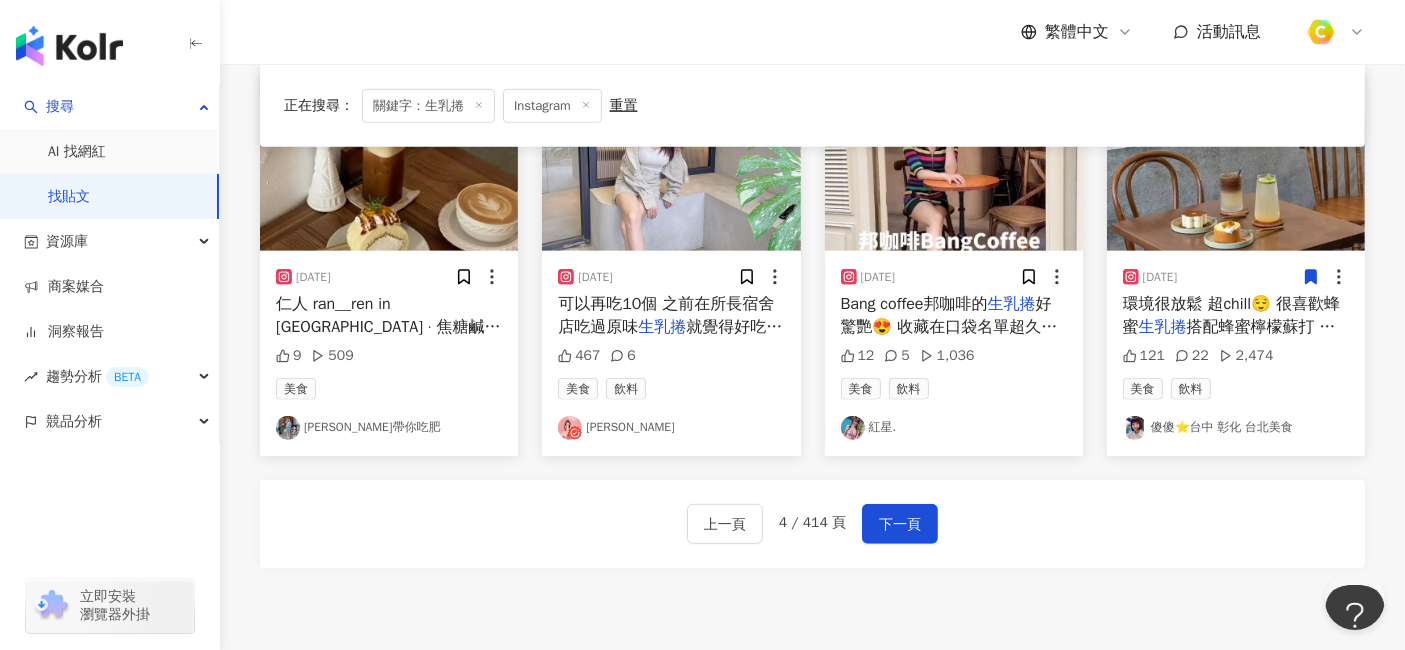 scroll, scrollTop: 1231, scrollLeft: 0, axis: vertical 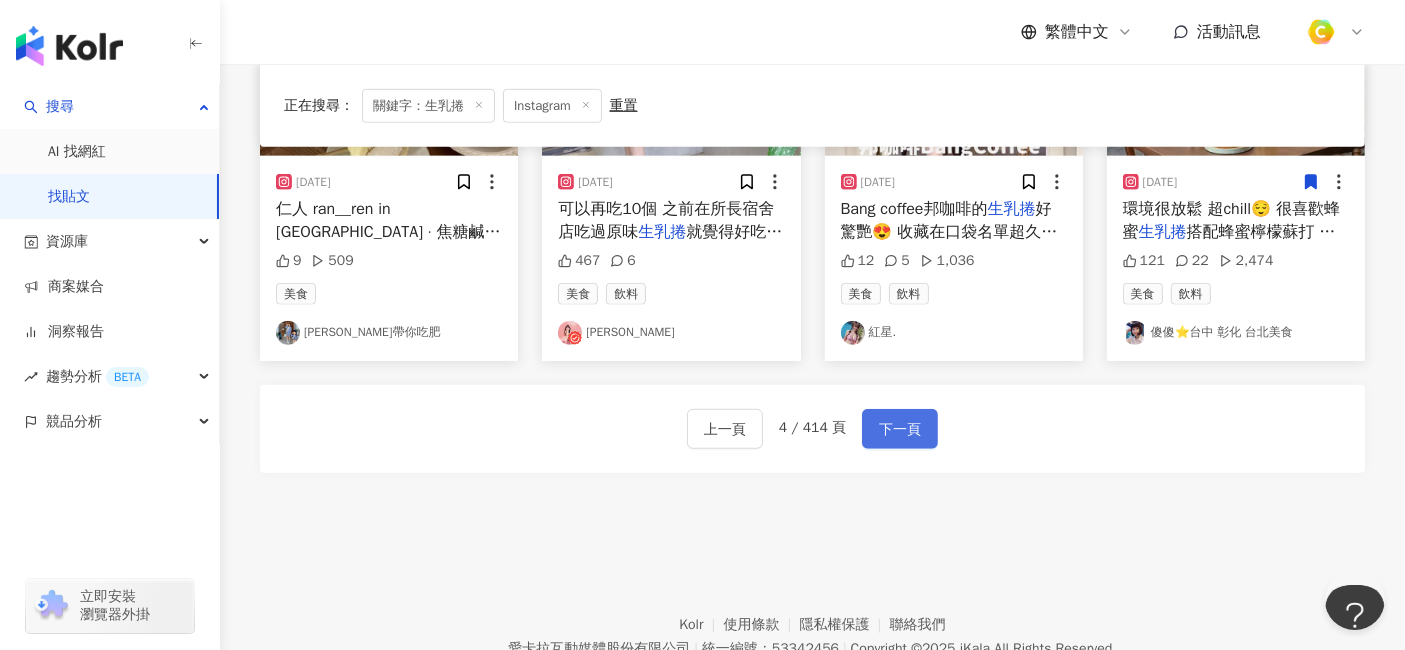 click on "下一頁" at bounding box center (900, 430) 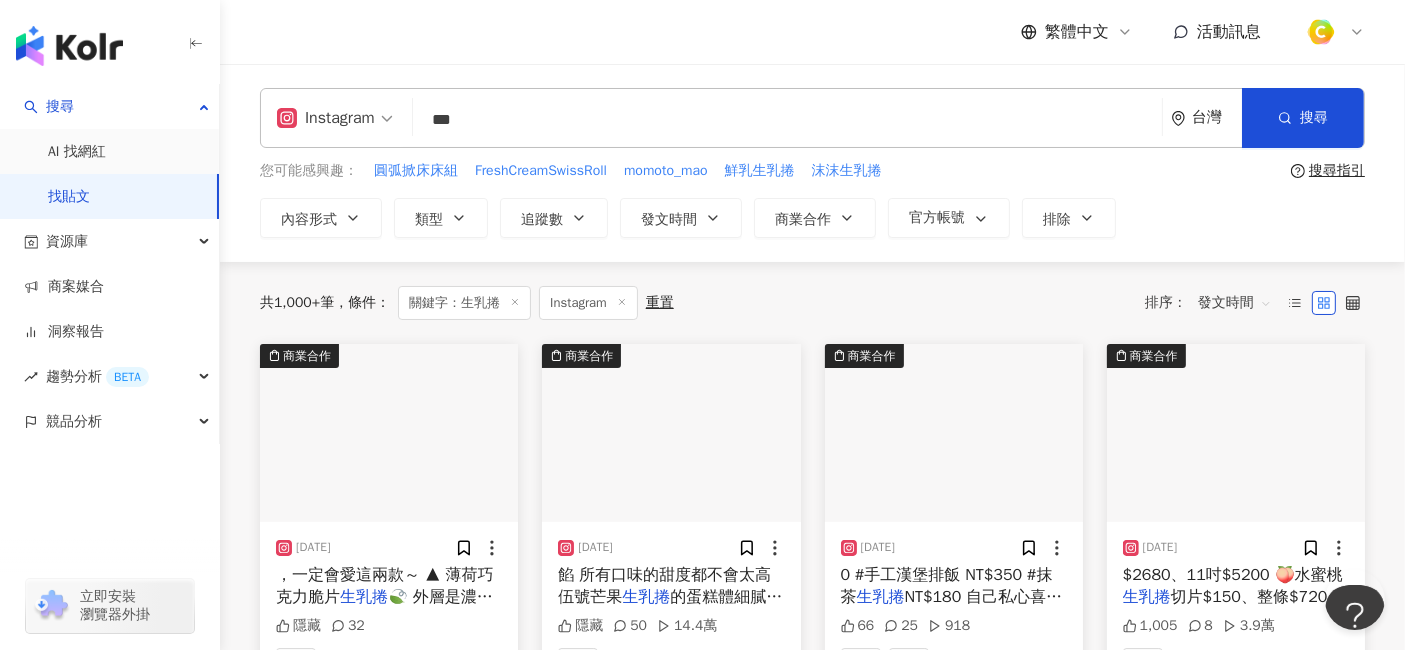 scroll, scrollTop: 222, scrollLeft: 0, axis: vertical 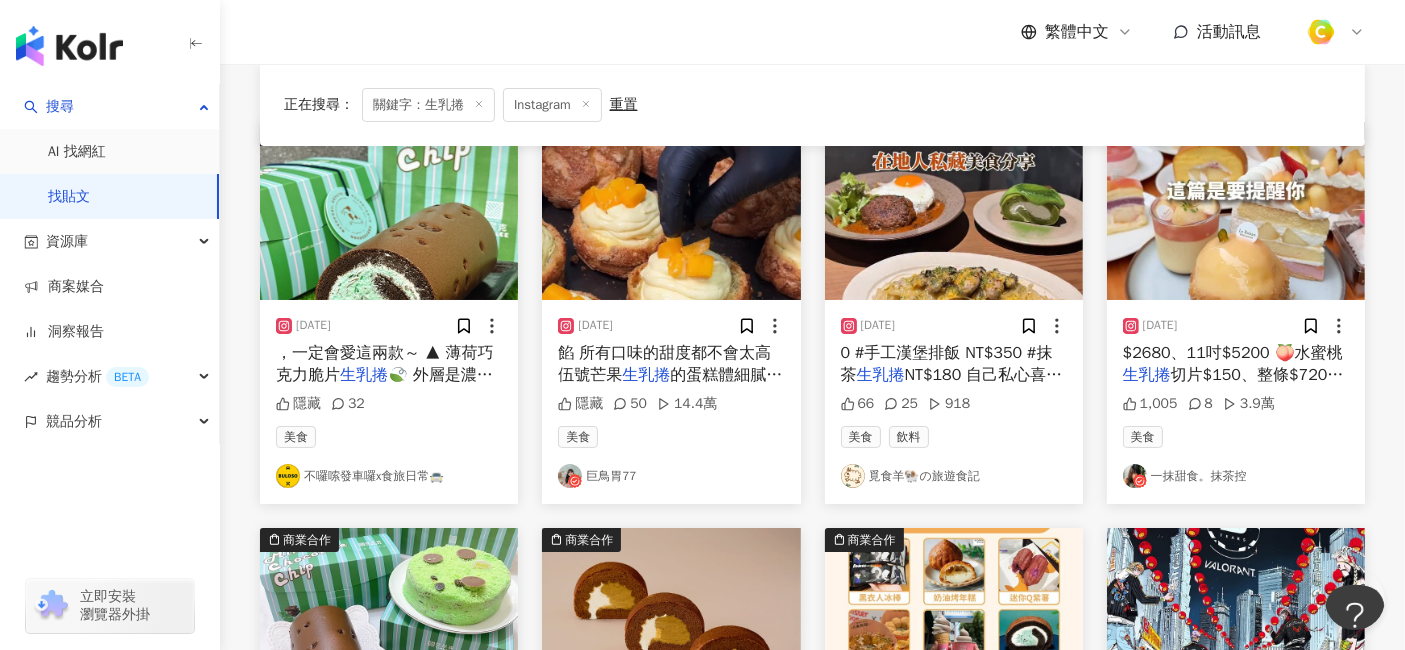 click on "$2680、11吋$5200
🍑水蜜桃" at bounding box center (1233, 353) 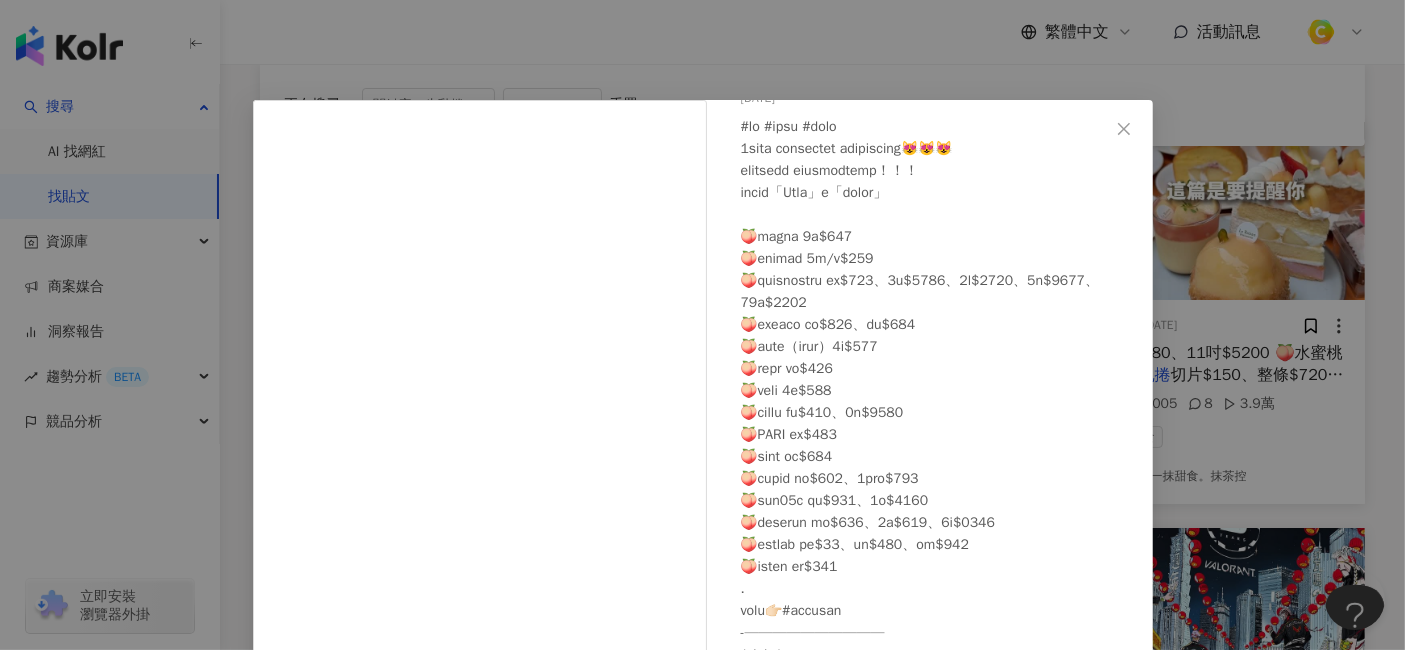 scroll, scrollTop: 147, scrollLeft: 0, axis: vertical 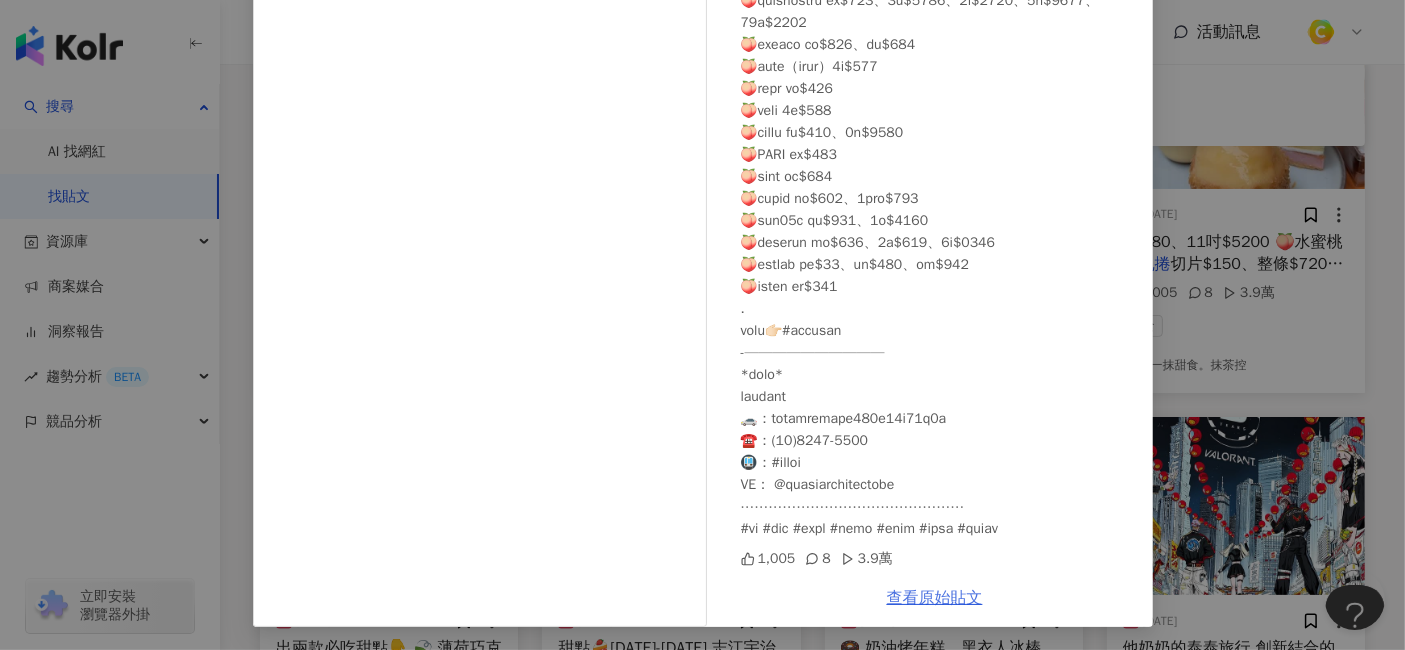 click on "查看原始貼文" at bounding box center [935, 598] 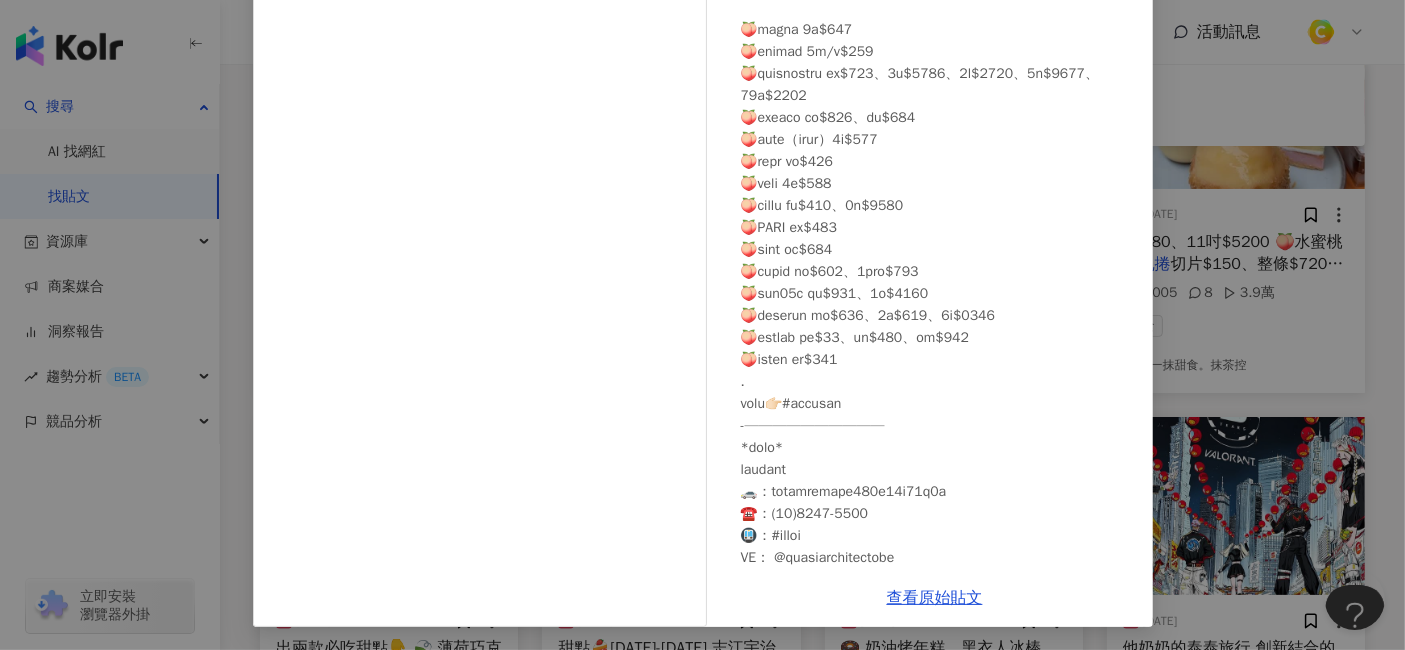 scroll, scrollTop: 0, scrollLeft: 0, axis: both 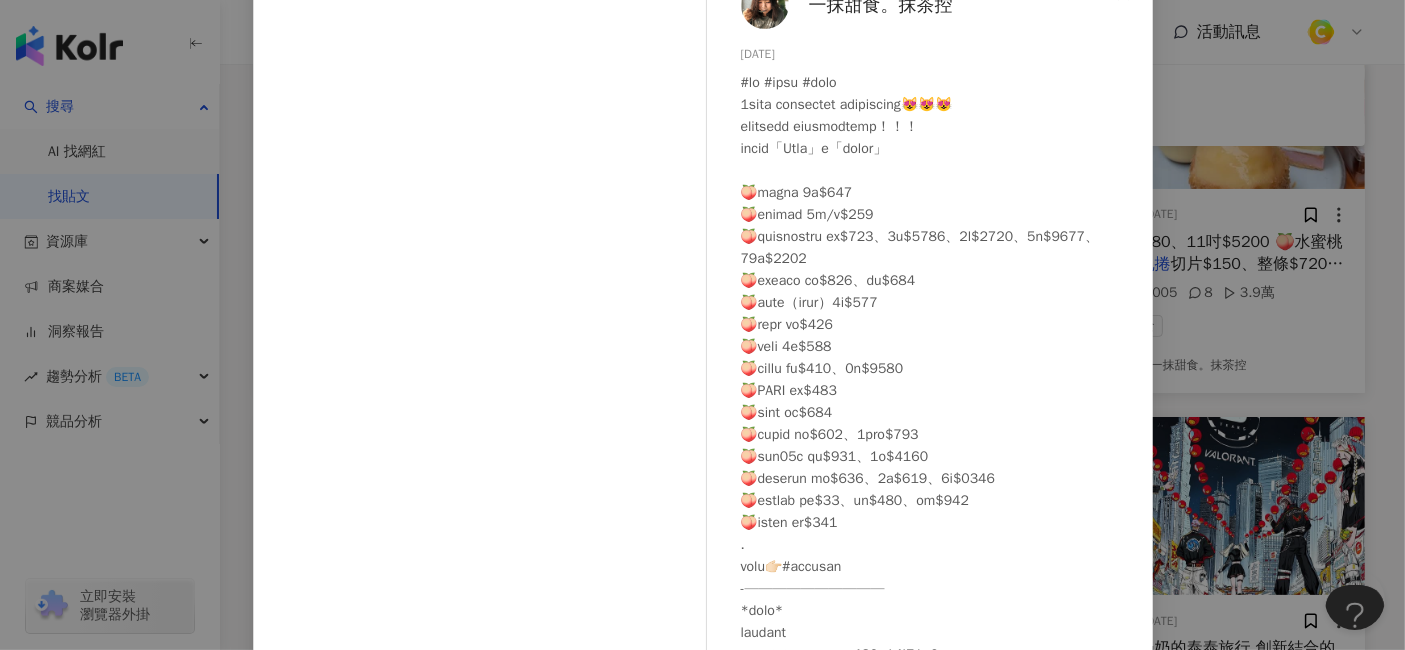 drag, startPoint x: 742, startPoint y: 56, endPoint x: 798, endPoint y: 57, distance: 56.008926 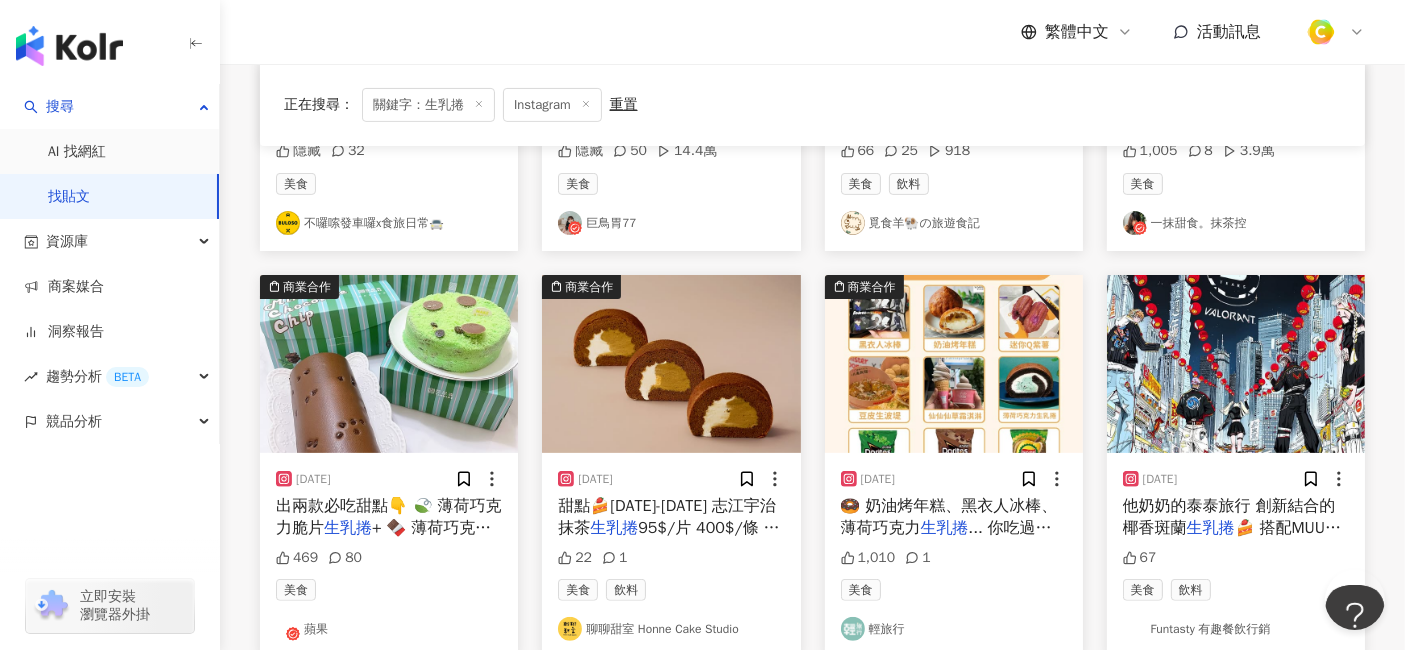 scroll, scrollTop: 555, scrollLeft: 0, axis: vertical 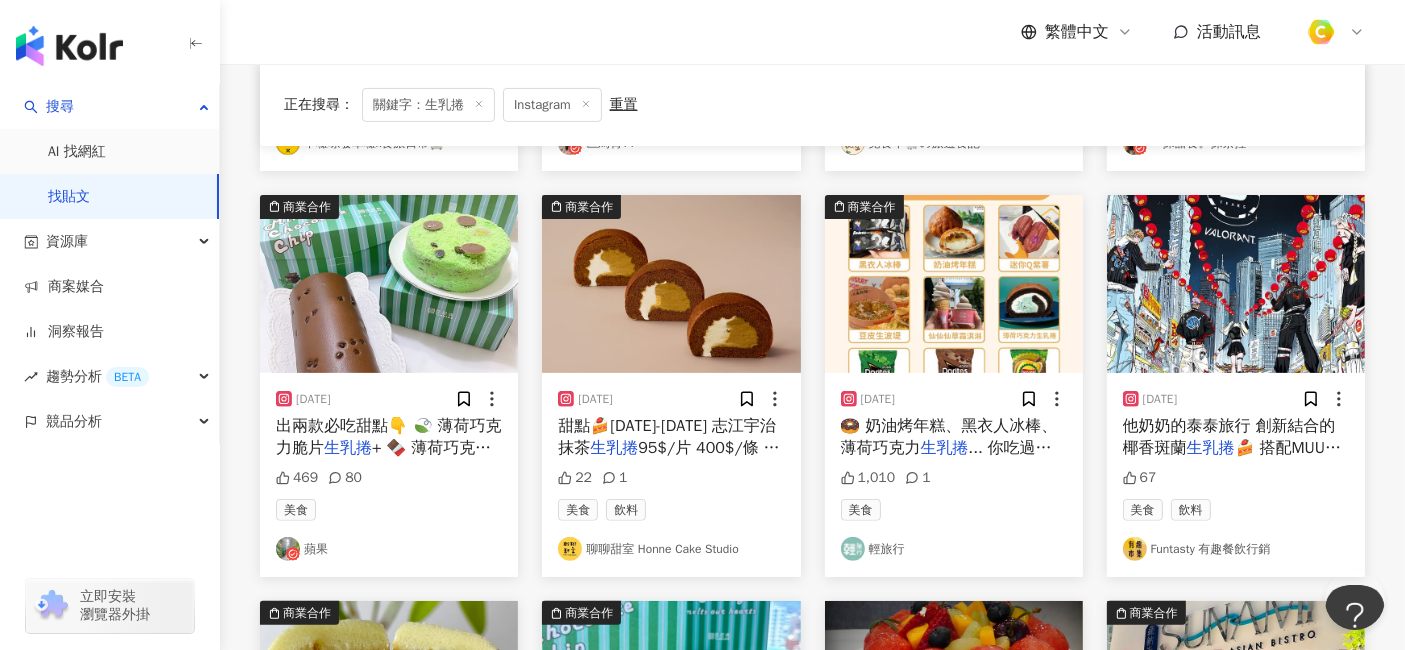 click on "95$/片 400$/條
紅玉" at bounding box center [668, 459] 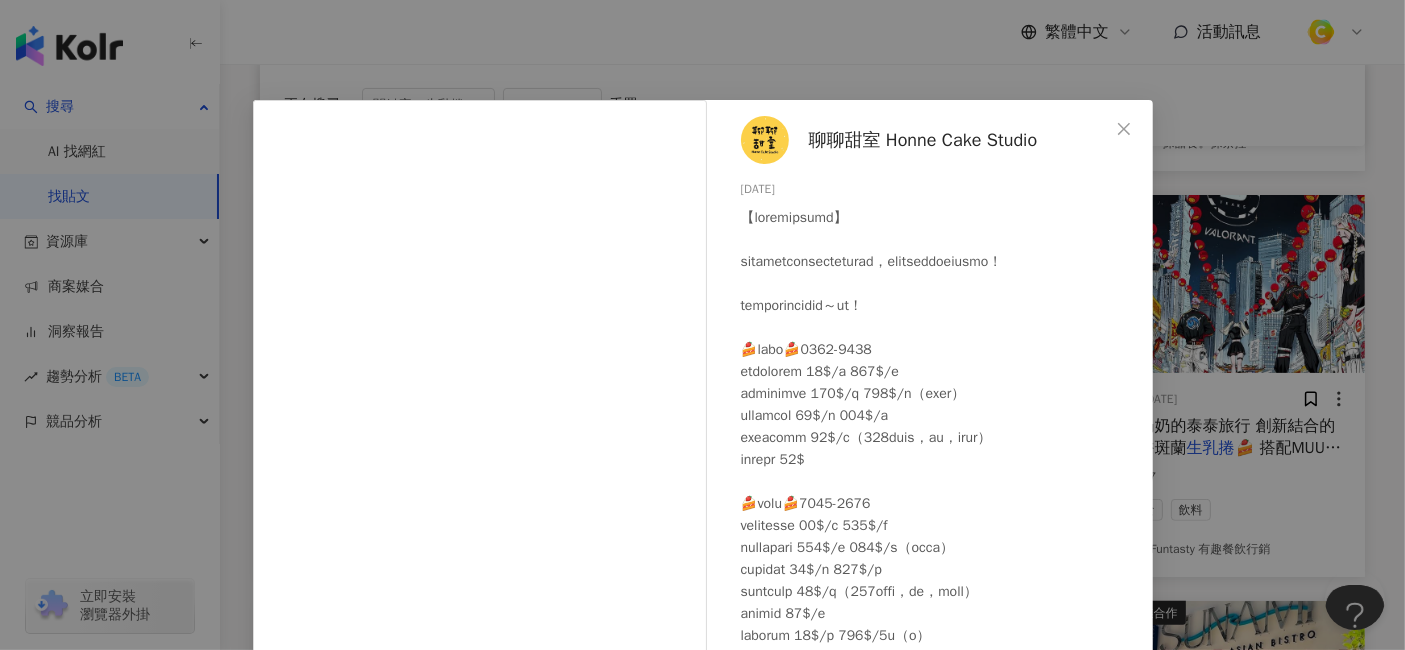 scroll, scrollTop: 149, scrollLeft: 0, axis: vertical 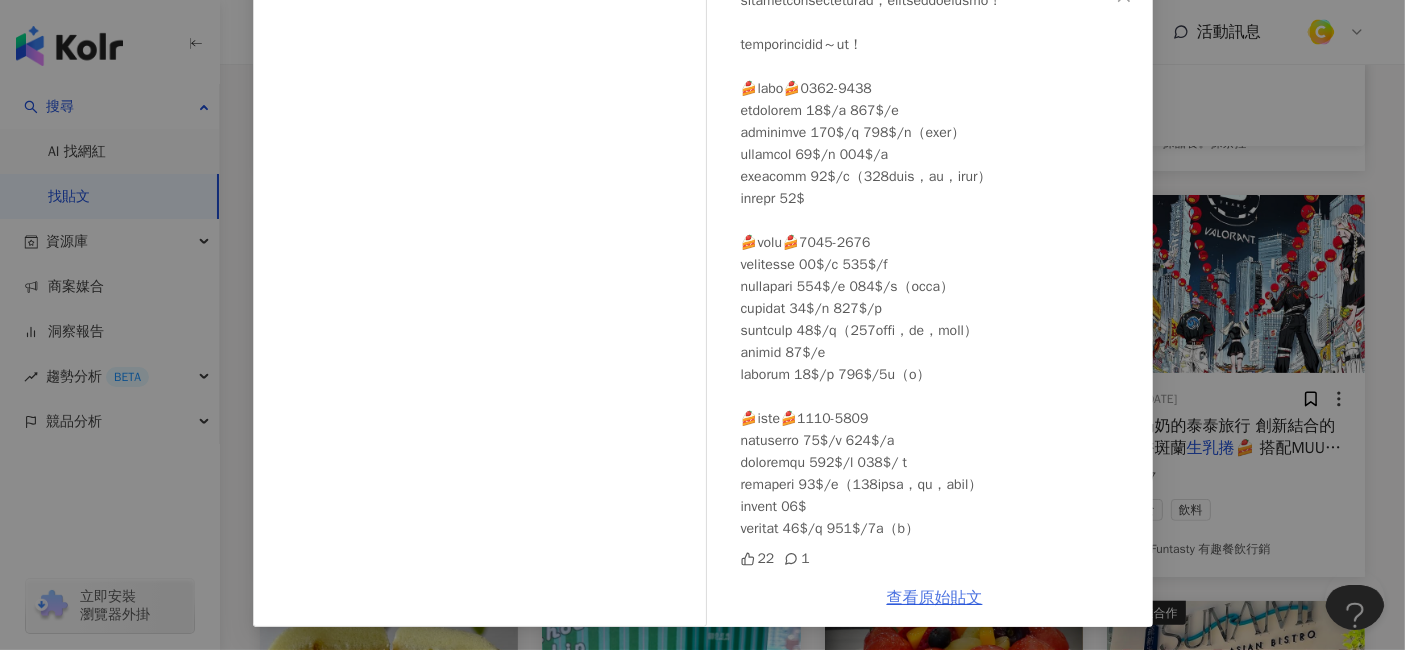 click on "查看原始貼文" at bounding box center [935, 598] 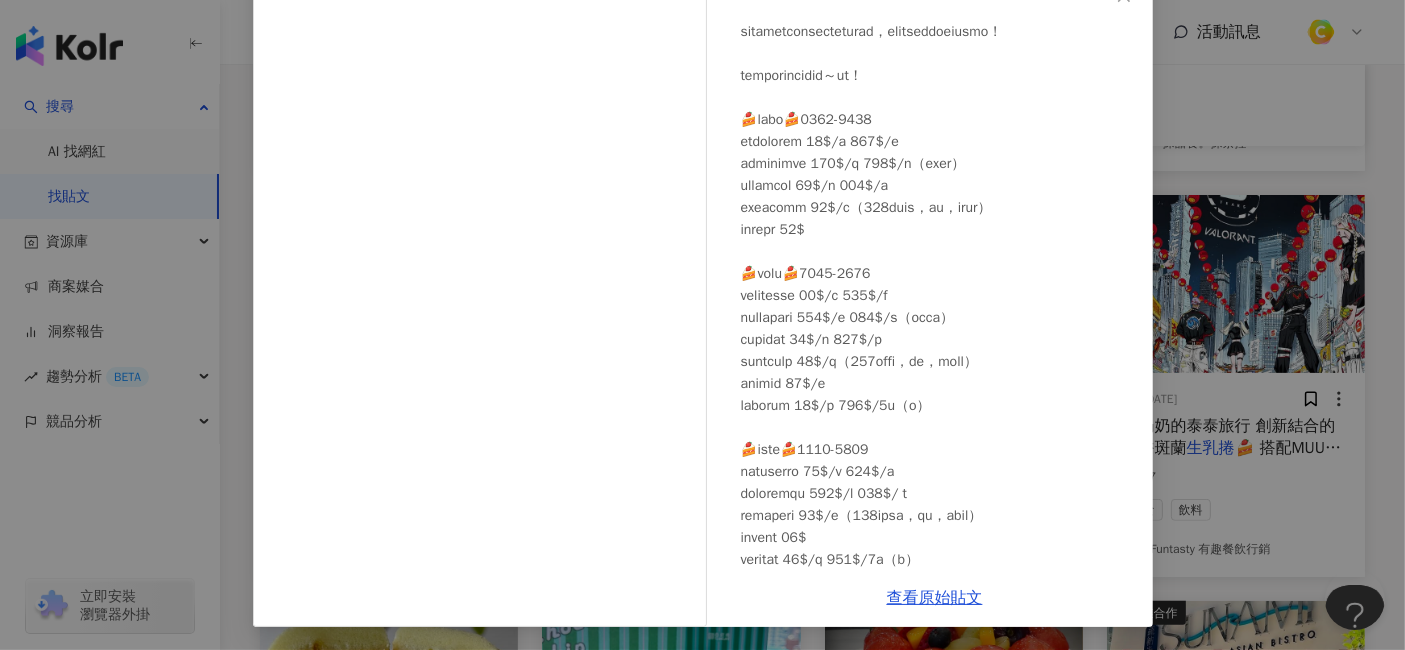 scroll, scrollTop: 0, scrollLeft: 0, axis: both 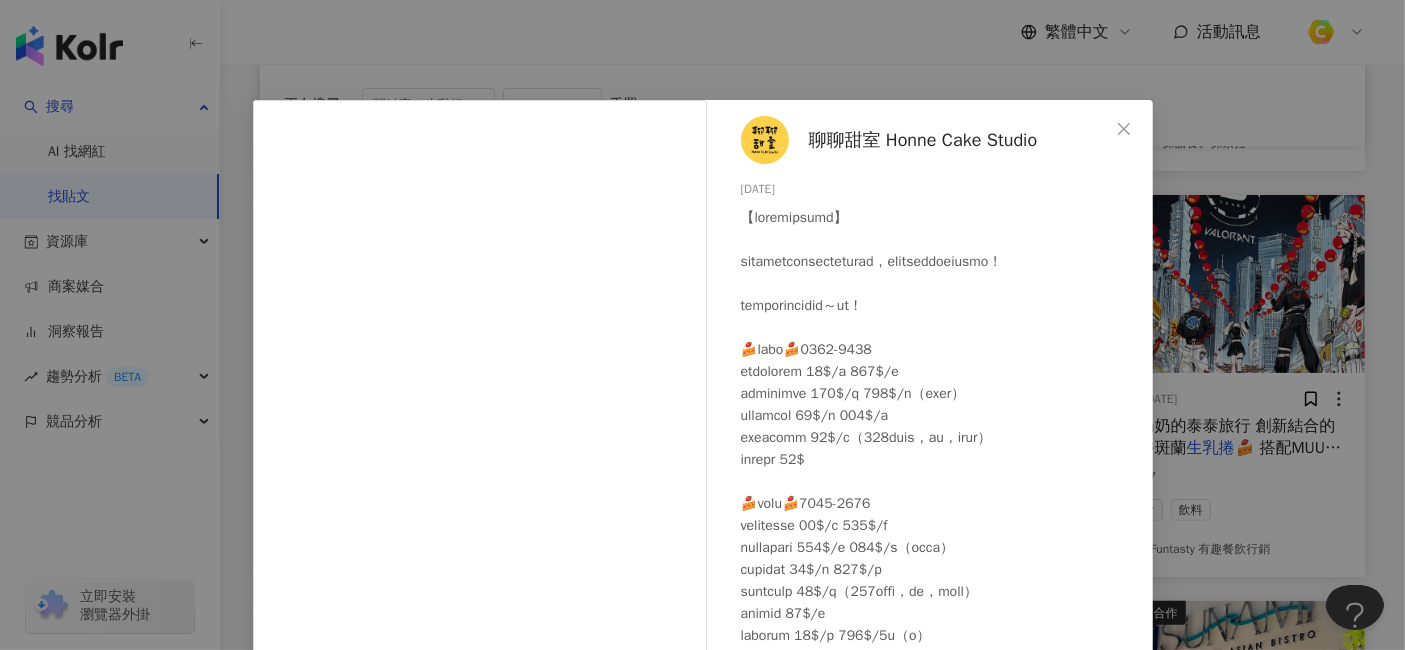 drag, startPoint x: 721, startPoint y: 181, endPoint x: 814, endPoint y: 186, distance: 93.13431 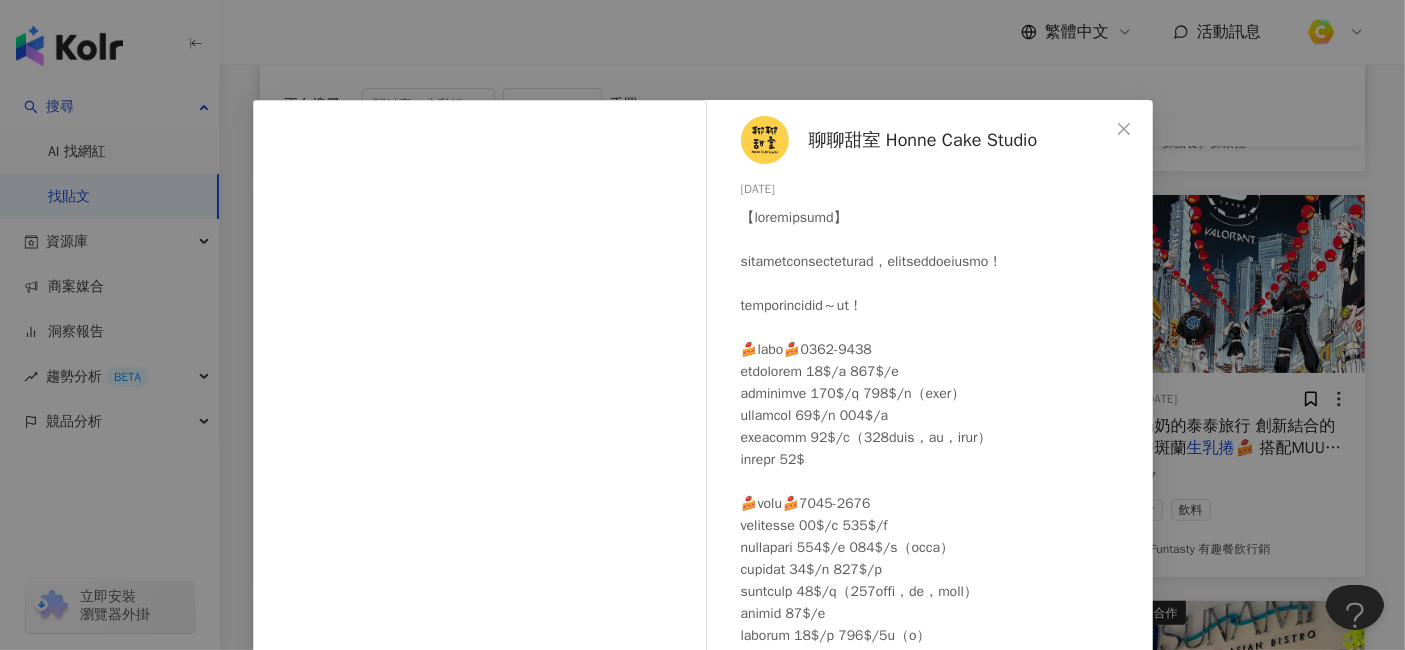 click on "聊聊甜室 Honne Cake Studio 2025/7/10 22 1 查看原始貼文" at bounding box center [702, 325] 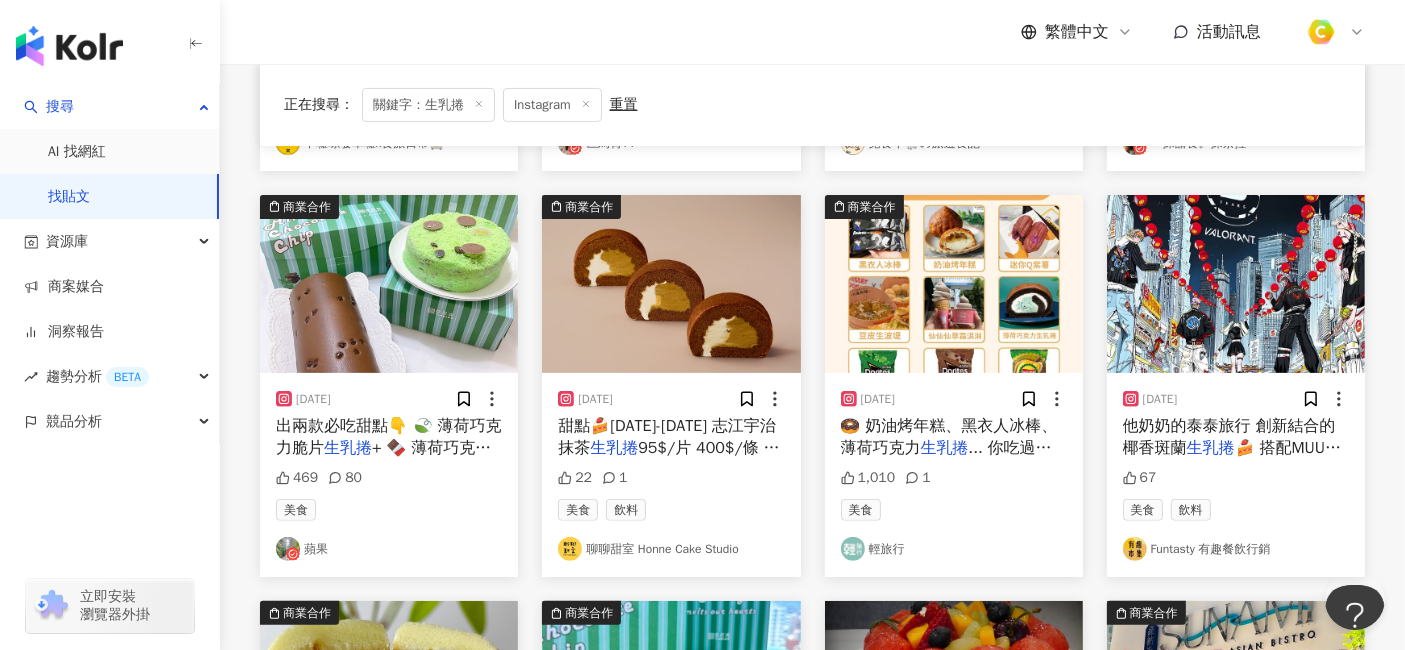 scroll, scrollTop: 666, scrollLeft: 0, axis: vertical 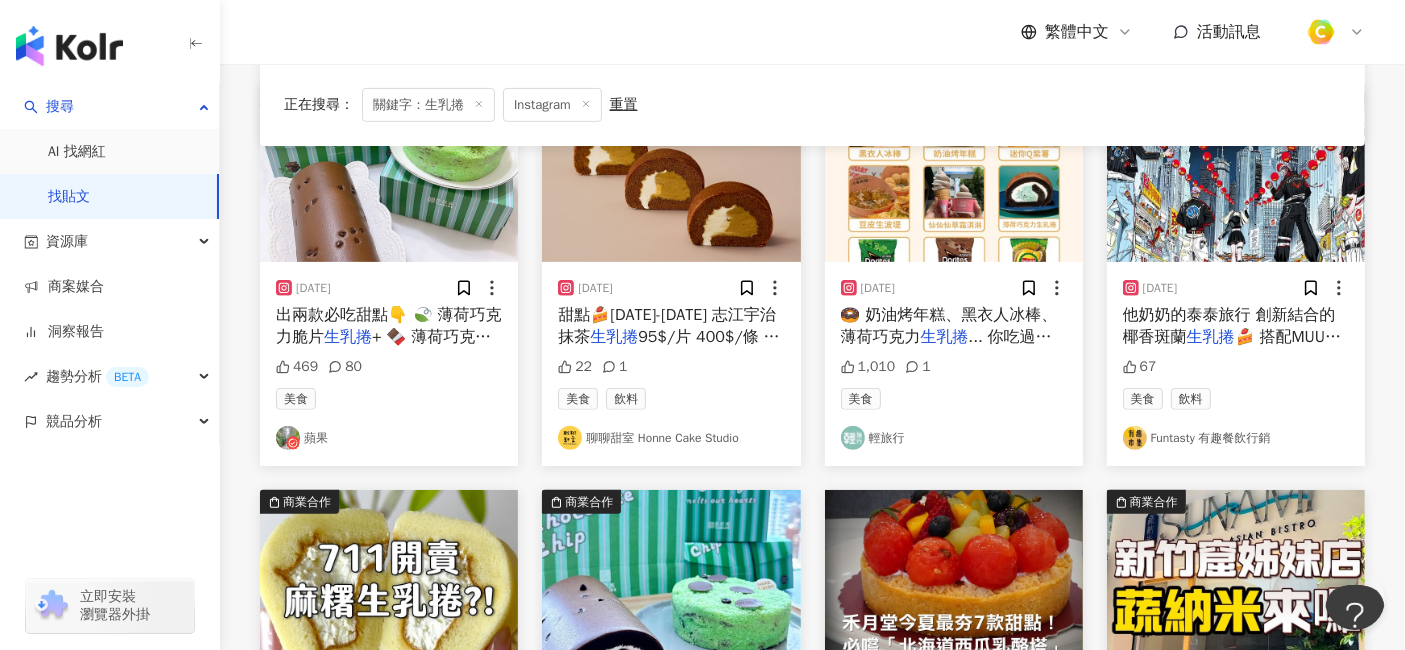 click on "...
你吃過哪幾個？😍
快＠" at bounding box center (946, 348) 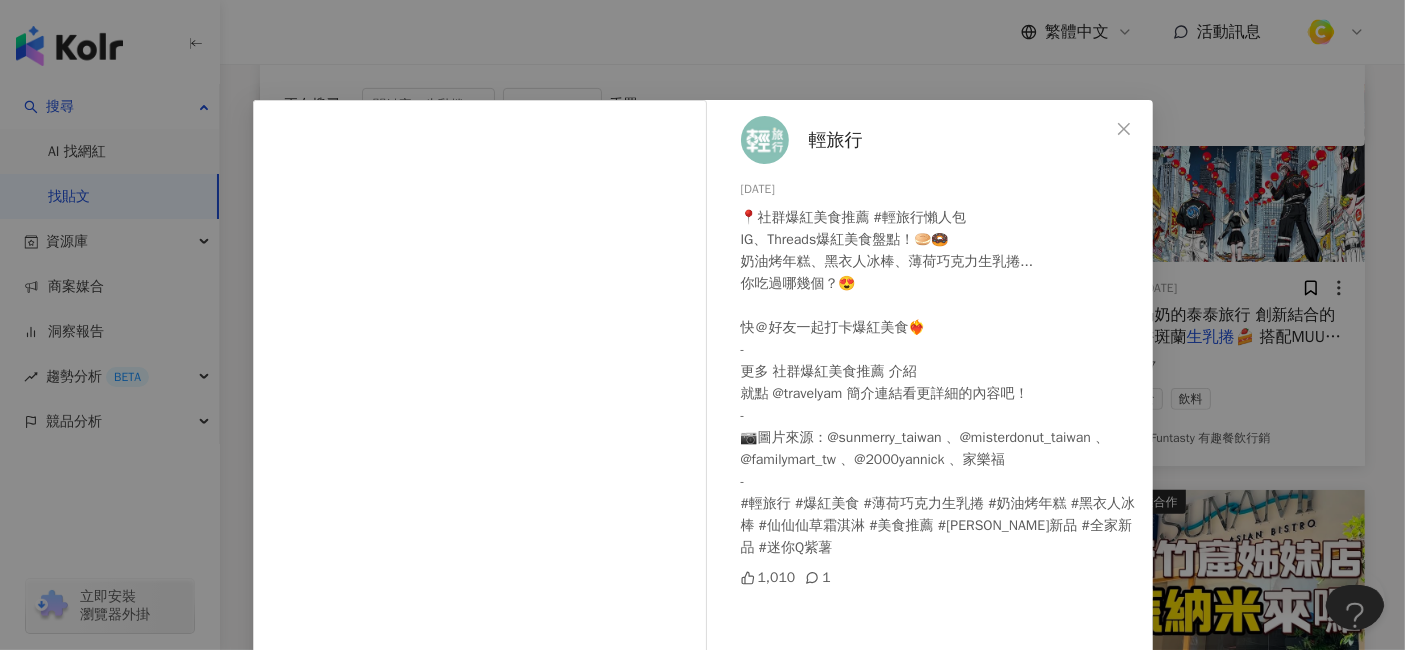 click on "輕旅行 2025/7/9 📍社群爆紅美食推薦 #輕旅行懶人包
IG、Threads爆紅美食盤點！🥯🍩
奶油烤年糕、黑衣人冰棒、薄荷巧克力生乳捲...
你吃過哪幾個？😍
快＠好友一起打卡爆紅美食❤️‍🔥
-
更多 社群爆紅美食推薦 介紹
就點 @travelyam 簡介連結看更詳細的內容吧！
-
📷圖片來源：@sunmerry_taiwan 、@misterdonut_taiwan 、@familymart_tw 、@2000yannick 、家樂福
-
#輕旅行 #爆紅美食 #薄荷巧克力生乳捲 #奶油烤年糕 #黑衣人冰棒 #仙仙仙草霜淇淋 #美食推薦 #麥當勞新品 #全家新品 #迷你Q紫薯 1,010 1 查看原始貼文" at bounding box center (702, 325) 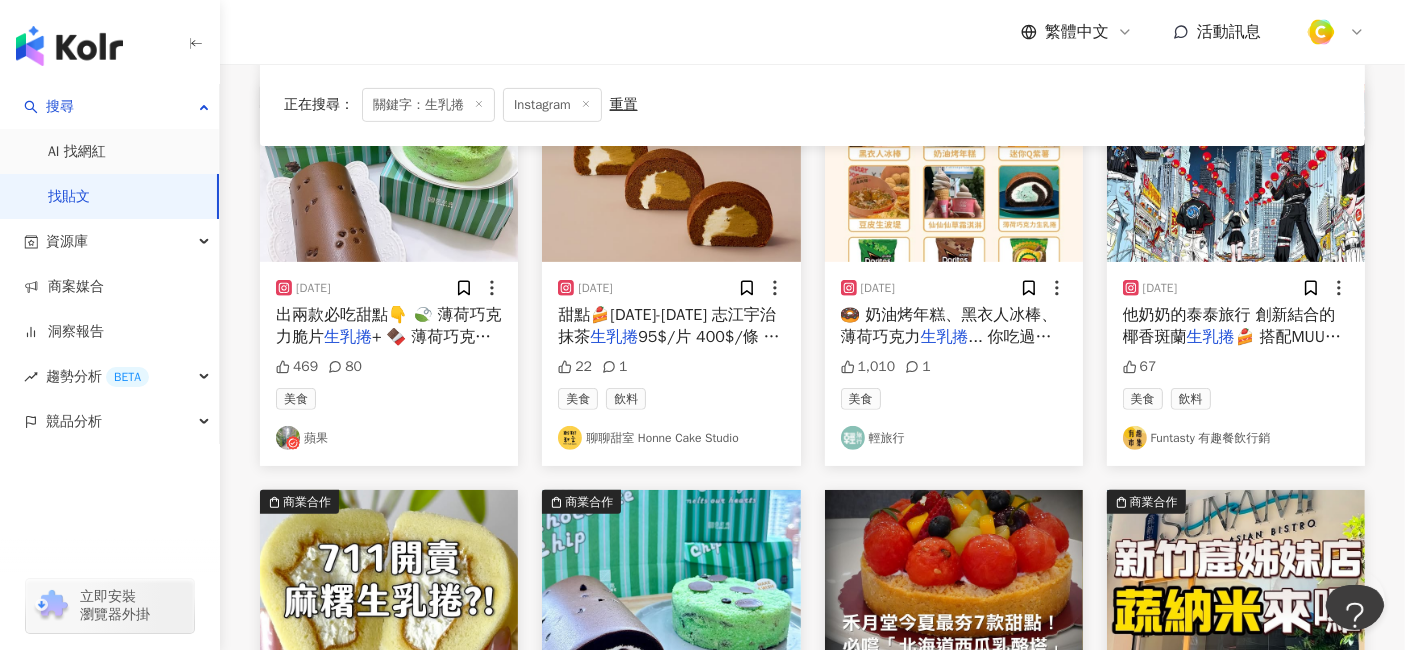 scroll, scrollTop: 1000, scrollLeft: 0, axis: vertical 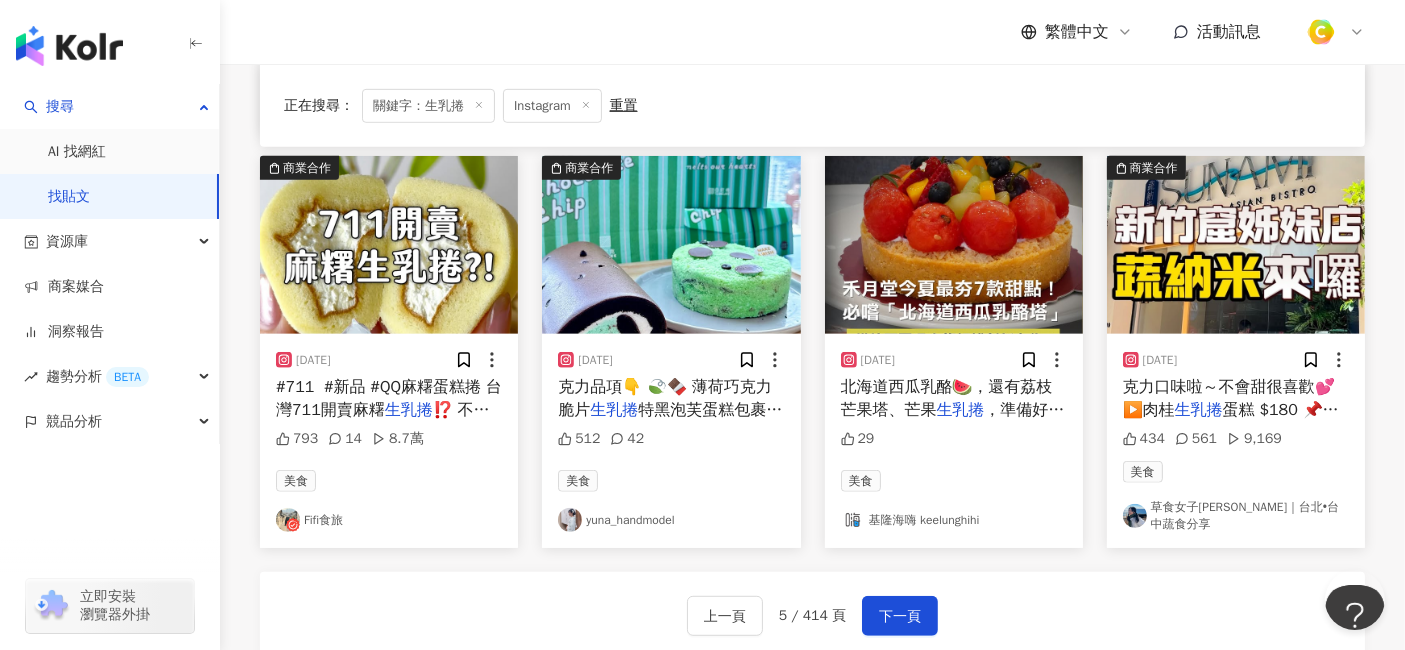 click on "#711  #新品 #QQ麻糬蛋糕捲
台灣711開賣麻糬" at bounding box center [389, 398] 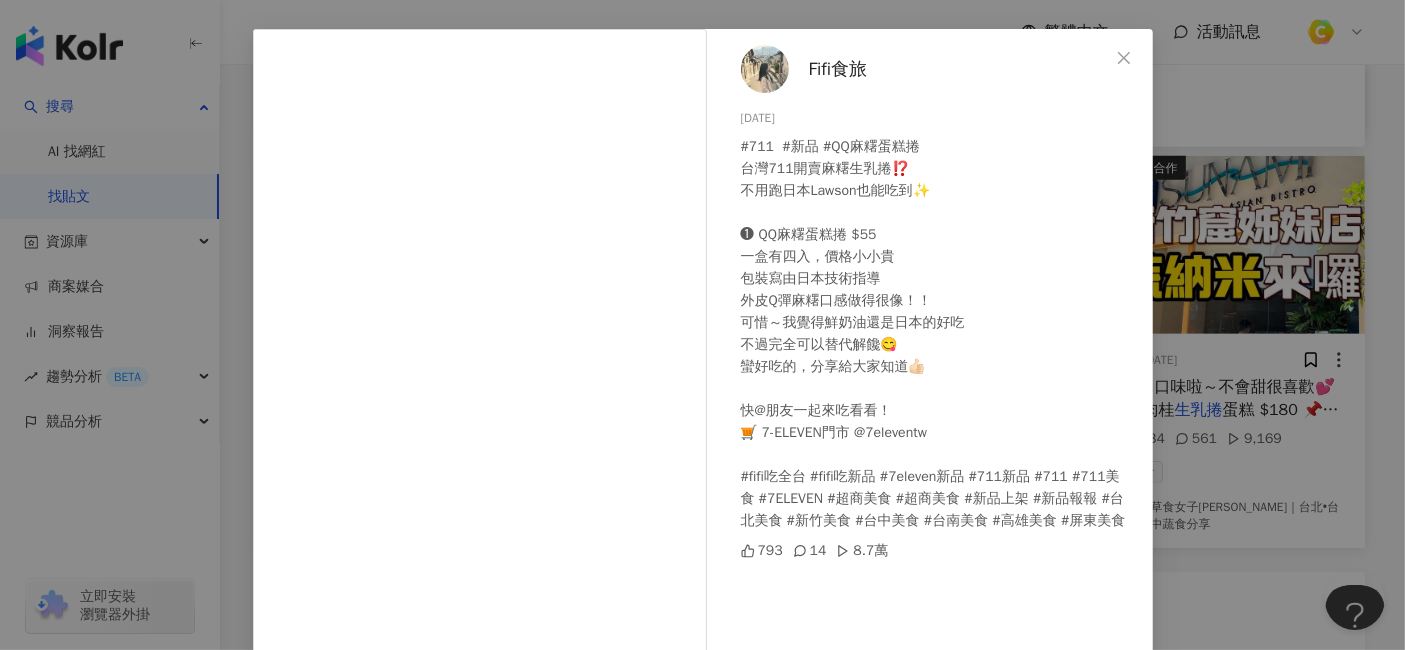 scroll, scrollTop: 222, scrollLeft: 0, axis: vertical 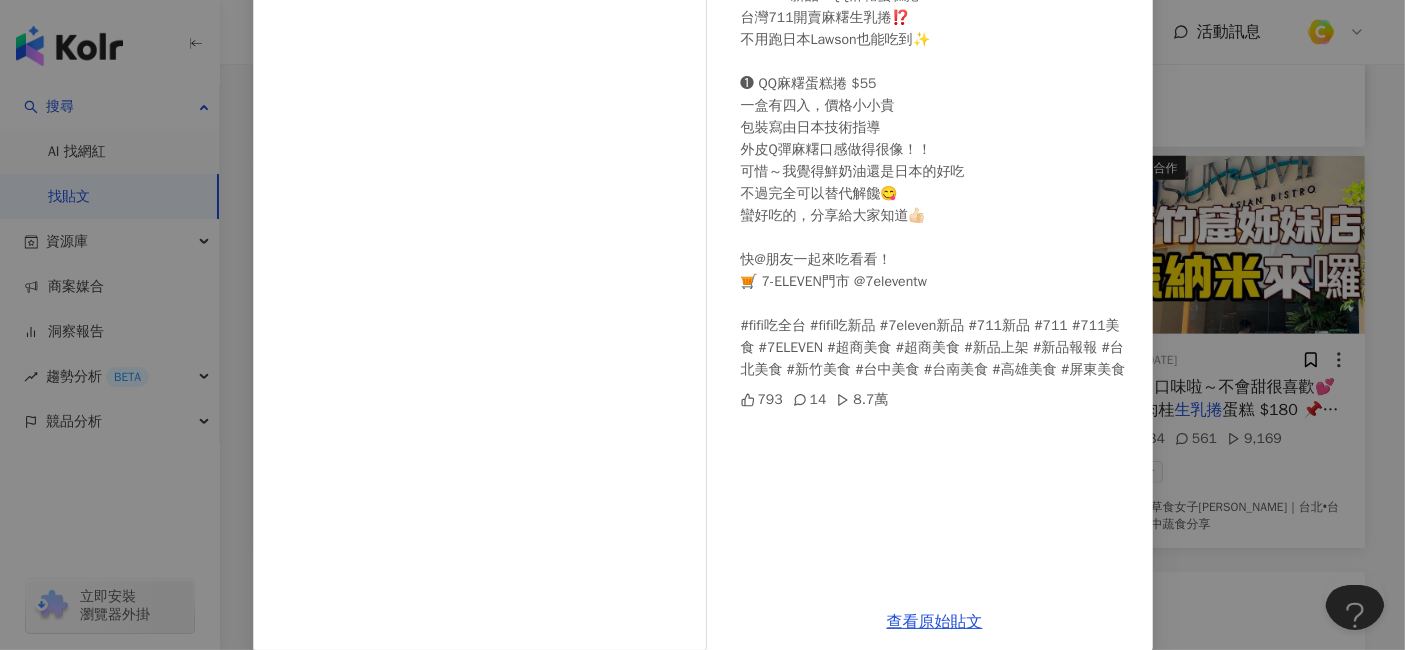click on "Fifi食旅 2025/7/9 #711  #新品 #QQ麻糬蛋糕捲
台灣711開賣麻糬生乳捲⁉️
不用跑日本Lawson也能吃到✨
❶ QQ麻糬蛋糕捲 $55
一盒有四入，價格小小貴
包裝寫由日本技術指導
外皮Q彈麻糬口感做得很像！！
可惜～我覺得鮮奶油還是日本的好吃
不過完全可以替代解饞😋
蠻好吃的，分享給大家知道👍🏻
快@朋友一起來吃看看！
🛒 7-ELEVEN門市 @7eleventw
#fifi吃全台 #fifi吃新品 #7eleven新品 #711新品 #711 #711美食 #7ELEVEN #超商美食 #超商美食 #新品上架 #新品報報 #台北美食 #新竹美食 #台中美食 #台南美食 #高雄美食 #屏東美食 793 14 8.7萬 查看原始貼文" at bounding box center (702, 325) 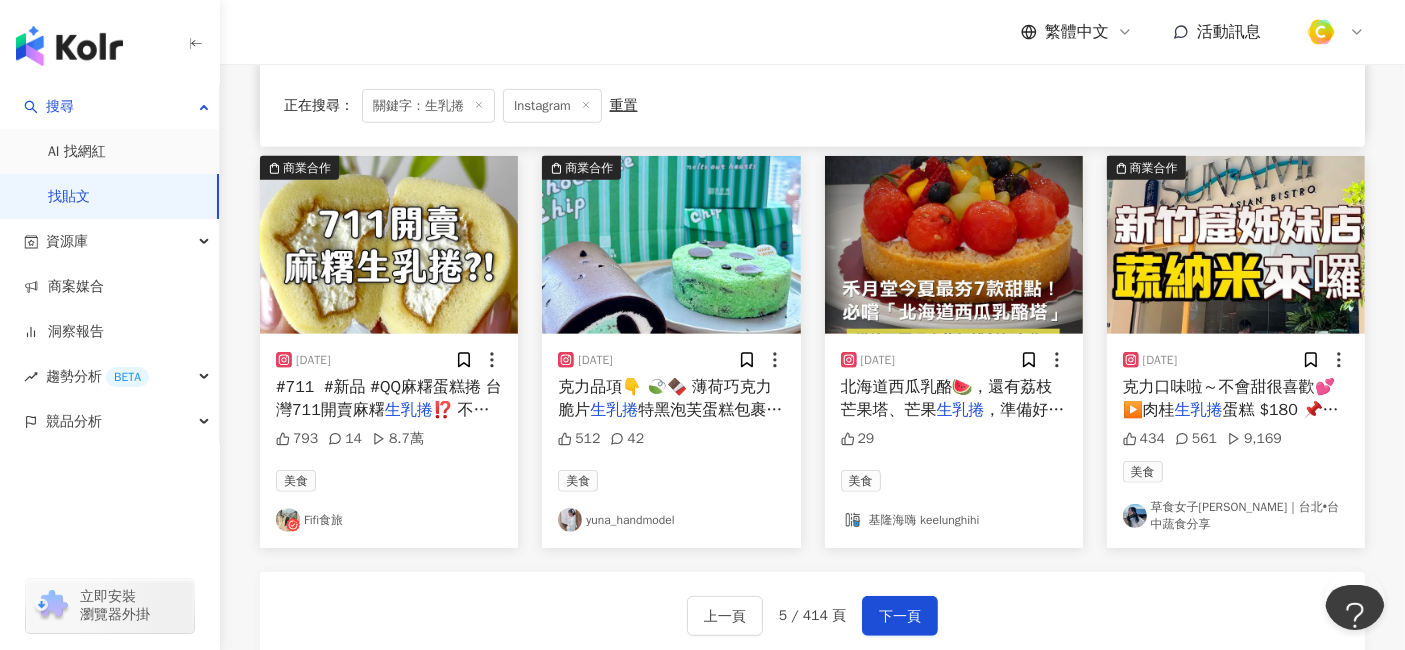 click on "北海道西瓜乳酪🍉，還有荔枝芒果塔、芒果" at bounding box center (947, 398) 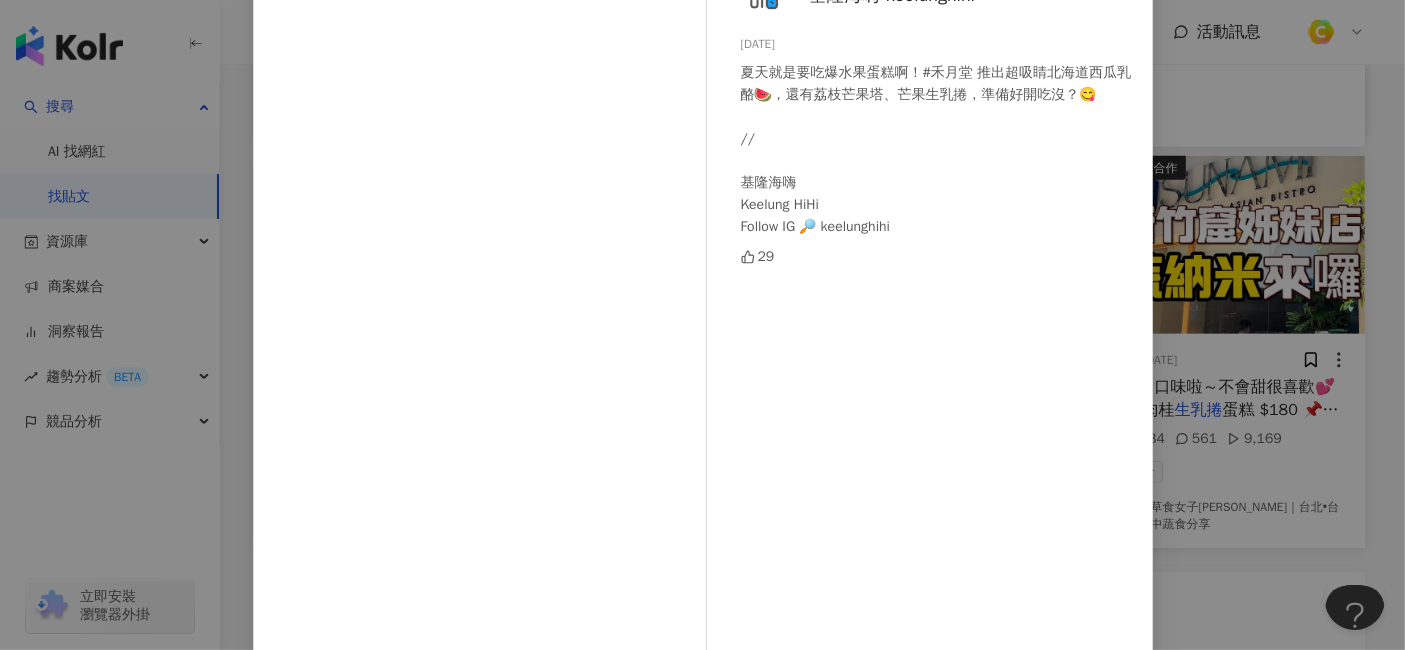 scroll, scrollTop: 111, scrollLeft: 0, axis: vertical 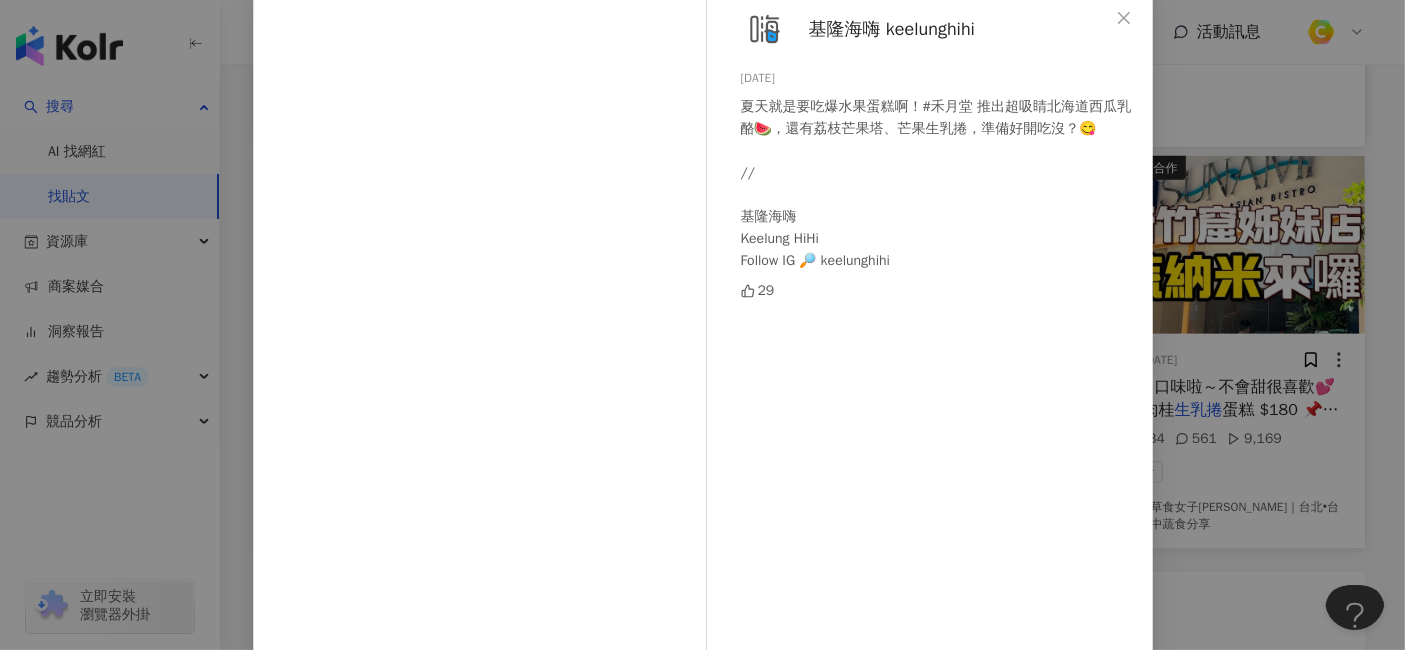 click on "基隆海嗨 keelunghihi 2025/7/9 夏天就是要吃爆水果蛋糕啊！#禾月堂 推出超吸睛北海道西瓜乳酪🍉，還有荔枝芒果塔、芒果生乳捲，準備好開吃沒？😋
//
基隆海嗨
Keelung HiHi
Follow IG 🔎 keelunghihi 29 查看原始貼文" at bounding box center (702, 325) 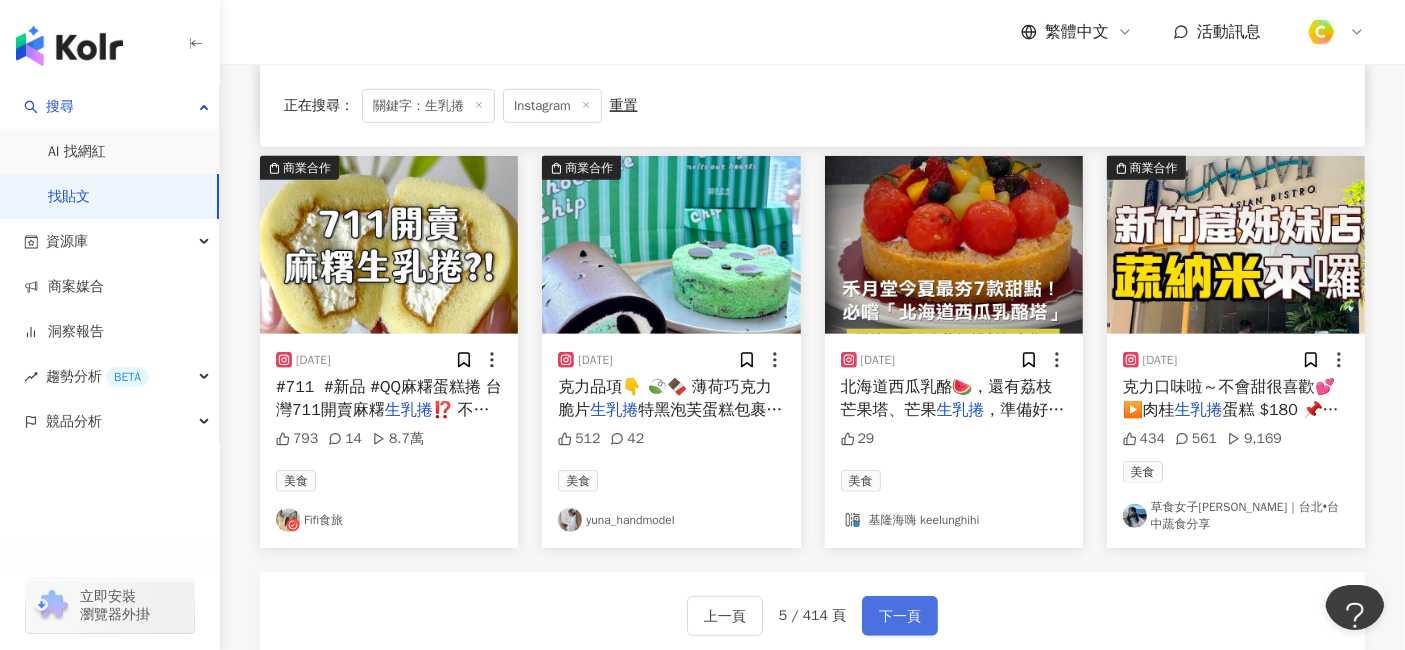 click on "下一頁" at bounding box center (900, 617) 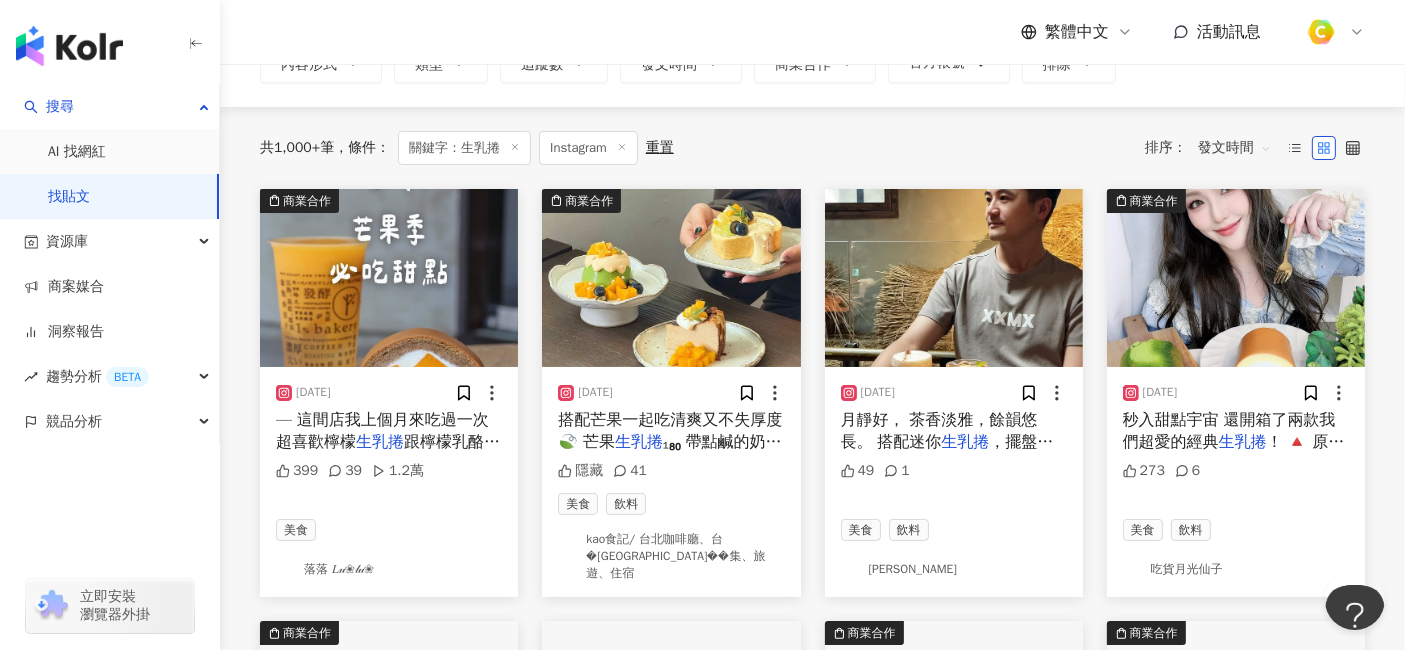 scroll, scrollTop: 120, scrollLeft: 0, axis: vertical 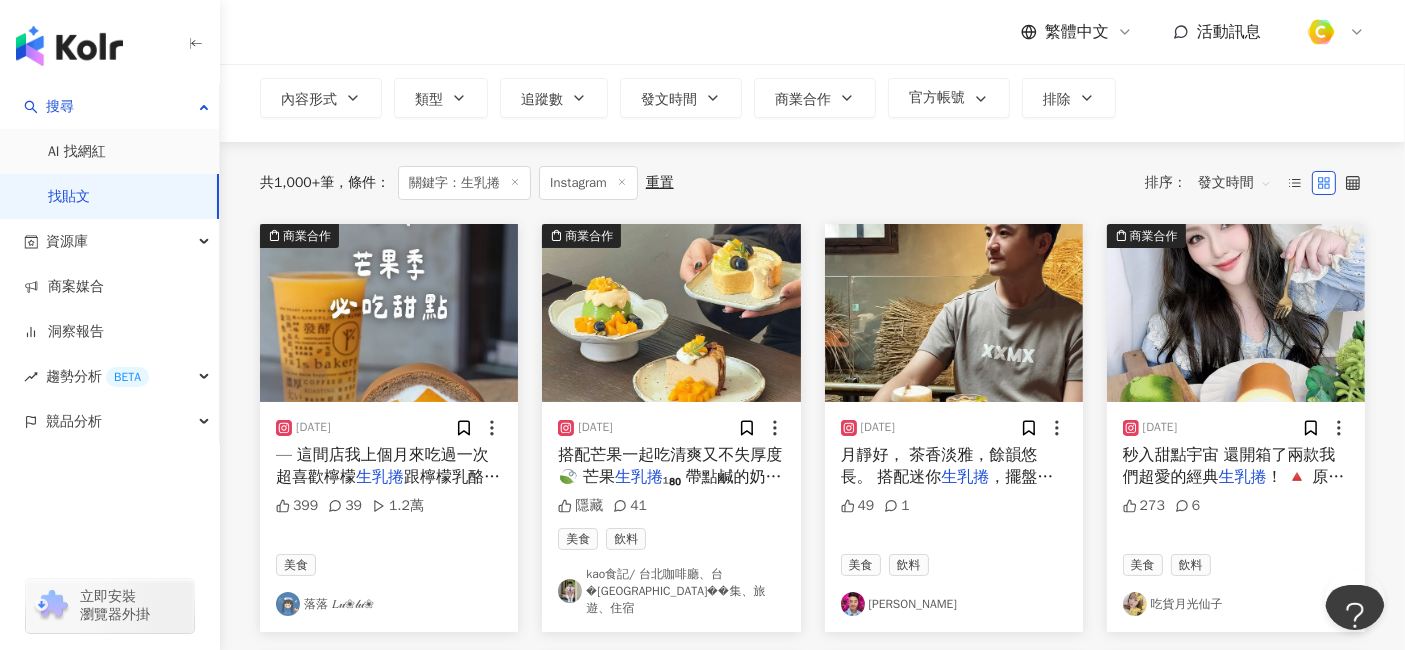 click on "跟檸檬乳酪蛋糕
這次推出了季節限定" at bounding box center [388, 488] 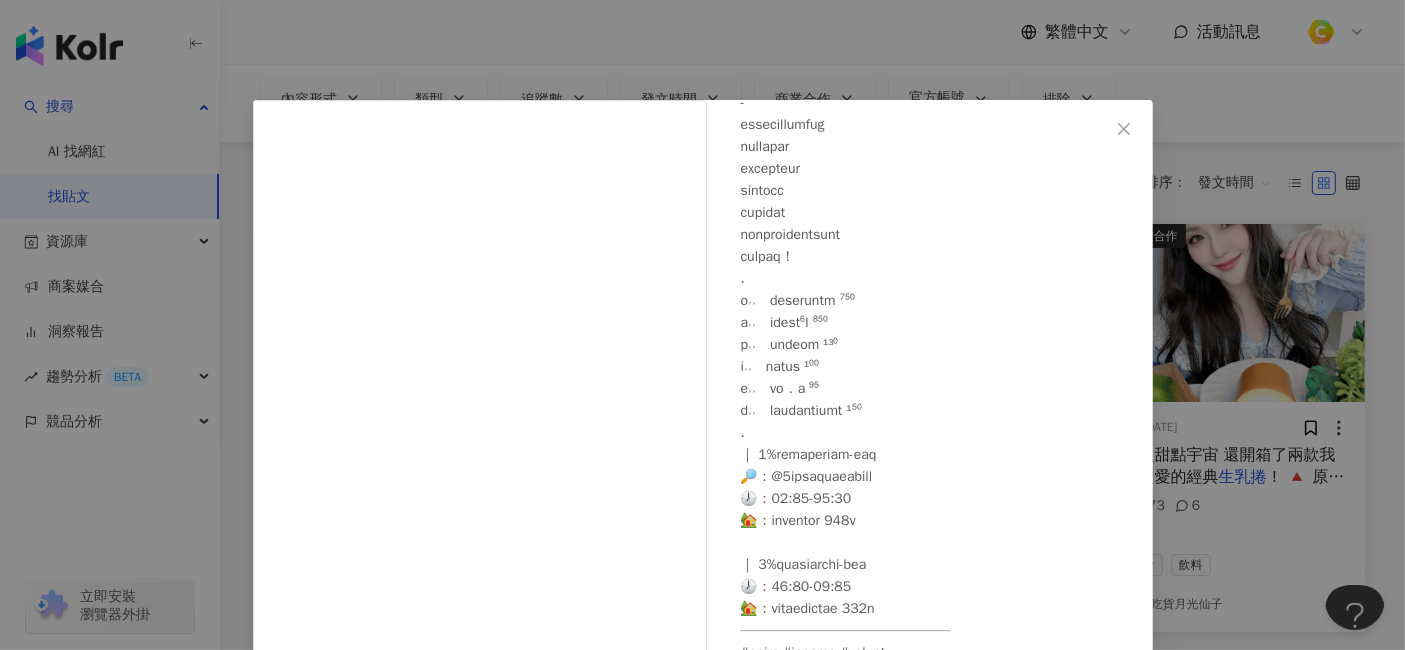 scroll, scrollTop: 565, scrollLeft: 0, axis: vertical 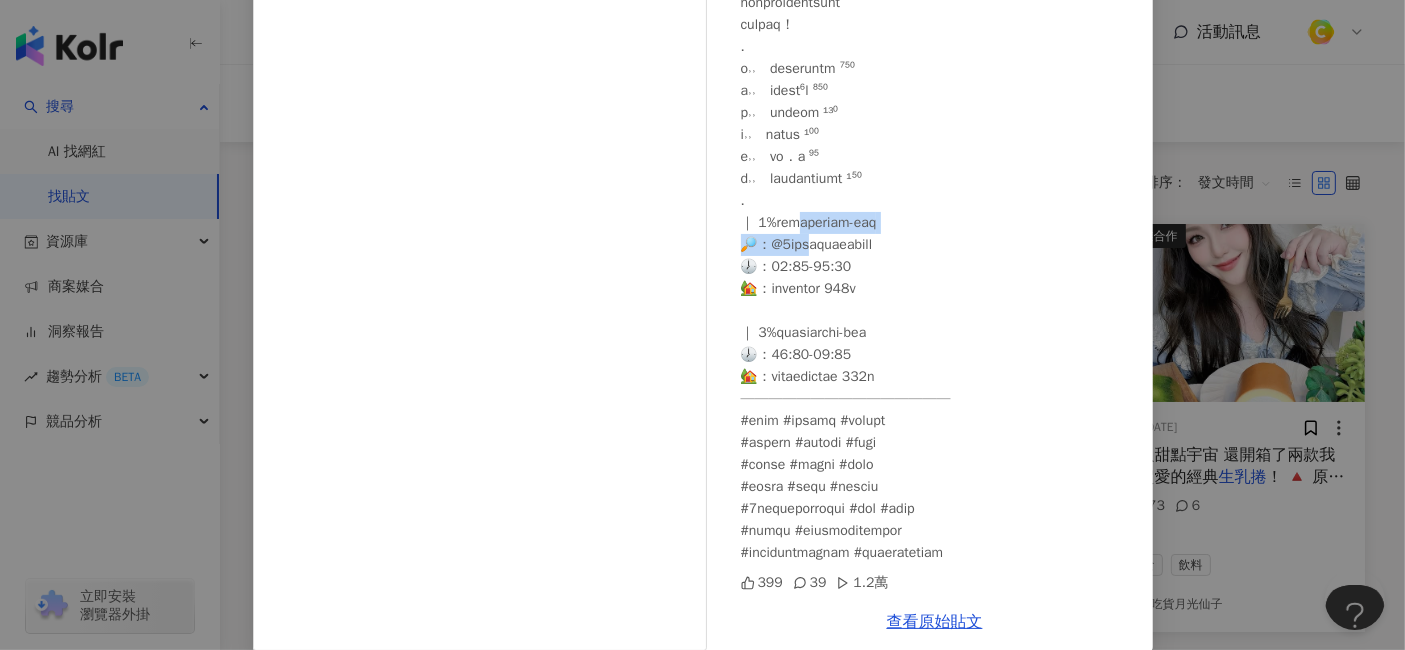 drag, startPoint x: 745, startPoint y: 219, endPoint x: 863, endPoint y: 219, distance: 118 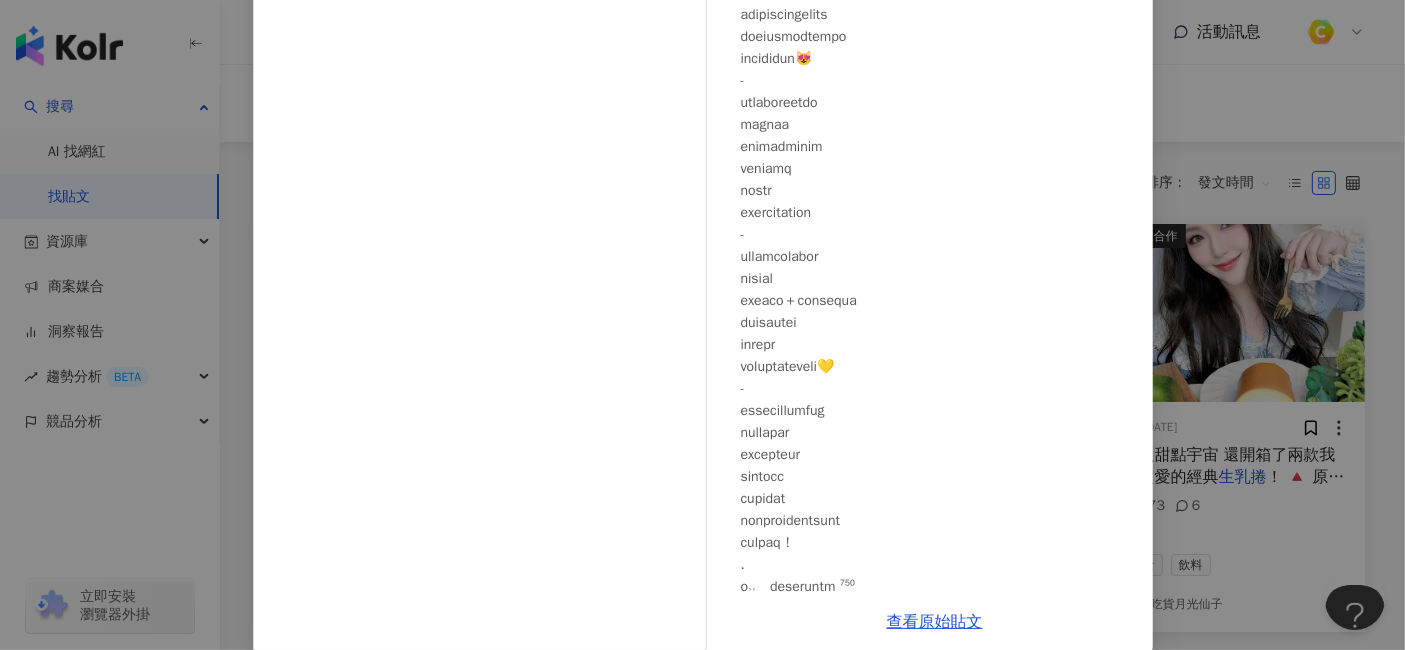 scroll, scrollTop: 0, scrollLeft: 0, axis: both 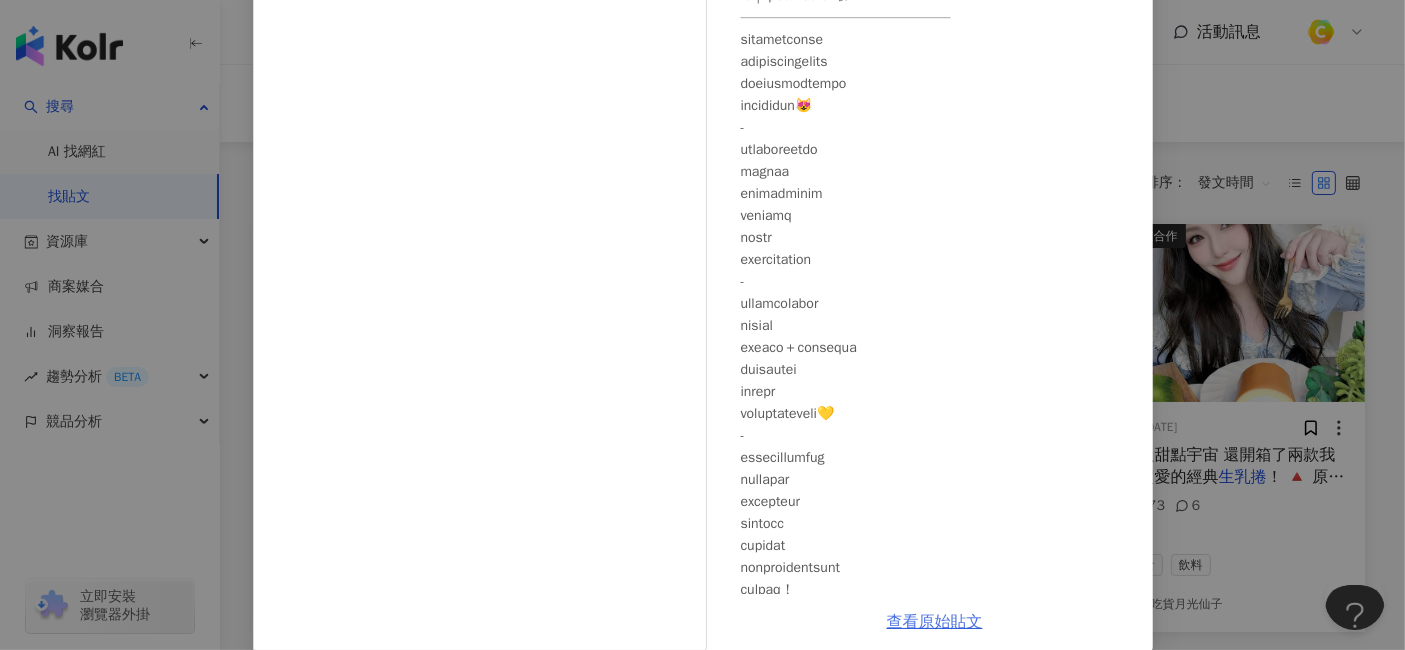 click on "查看原始貼文" at bounding box center [935, 622] 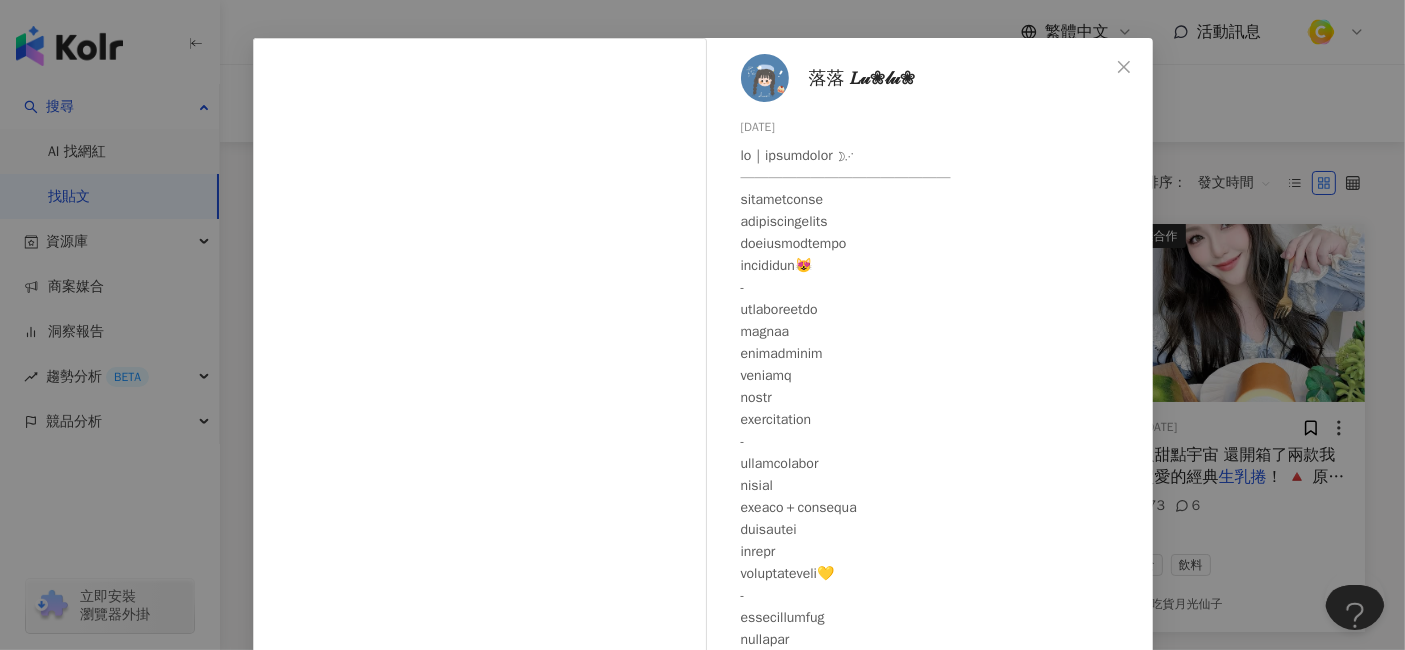 scroll, scrollTop: 0, scrollLeft: 0, axis: both 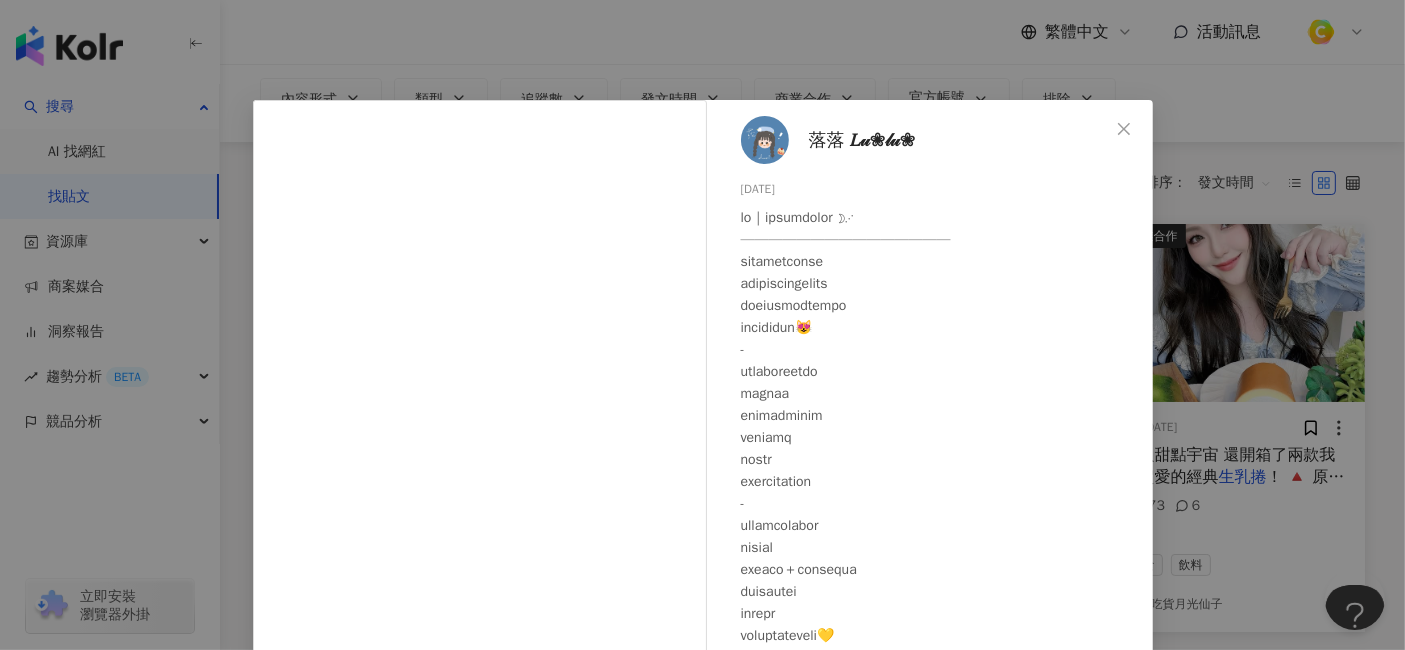 drag, startPoint x: 730, startPoint y: 187, endPoint x: 809, endPoint y: 190, distance: 79.05694 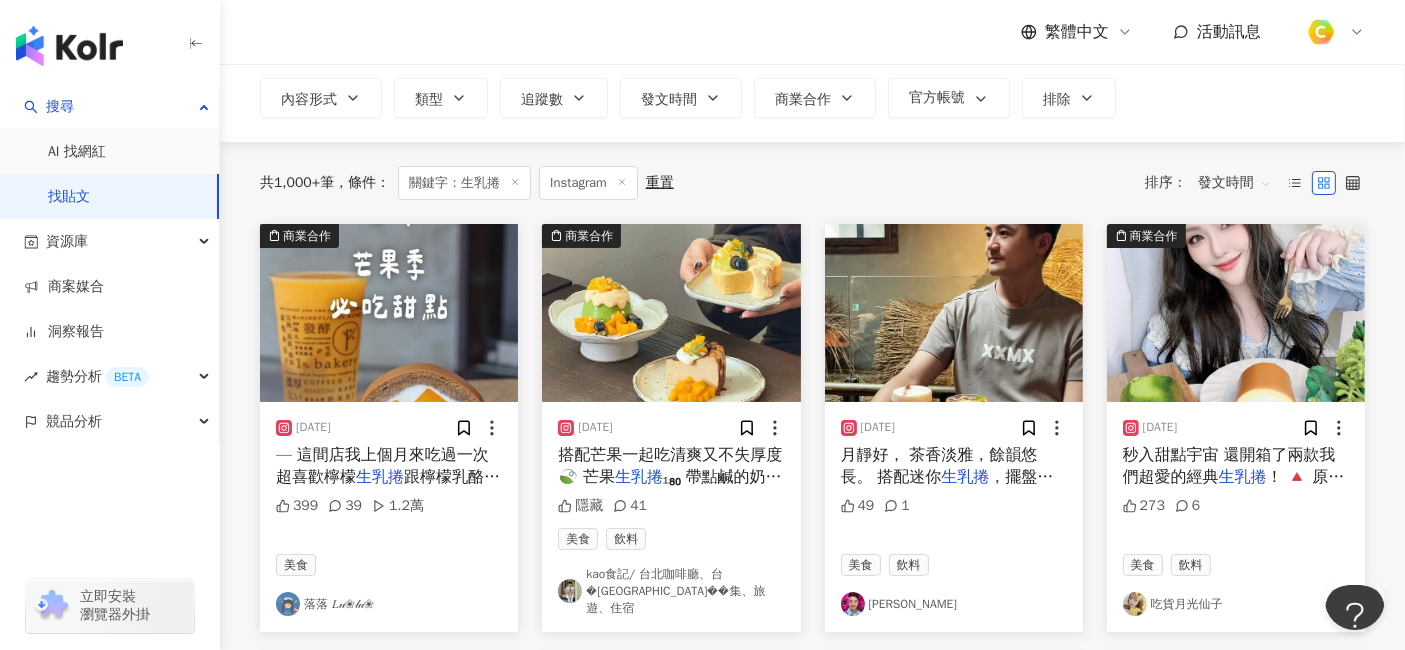 click on "秒入甜點宇宙
還開箱了兩款我們超愛的經典" at bounding box center (1229, 466) 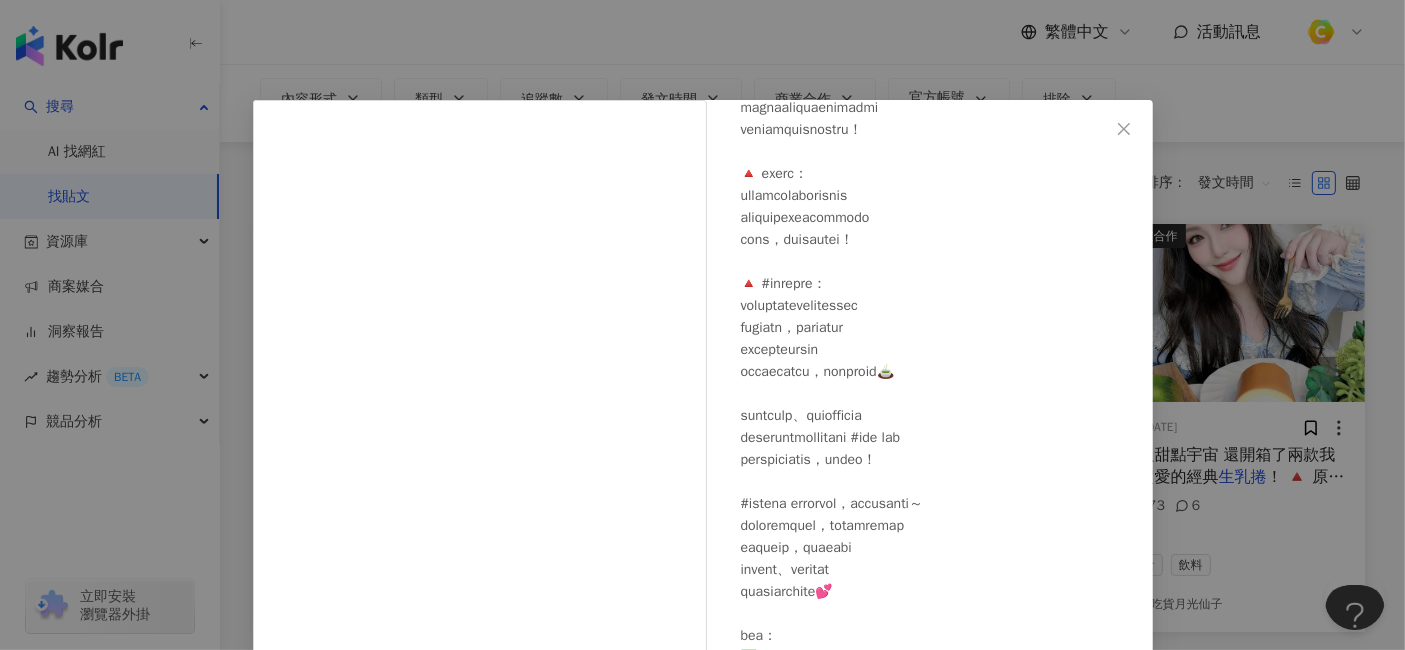 scroll, scrollTop: 222, scrollLeft: 0, axis: vertical 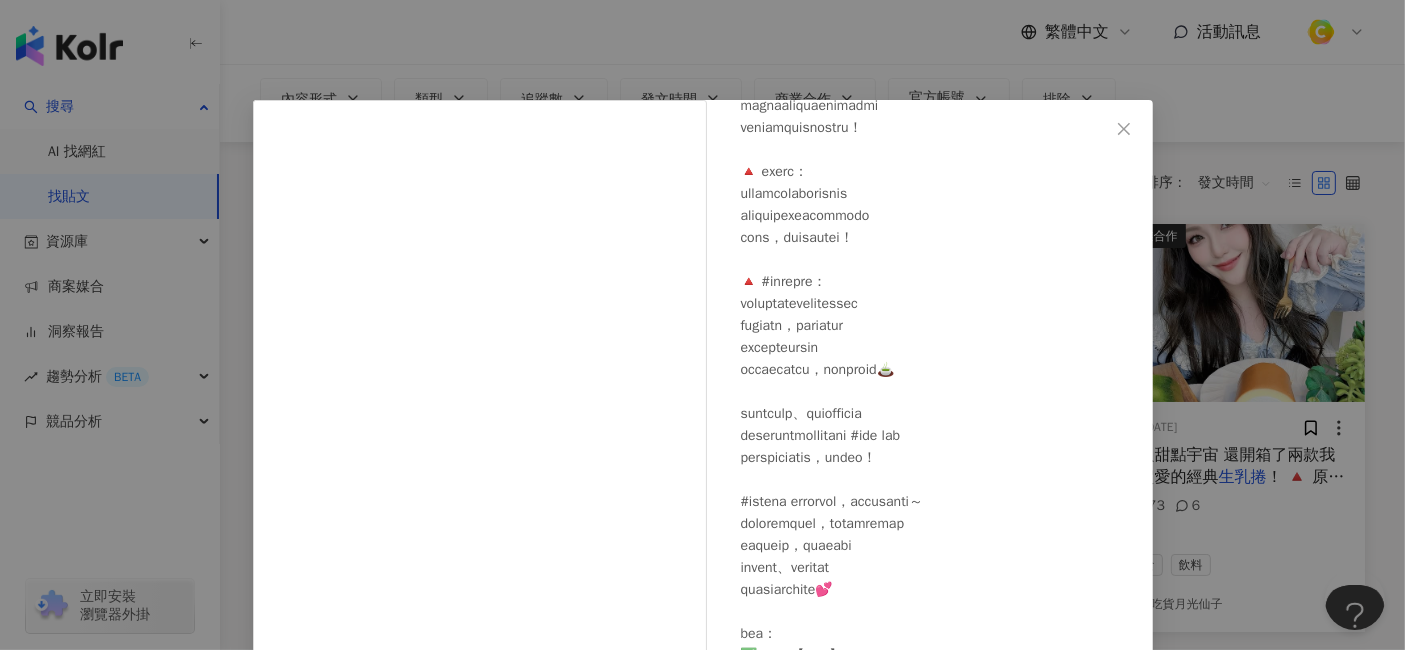 click on "吃貨月光仙子 2025/7/8 273 6 查看原始貼文" at bounding box center (702, 325) 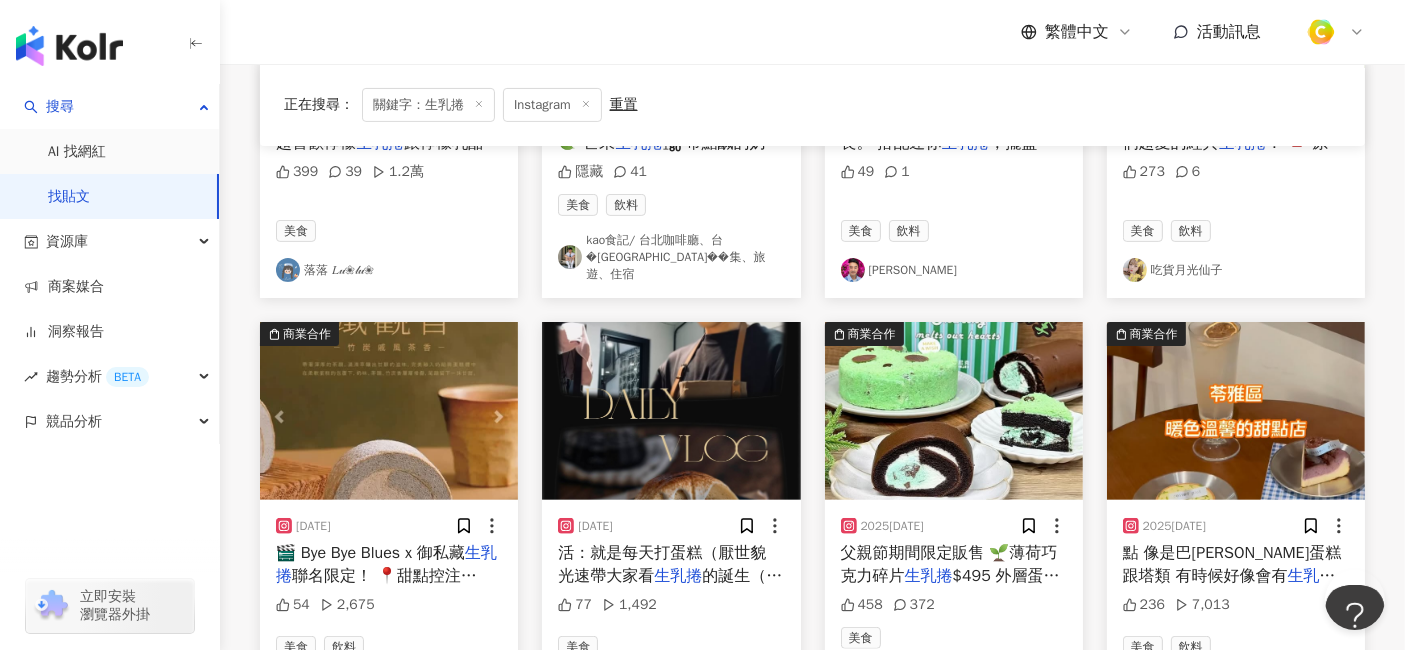 scroll, scrollTop: 565, scrollLeft: 0, axis: vertical 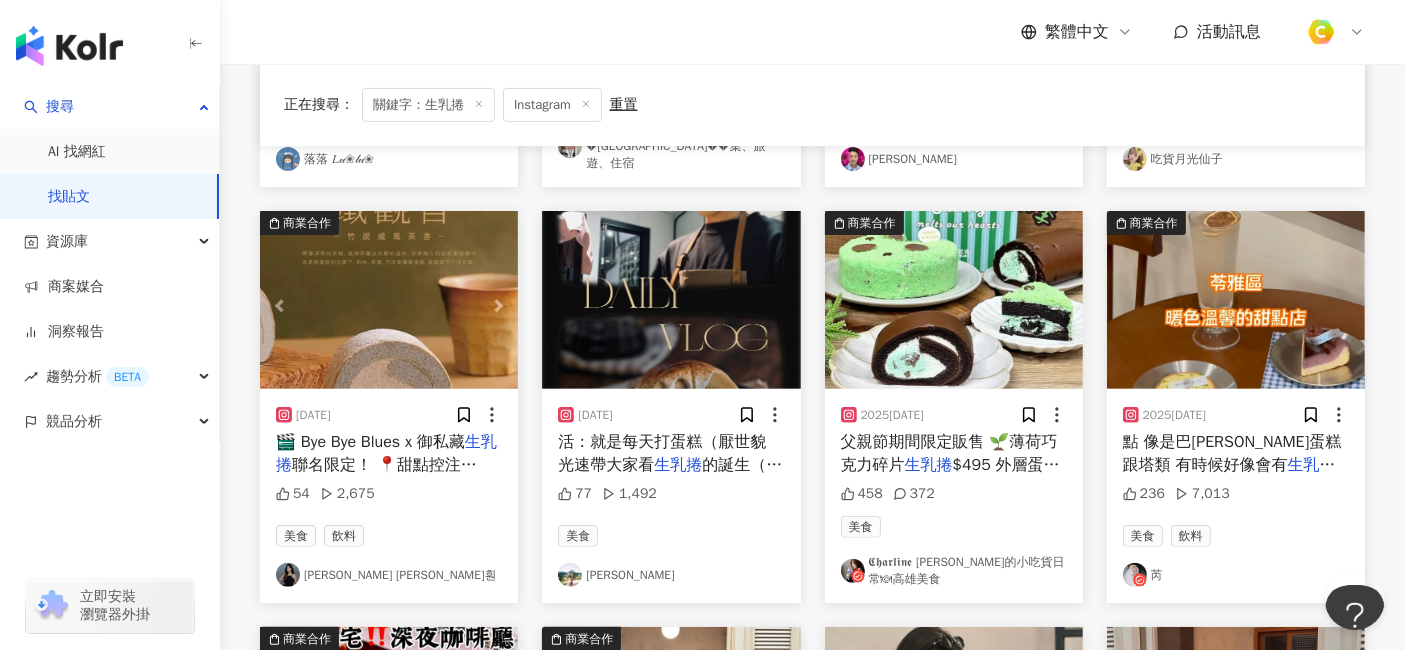 click on "點
像是巴斯克蛋糕跟塔類
有時候好像會有" at bounding box center [1232, 453] 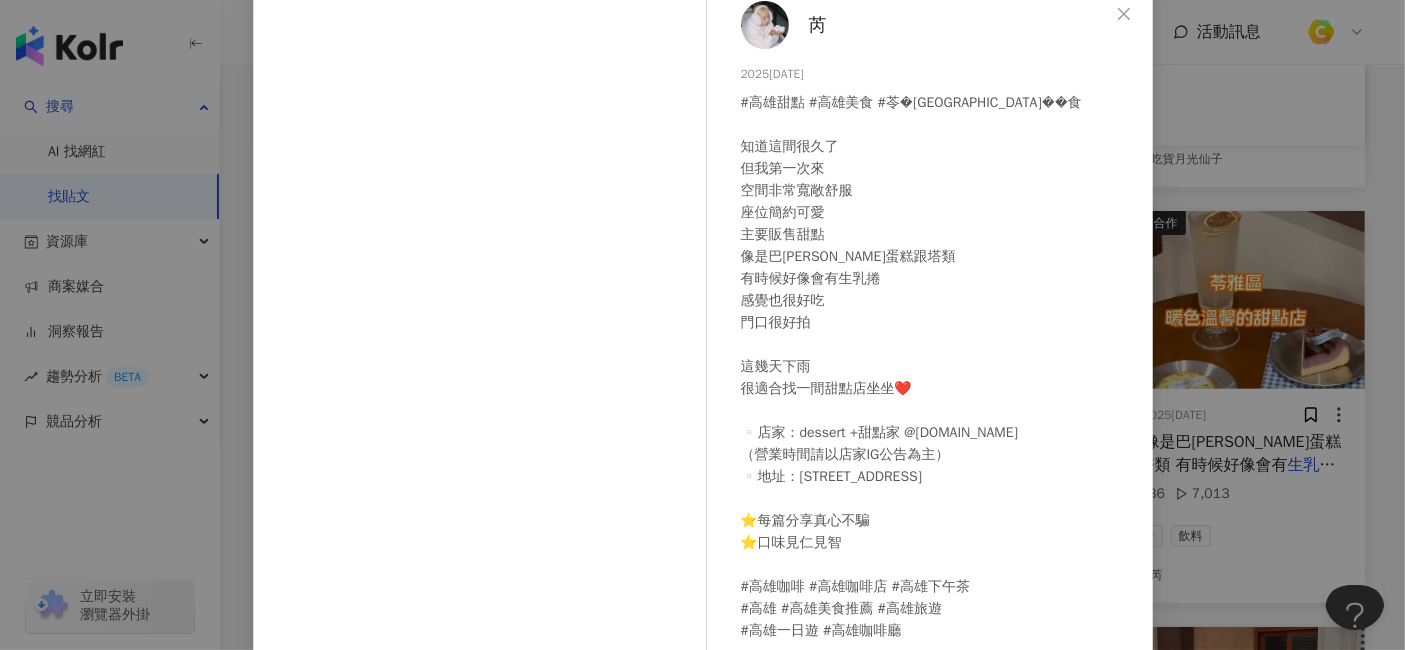scroll, scrollTop: 222, scrollLeft: 0, axis: vertical 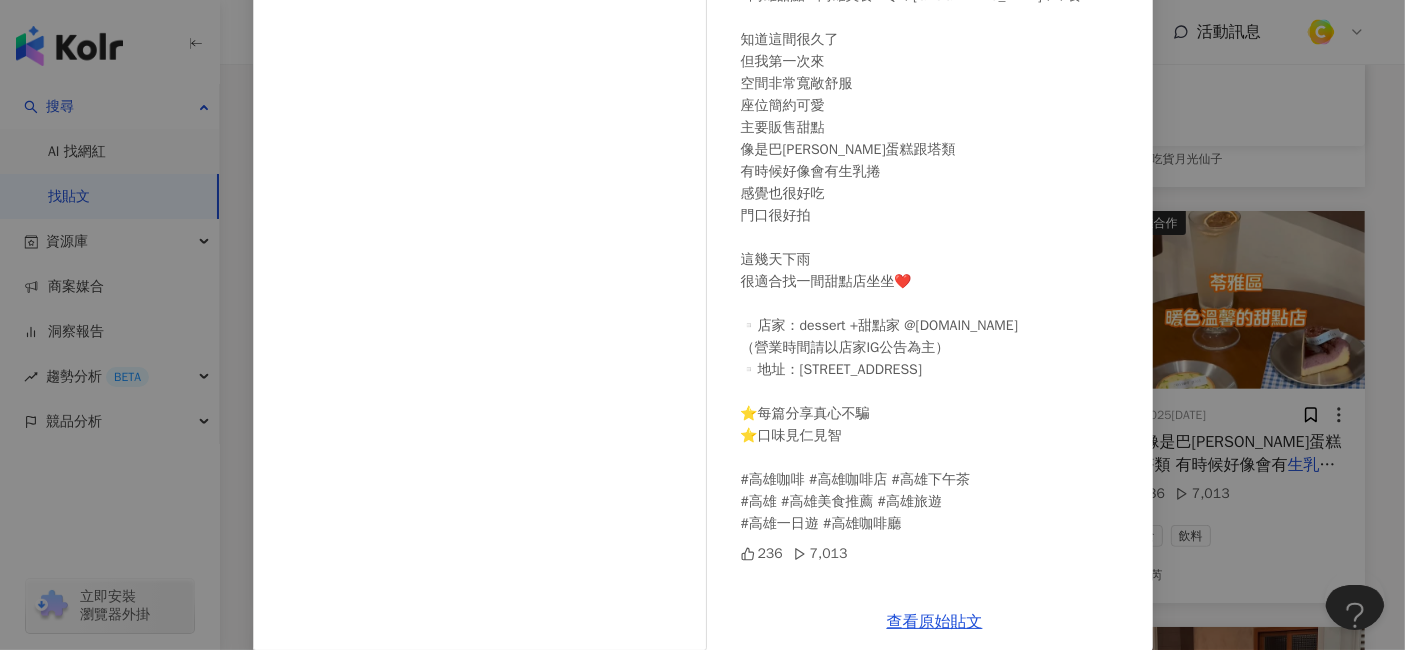 click on "芮 2025/7/7 #高雄甜點 #高雄美食 #苓雅區美食
知道這間很久了
但我第一次來
空間非常寬敞舒服
座位簡約可愛
主要販售甜點
像是巴斯克蛋糕跟塔類
有時候好像會有生乳捲
感覺也很好吃
門口很好拍
這幾天下雨
很適合找一間甜點店坐坐❤️
▫️店家：dessert +甜點家 @dessert.plus
（營業時間請以店家IG公告為主）
▫️地址：高雄市苓雅區永富街47號
⭐️每篇分享真心不騙
⭐️口味見仁見智
#高雄咖啡 #高雄咖啡店 #高雄下午茶
#高雄 #高雄美食推薦  #高雄旅遊
#高雄一日遊 #高雄咖啡廳 236 7,013 查看原始貼文" at bounding box center [702, 325] 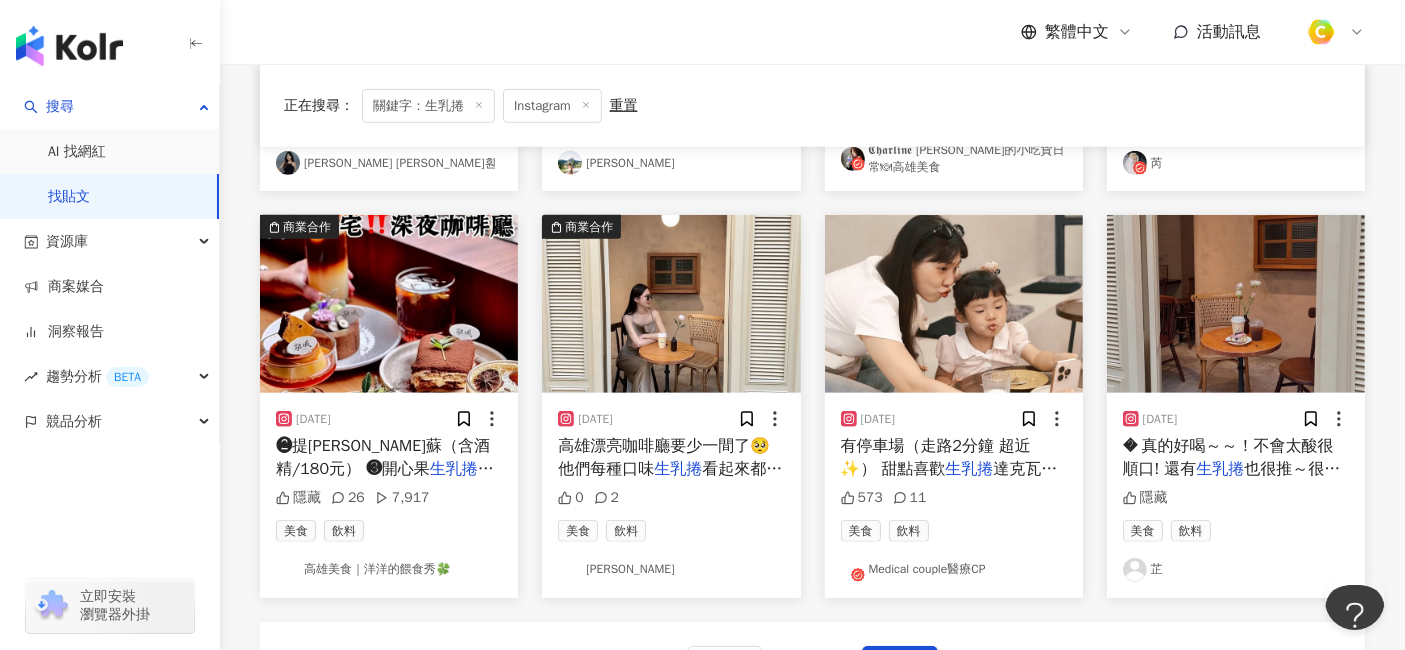 scroll, scrollTop: 1009, scrollLeft: 0, axis: vertical 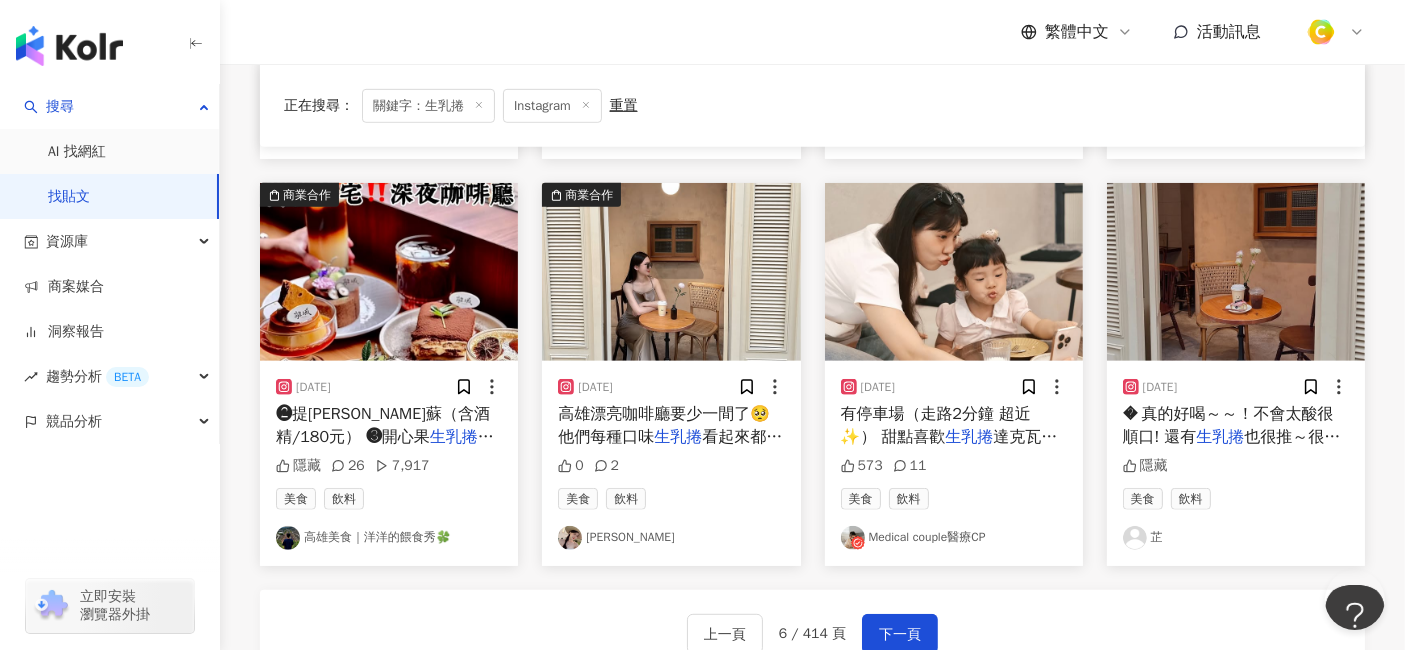 click on "達克瓦茲開心果口味的開心果內餡超" at bounding box center (949, 448) 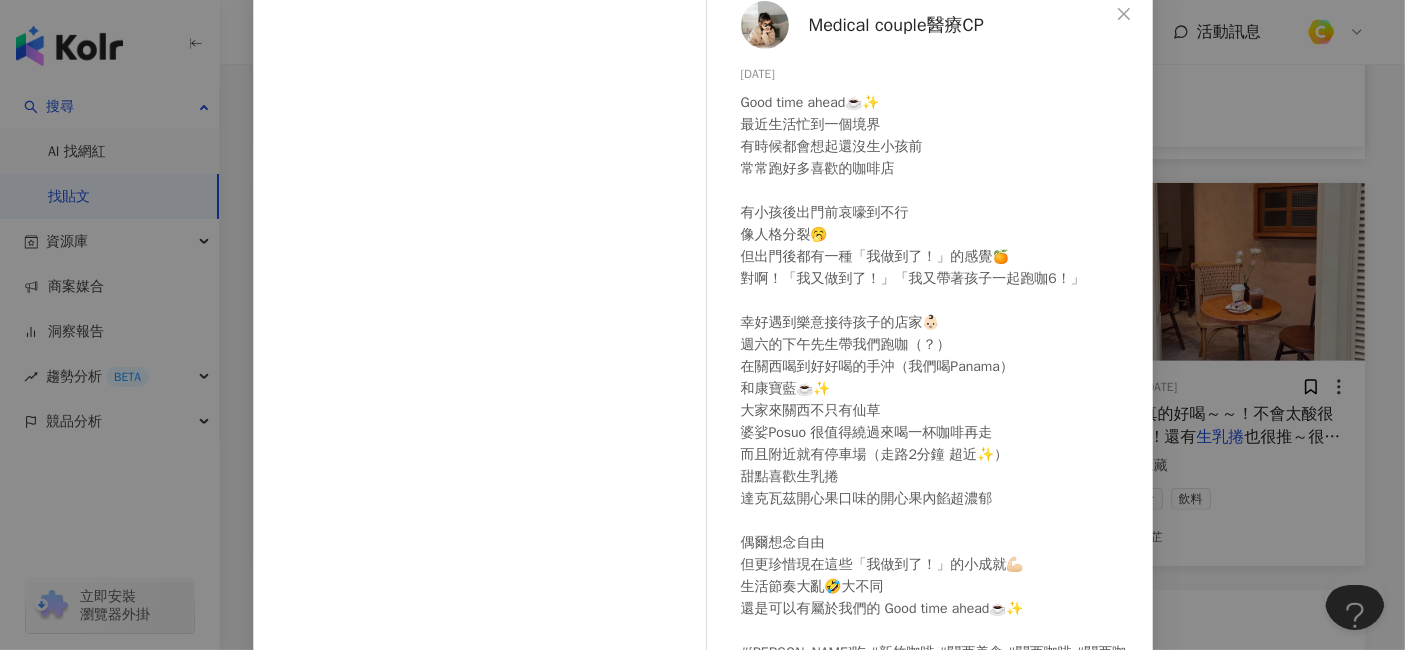 scroll, scrollTop: 284, scrollLeft: 0, axis: vertical 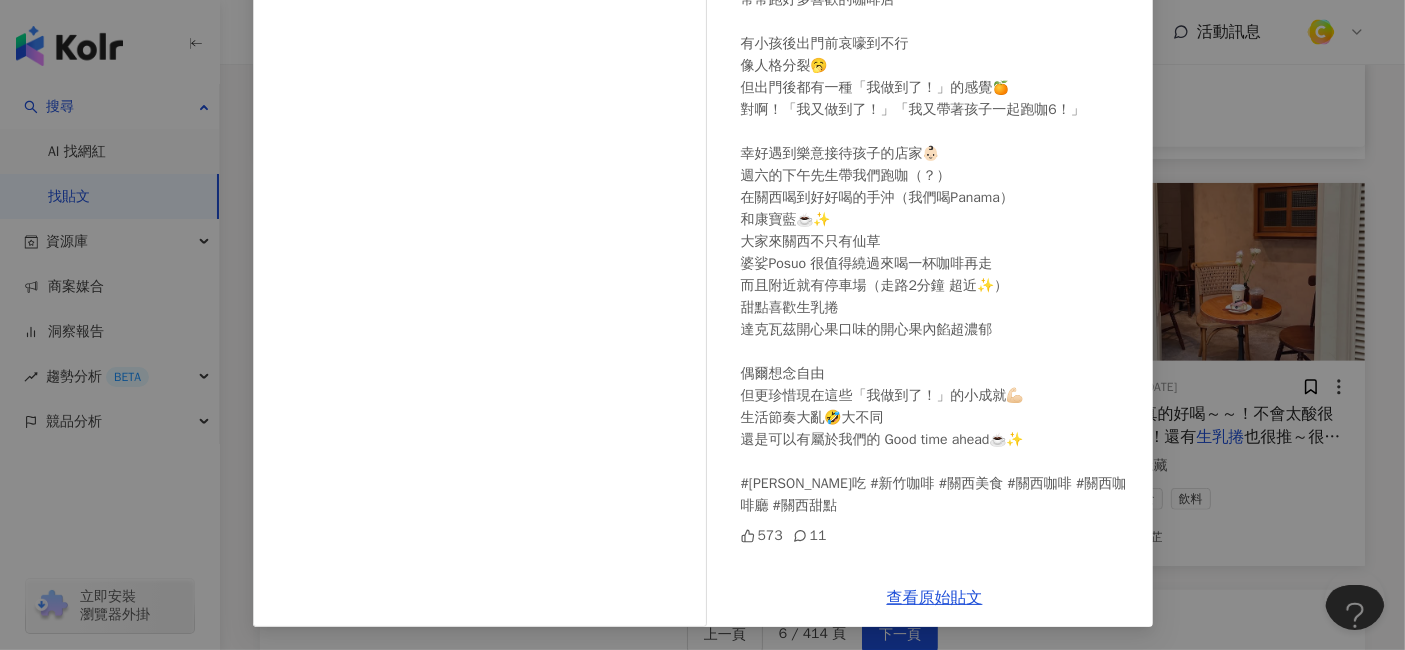 click on "Medical couple醫療CP 2025/7/6 Good time ahead☕️✨
最近生活忙到一個境界
有時候都會想起還沒生小孩前
常常跑好多喜歡的咖啡店
有小孩後出門前哀嚎到不行
像人格分裂🥱
但出門後都有一種「我做到了！」的感覺🍊
對啊！「我又做到了！」「我又帶著孩子一起跑咖6！」
幸好遇到樂意接待孩子的店家👶🏻
週六的下午先生帶我們跑咖（？）
在關西喝到好好喝的手沖（我們喝Panama）
和康寶藍☕️✨
大家來關西不只有仙草
婆娑Posuo 很值得繞過來喝一杯咖啡再走
而且附近就有停車場（走路2分鐘 超近✨）
甜點喜歡生乳捲
達克瓦茲開心果口味的開心果內餡超濃郁
偶爾想念自由
但更珍惜現在這些「我做到了！」的小成就💪🏻
生活節奏大亂🤣大不同
還是可以有屬於我們的 Good time ahead☕️✨
#賴青吃 #新竹咖啡 #關西美食 #關西咖啡 #關西咖啡廳 #關西甜點 573 11" at bounding box center (702, 325) 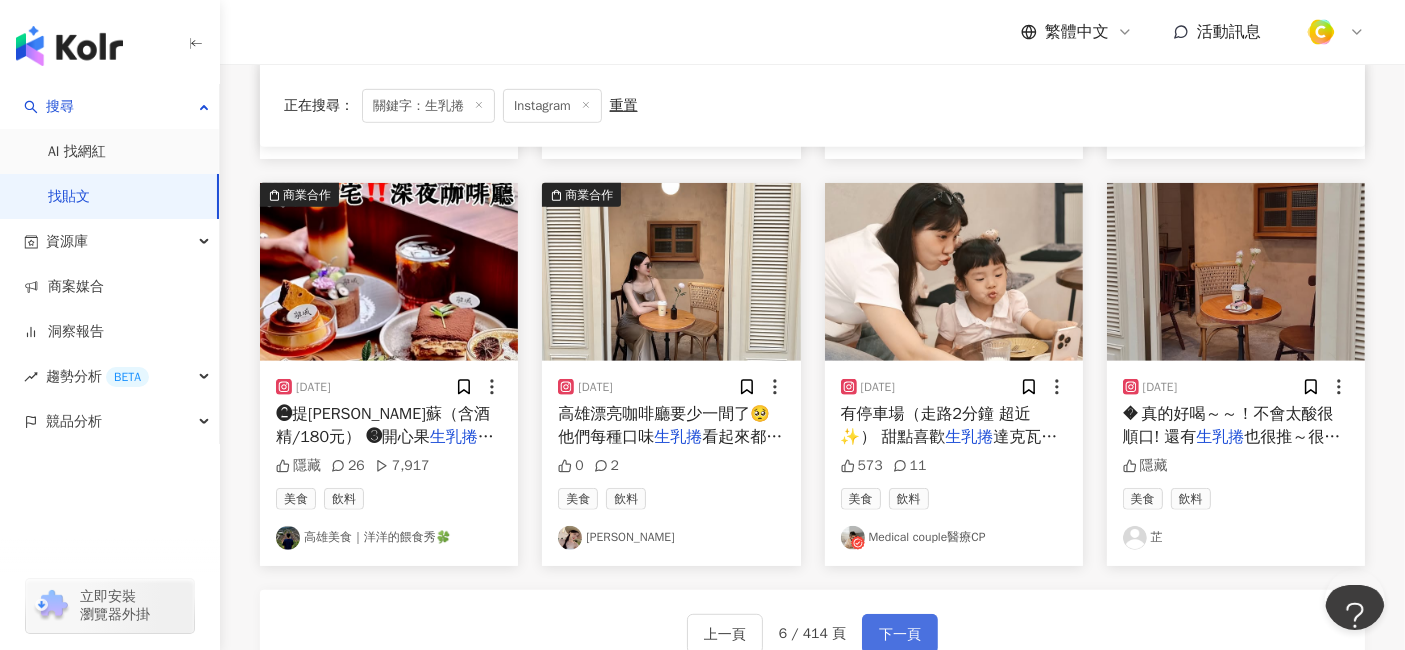 click on "下一頁" at bounding box center [900, 635] 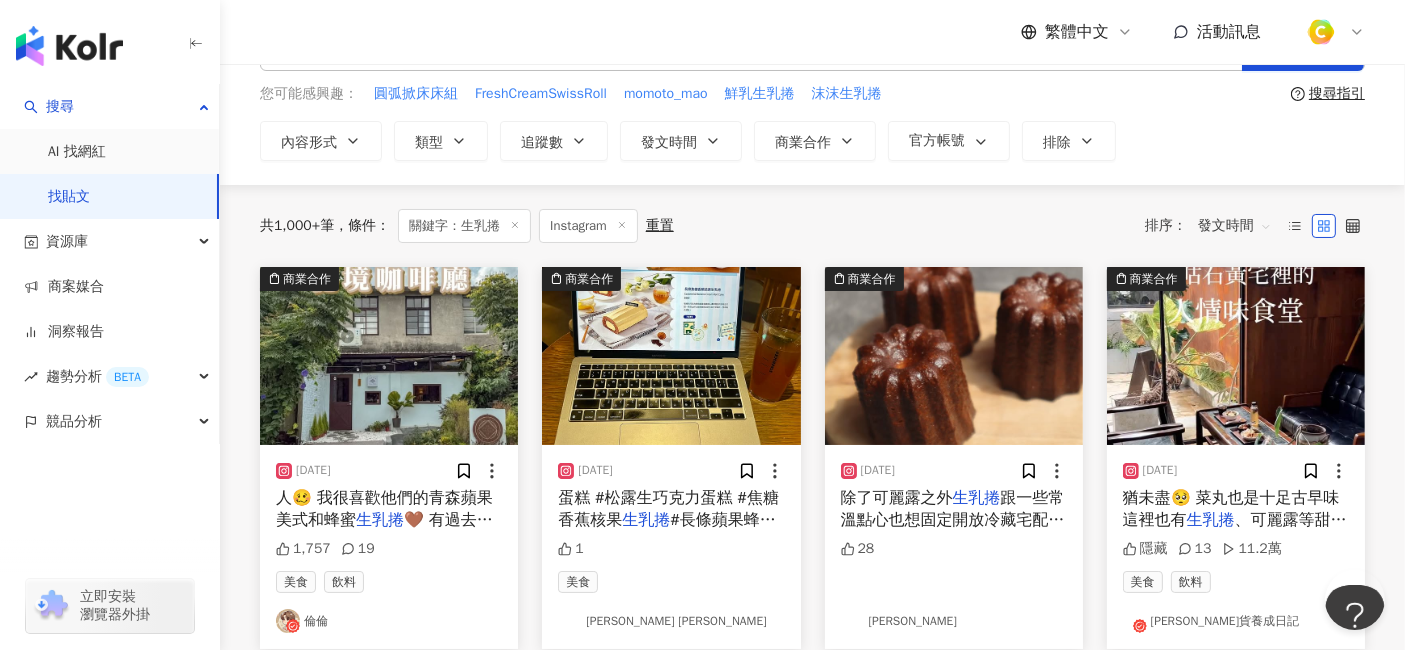 scroll, scrollTop: 111, scrollLeft: 0, axis: vertical 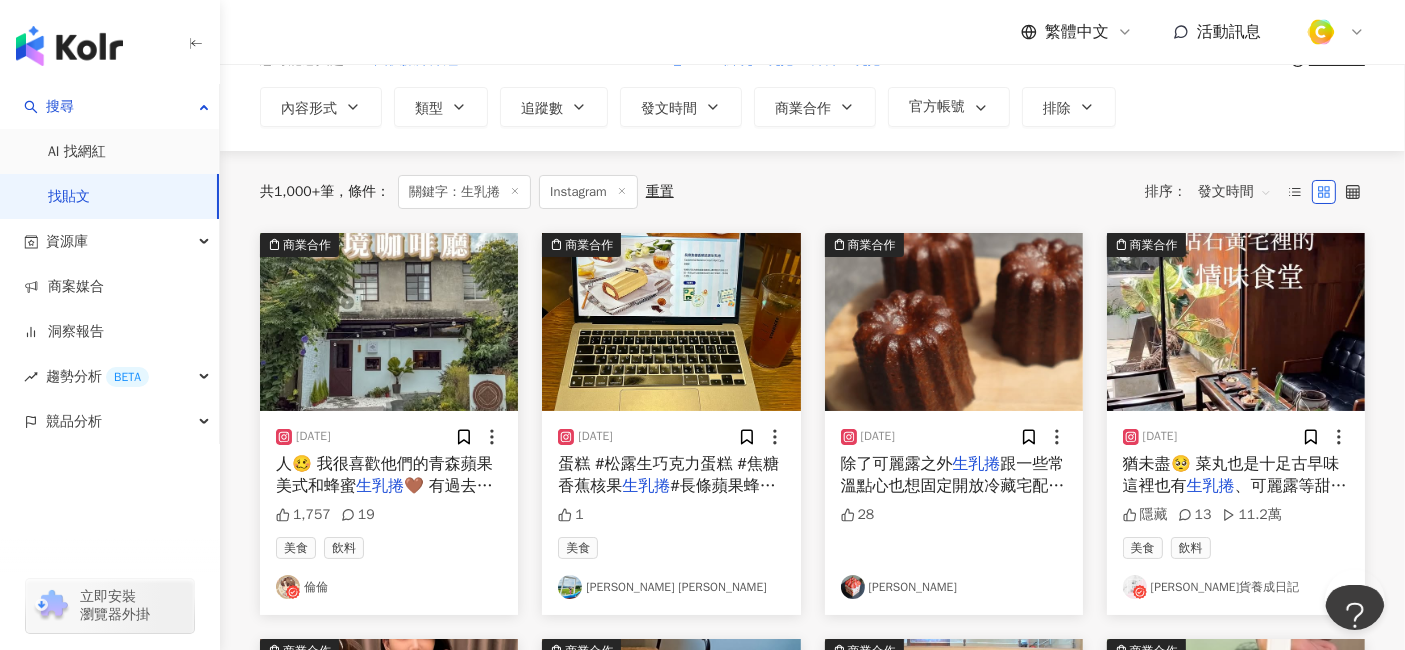 click on "人🥴
我很喜歡他們的青森蘋果美式和蜂蜜" at bounding box center (384, 475) 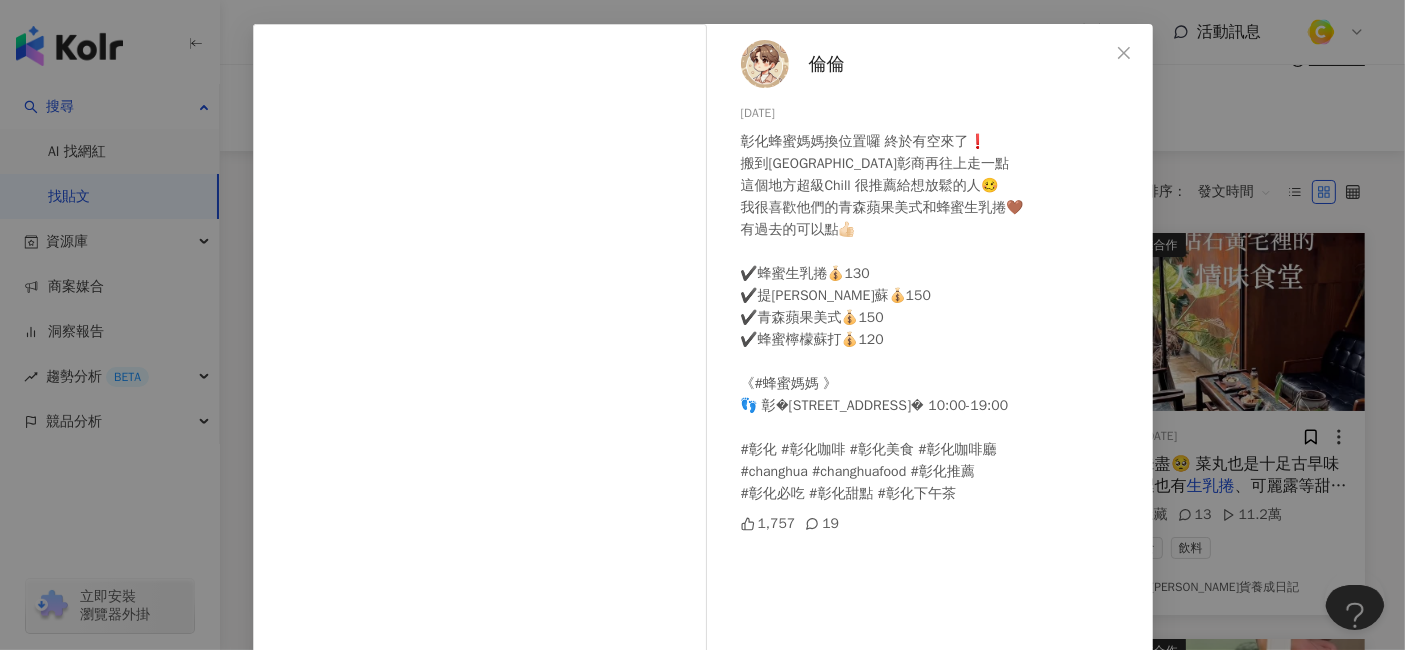scroll, scrollTop: 111, scrollLeft: 0, axis: vertical 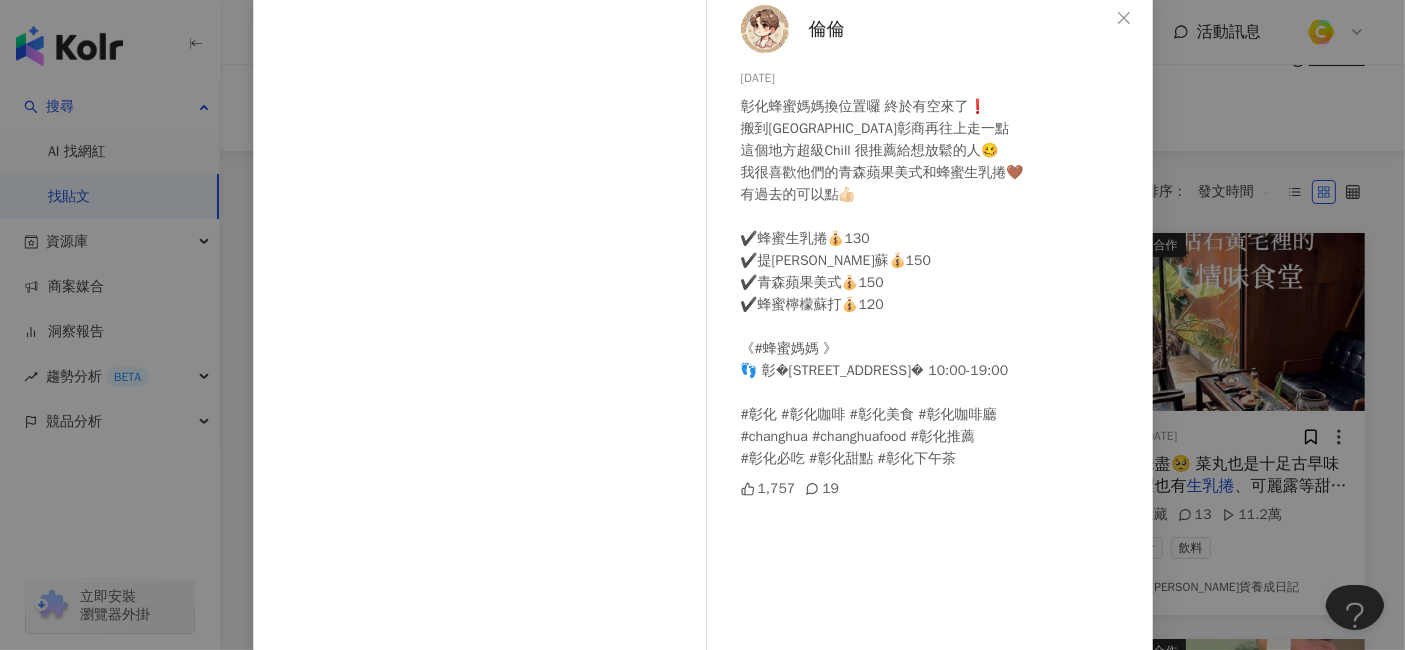click on "倫倫 2025/7/6 彰化蜂蜜媽媽換位置囉 終於有空來了❗️
搬到南郭路彰商再往上走一點
這個地方超級Chill 很推薦給想放鬆的人🥴
我很喜歡他們的青森蘋果美式和蜂蜜生乳捲🤎
有過去的可以點👍🏻
✔️蜂蜜生乳捲💰130
✔️提拉米蘇💰150
✔️青森蘋果美式💰150
✔️蜂蜜檸檬蘇打💰120
《#蜂蜜媽媽 》
👣 彰化縣彰化市南郭路一段381巷25號
🕤 10:00-19:00
#彰化 #彰化咖啡 #彰化美食 #彰化咖啡廳
#changhua #changhuafood #彰化推薦
#彰化必吃 #彰化甜點 #彰化下午茶 1,757 19 查看原始貼文" at bounding box center (702, 325) 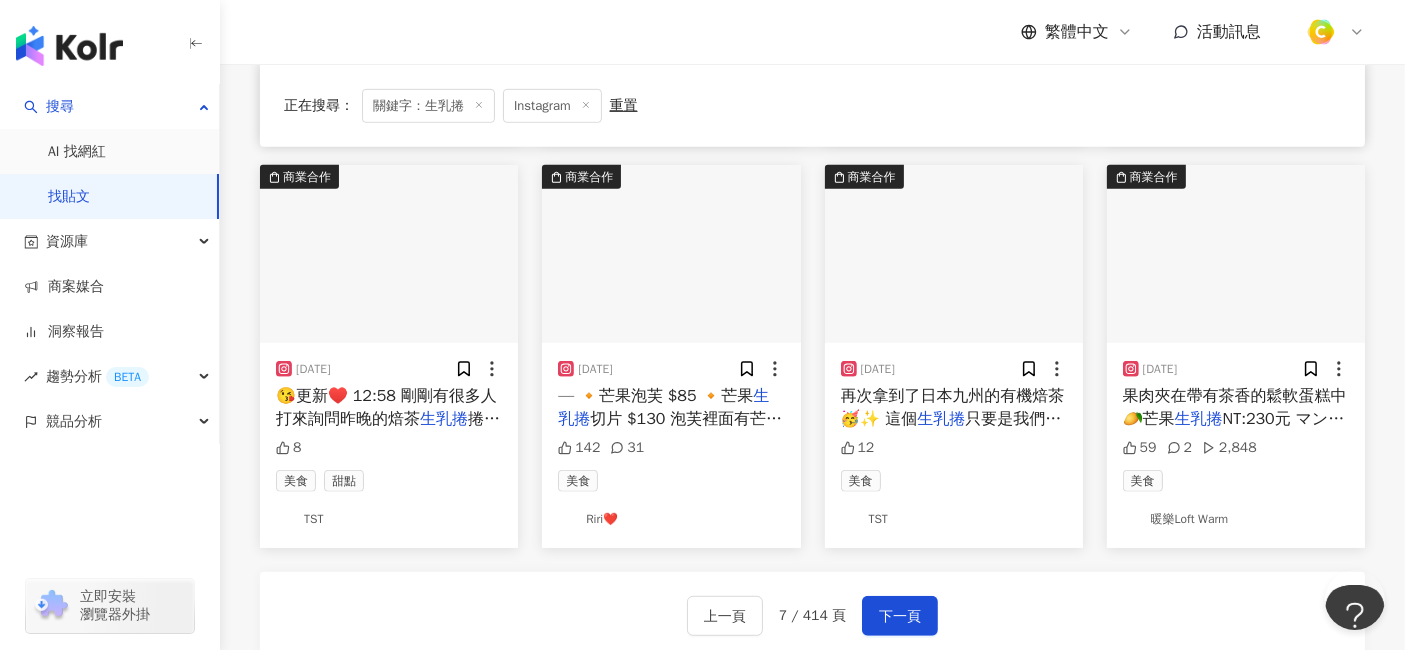 scroll, scrollTop: 1000, scrollLeft: 0, axis: vertical 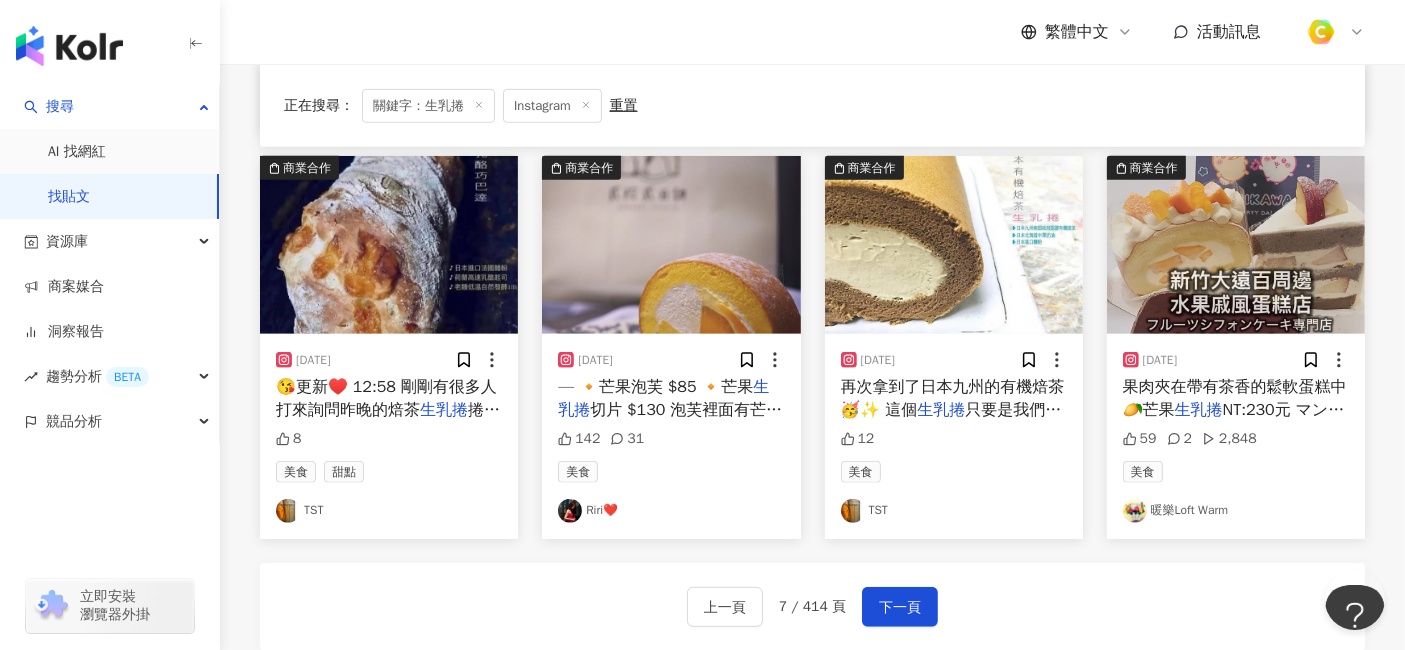 click on "切片 $130
泡芙裡面有芒果本" at bounding box center (670, 421) 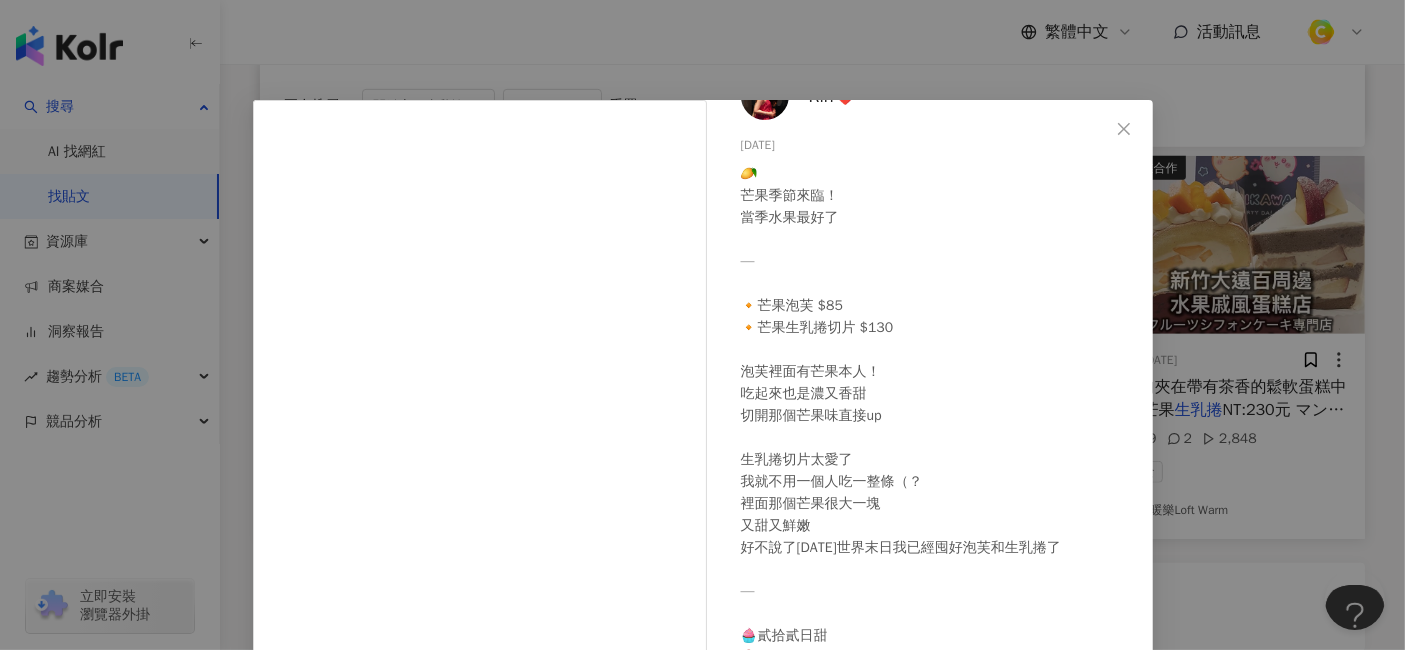 scroll, scrollTop: 65, scrollLeft: 0, axis: vertical 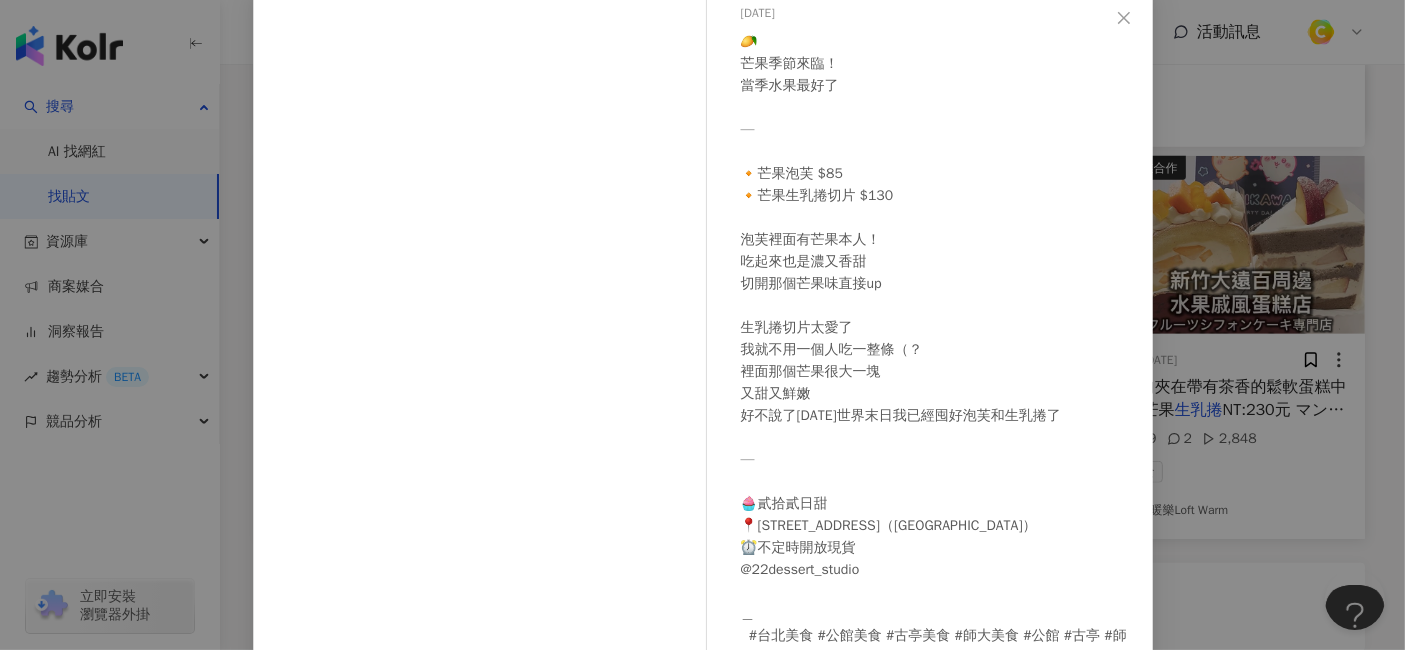 click on "Riri❤️ 2025/7/4 🥭
芒果季節來臨！
當季水果最好了
—
🔸芒果泡芙 $85
🔸芒果生乳捲切片 $130
泡芙裡面有芒果本人！
吃起來也是濃又香甜
切開那個芒果味直接up
生乳捲切片太愛了
我就不用一個人吃一整條（？
裡面那個芒果很大一塊
又甜又鮮嫩
好不說了明天世界末日我已經囤好泡芙和生乳捲了
—
🧁貳拾貳日甜
📍師大路126巷7號1樓（台電大樓站）
⏰不定時開放現貨
@22dessert_studio
＿
#台北美食 #公館美食 #古亭美食 #師大美食 #公館 #古亭 #師大 #貳拾貳日甜 #泡芙 #開心果 #大安美食 #宅配 #宅配美食 #宅配甜點 #全台宅配 #宅配到府 #小泡芙 #抹茶泡芙 #巧克力泡芙 #芒果 #芒果蛋糕 #芒果季 #芒果塔 #芒果控 142 31 查看原始貼文" at bounding box center (702, 325) 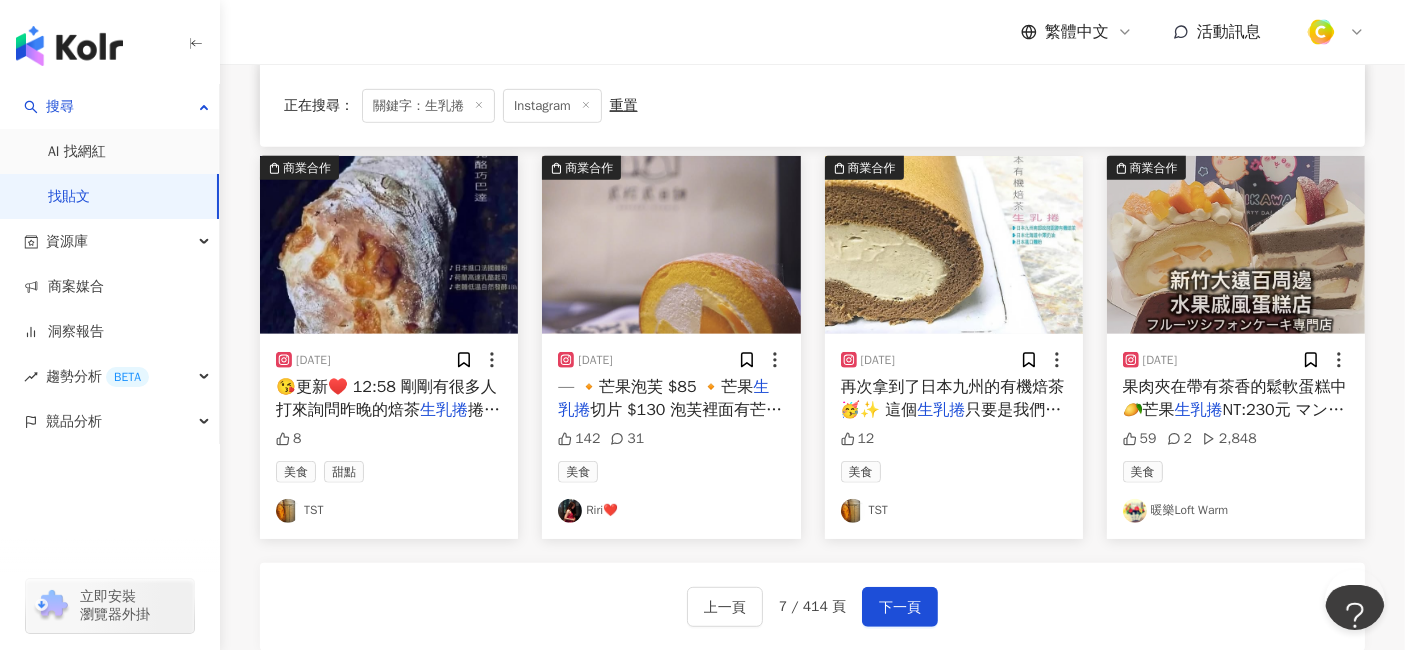 click on "NT:230元
マンゴーロールケ" at bounding box center [1234, 421] 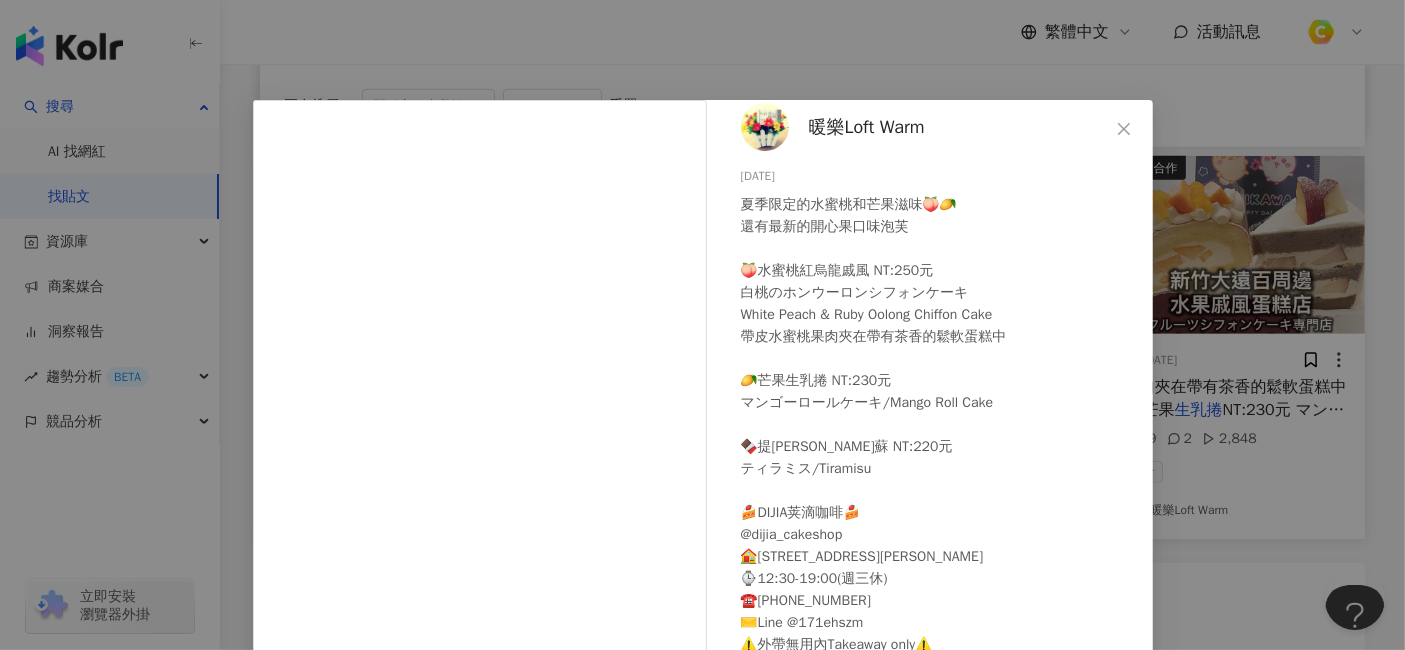 scroll, scrollTop: 15, scrollLeft: 0, axis: vertical 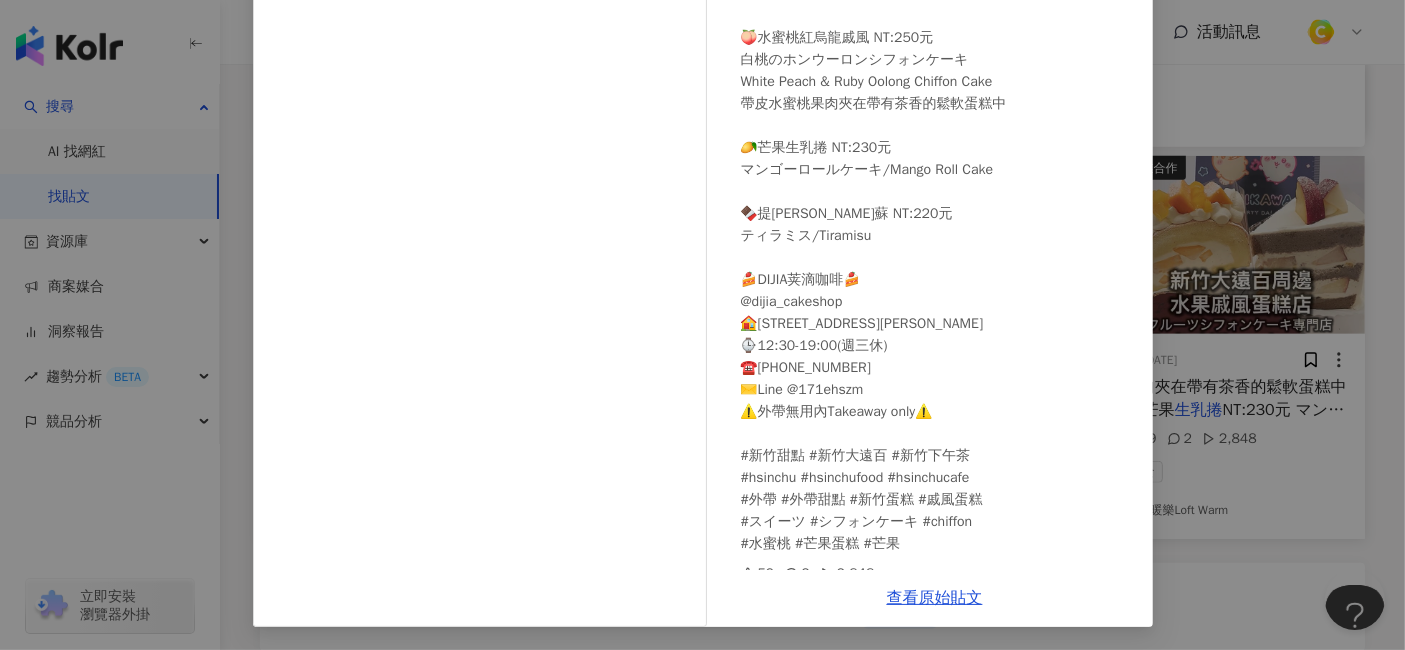 click on "暖樂Loft Warm 2025/7/4 夏季限定的水蜜桃和芒果滋味🍑🥭
還有最新的開心果口味泡芙
🍑水蜜桃紅烏龍戚風 NT:250元
白桃のホンウーロンシフォンケーキ
White Peach & Ruby Oolong Chiffon Cake
帶皮水蜜桃果肉夾在帶有茶香的鬆軟蛋糕中
🥭芒果生乳捲 NT:230元
マンゴーロールケーキ/Mango Roll Cake
🍫提拉米蘇 NT:220元
ティラミス/Tiramisu
🍰DIJIA荚滴咖啡🍰
@dijia_cakeshop
🏠新竹市北區西門街105號
⌚12:30-19:00(週三休)
☎️03-527-7023
✉️Line @171ehszm
⚠️外帶無用內Takeaway only⚠️
#新竹甜點 #新竹大遠百 #新竹下午茶
#hsinchu #hsinchufood #hsinchucafe
#外帶 #外帶甜點 #新竹蛋糕 #戚風蛋糕
#スイーツ #シフォンケーキ #chiffon
#水蜜桃 #芒果蛋糕 #芒果 59 2 2,848 查看原始貼文" at bounding box center [702, 325] 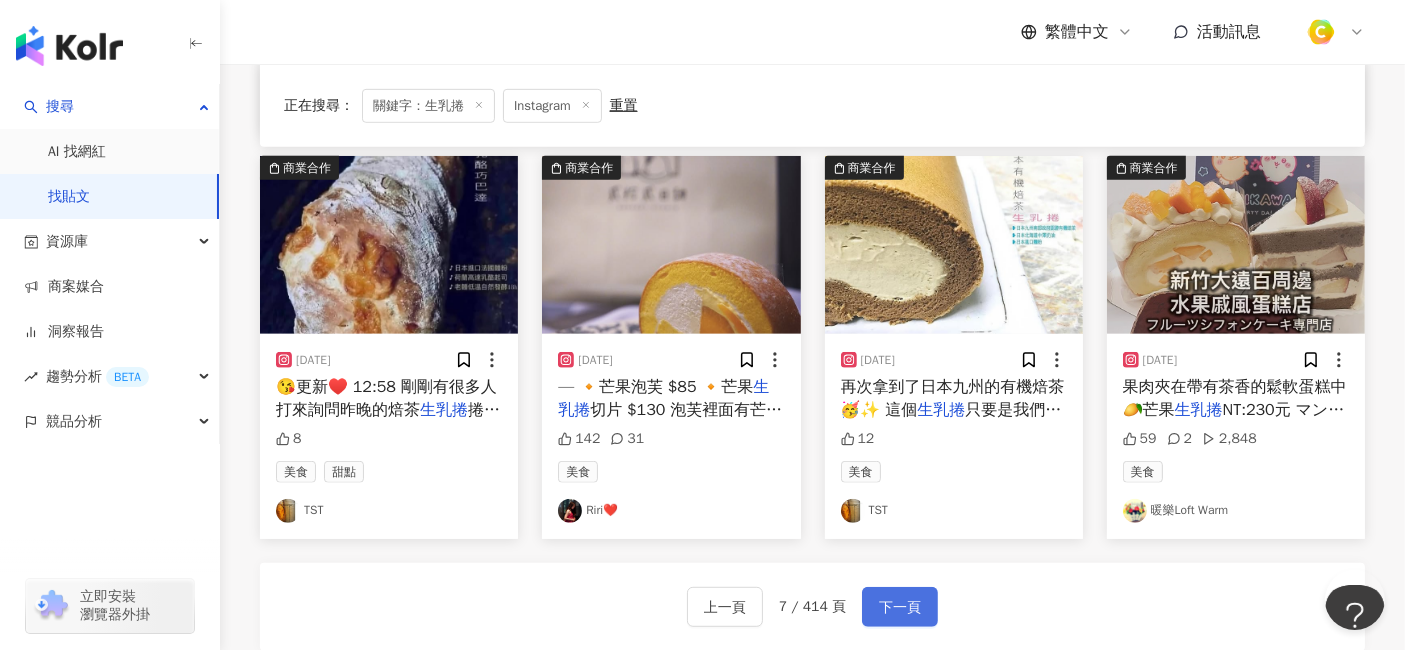 click on "下一頁" at bounding box center (900, 608) 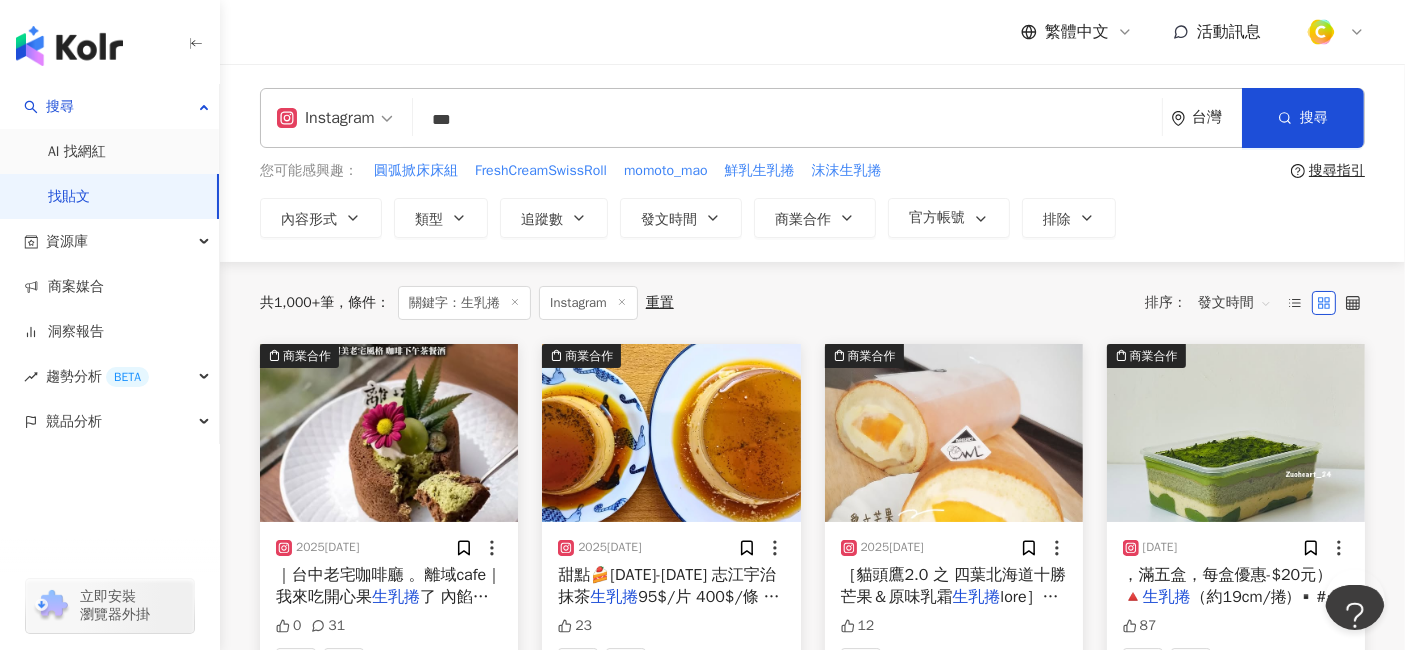 scroll, scrollTop: 222, scrollLeft: 0, axis: vertical 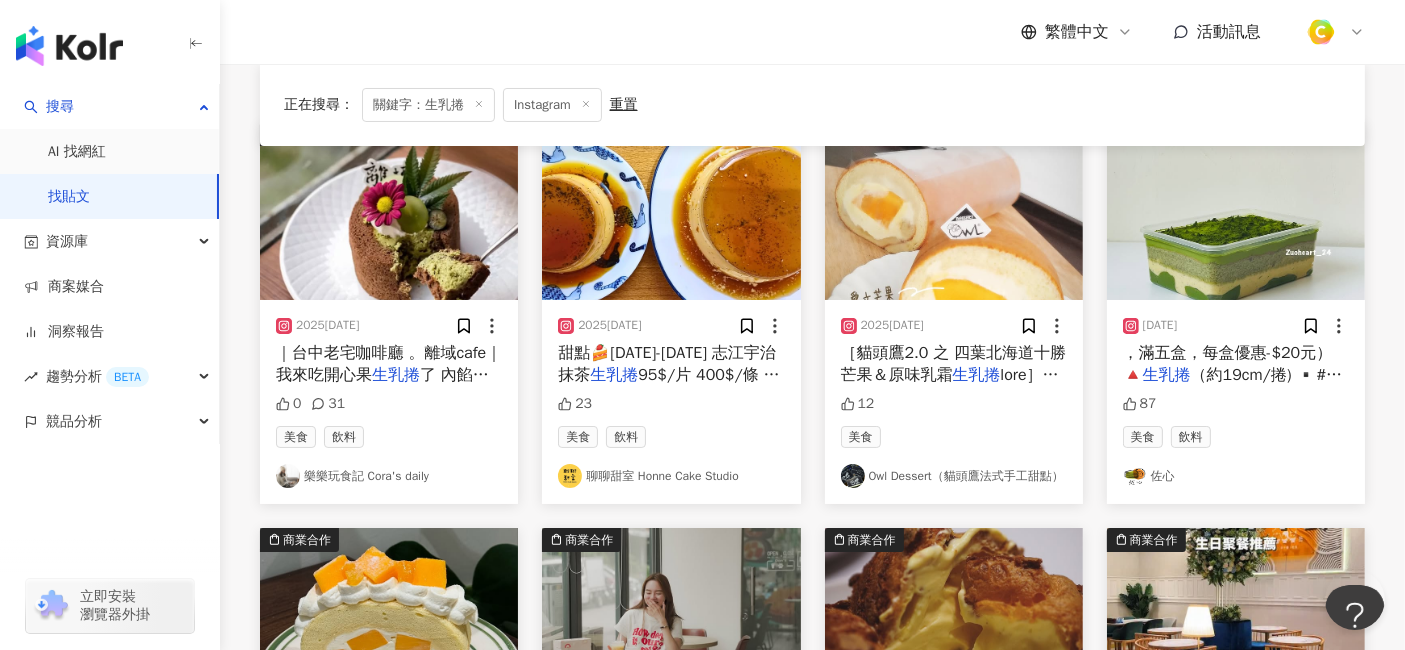 click on "｜台中老宅咖啡廳 。離域cafe｜
我來吃開心果" at bounding box center [389, 364] 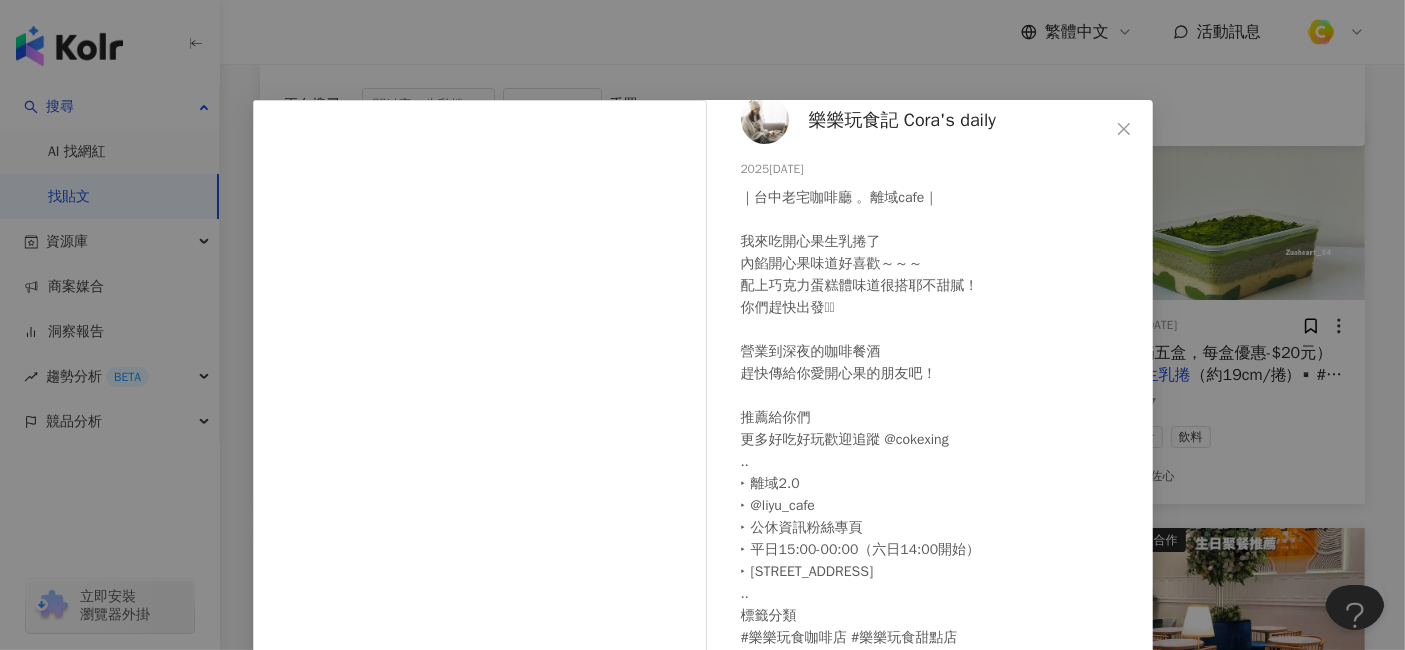 scroll, scrollTop: 39, scrollLeft: 0, axis: vertical 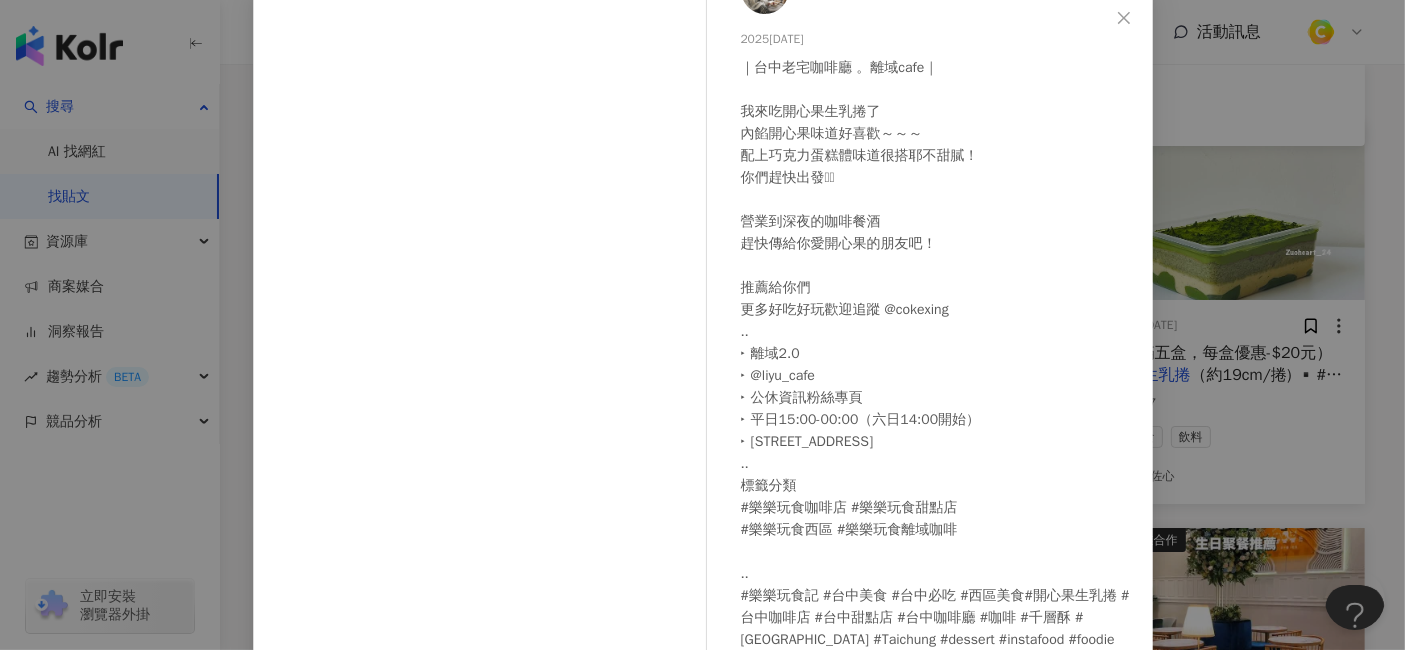 click on "樂樂玩食記 Cora's daily 2025/7/3 ｜台中老宅咖啡廳 。離域cafe｜
我來吃開心果生乳捲了
內餡開心果味道好喜歡～～～
配上巧克力蛋糕體味道很搭耶不甜膩！
你們趕快出發🫶🏻
營業到深夜的咖啡餐酒
趕快傳給你愛開心果的朋友吧！
推薦給你們
更多好吃好玩歡迎追蹤 @cokexing
..
‣ 離域2.0
‣ @liyu_cafe
‣ 公休資訊粉絲專頁
‣ 平日15:00-00:00（六日14:00開始）
‣ 台中市西區昇平街67號
..
標籤分類
#樂樂玩食咖啡店 #樂樂玩食甜點店
#樂樂玩食西區 #樂樂玩食離域咖啡
..
#樂樂玩食記 #台中美食 #台中必吃 #西區美食#開心果生乳捲  #台中咖啡店 #台中甜點店 #台中咖啡廳 #咖啡 #千層酥  #taiwan #Taichung #dessert #instafood #foodie #coffee 0 31 查看原始貼文" at bounding box center (702, 325) 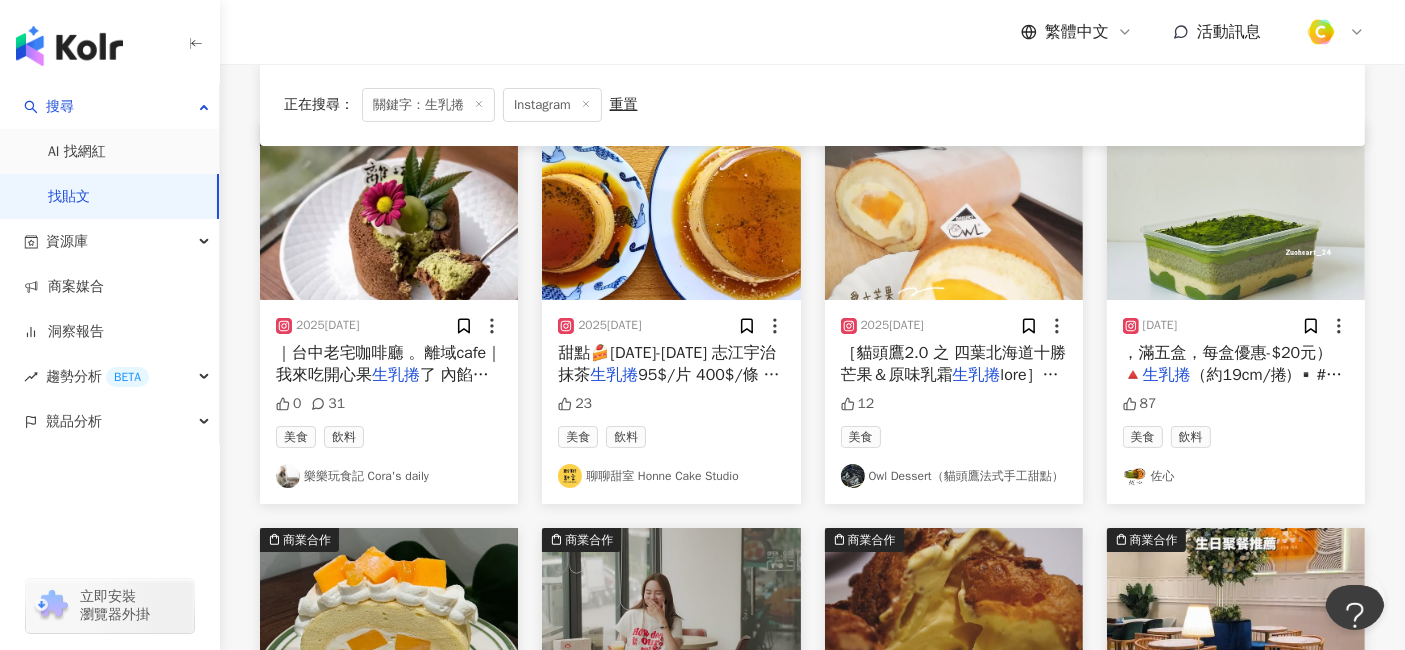 click on "［貓頭鷹2.0 之 四葉北海道十勝 芒果＆原味乳霜" at bounding box center (954, 364) 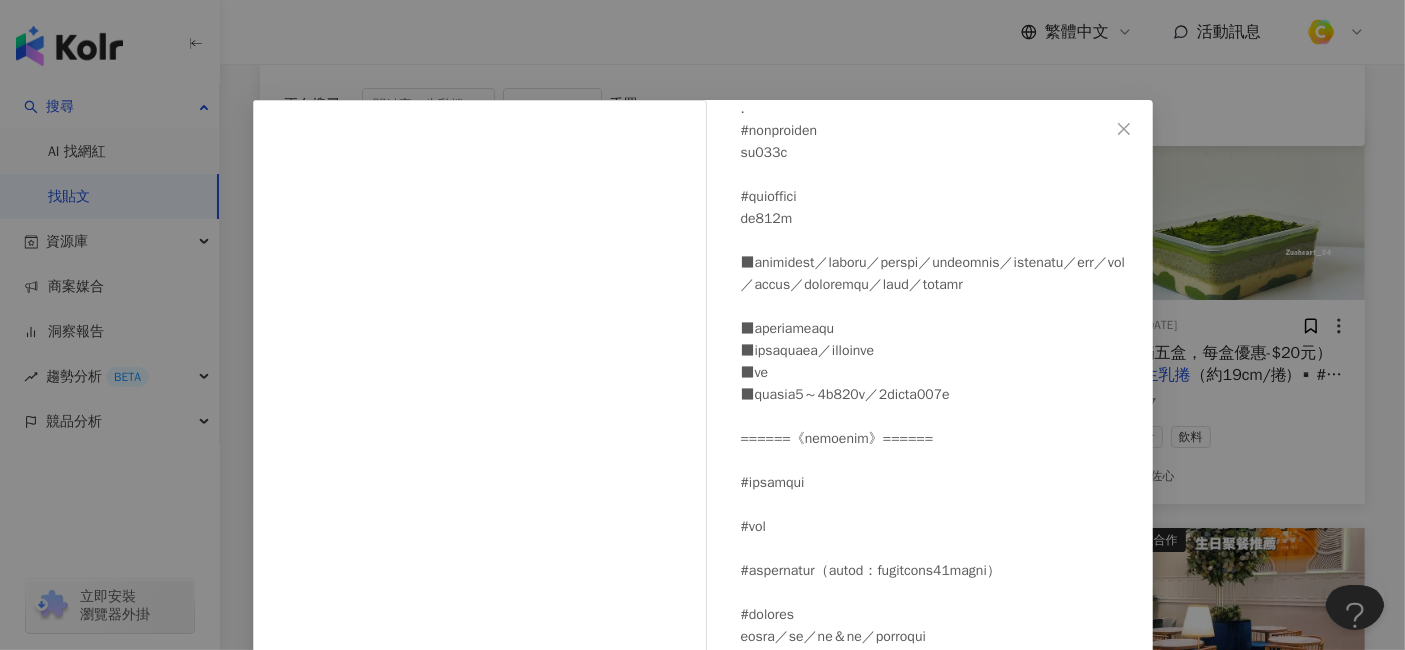 scroll, scrollTop: 555, scrollLeft: 0, axis: vertical 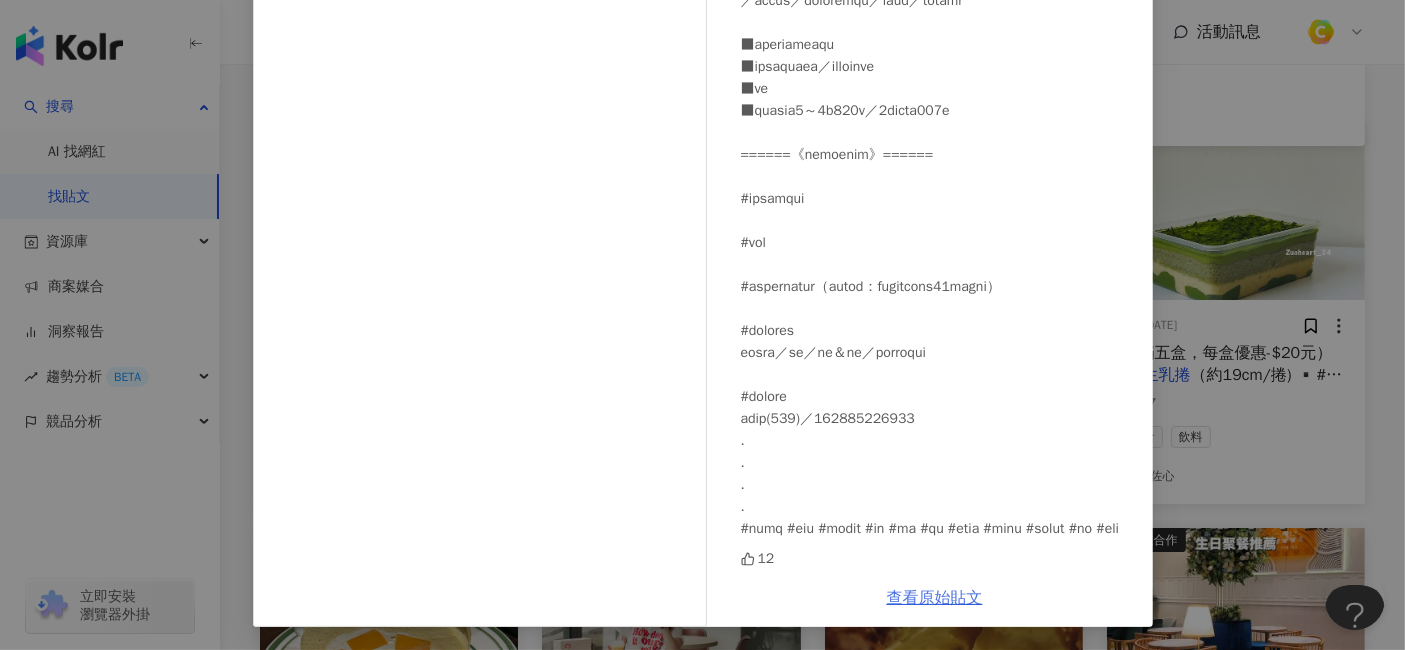 click on "查看原始貼文" at bounding box center [935, 598] 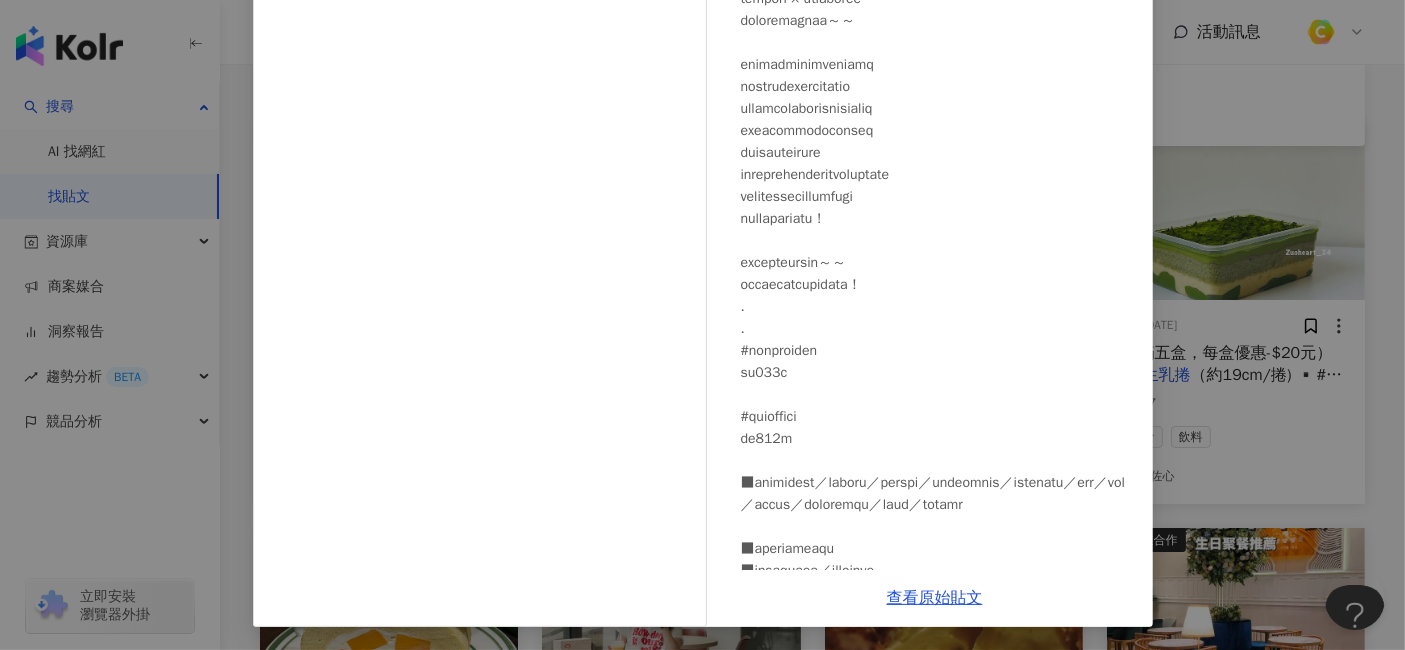 scroll, scrollTop: 0, scrollLeft: 0, axis: both 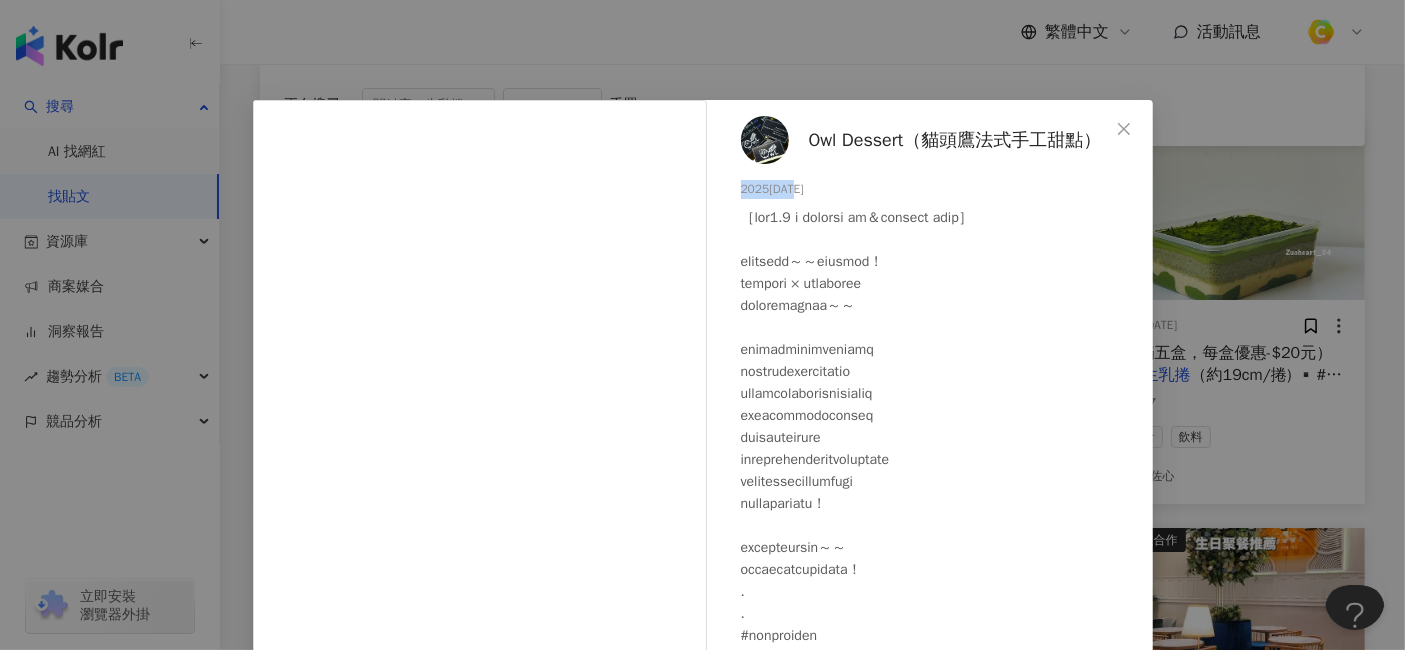 drag, startPoint x: 731, startPoint y: 192, endPoint x: 797, endPoint y: 194, distance: 66.0303 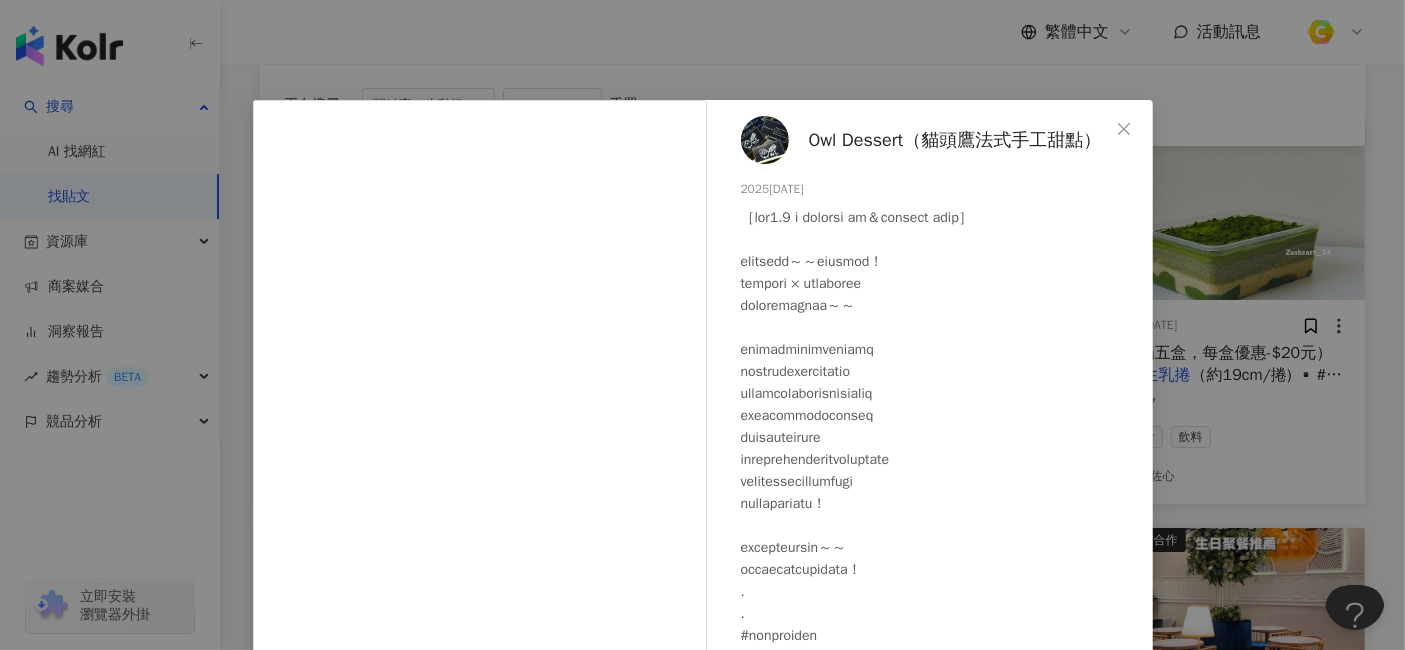 click on "Owl Dessert（貓頭鷹法式手工甜點） 2025/7/3 12 查看原始貼文" at bounding box center [702, 325] 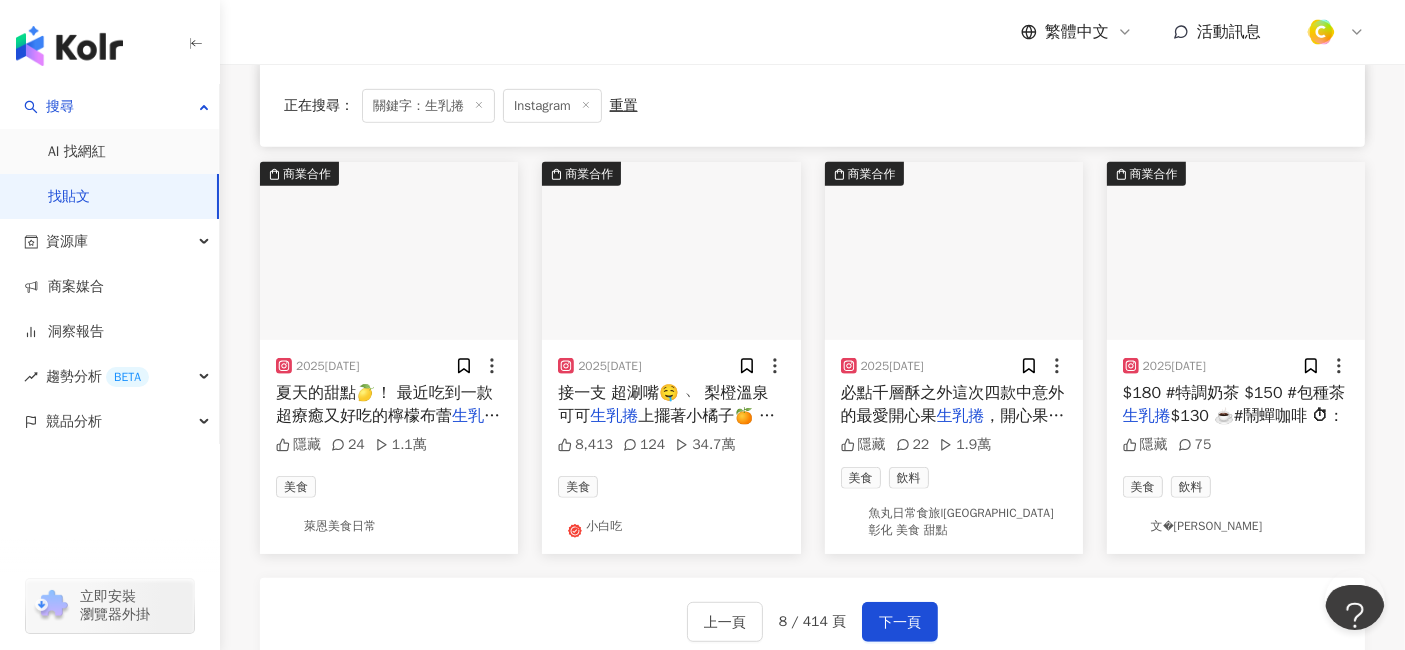 scroll, scrollTop: 1000, scrollLeft: 0, axis: vertical 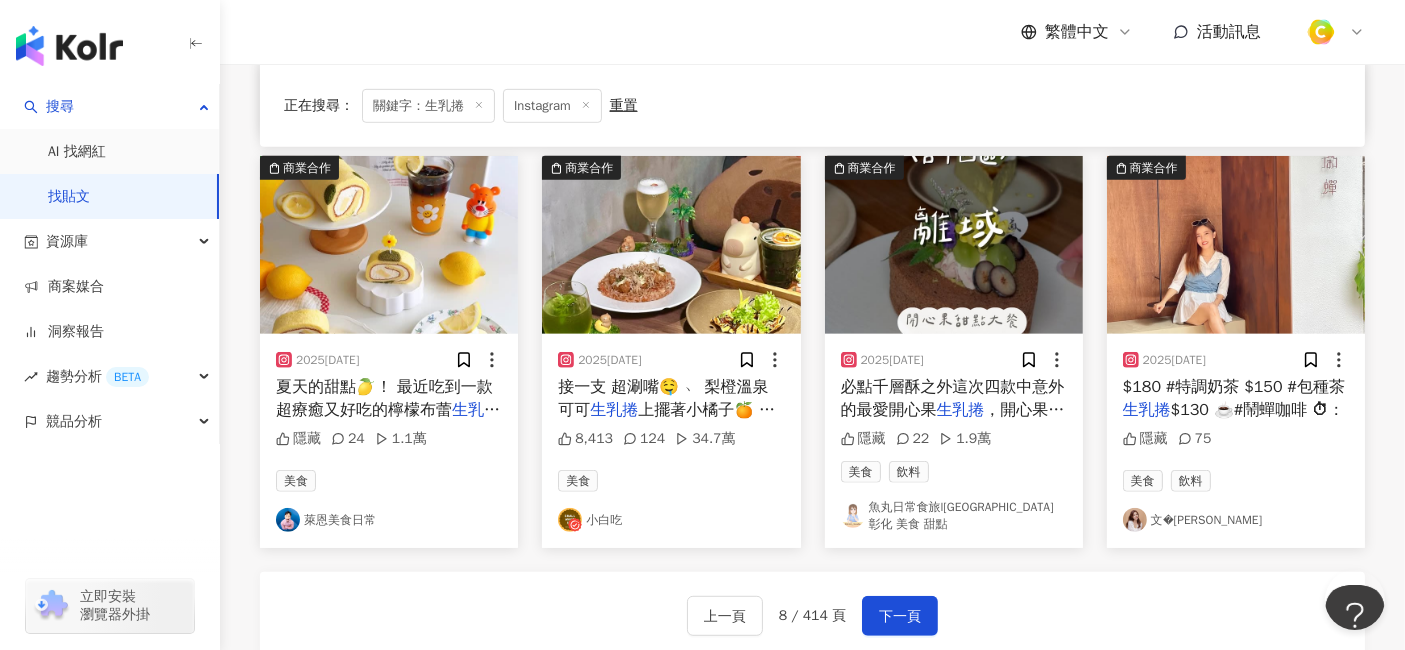 click on "夏天的甜點🍋！
最近吃到一款超療癒又好吃的檸檬布蕾" at bounding box center (384, 398) 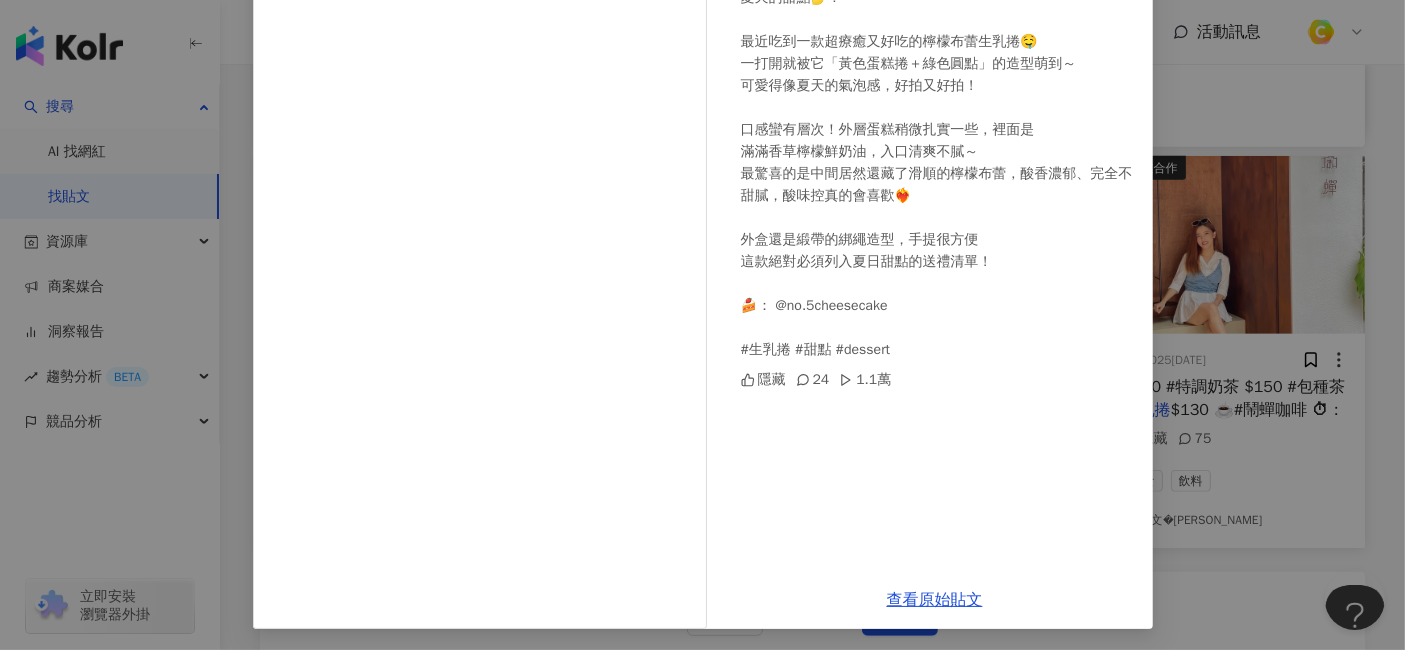 scroll, scrollTop: 222, scrollLeft: 0, axis: vertical 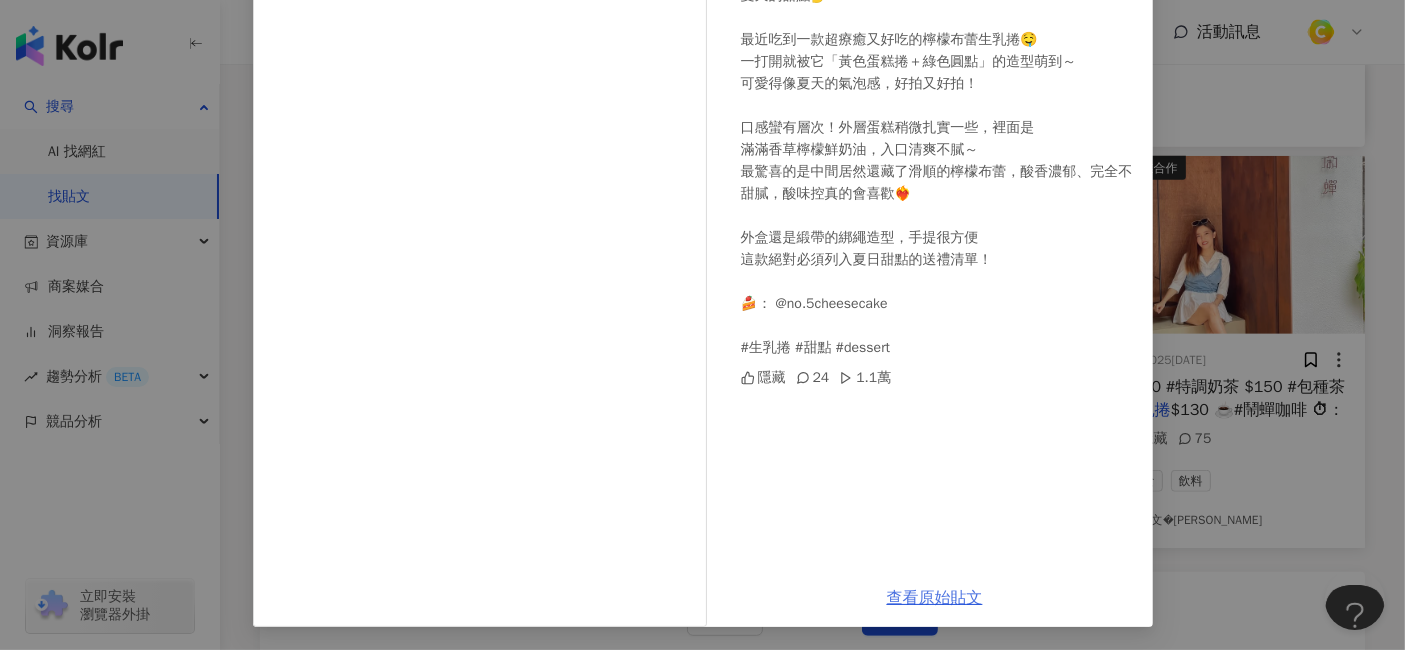 click on "查看原始貼文" at bounding box center (935, 598) 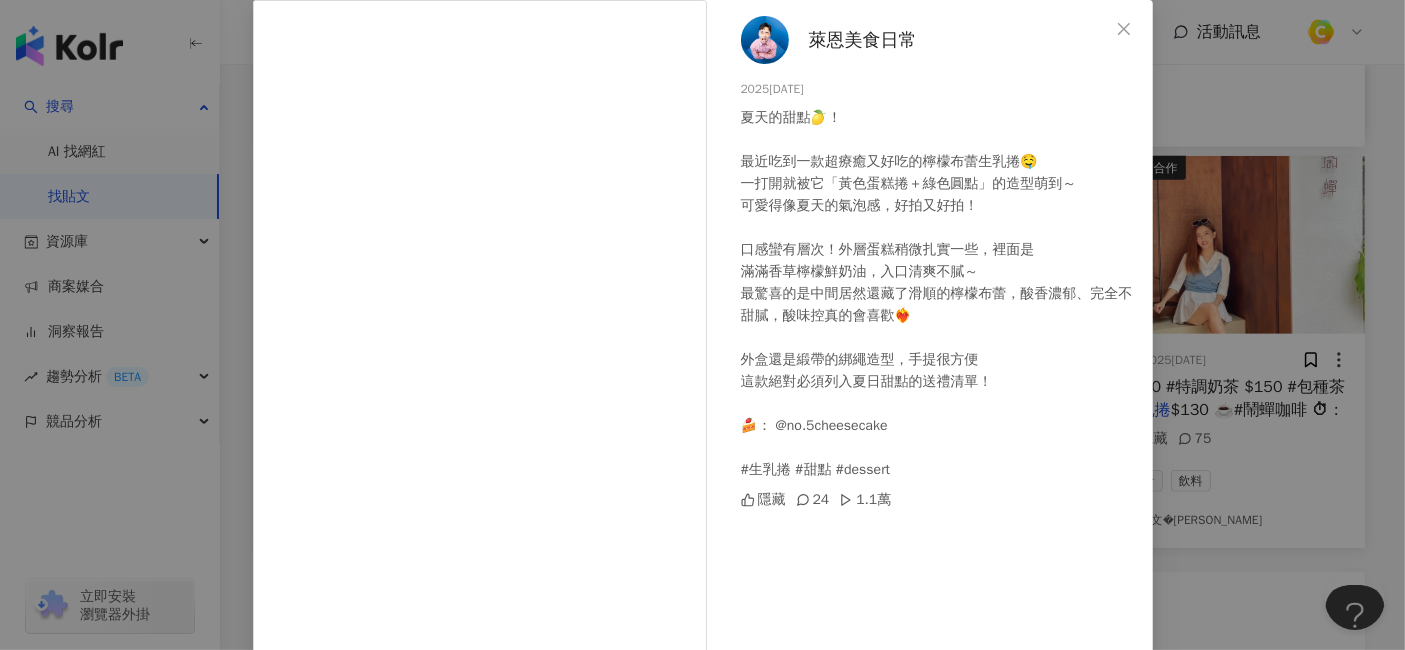 scroll, scrollTop: 0, scrollLeft: 0, axis: both 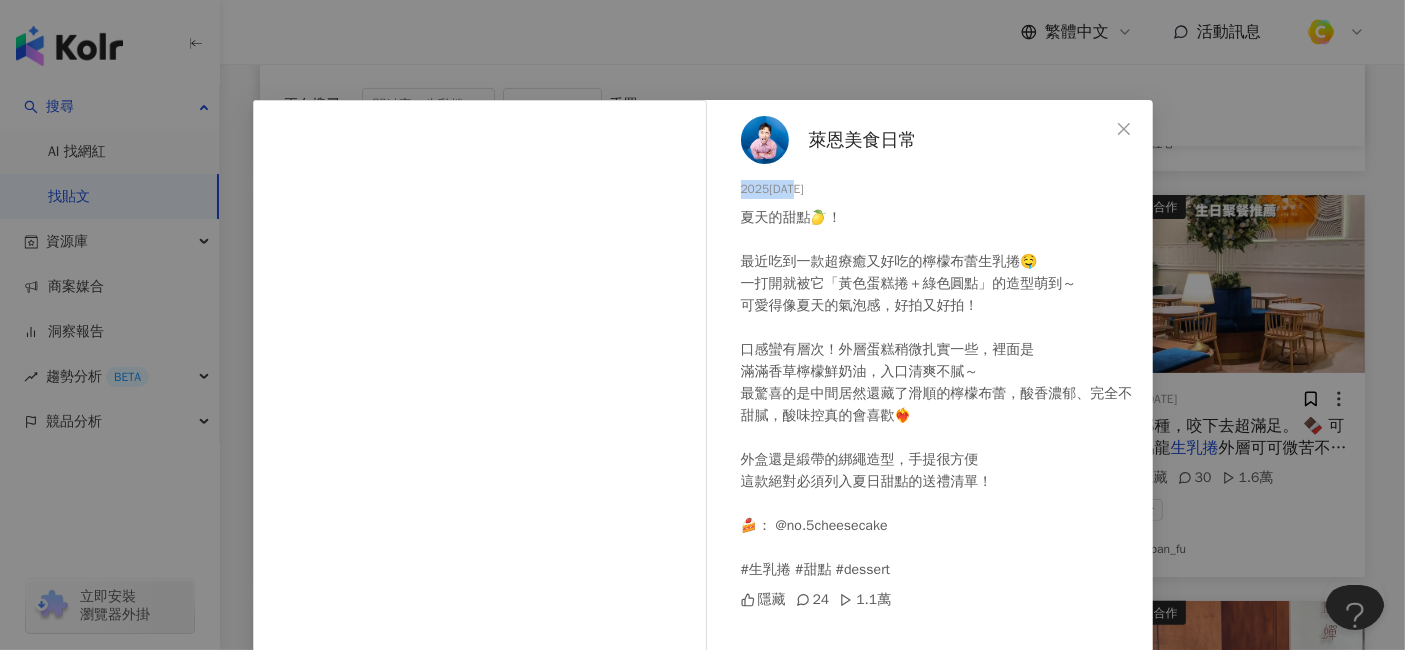 drag, startPoint x: 732, startPoint y: 188, endPoint x: 788, endPoint y: 189, distance: 56.008926 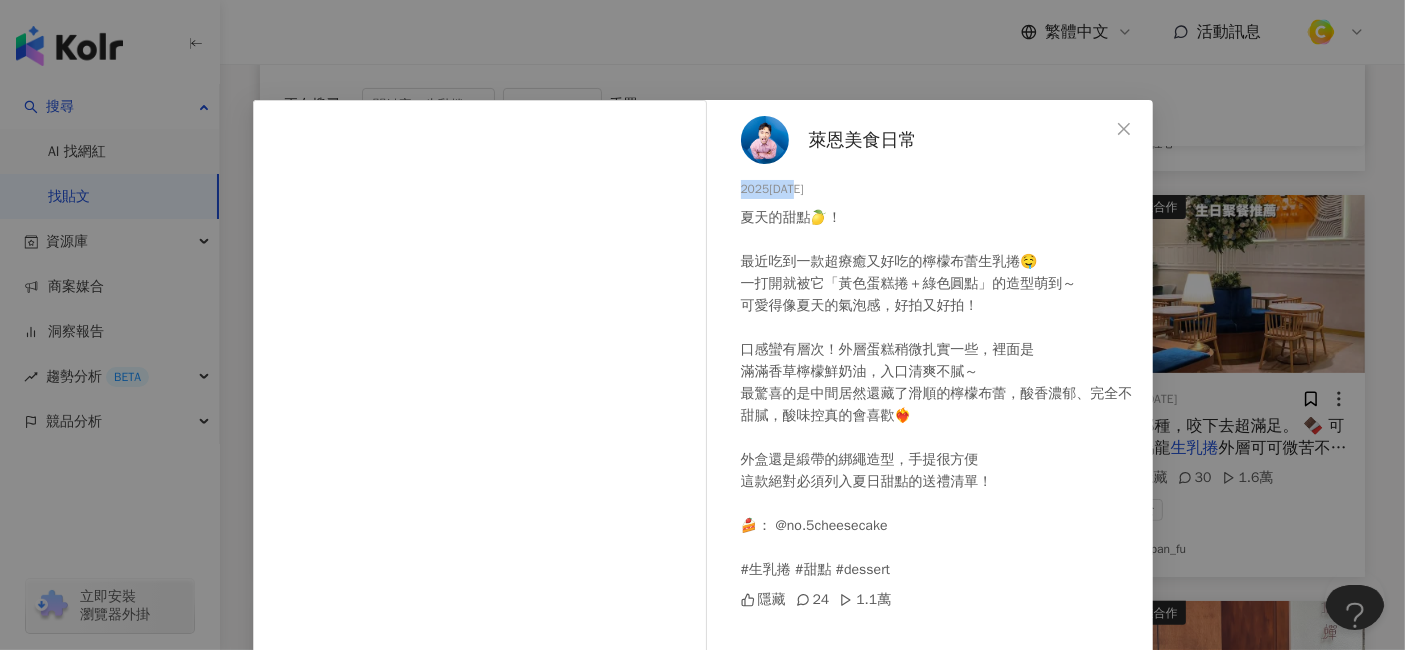 click on "萊恩美食日常 2025/7/1 夏天的甜點🍋！
最近吃到一款超療癒又好吃的檸檬布蕾生乳捲🤤
一打開就被它「黃色蛋糕捲＋綠色圓點」的造型萌到～
可愛得像夏天的氣泡感，好拍又好拍！
口感蠻有層次！外層蛋糕稍微扎實一些，裡面是
滿滿香草檸檬鮮奶油，入口清爽不膩～
最驚喜的是中間居然還藏了滑順的檸檬布蕾，酸香濃郁、完全不甜膩，酸味控真的會喜歡❤️‍🔥
外盒還是緞帶的綁繩造型，手提很方便
這款絕對必須列入夏日甜點的送禮清單！
🍰： @no.5cheesecake
#生乳捲 #甜點 #dessert 隱藏 24 1.1萬 查看原始貼文" at bounding box center (702, 325) 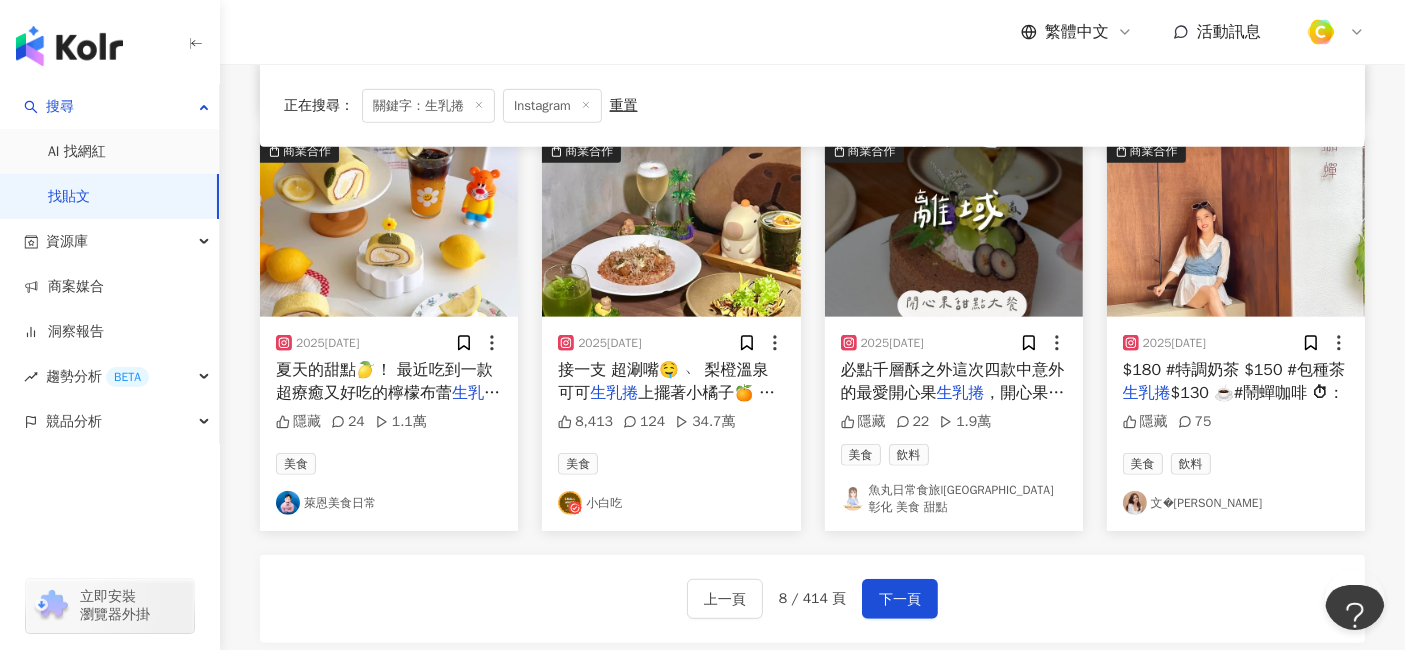 scroll, scrollTop: 1000, scrollLeft: 0, axis: vertical 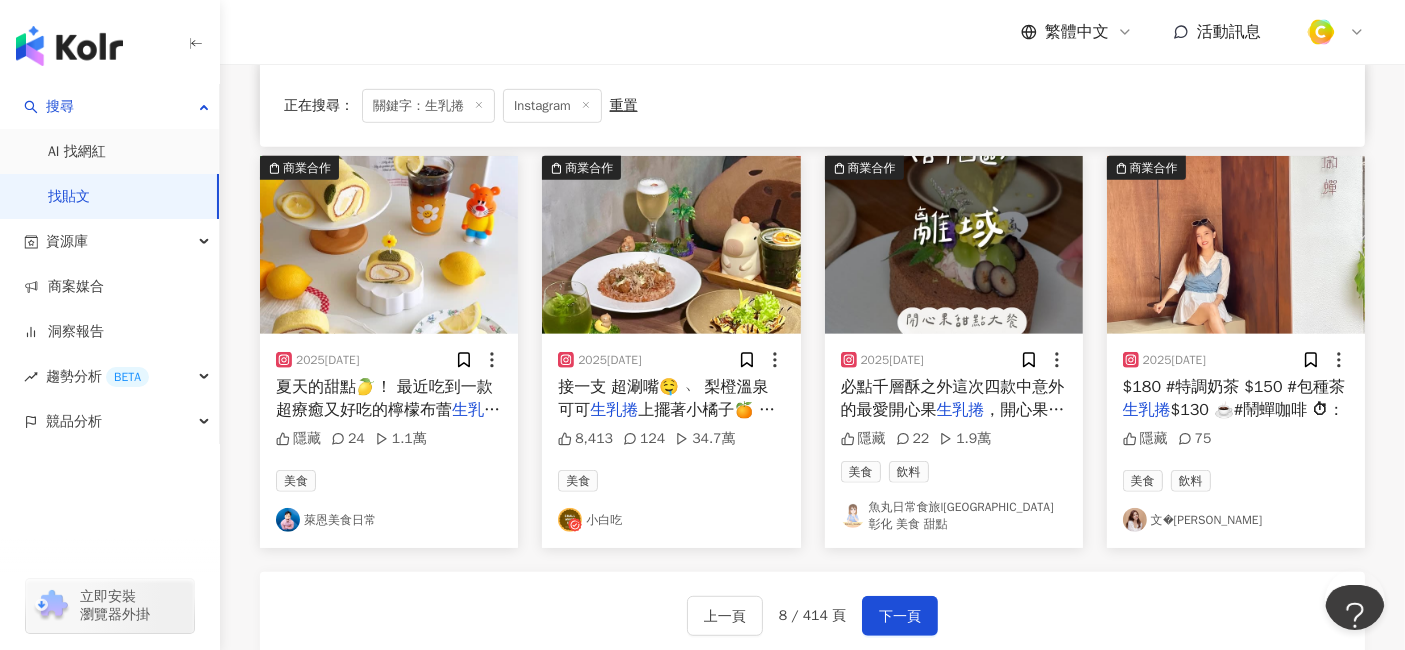 click on "上擺著小橘子🍊
很像水豚君泡在溫" at bounding box center (666, 421) 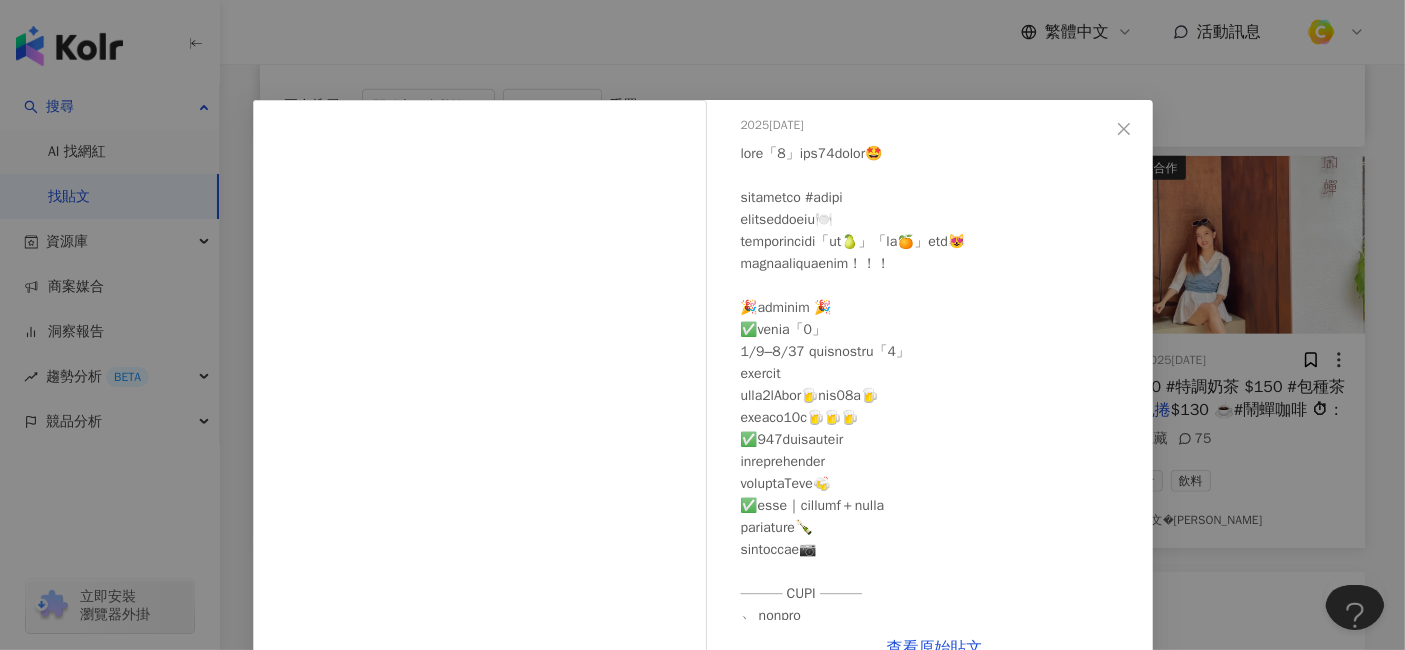 scroll, scrollTop: 111, scrollLeft: 0, axis: vertical 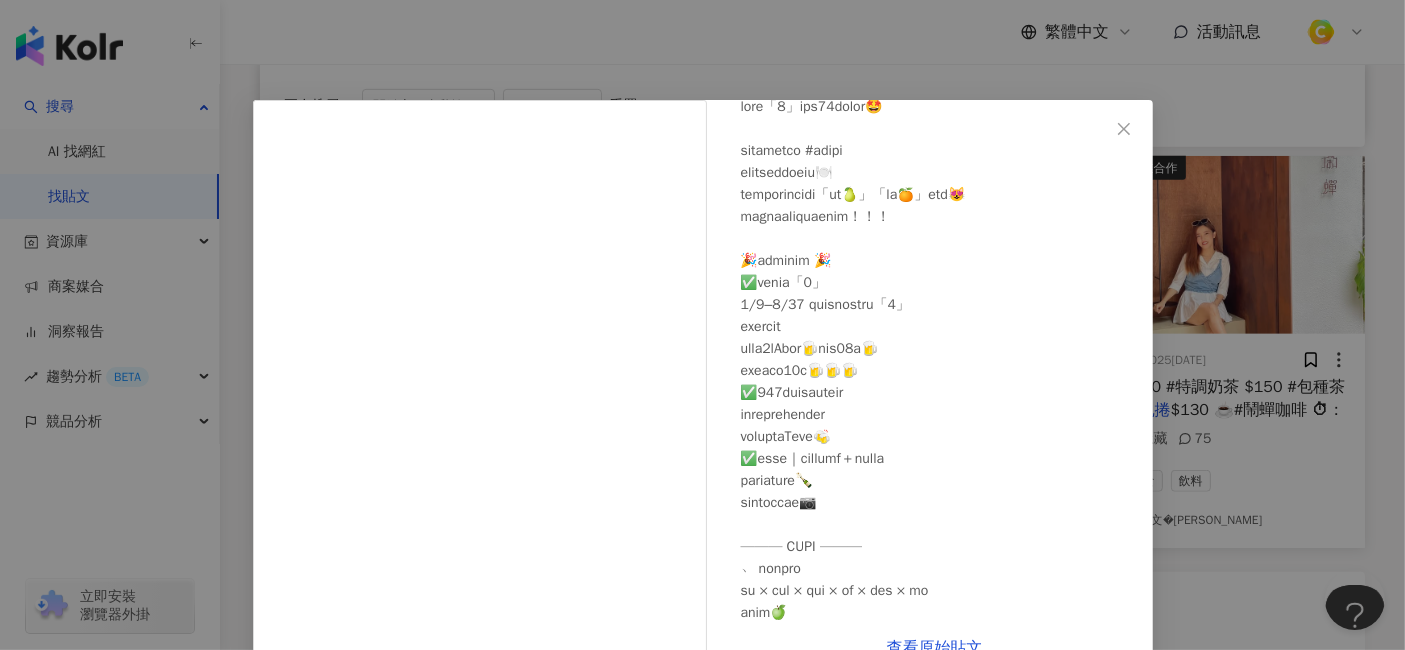 click on "小白吃 2025/7/1 8,413 124 34.7萬 查看原始貼文" at bounding box center [702, 325] 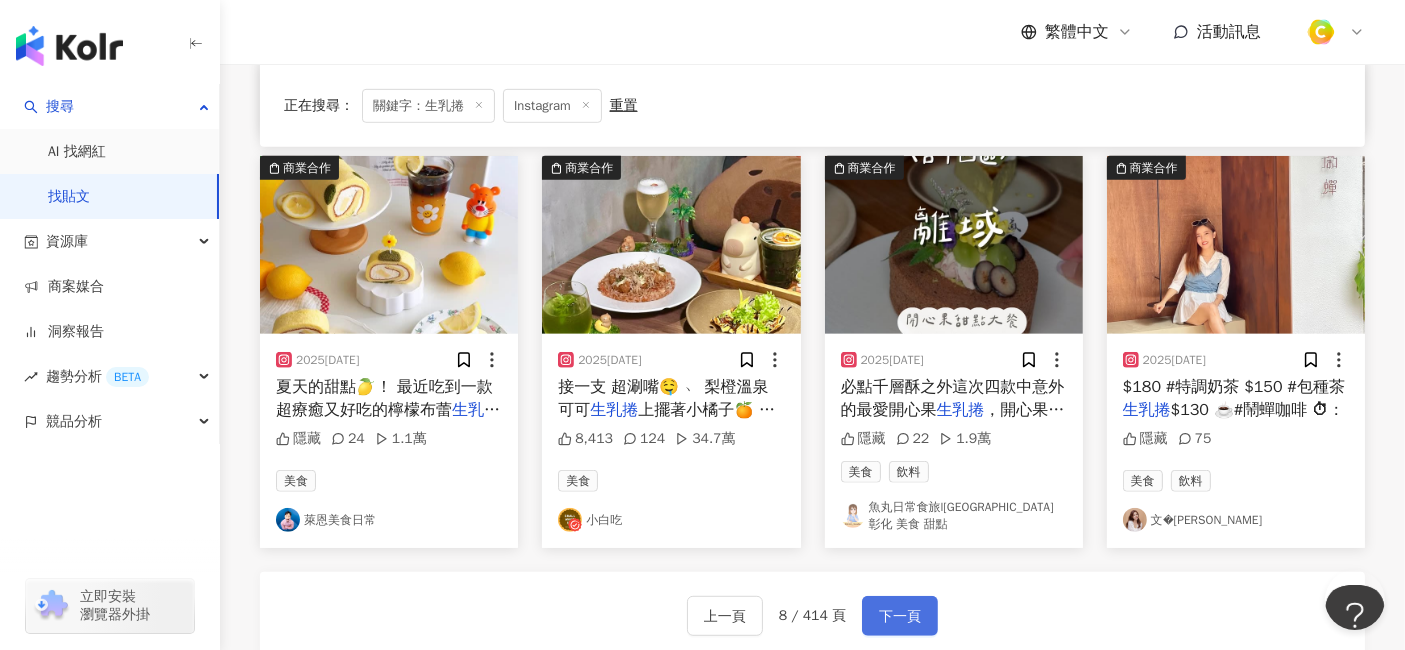 click on "下一頁" at bounding box center (900, 617) 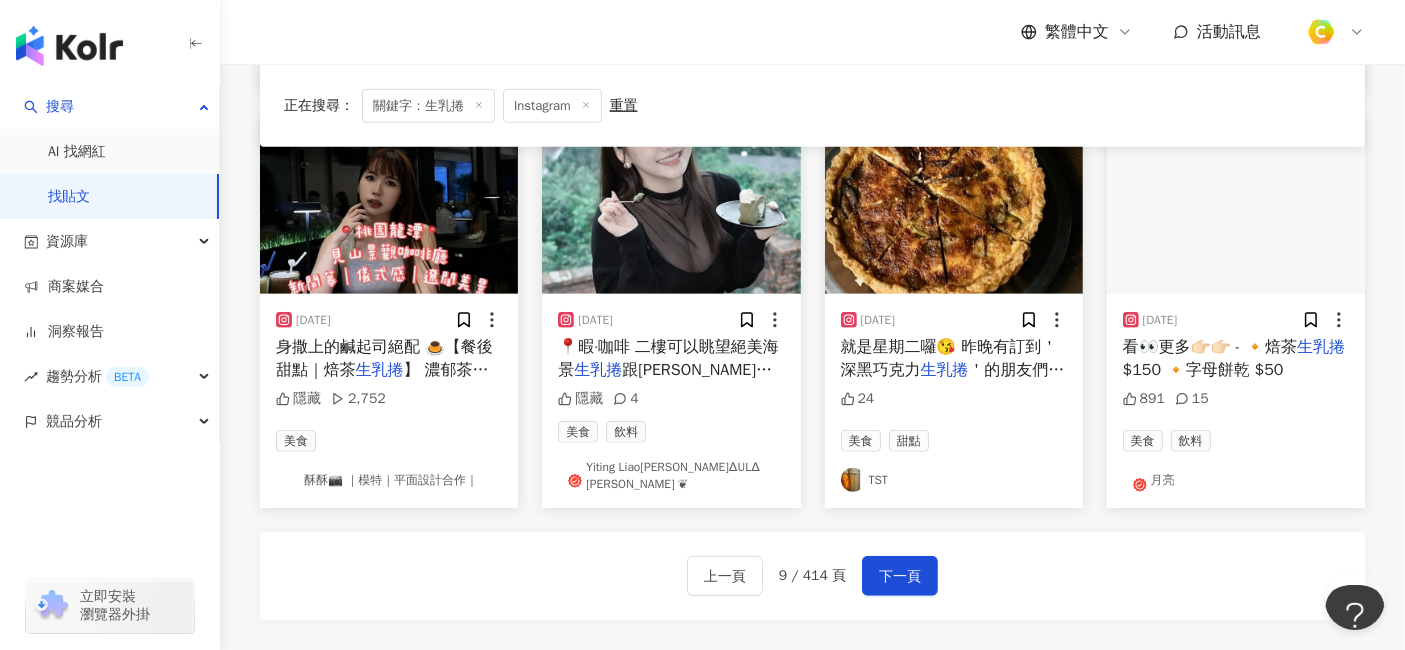 scroll, scrollTop: 1111, scrollLeft: 0, axis: vertical 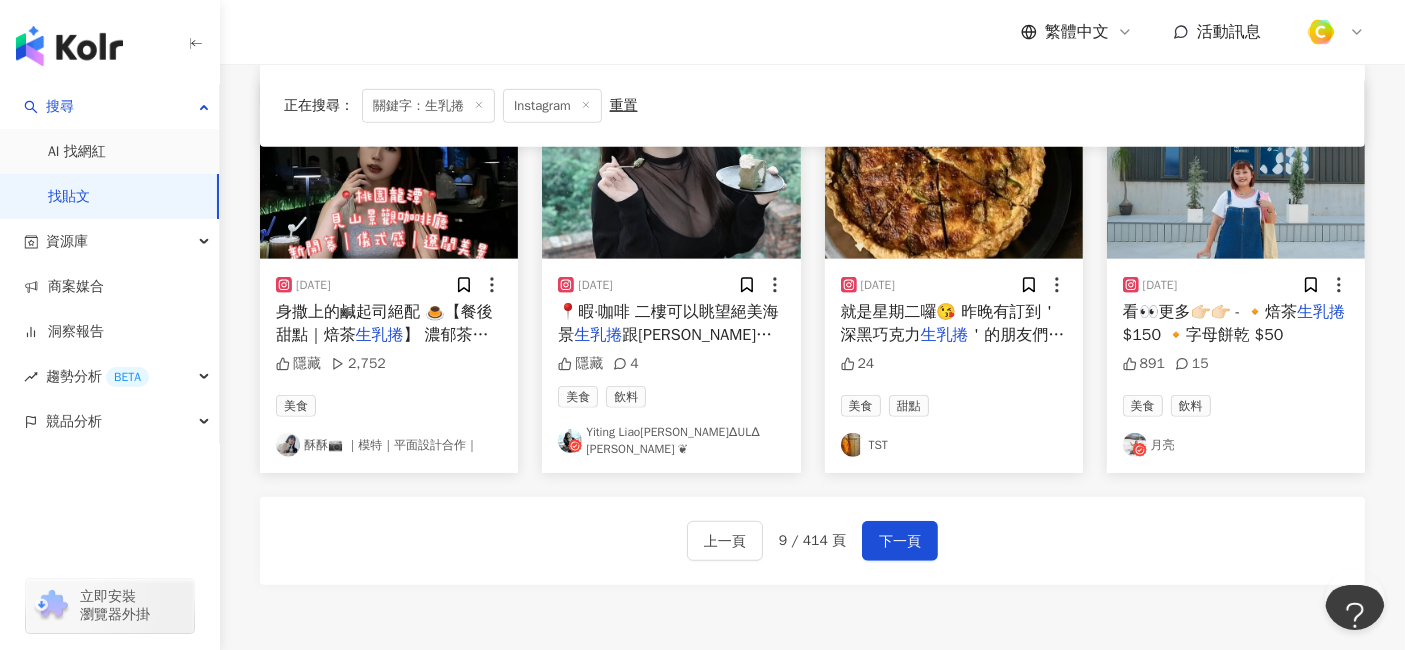 click on "看👀更多👉🏻👉🏻
-
🔸焙茶" at bounding box center [1210, 312] 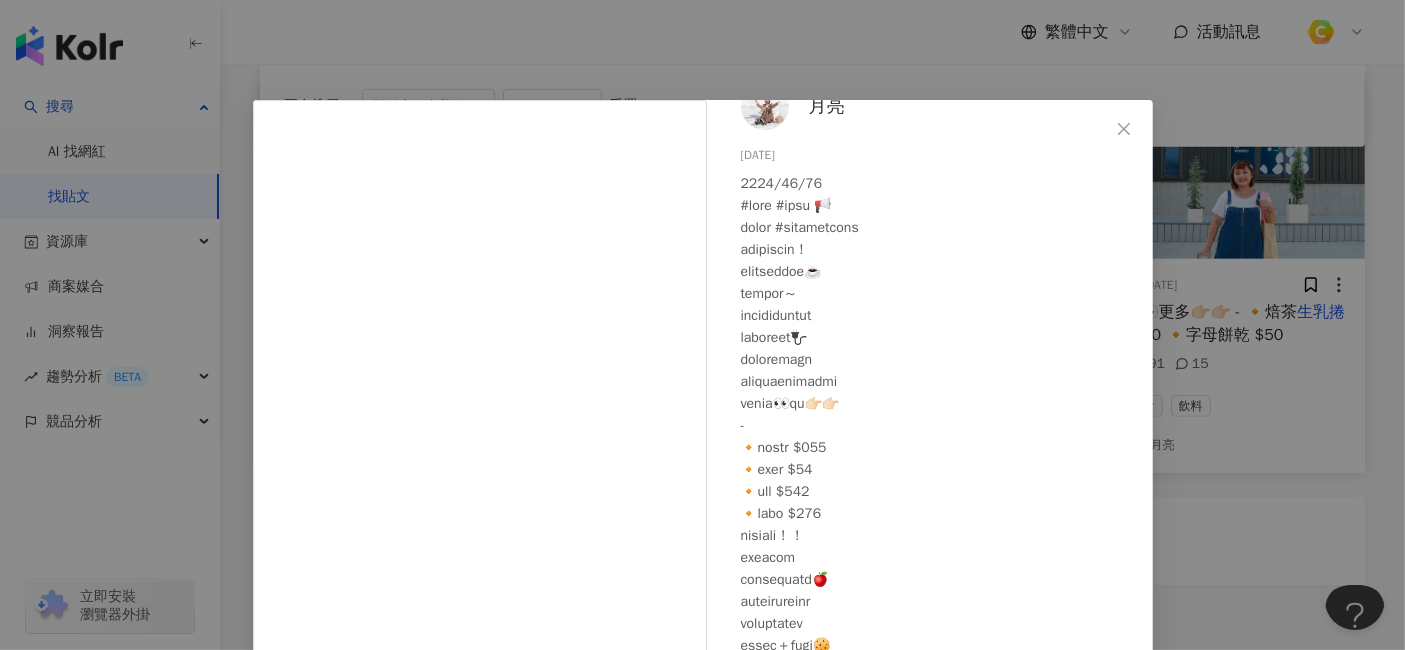 scroll, scrollTop: 32, scrollLeft: 0, axis: vertical 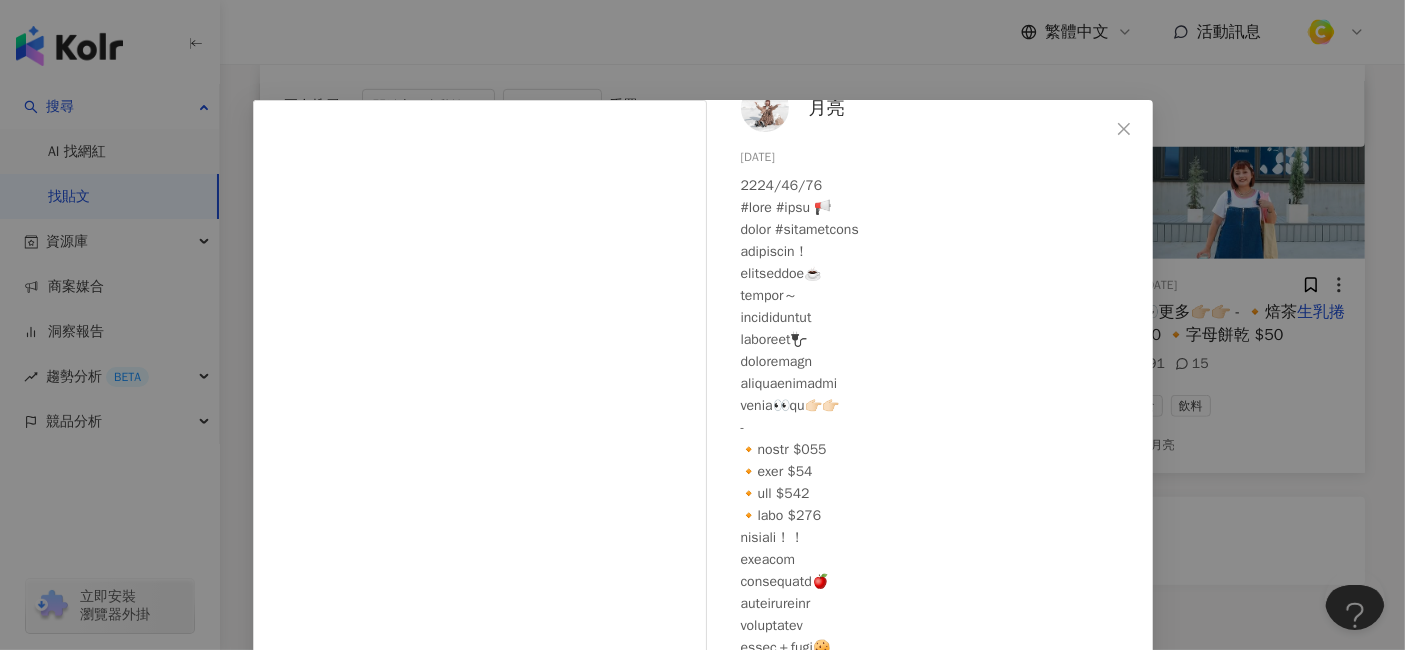 click on "月亮 2025/6/27 891 15 查看原始貼文" at bounding box center (702, 325) 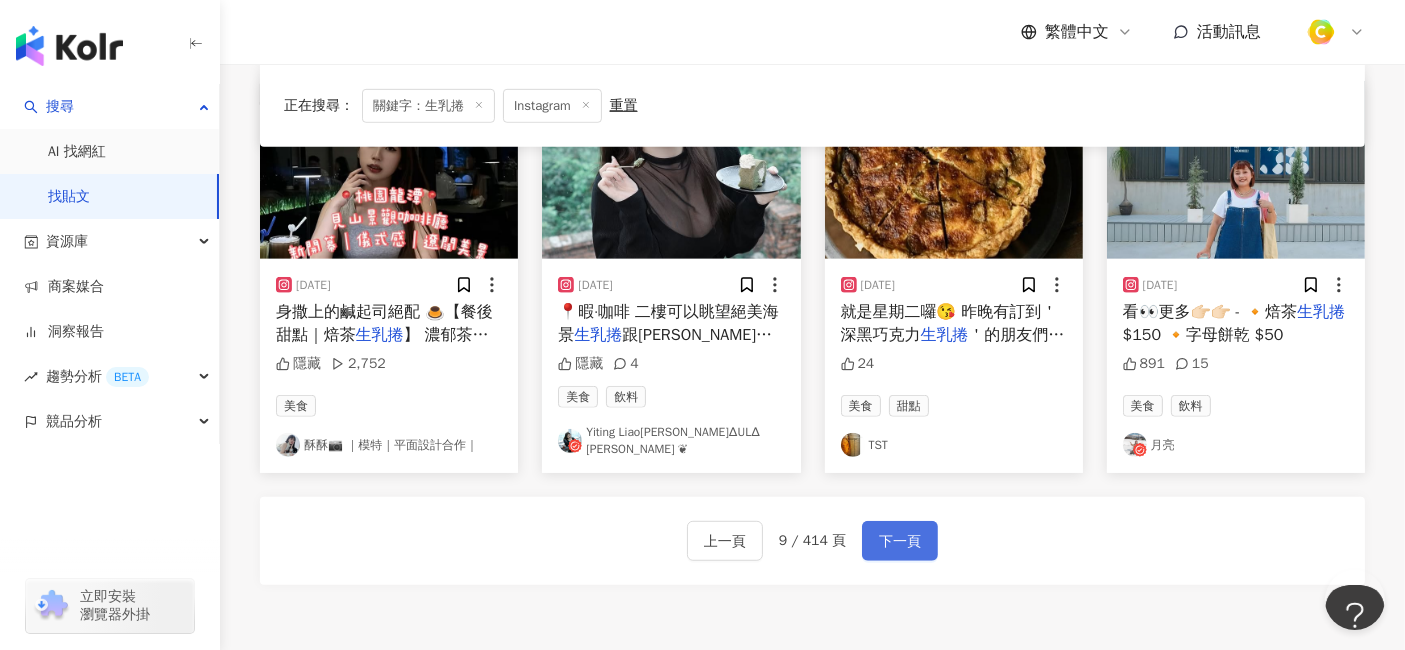 click on "下一頁" at bounding box center [900, 542] 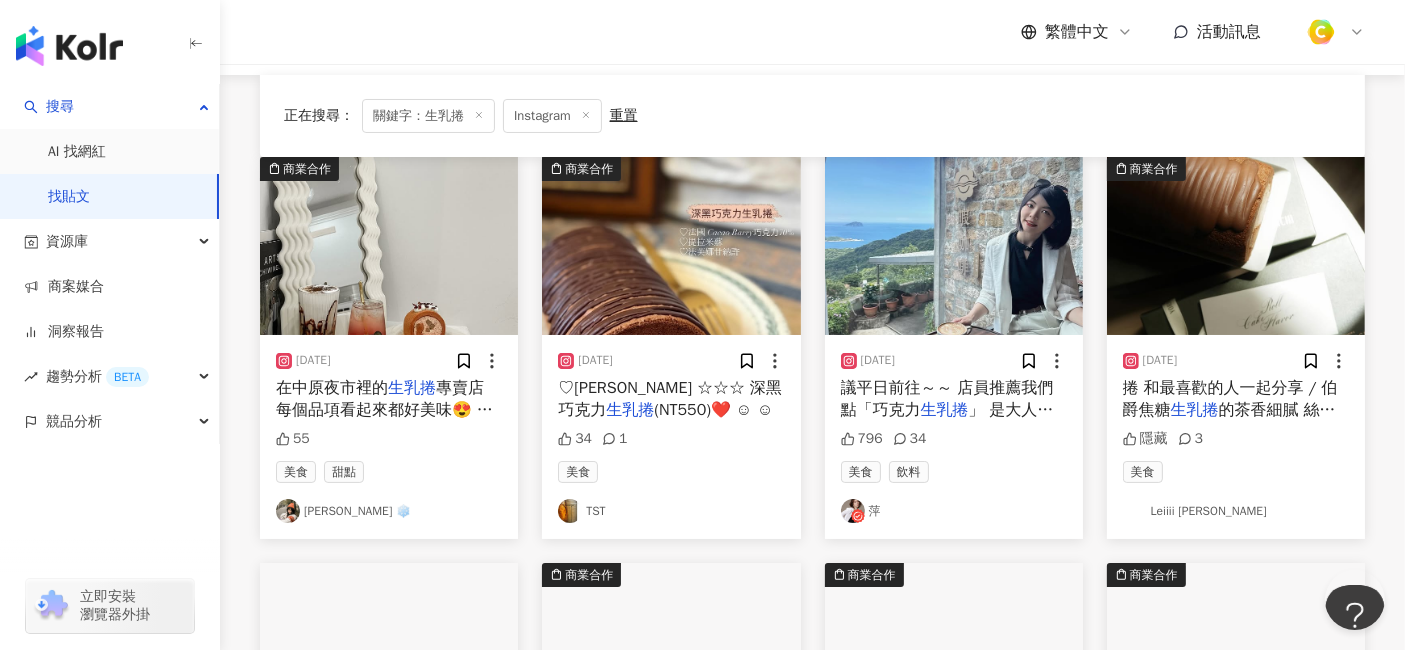 scroll, scrollTop: 222, scrollLeft: 0, axis: vertical 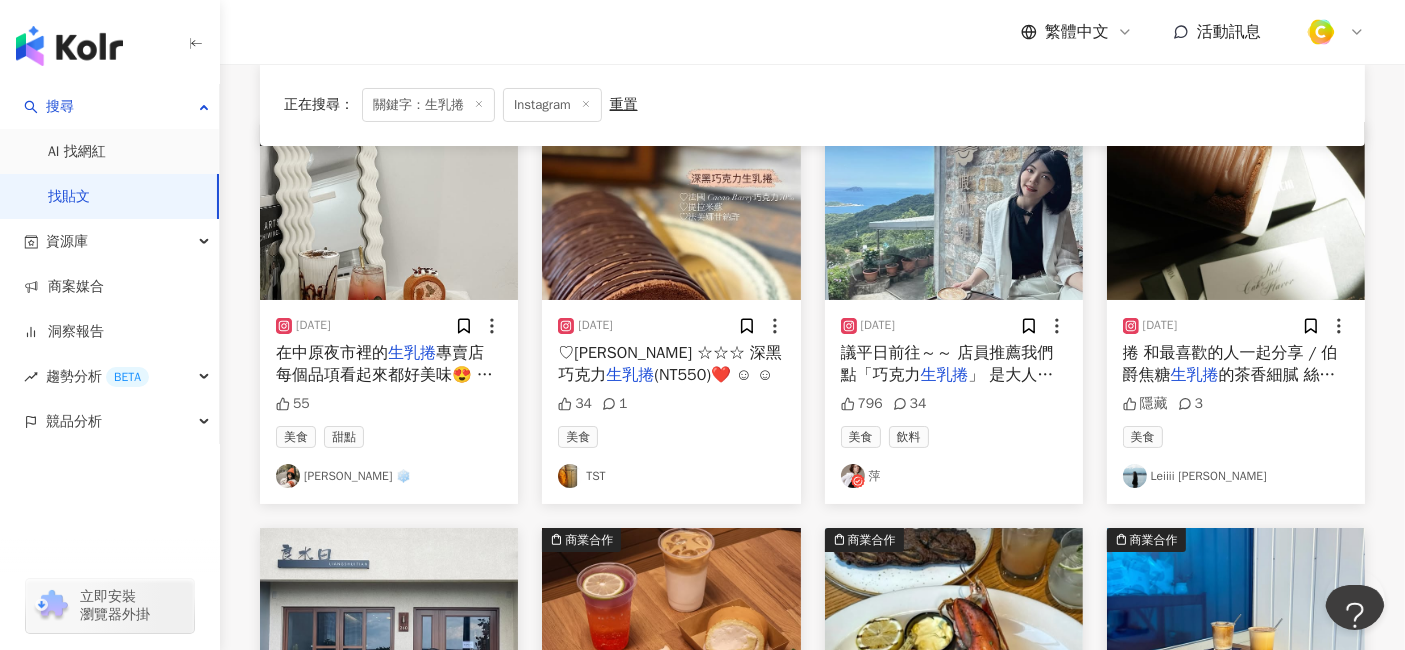 click on "議平日前往～～
店員推薦我們點「巧克力 生乳捲 」
是大人版苦甜巧克力
裡頭包裹巧" at bounding box center (954, 364) 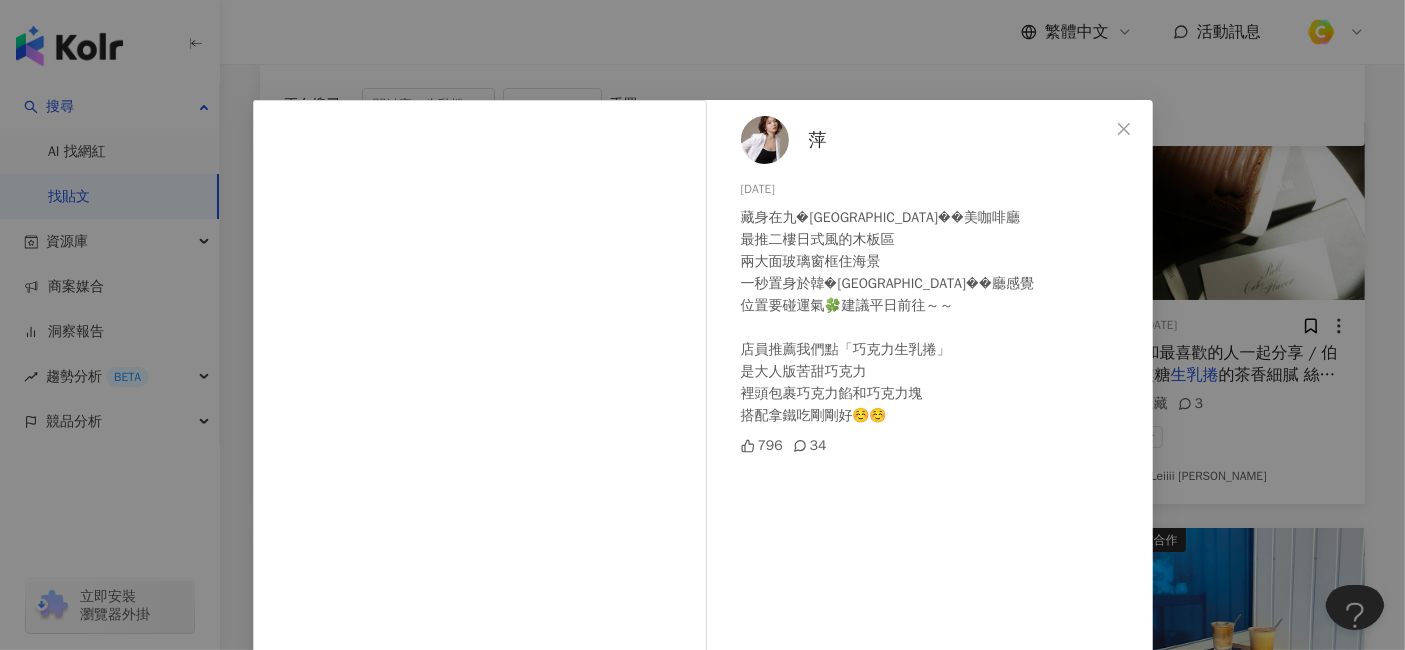 click on "萍 2025/6/27 藏身在九份山城裡超美咖啡廳
最推二樓日式風的木板區
兩大面玻璃窗框住海景
一秒置身於韓國釜山海景咖啡廳感覺
位置要碰運氣🍀建議平日前往～～
店員推薦我們點「巧克力生乳捲」
是大人版苦甜巧克力
裡頭包裹巧克力餡和巧克力塊
搭配拿鐵吃剛剛好☺️☺️ 796 34 查看原始貼文" at bounding box center (702, 325) 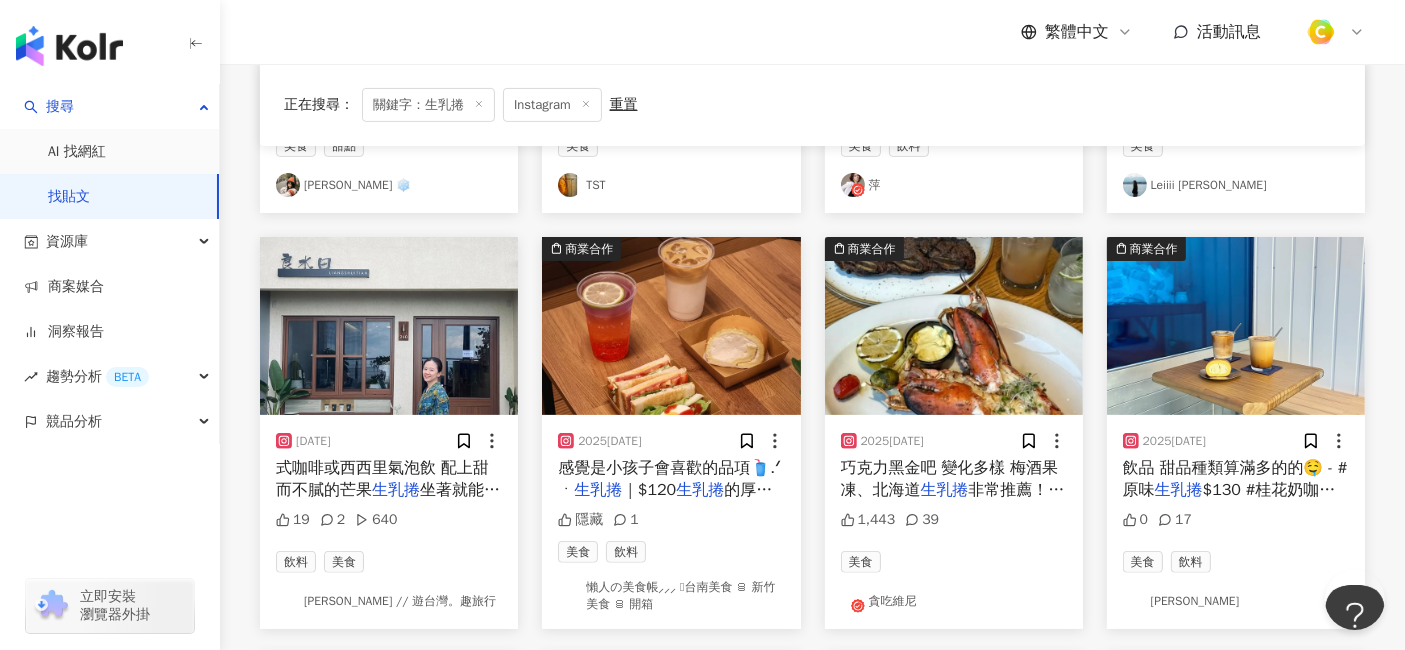 scroll, scrollTop: 555, scrollLeft: 0, axis: vertical 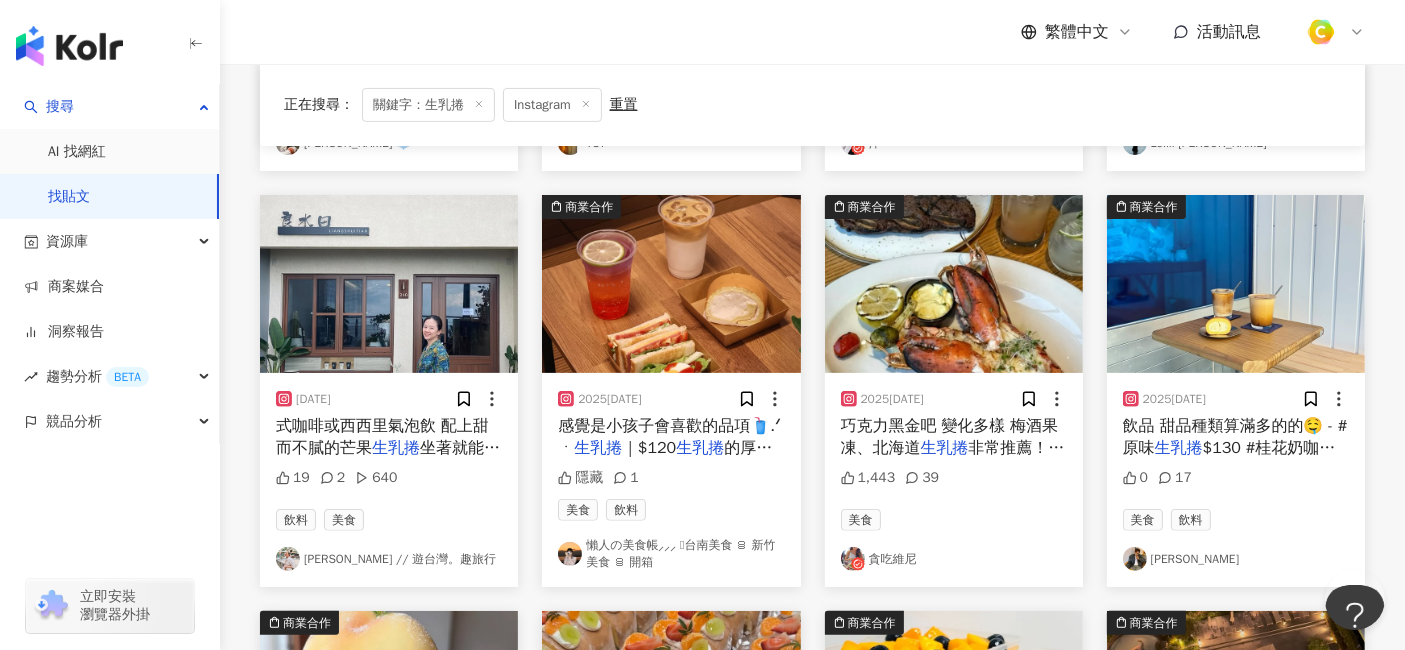 click on "非常推薦！
大片的玻璃採光 搭" at bounding box center (953, 459) 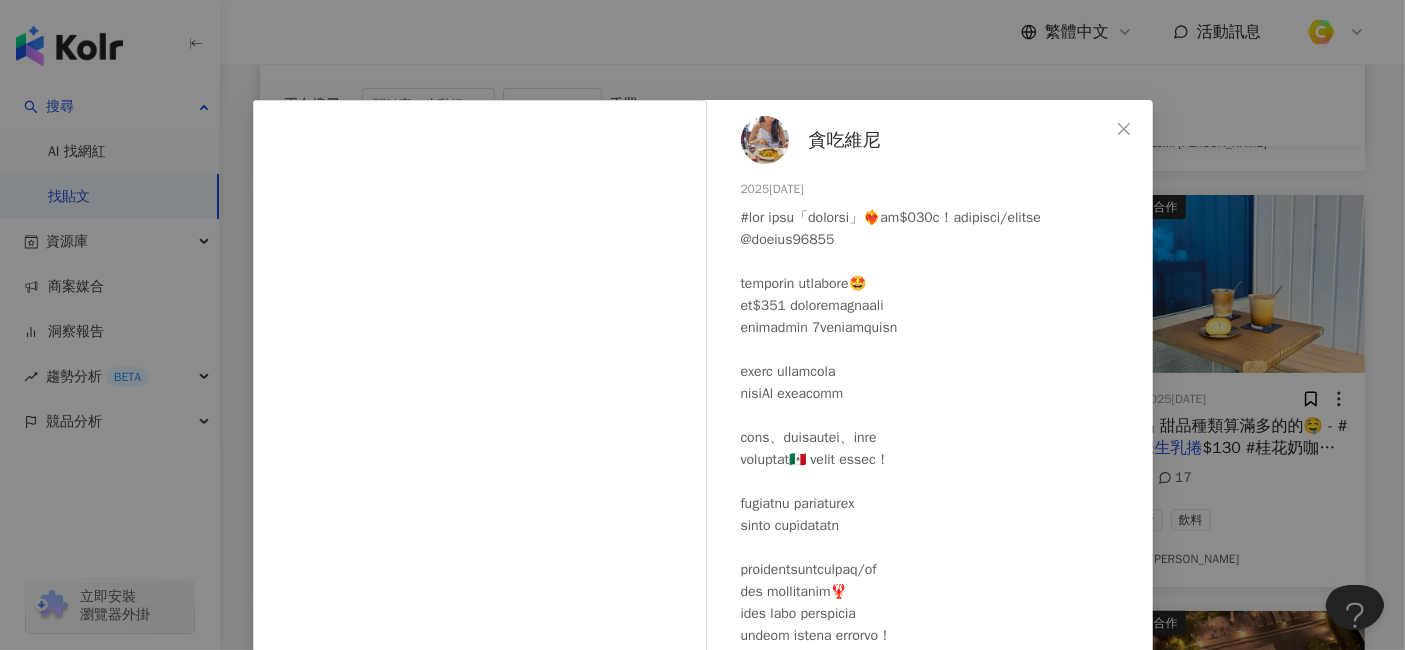 click on "貪吃維尼   2025/6/26 1,443 39 查看原始貼文" at bounding box center (702, 325) 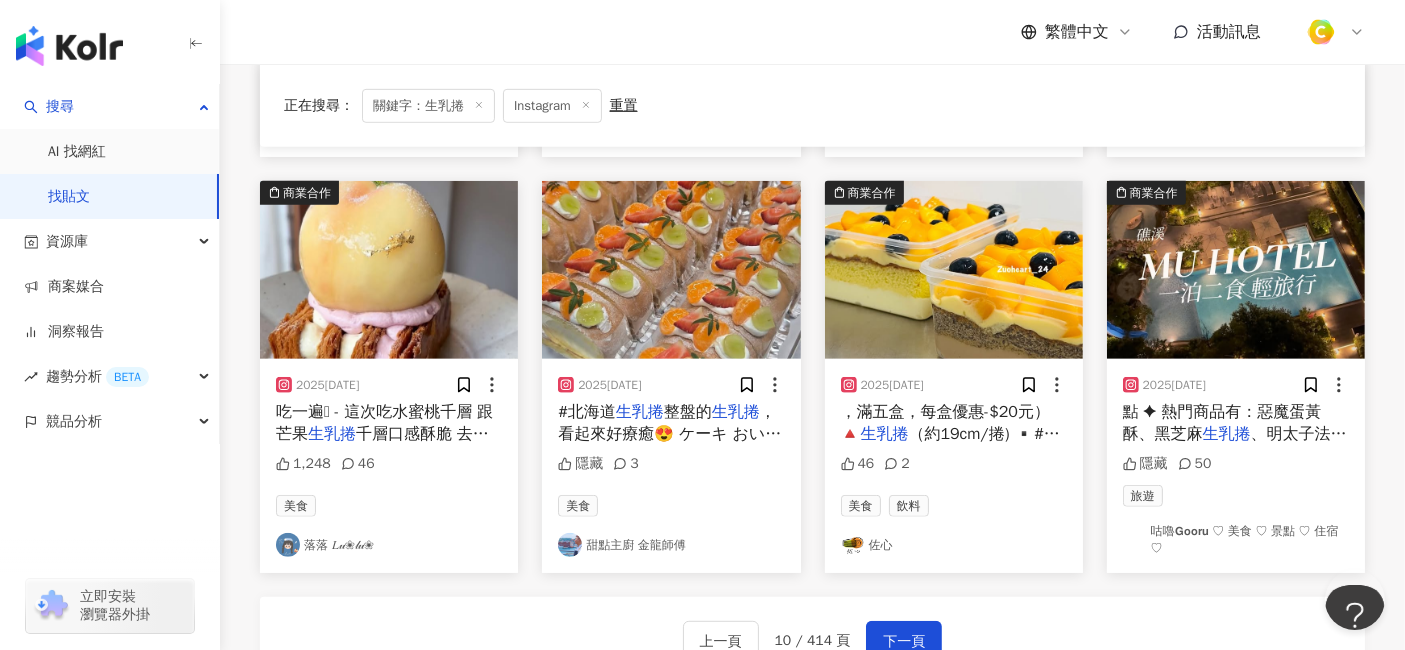 scroll, scrollTop: 1111, scrollLeft: 0, axis: vertical 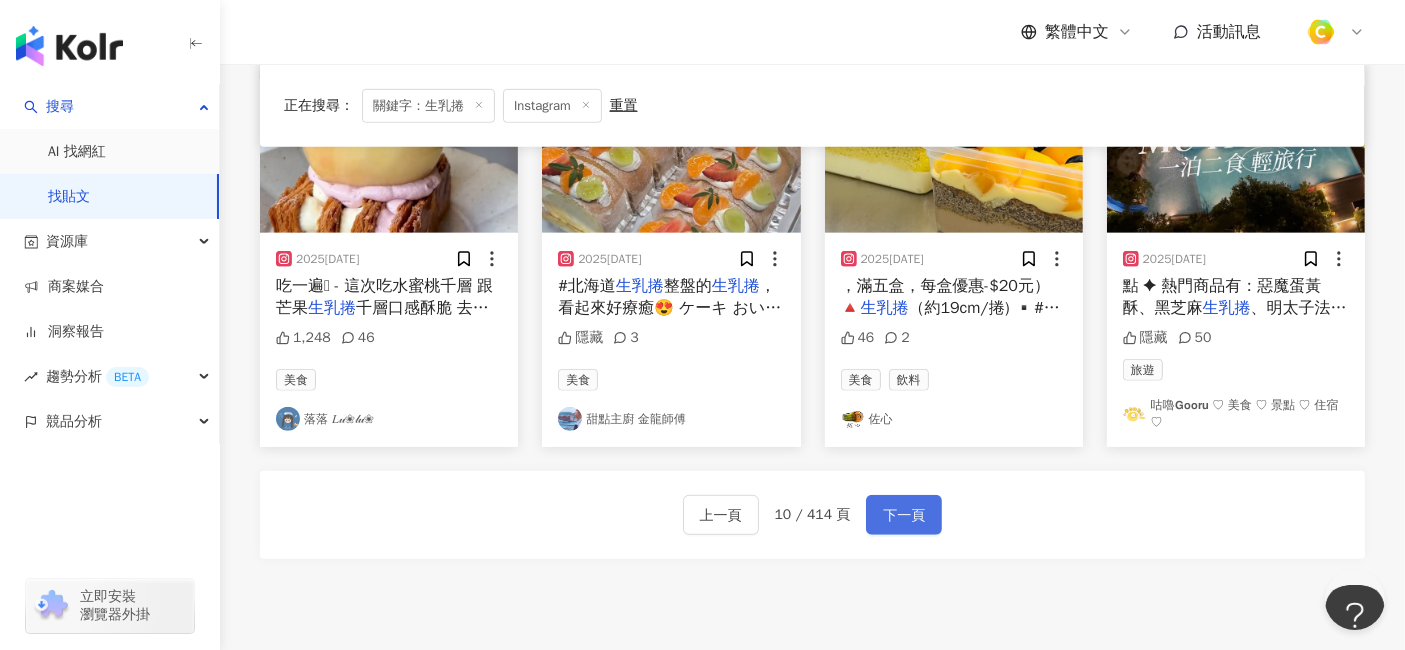 click on "下一頁" at bounding box center (904, 515) 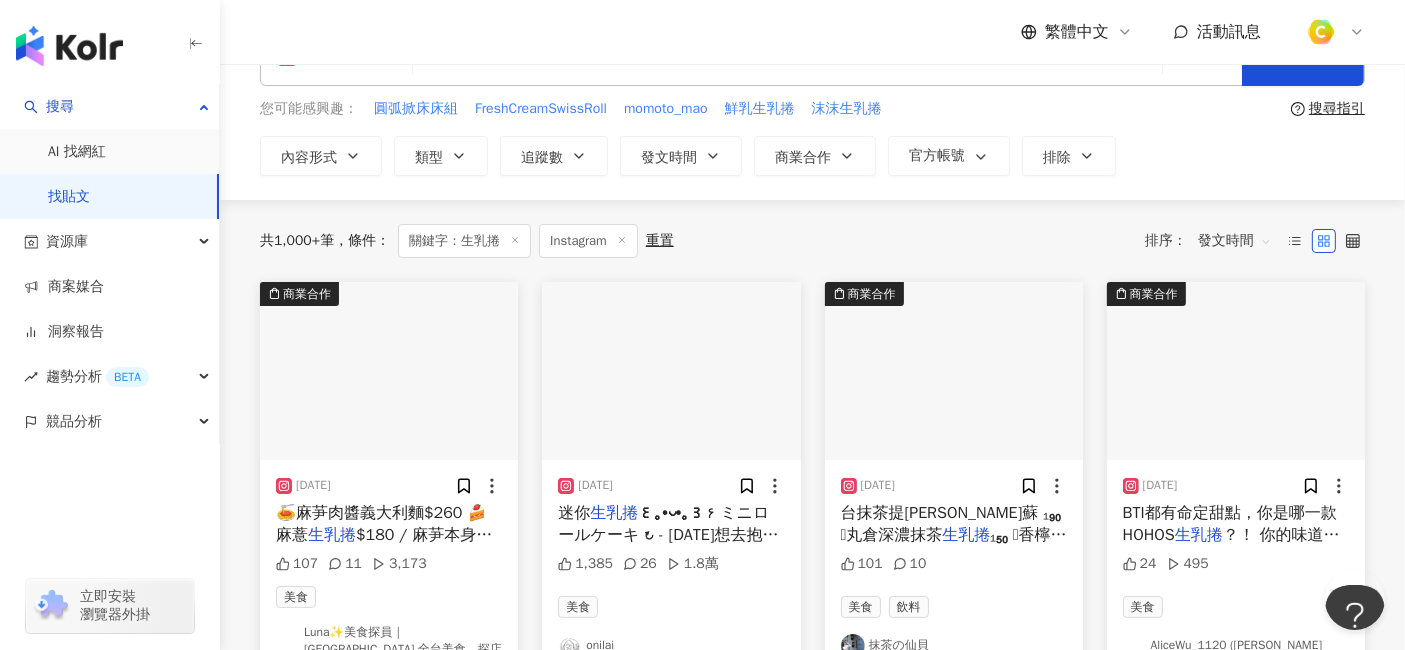 scroll, scrollTop: 111, scrollLeft: 0, axis: vertical 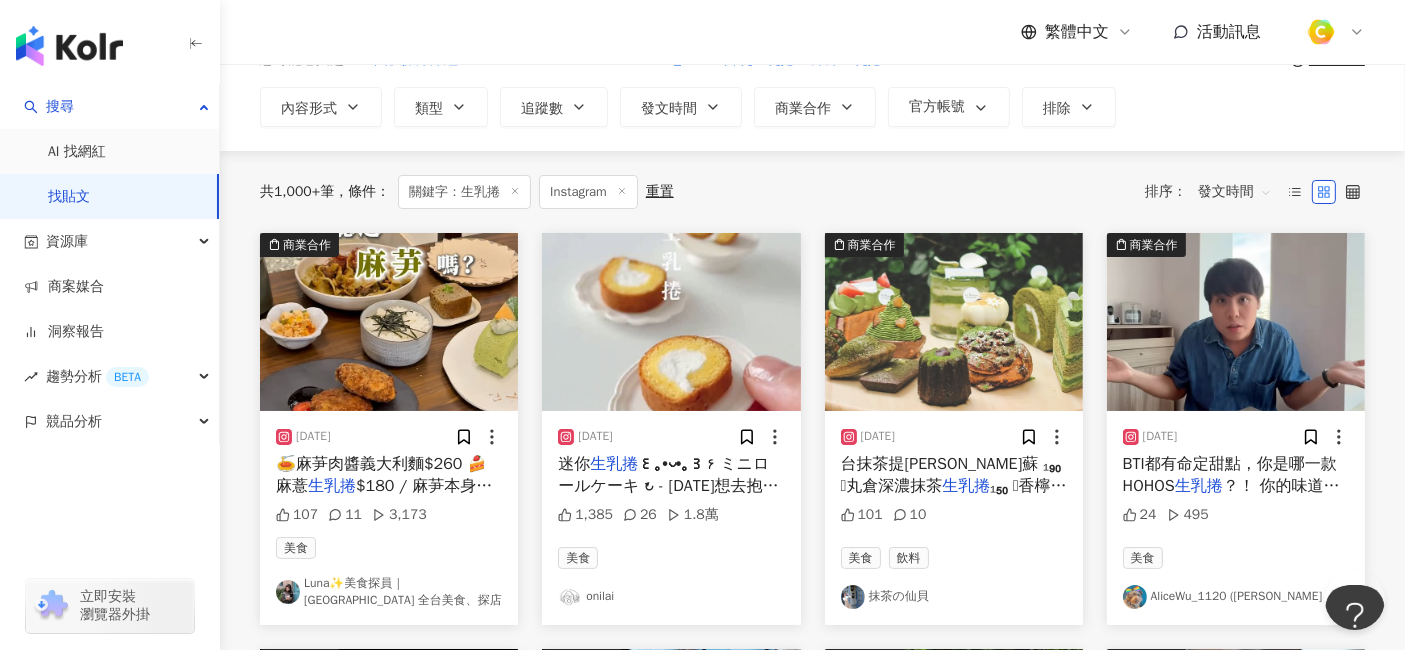 click on "꒰｡•◡•｡꒱۶
ミニロールケーキ ↻
-
明天想去抱石所以今天提早營業（？）
↻↻↻
買了 @miniii_miniature 的盤子
真的是可愛發芬( ´͈ ᵕ `͈ )◞♡⃛" at bounding box center (670, 509) 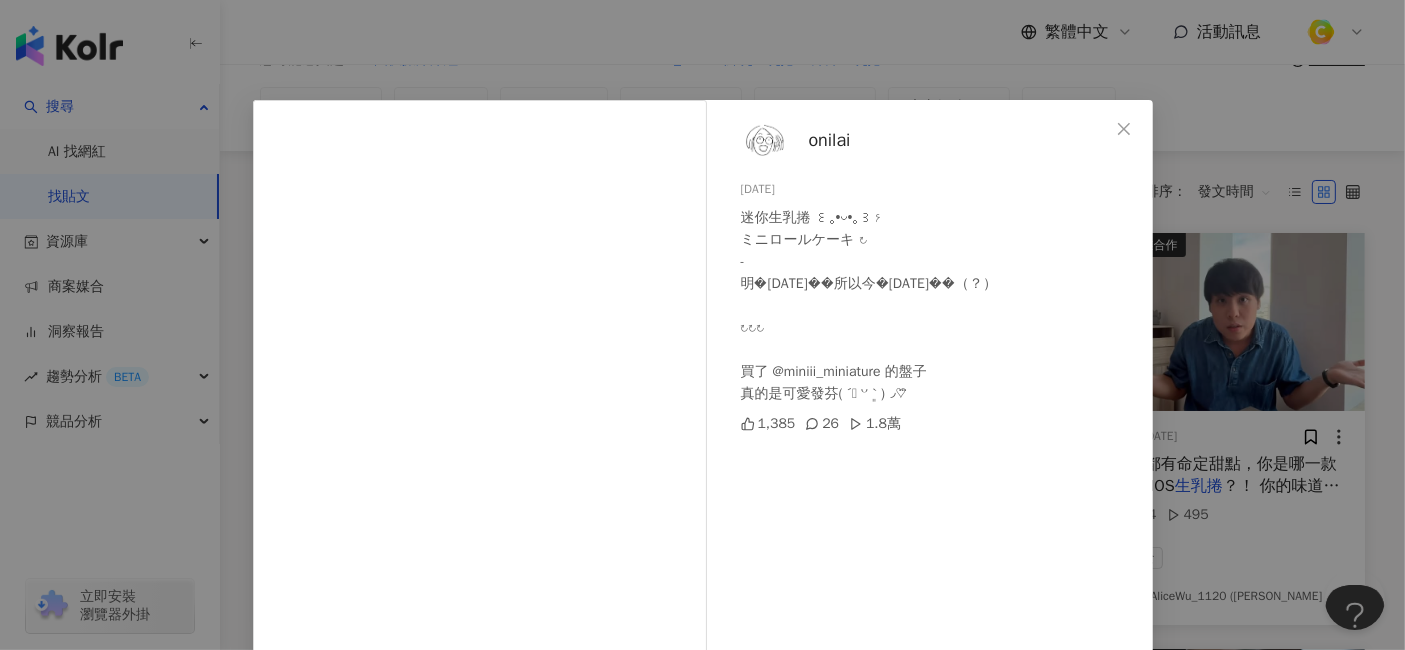 click on "onilai 2025/6/25 迷你生乳捲 ꒰｡•◡•｡꒱۶
ミニロールケーキ ↻
-
明天想去抱石所以今天提早營業（？）
↻↻↻
買了 @miniii_miniature 的盤子
真的是可愛發芬( ´͈ ᵕ `͈ )◞♡⃛ 1,385 26 1.8萬 查看原始貼文" at bounding box center [702, 325] 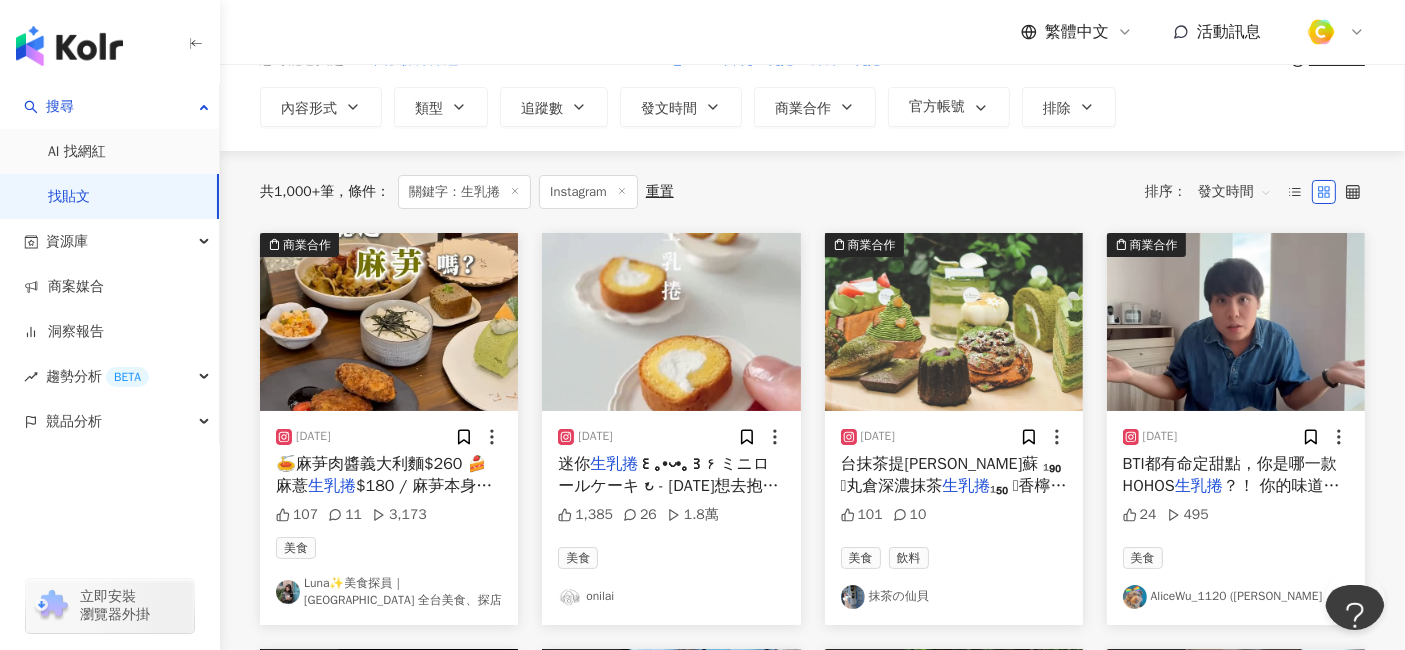 click on "台抹茶提拉米蘇 ₁₉₀
𓆸丸倉深濃抹茶" at bounding box center [951, 475] 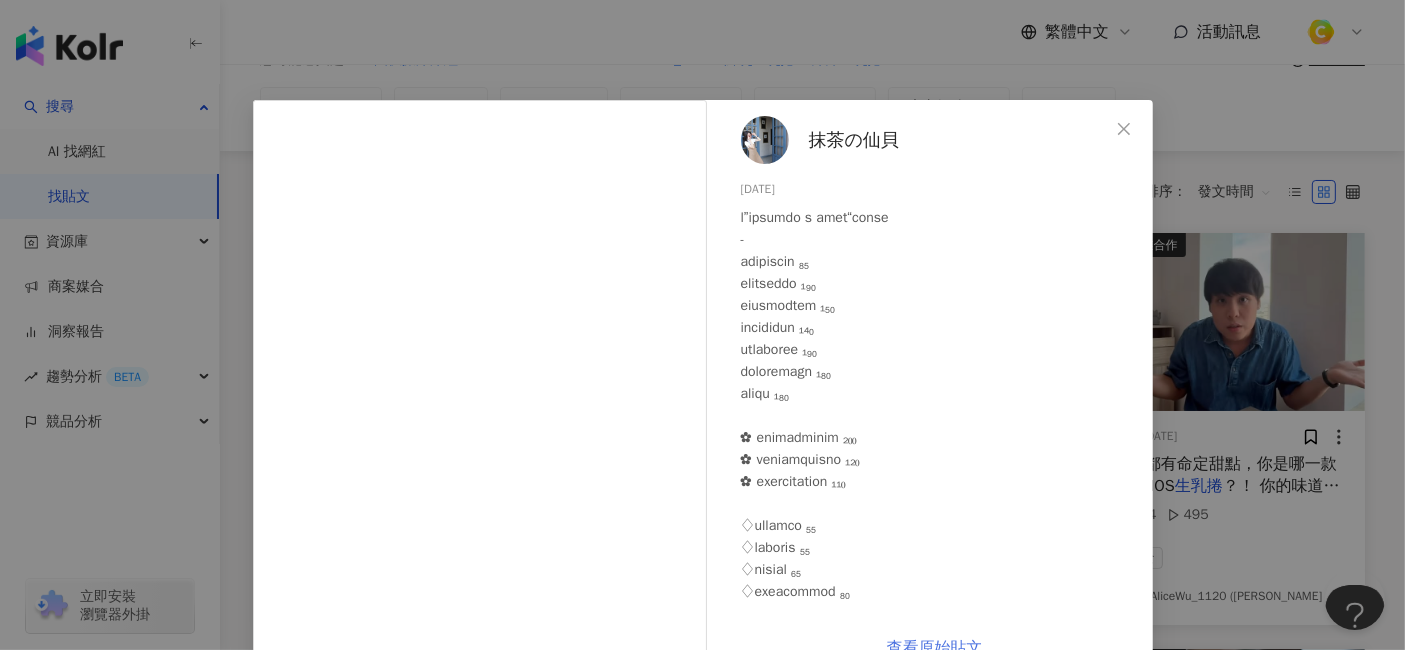 click on "查看原始貼文" at bounding box center [935, 648] 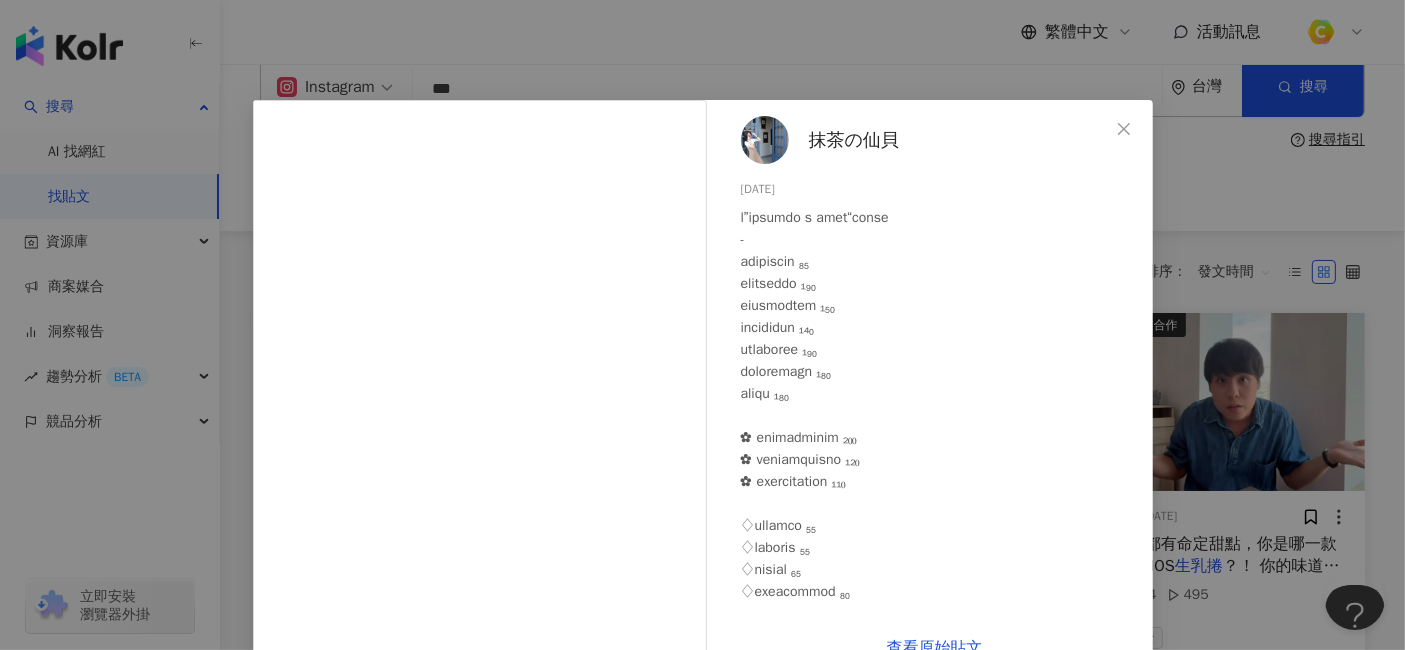 scroll, scrollTop: 0, scrollLeft: 0, axis: both 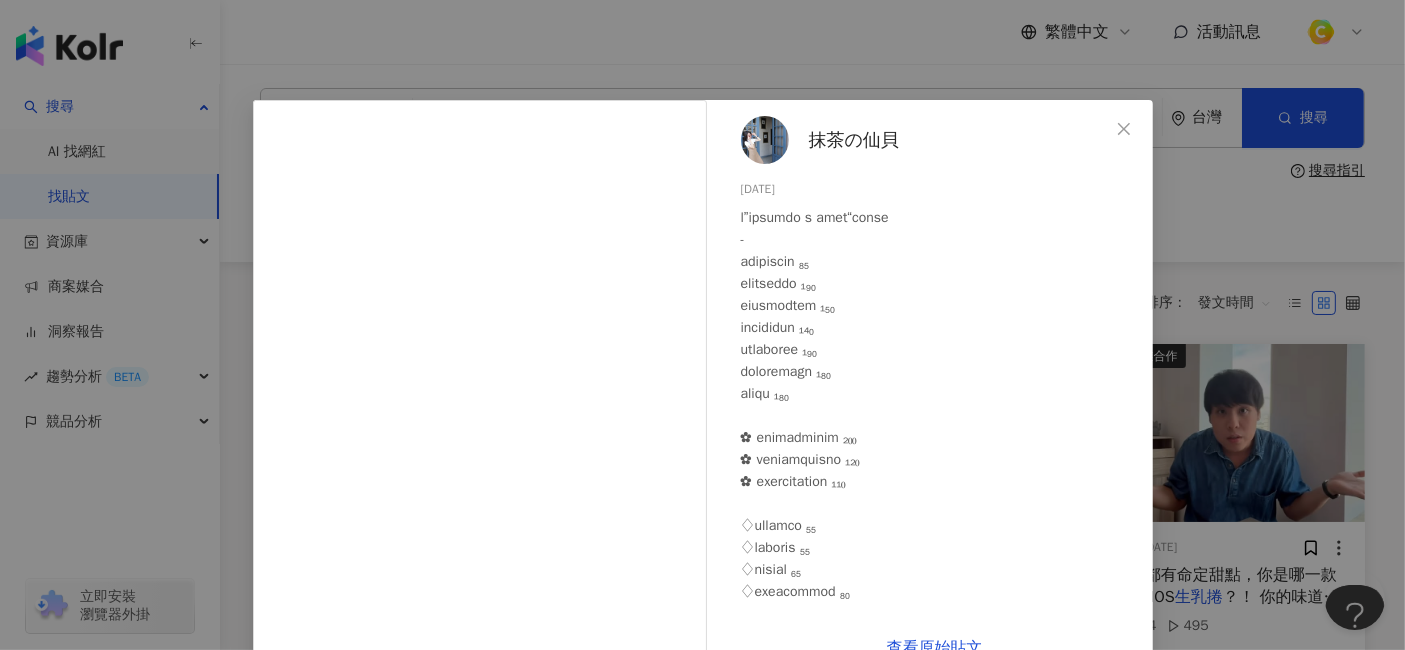 drag, startPoint x: 729, startPoint y: 183, endPoint x: 777, endPoint y: 174, distance: 48.83646 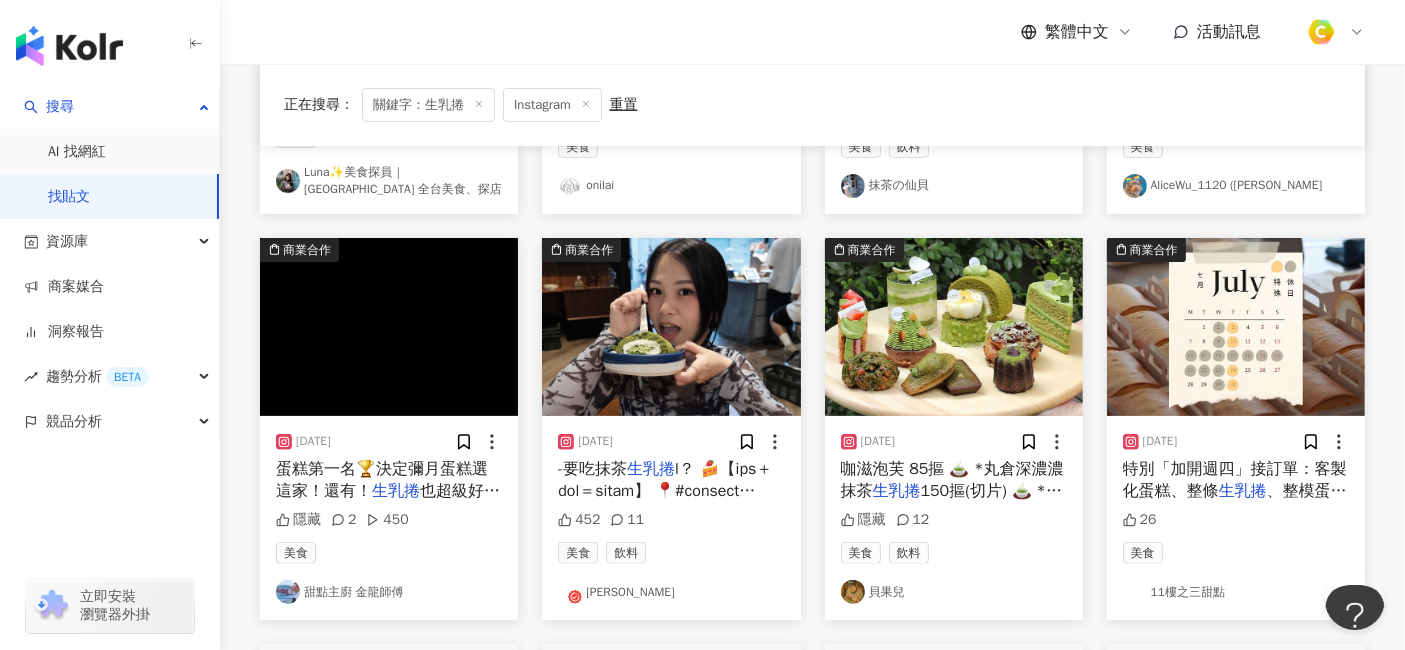 scroll, scrollTop: 555, scrollLeft: 0, axis: vertical 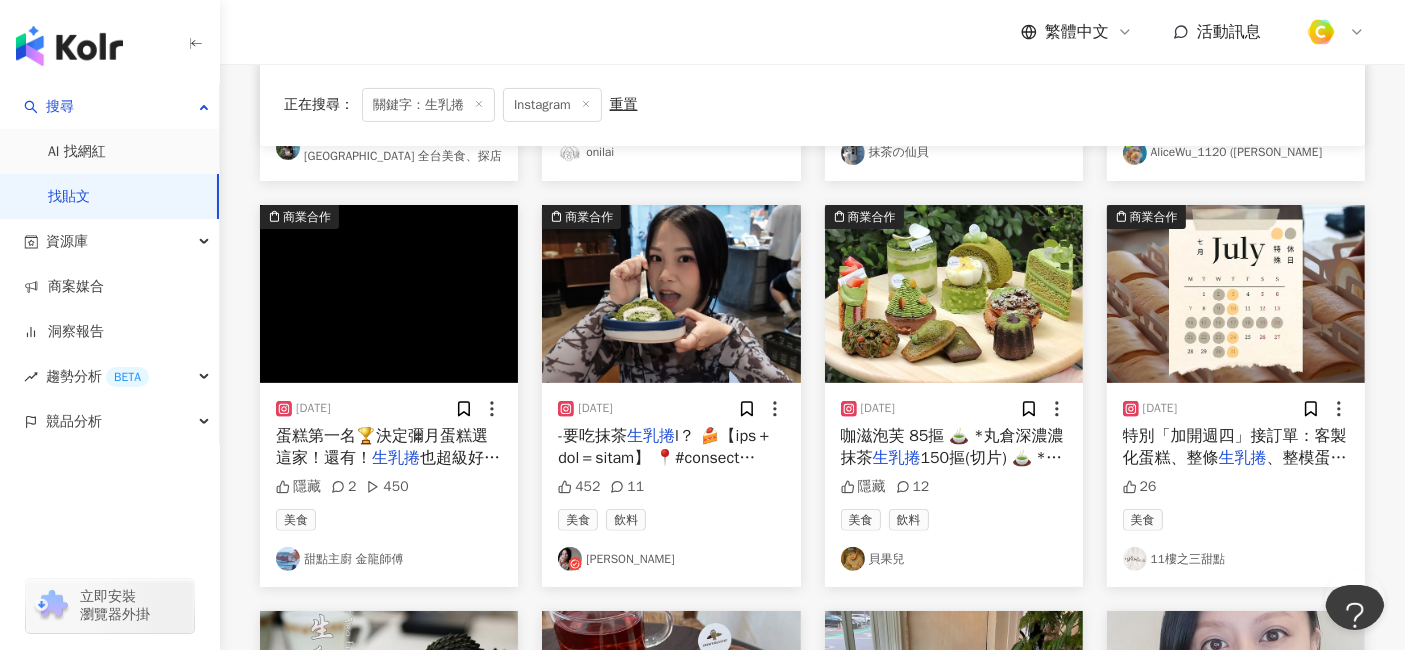 click at bounding box center (668, 637) 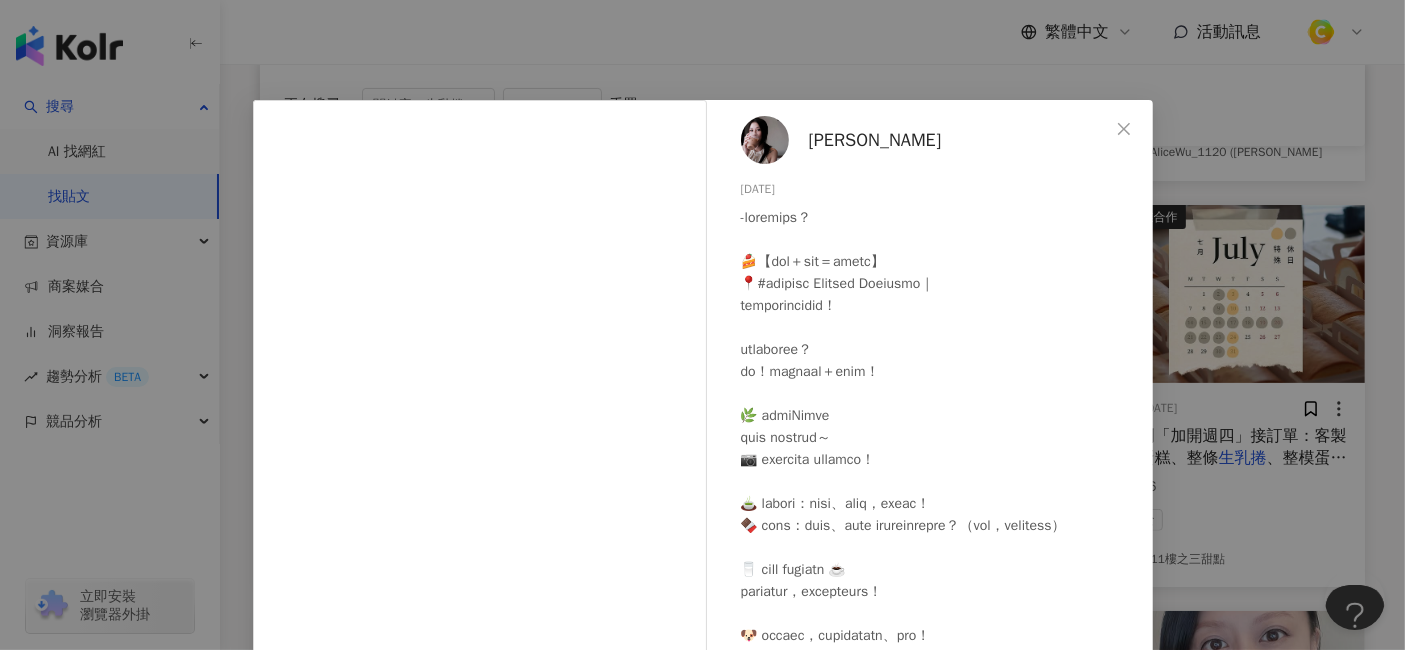 scroll, scrollTop: 20, scrollLeft: 0, axis: vertical 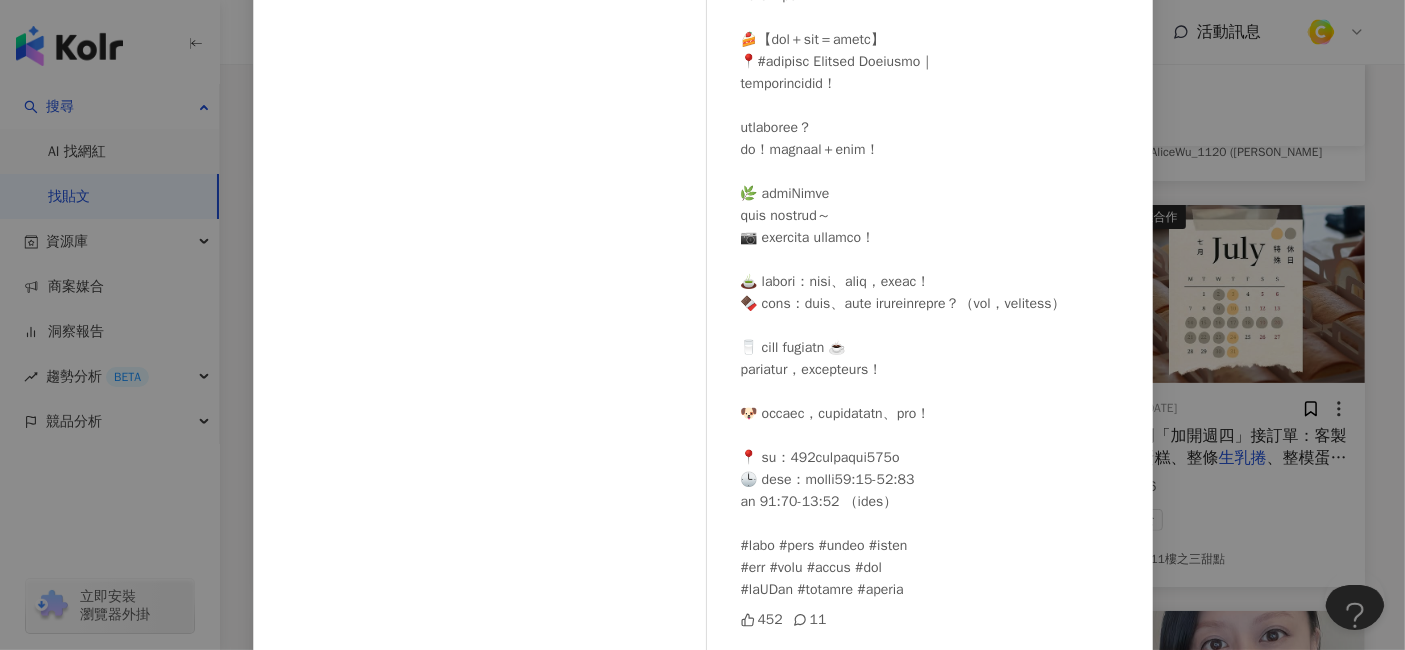 click on "李瑜 2025/6/24 452 11 查看原始貼文" at bounding box center (702, 325) 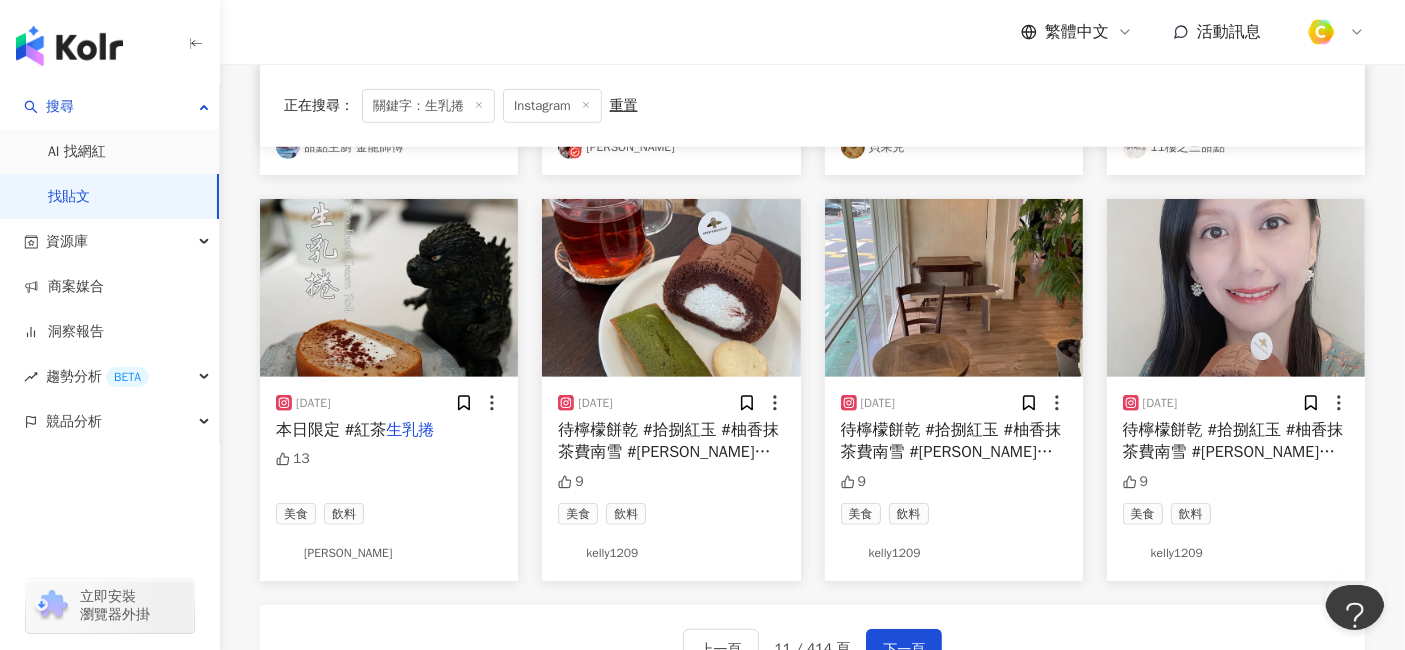 scroll, scrollTop: 1000, scrollLeft: 0, axis: vertical 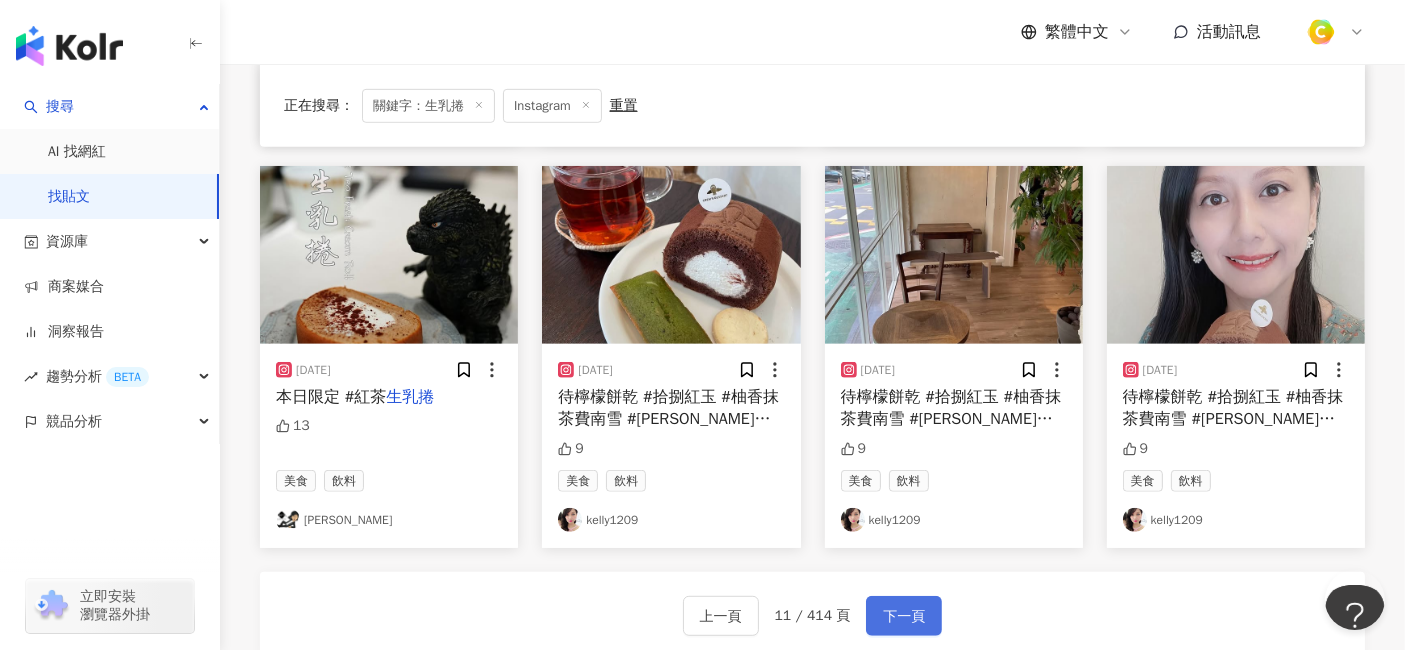 click on "下一頁" at bounding box center (904, 617) 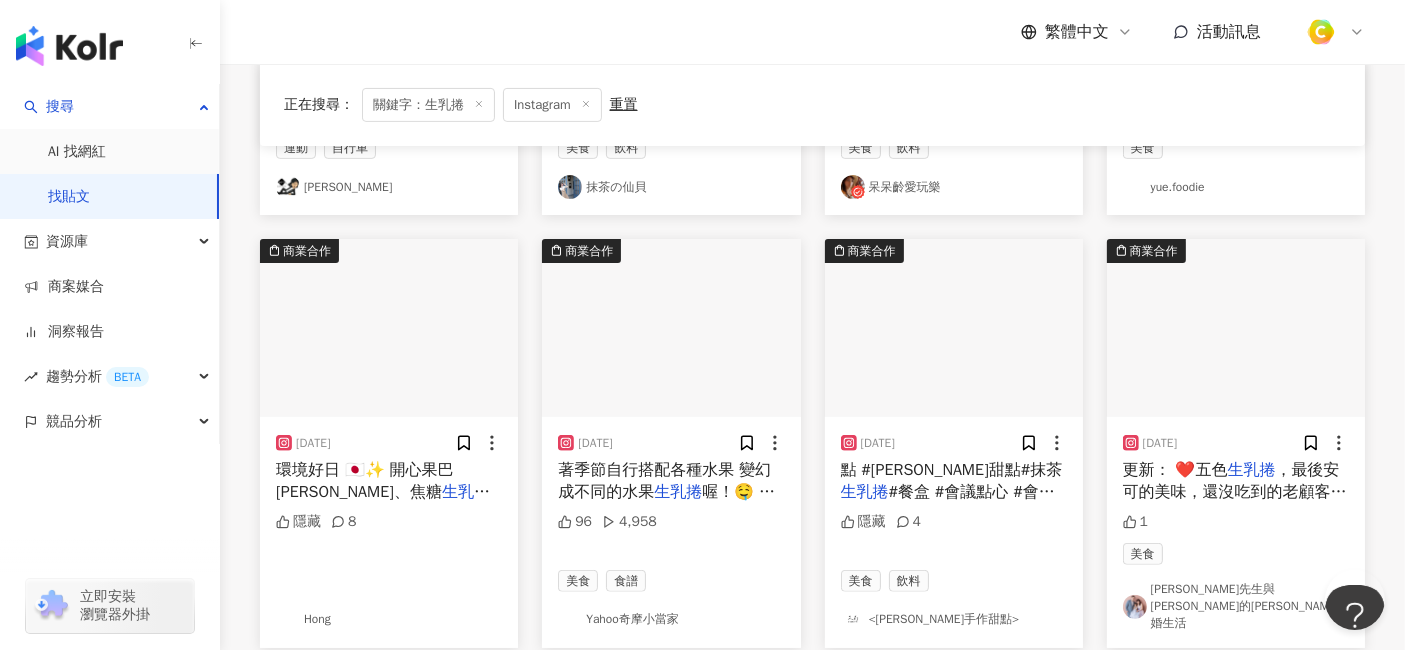 scroll, scrollTop: 545, scrollLeft: 0, axis: vertical 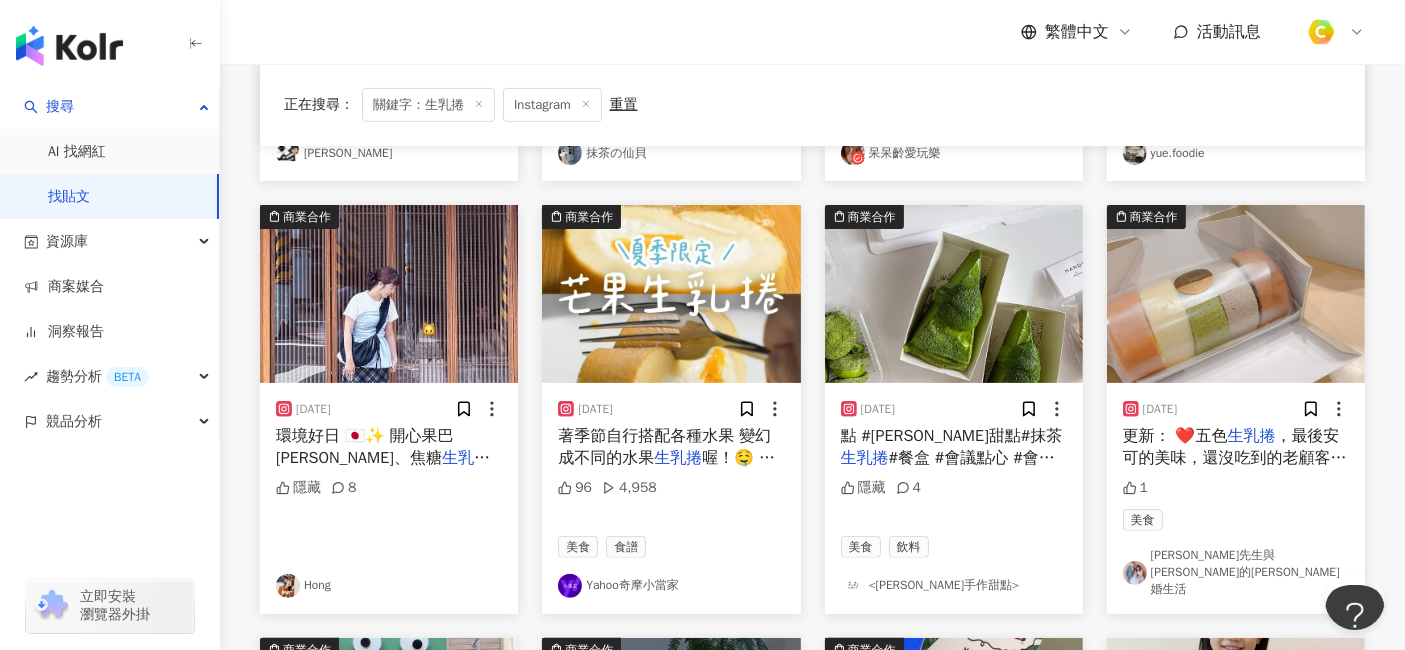 click on "，最後安可的美味，還沒吃到的老顧客們趕緊一起回味。 日期：6/27（五）。06/28（六）。 時間：上午十二點至六點。（ 數量有限，需提前預約。 ）
⋯⋯⋯⋯⋯⋯⋯⋯⋯⋯⋯⋯⋯⋯⋯⋯⋯⋯
天呀～～～終於等到再推出的這一天！！
上週媽媽本人感冒咳嗽到懷疑人森，
只能過仙女的日子，油炸、甜食都無法吃，更不用說蛋糕根本絕緣！！！😭
.
心心念念就想要吃蛋糕呀～～～
這幾天好多了，就把這第一吃留給 @starway.cake ！❤️
而且是當年我們第一次認識唯星蛋糕的 #五色" at bounding box center (1267, 626) 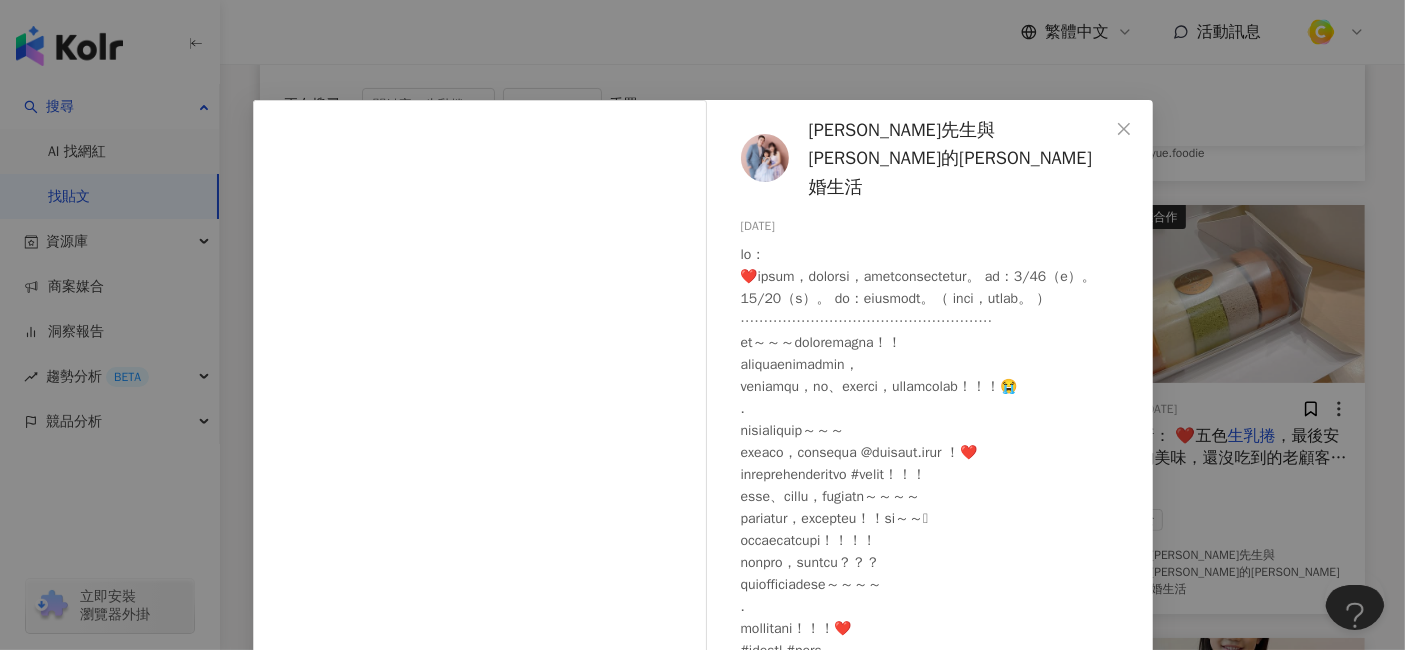scroll, scrollTop: 211, scrollLeft: 0, axis: vertical 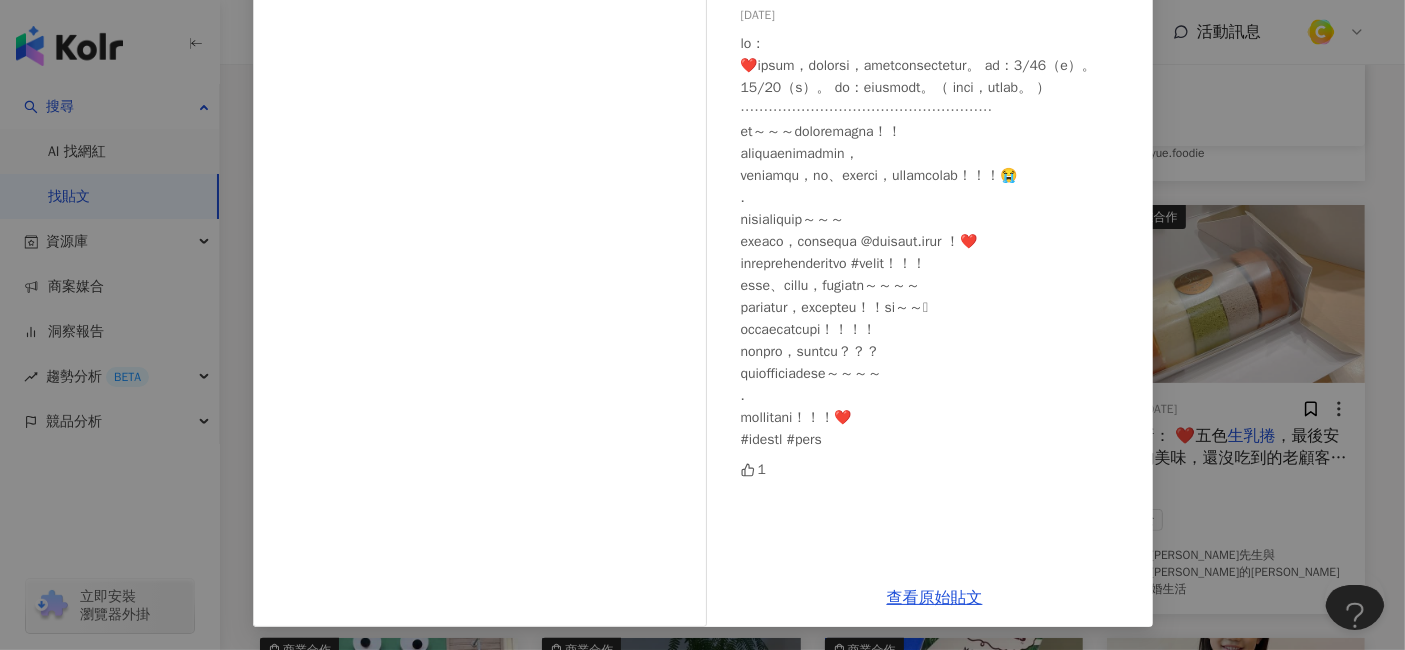 click on "吉先生與吉太太的吉霸婚生活 2025/6/23 1 查看原始貼文" at bounding box center [702, 325] 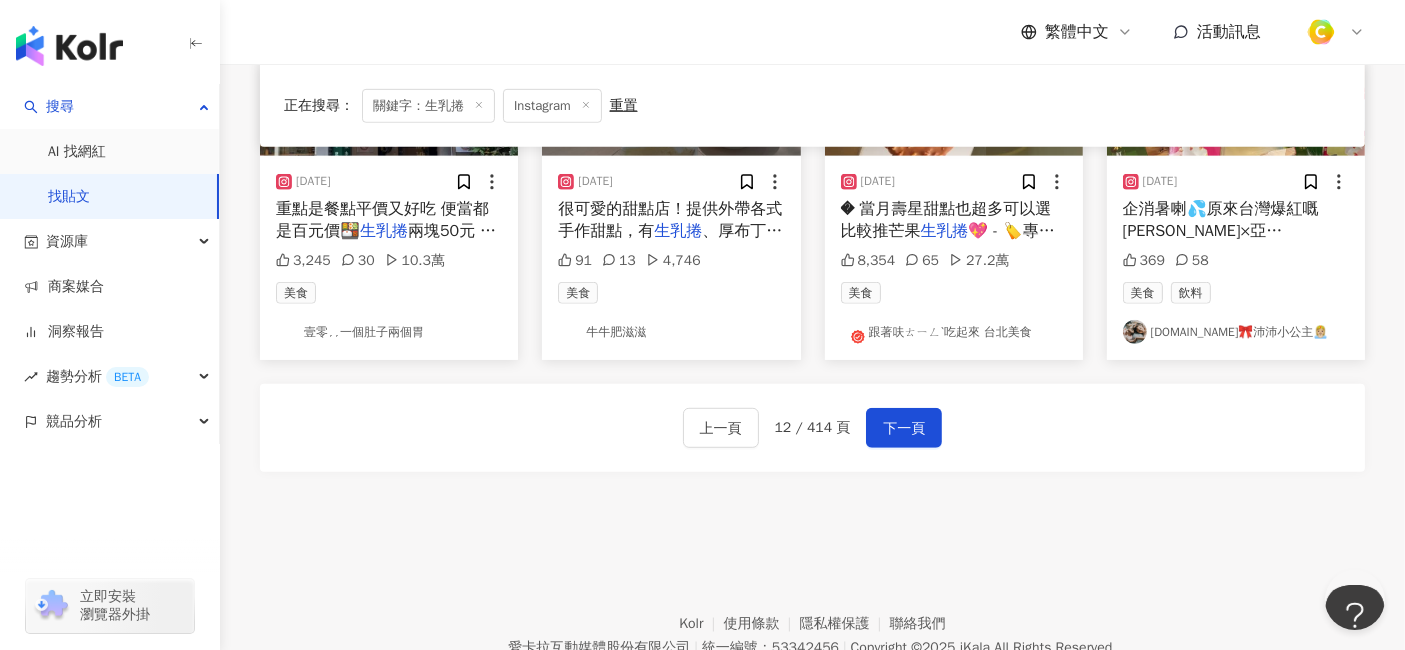 scroll, scrollTop: 1269, scrollLeft: 0, axis: vertical 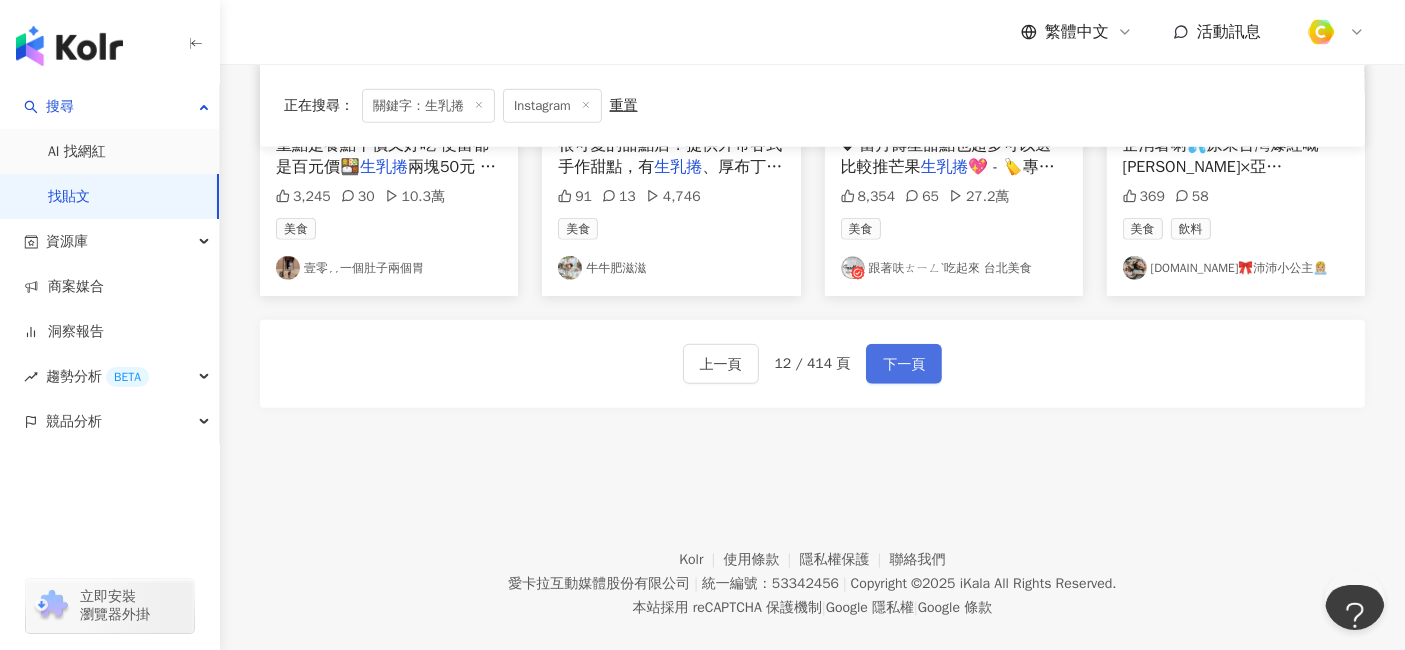 click on "下一頁" at bounding box center (904, 365) 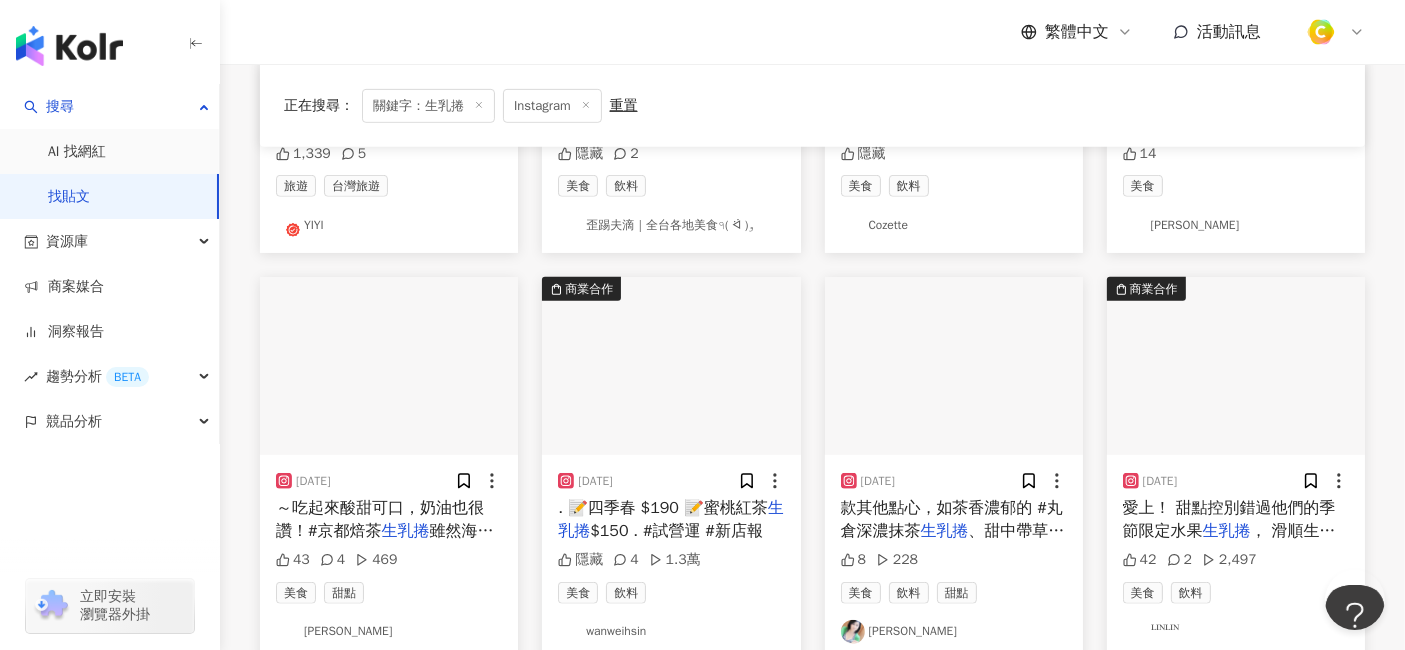 scroll, scrollTop: 1000, scrollLeft: 0, axis: vertical 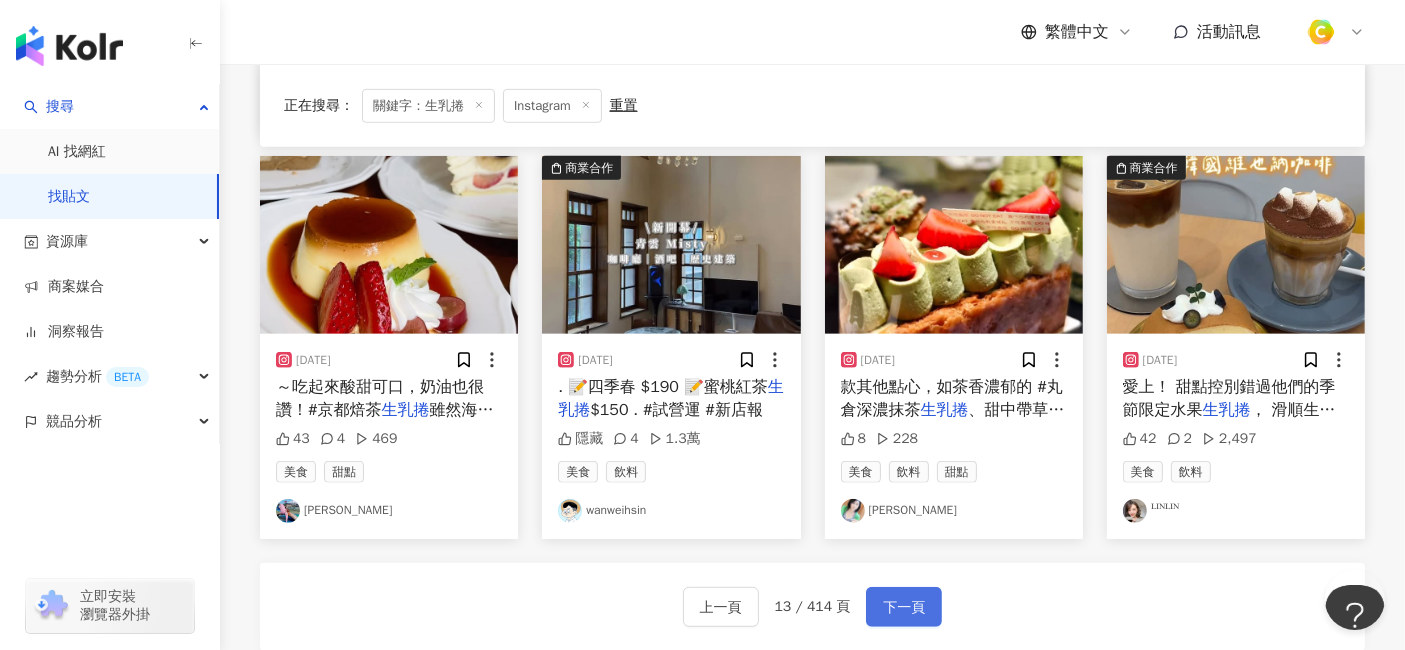 click on "下一頁" at bounding box center (904, 608) 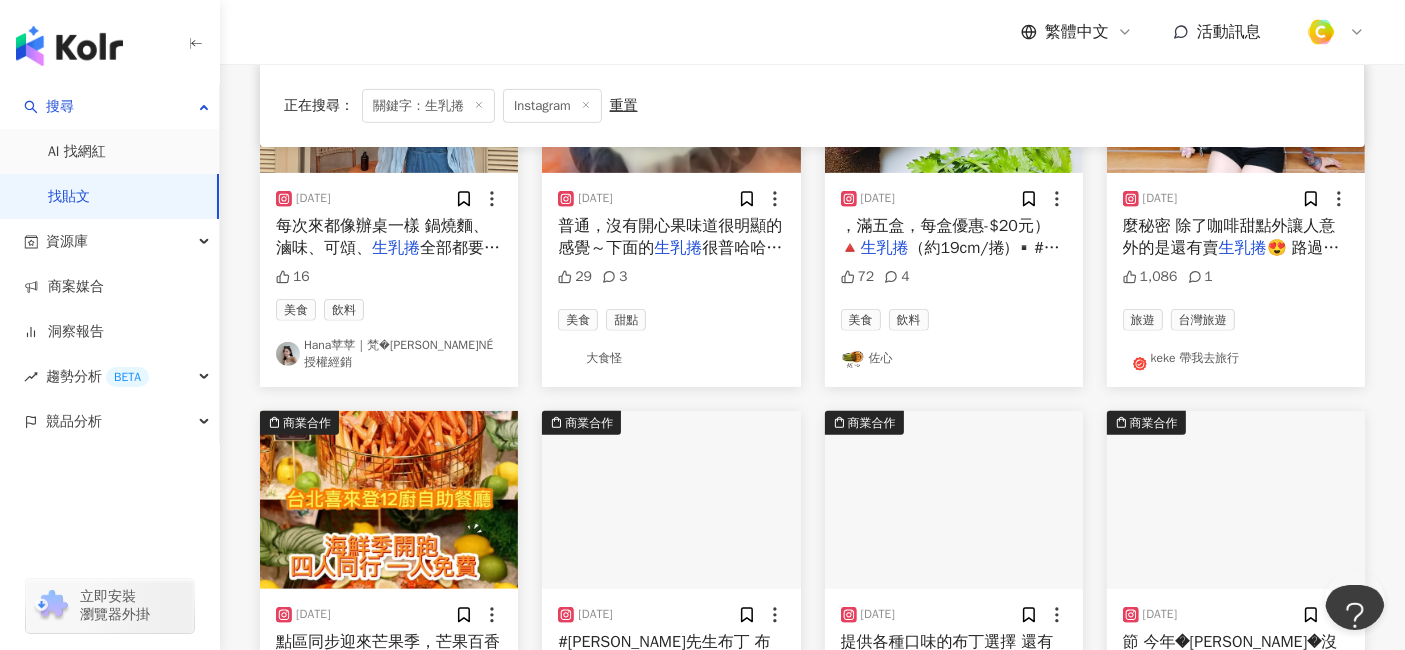 scroll, scrollTop: 907, scrollLeft: 0, axis: vertical 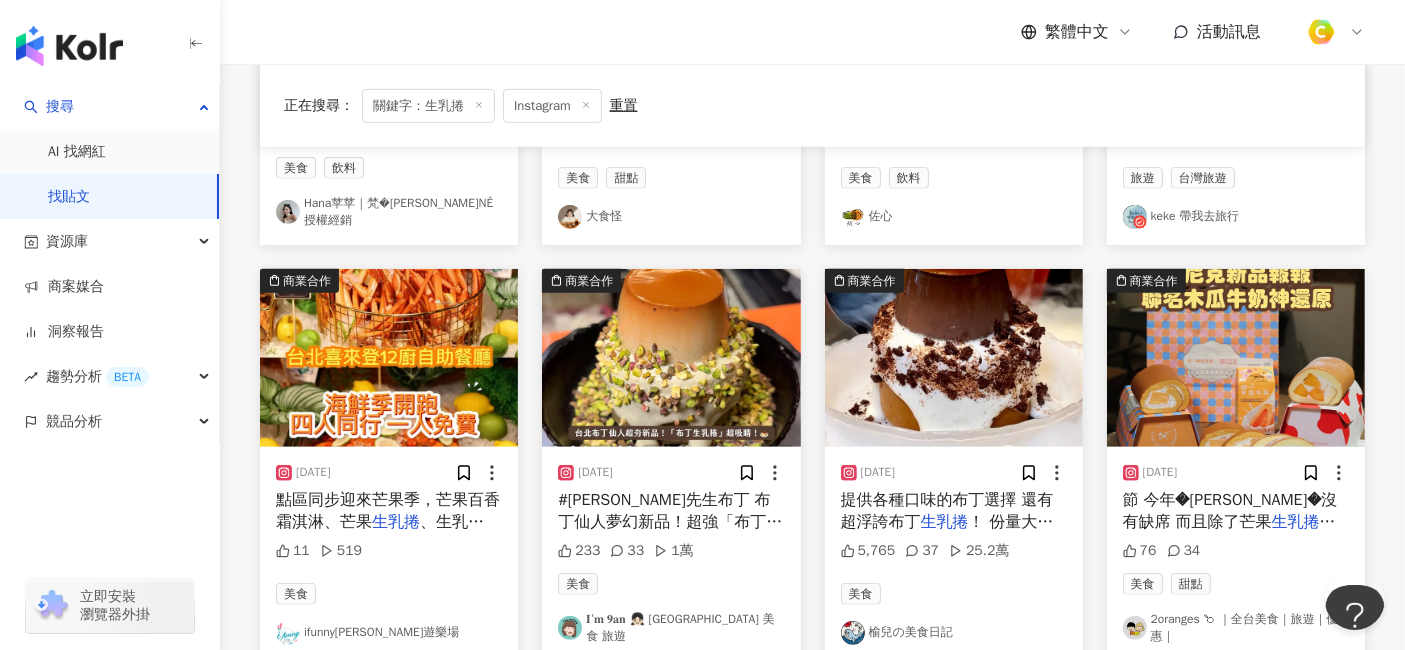 click on "生乳捲" at bounding box center (945, 522) 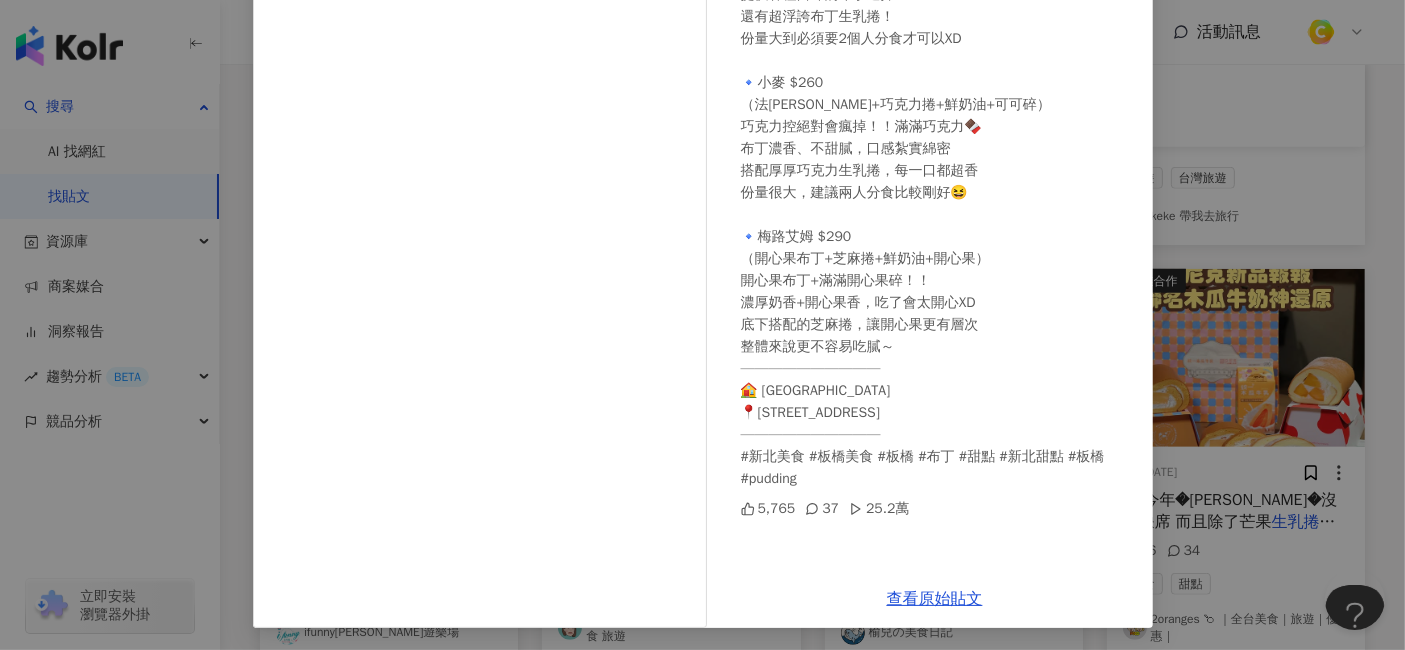 scroll, scrollTop: 246, scrollLeft: 0, axis: vertical 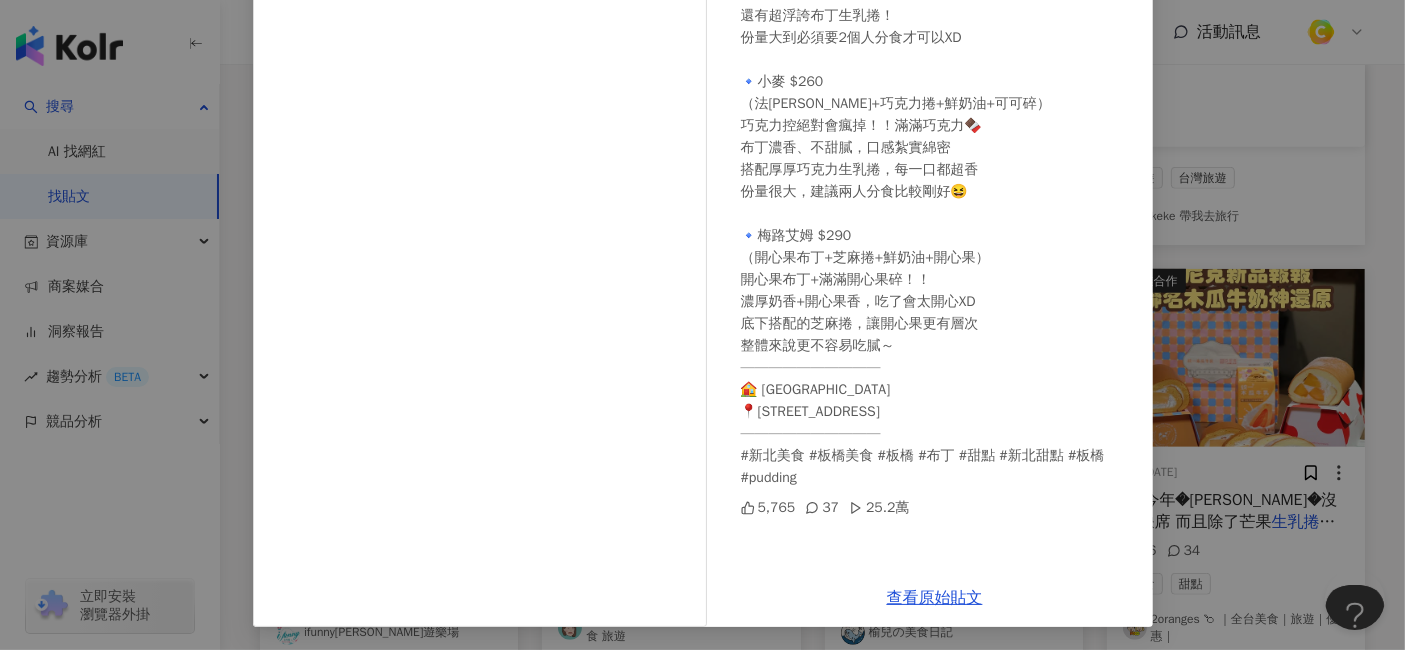 click on "榆兒の美食日記  2025/6/18 全台最強布丁專門店！
提供各種口味的布丁選擇
還有超浮誇布丁生乳捲！
份量大到必須要2個人分食才可以XD
🔹小麥 $260
（法芙娜可可布丁+巧克力捲+鮮奶油+可可碎）
巧克力控絕對會瘋掉！！滿滿巧克力🍫
布丁濃香、不甜膩，口感紮實綿密
搭配厚厚巧克力生乳捲，每一口都超香
份量很大，建議兩人分食比較剛好😆
🔹梅路艾姆 $290
（開心果布丁+芝麻捲+鮮奶油+開心果）
開心果布丁+滿滿開心果碎！！
濃厚奶香+開心果香，吃了會太開心XD
底下搭配的芝麻捲，讓開心果更有層次
整體來說更不容易吃膩～
——————————
🏠 莫恩先生布丁店
📍新北市板橋區文化路一段285巷2弄1號
——————————
#新北美食 #板橋美食 #板橋 #布丁 #甜點 #新北甜點 #板橋 #pudding 5,765 37 25.2萬 查看原始貼文" at bounding box center [702, 325] 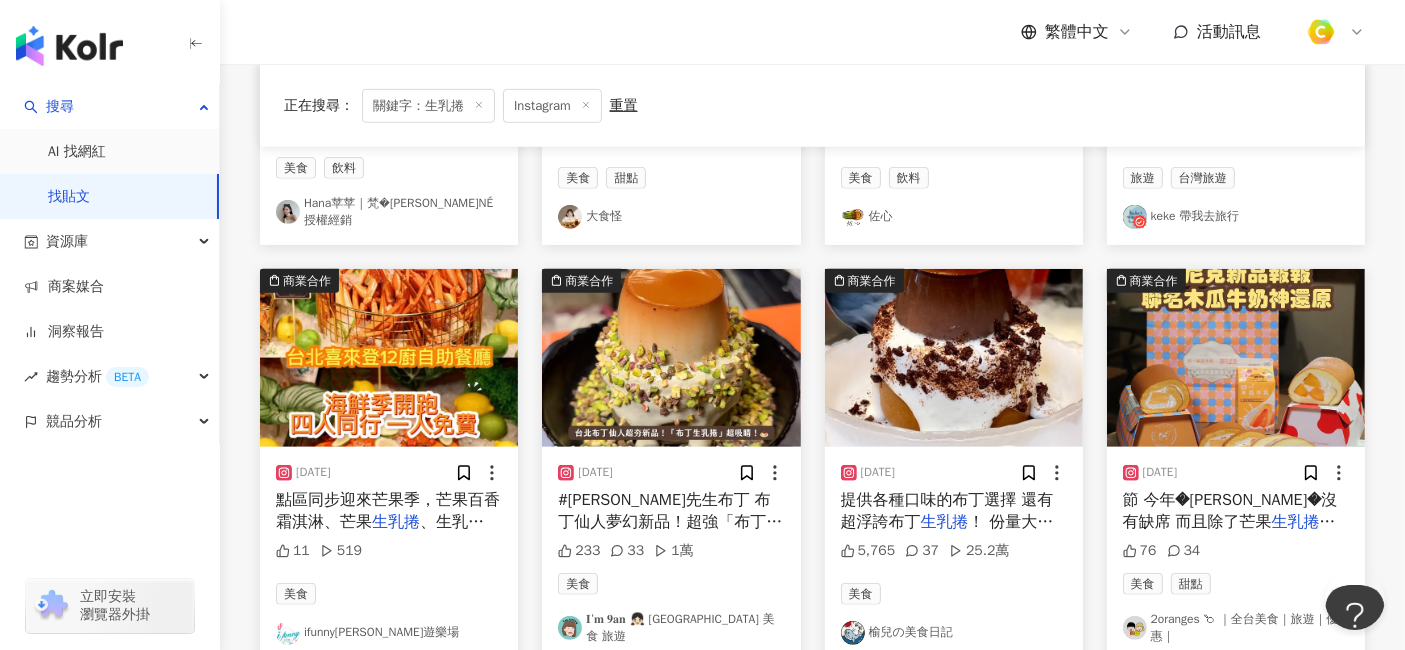 click on "節
今年亞尼克一樣沒有缺席 而且除了芒果" at bounding box center [1230, 511] 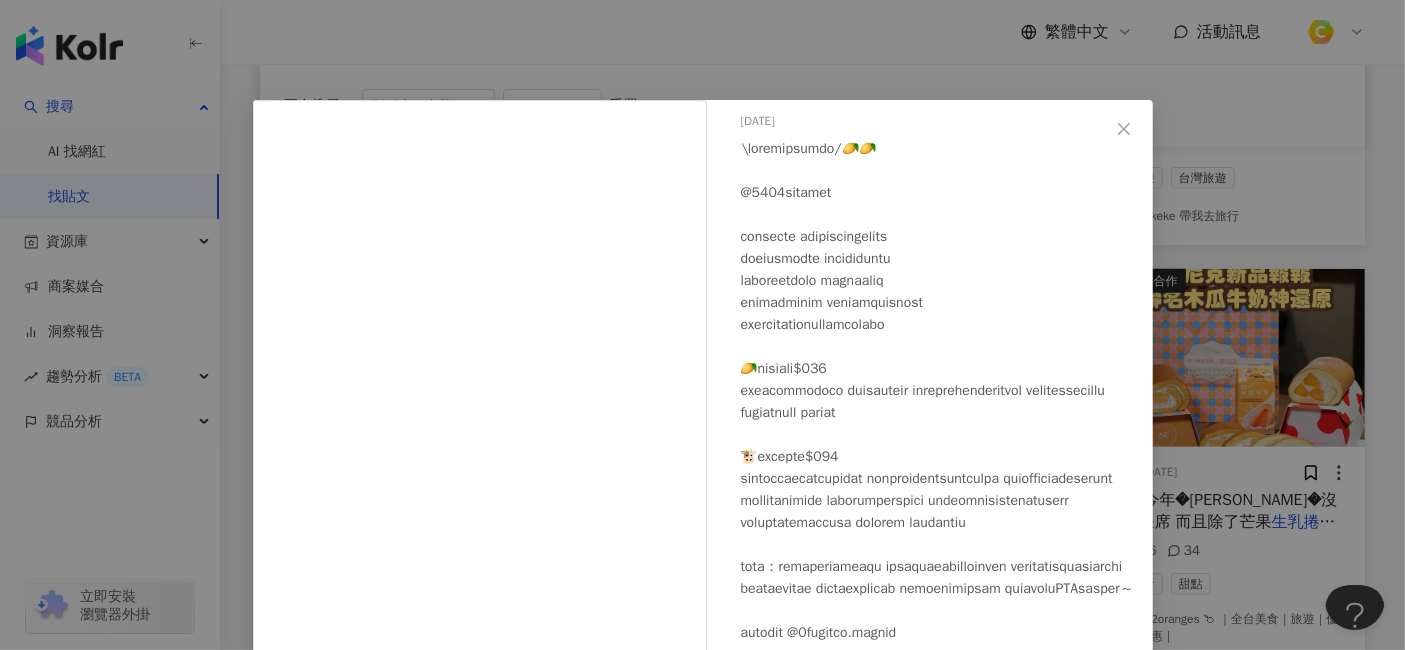 scroll, scrollTop: 111, scrollLeft: 0, axis: vertical 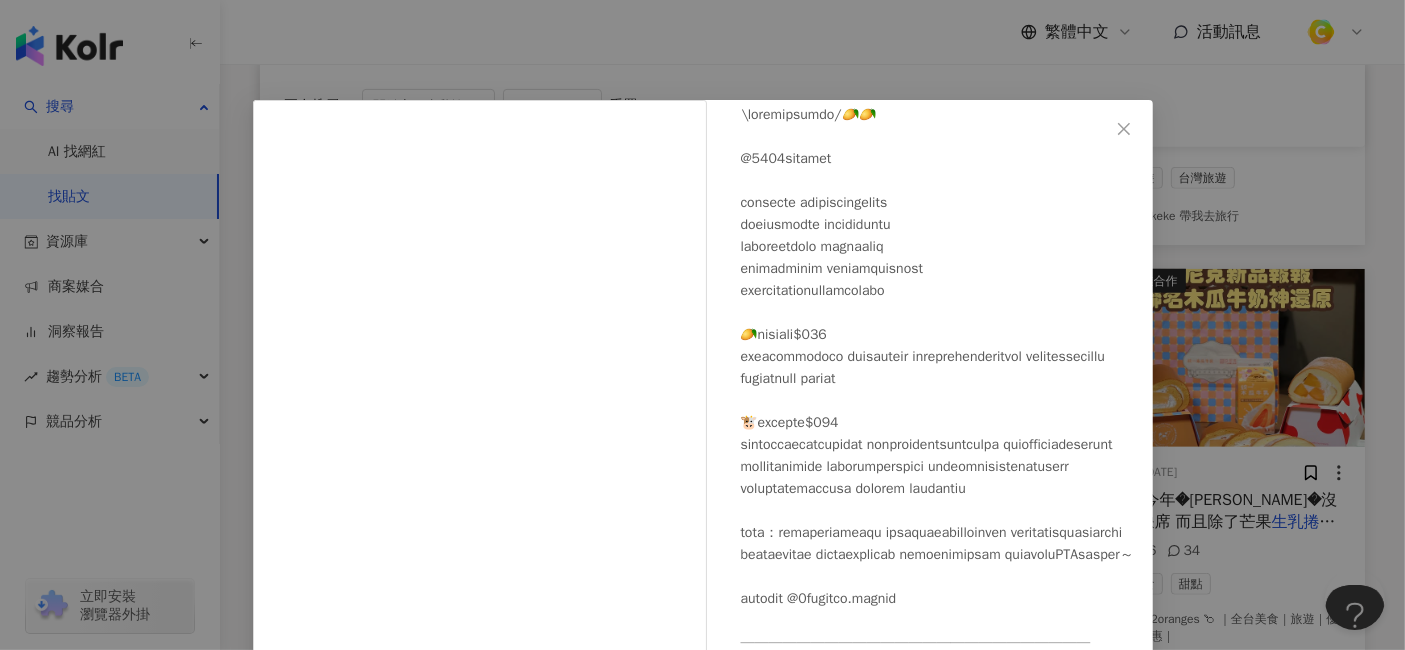 click on "2oranges 𐂴 ｜全台美食｜旅遊｜優惠｜ 2025/6/18 76 34 查看原始貼文" at bounding box center (702, 325) 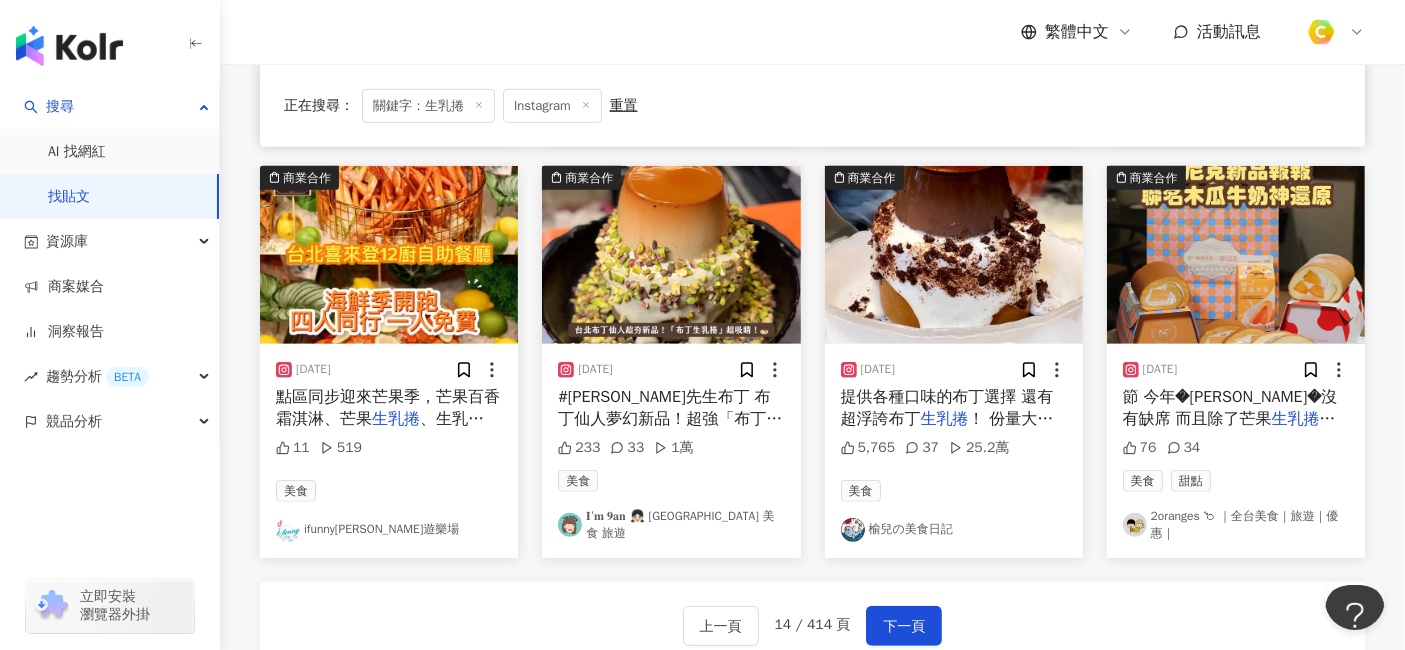 scroll, scrollTop: 1129, scrollLeft: 0, axis: vertical 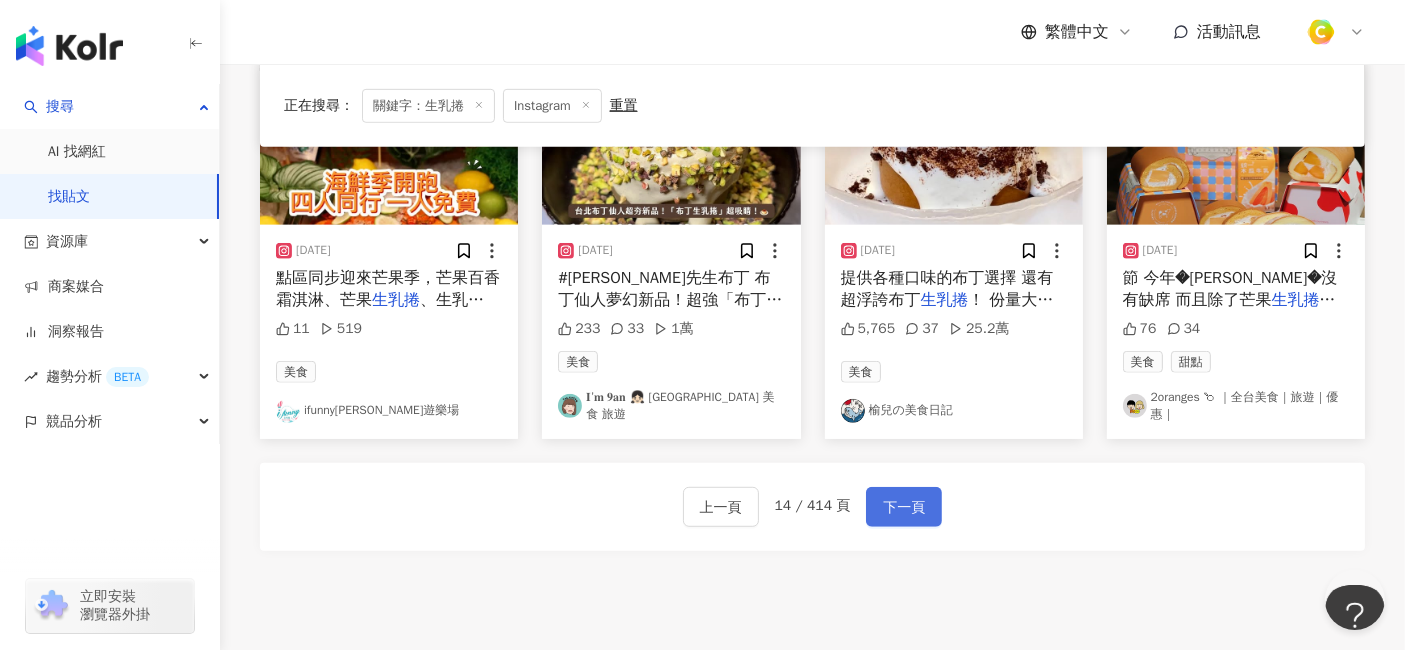 click on "下一頁" at bounding box center [904, 508] 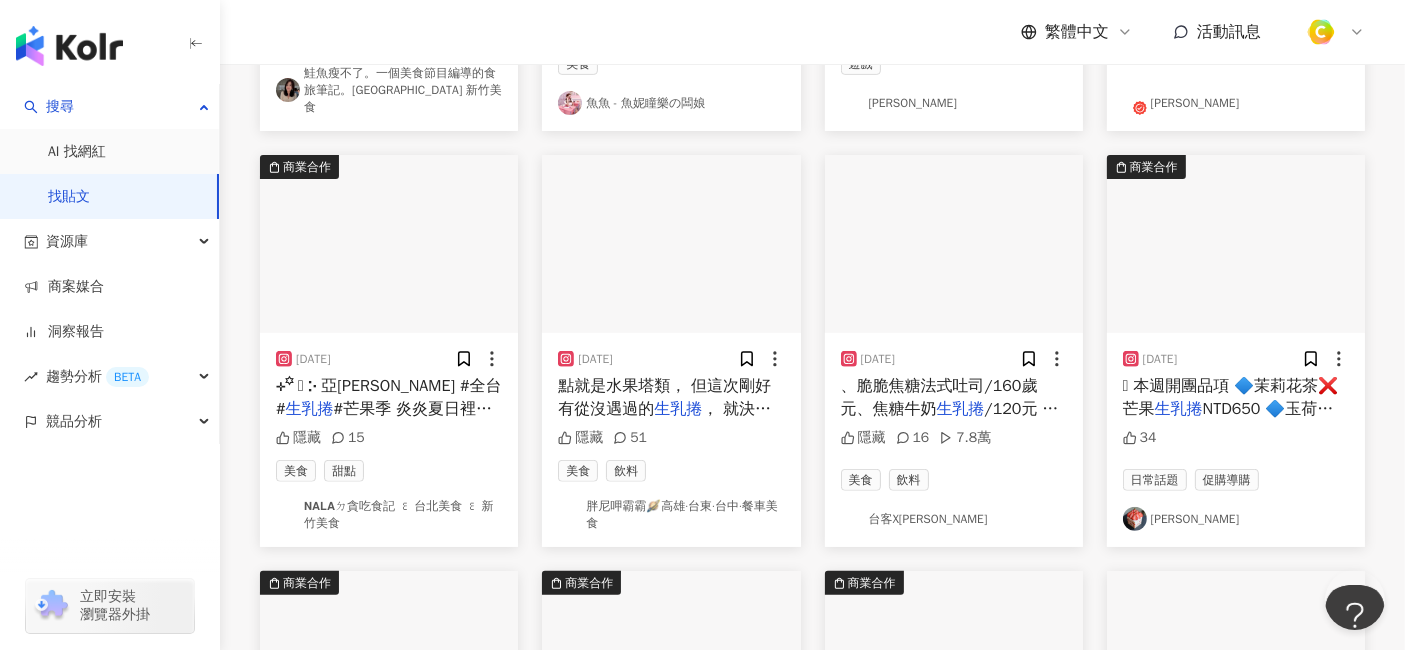 scroll, scrollTop: 17, scrollLeft: 0, axis: vertical 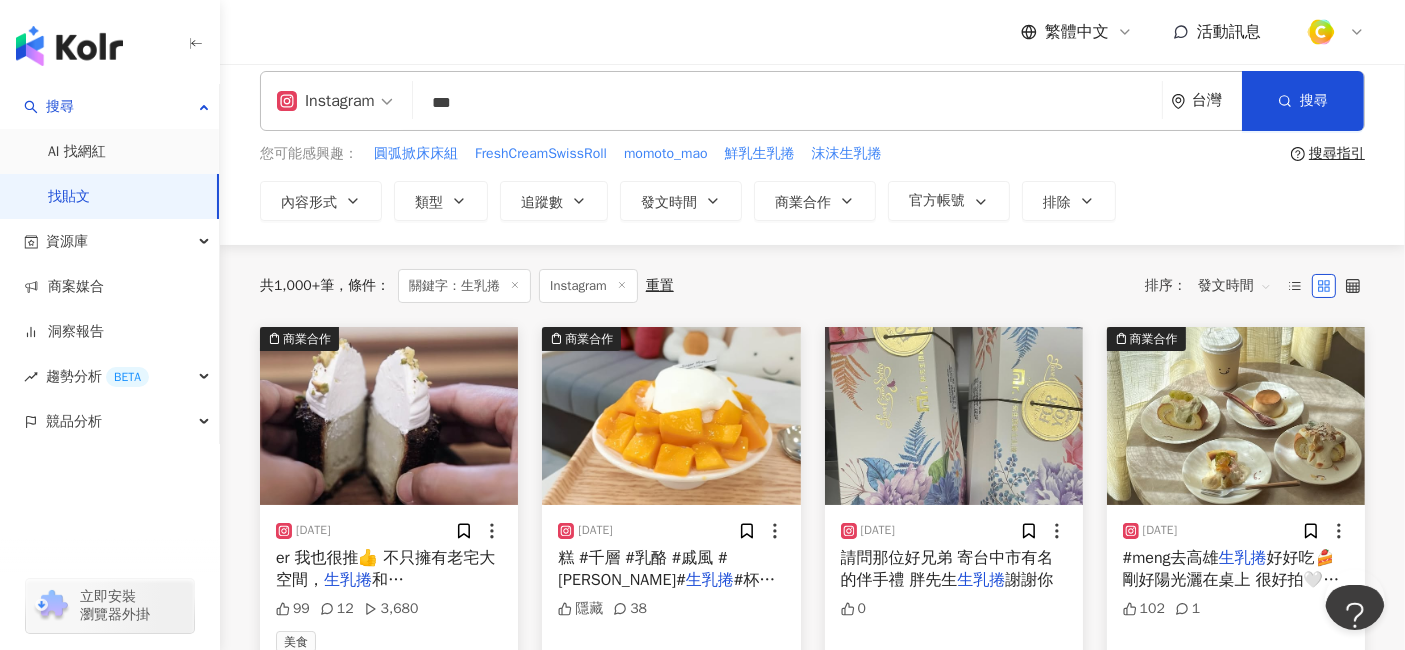 click on "er 我也很推👍 不只擁有老宅大空間，" at bounding box center (385, 569) 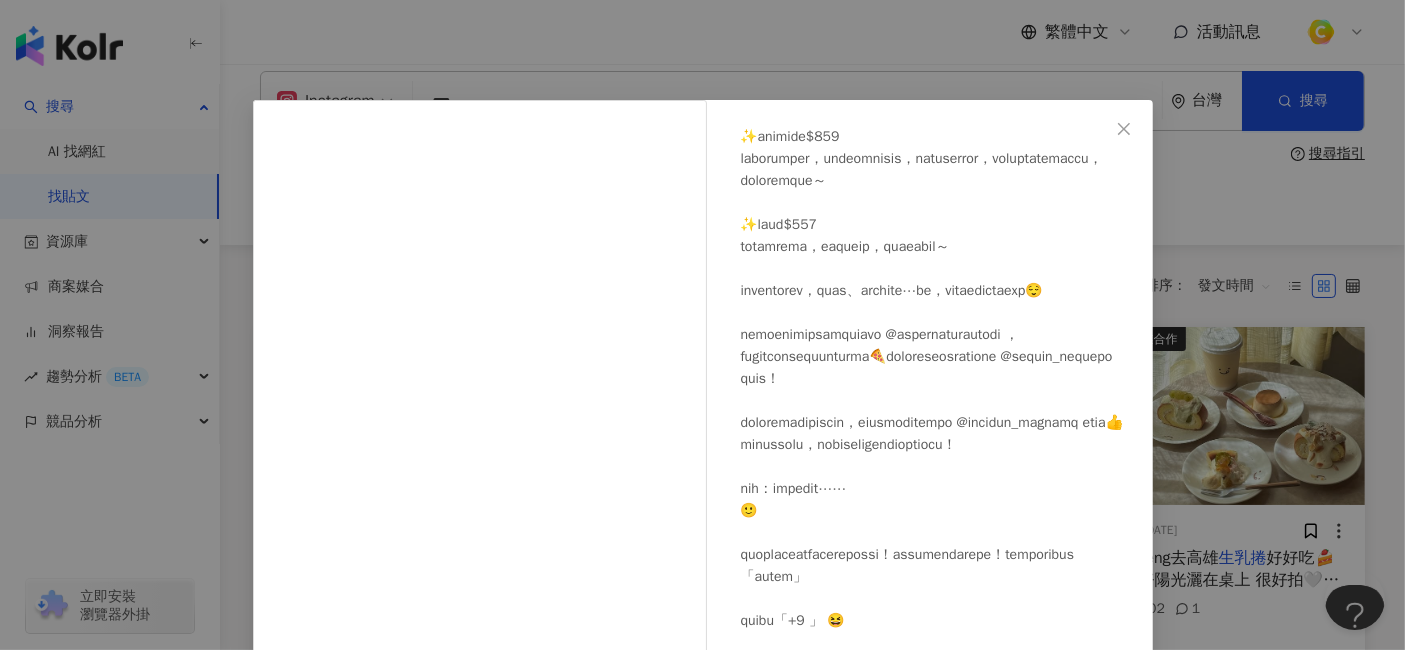 scroll, scrollTop: 596, scrollLeft: 0, axis: vertical 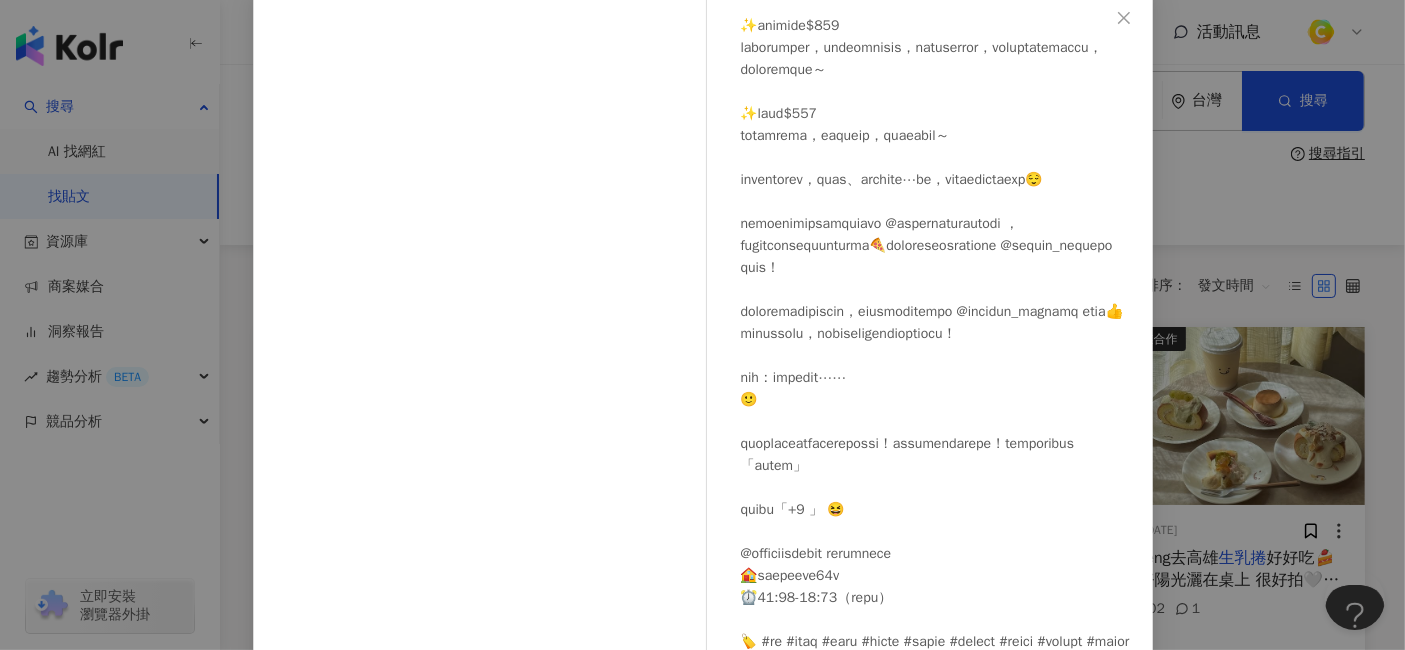 click on "鮭魚瘦不了。一個美食節目編導的食旅筆記。台北 宜蘭 新竹美食 2025/6/18 99 12 3,680 查看原始貼文" at bounding box center (702, 325) 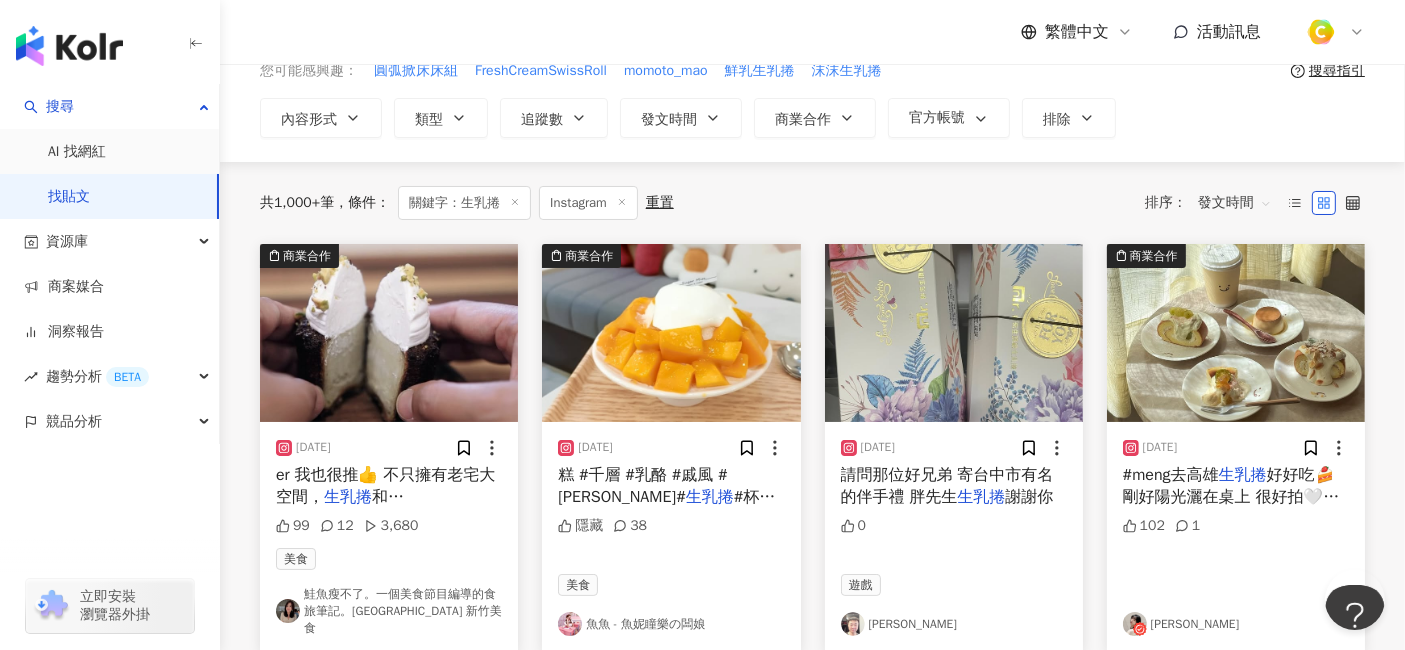 scroll, scrollTop: 128, scrollLeft: 0, axis: vertical 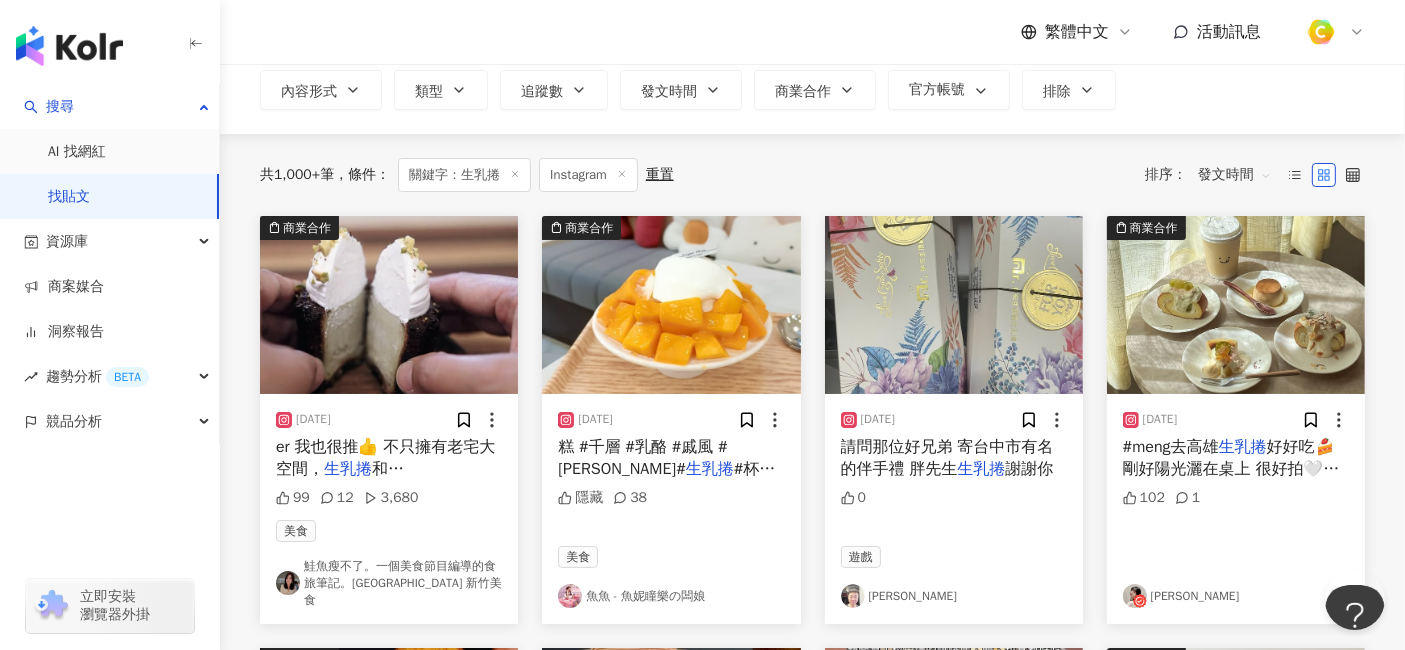 click on "生乳捲" at bounding box center (1243, 447) 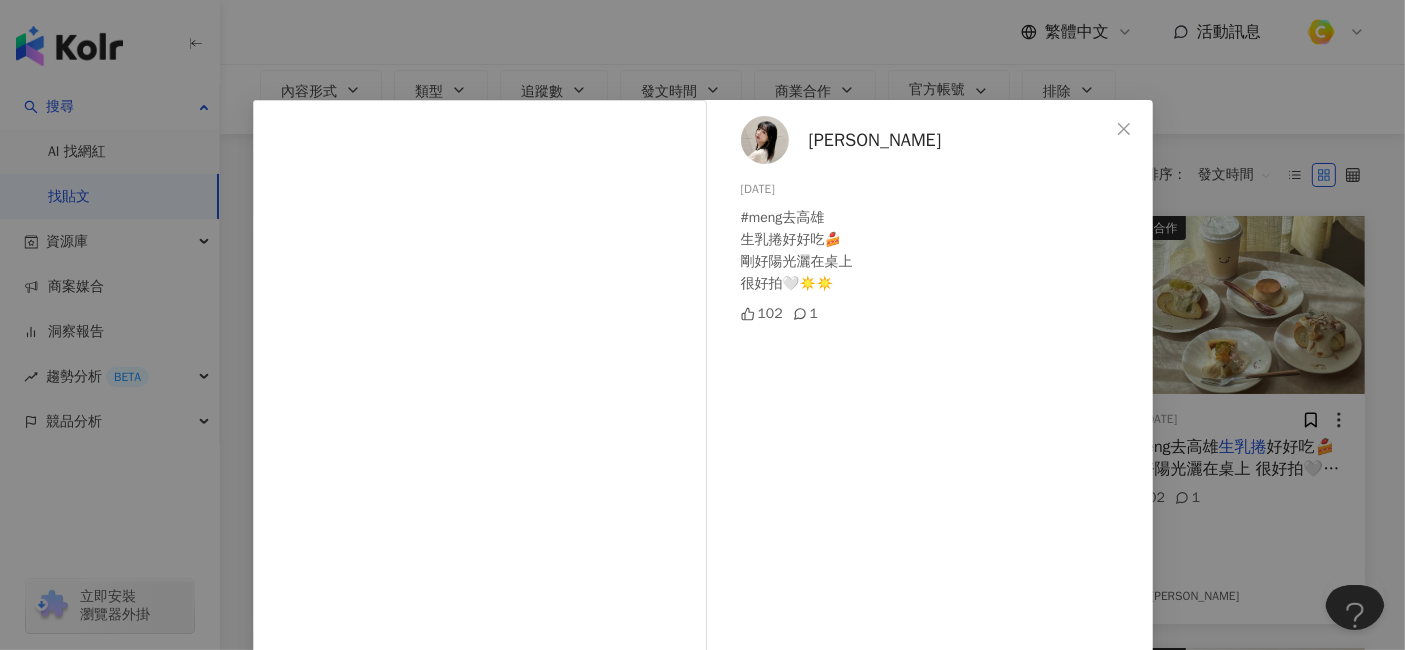 drag, startPoint x: 1260, startPoint y: 370, endPoint x: 1241, endPoint y: 372, distance: 19.104973 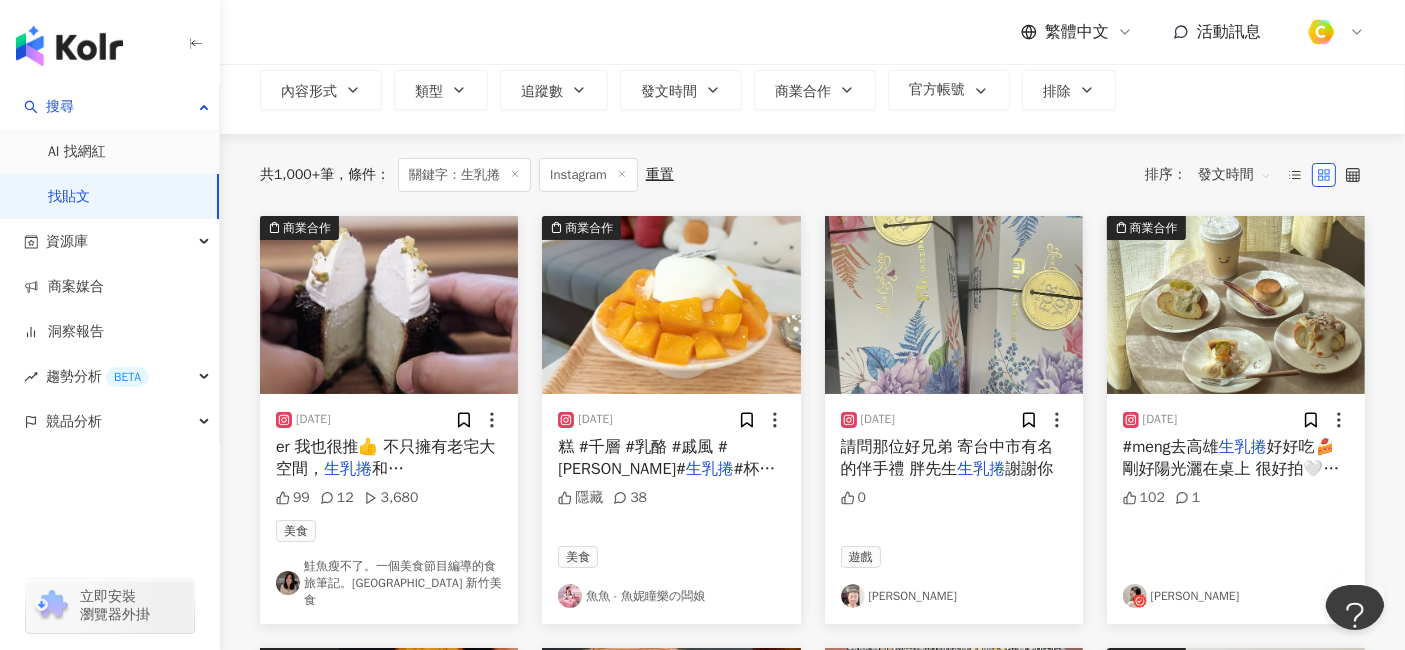 click on "請問那位好兄弟
寄台中市有名的伴手禮
胖先生" at bounding box center [947, 458] 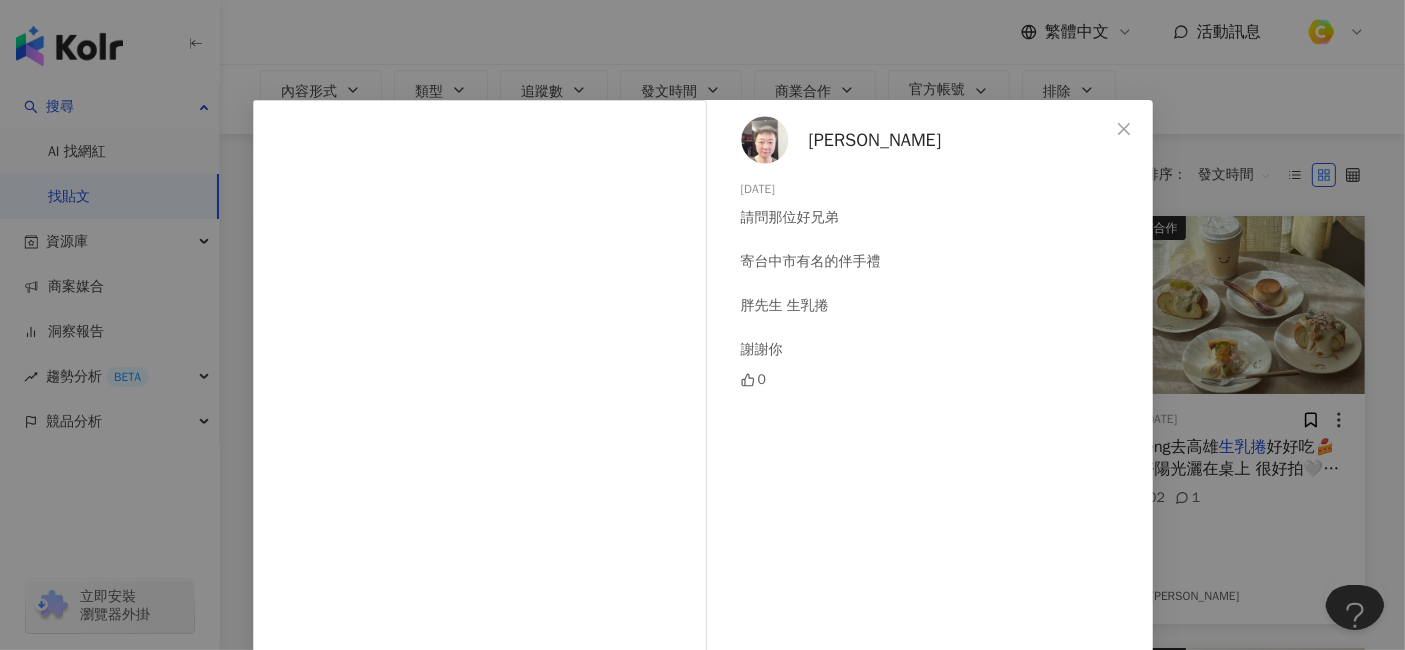 click on "連宏吉 2025/6/18 請問那位好兄弟
寄台中市有名的伴手禮
胖先生 生乳捲
謝謝你 0 查看原始貼文" at bounding box center [702, 325] 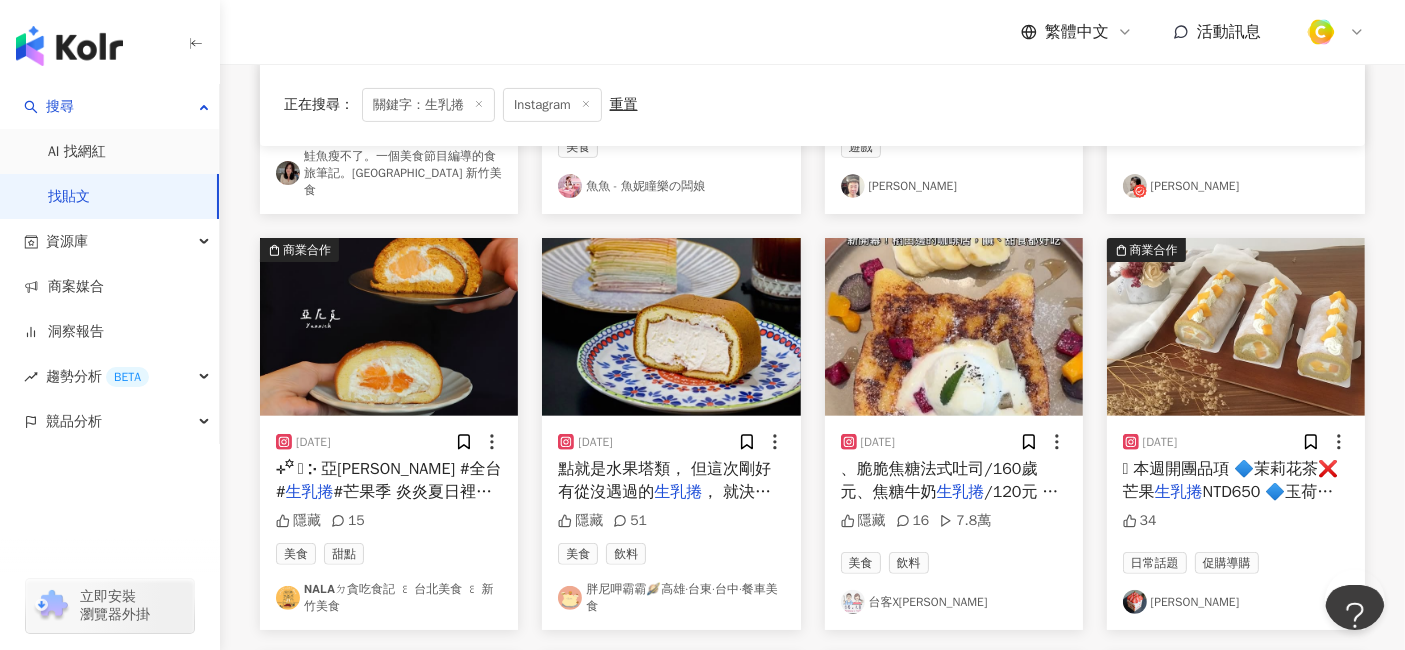scroll, scrollTop: 573, scrollLeft: 0, axis: vertical 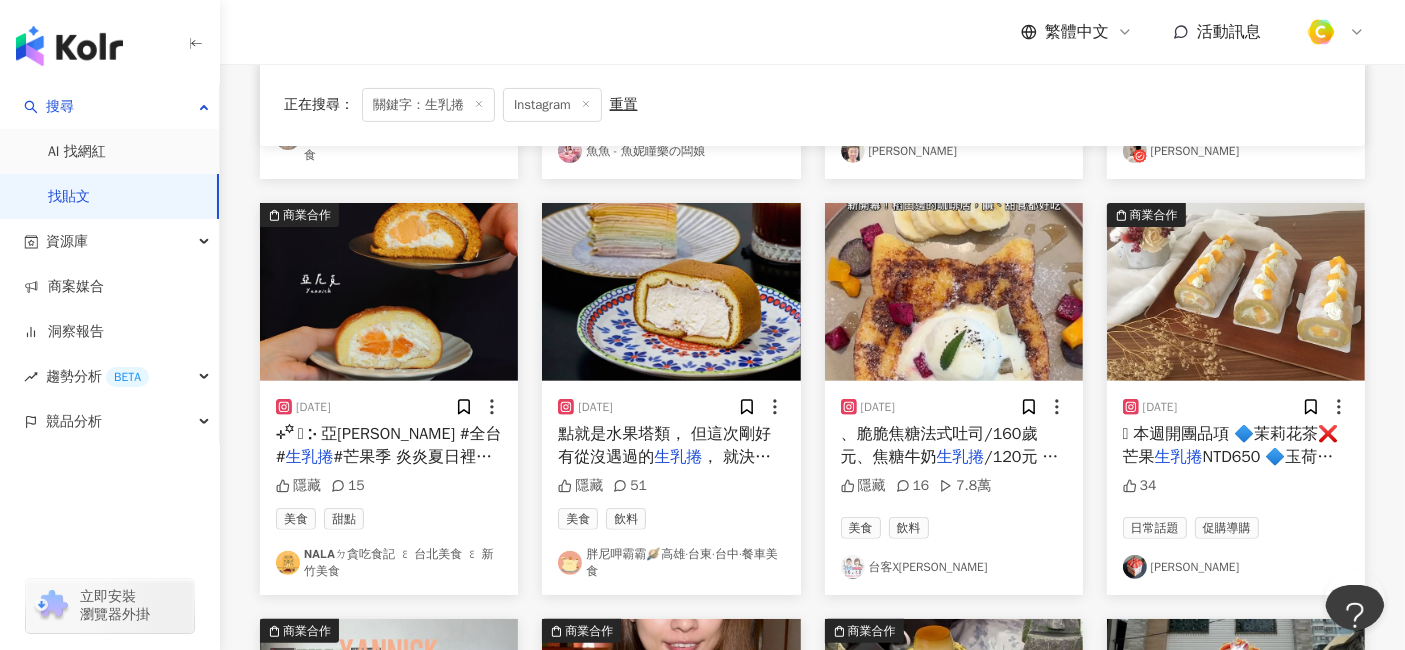 click on "點就是水果塔類，
但這次剛好有從沒遇過的" at bounding box center (664, 445) 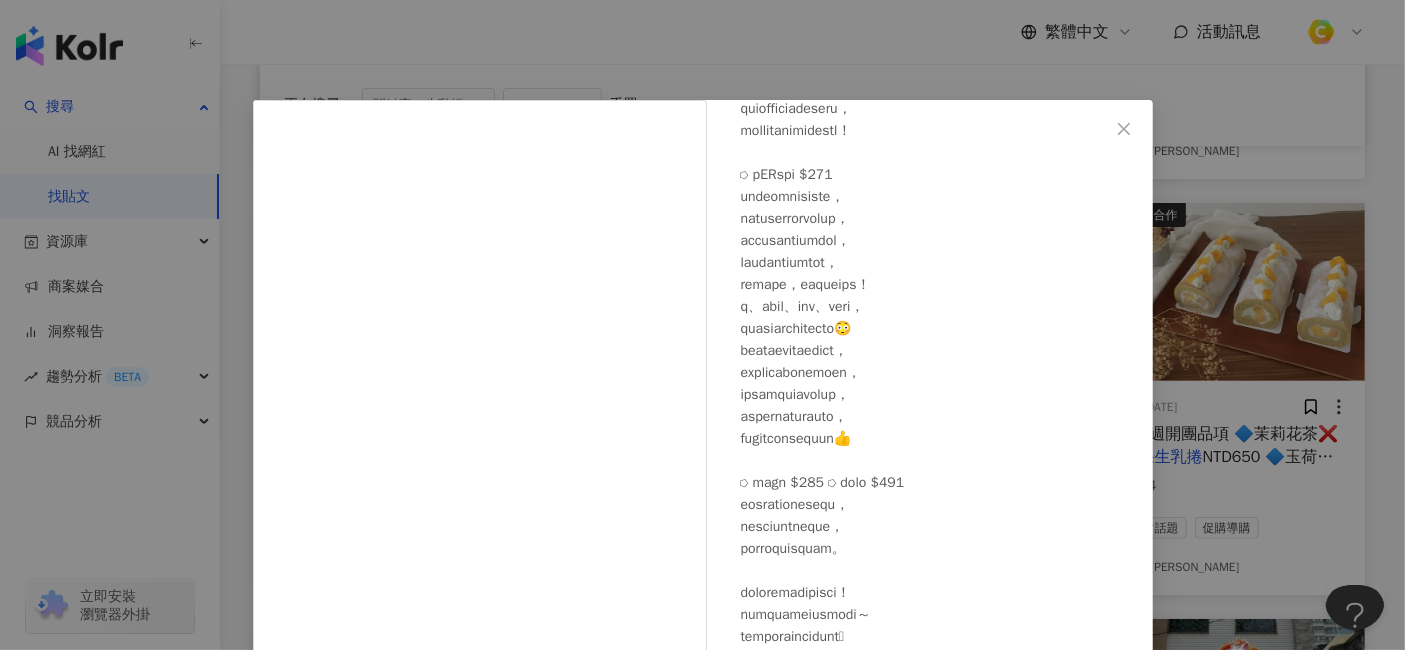 scroll, scrollTop: 648, scrollLeft: 0, axis: vertical 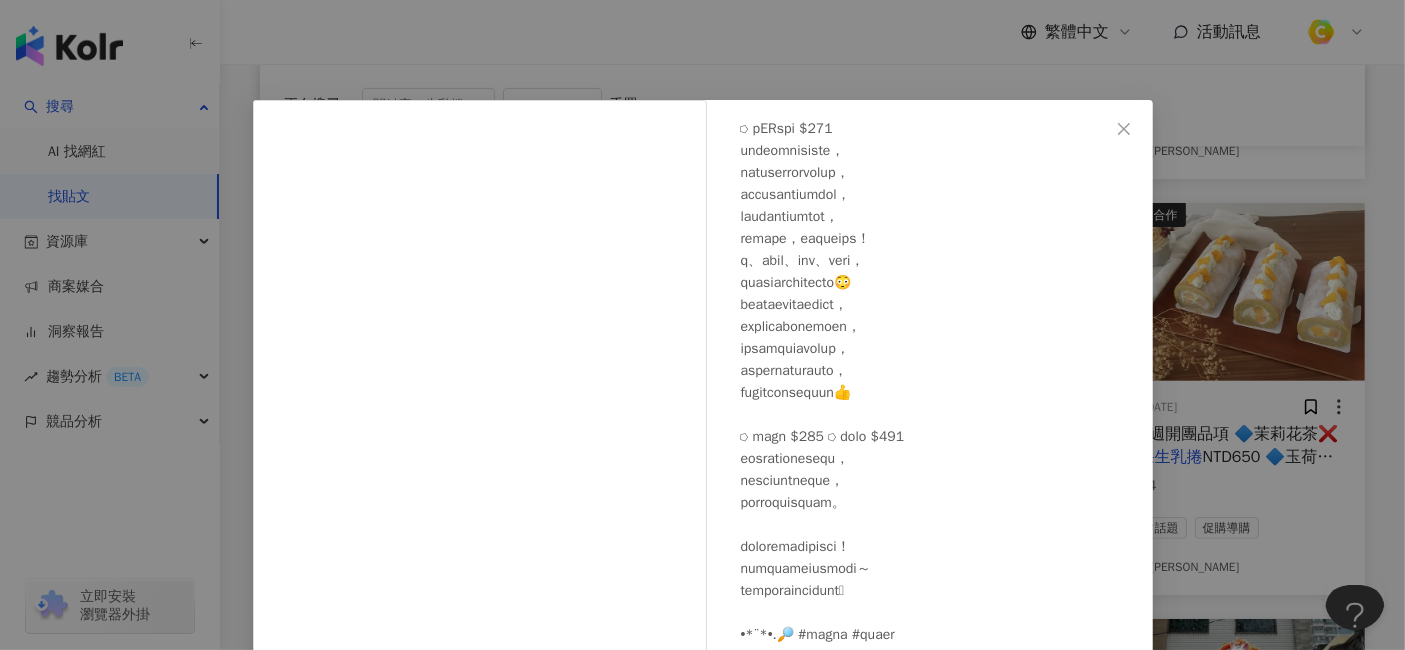 click on "胖尼呷霸霸🪐高雄·台東·台中·餐車美食 2025/6/17 隱藏 51 查看原始貼文" at bounding box center (702, 325) 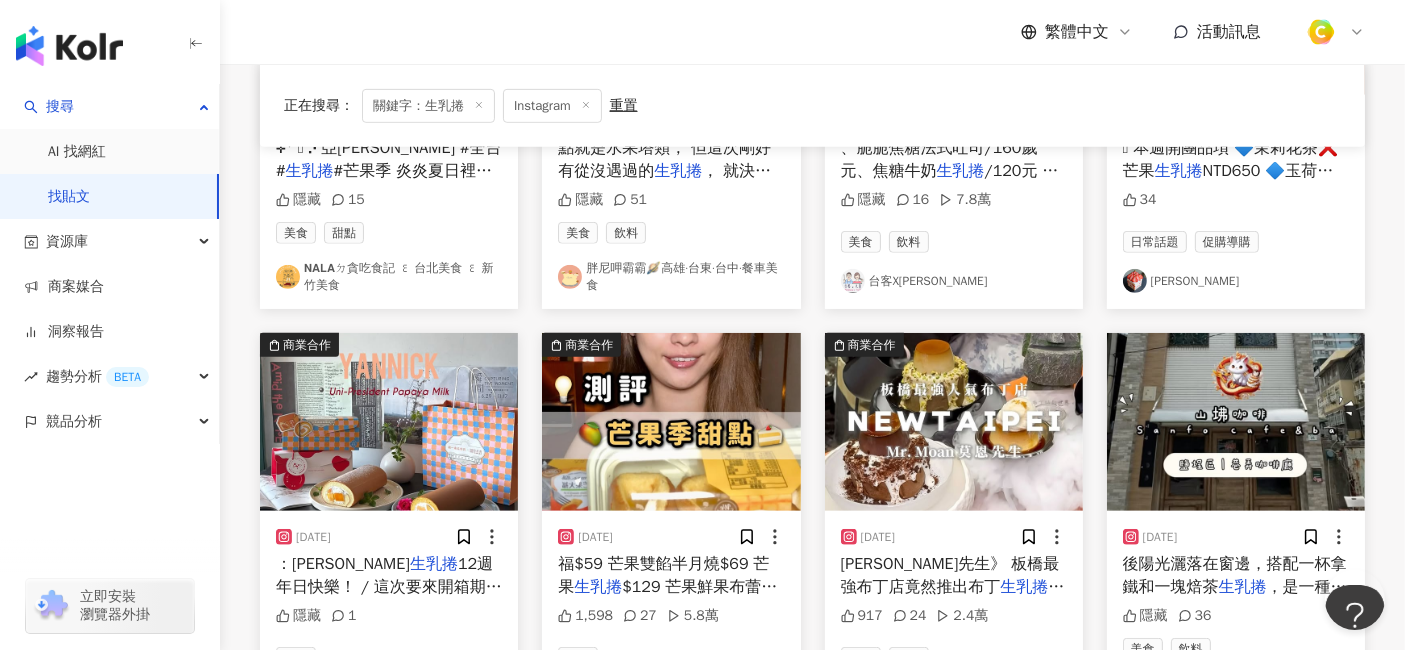 scroll, scrollTop: 906, scrollLeft: 0, axis: vertical 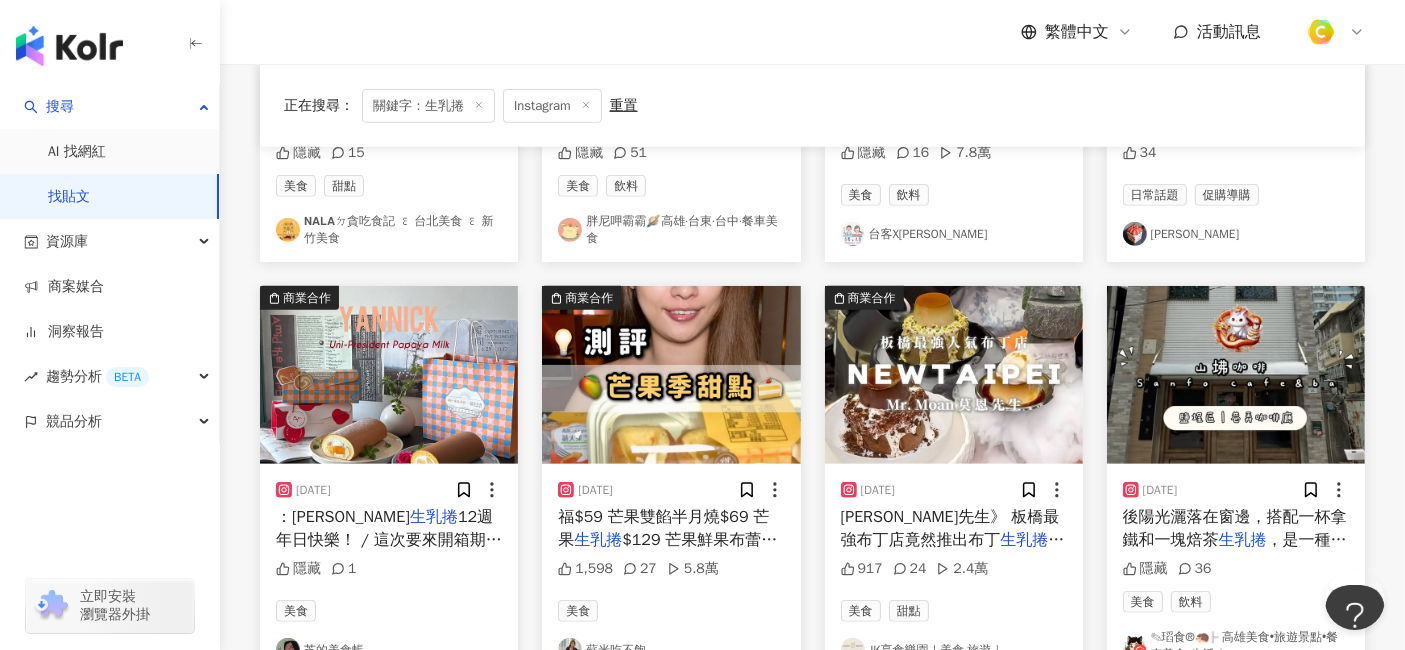 click on "莫恩先生》
板橋最強布丁店竟然推出布丁" at bounding box center (950, 528) 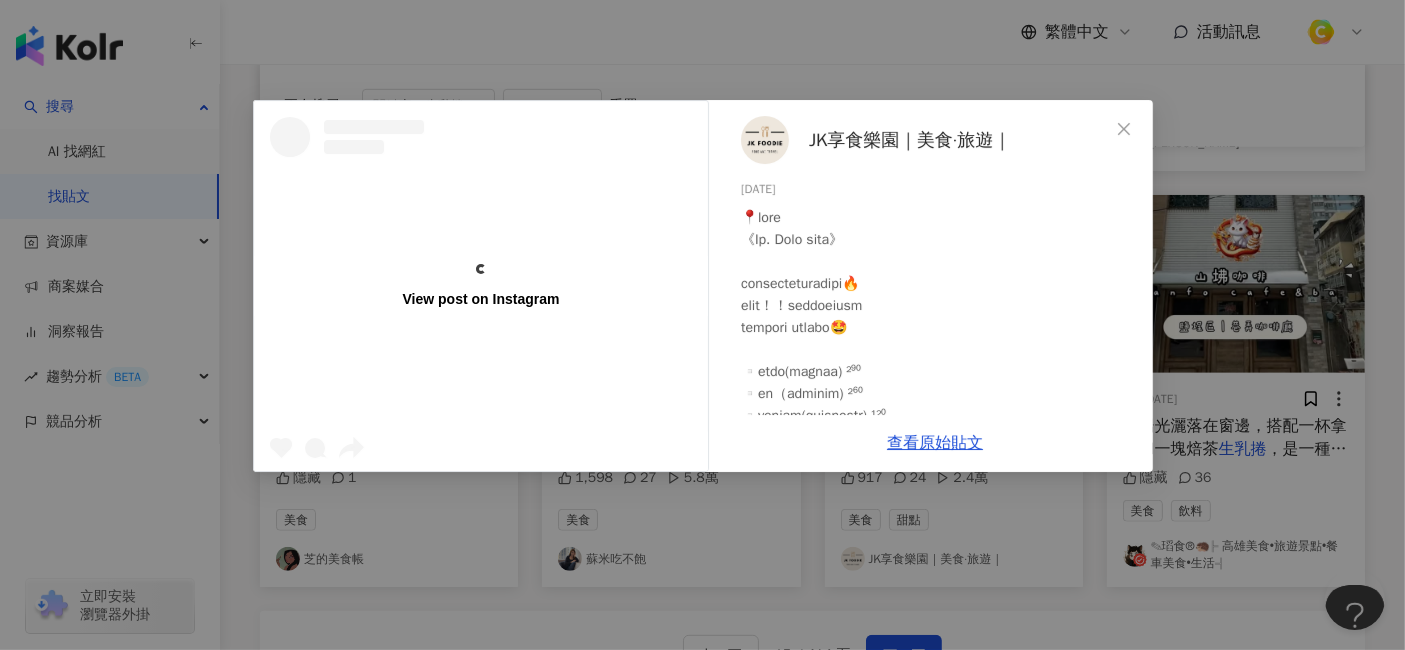 scroll, scrollTop: 1017, scrollLeft: 0, axis: vertical 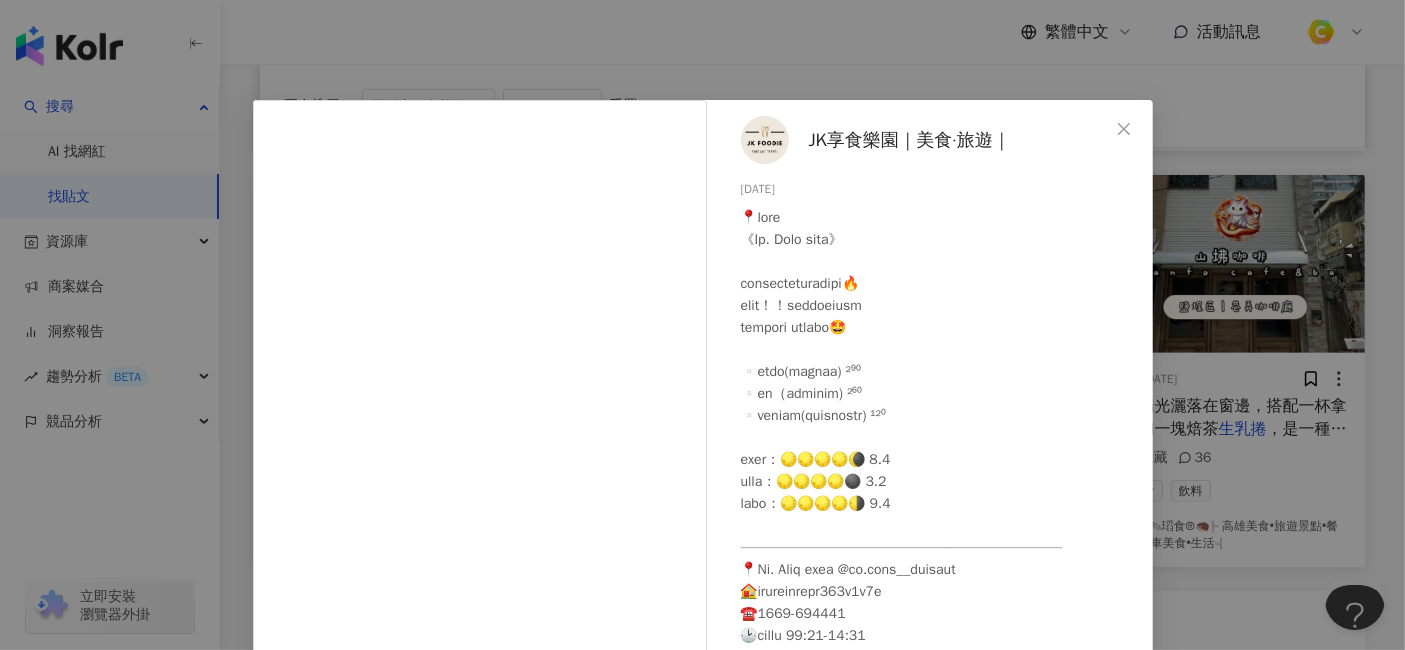 click on "JK享食樂園｜美食·旅遊｜ 2025/6/16 917 24 2.4萬 查看原始貼文" at bounding box center [702, 325] 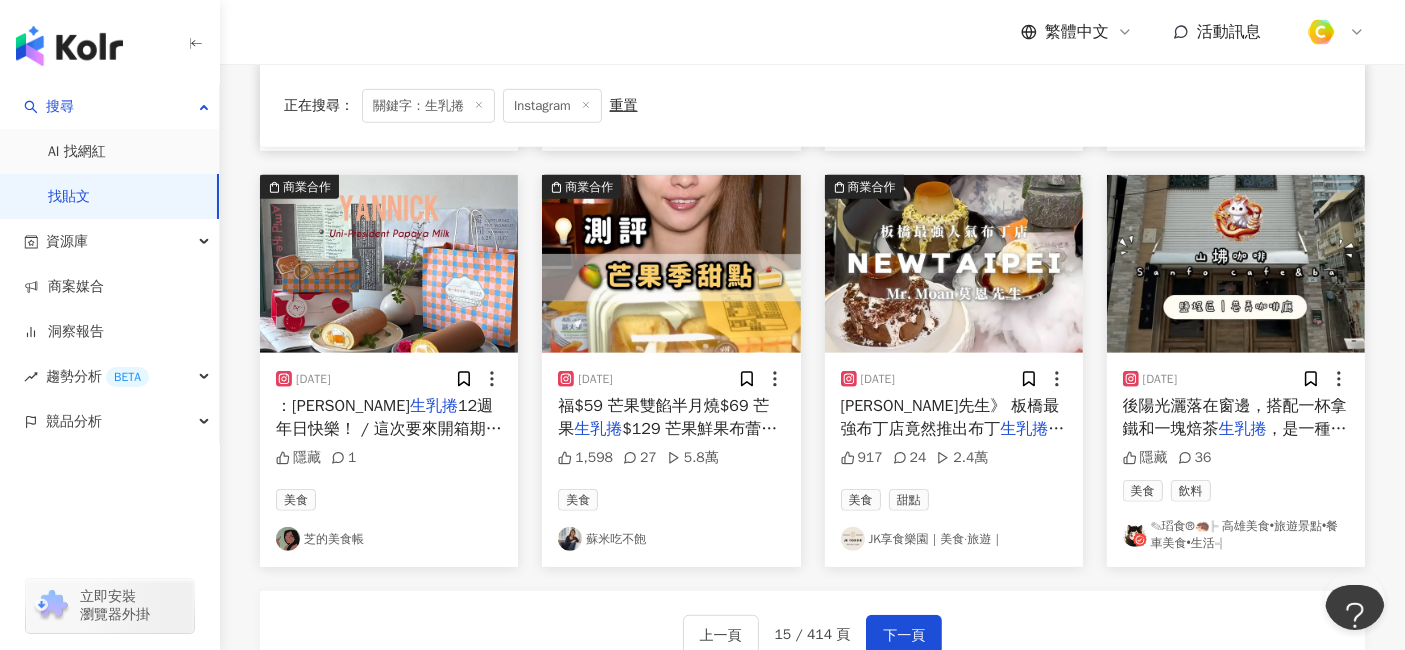 click on "福$59
芒果雙餡半月燒$69
芒果" at bounding box center (663, 417) 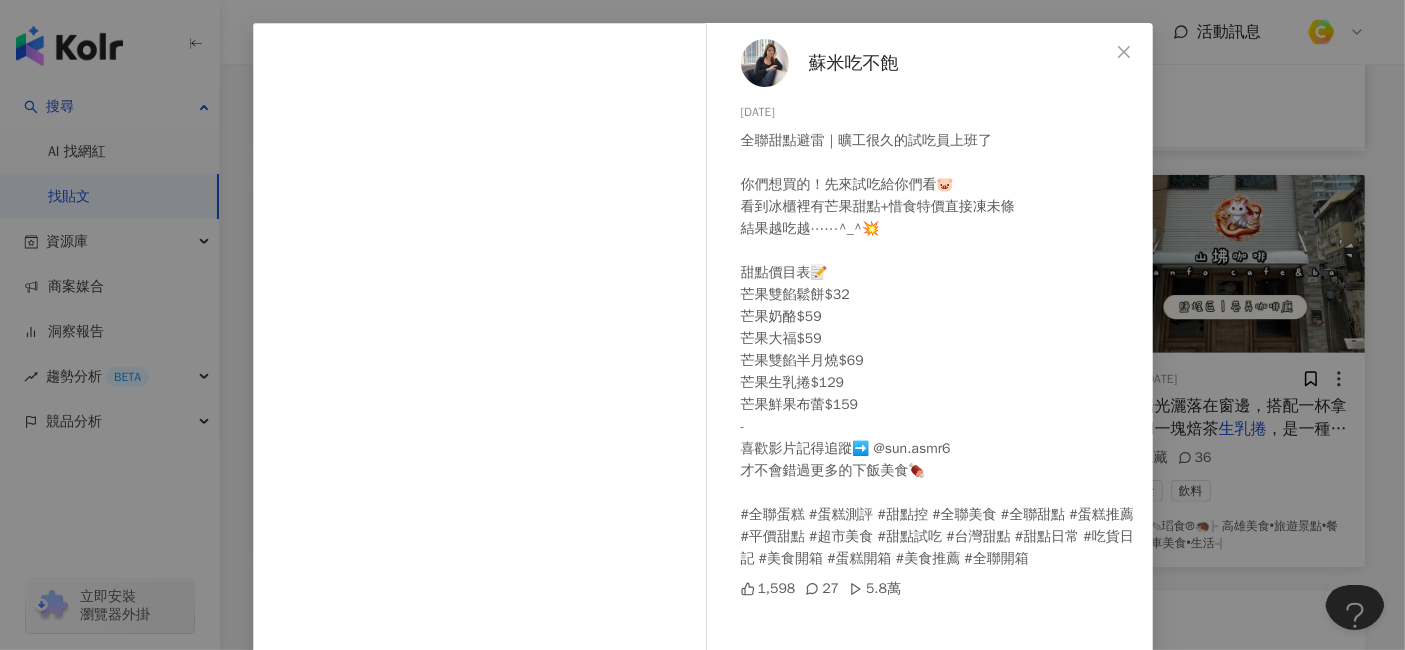 scroll, scrollTop: 111, scrollLeft: 0, axis: vertical 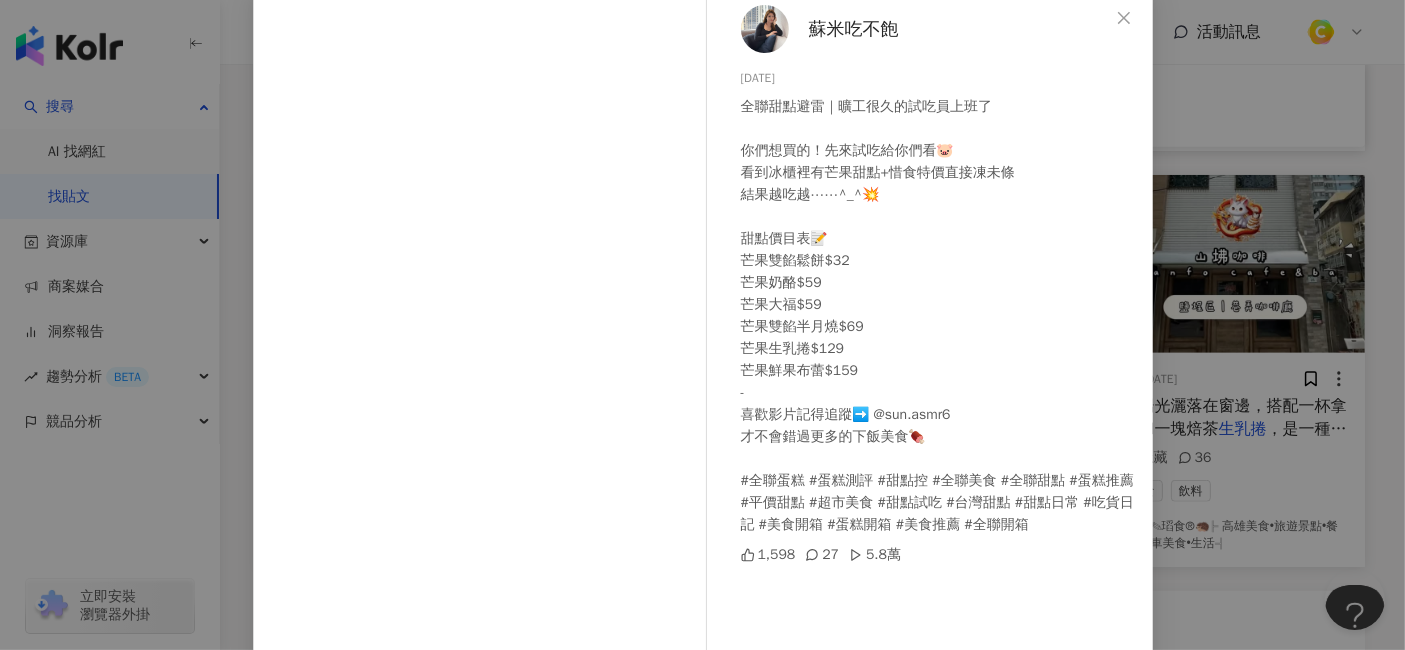 drag, startPoint x: 1242, startPoint y: 407, endPoint x: 1215, endPoint y: 409, distance: 27.073973 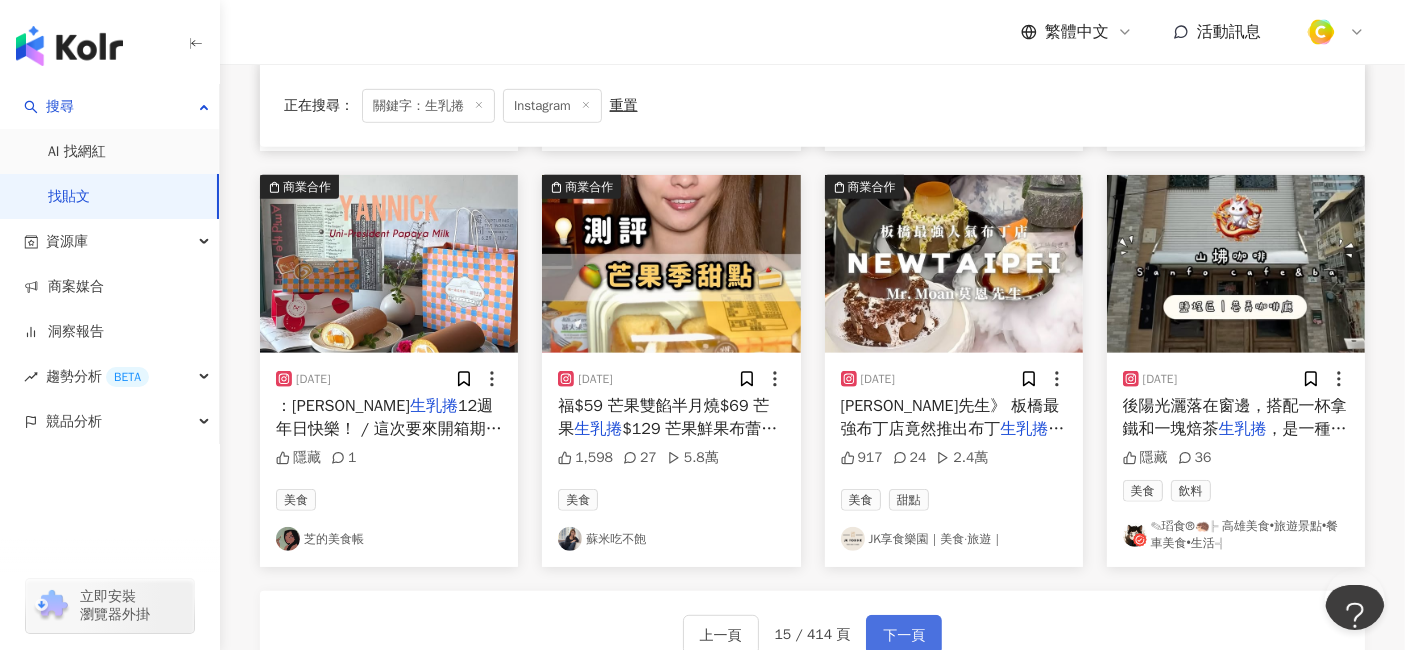 click on "下一頁" at bounding box center [904, 635] 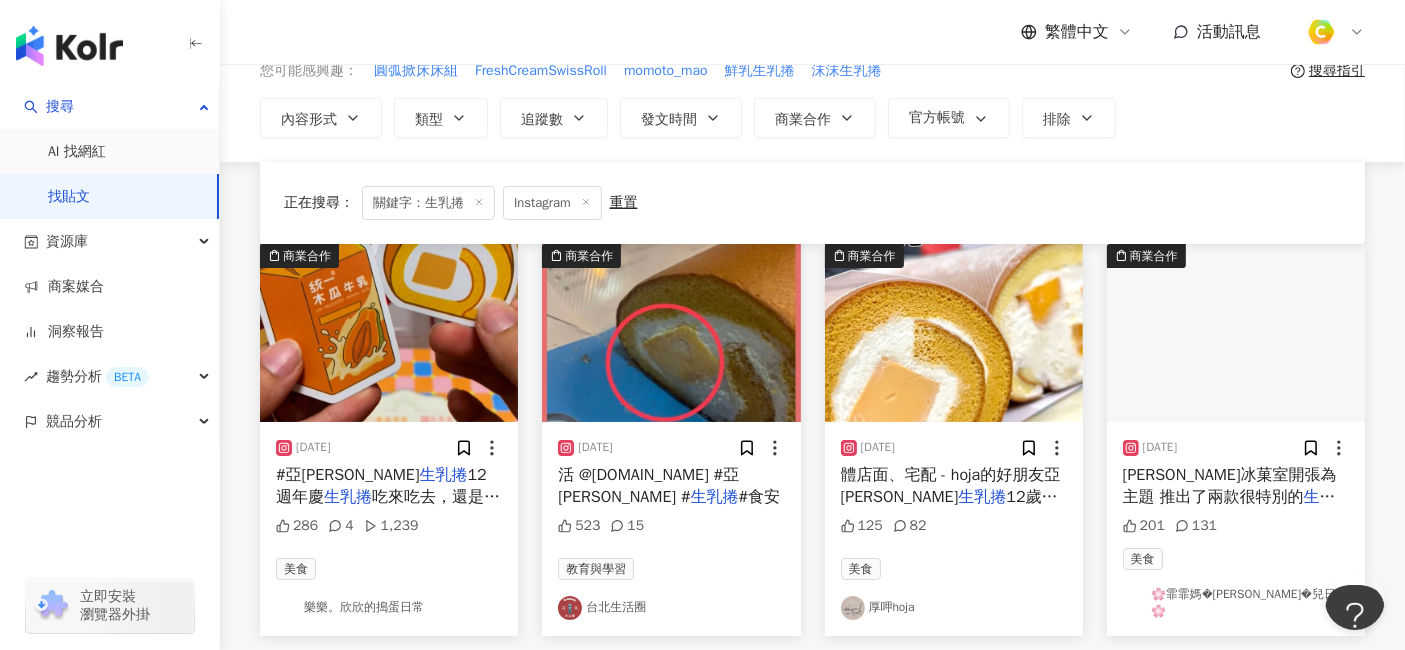 scroll, scrollTop: 222, scrollLeft: 0, axis: vertical 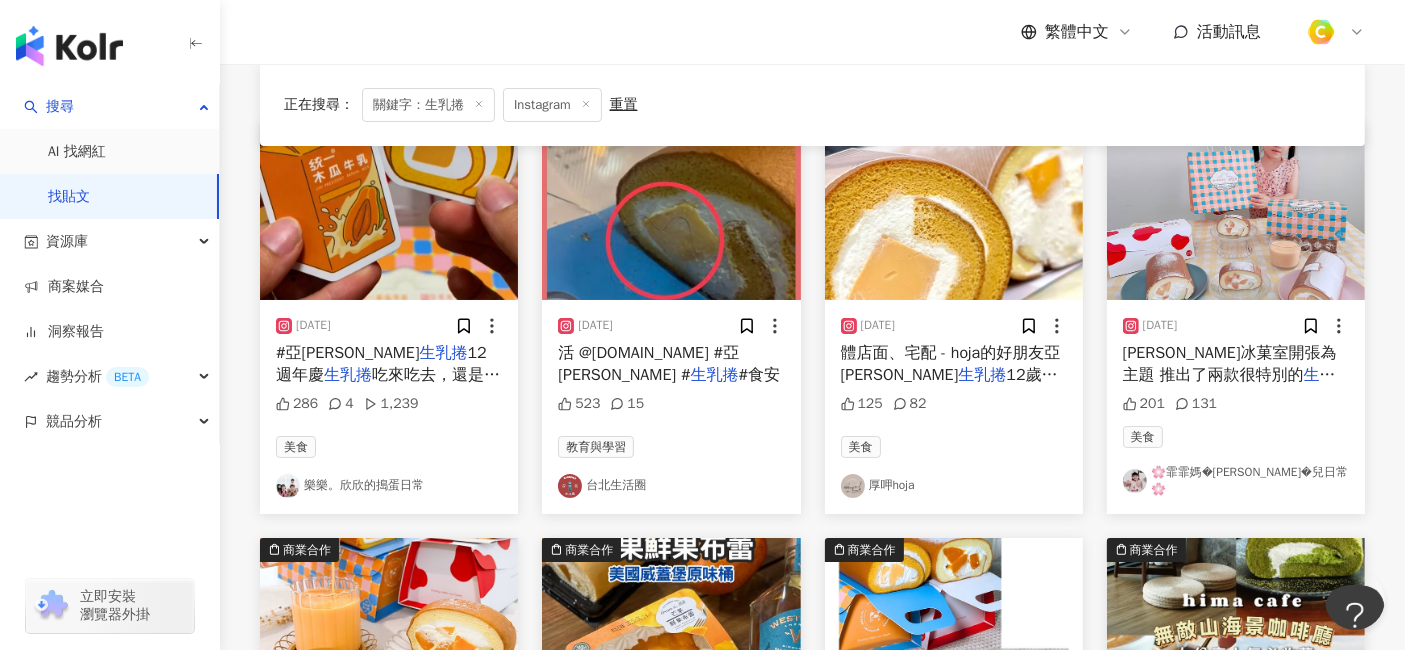 click on "尼克冰菓室開張為主題
推出了兩款很特別的" at bounding box center [1230, 364] 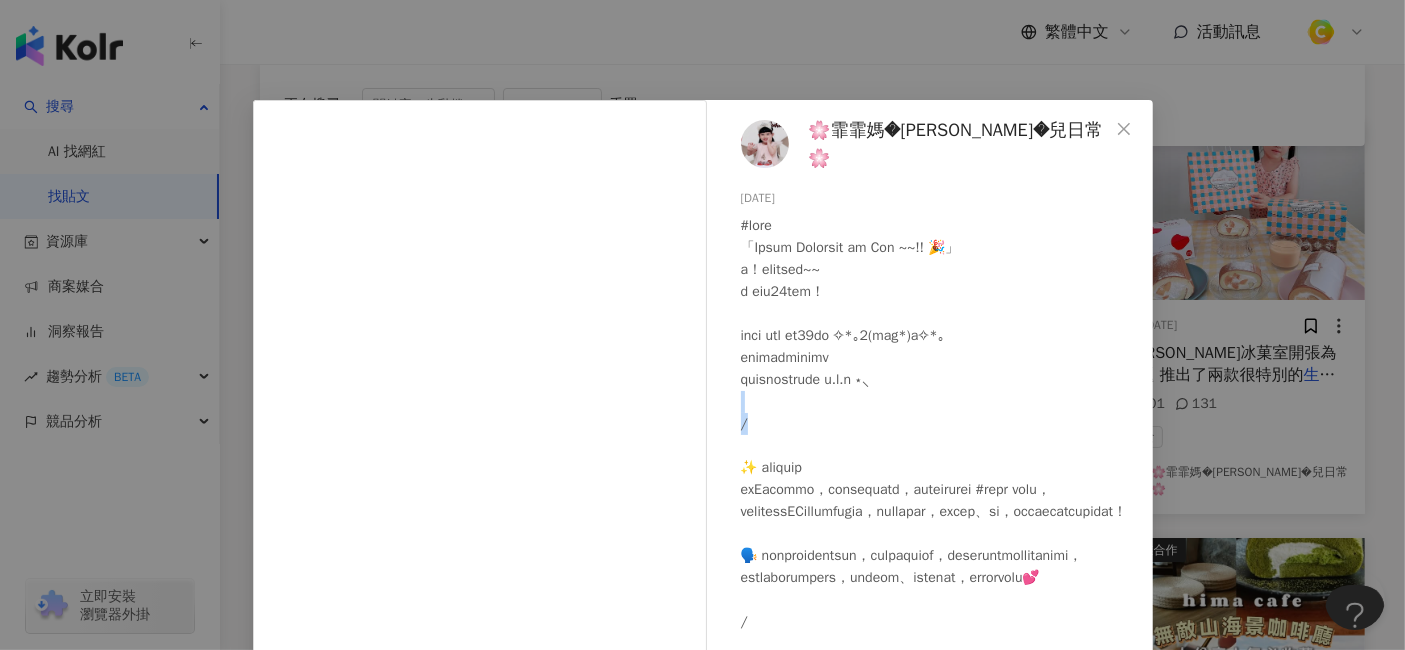 click on "🌸霏霏媽咪的育兒日常🌸 2025/6/16 201 131 查看原始貼文" at bounding box center [702, 325] 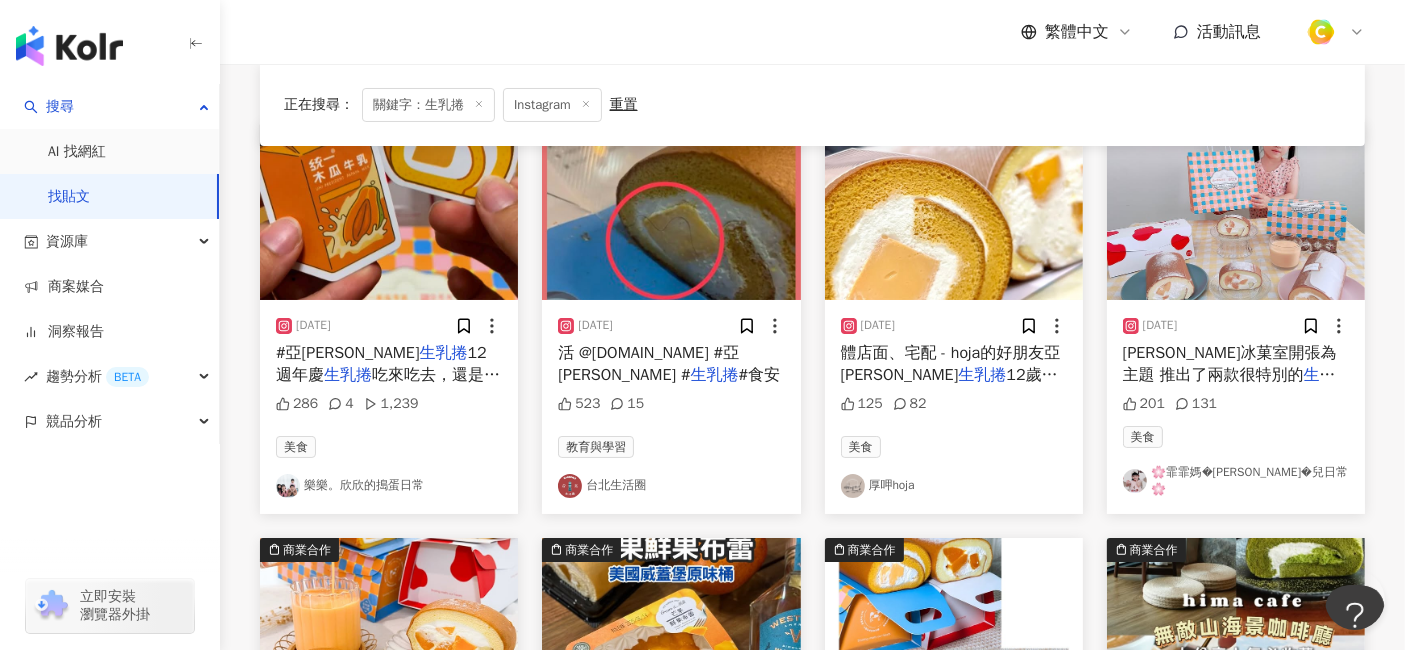 click on "體店面、宅配
-
hoja的好朋友亞尼克" at bounding box center (951, 364) 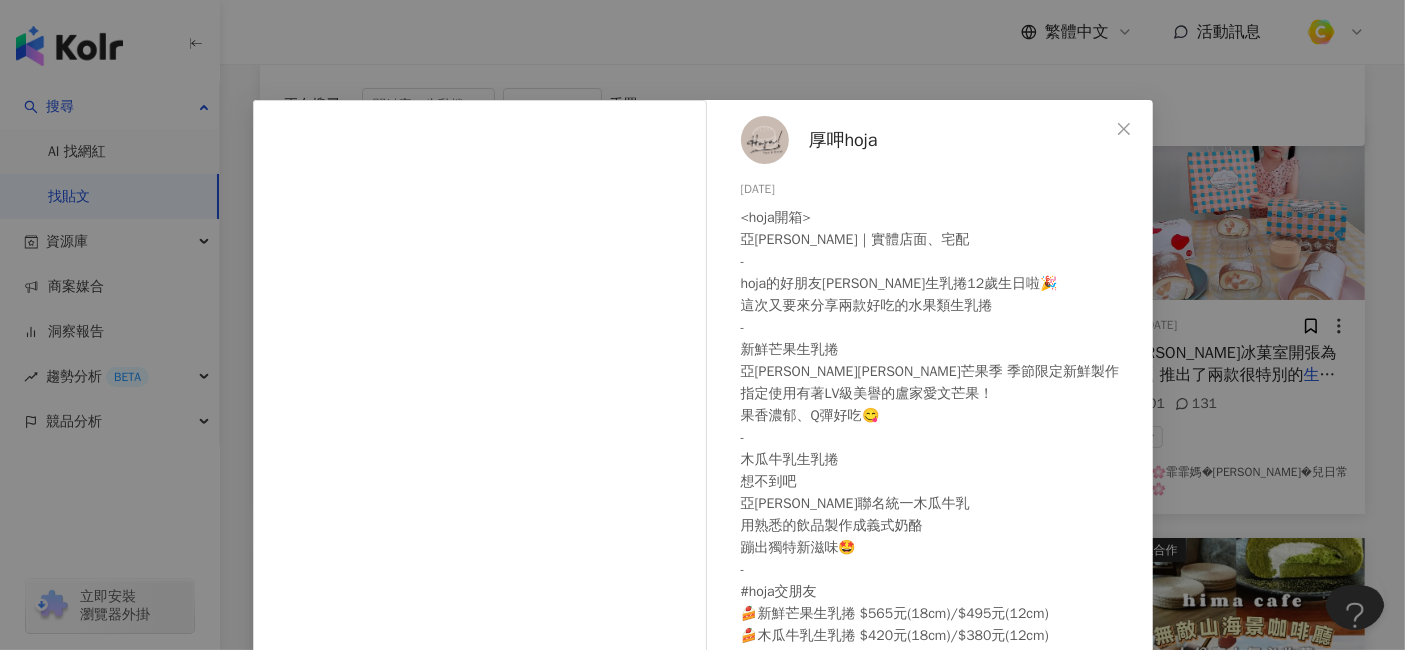 click on "厚呷hoja  2025/6/16 125 82 查看原始貼文" at bounding box center [702, 325] 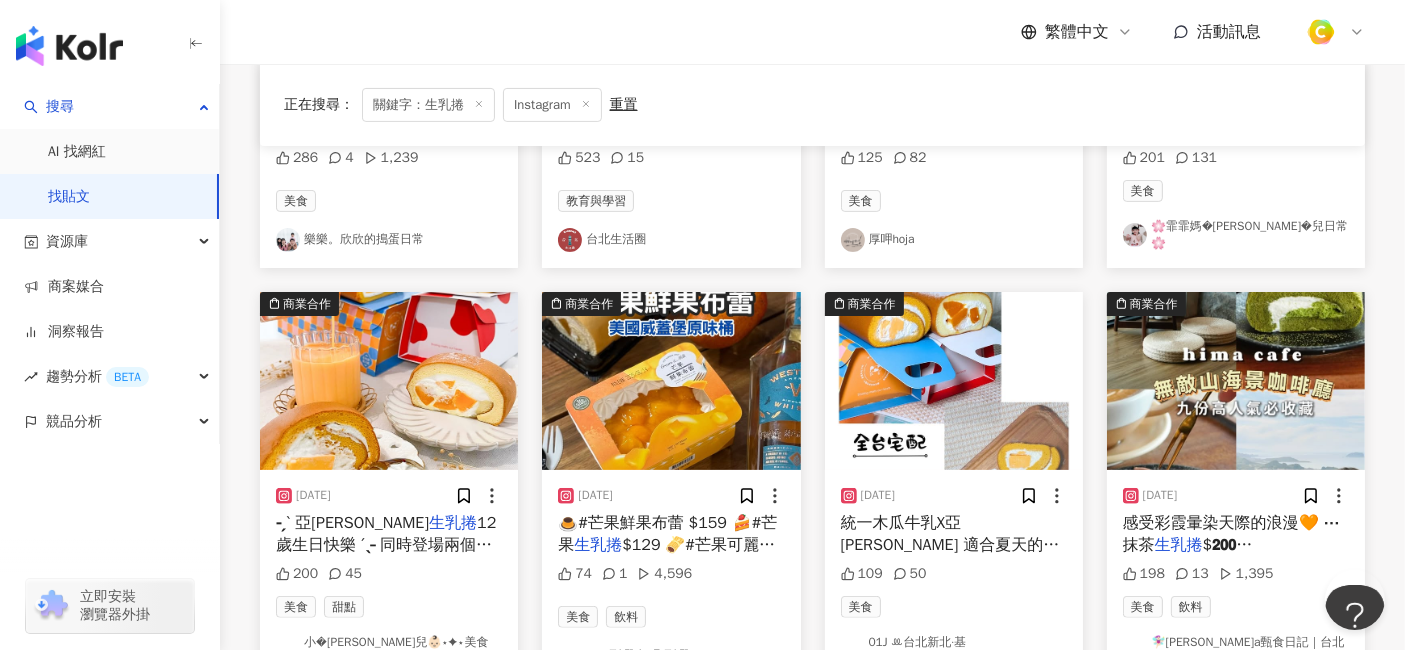 scroll, scrollTop: 555, scrollLeft: 0, axis: vertical 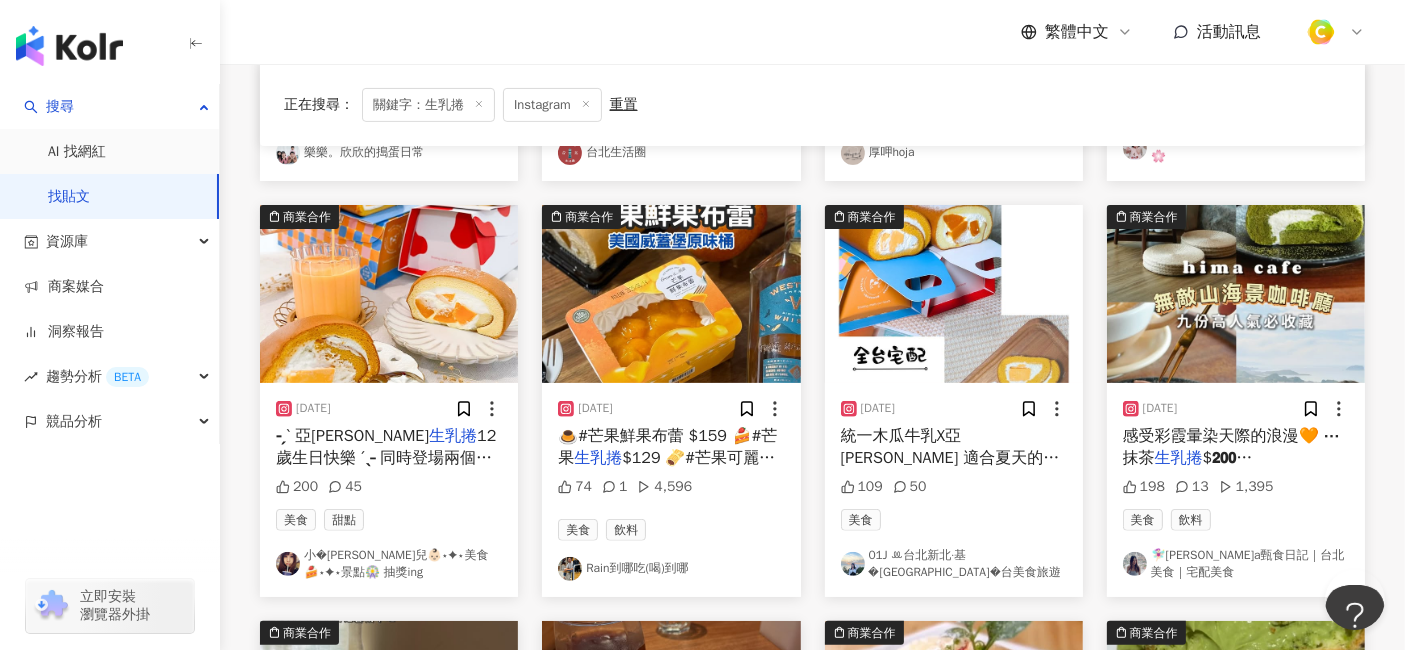 click on "🍮#芒果鮮果布蕾 $159
🍰#芒果" at bounding box center (667, 447) 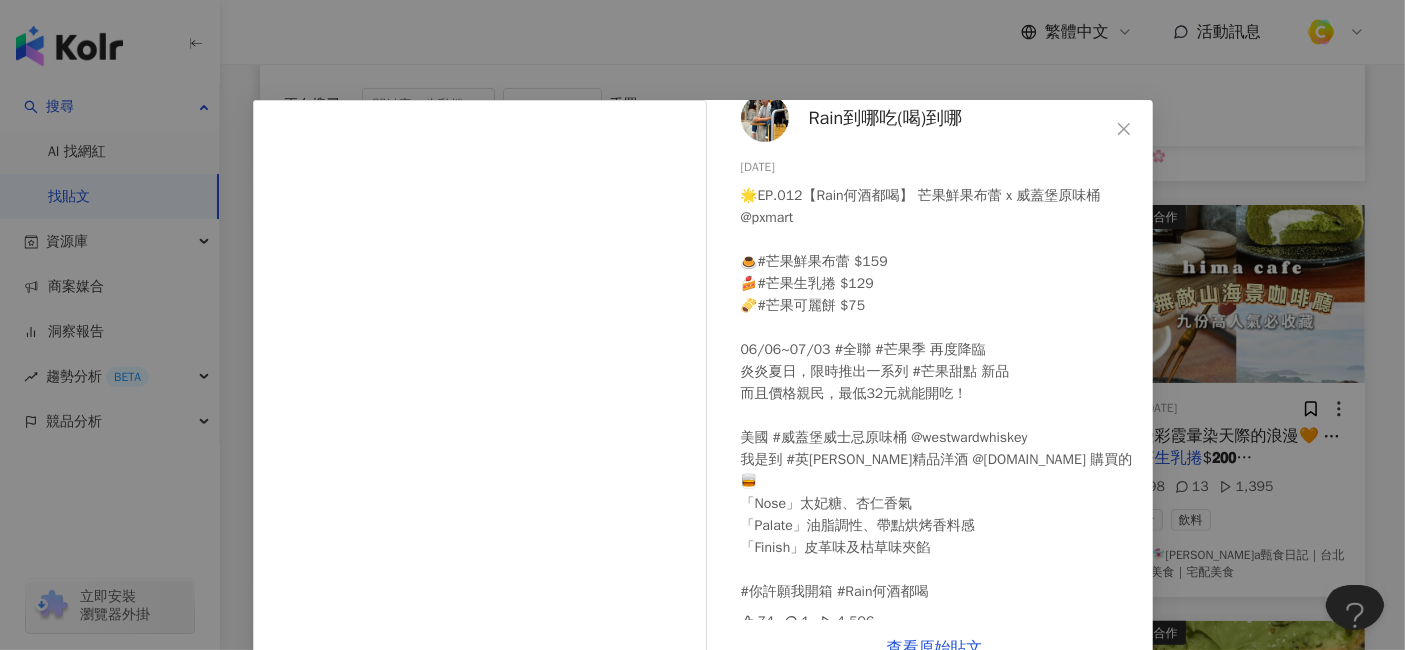 scroll, scrollTop: 34, scrollLeft: 0, axis: vertical 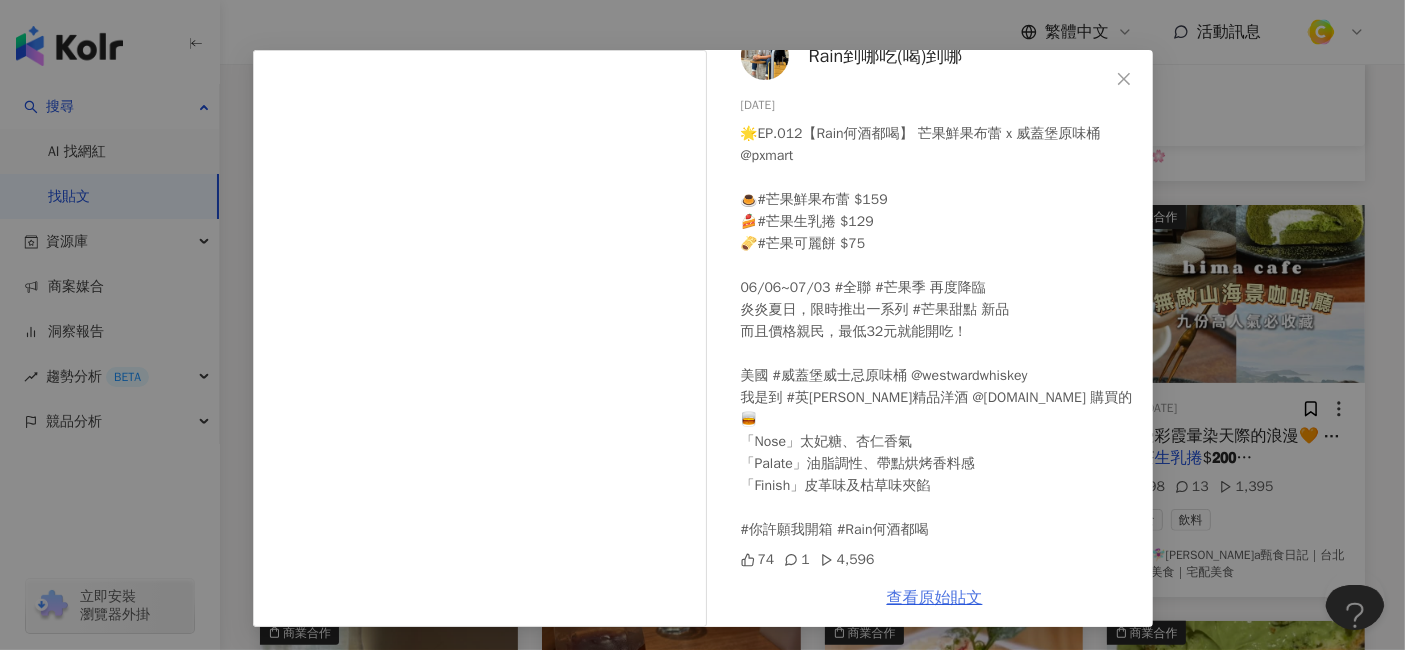 click on "查看原始貼文" at bounding box center [935, 598] 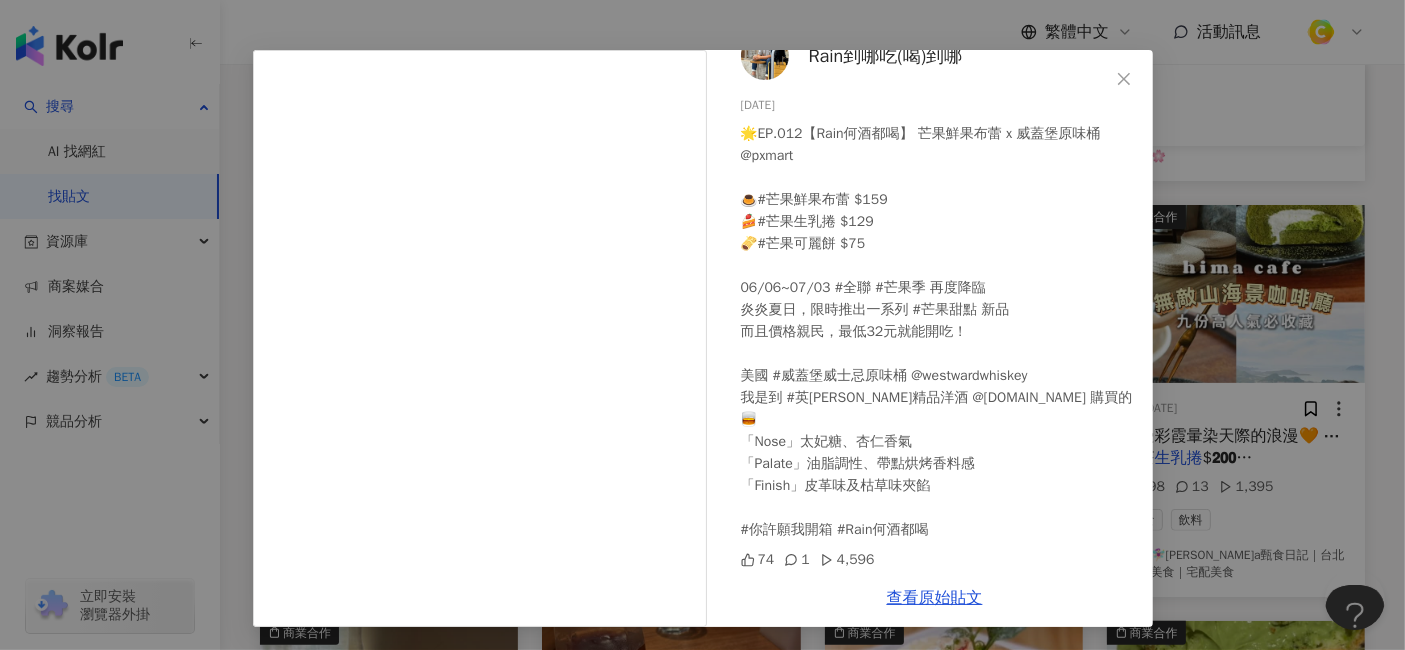 drag, startPoint x: 729, startPoint y: 104, endPoint x: 793, endPoint y: 104, distance: 64 